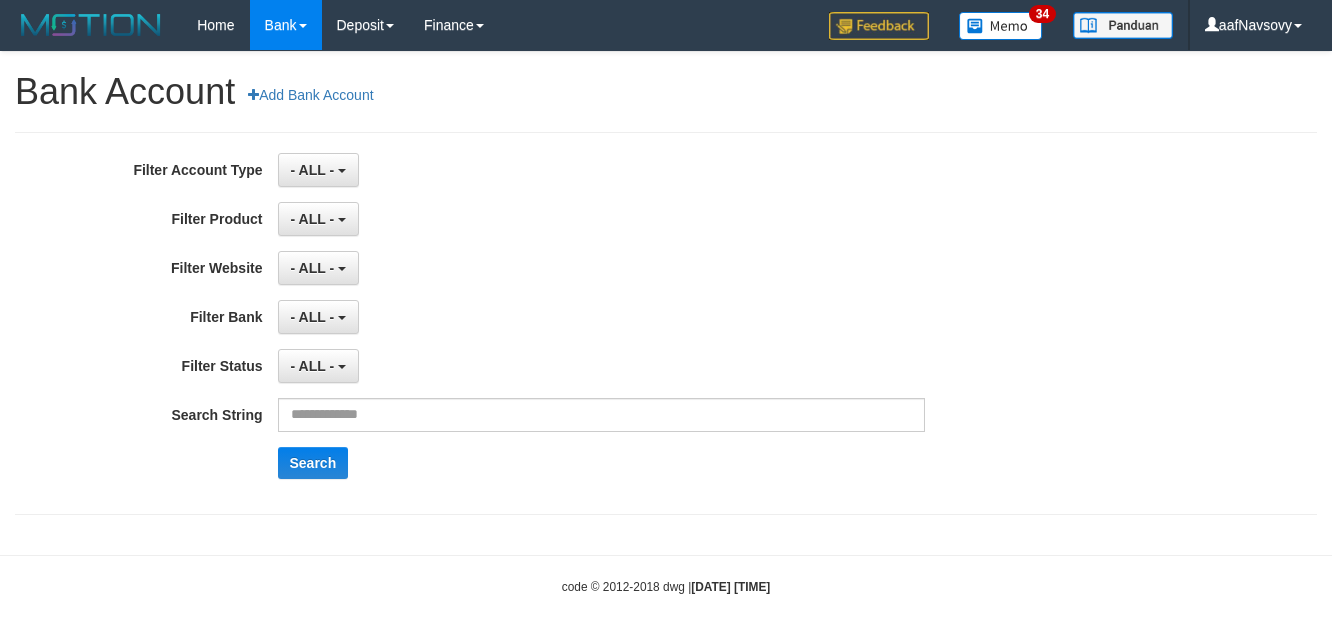 scroll, scrollTop: 0, scrollLeft: 0, axis: both 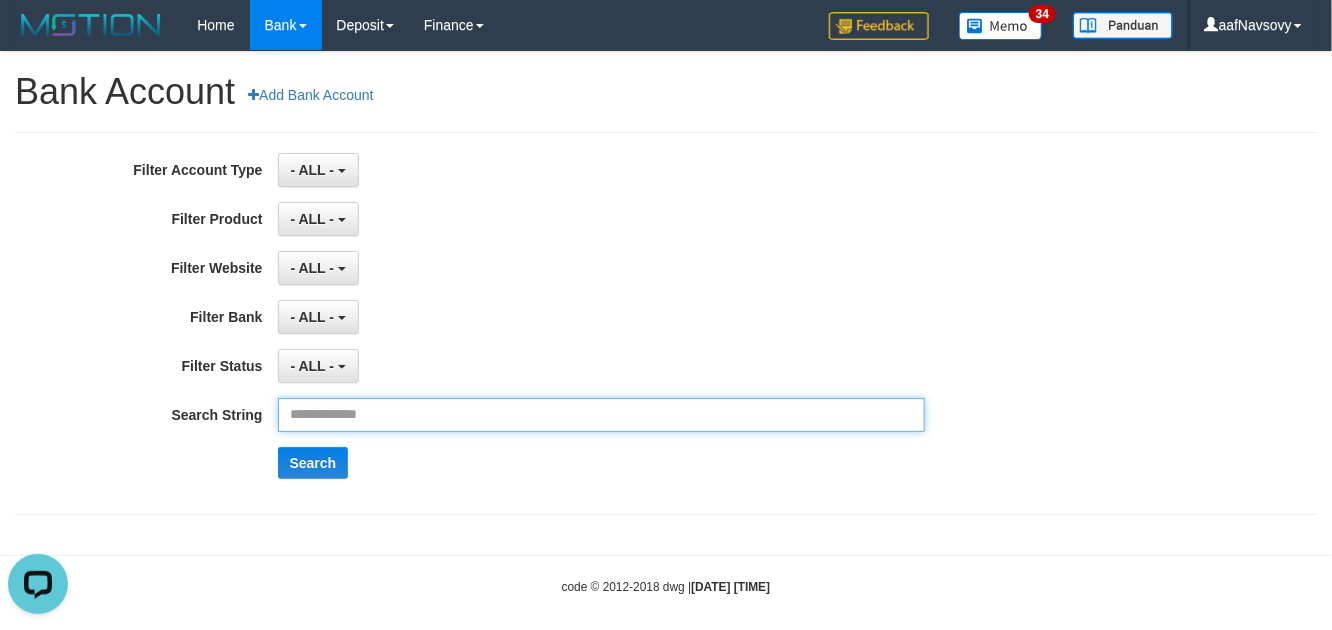click at bounding box center (602, 415) 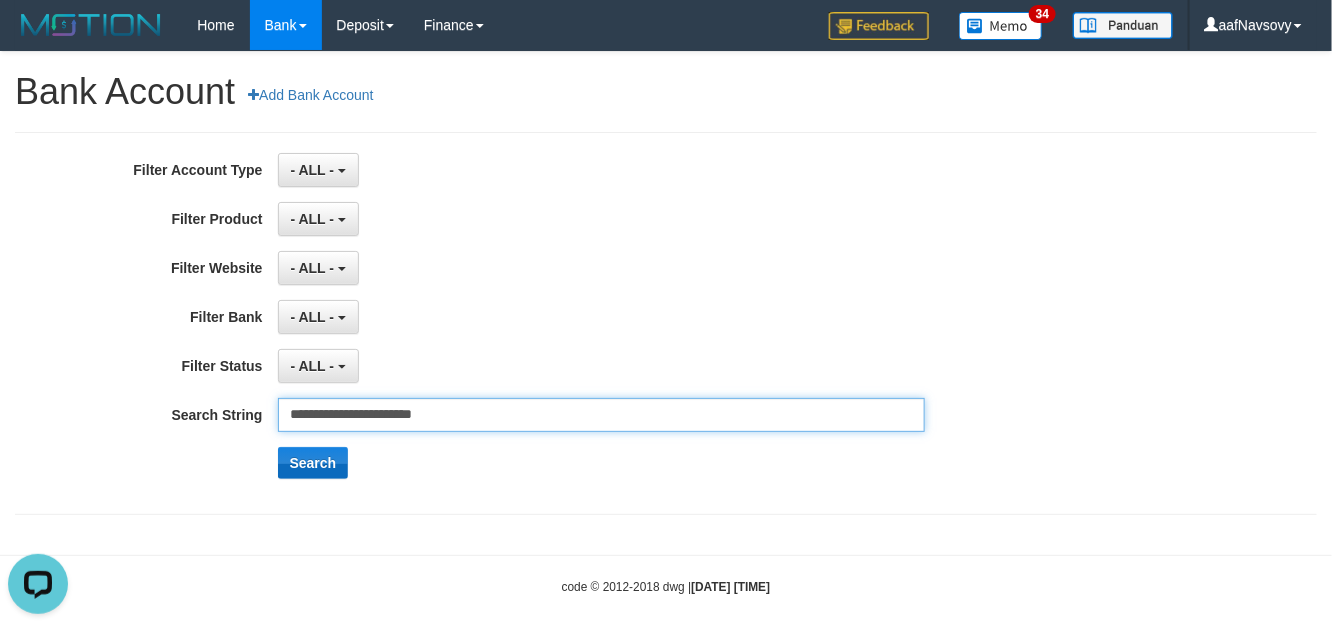 type on "**********" 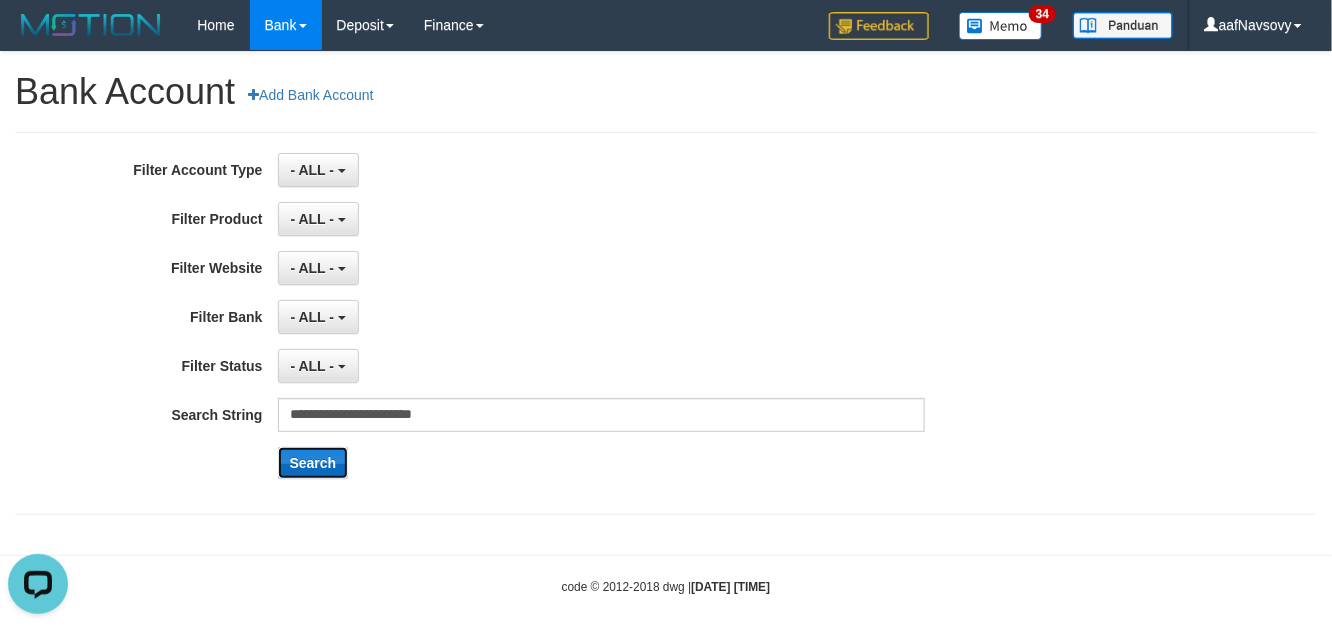 click on "Search" at bounding box center (313, 463) 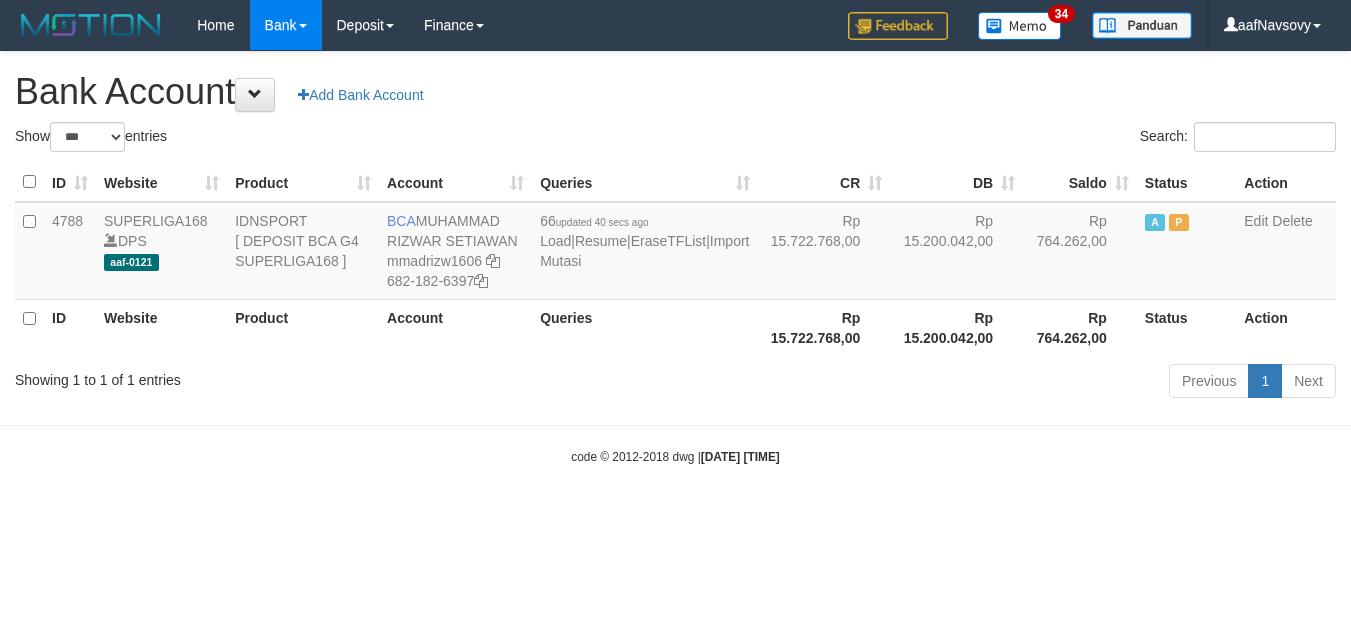 select on "***" 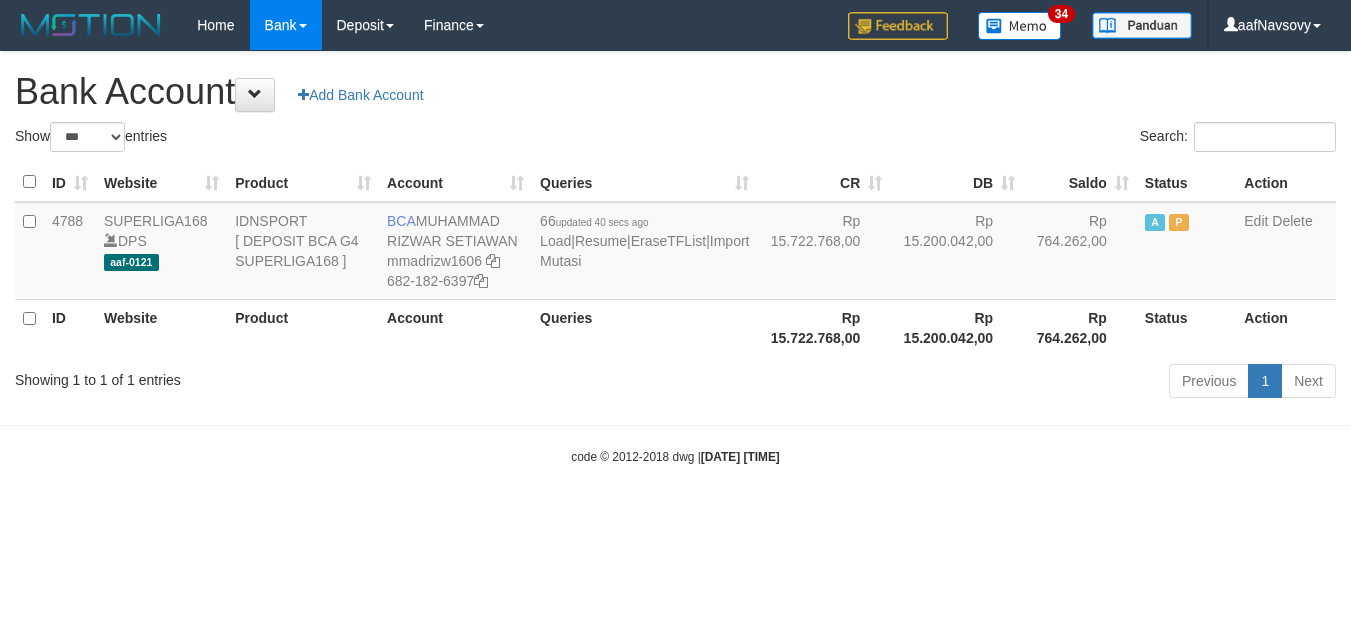 scroll, scrollTop: 0, scrollLeft: 0, axis: both 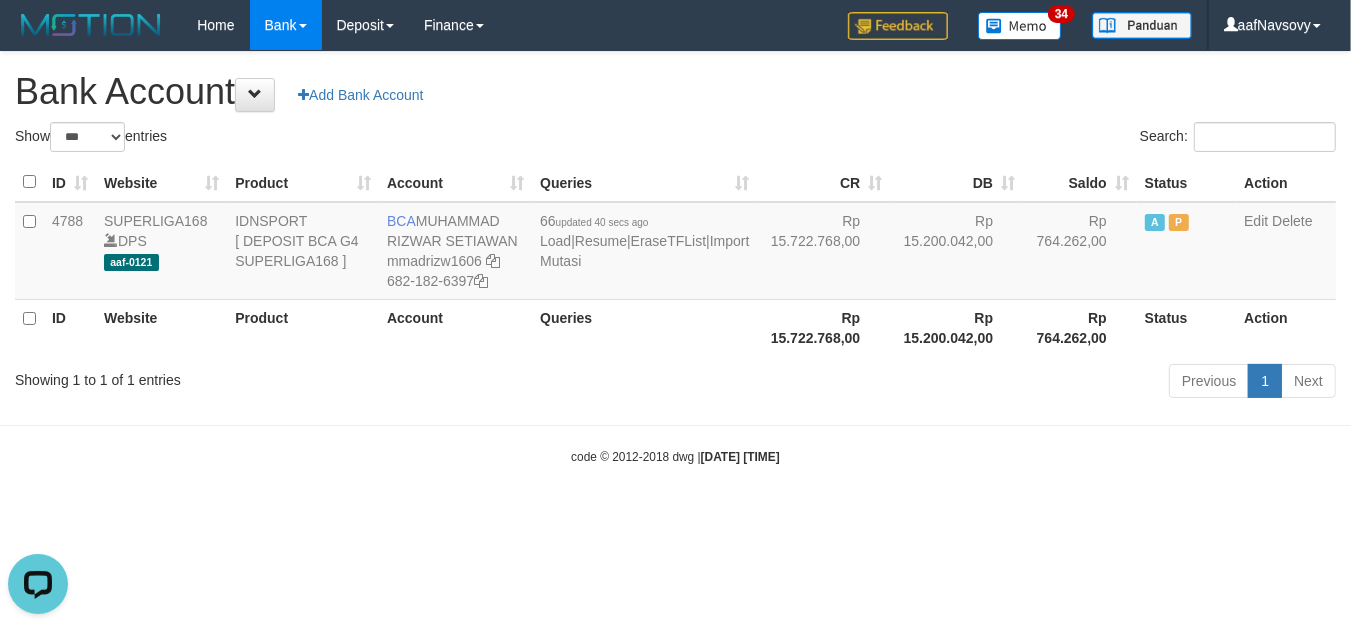 click on "Toggle navigation
Home
Bank
Account List
Load
By Website
Group
[ISPORT]													SUPERLIGA168
By Load Group (DPS)" at bounding box center [675, 258] 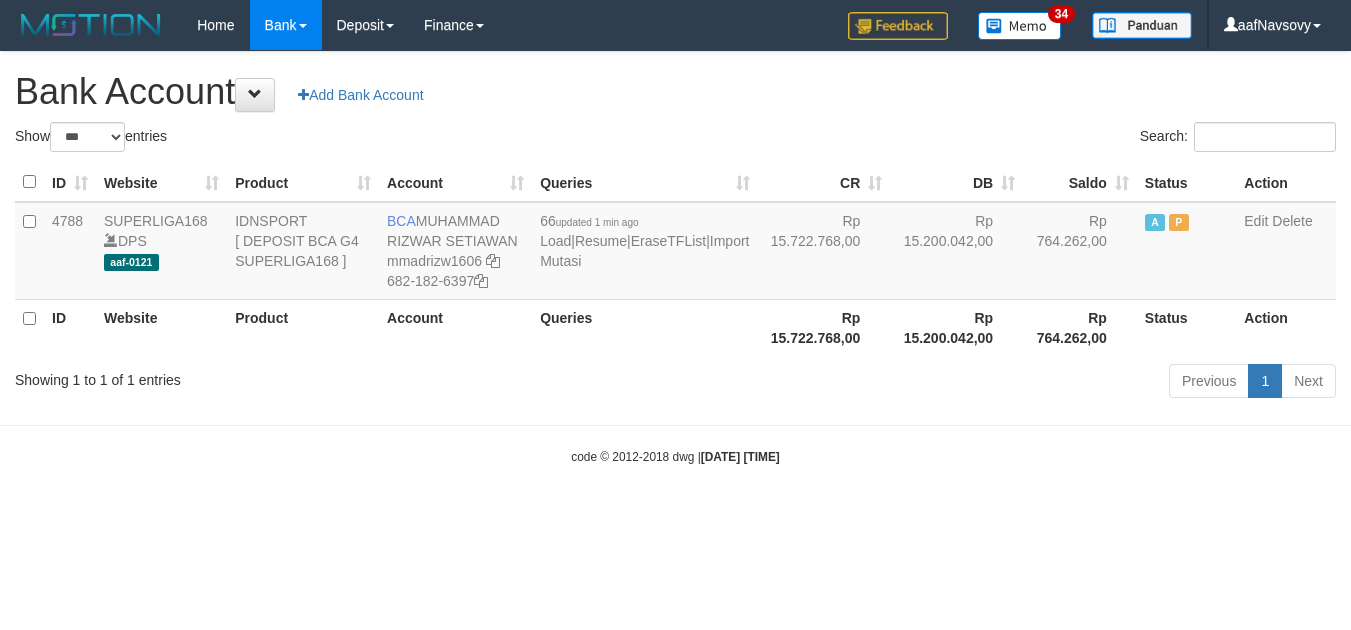 select on "***" 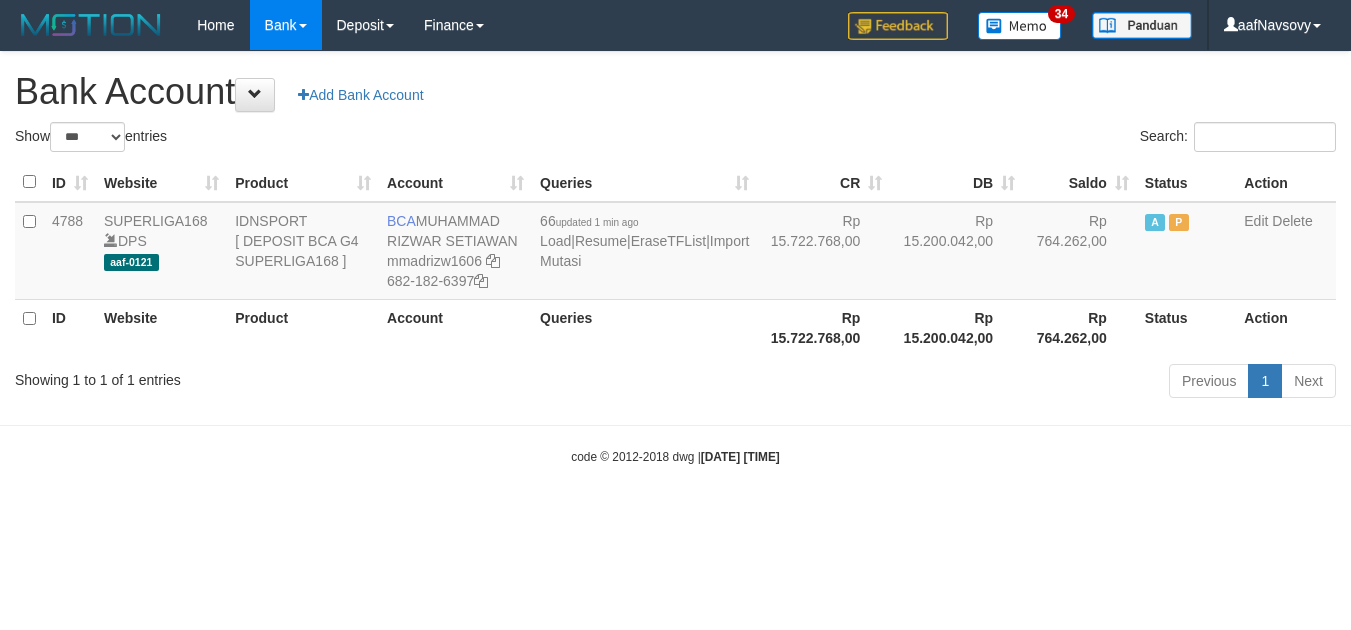 scroll, scrollTop: 0, scrollLeft: 0, axis: both 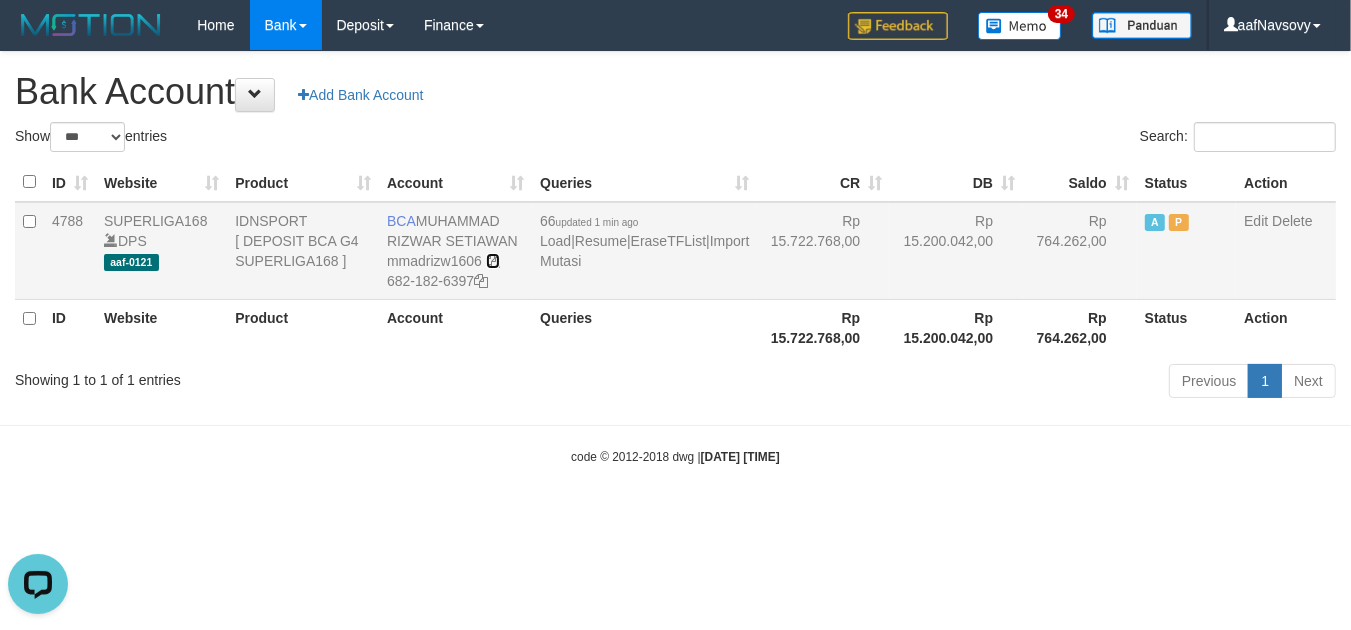 click at bounding box center (493, 261) 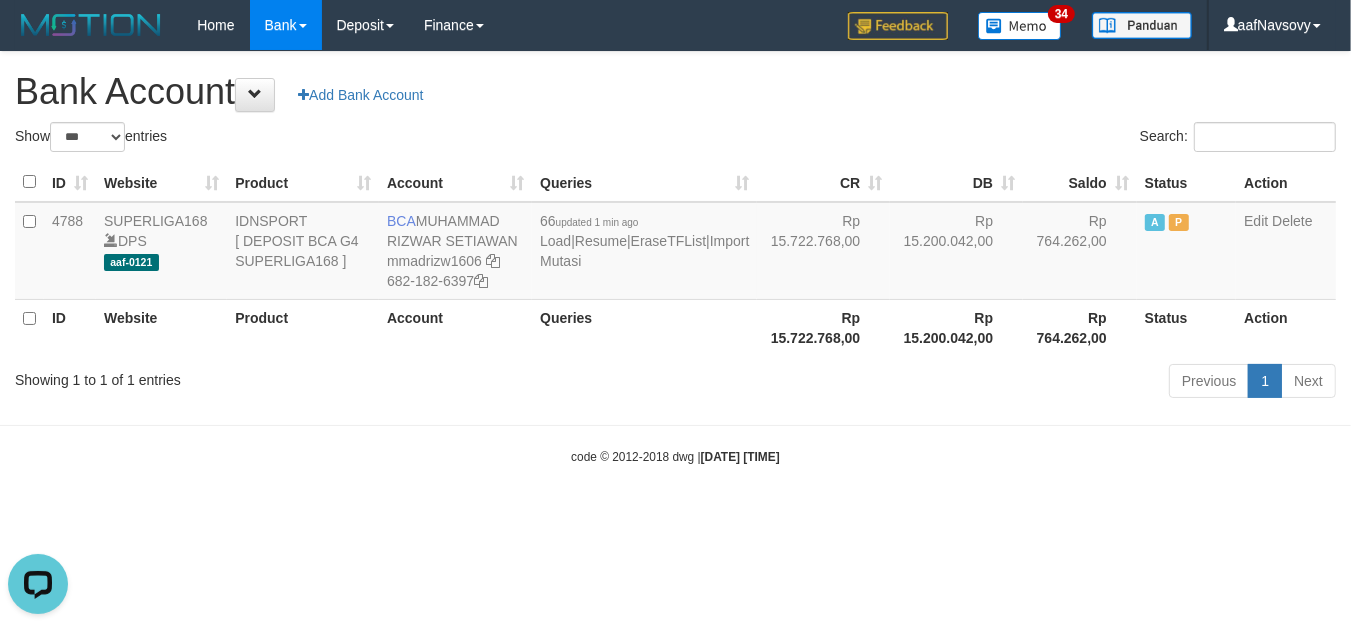 click on "ID Website Product Account Queries CR DB Saldo Status Action
4788
SUPERLIGA168
DPS
aaf-0121
IDNSPORT
[ DEPOSIT BCA G4 SUPERLIGA168 ]
BCA
MUHAMMAD RIZWAR SETIAWAN
mmadrizw1606
682-182-6397
66  updated 1 min ago
Load
|
Resume
|
EraseTFList
|
Import Mutasi
Rp 15.722.768,00
Rp 15.200.042,00
Rp 764.262,00
A
P
Edit
Delete
ID Website Product Account Queries Rp 15.722.768,00 Rp 15.200.042,00" at bounding box center [675, 259] 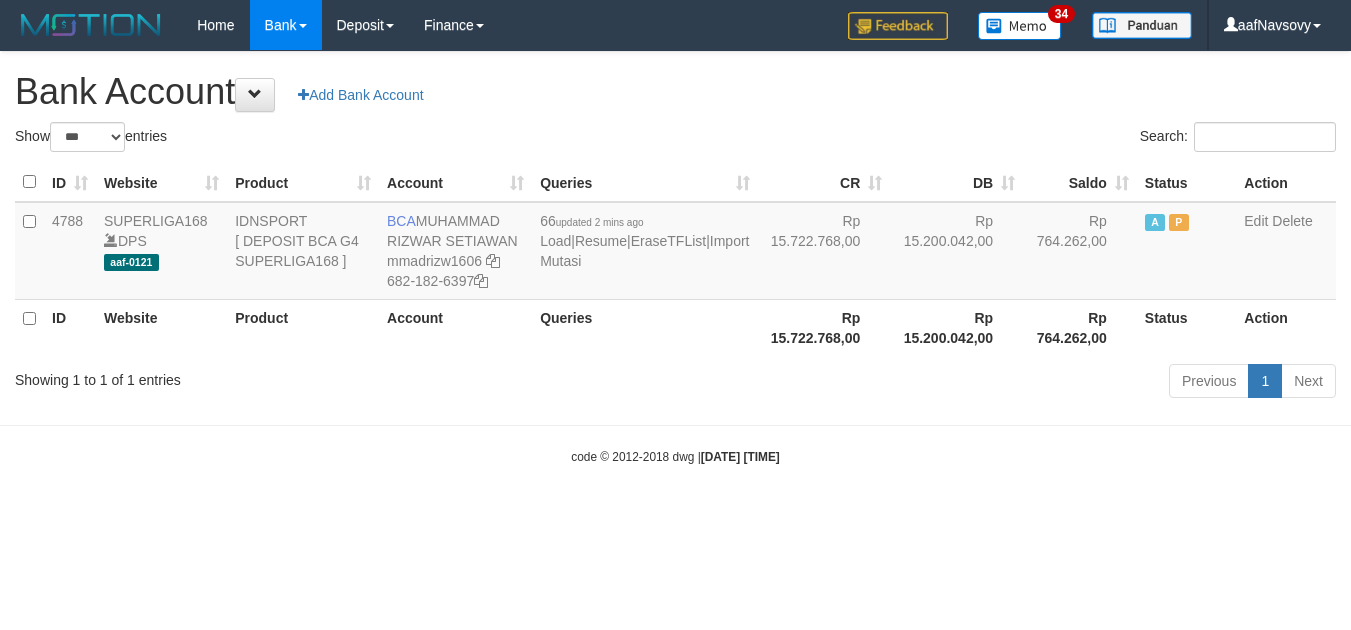 select on "***" 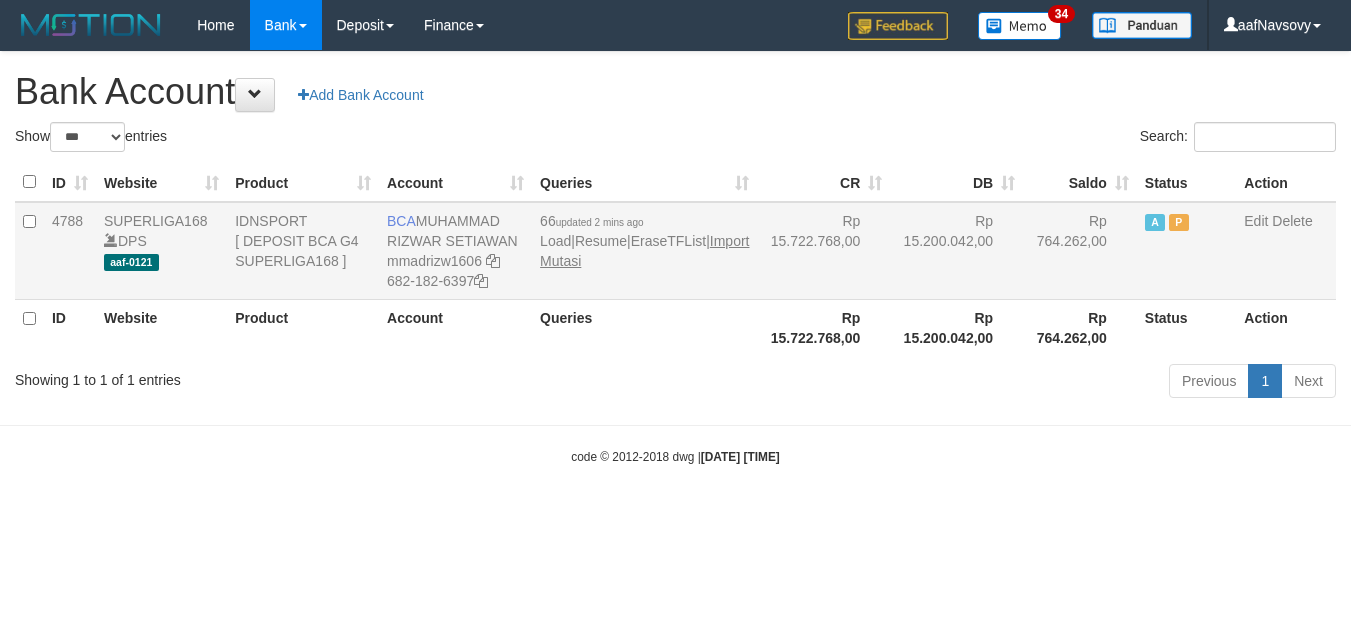scroll, scrollTop: 0, scrollLeft: 0, axis: both 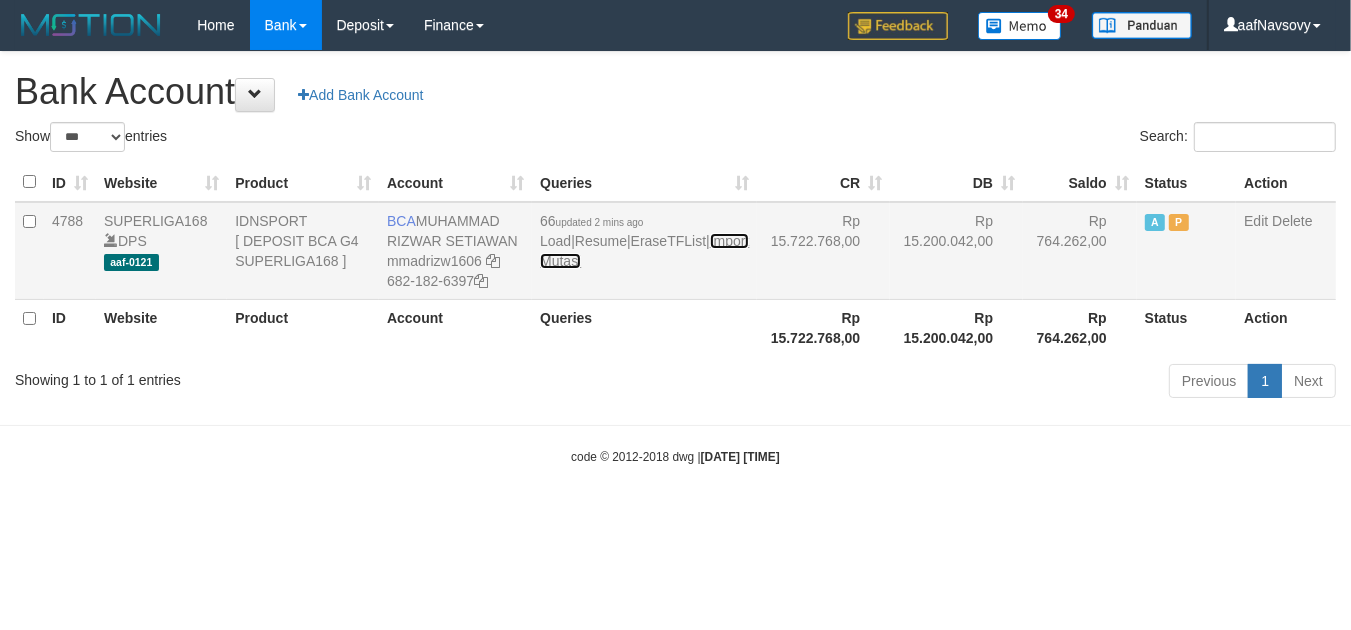 click on "Import Mutasi" at bounding box center (644, 251) 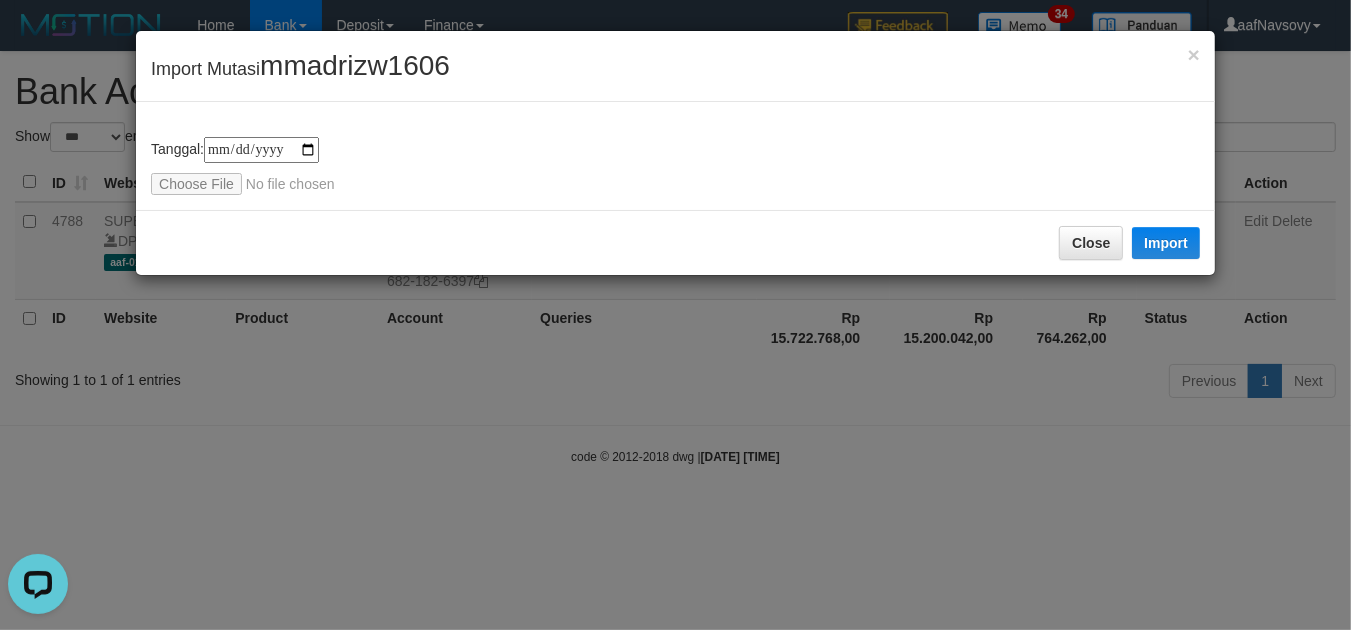scroll, scrollTop: 0, scrollLeft: 0, axis: both 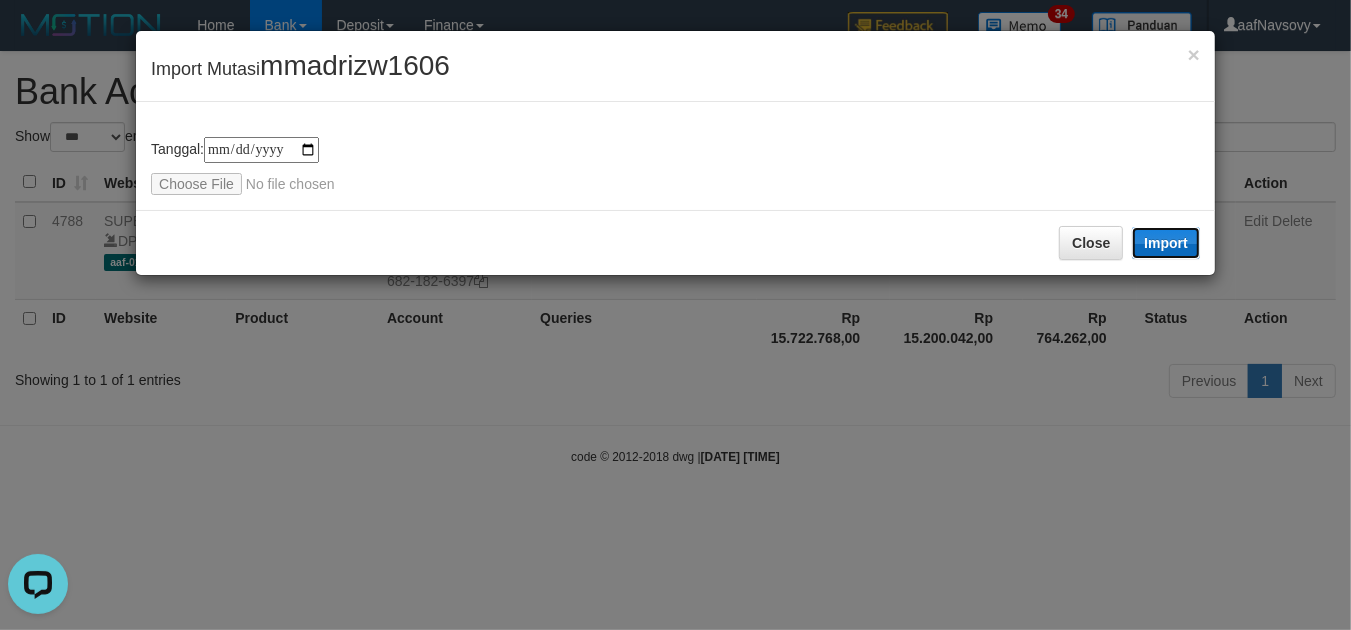 click on "Import" at bounding box center (1166, 243) 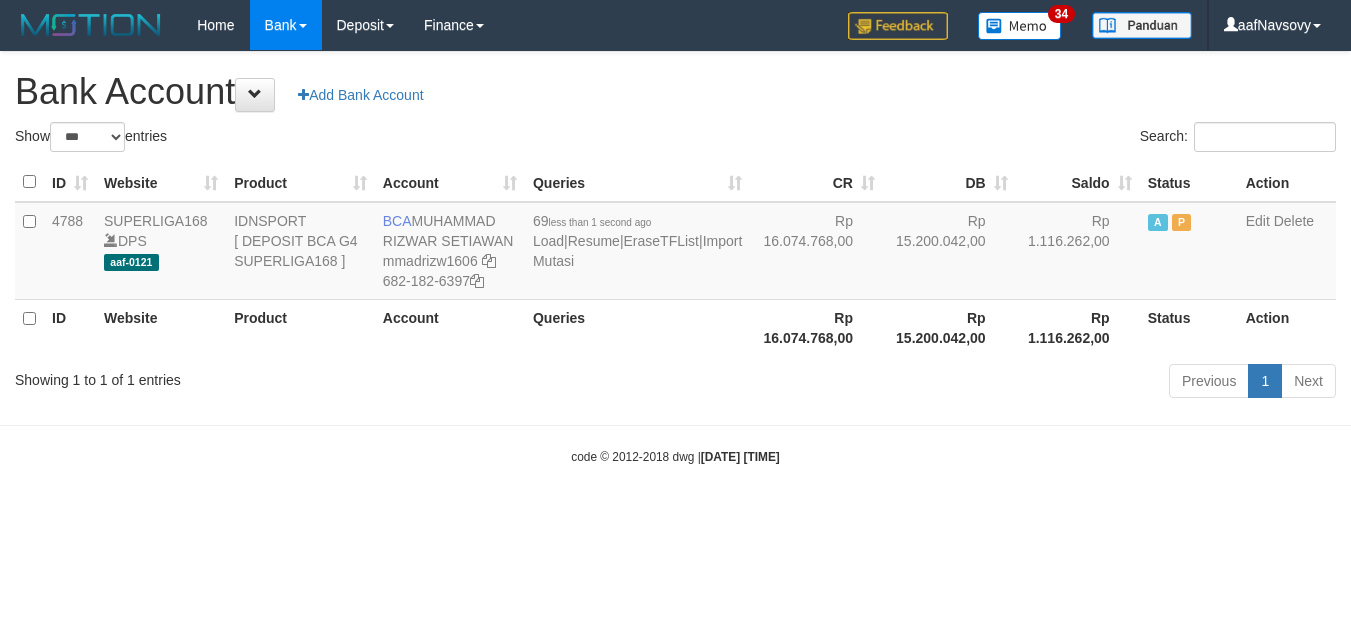 select on "***" 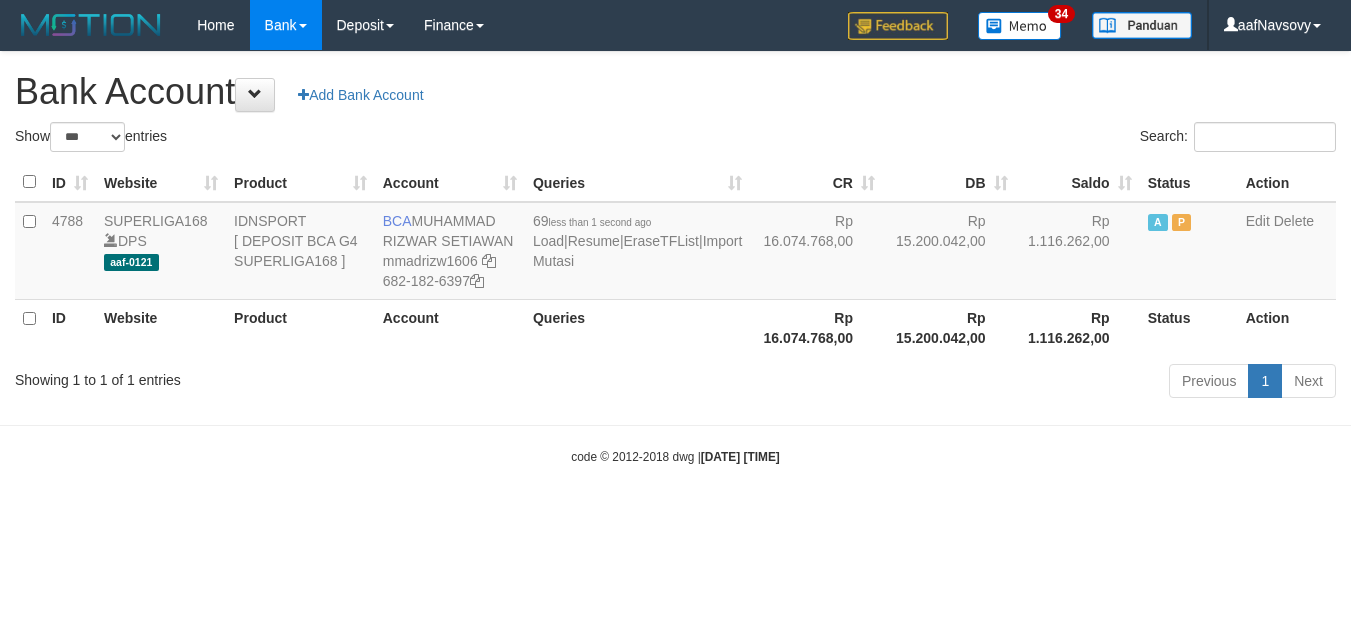 scroll, scrollTop: 0, scrollLeft: 0, axis: both 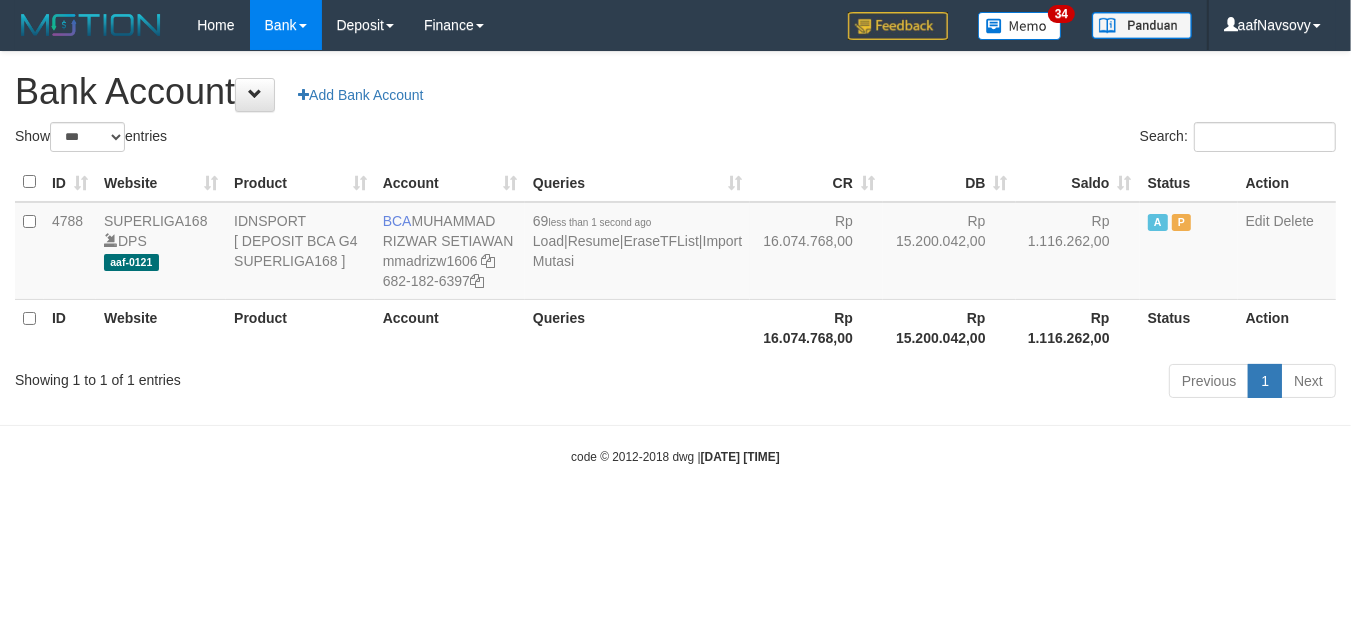 click on "code © [YEAR]-[YEAR] dwg |  [DATE] [TIME]" at bounding box center [675, 456] 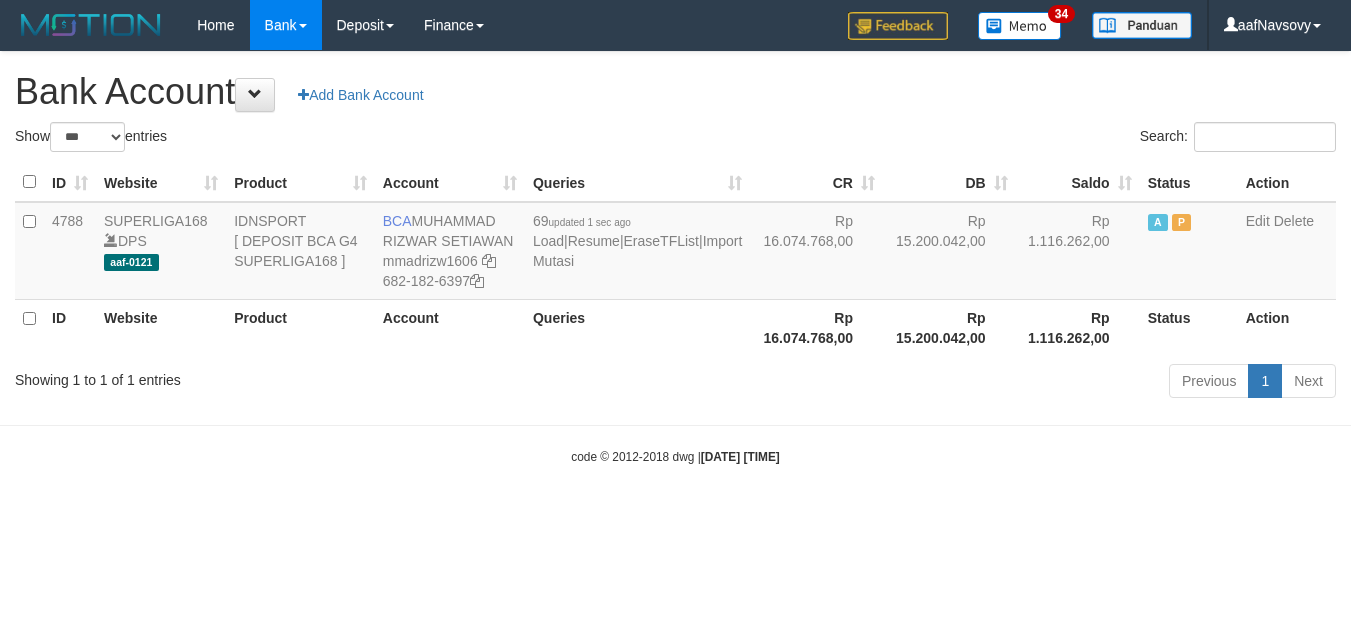 select on "***" 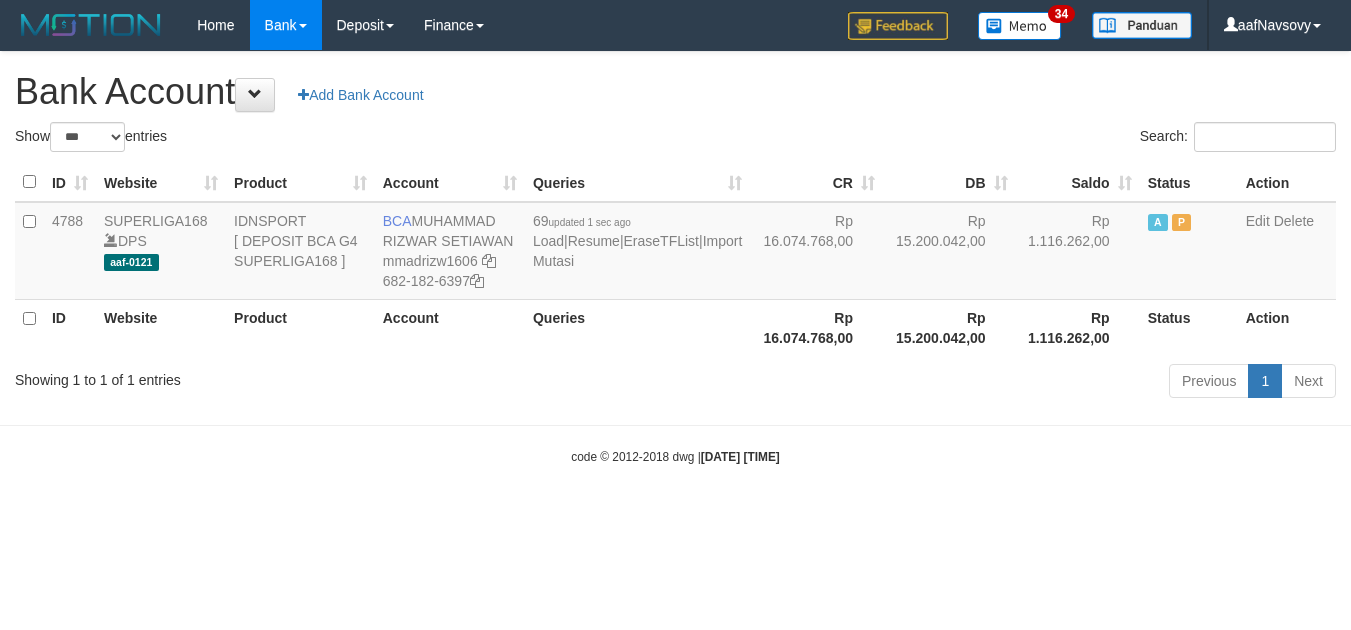 scroll, scrollTop: 0, scrollLeft: 0, axis: both 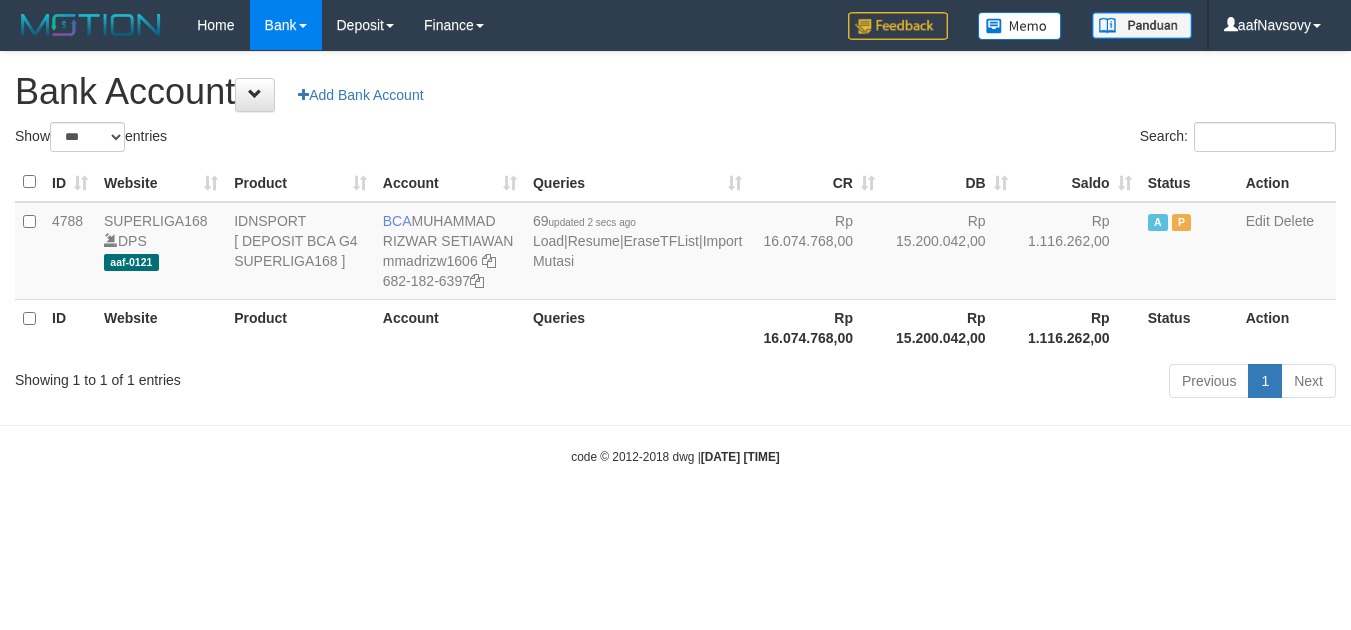 select on "***" 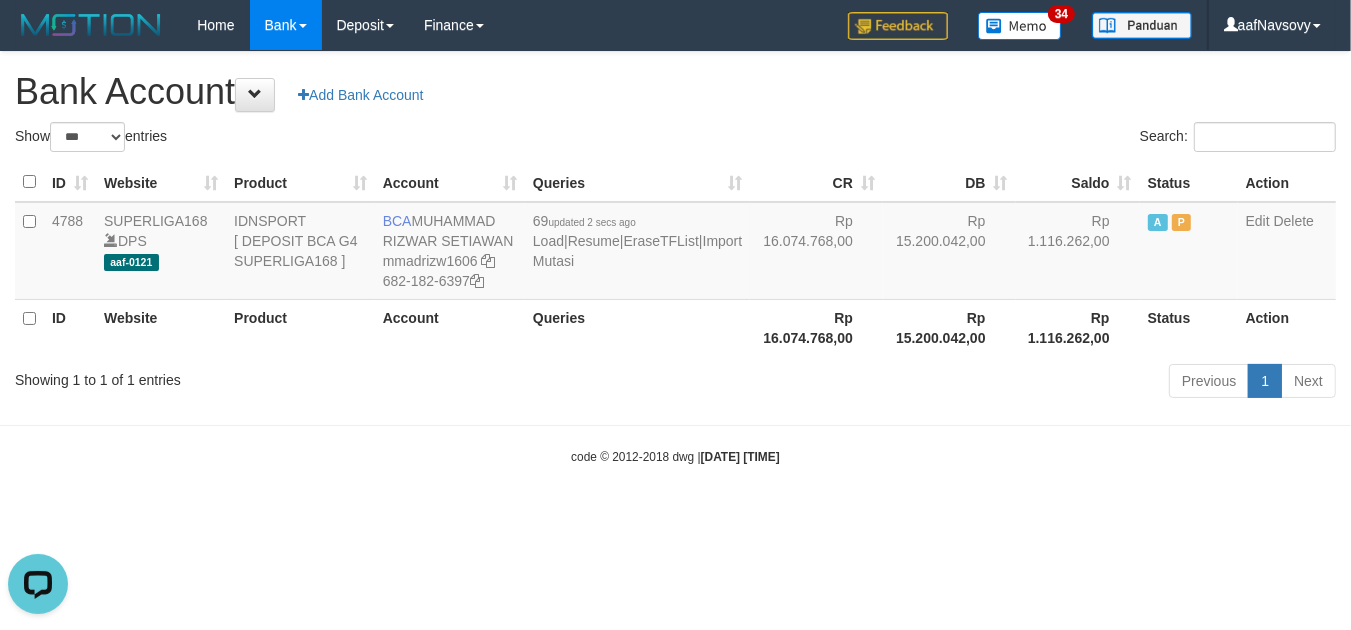 scroll, scrollTop: 0, scrollLeft: 0, axis: both 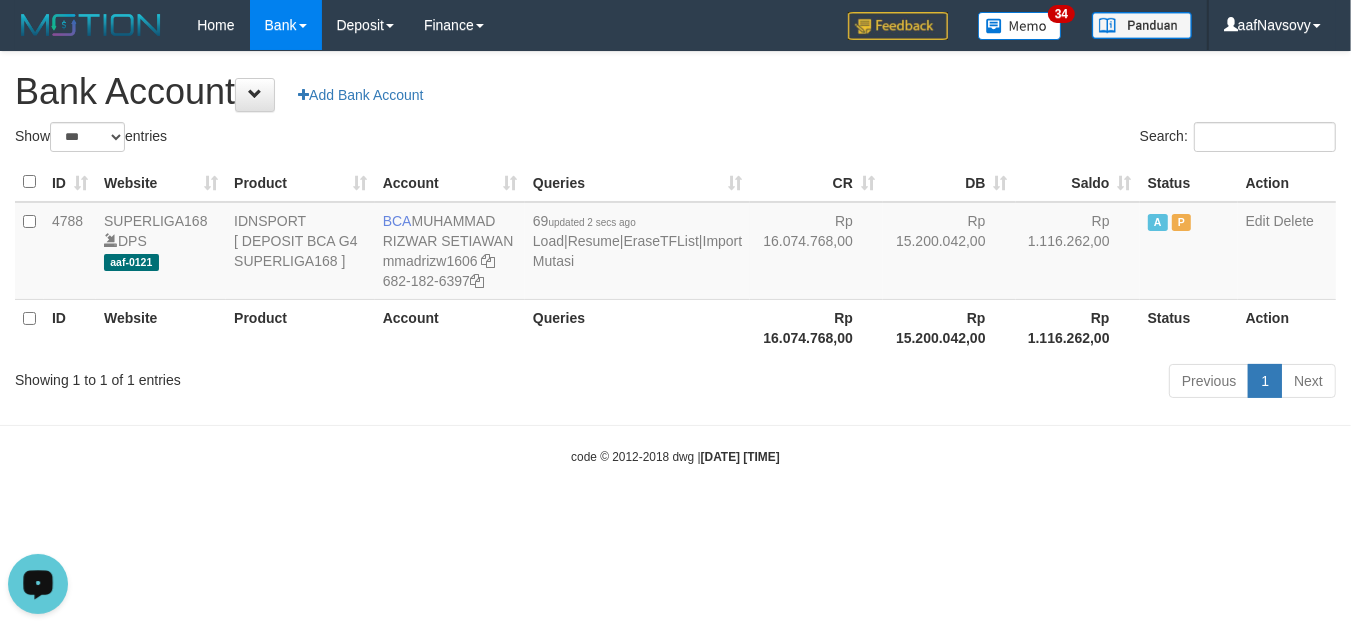 click on "Toggle navigation
Home
Bank
Account List
Load
By Website
Group
[ISPORT]													SUPERLIGA168
By Load Group (DPS)
34" at bounding box center [675, 258] 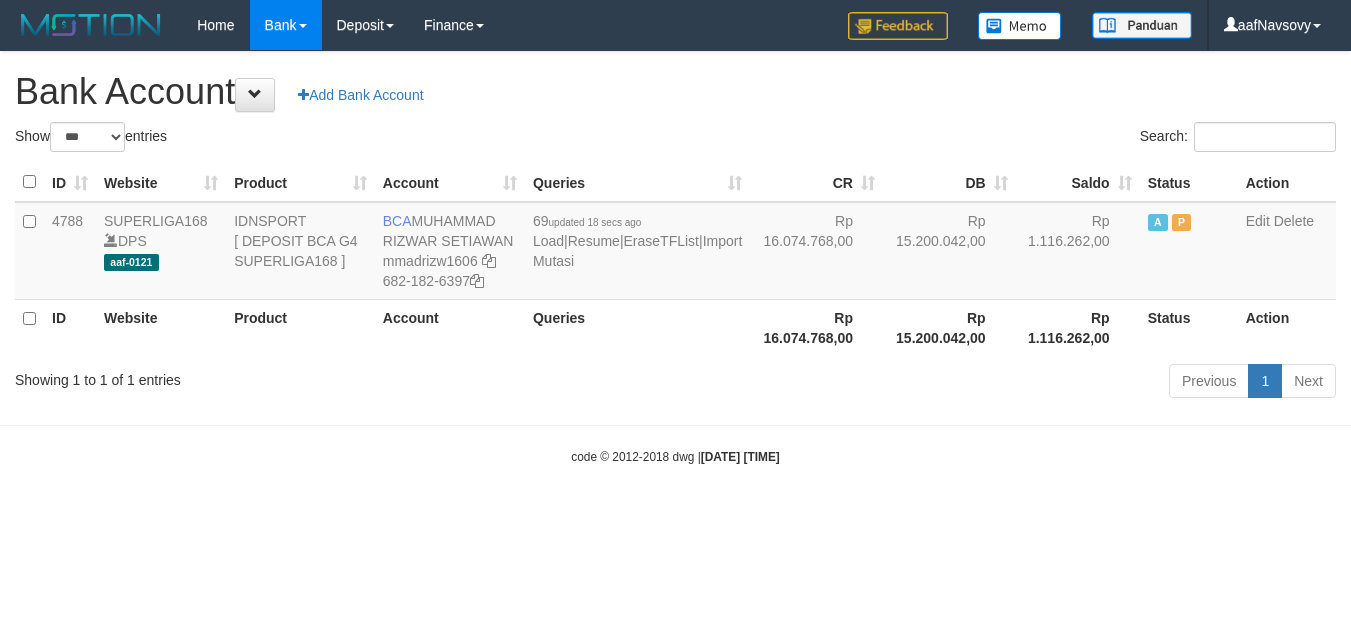 select on "***" 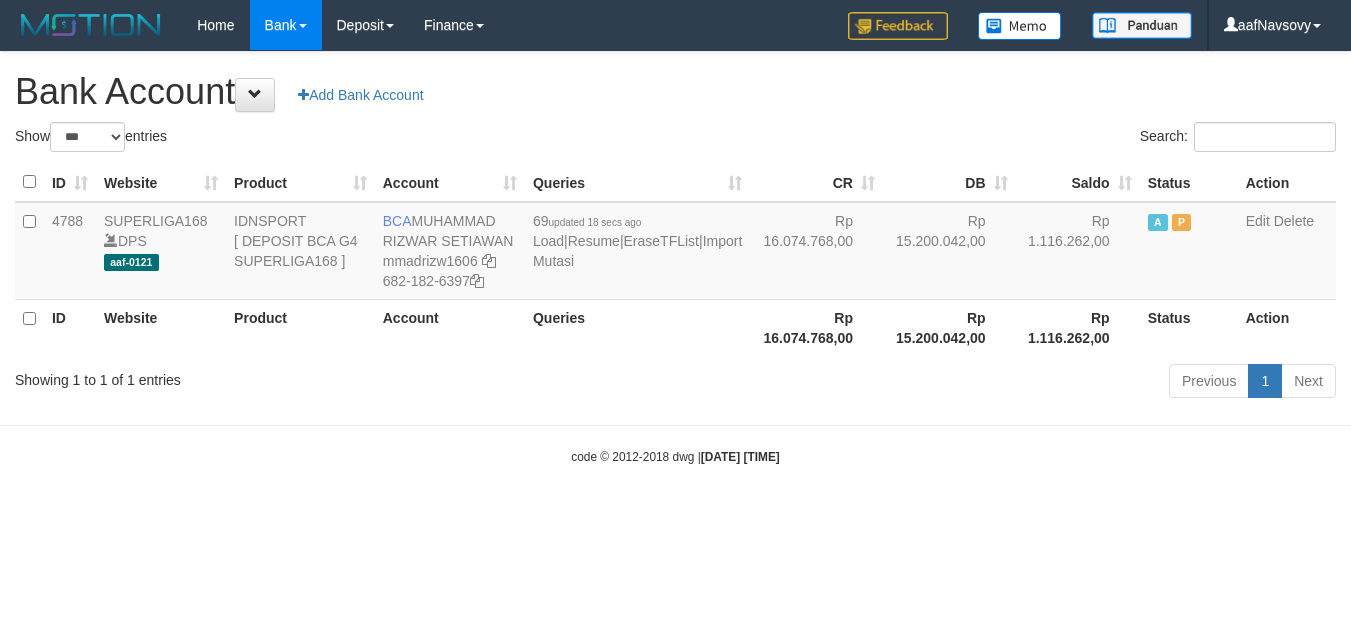 scroll, scrollTop: 0, scrollLeft: 0, axis: both 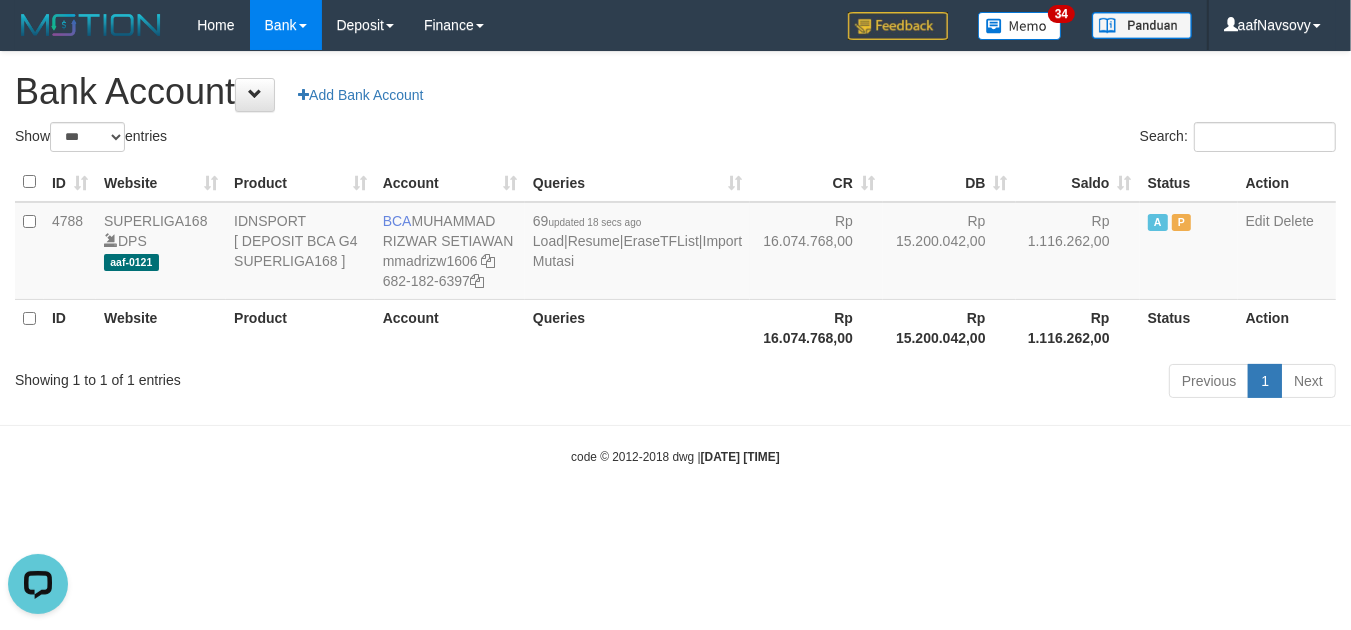 click on "Toggle navigation
Home
Bank
Account List
Load
By Website
Group
[ISPORT]													SUPERLIGA168
By Load Group (DPS)" at bounding box center (675, 258) 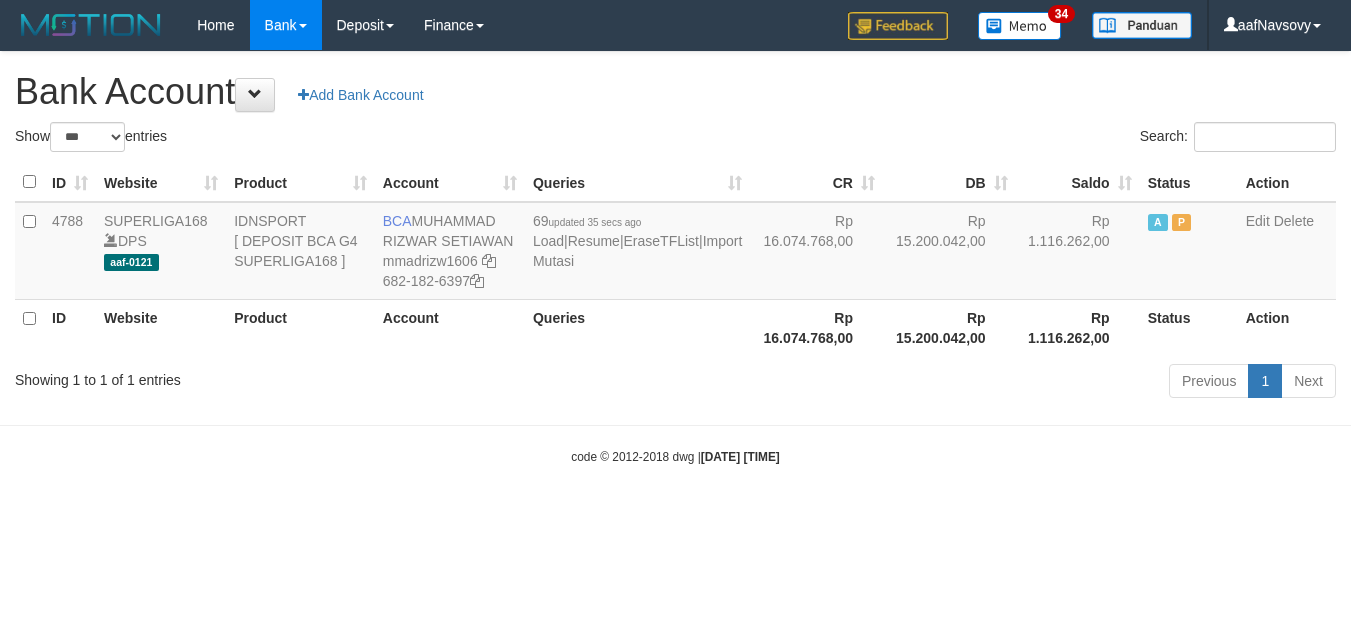 select on "***" 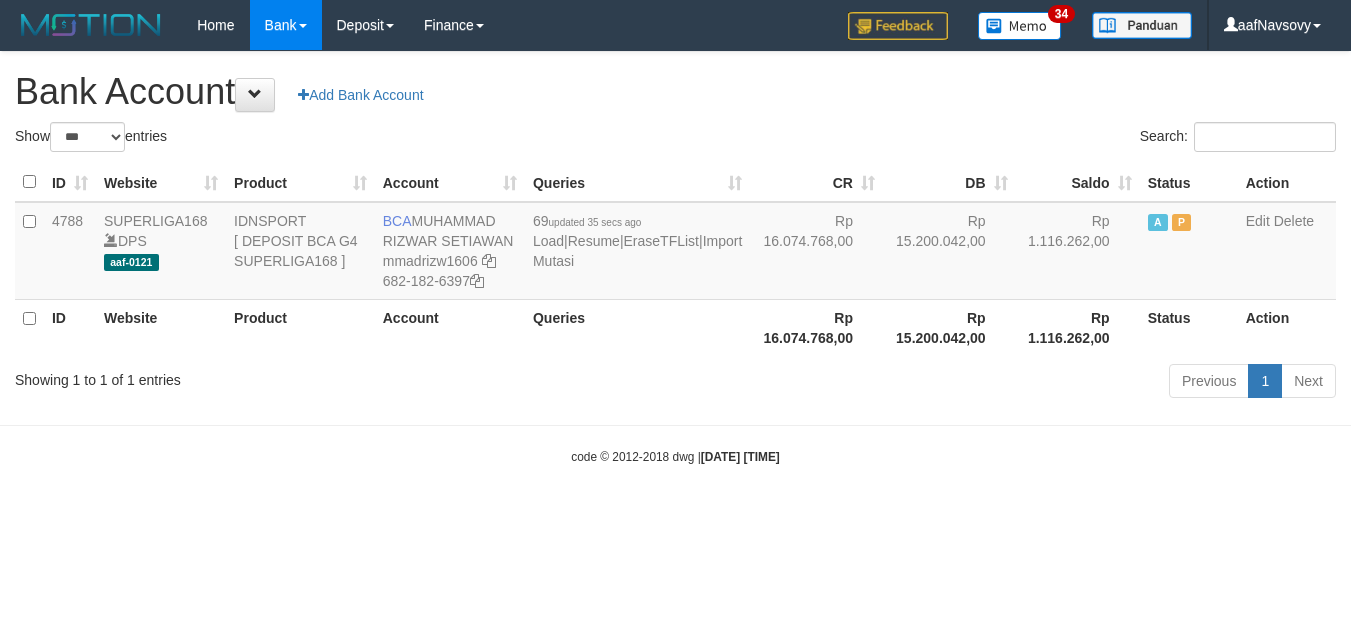 scroll, scrollTop: 0, scrollLeft: 0, axis: both 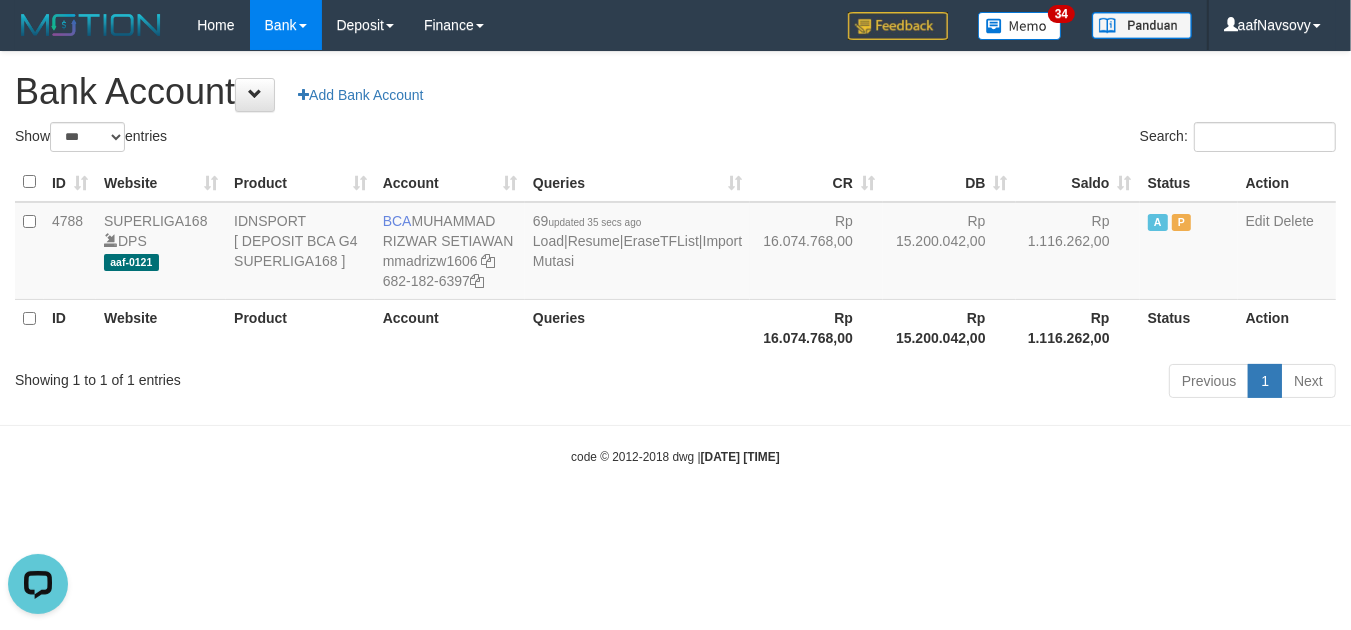 click on "Toggle navigation
Home
Bank
Account List
Load
By Website
Group
[ISPORT]													SUPERLIGA168
By Load Group (DPS)
34" at bounding box center [675, 258] 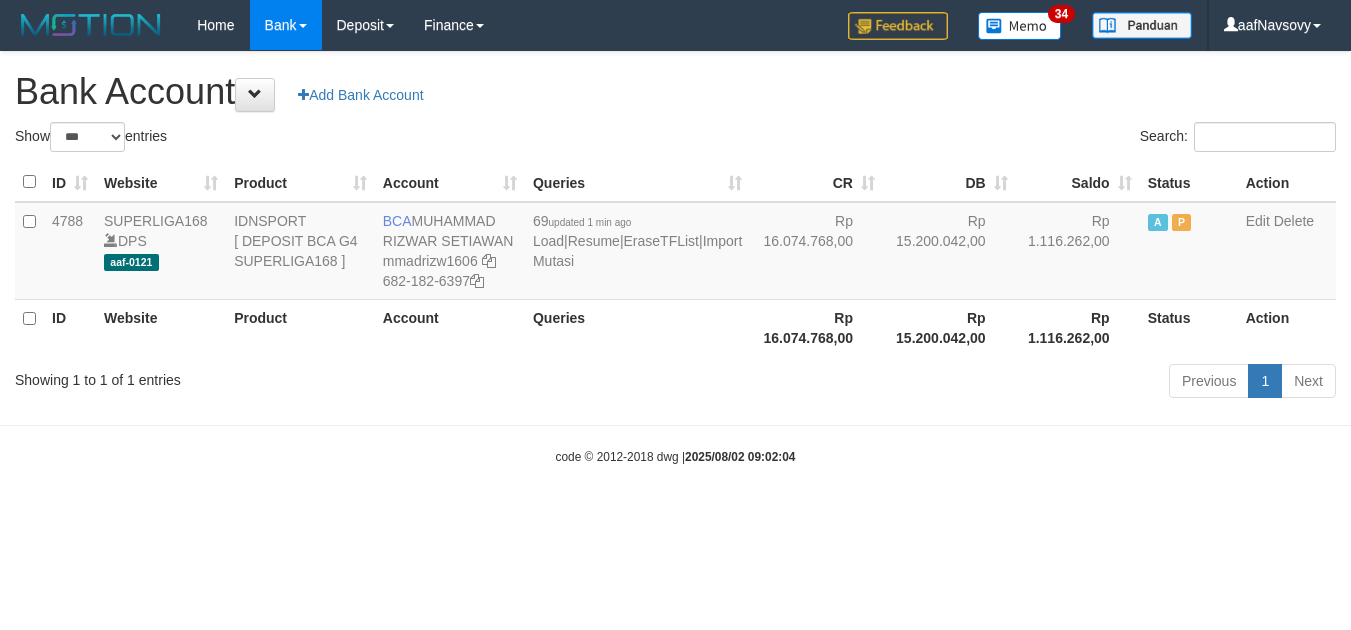select on "***" 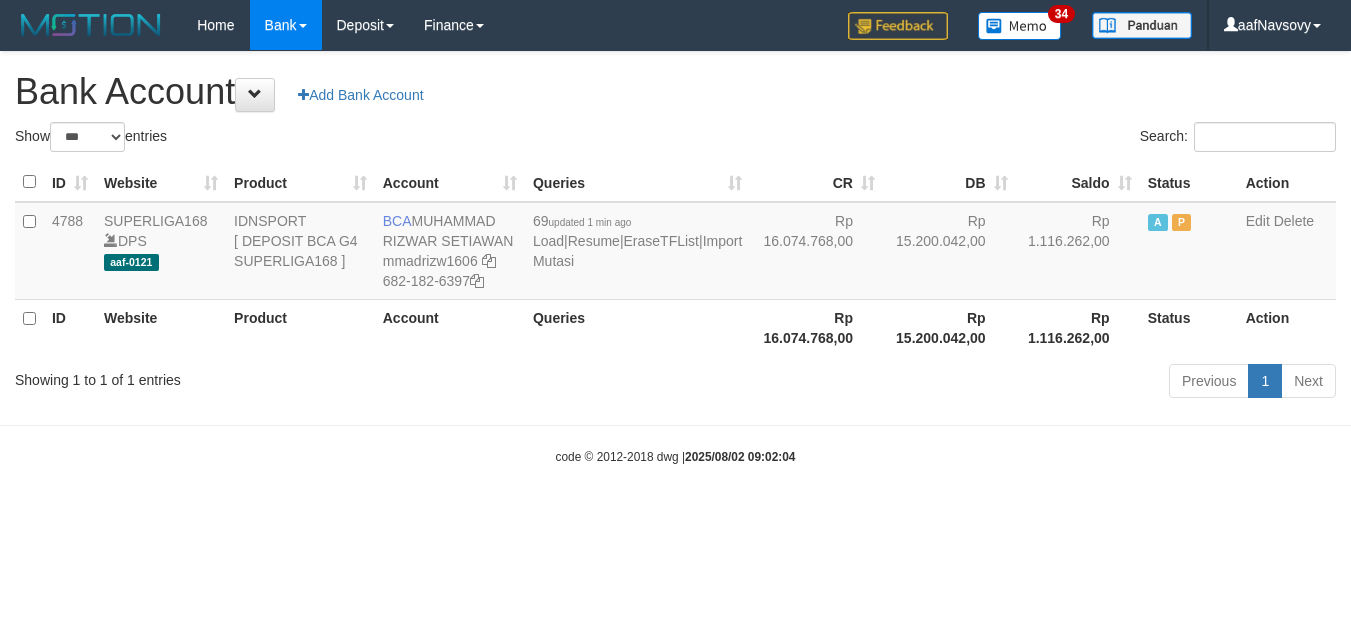 scroll, scrollTop: 0, scrollLeft: 0, axis: both 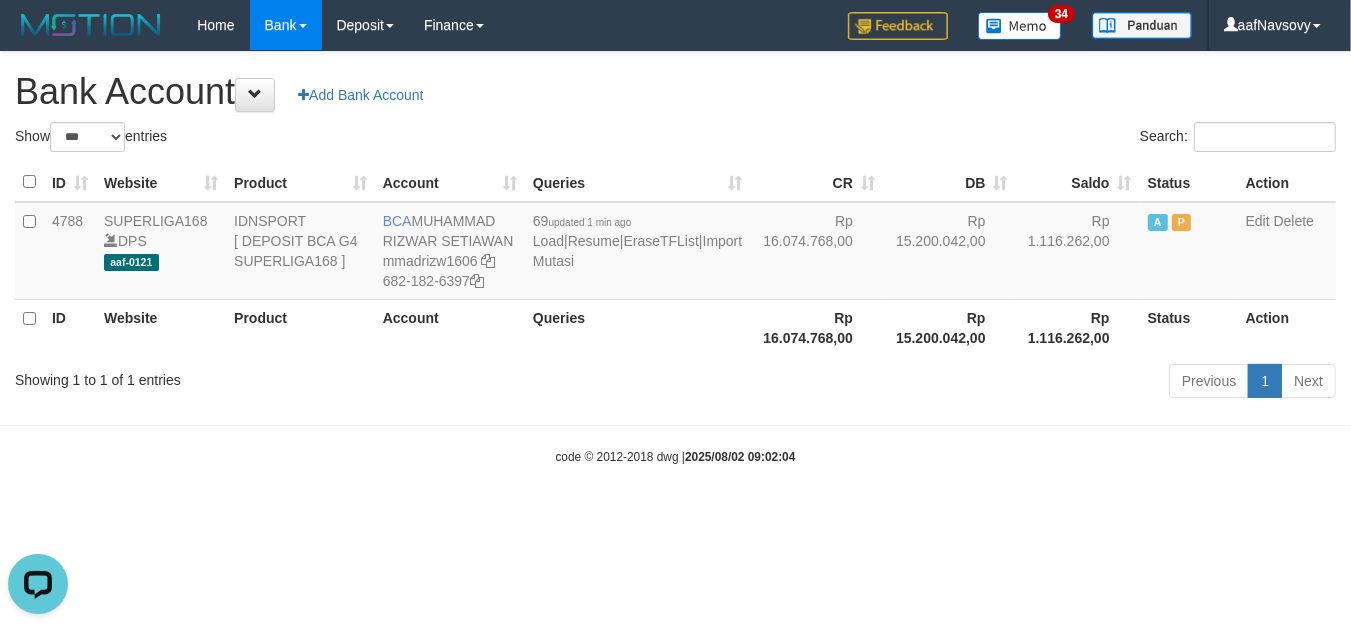 click on "code © 2012-2018 dwg |  2025/08/02 09:02:04" at bounding box center (675, 456) 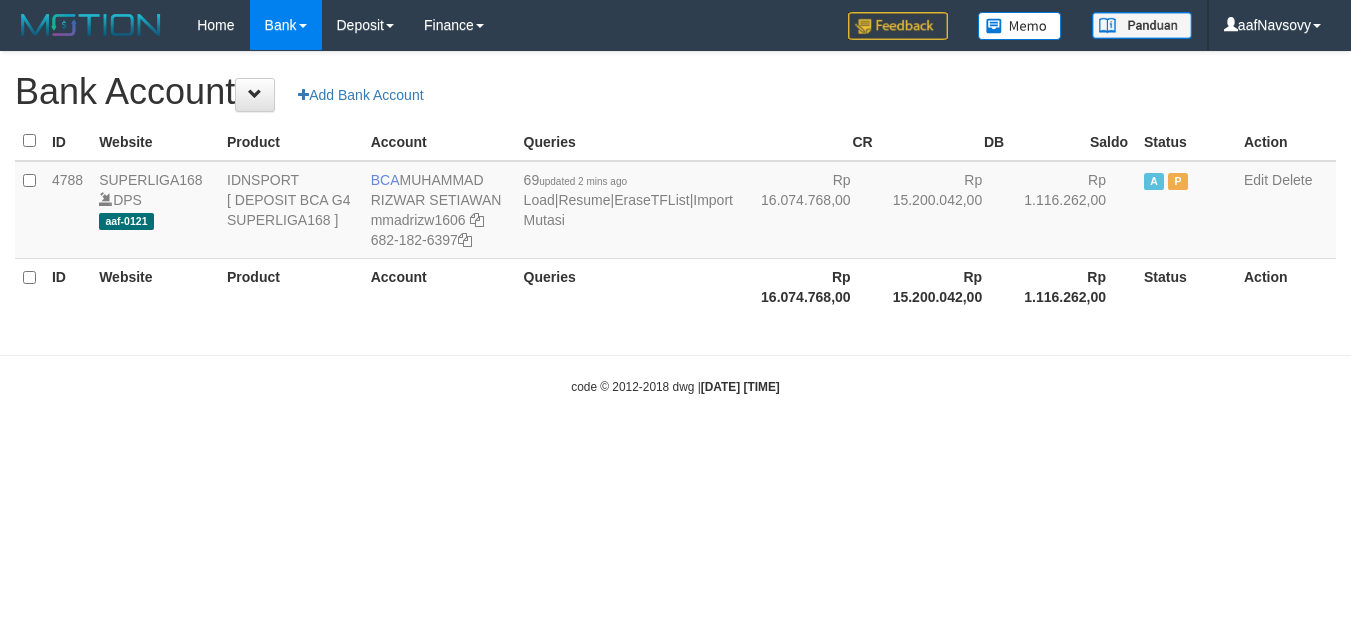 scroll, scrollTop: 0, scrollLeft: 0, axis: both 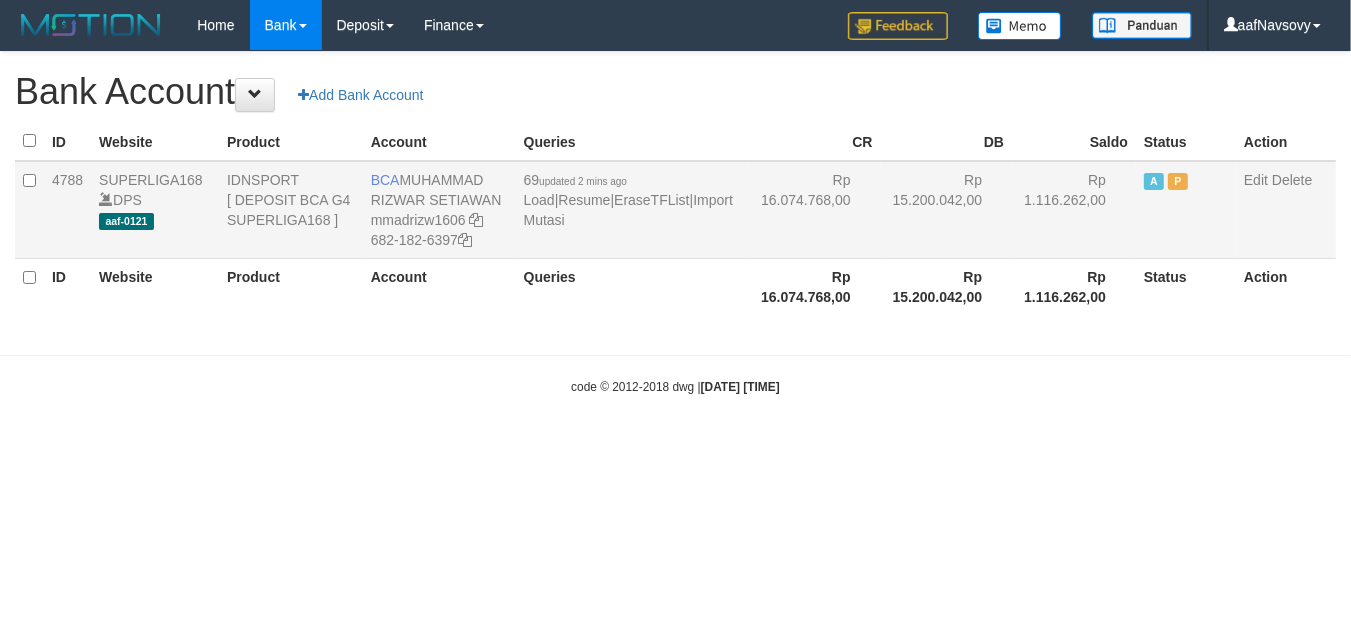select on "***" 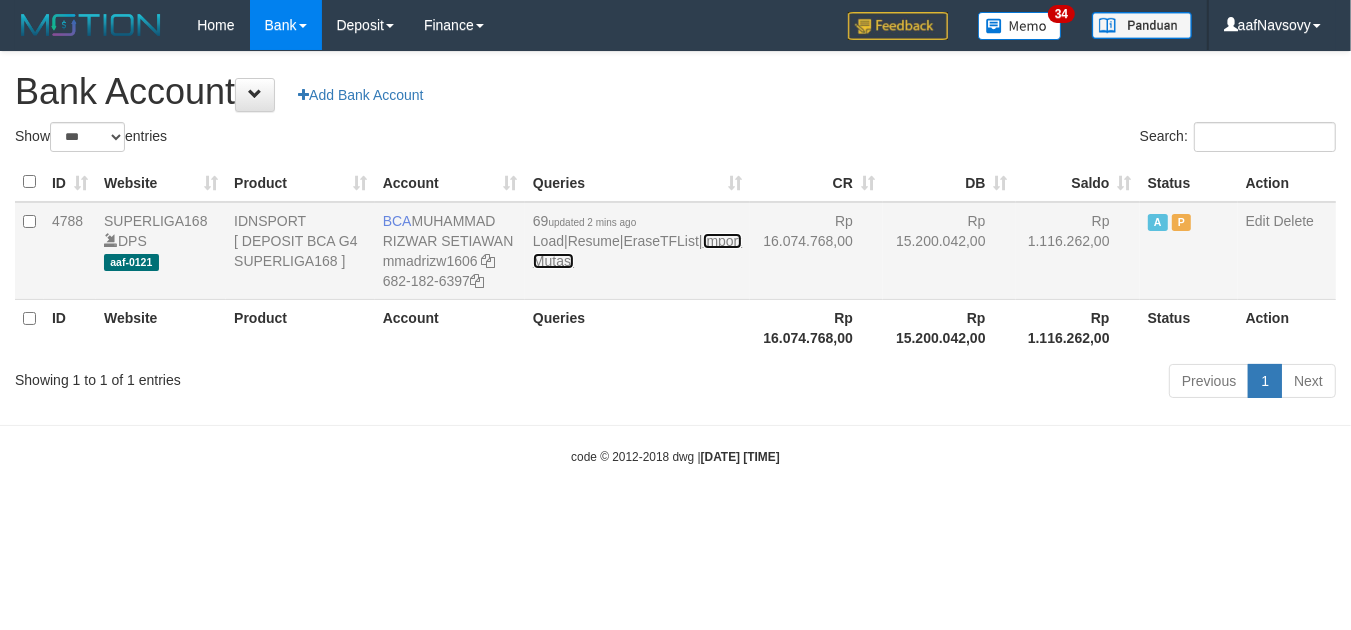 click on "Import Mutasi" at bounding box center [637, 251] 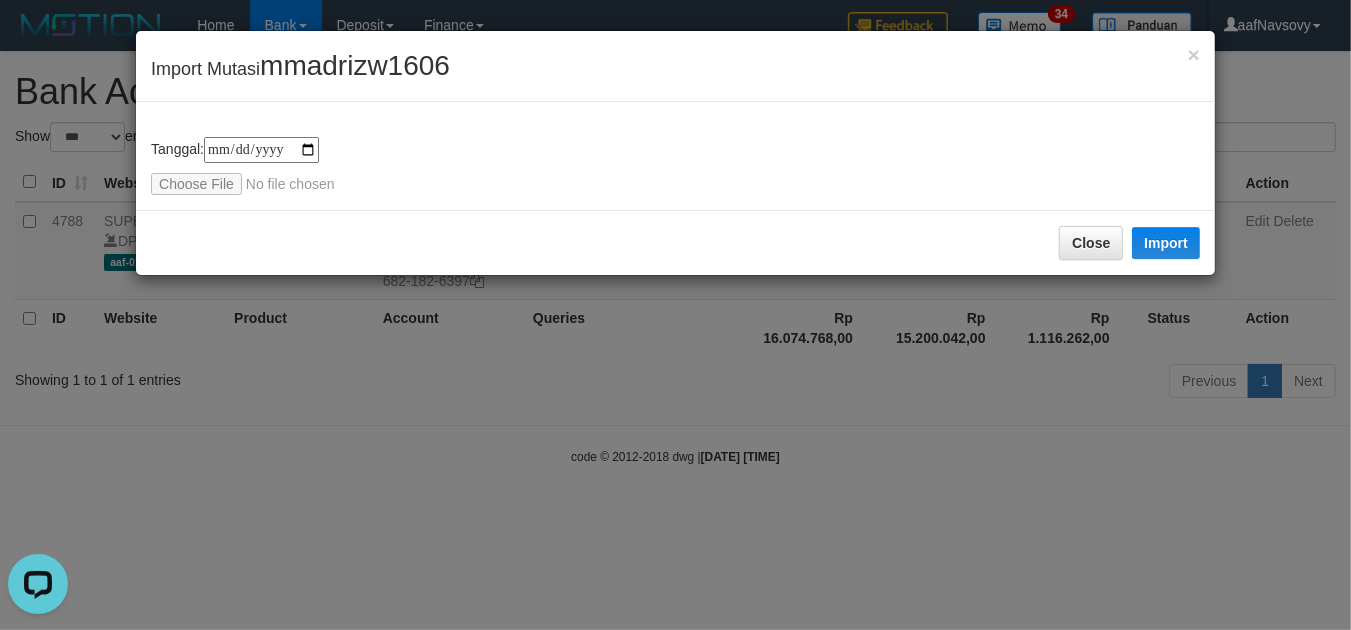scroll, scrollTop: 0, scrollLeft: 0, axis: both 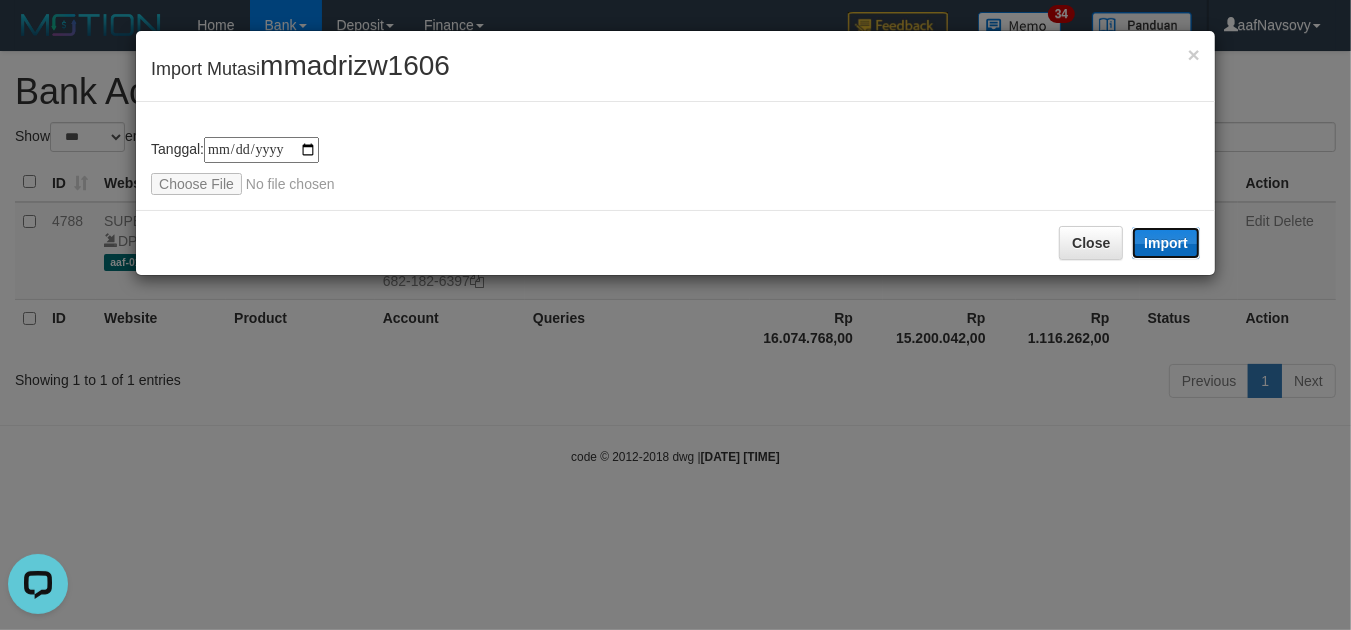 click on "Import" at bounding box center (1166, 243) 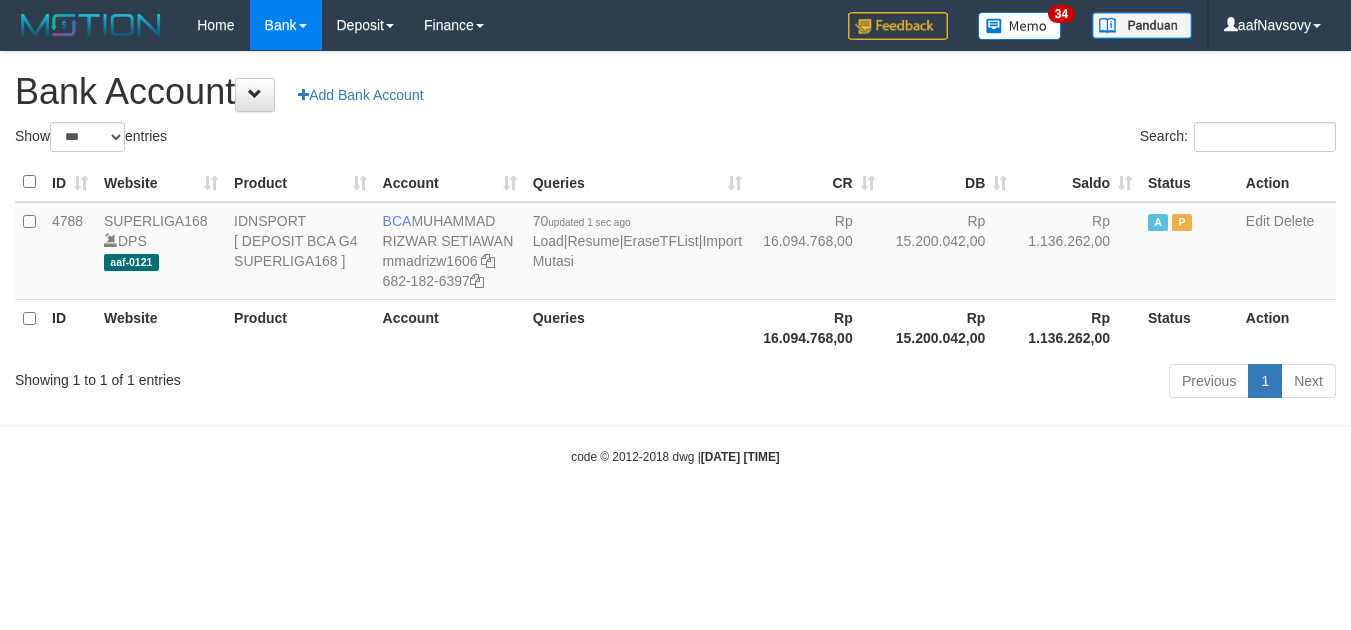 select on "***" 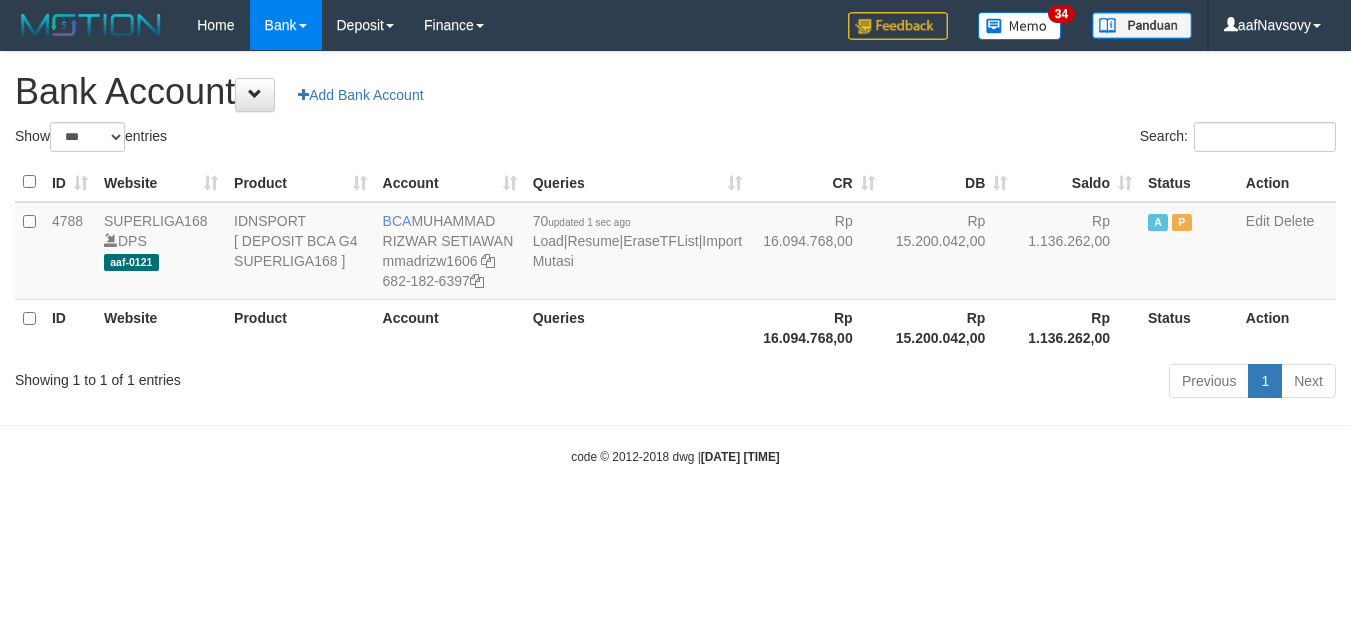 scroll, scrollTop: 0, scrollLeft: 0, axis: both 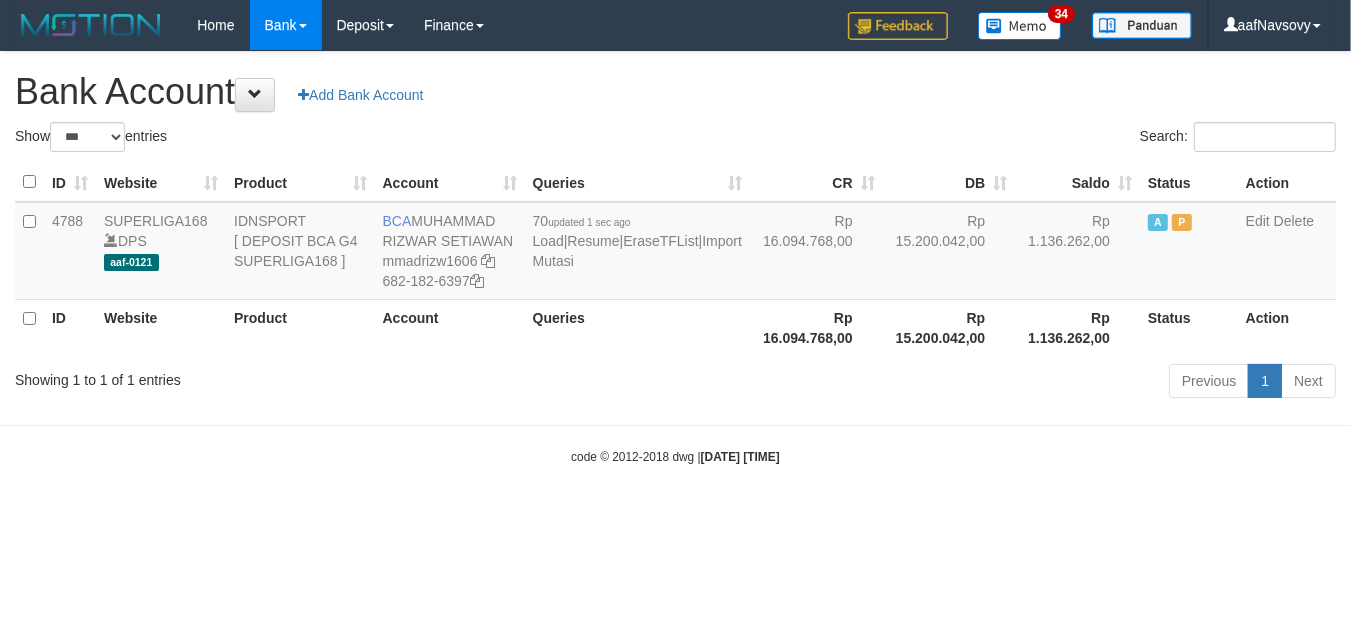click on "Toggle navigation
Home
Bank
Account List
Load
By Website
Group
[ISPORT]													SUPERLIGA168
By Load Group (DPS)
34" at bounding box center (675, 258) 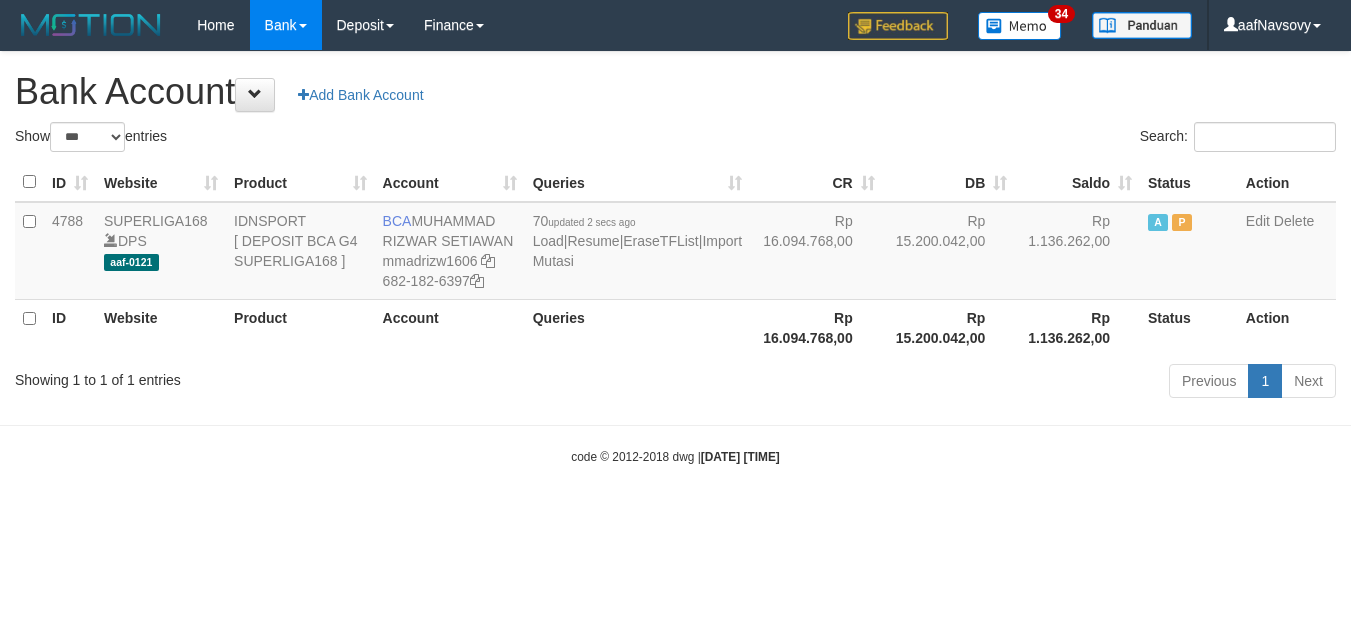select on "***" 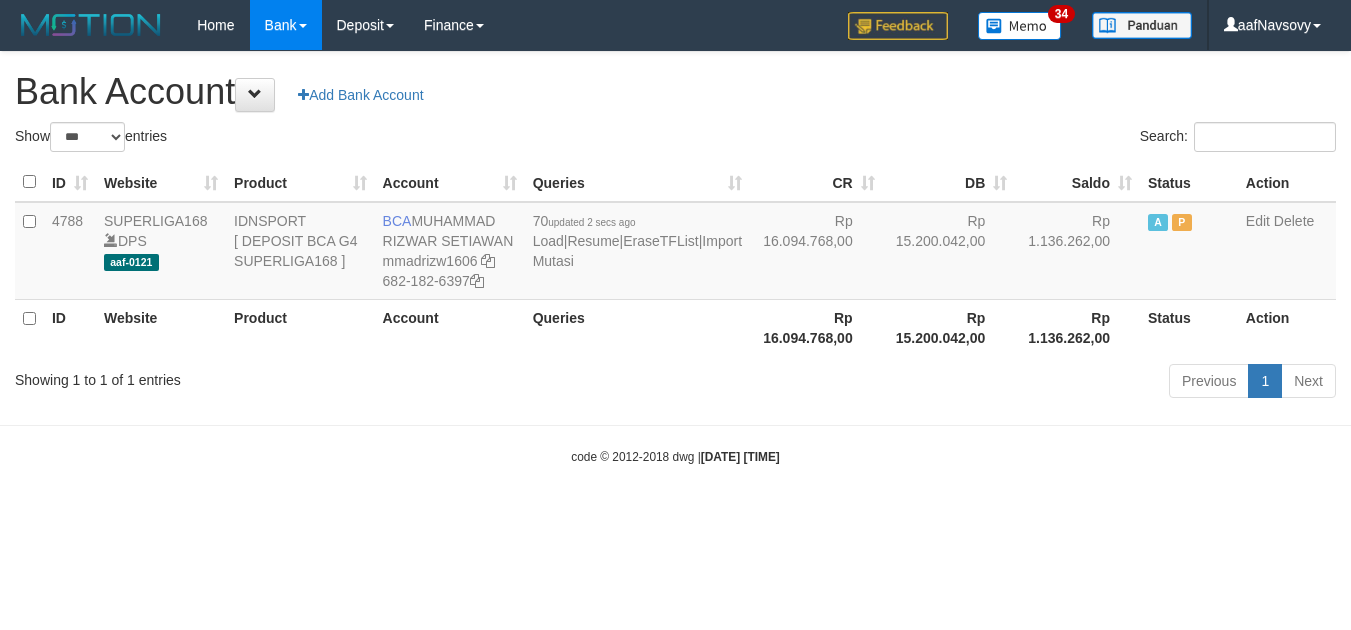 scroll, scrollTop: 0, scrollLeft: 0, axis: both 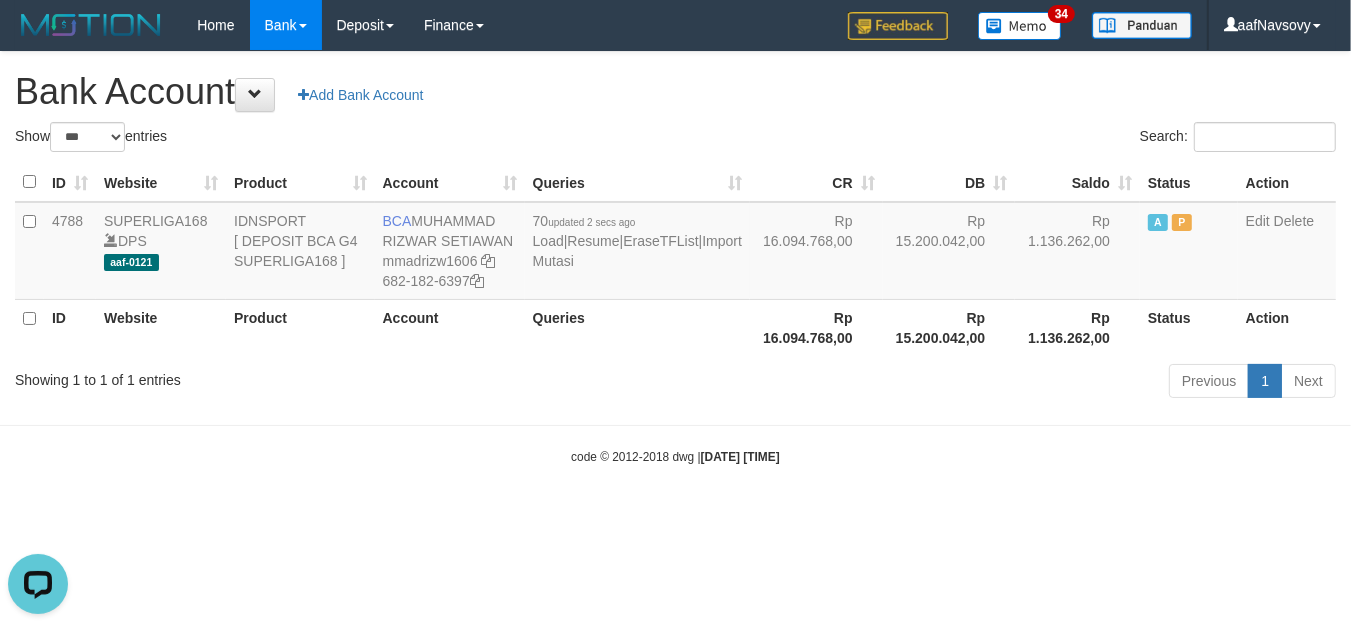 click on "Toggle navigation
Home
Bank
Account List
Load
By Website
Group
[ISPORT]													SUPERLIGA168
By Load Group (DPS)
34" at bounding box center (675, 258) 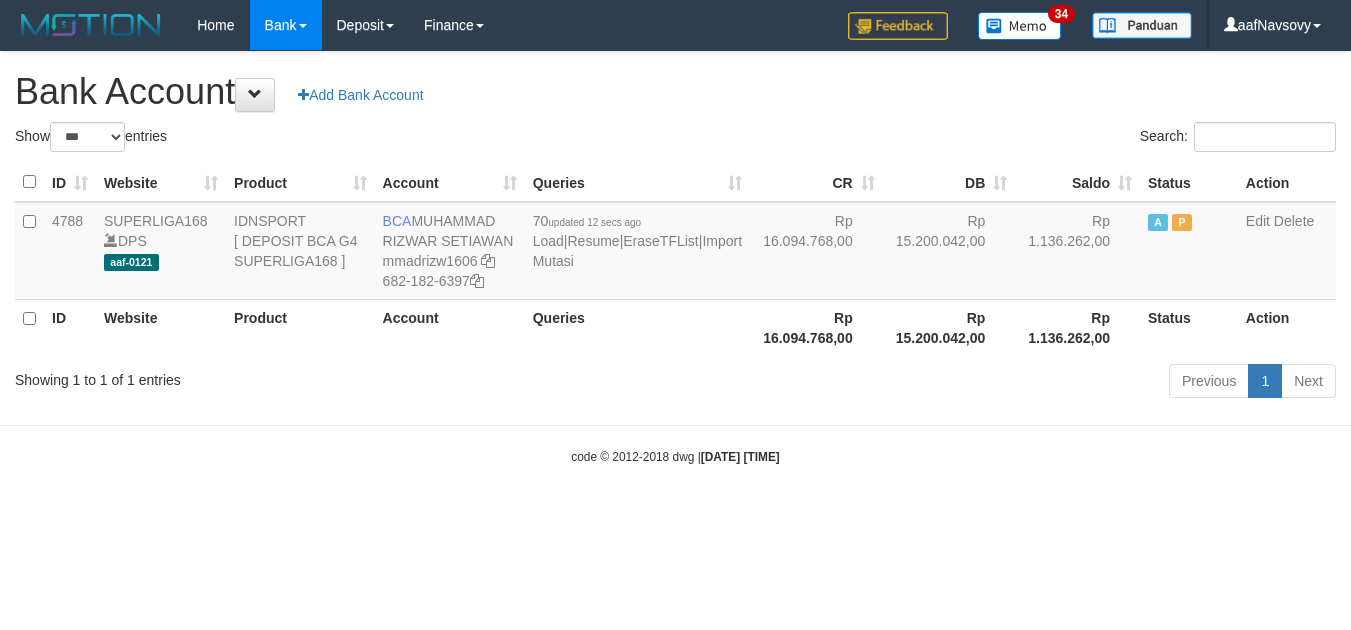 select on "***" 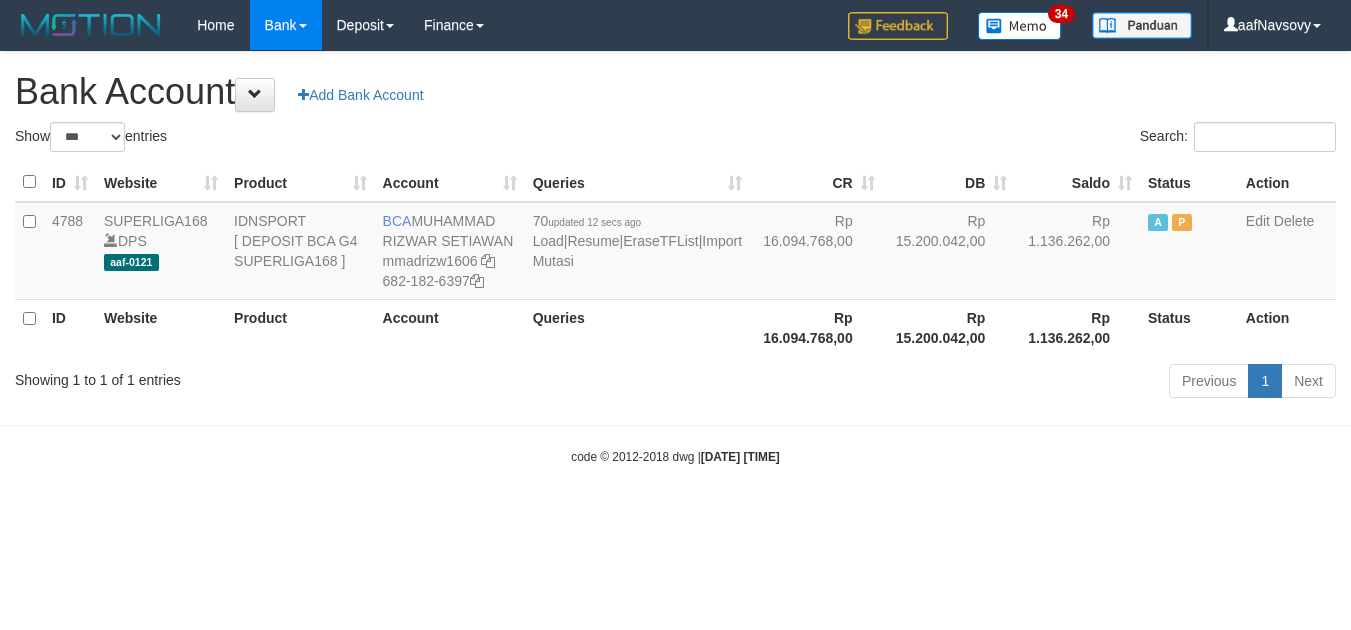 scroll, scrollTop: 0, scrollLeft: 0, axis: both 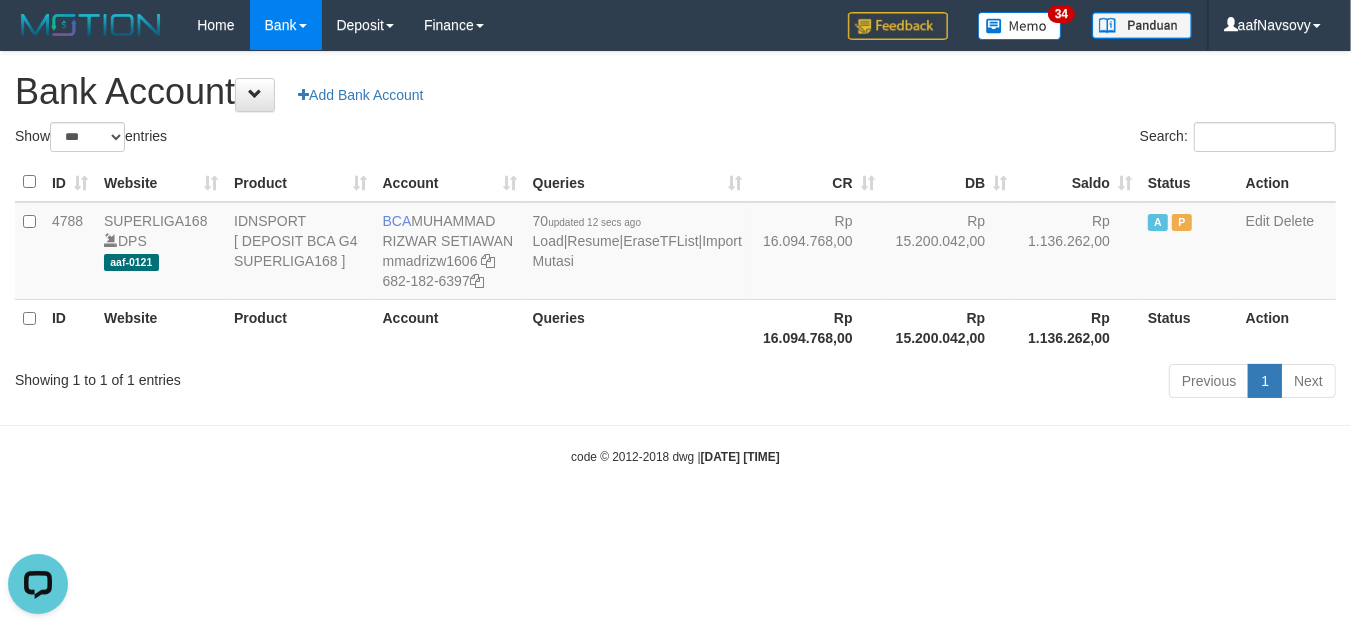 click on "Toggle navigation
Home
Bank
Account List
Load
By Website
Group
[ISPORT]													SUPERLIGA168
By Load Group (DPS)" at bounding box center [675, 258] 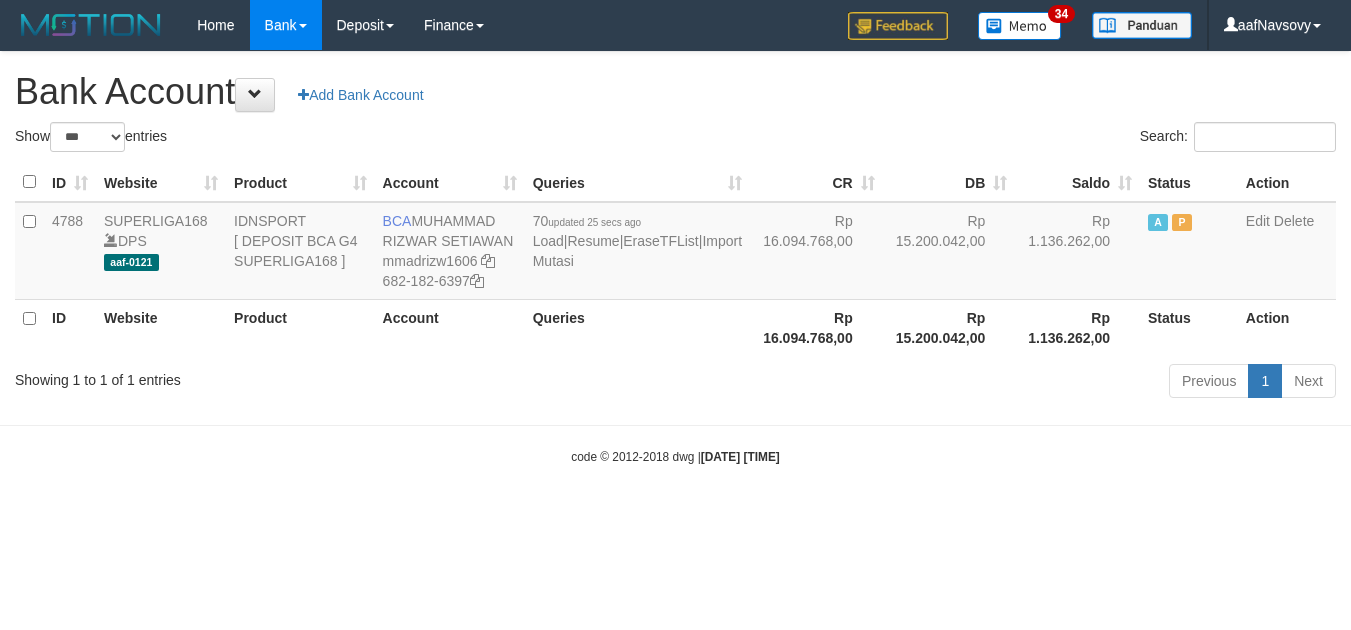 select on "***" 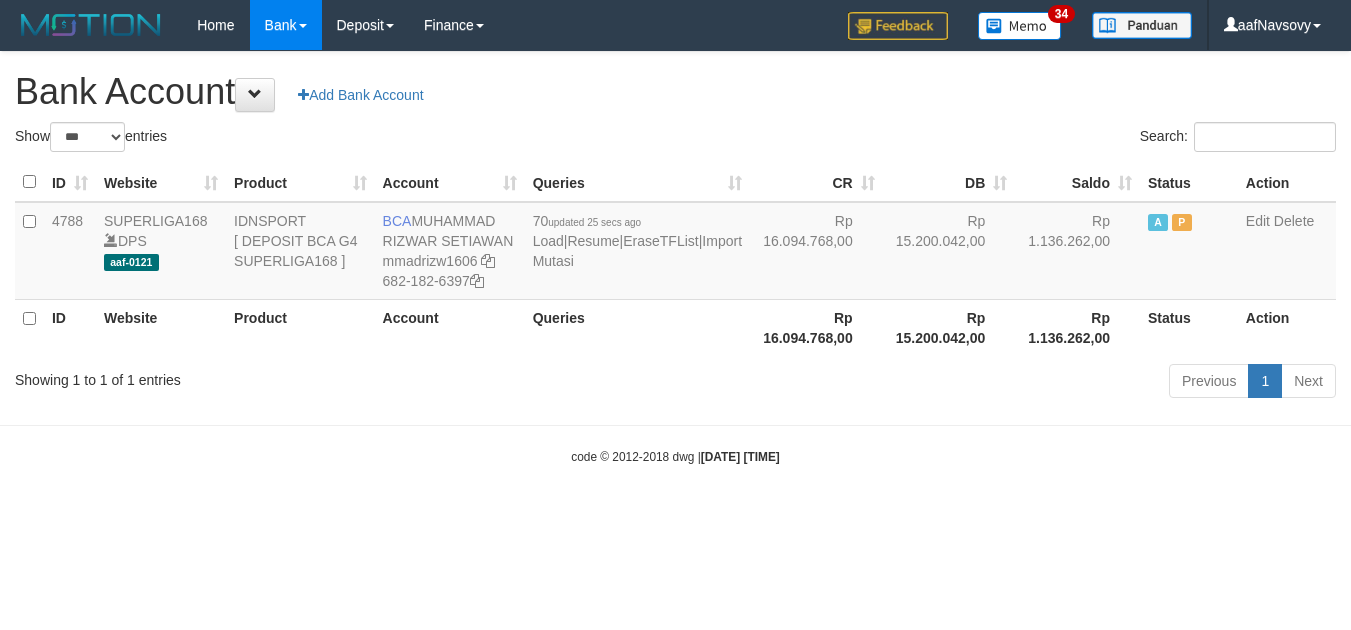 scroll, scrollTop: 0, scrollLeft: 0, axis: both 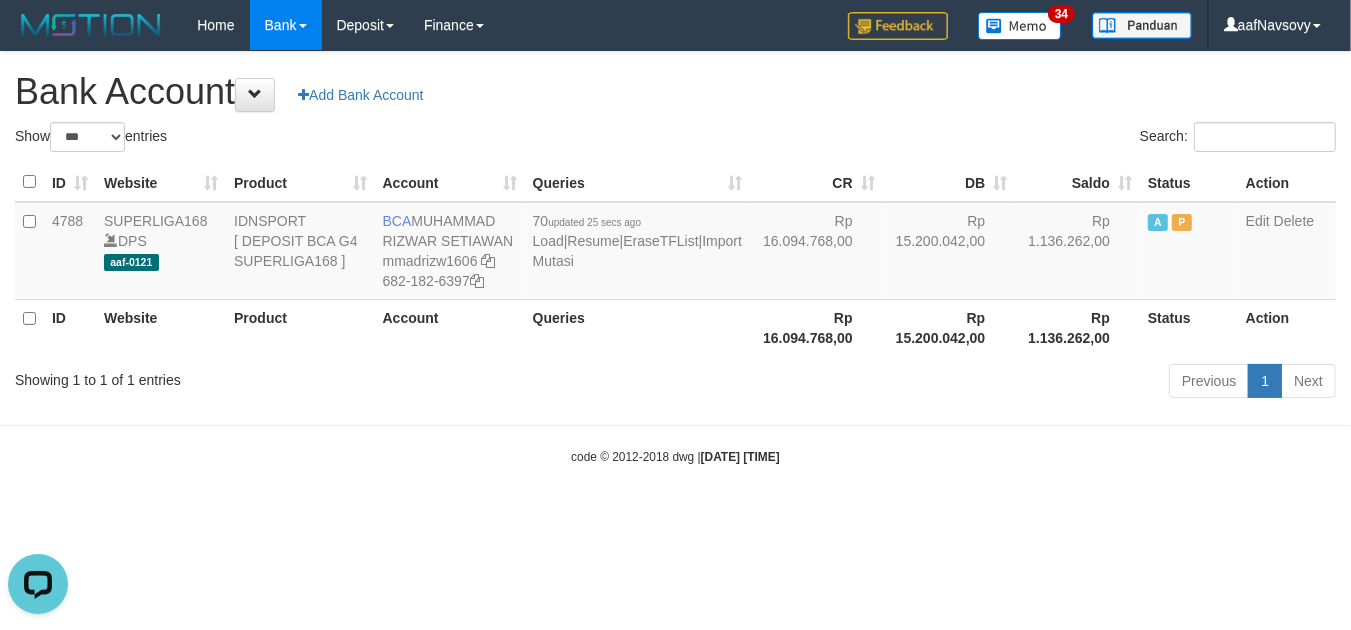 click on "Toggle navigation
Home
Bank
Account List
Load
By Website
Group
[ISPORT]													SUPERLIGA168
By Load Group (DPS)
34" at bounding box center (675, 258) 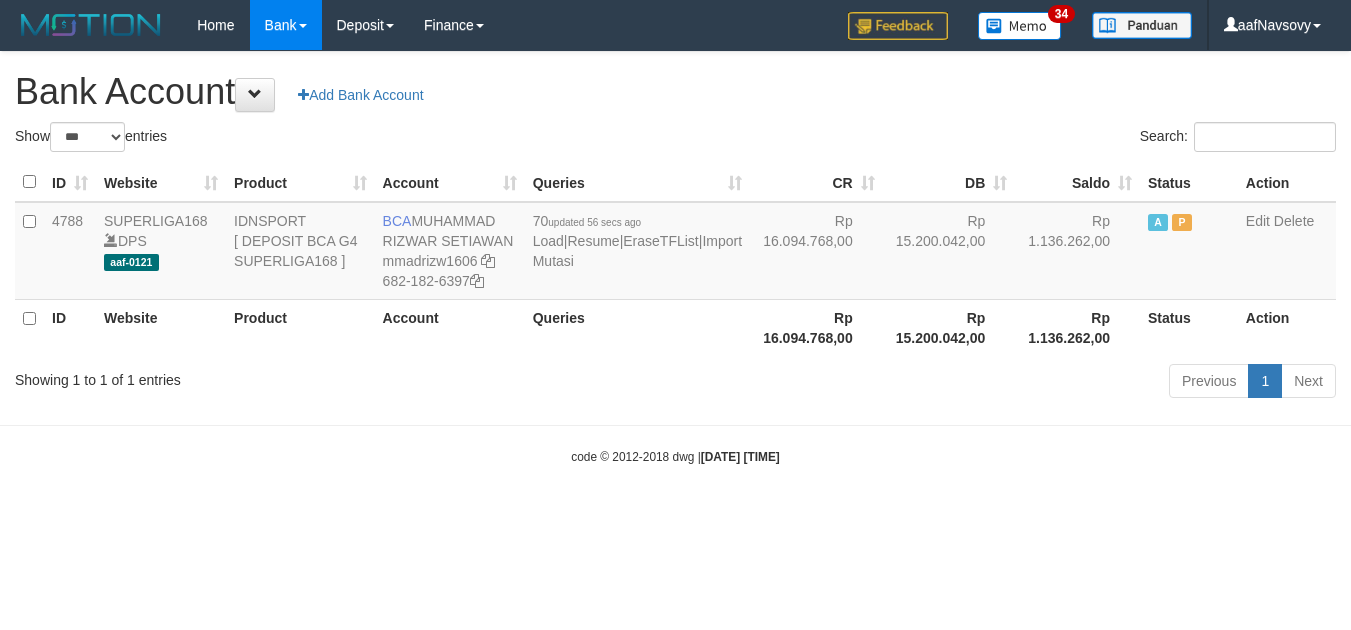 select on "***" 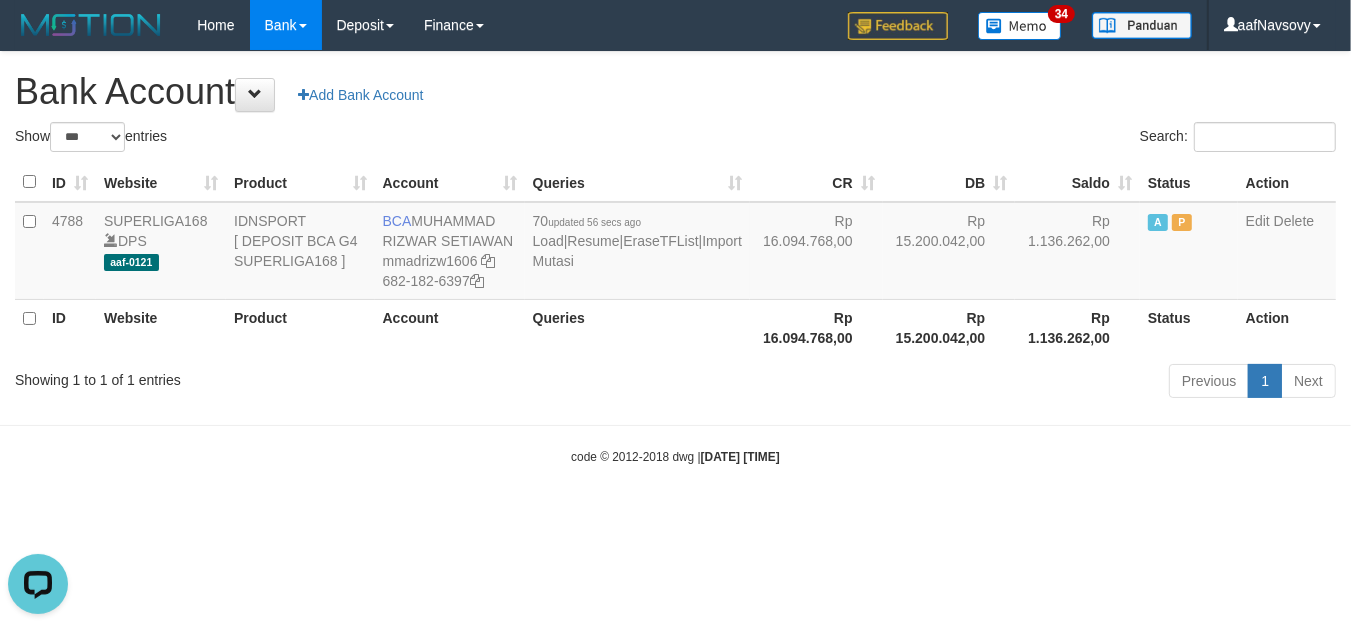 scroll, scrollTop: 0, scrollLeft: 0, axis: both 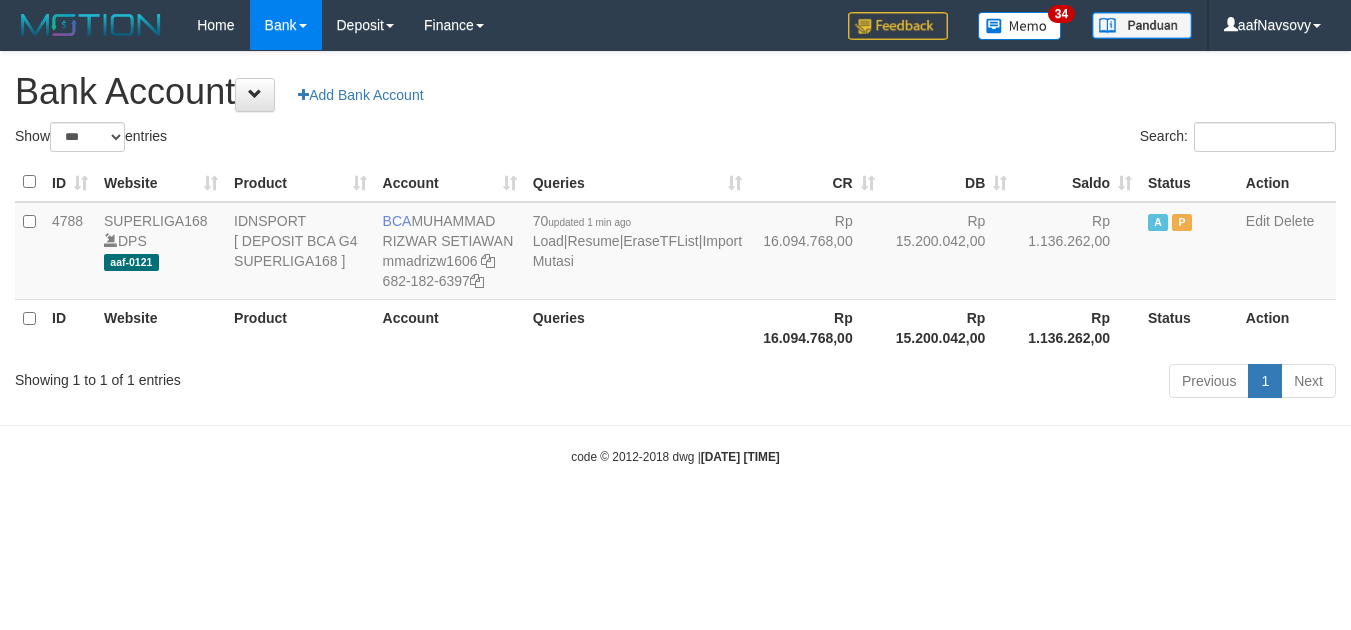 select on "***" 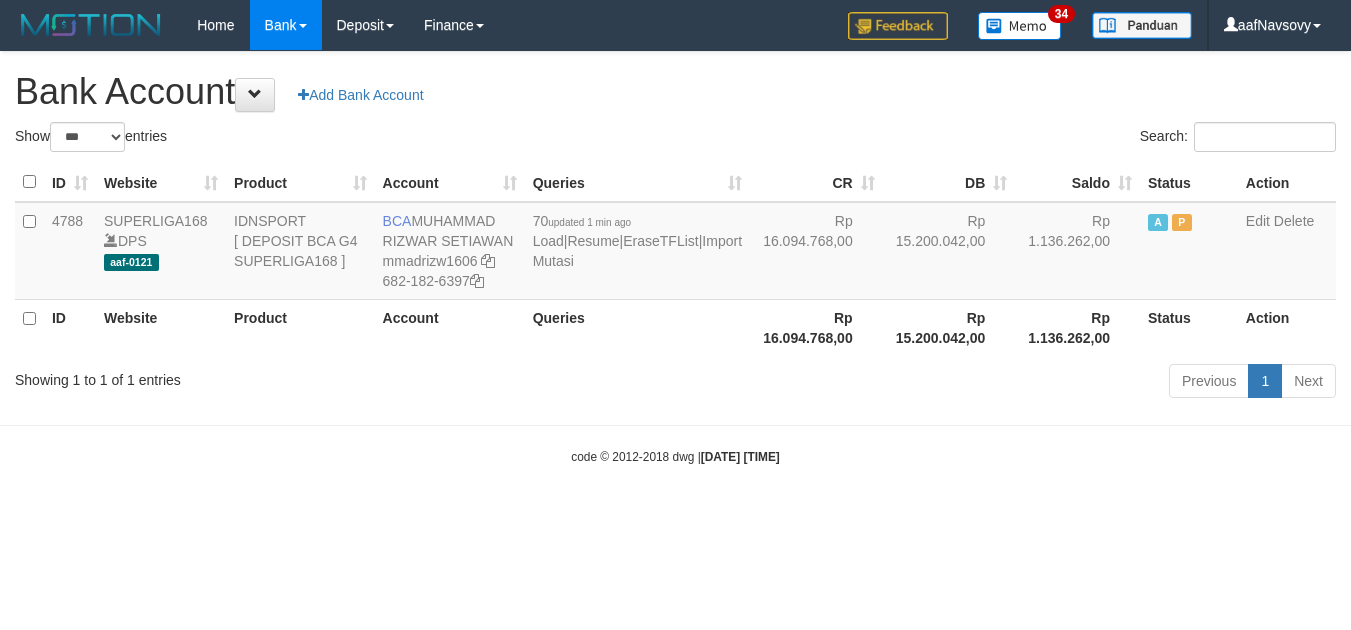 scroll, scrollTop: 0, scrollLeft: 0, axis: both 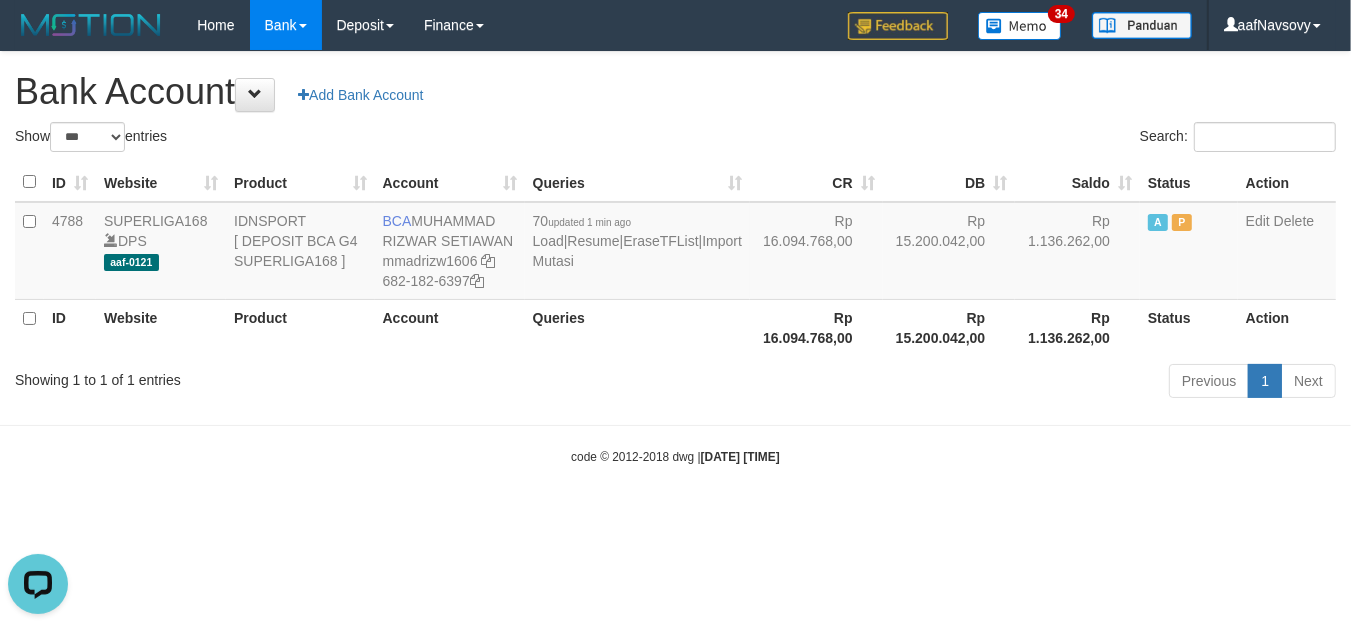 click on "Toggle navigation
Home
Bank
Account List
Load
By Website
Group
[ISPORT]													SUPERLIGA168
By Load Group (DPS)" at bounding box center (675, 258) 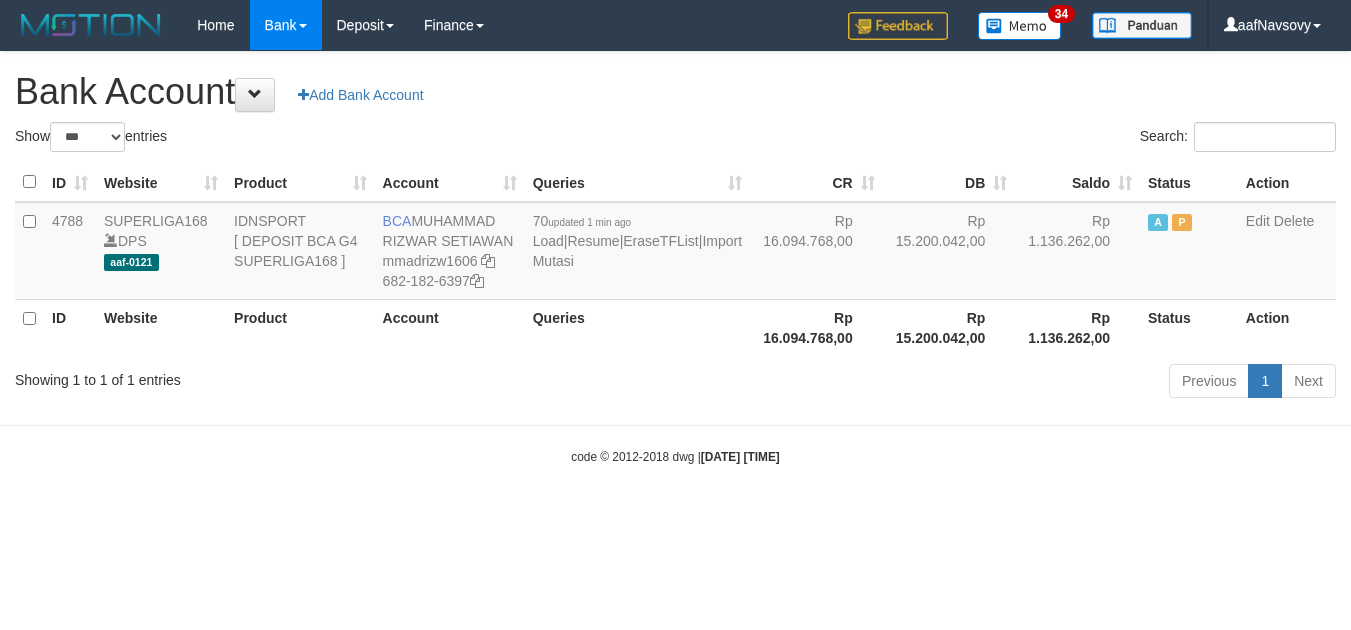 select on "***" 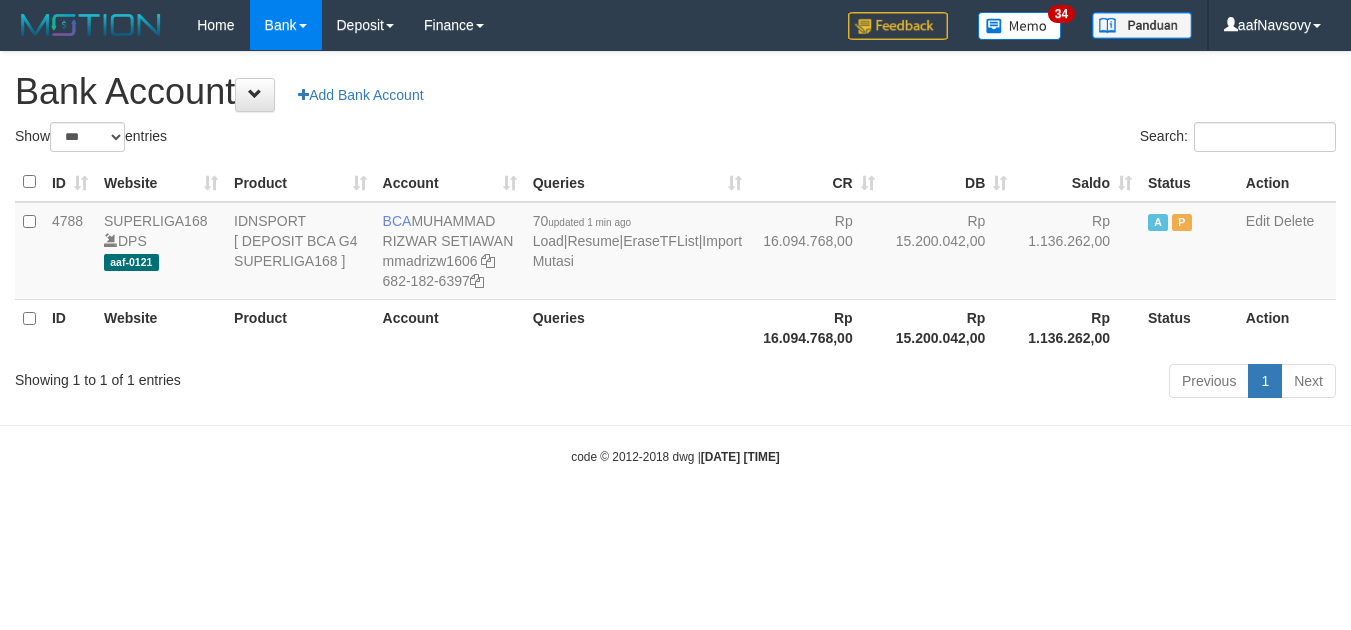 scroll, scrollTop: 0, scrollLeft: 0, axis: both 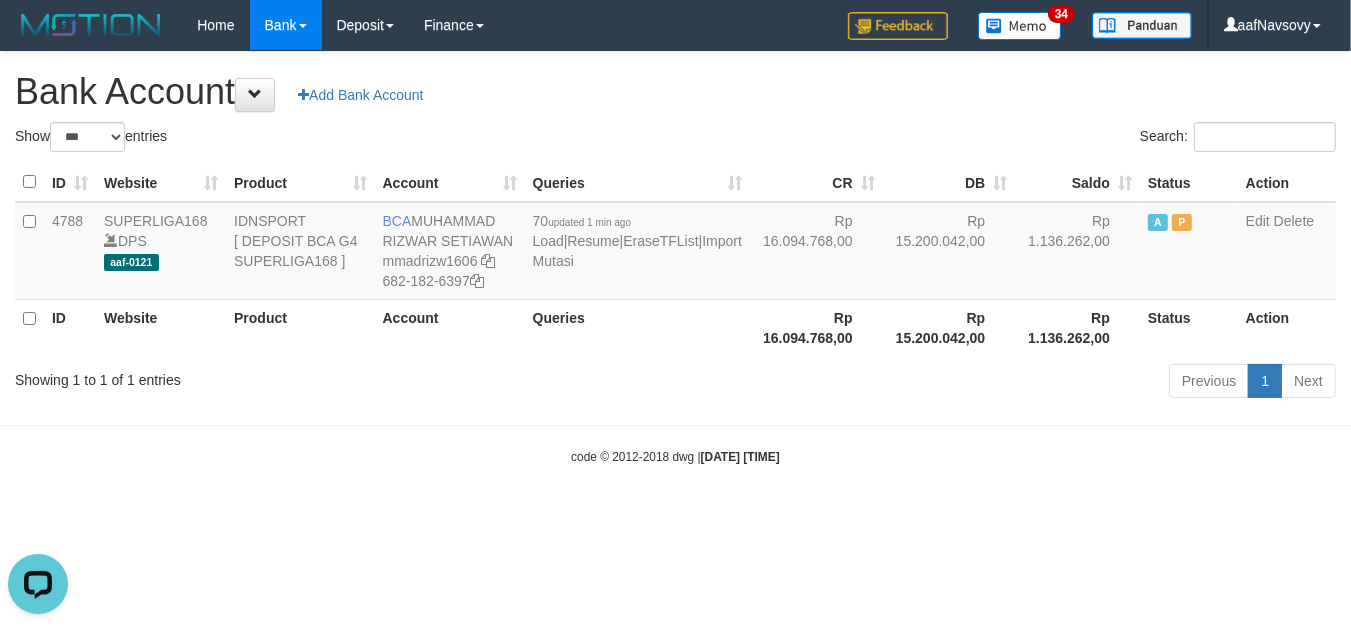 click on "Toggle navigation
Home
Bank
Account List
Load
By Website
Group
[ISPORT]													SUPERLIGA168
By Load Group (DPS)" at bounding box center (675, 258) 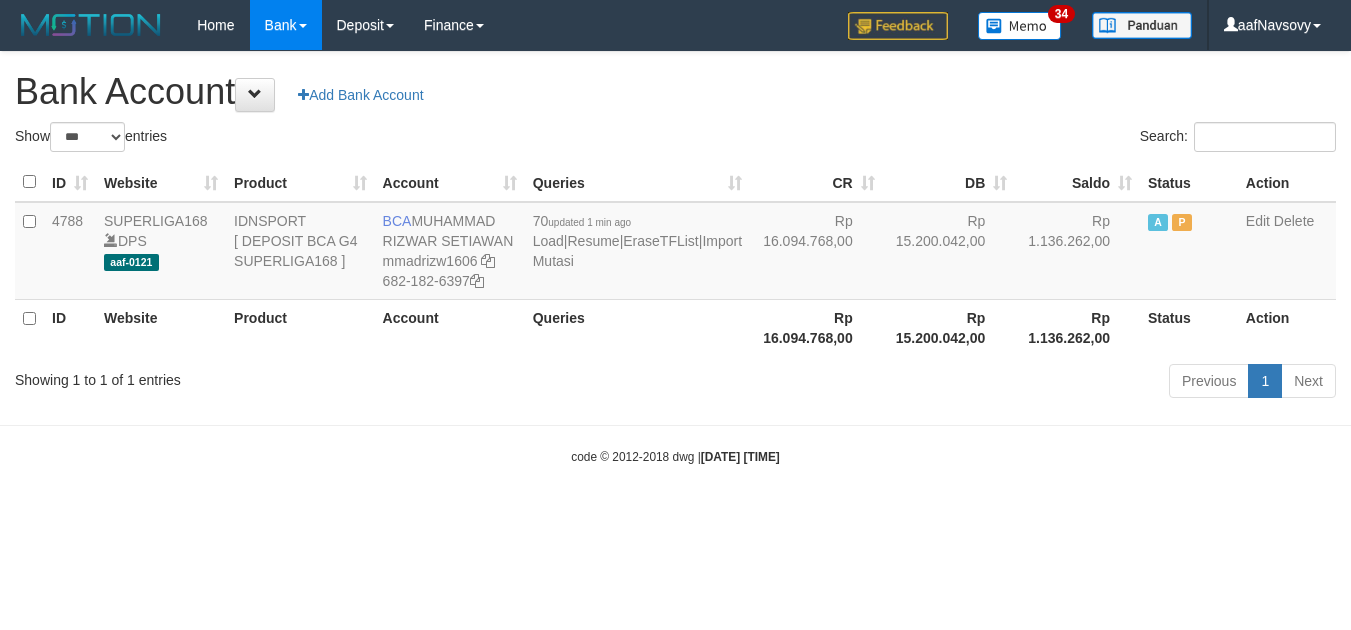 select on "***" 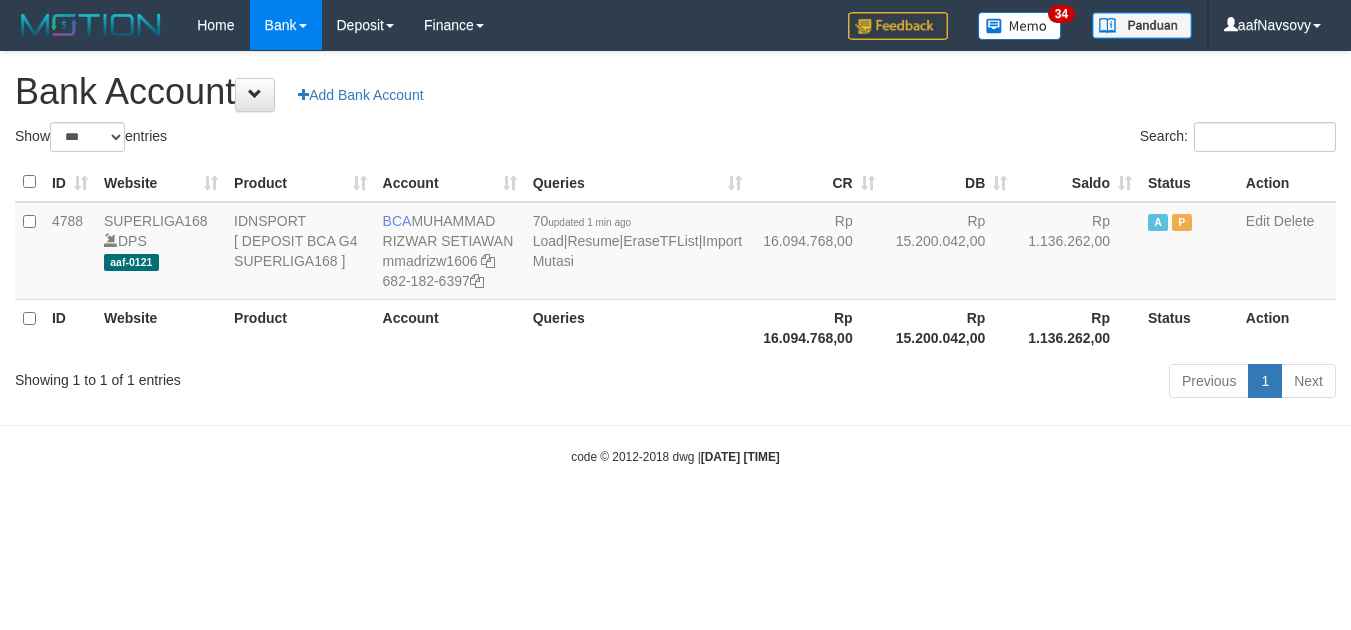 scroll, scrollTop: 0, scrollLeft: 0, axis: both 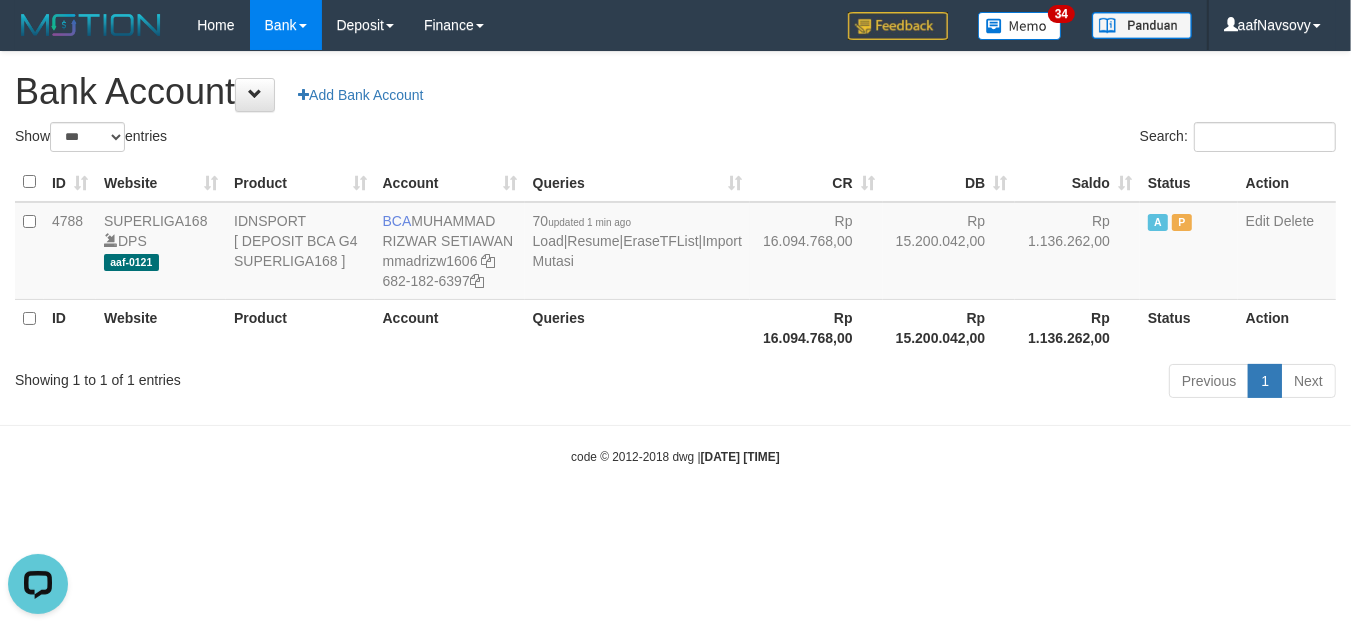click on "Toggle navigation
Home
Bank
Account List
Load
By Website
Group
[ISPORT]													SUPERLIGA168
By Load Group (DPS)" at bounding box center (675, 258) 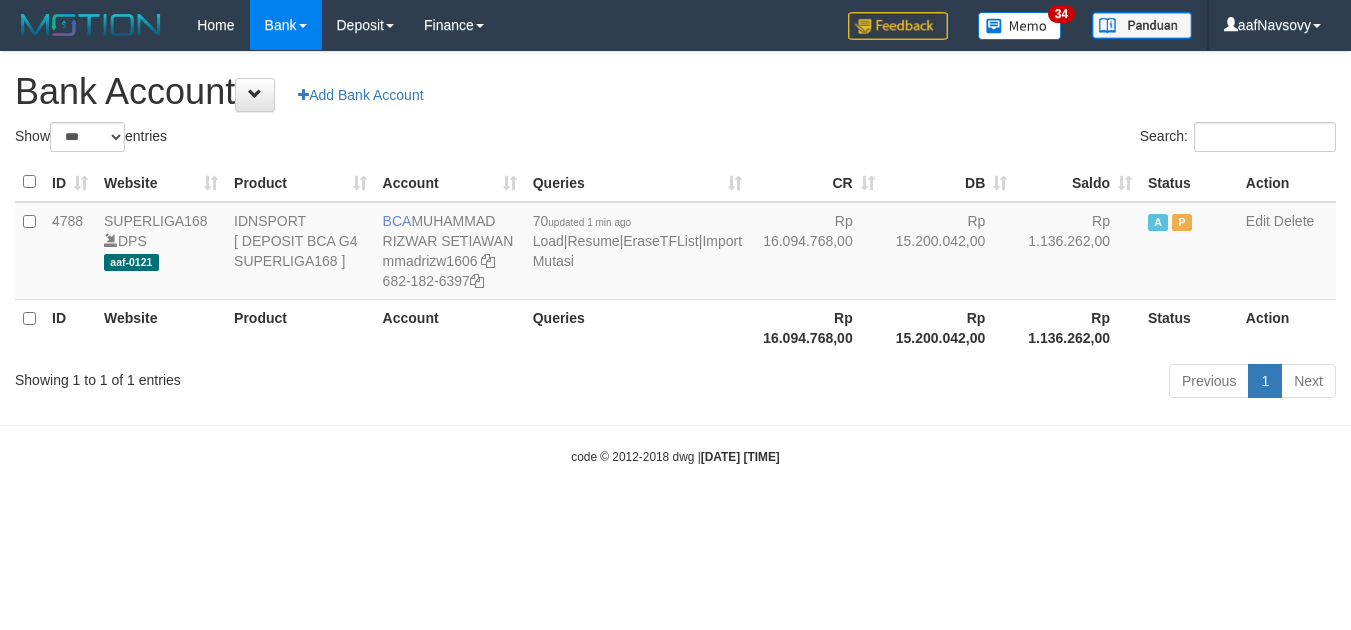 select on "***" 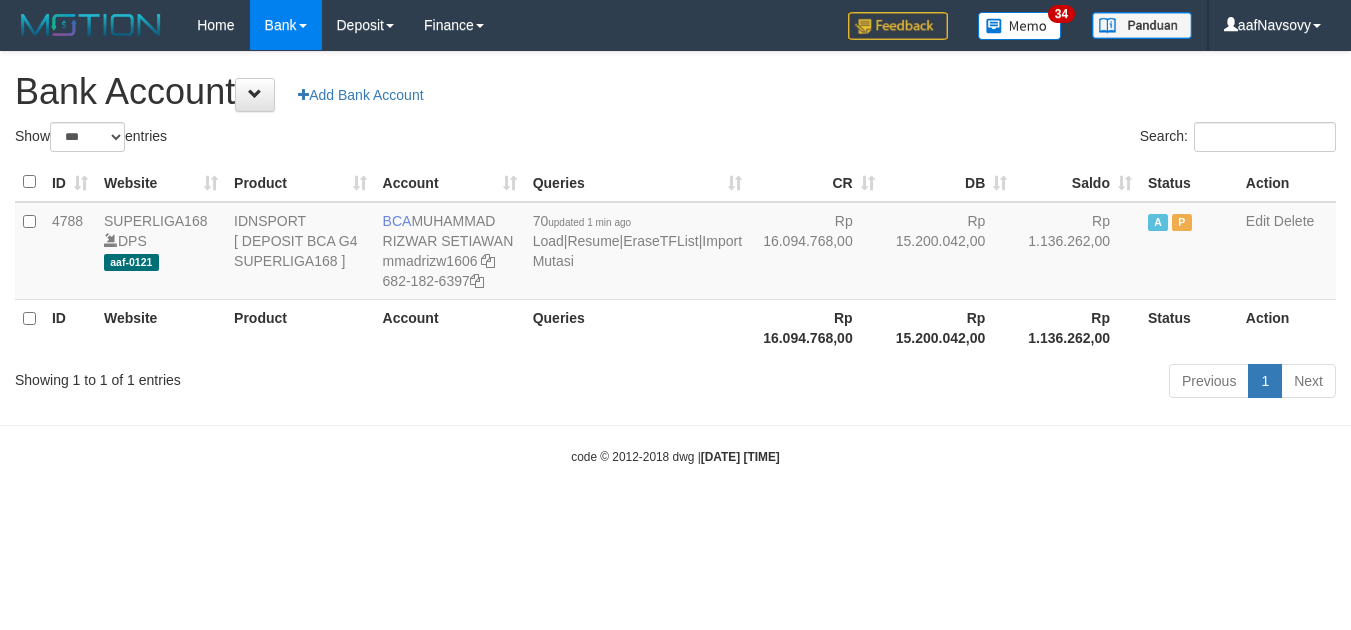 scroll, scrollTop: 0, scrollLeft: 0, axis: both 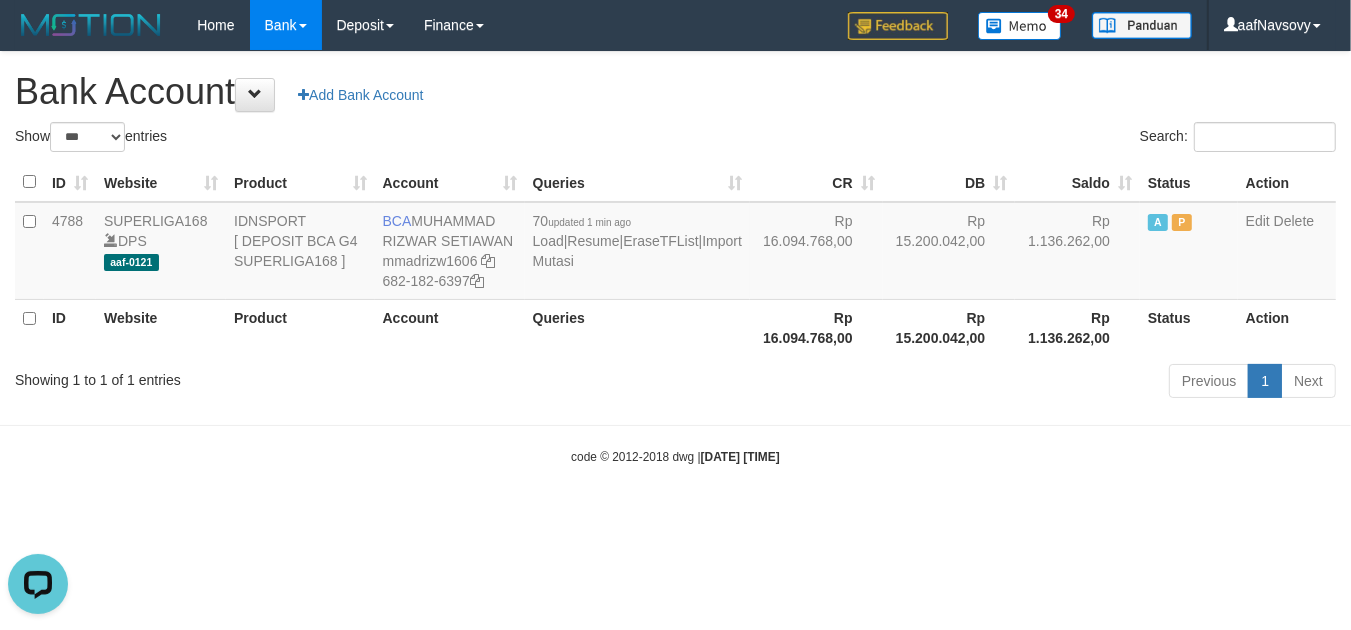click on "code © 2012-2018 dwg |  2025/08/02 09:04:05" at bounding box center [675, 456] 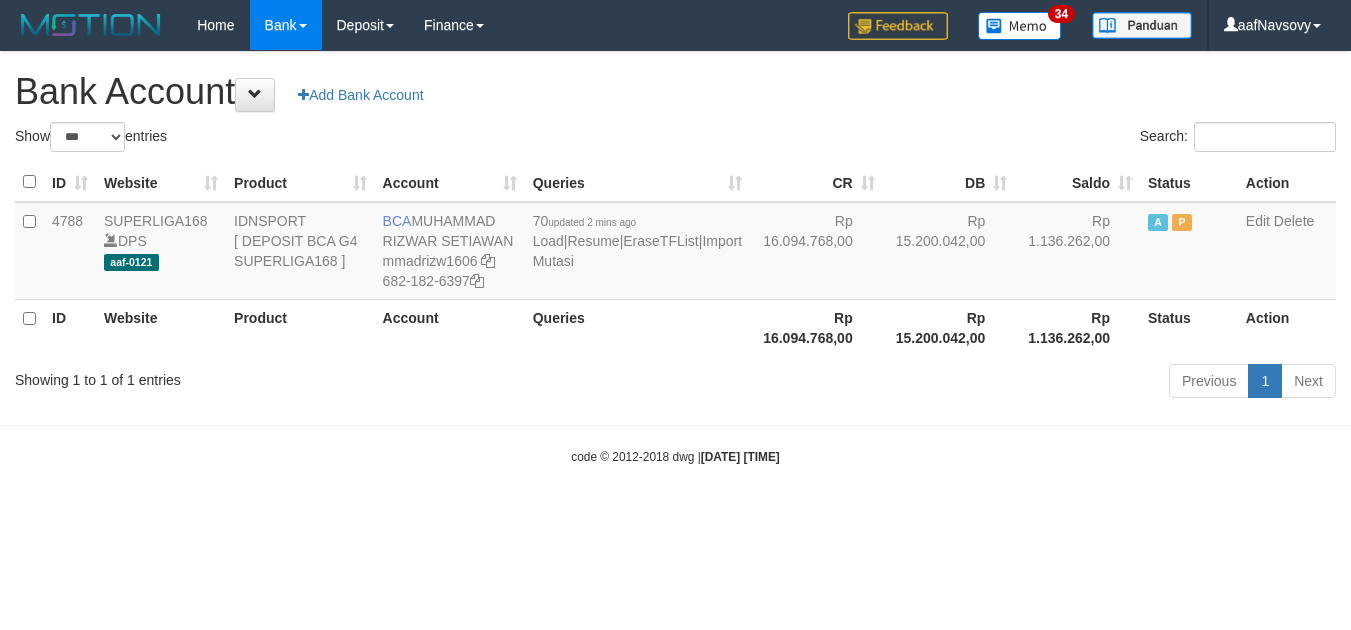 select on "***" 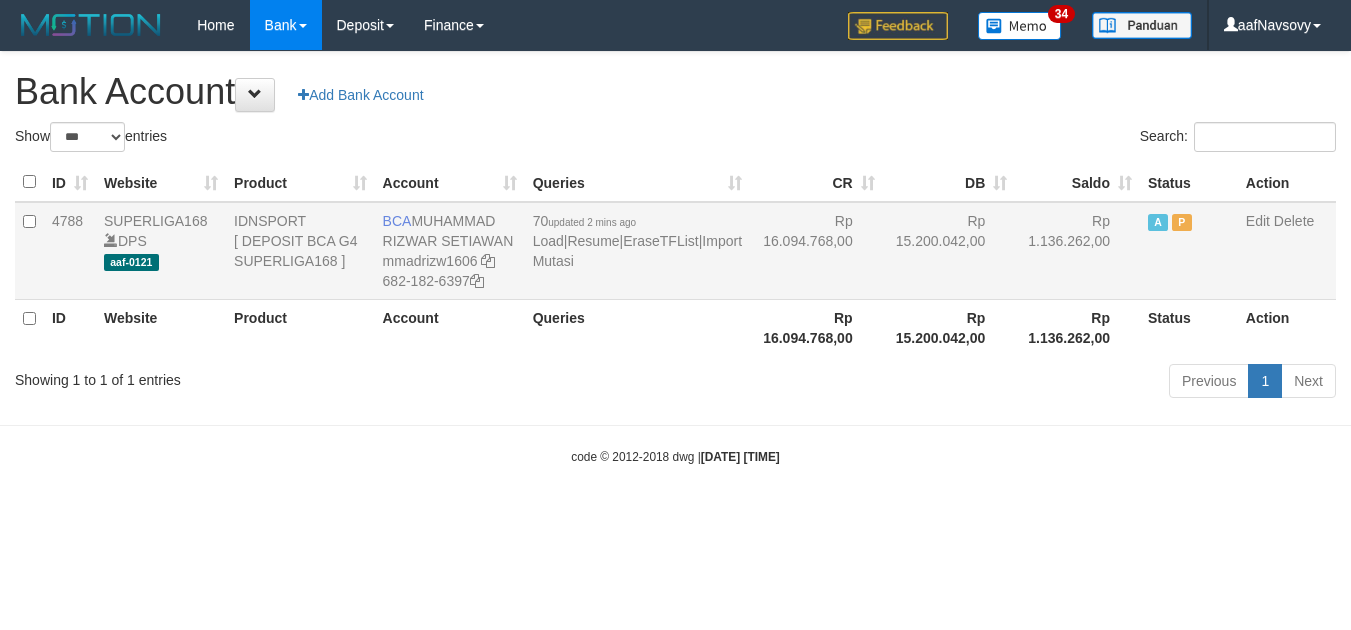 scroll, scrollTop: 0, scrollLeft: 0, axis: both 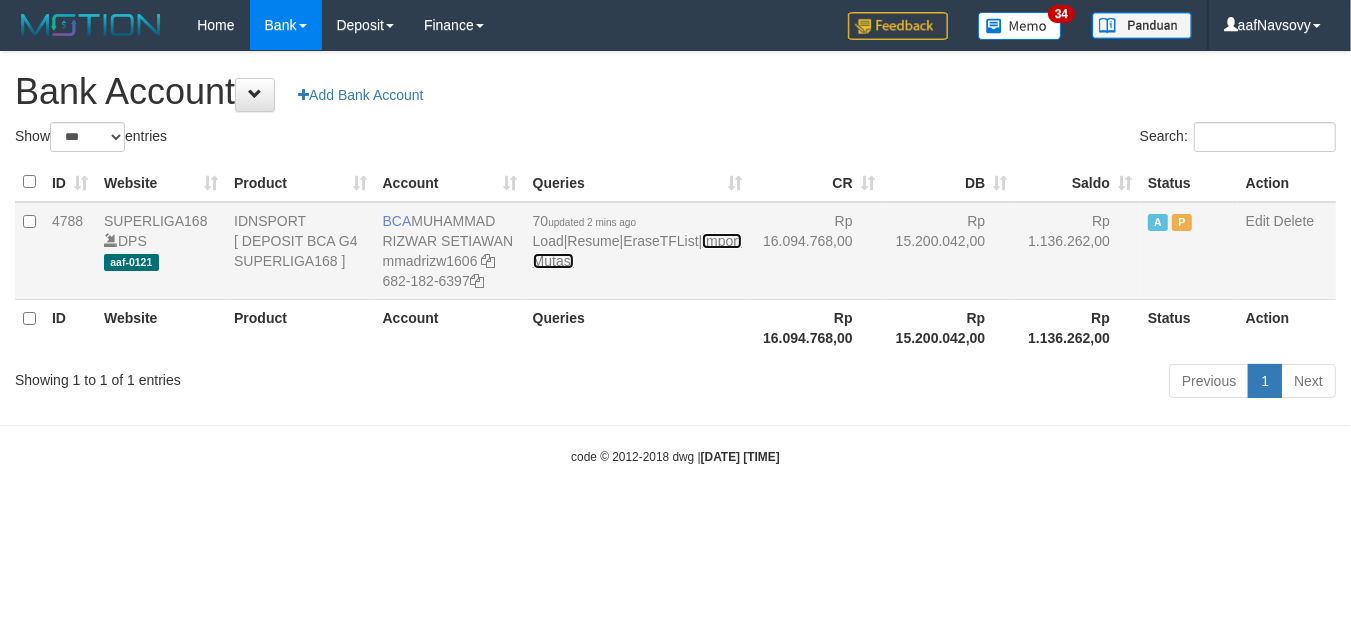 click on "Import Mutasi" at bounding box center [637, 251] 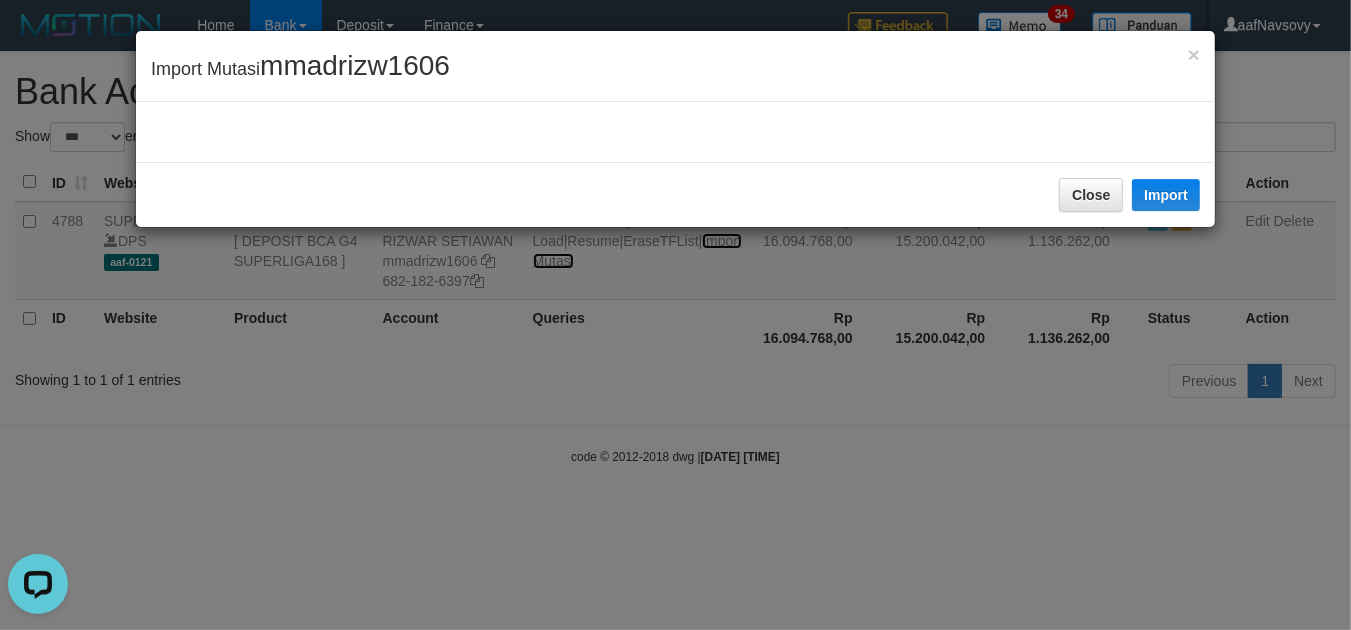 scroll, scrollTop: 0, scrollLeft: 0, axis: both 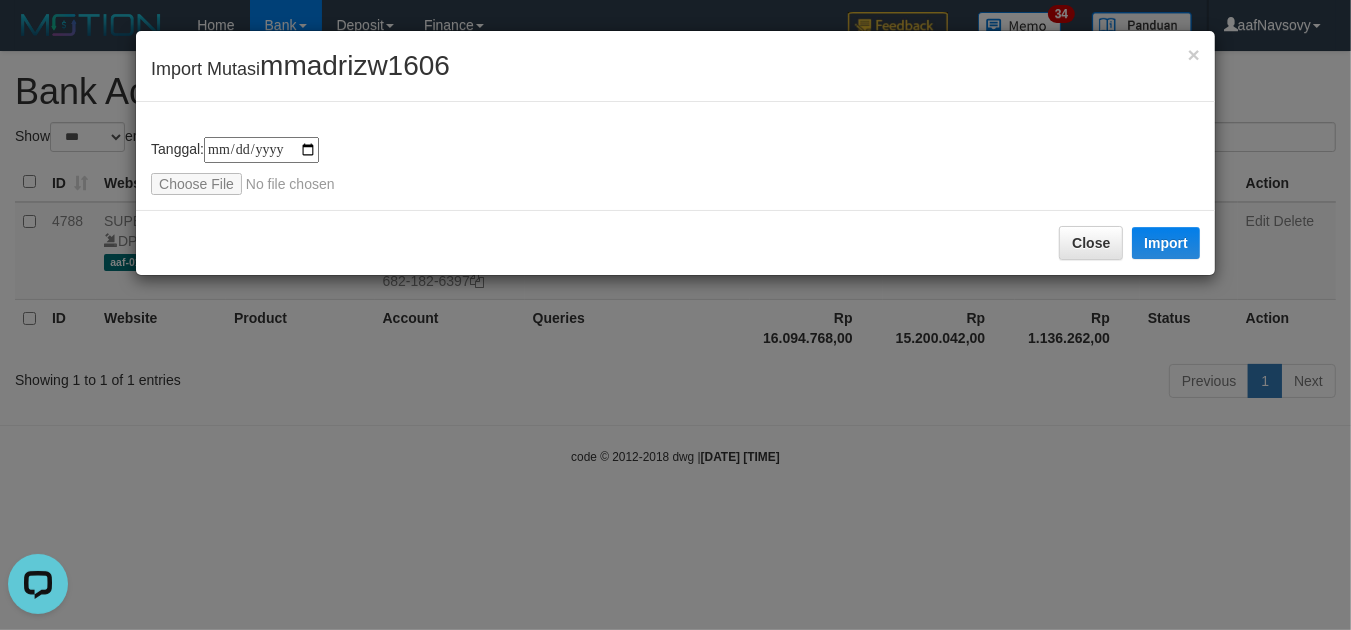 type on "**********" 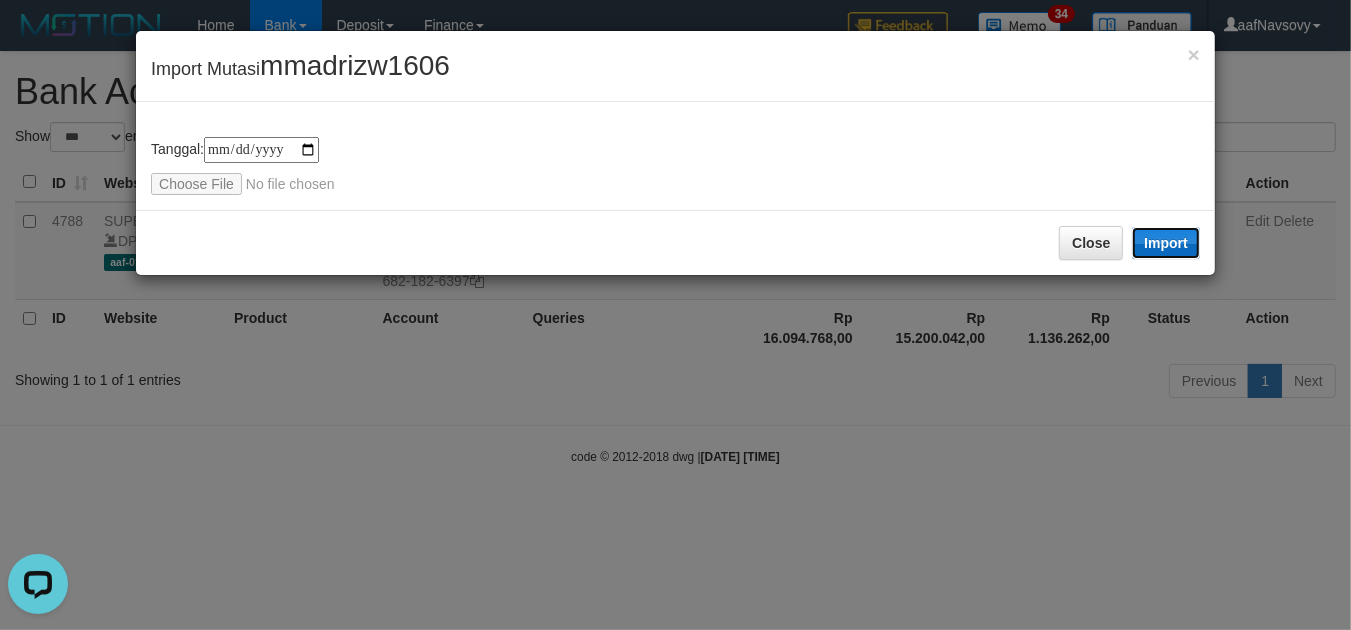 click on "Import" at bounding box center (1166, 243) 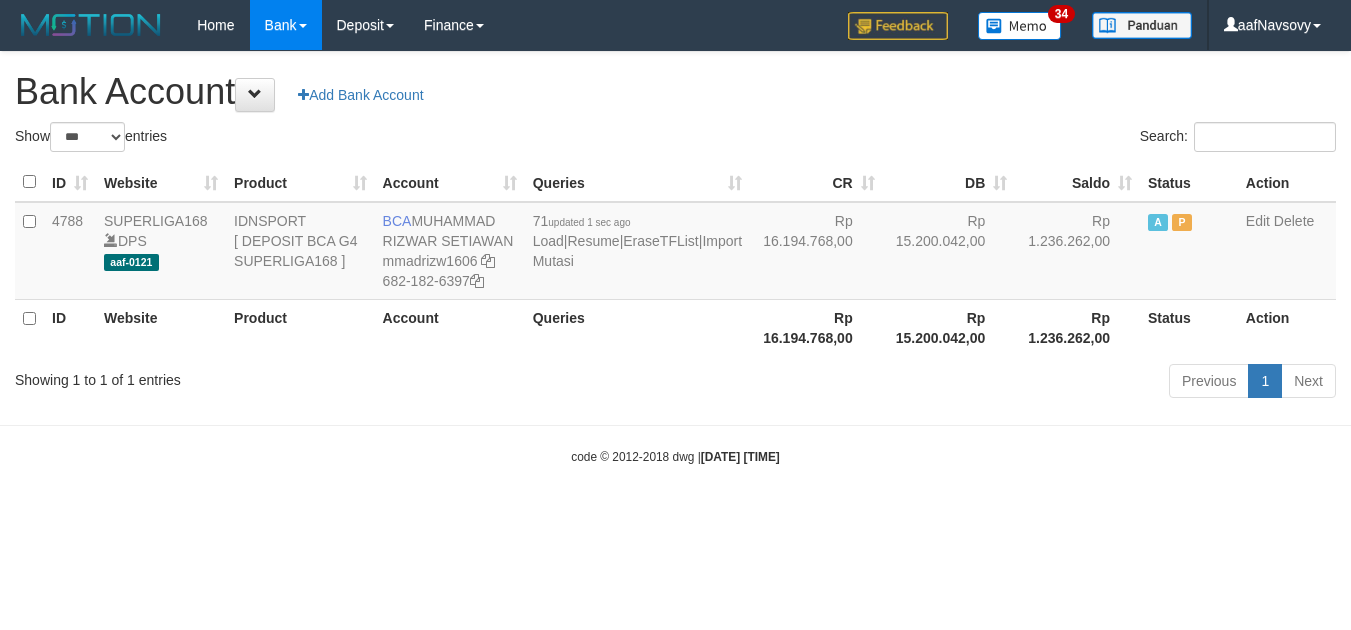 select on "***" 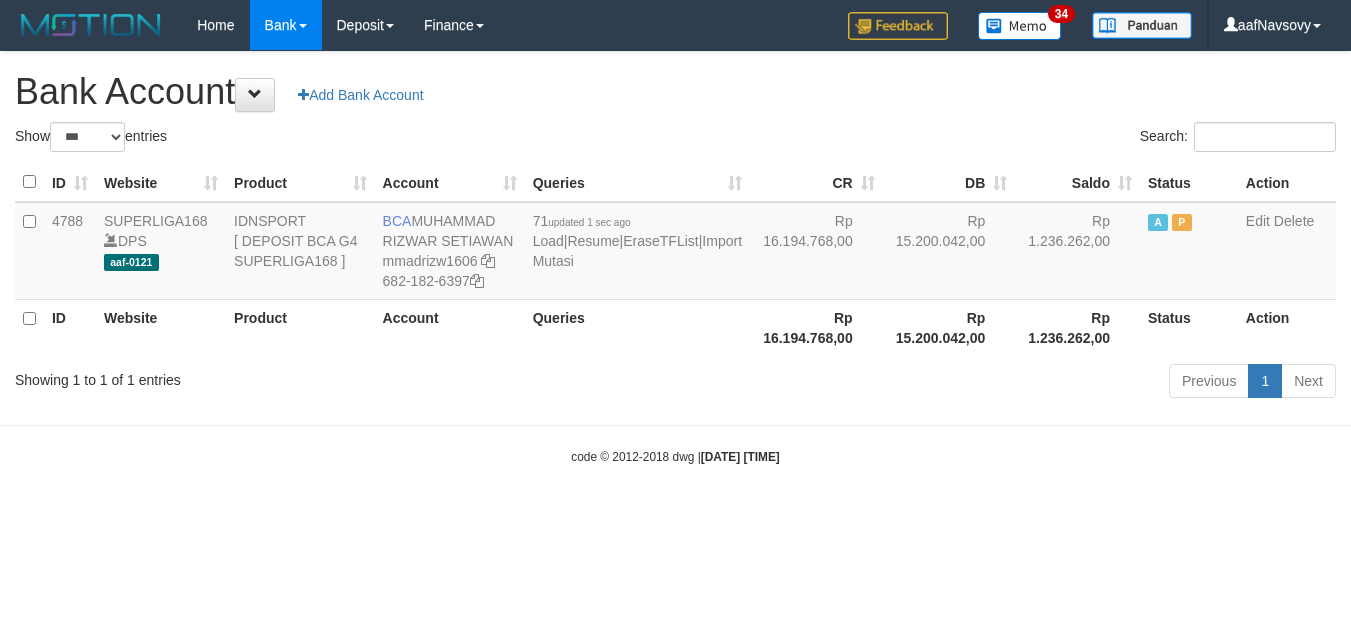 scroll, scrollTop: 0, scrollLeft: 0, axis: both 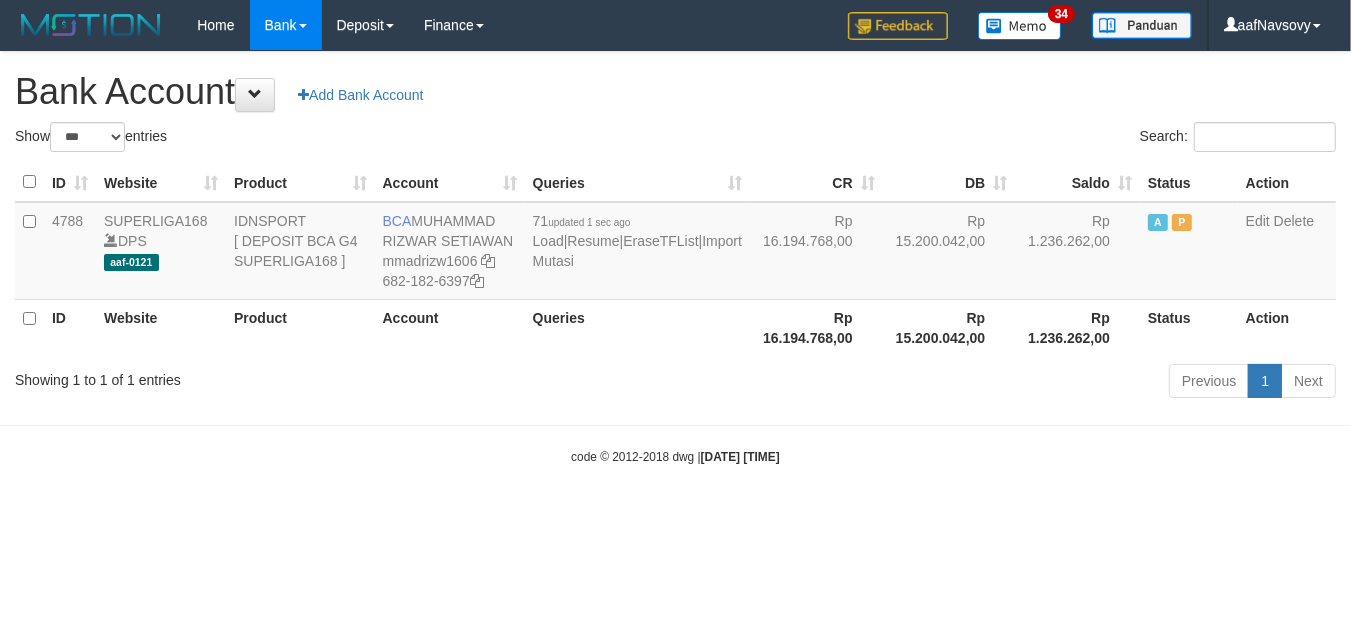click on "Toggle navigation
Home
Bank
Account List
Load
By Website
Group
[ISPORT]													SUPERLIGA168
By Load Group (DPS)
34" at bounding box center [675, 258] 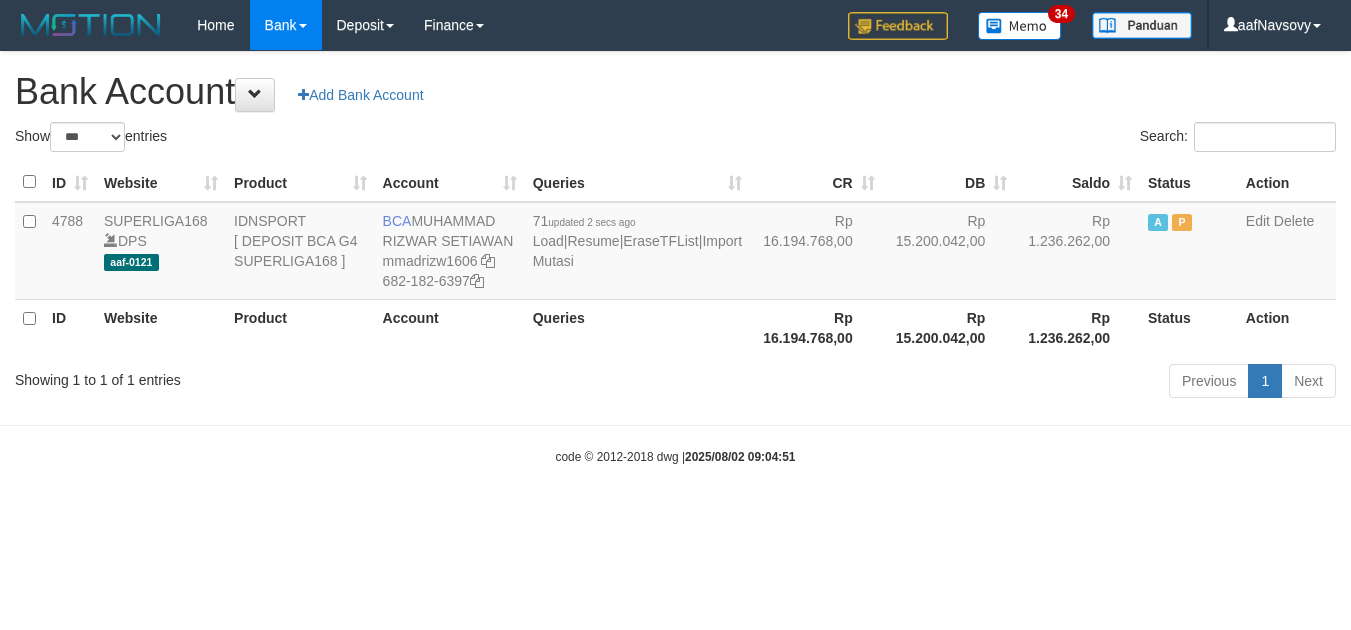 select on "***" 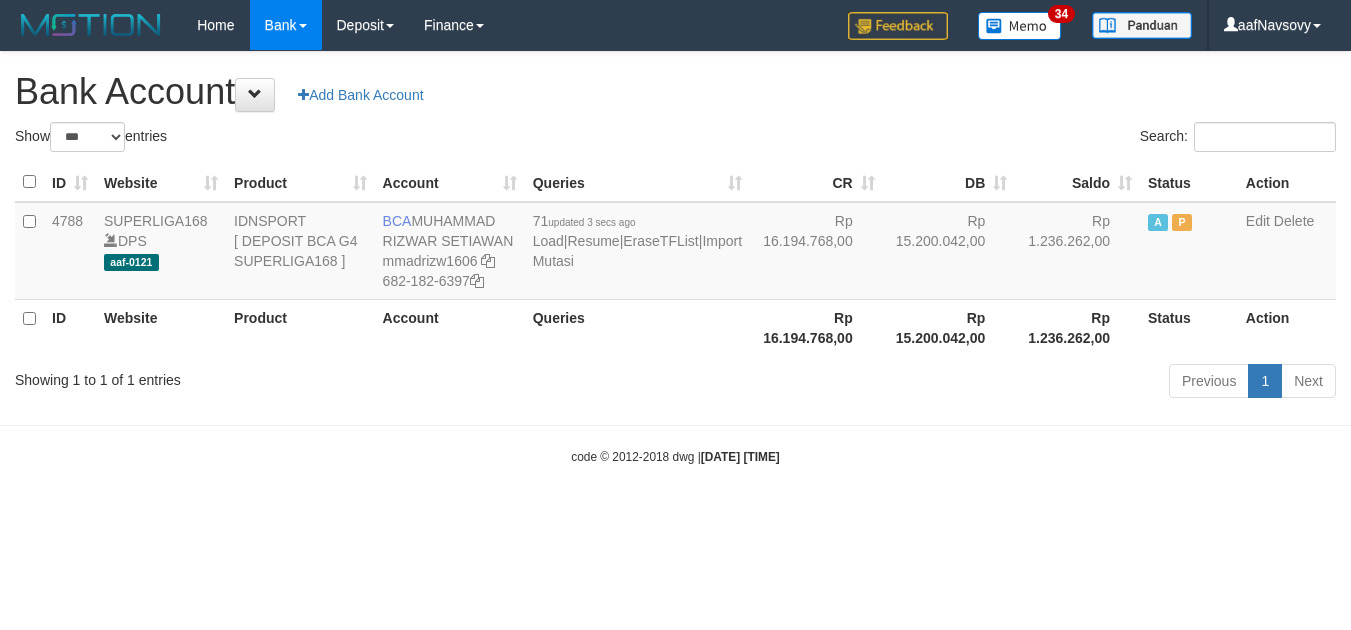 select on "***" 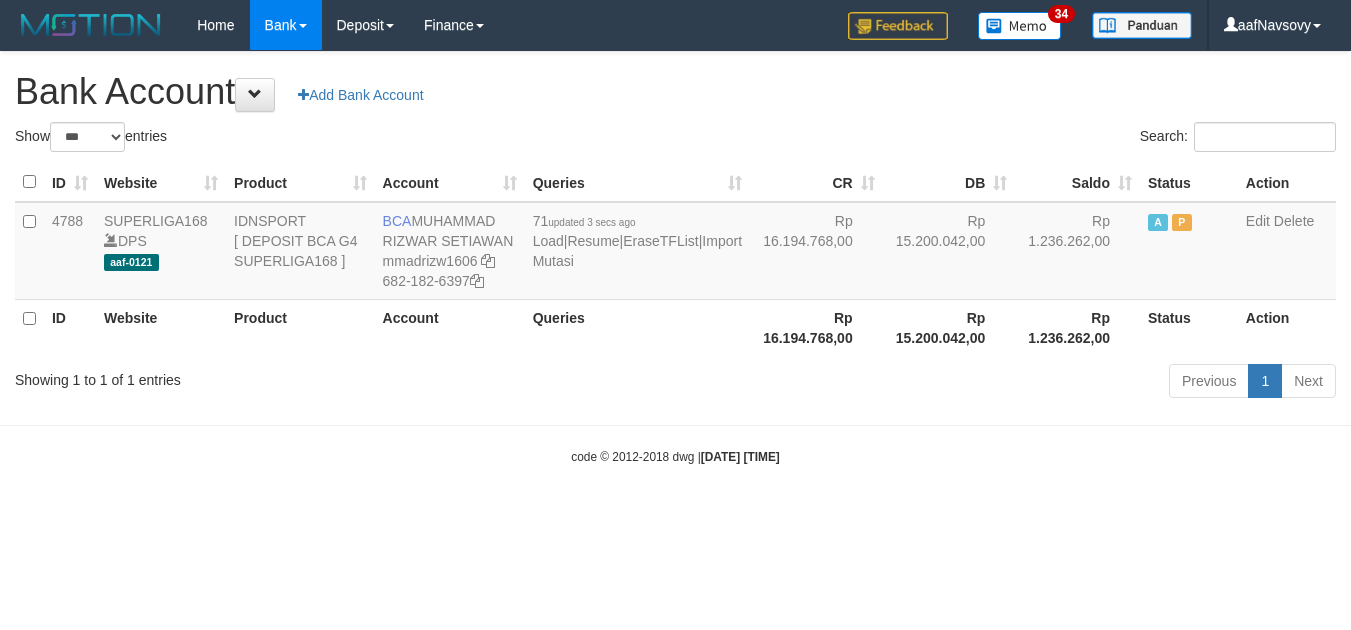 scroll, scrollTop: 0, scrollLeft: 0, axis: both 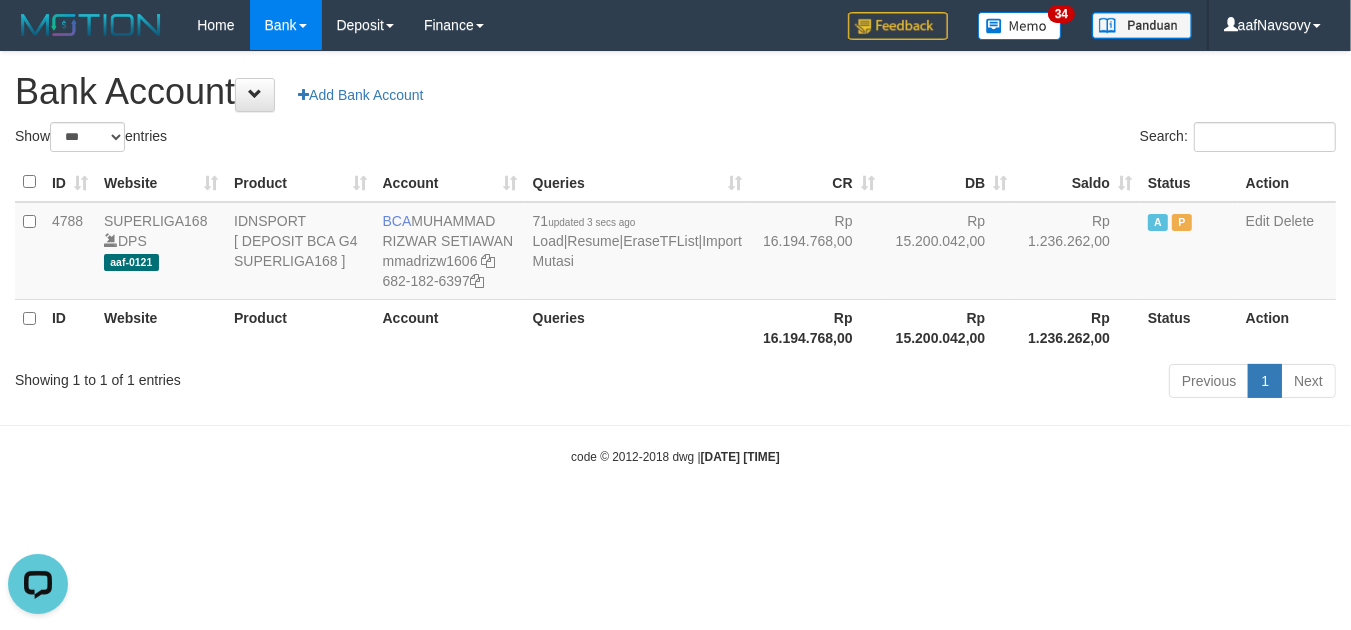 click on "code © 2012-2018 dwg |  2025/08/02 09:04:52" at bounding box center (675, 456) 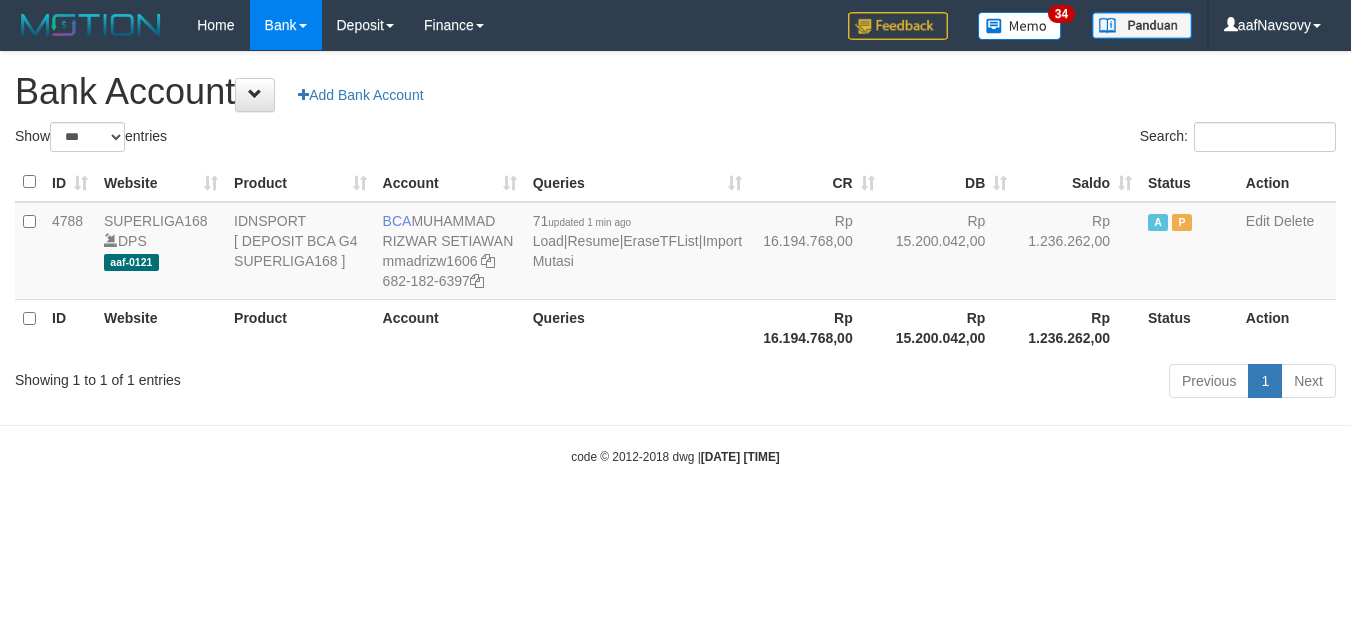 select on "***" 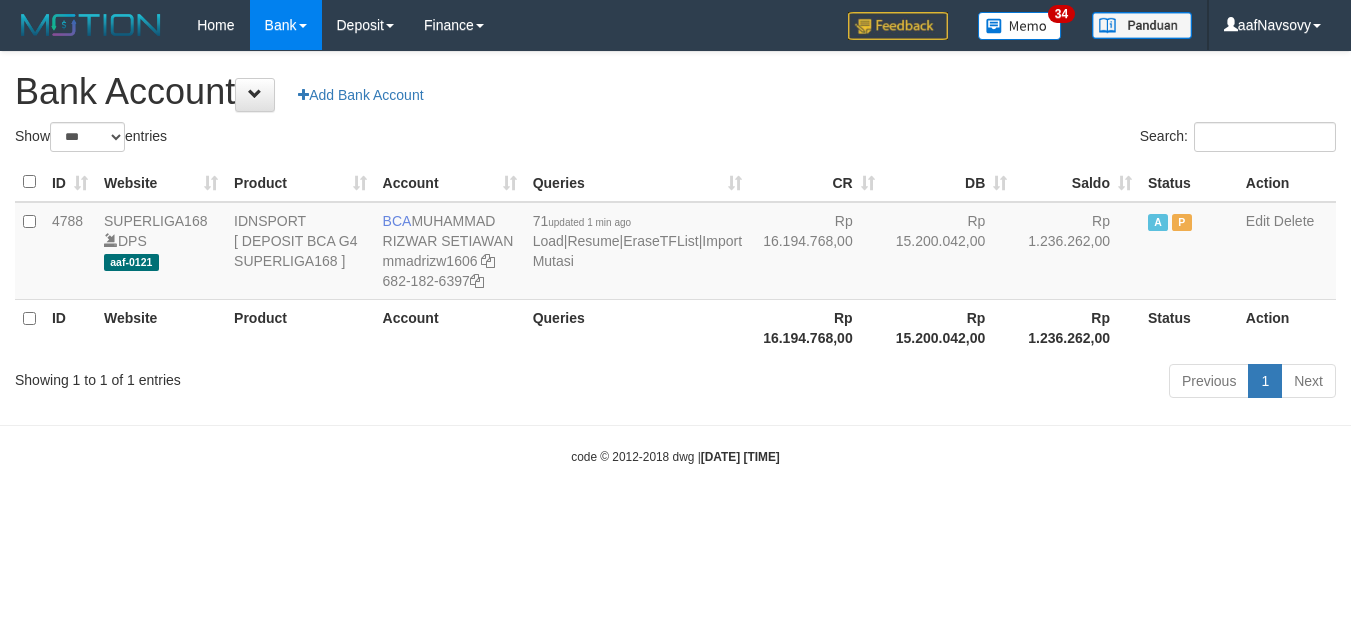 scroll, scrollTop: 0, scrollLeft: 0, axis: both 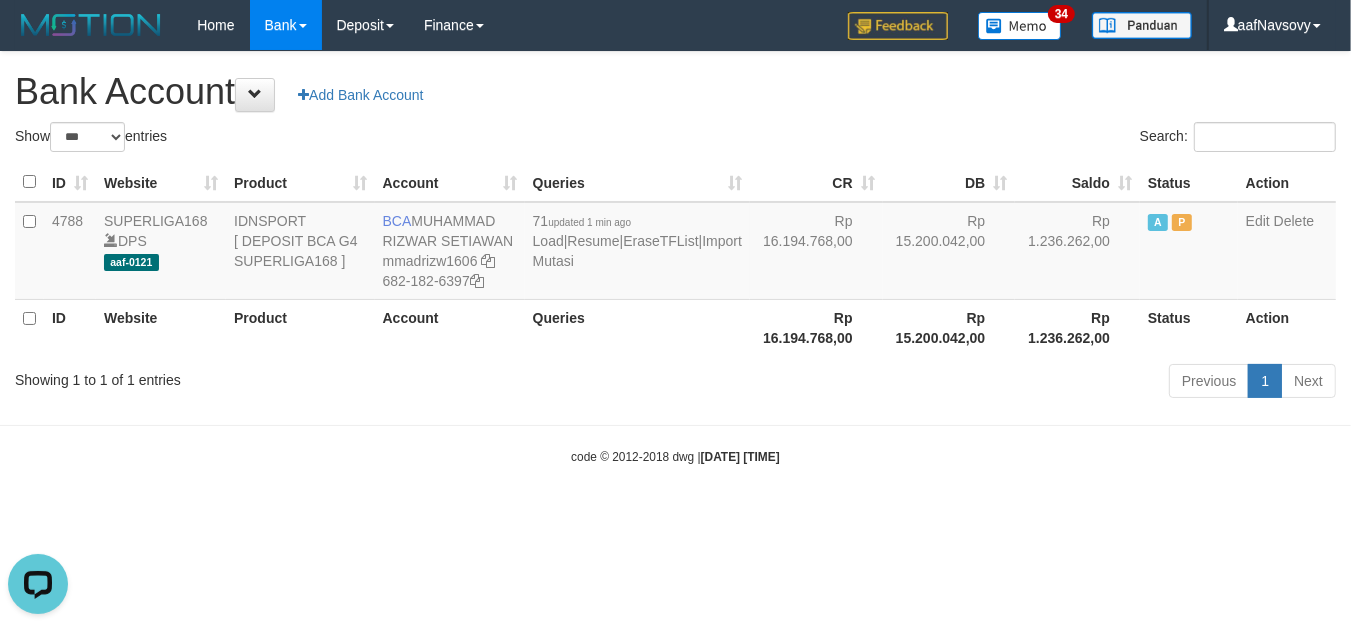 click at bounding box center (675, 425) 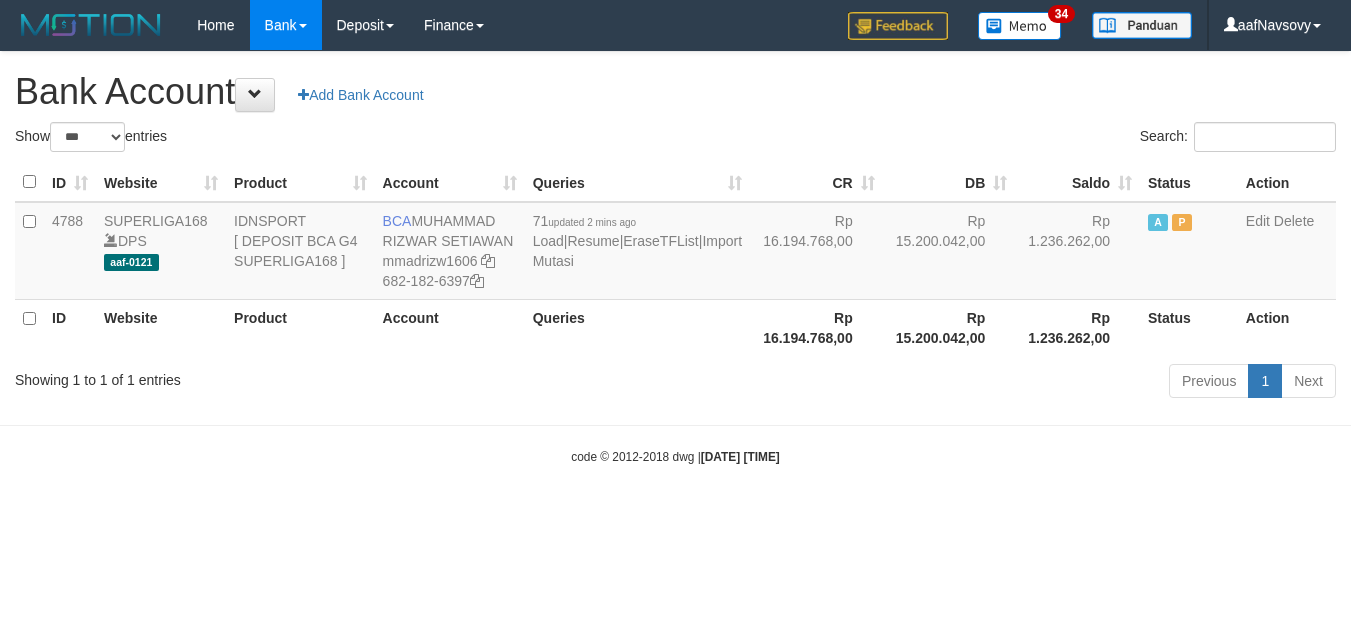 select on "***" 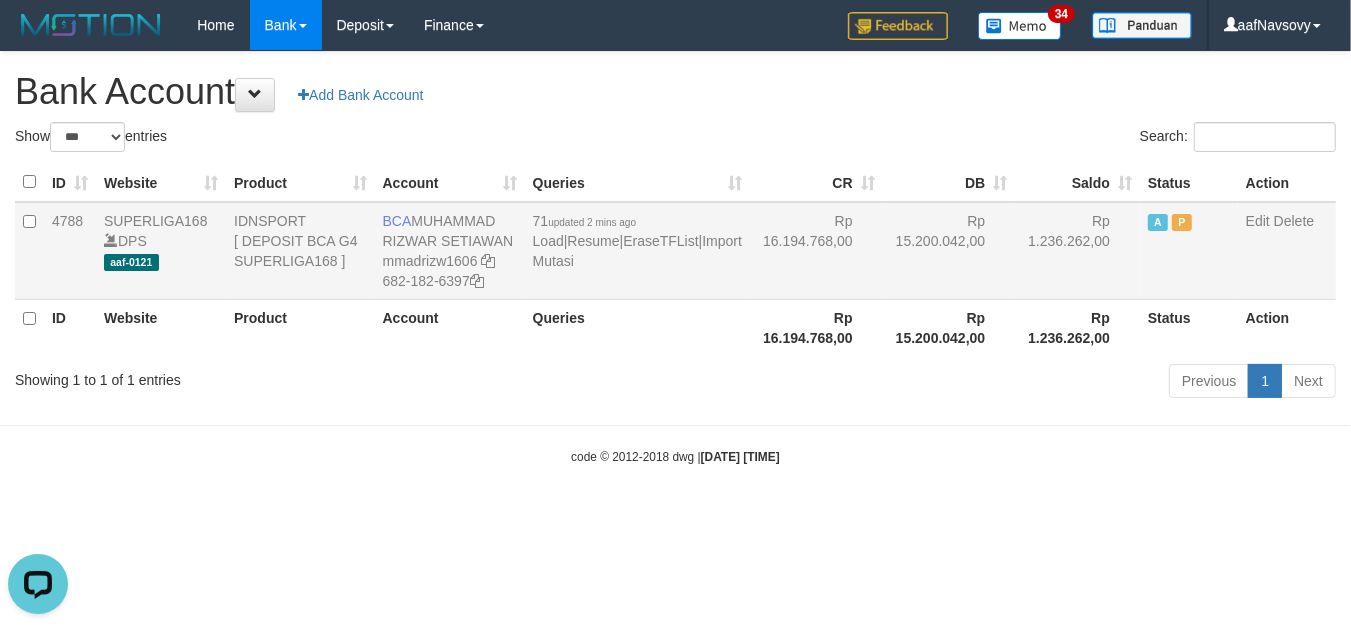 scroll, scrollTop: 0, scrollLeft: 0, axis: both 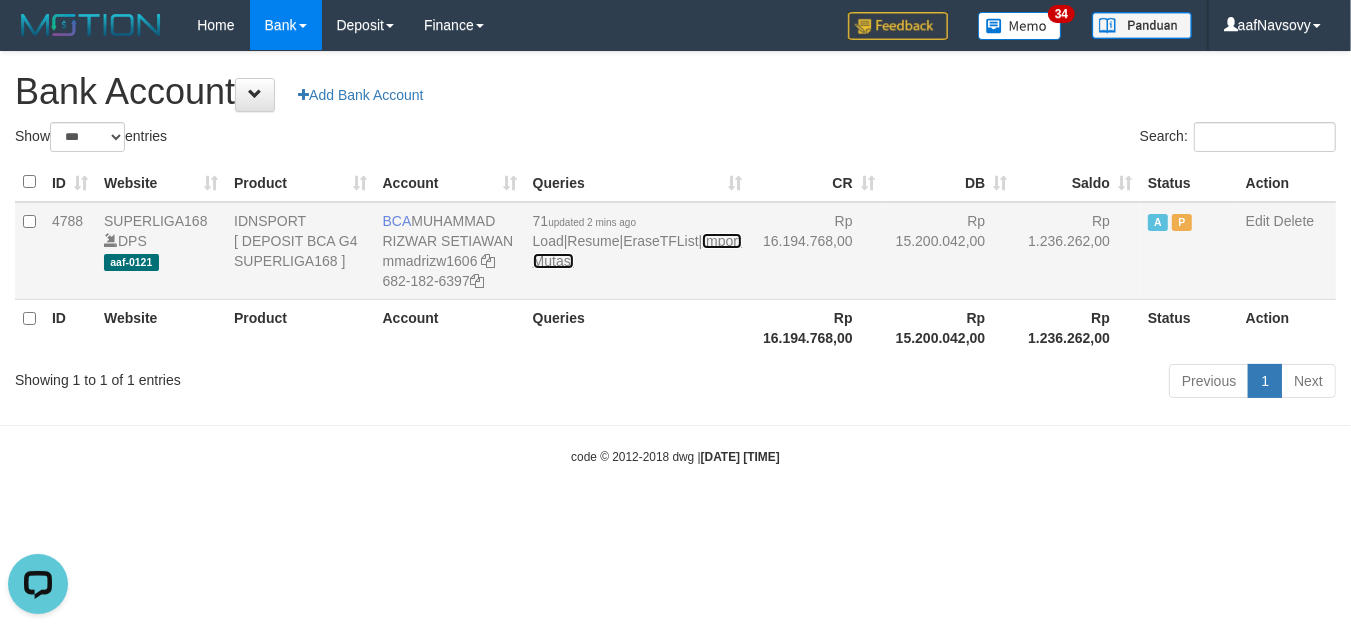 click on "Import Mutasi" at bounding box center [637, 251] 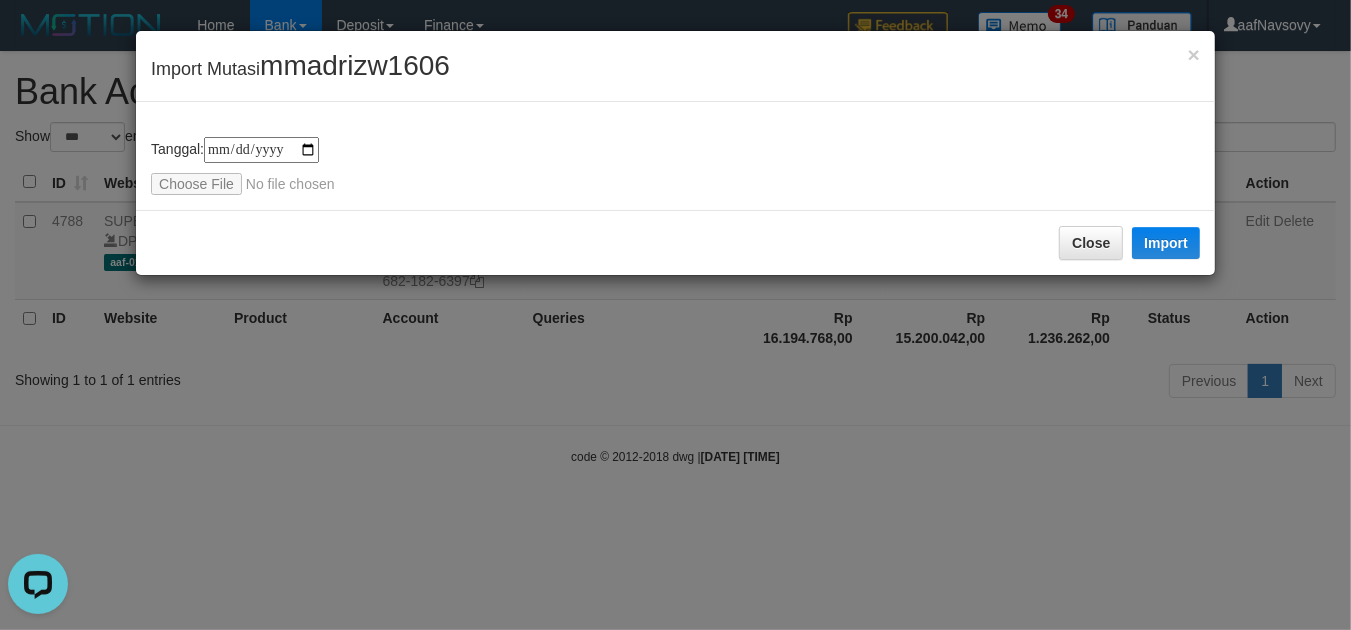 type on "**********" 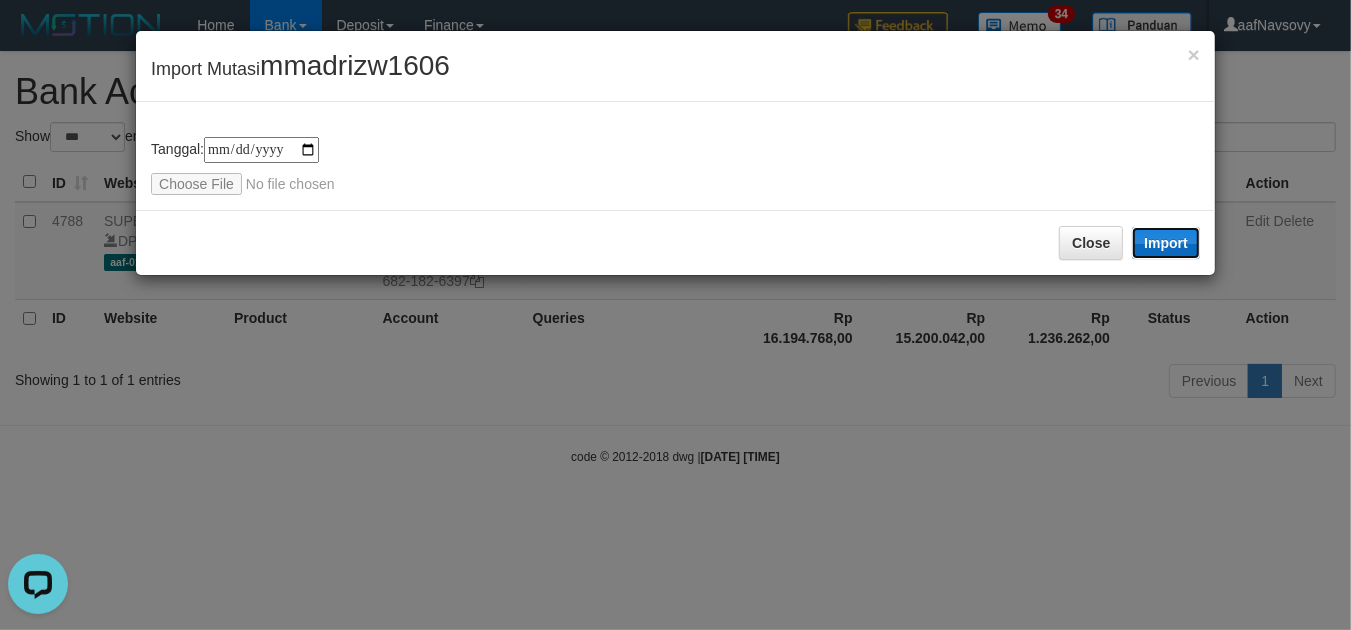 click on "Import" at bounding box center (1166, 243) 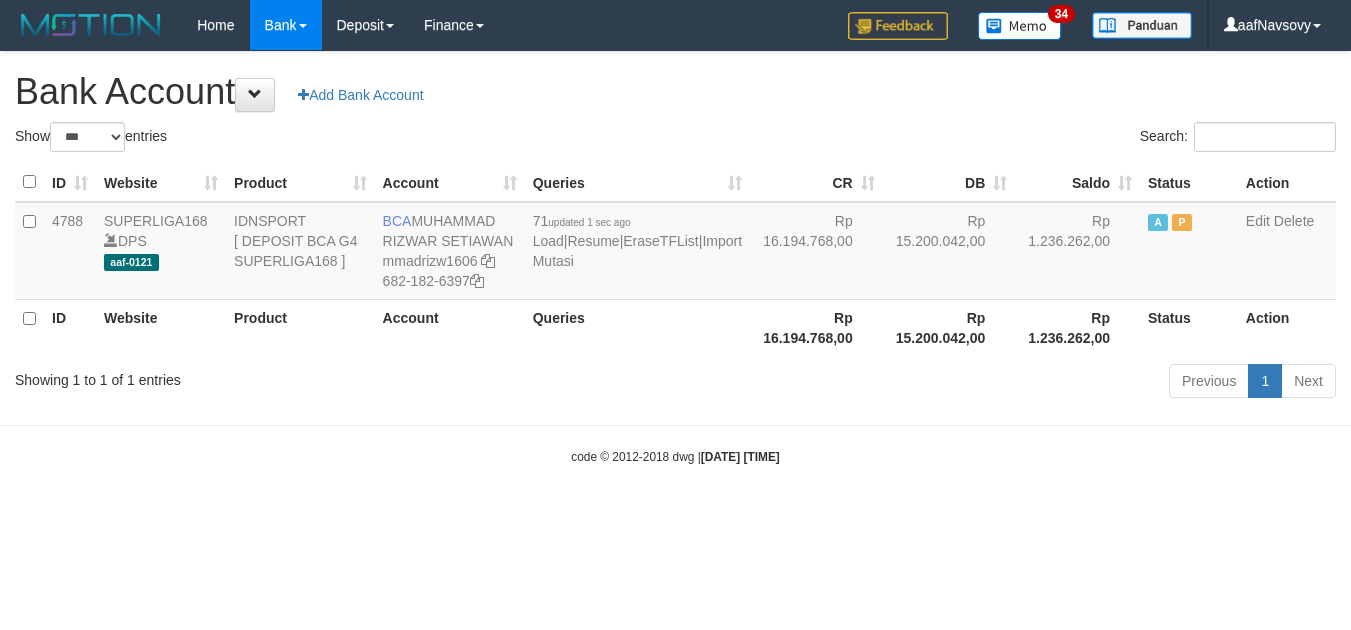 select on "***" 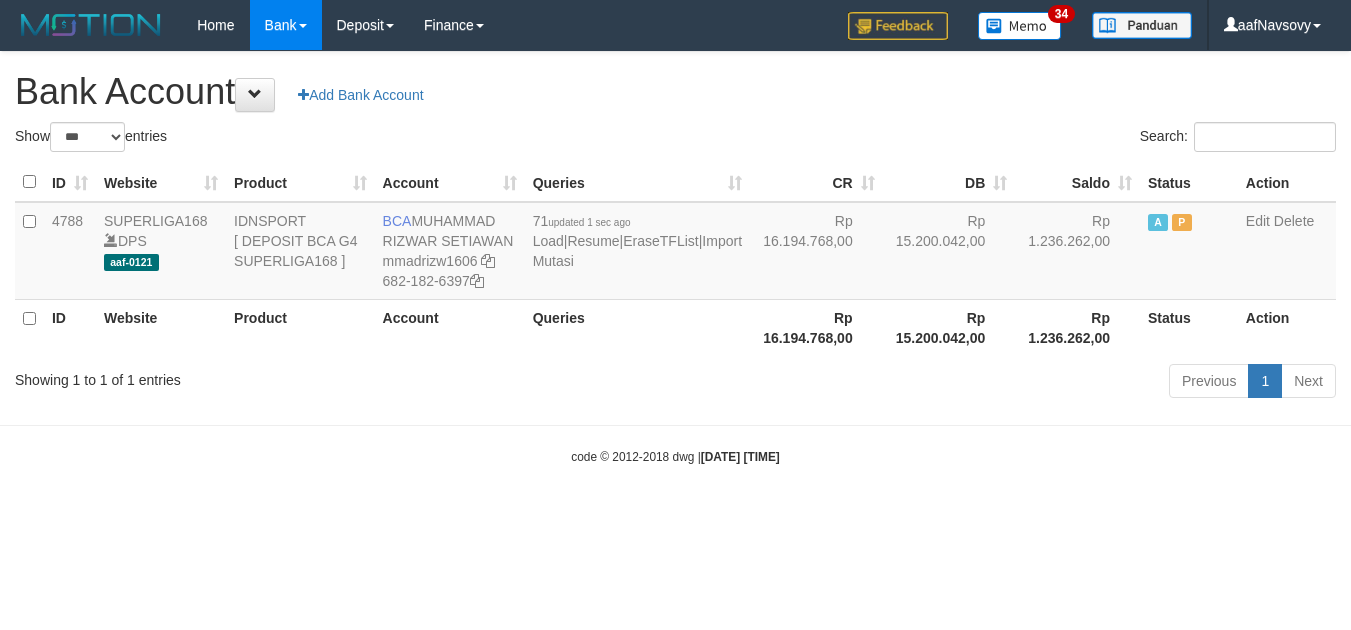 scroll, scrollTop: 0, scrollLeft: 0, axis: both 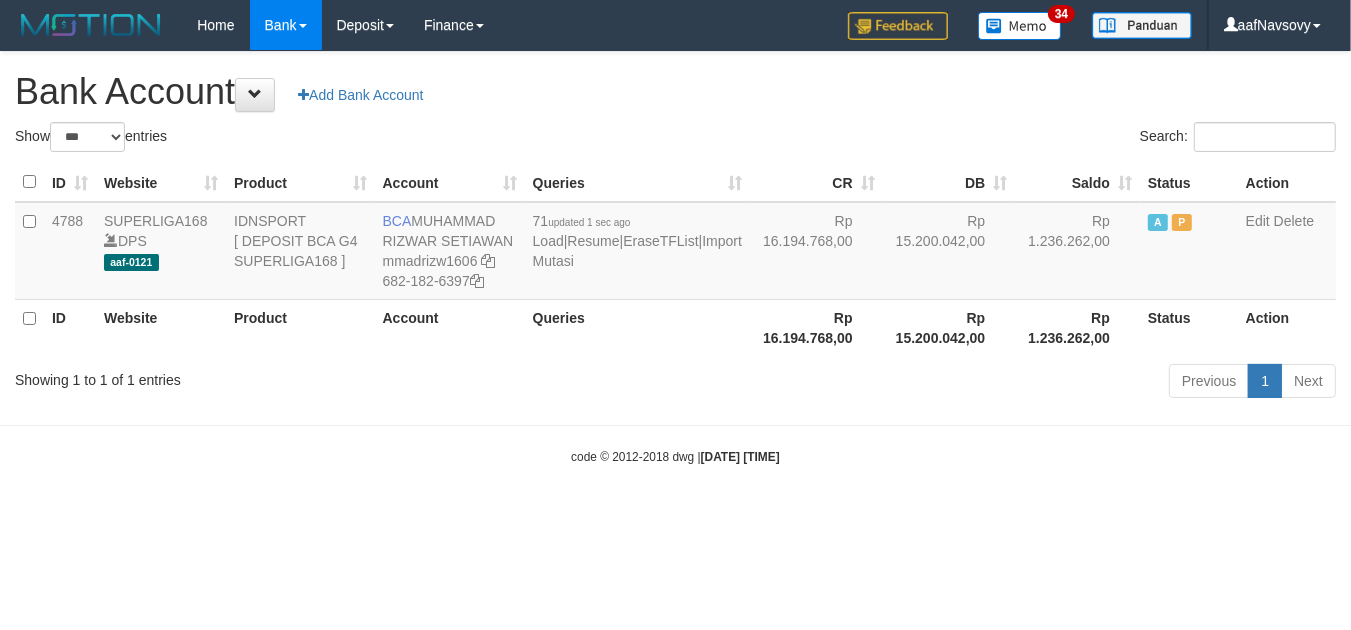 click on "Toggle navigation
Home
Bank
Account List
Load
By Website
Group
[ISPORT]													SUPERLIGA168
By Load Group (DPS)
34" at bounding box center (675, 258) 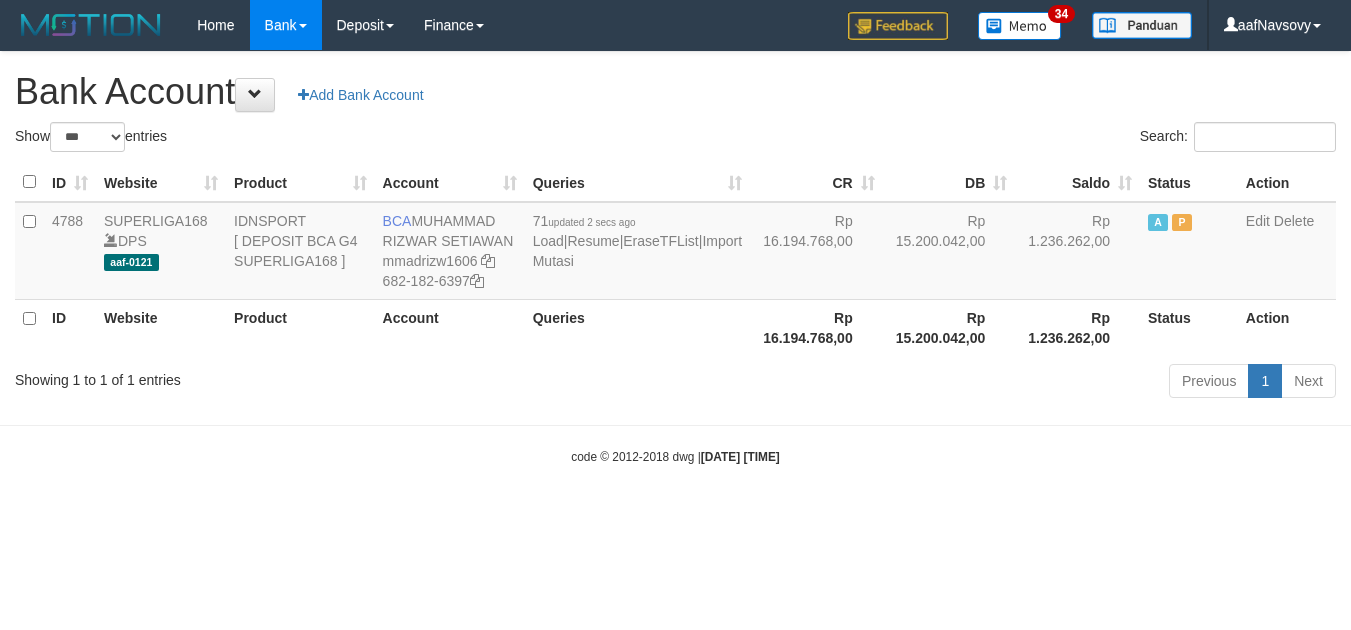 select on "***" 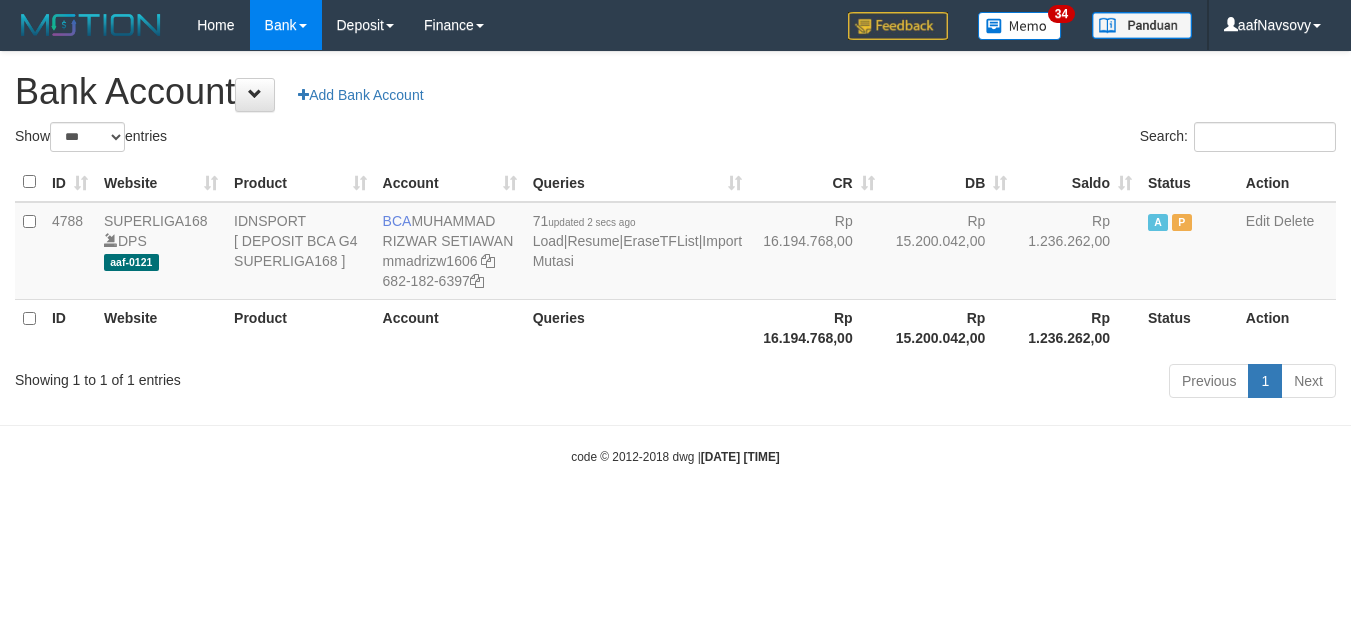 scroll, scrollTop: 0, scrollLeft: 0, axis: both 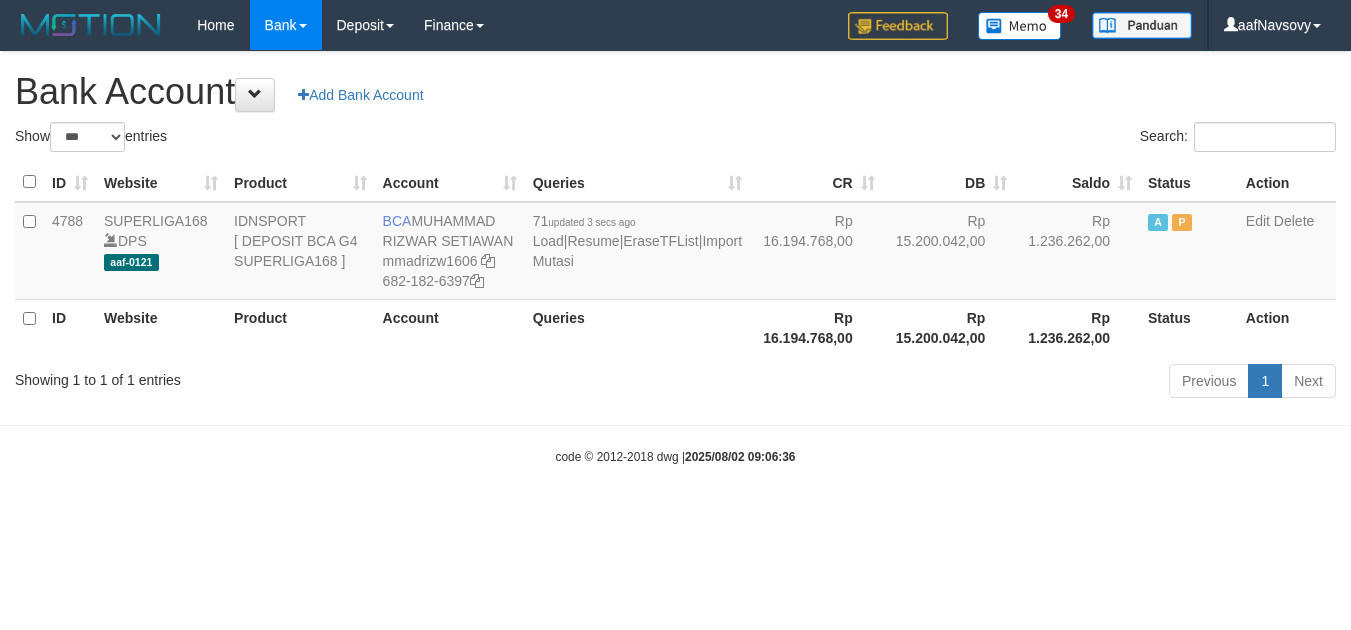 select on "***" 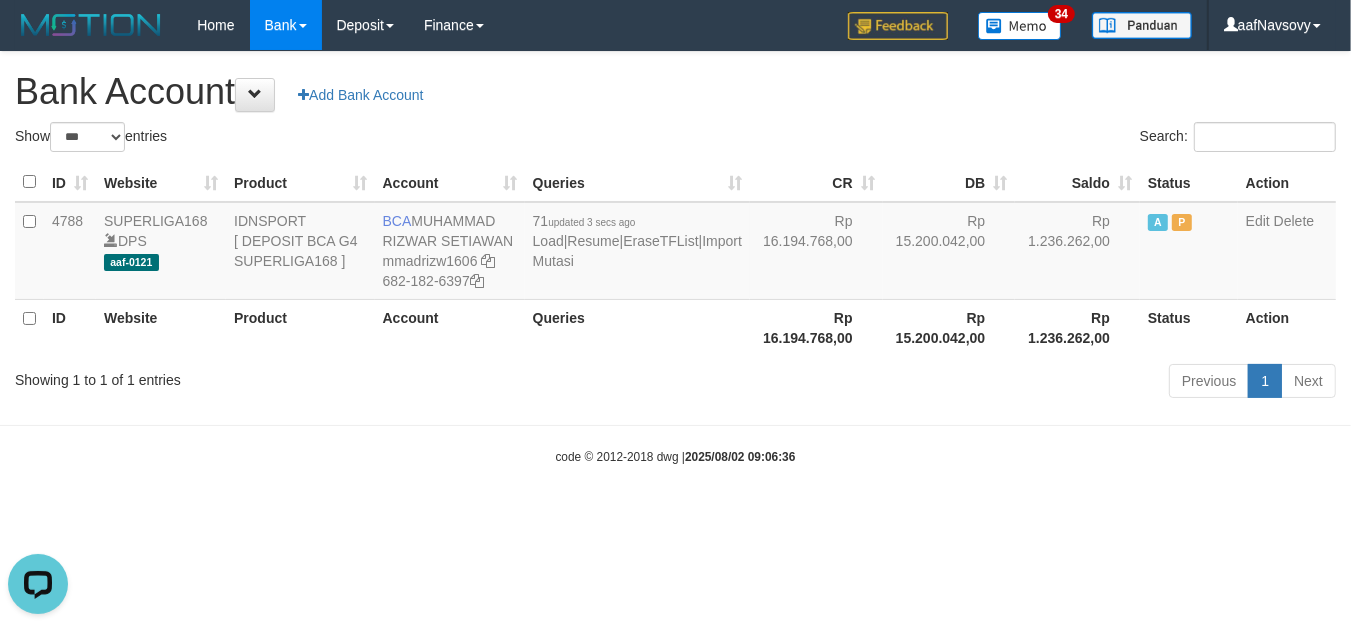 scroll, scrollTop: 0, scrollLeft: 0, axis: both 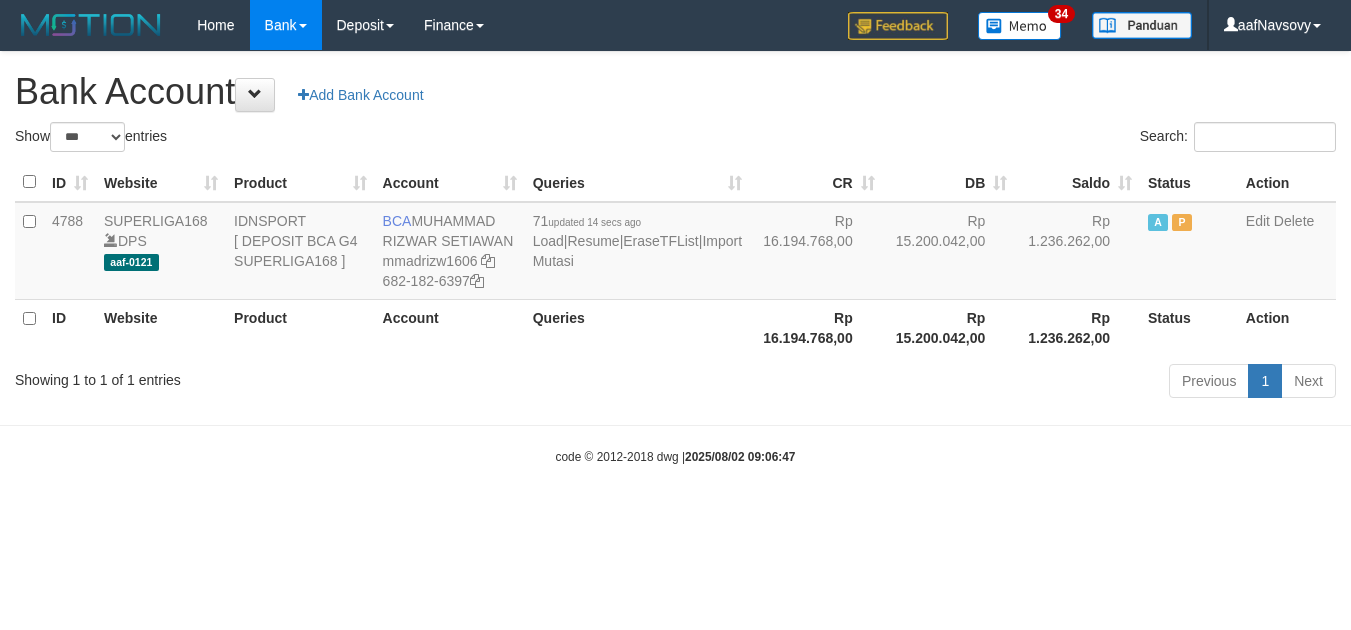select on "***" 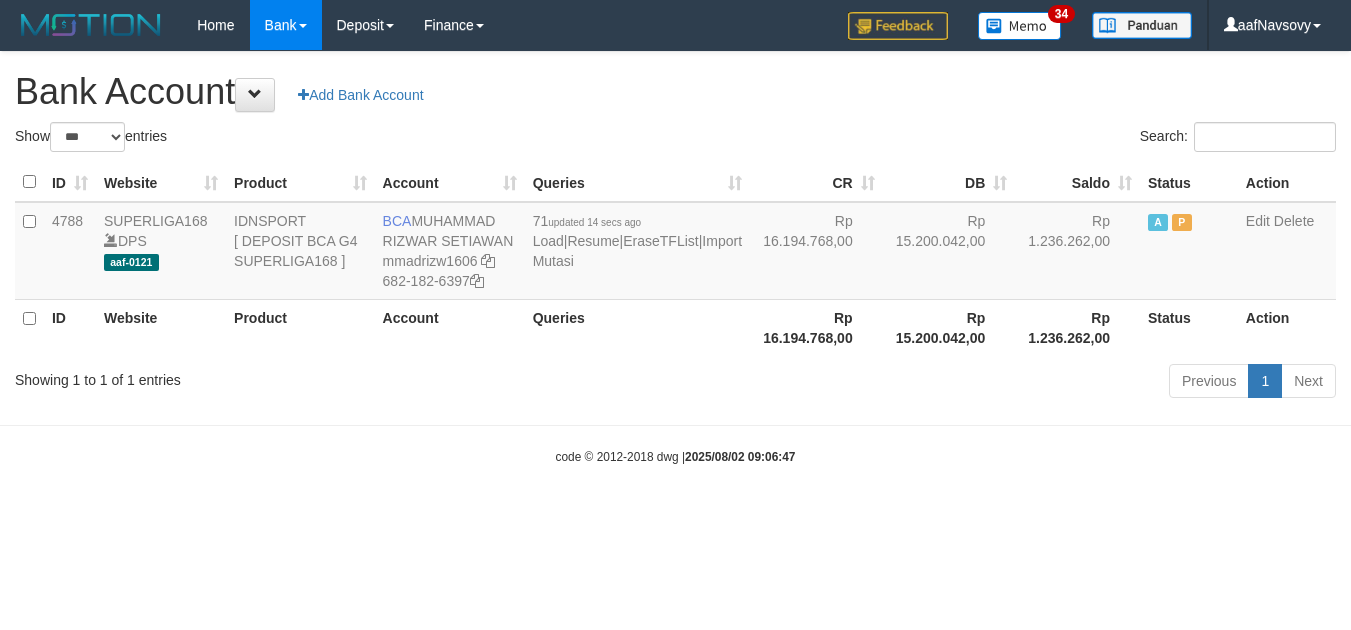 scroll, scrollTop: 0, scrollLeft: 0, axis: both 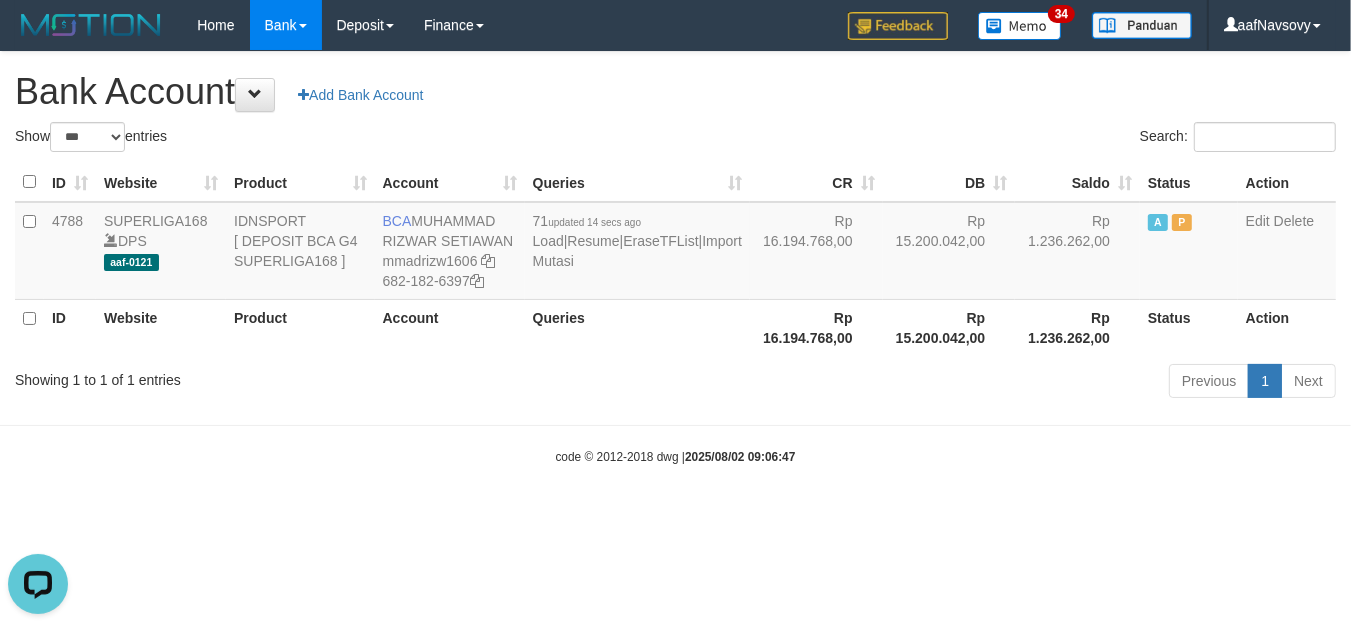 click on "Toggle navigation
Home
Bank
Account List
Load
By Website
Group
[ISPORT]													SUPERLIGA168
By Load Group (DPS)
34" at bounding box center [675, 258] 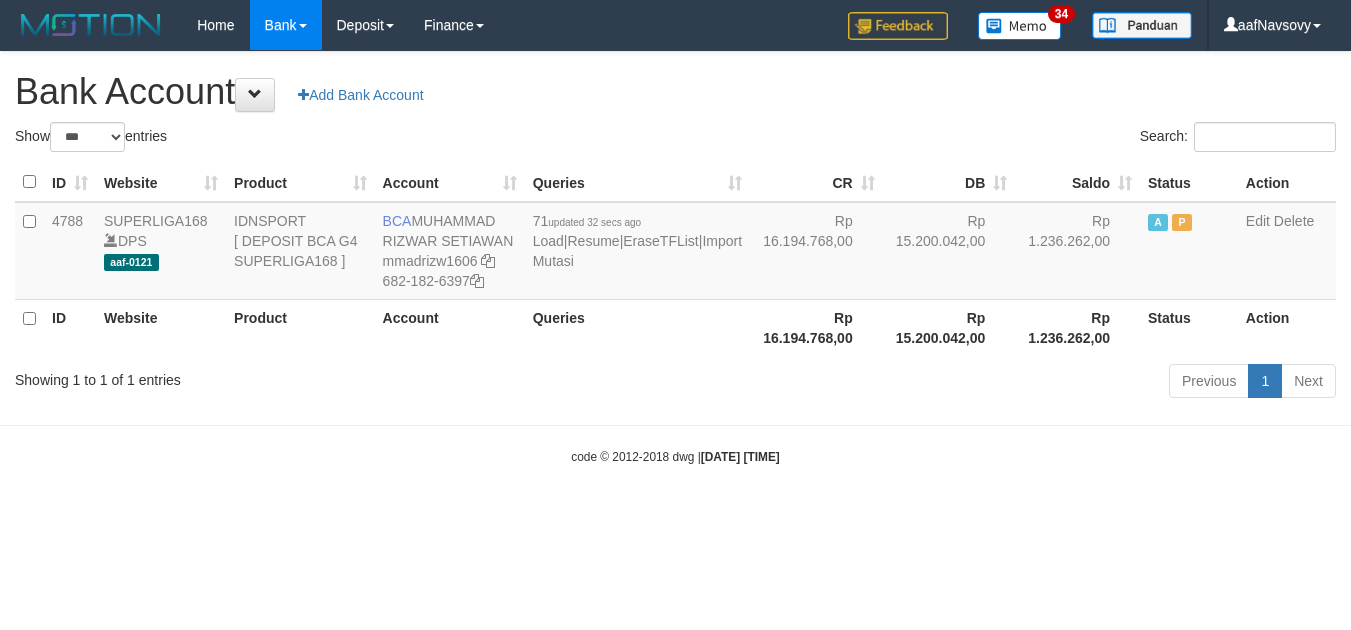 select on "***" 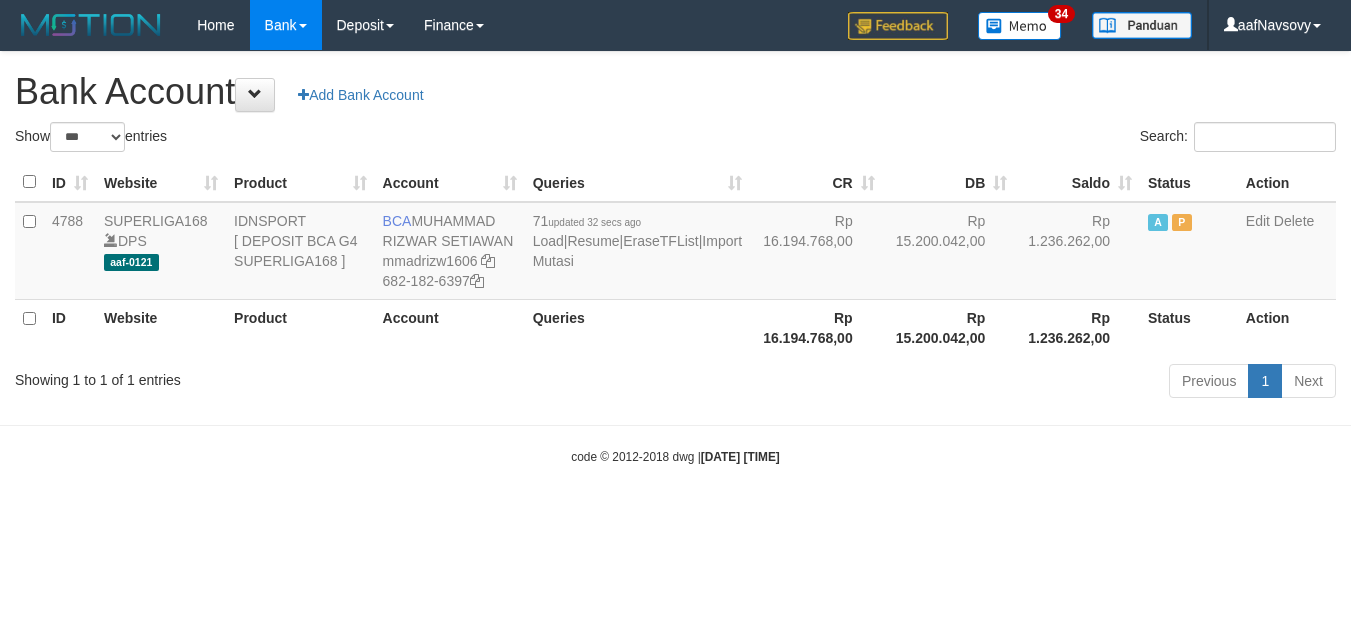 scroll, scrollTop: 0, scrollLeft: 0, axis: both 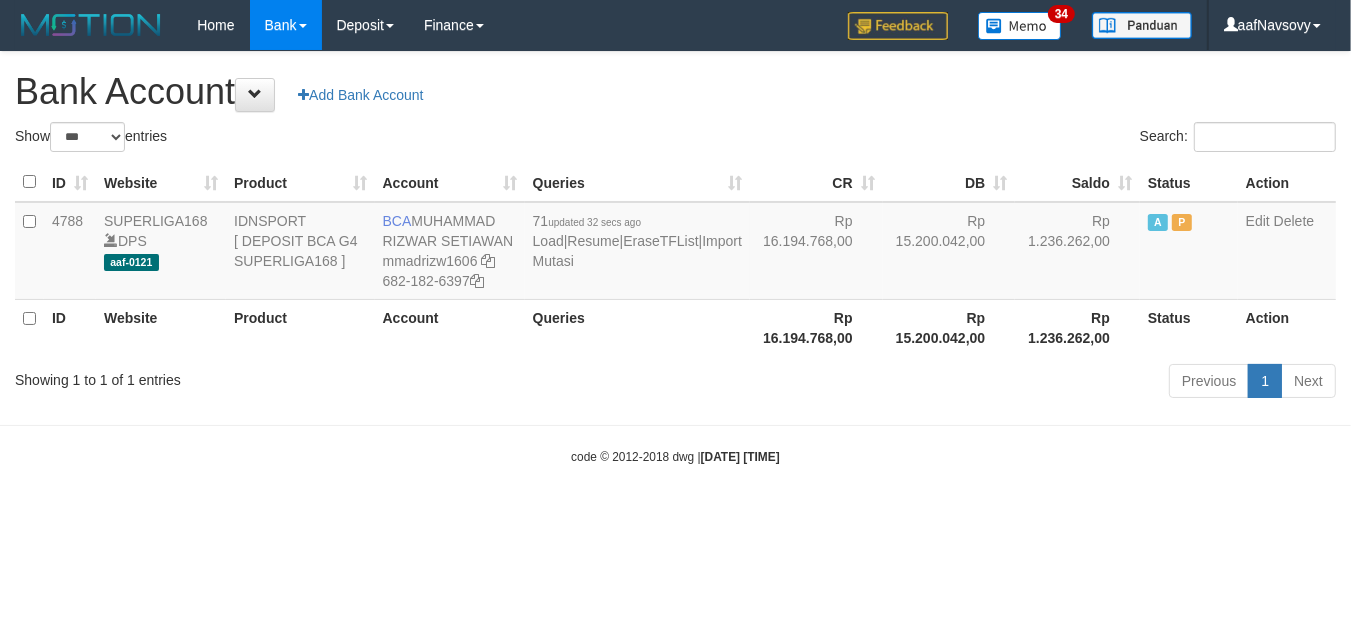 click on "Toggle navigation
Home
Bank
Account List
Load
By Website
Group
[ISPORT]													SUPERLIGA168
By Load Group (DPS)
34" at bounding box center (675, 258) 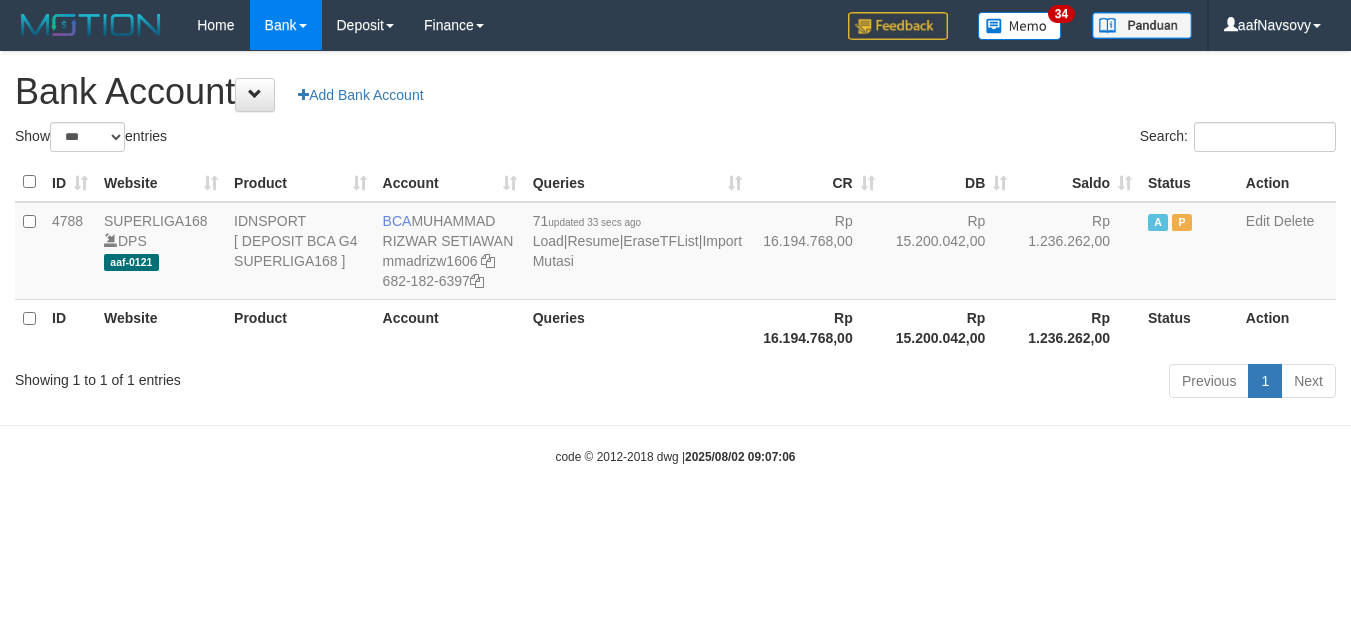 select on "***" 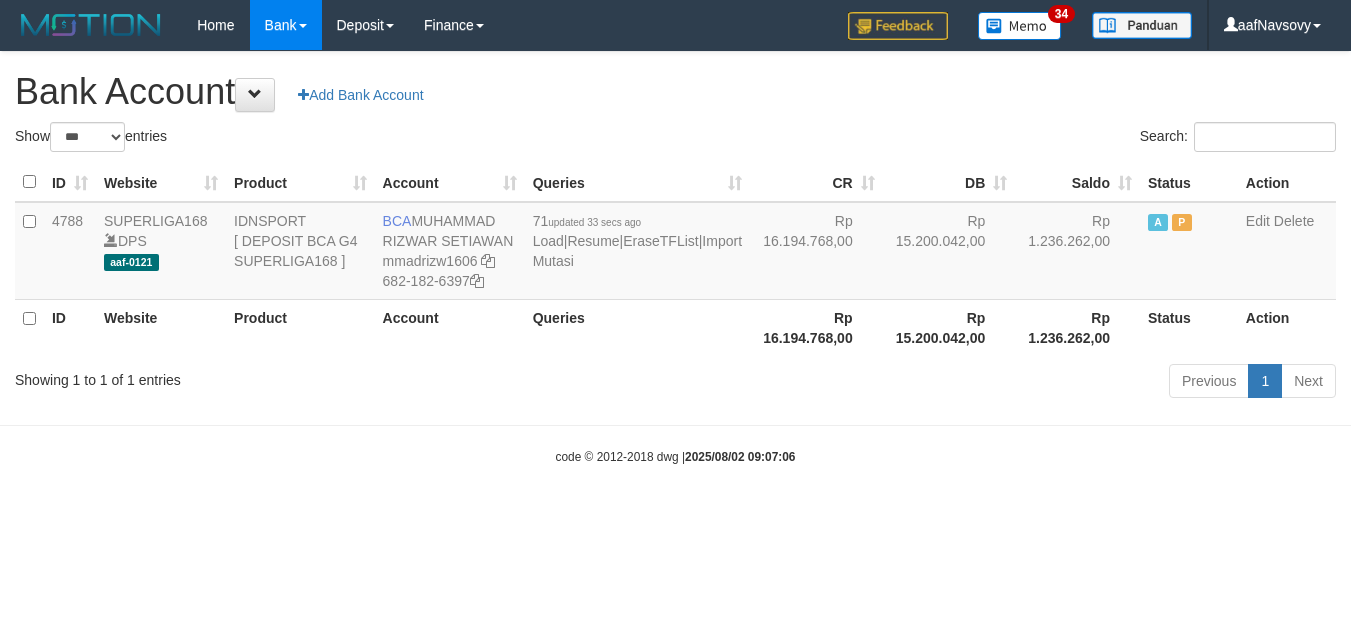 scroll, scrollTop: 0, scrollLeft: 0, axis: both 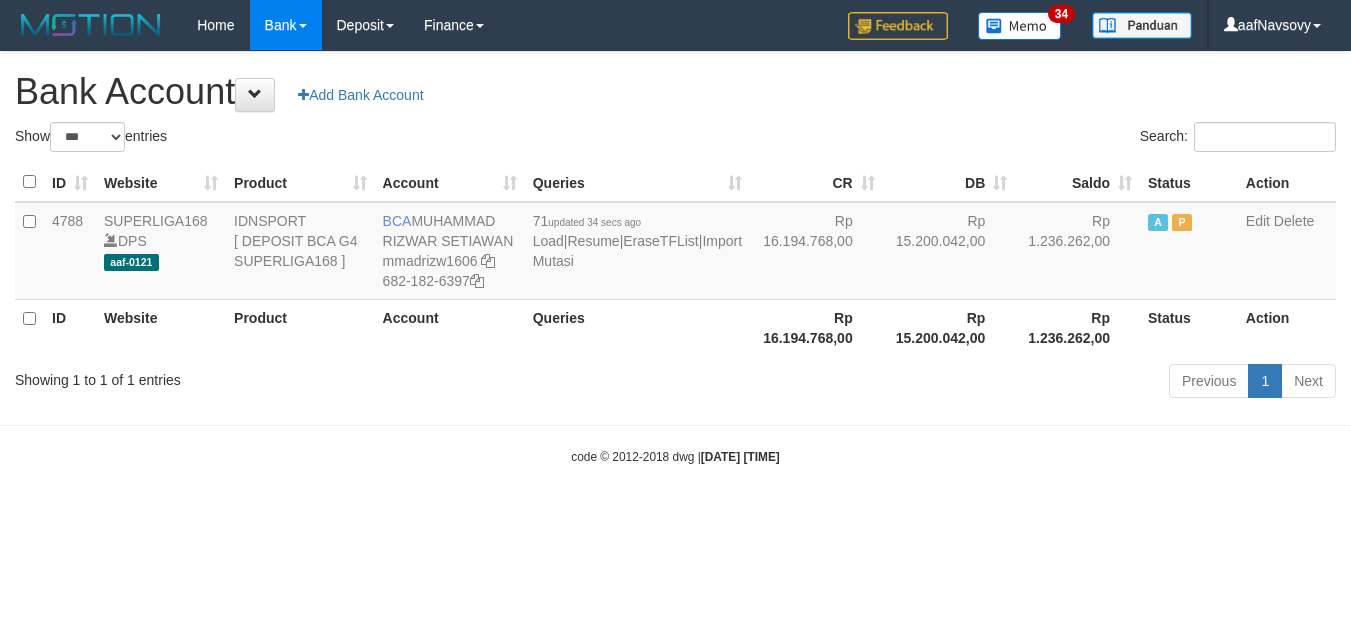 select on "***" 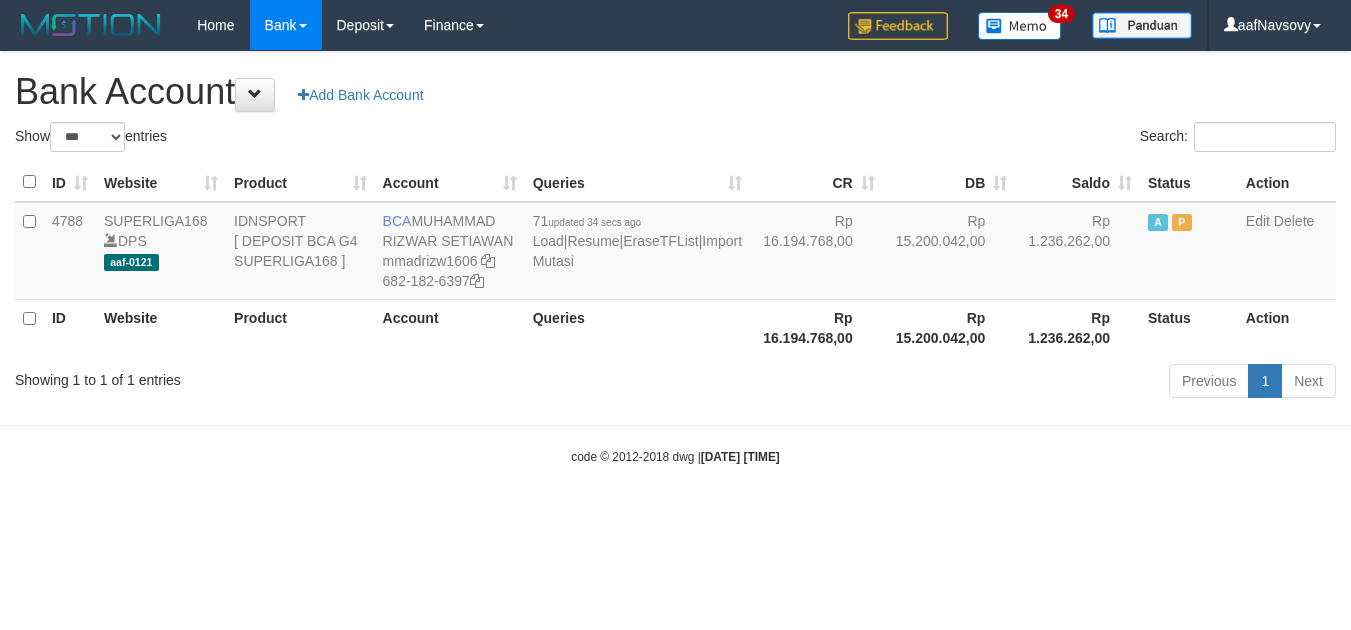 scroll, scrollTop: 0, scrollLeft: 0, axis: both 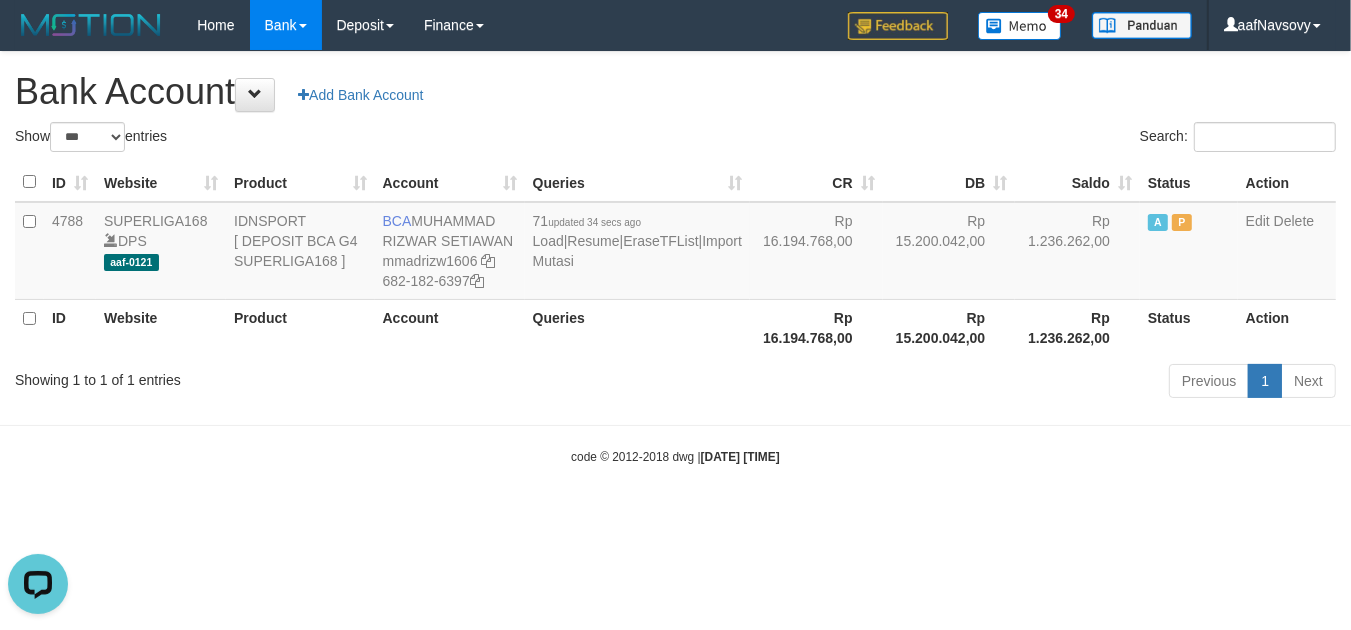 click on "Toggle navigation
Home
Bank
Account List
Load
By Website
Group
[ISPORT]													SUPERLIGA168
By Load Group (DPS)
34" at bounding box center (675, 258) 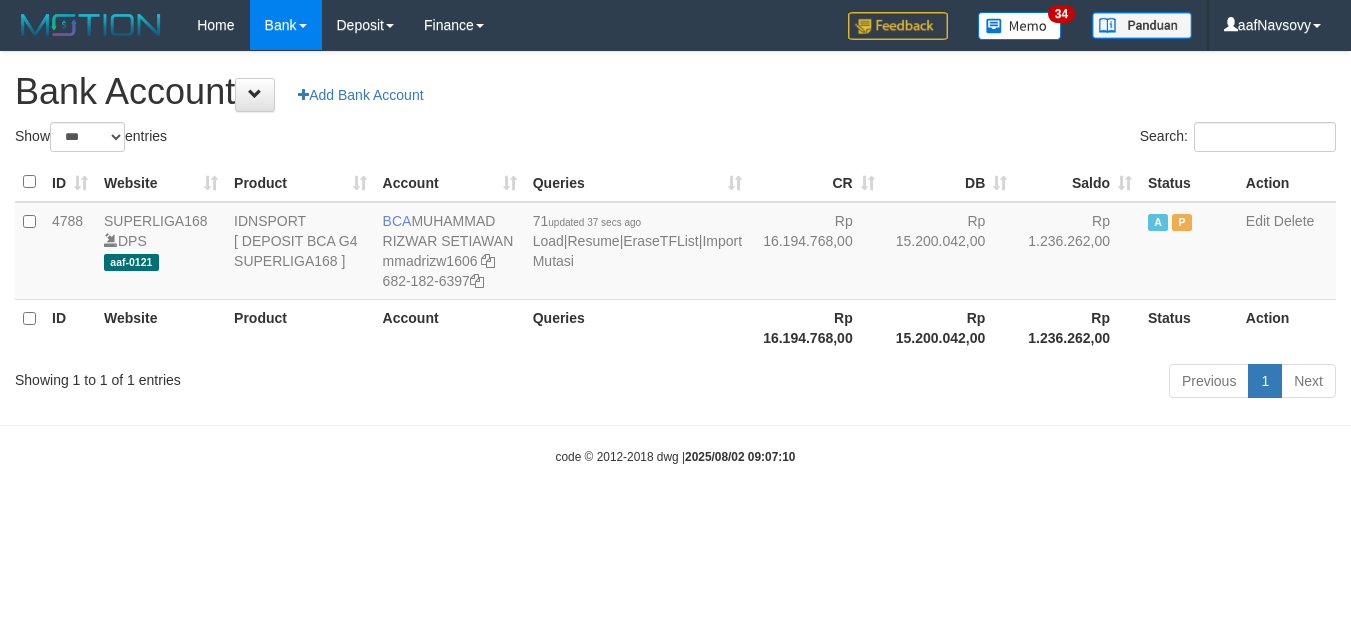 select on "***" 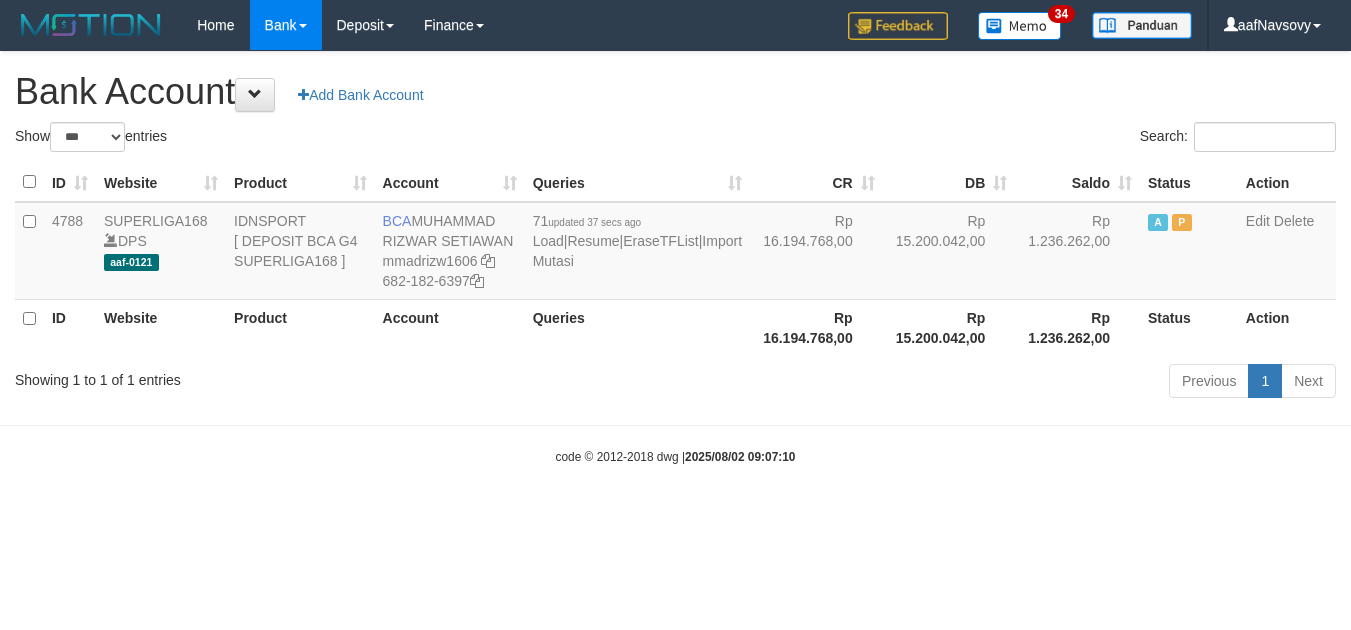 scroll, scrollTop: 0, scrollLeft: 0, axis: both 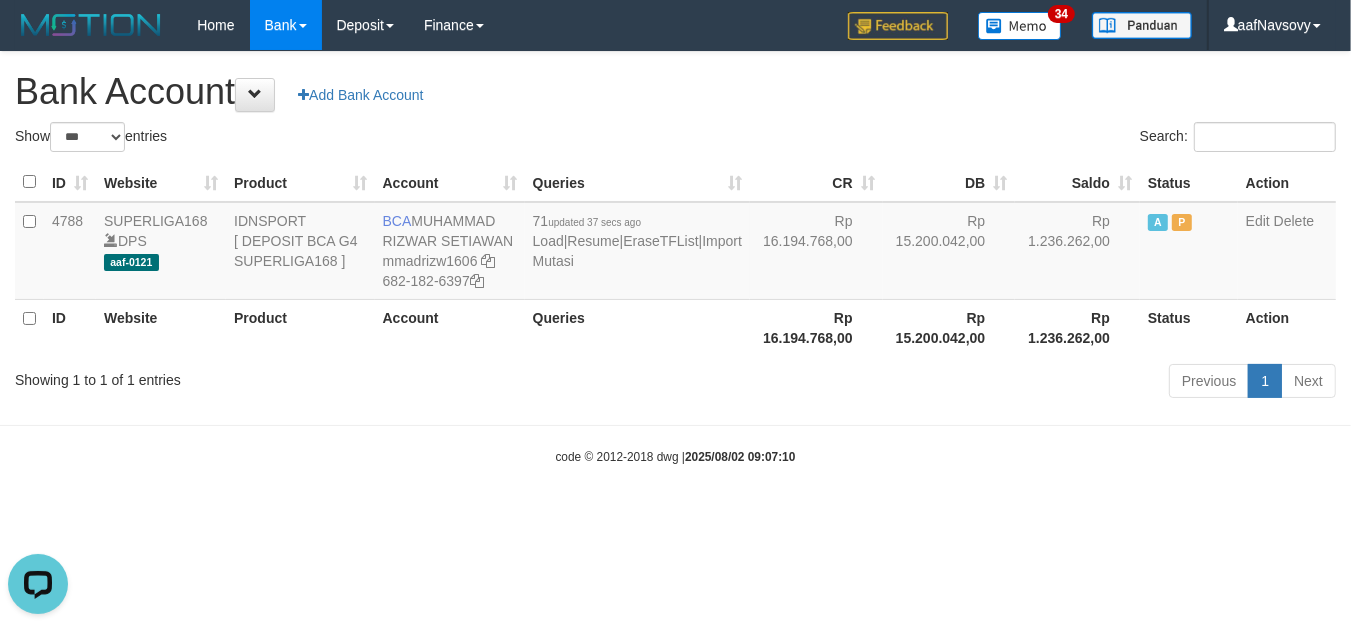 click on "code © 2012-2018 dwg |  2025/08/02 09:07:10" at bounding box center (675, 456) 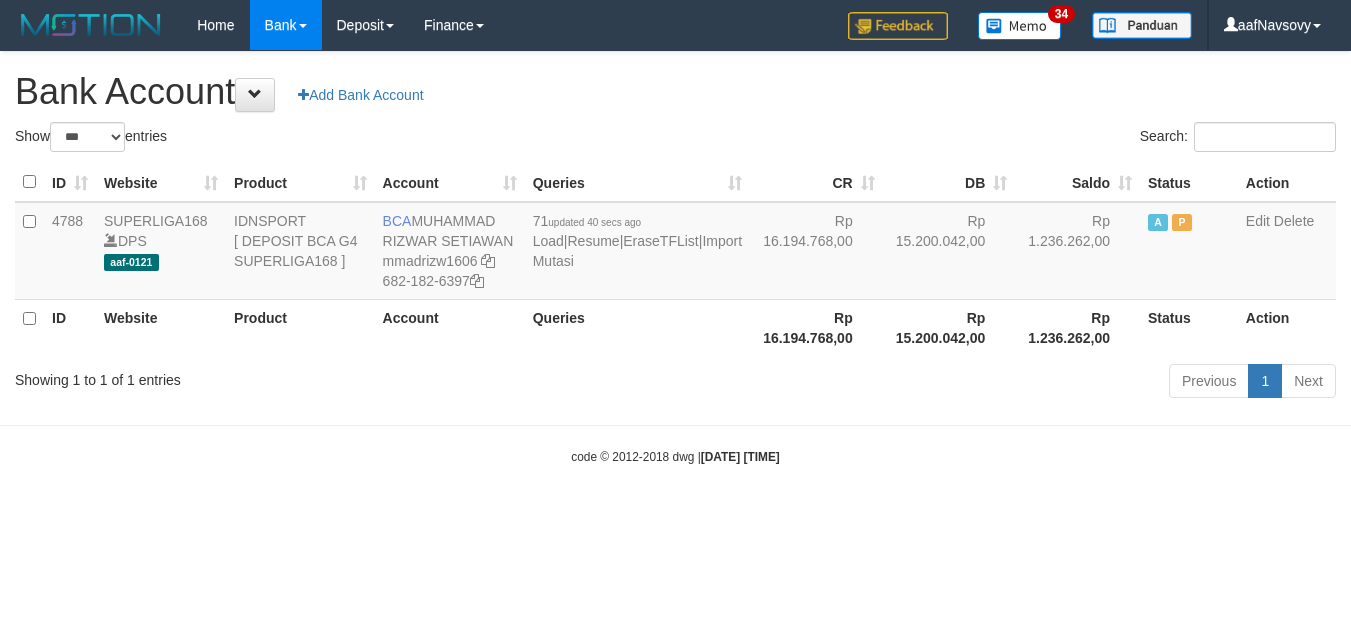 select on "***" 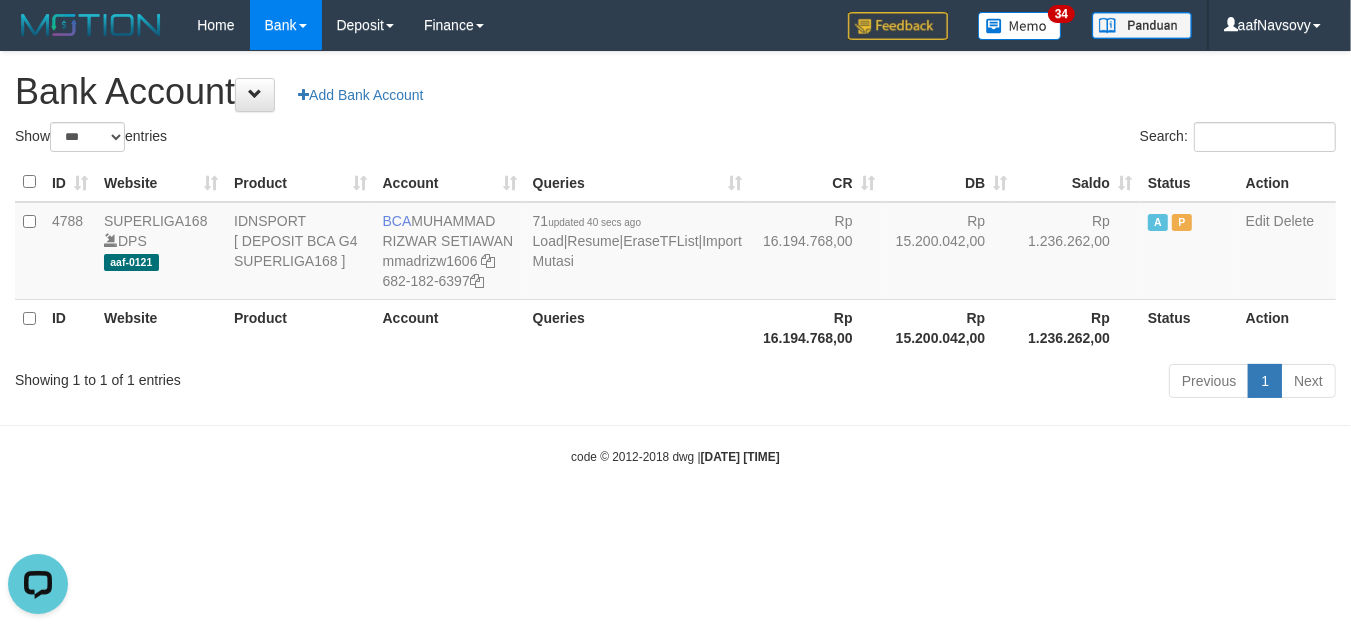 scroll, scrollTop: 0, scrollLeft: 0, axis: both 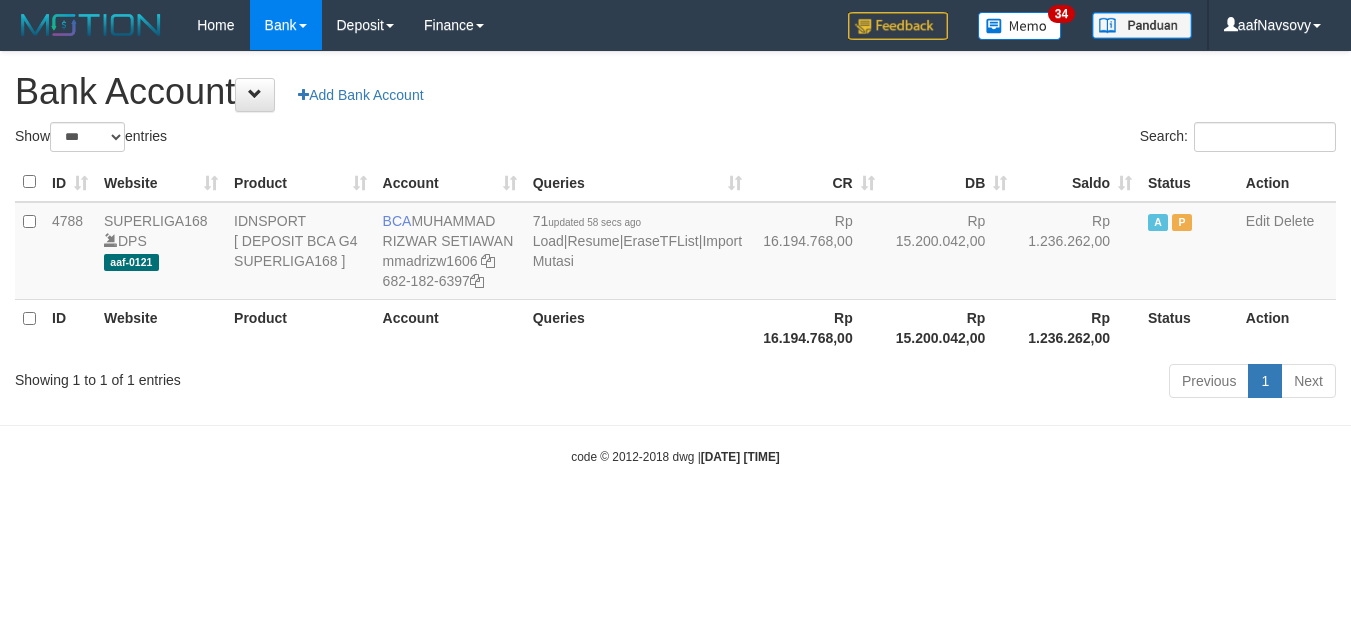 select on "***" 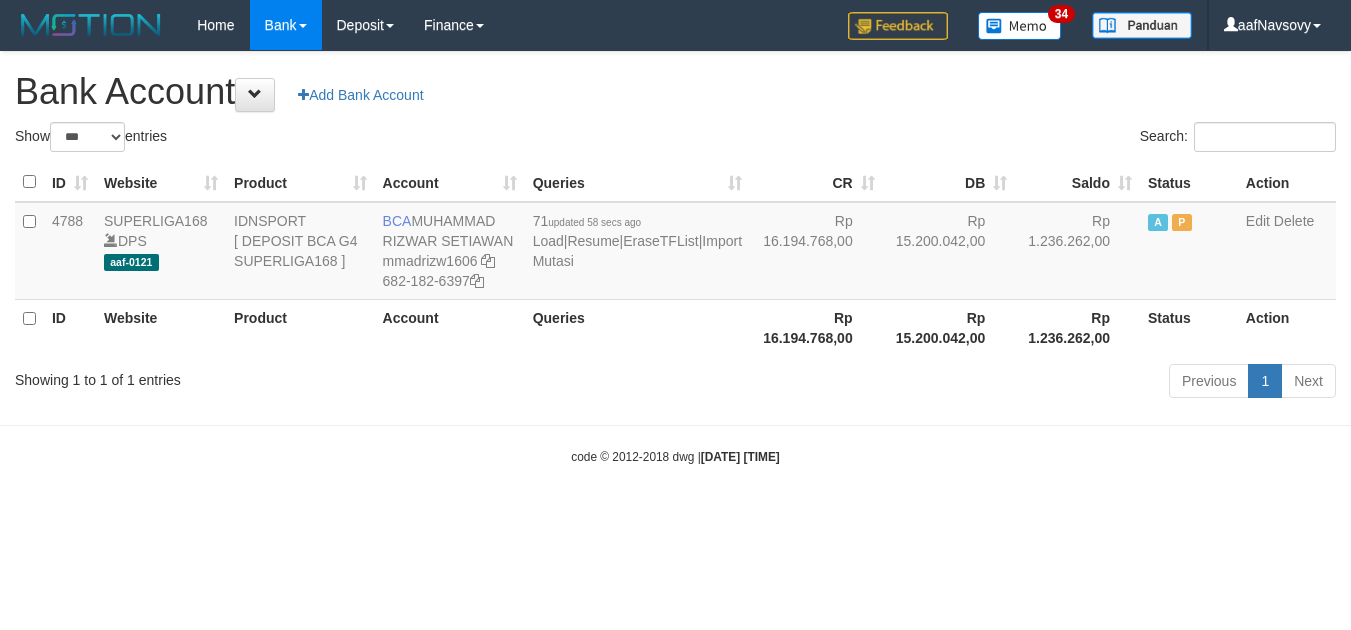 scroll, scrollTop: 0, scrollLeft: 0, axis: both 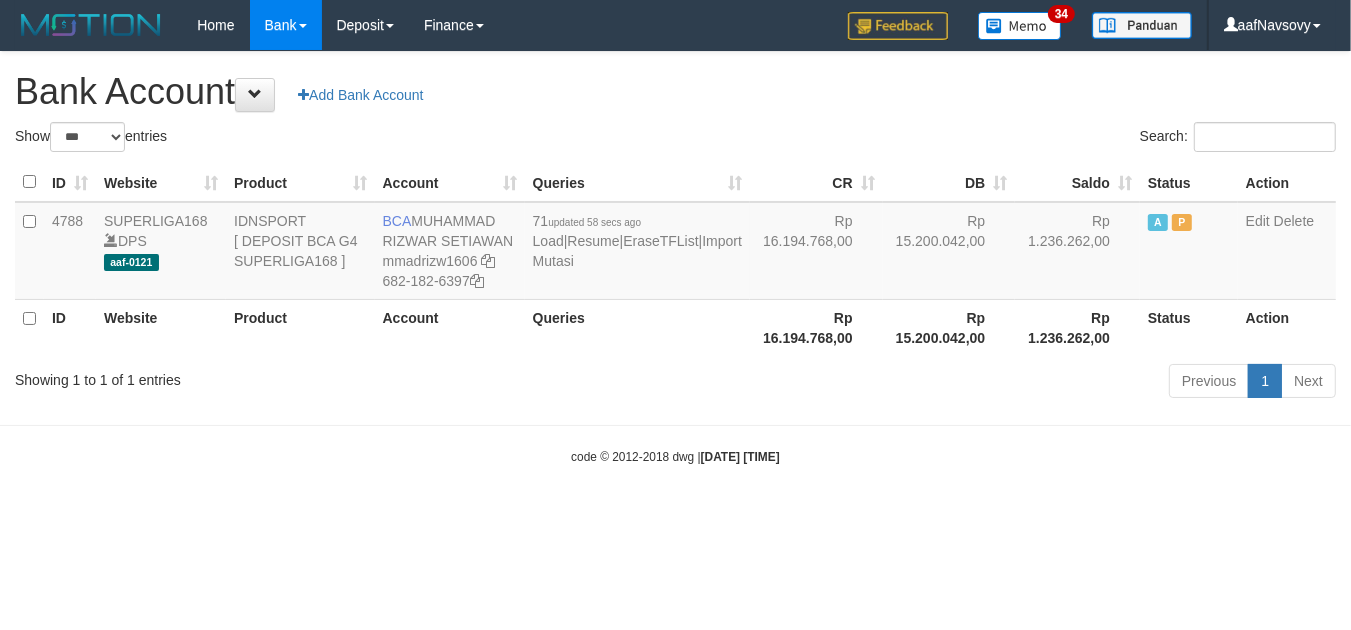 click on "Toggle navigation
Home
Bank
Account List
Load
By Website
Group
[ISPORT]													SUPERLIGA168
By Load Group (DPS)
34" at bounding box center [675, 258] 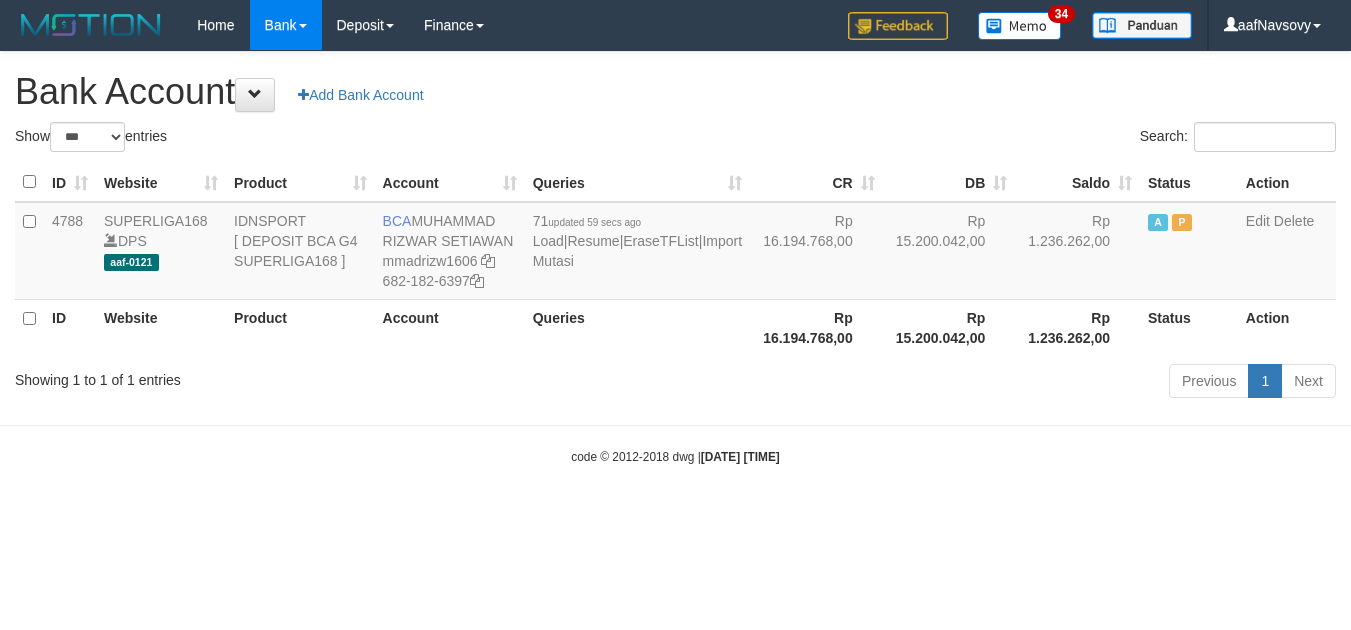 select on "***" 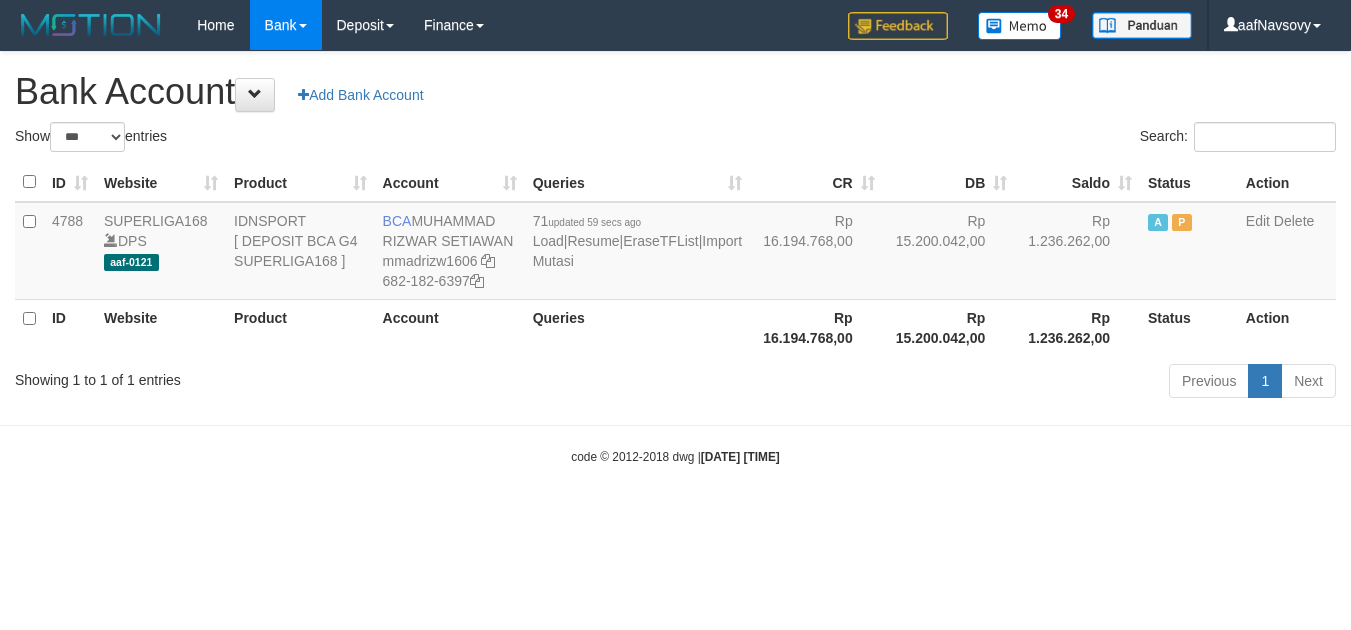 scroll, scrollTop: 0, scrollLeft: 0, axis: both 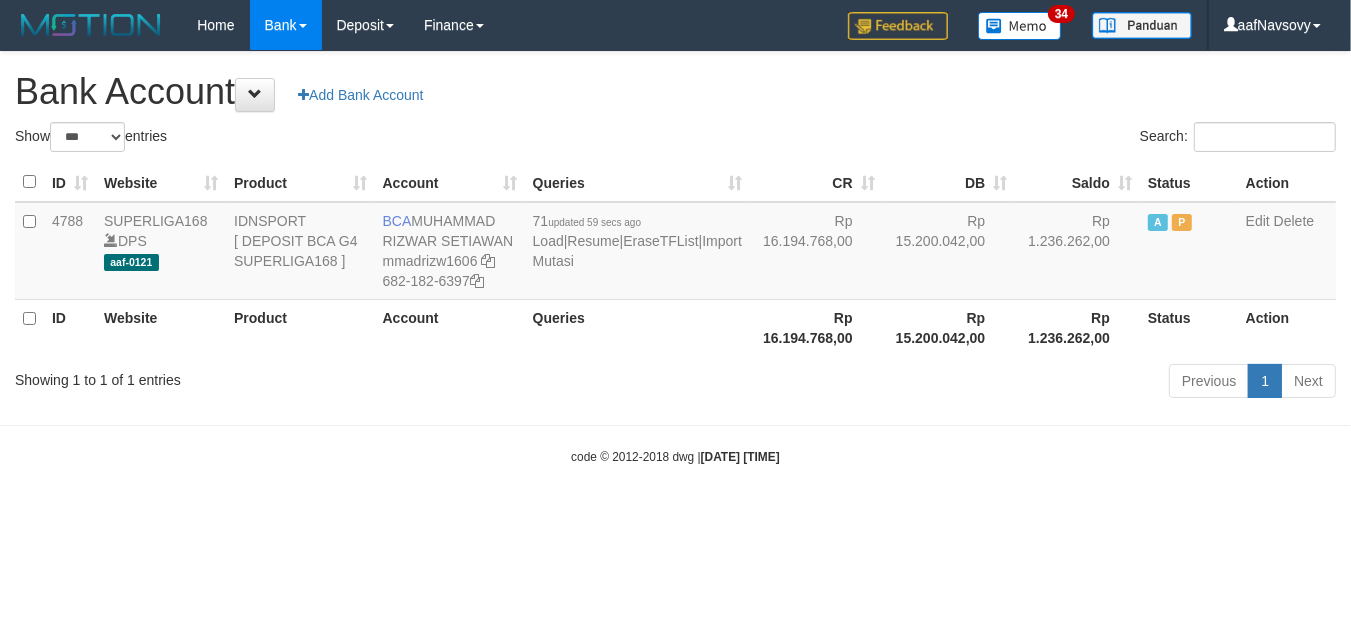 click on "Toggle navigation
Home
Bank
Account List
Load
By Website
Group
[ISPORT]													SUPERLIGA168
By Load Group (DPS)
34" at bounding box center [675, 258] 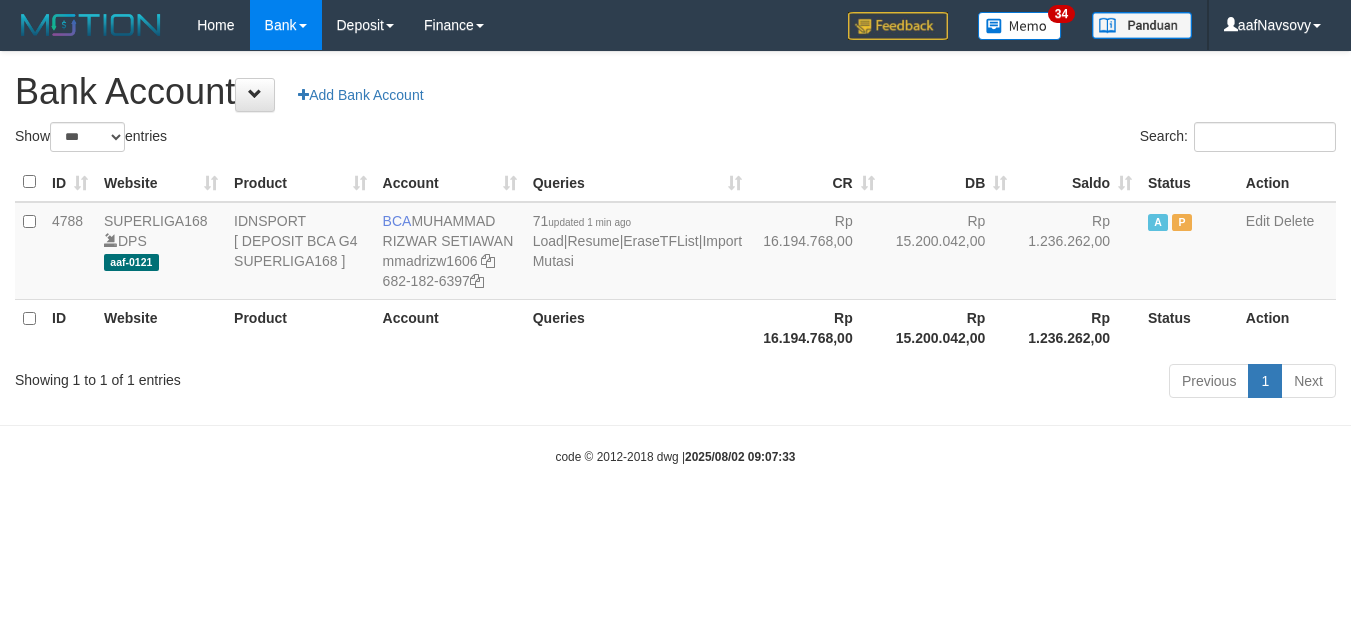 select on "***" 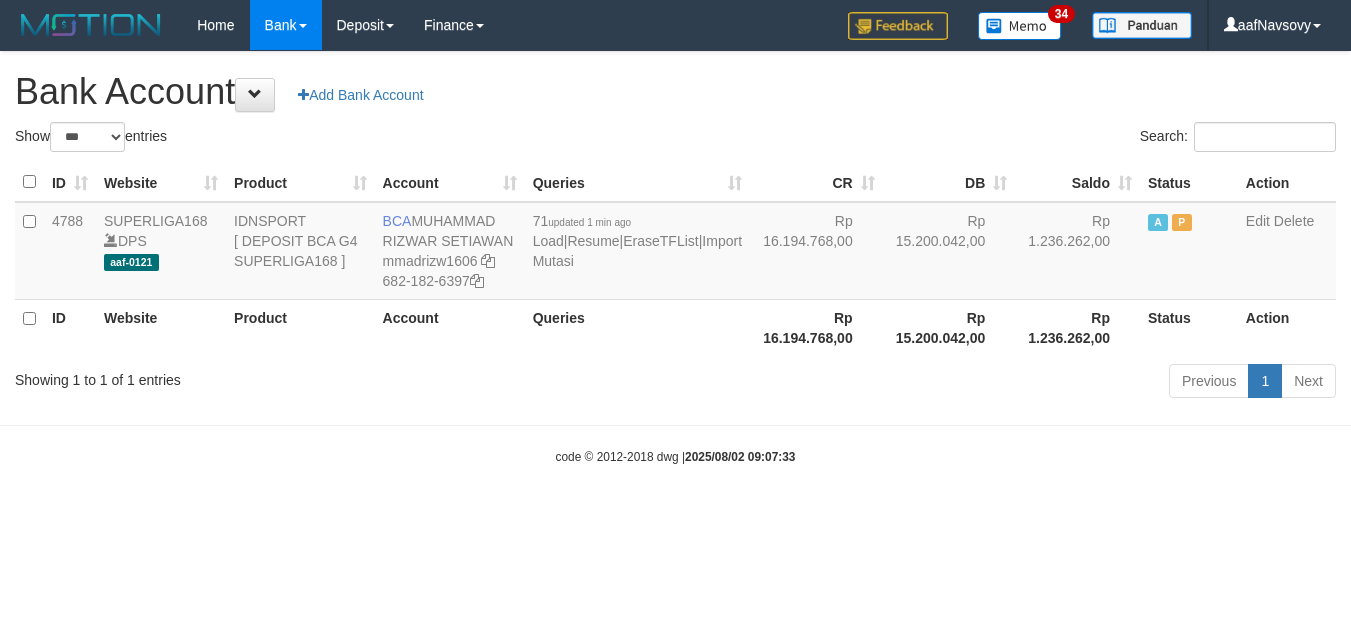 scroll, scrollTop: 0, scrollLeft: 0, axis: both 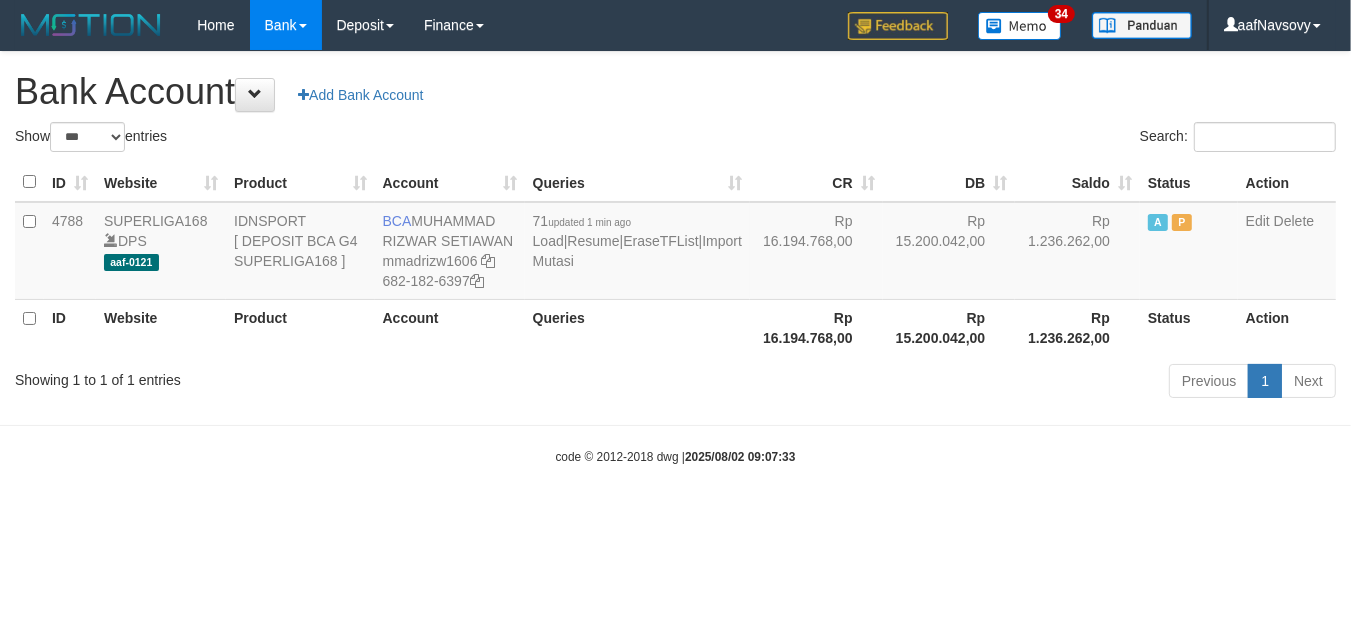 click on "Toggle navigation
Home
Bank
Account List
Load
By Website
Group
[ISPORT]													SUPERLIGA168
By Load Group (DPS)
34" at bounding box center [675, 258] 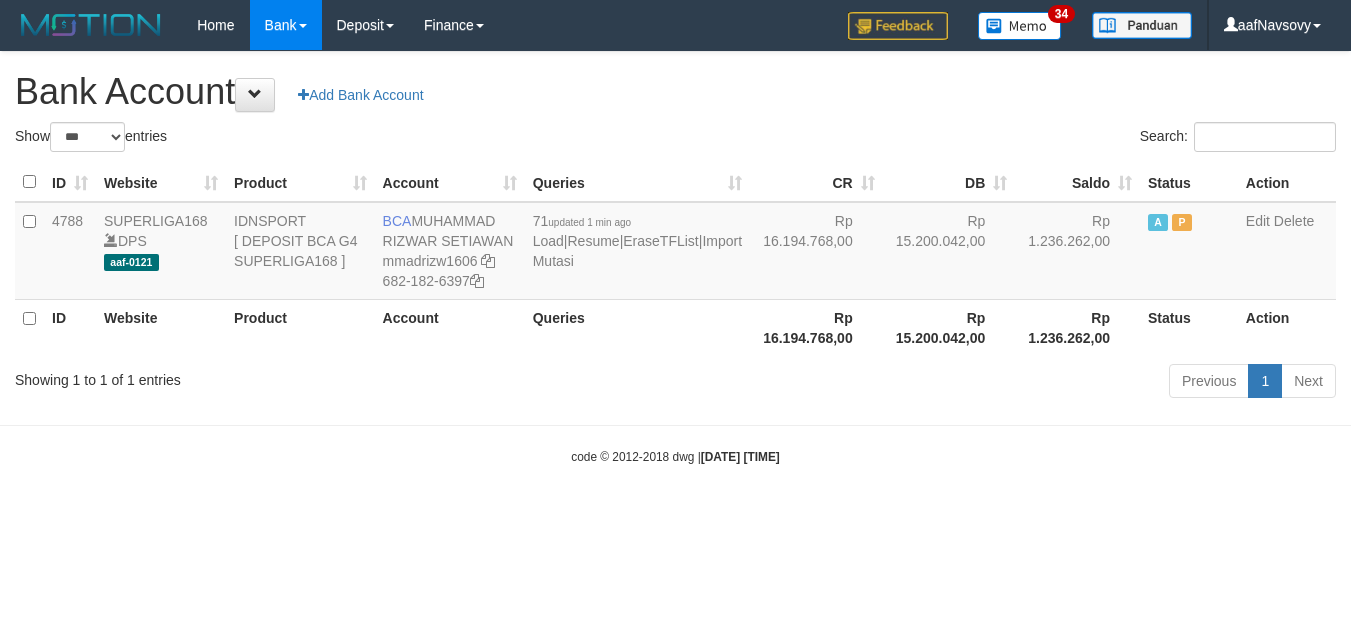 select on "***" 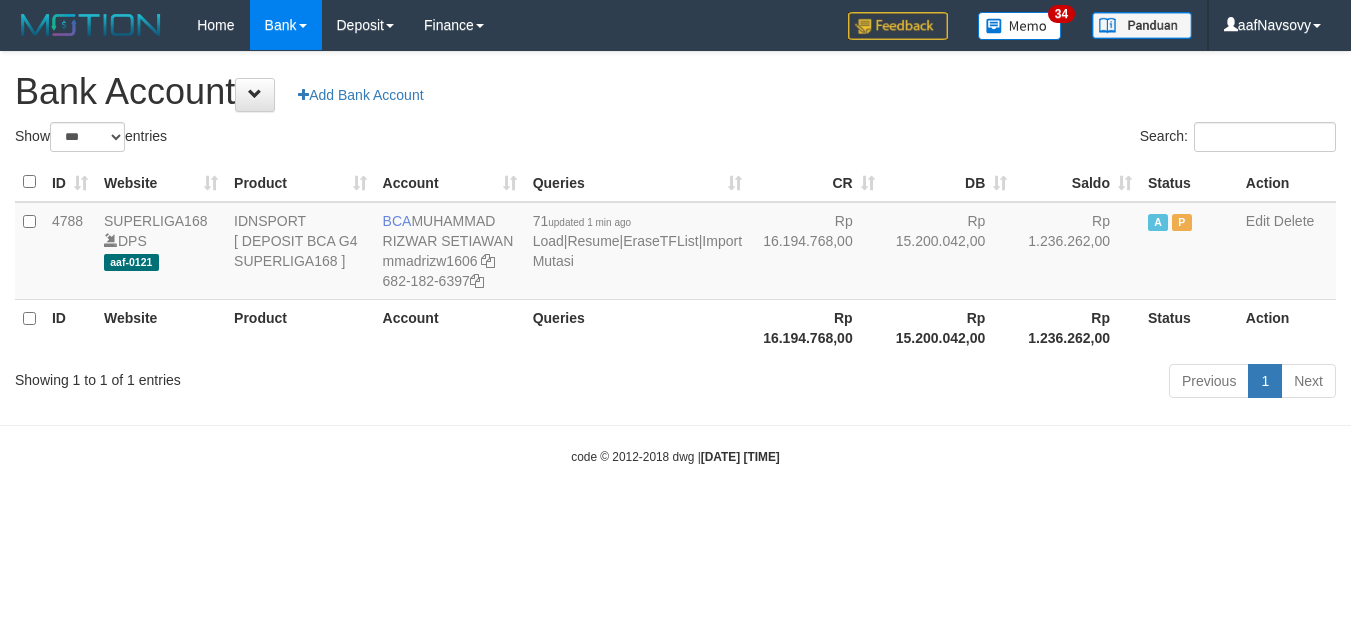 scroll, scrollTop: 0, scrollLeft: 0, axis: both 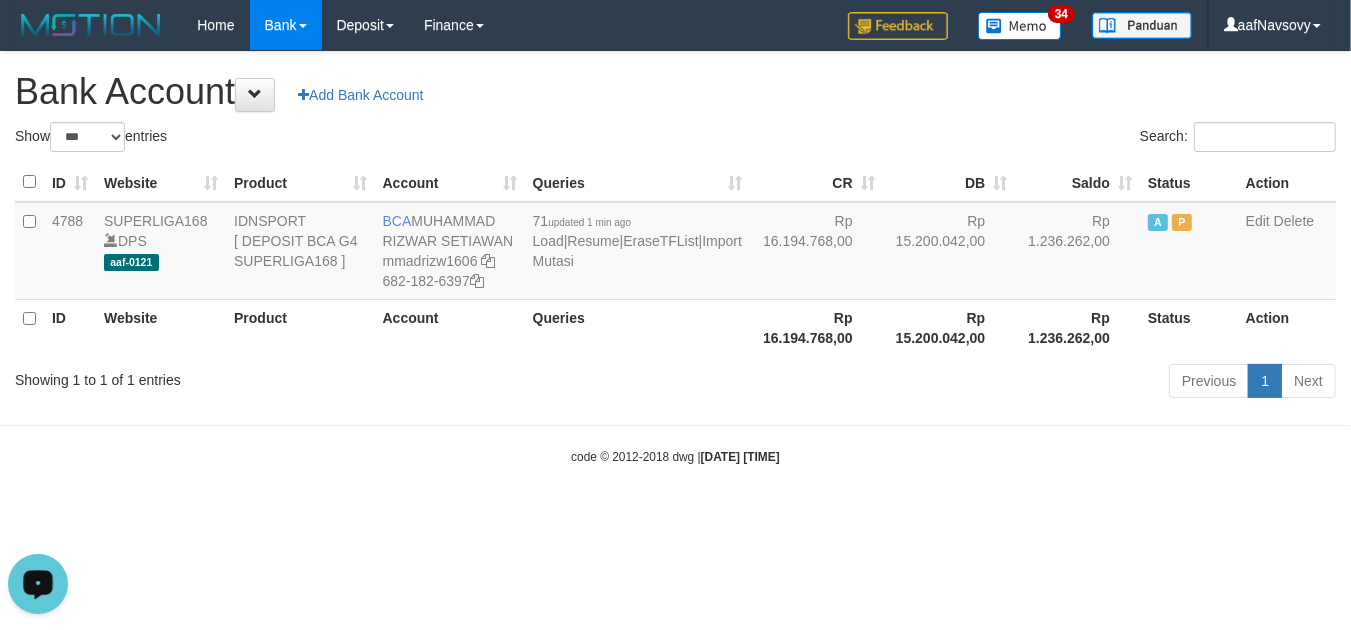 click on "code © 2012-2018 dwg |  2025/08/02 09:07:35" at bounding box center (675, 456) 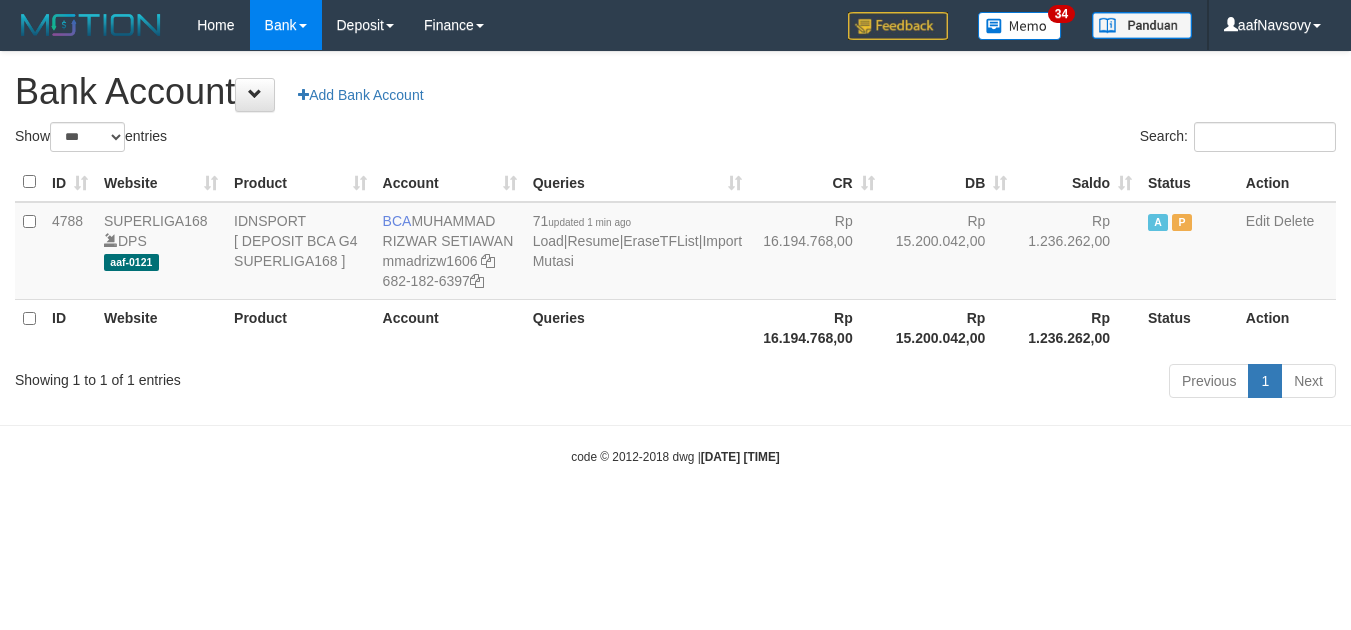 select on "***" 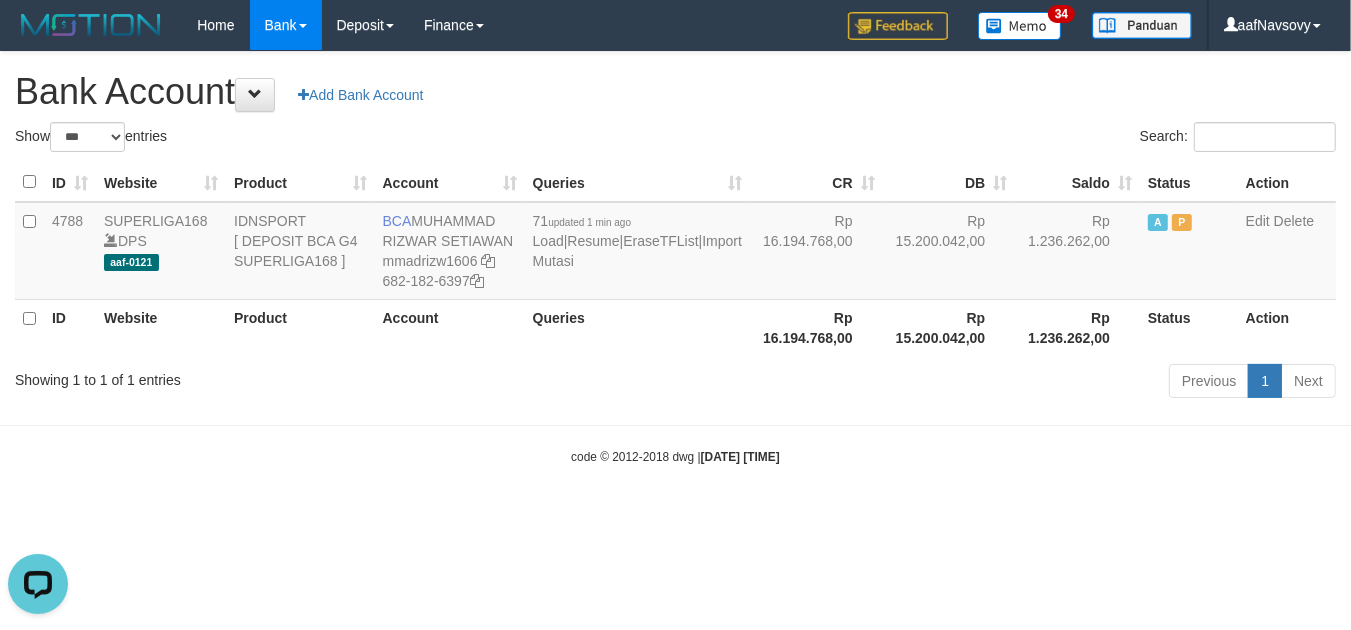 scroll, scrollTop: 0, scrollLeft: 0, axis: both 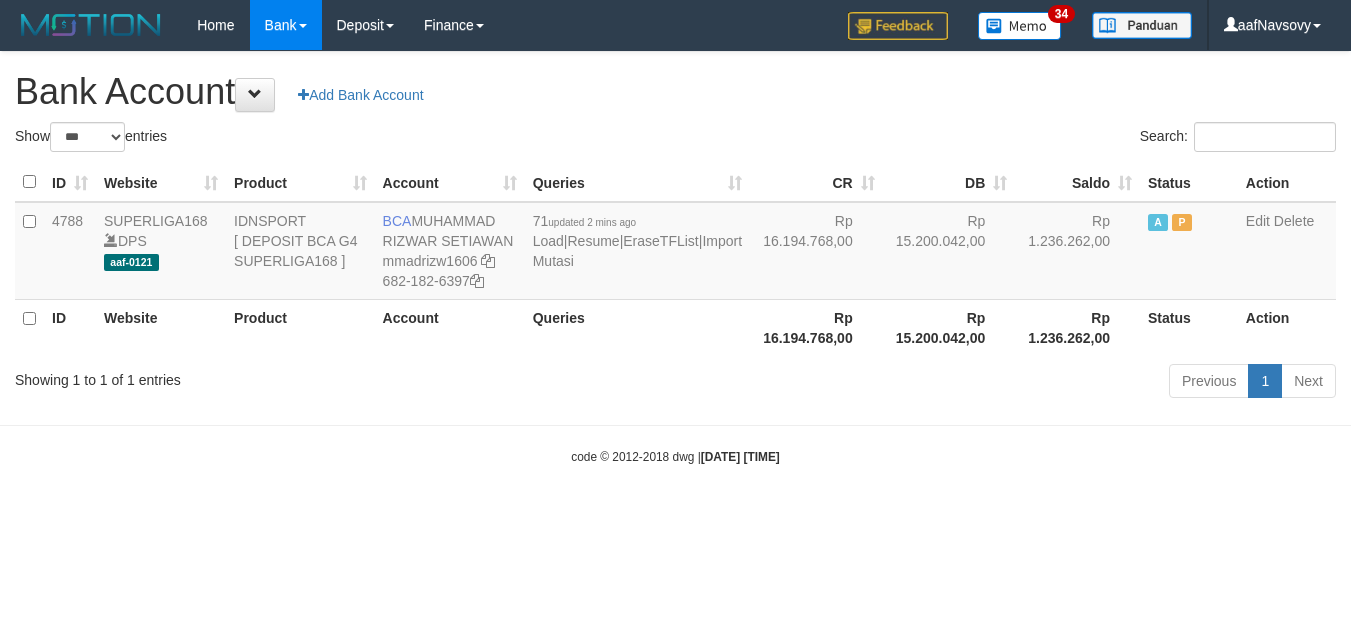 select on "***" 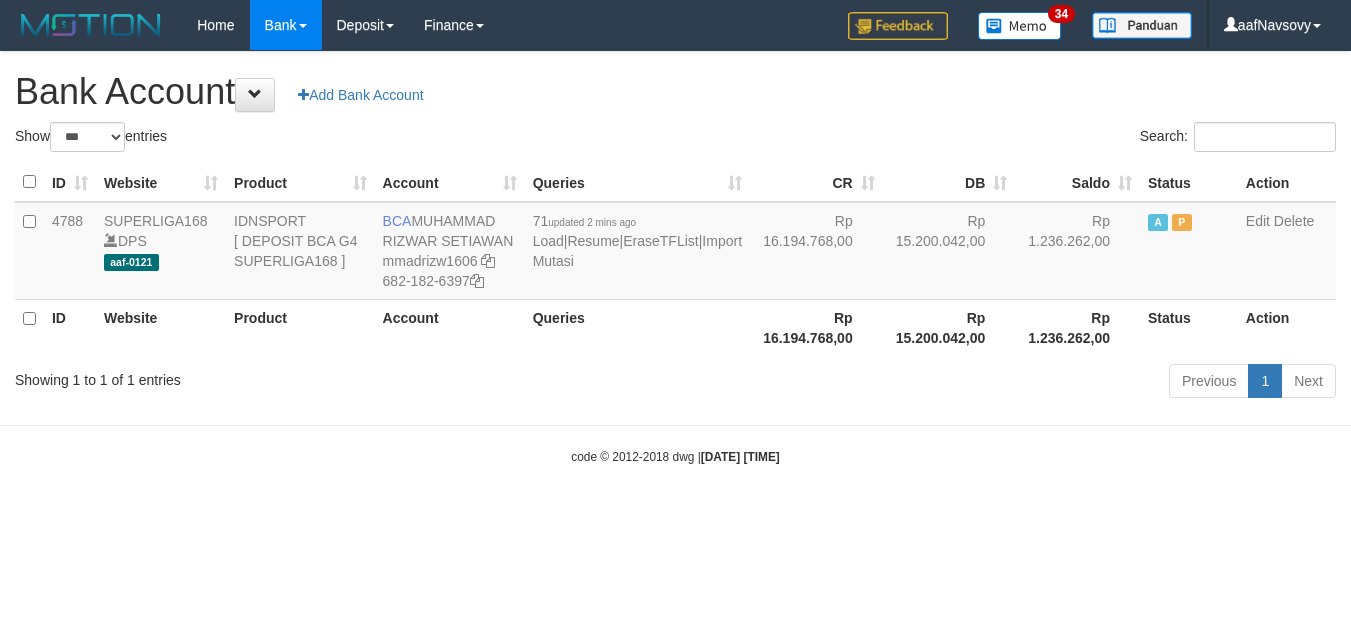 scroll, scrollTop: 0, scrollLeft: 0, axis: both 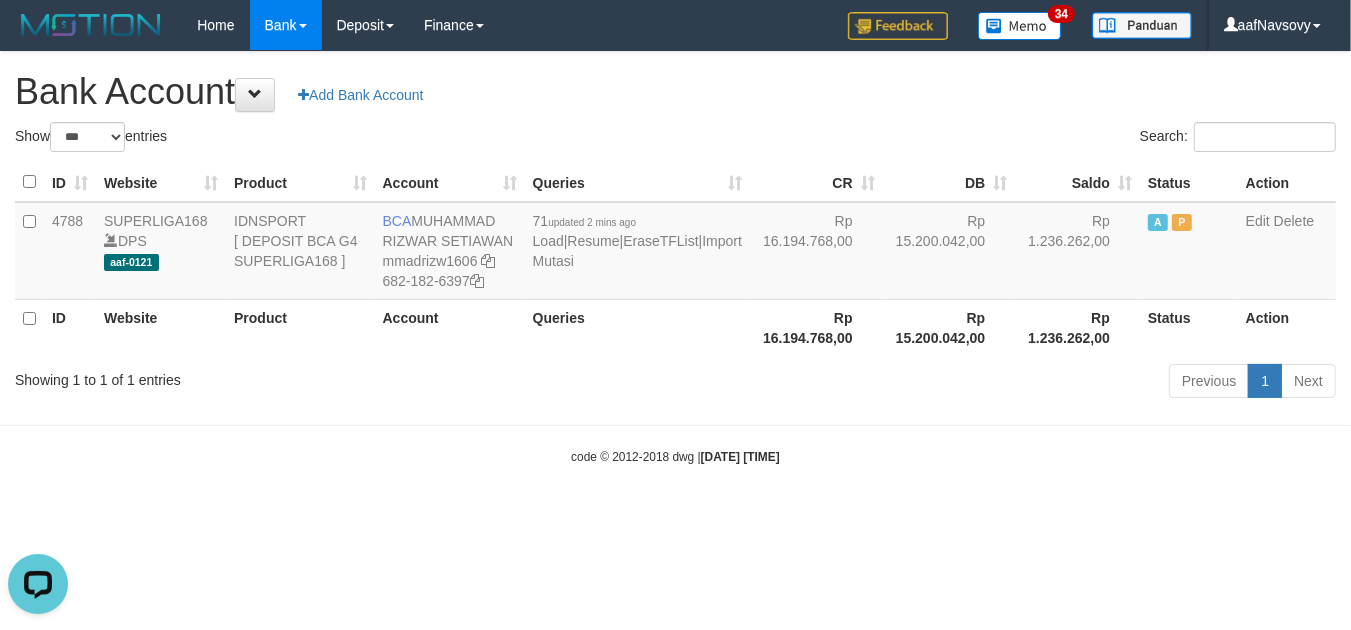click on "Toggle navigation
Home
Bank
Account List
Load
By Website
Group
[ISPORT]													SUPERLIGA168
By Load Group (DPS)
34" at bounding box center [675, 258] 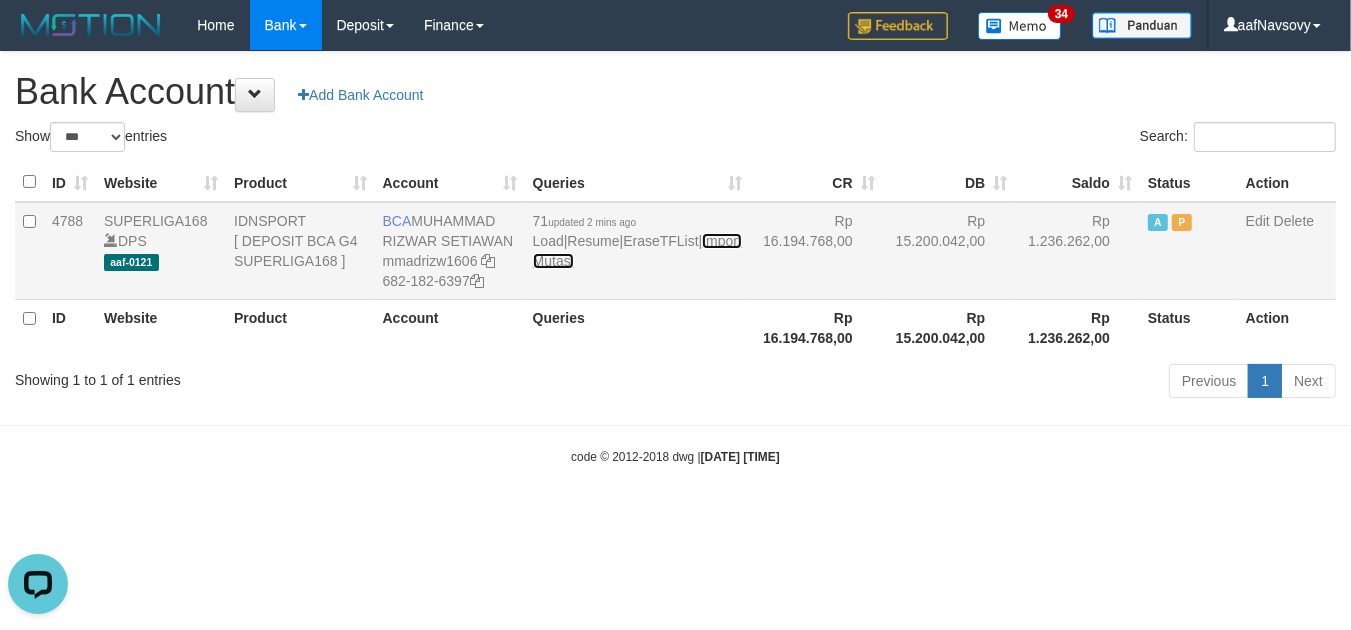 click on "Import Mutasi" at bounding box center [637, 251] 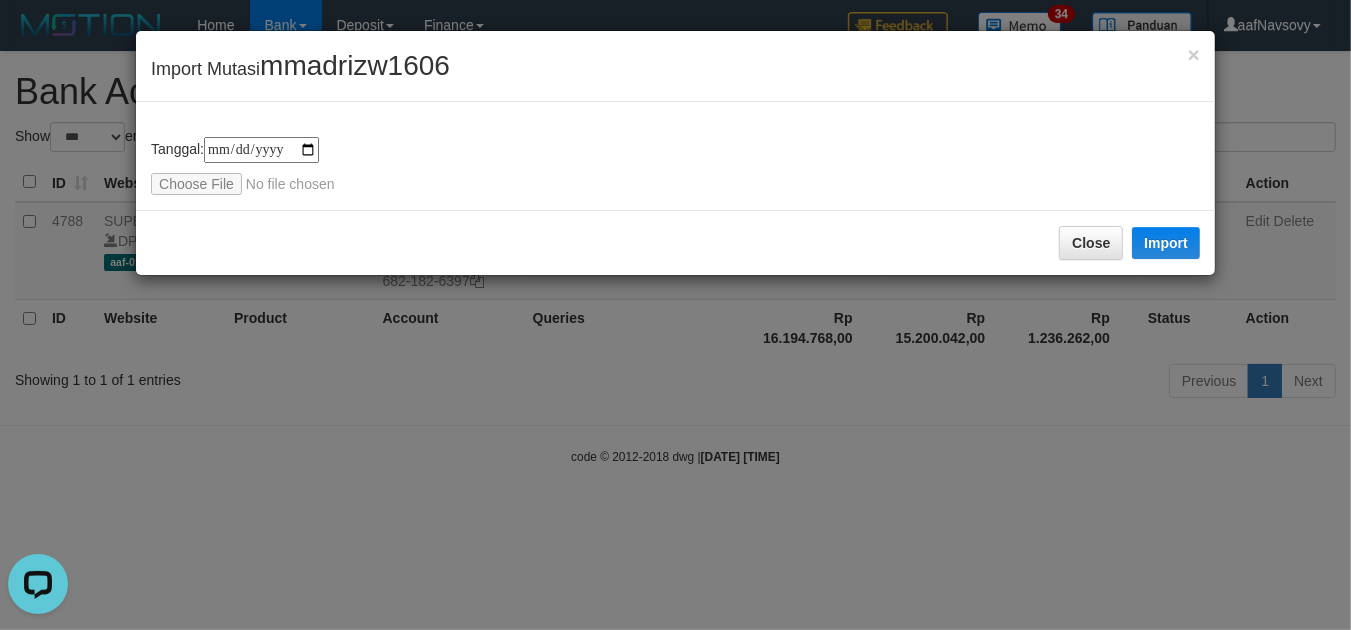 type on "**********" 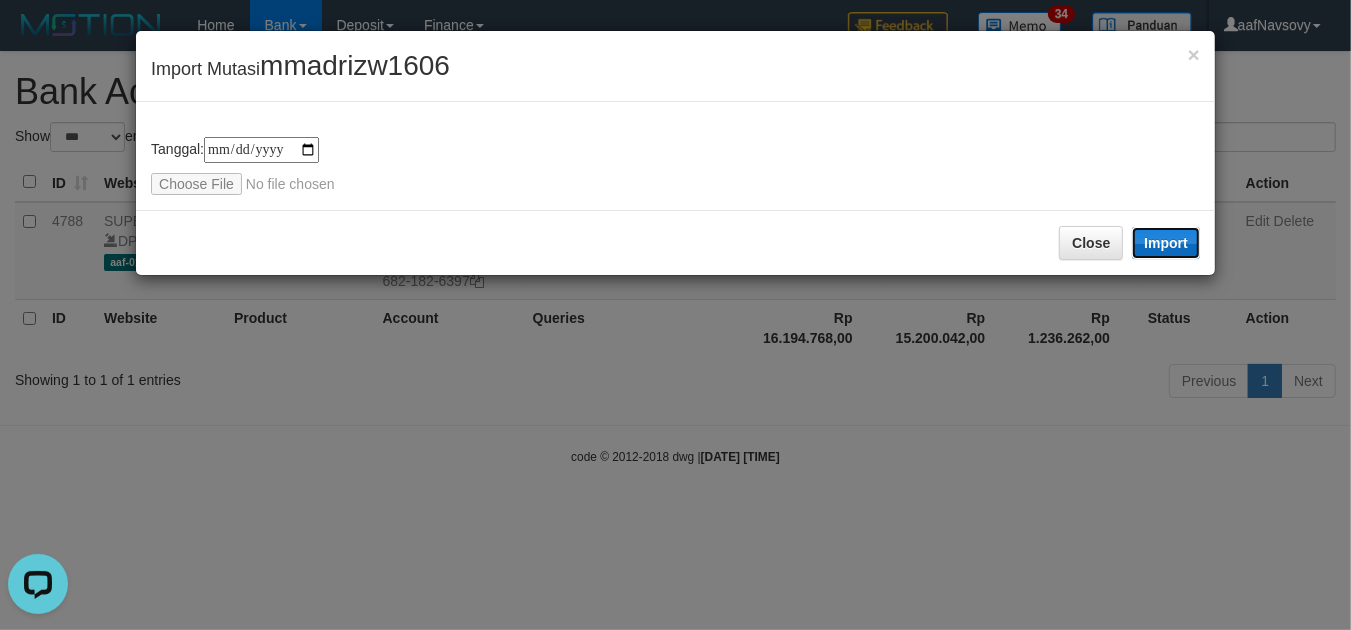 click on "Import" at bounding box center [1166, 243] 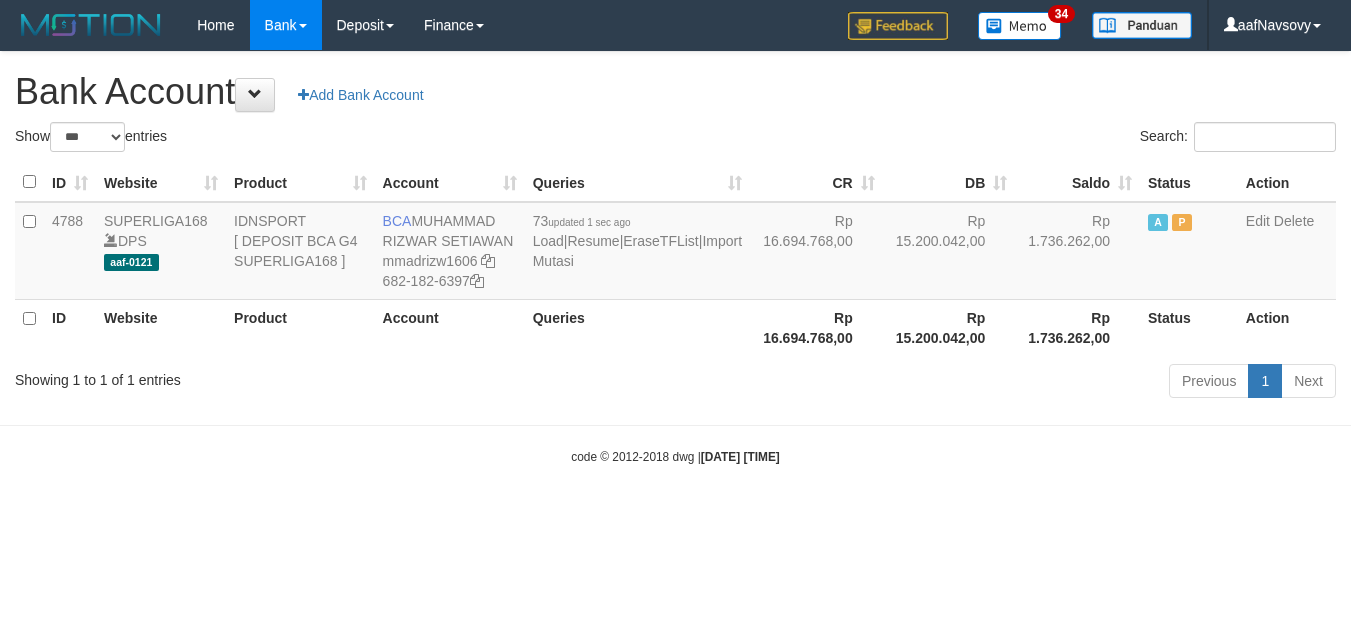 select on "***" 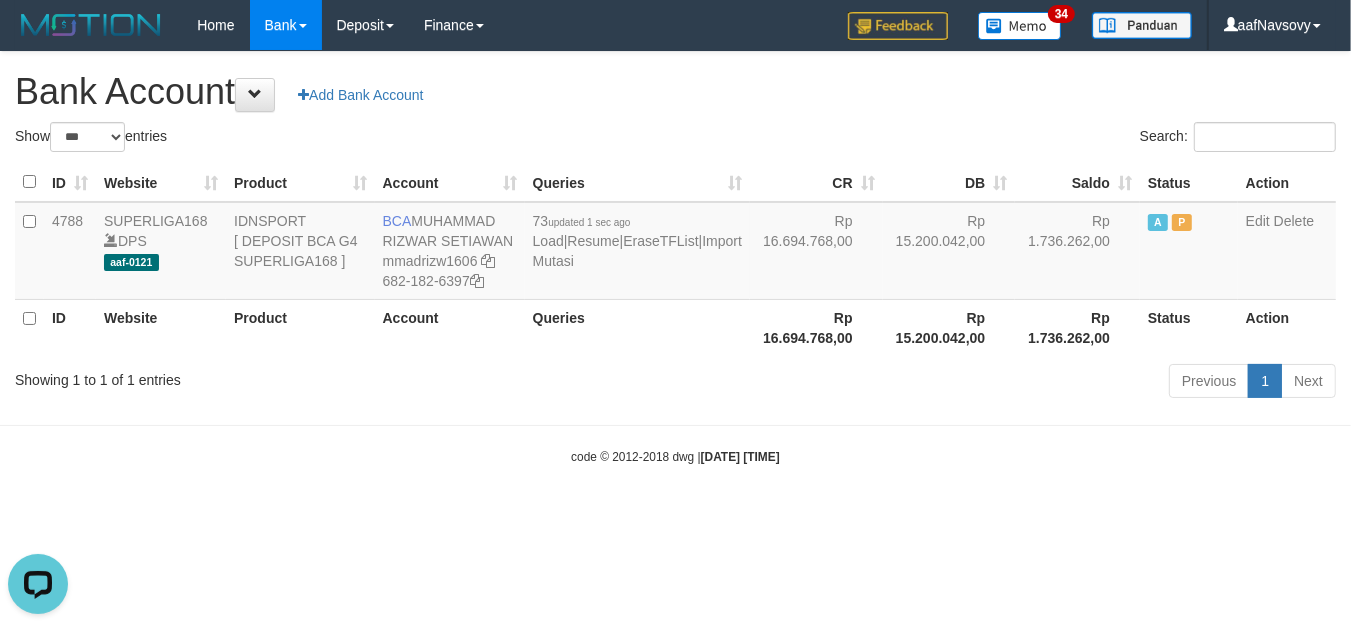 scroll, scrollTop: 0, scrollLeft: 0, axis: both 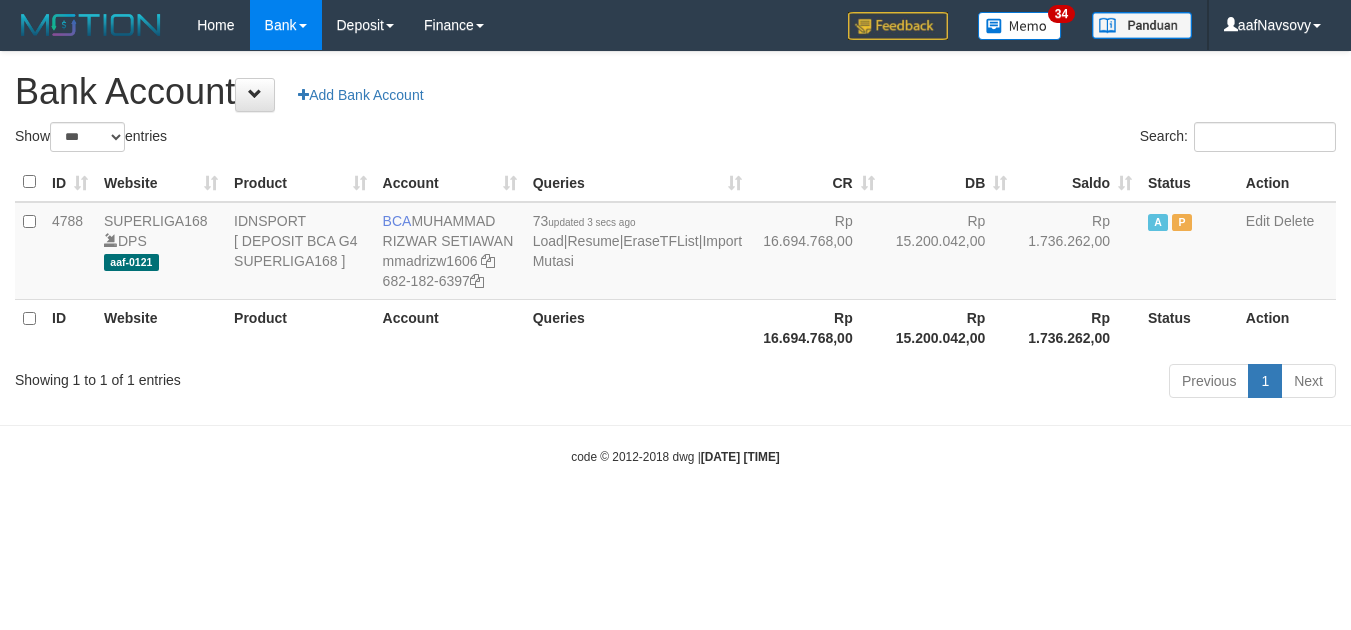 select on "***" 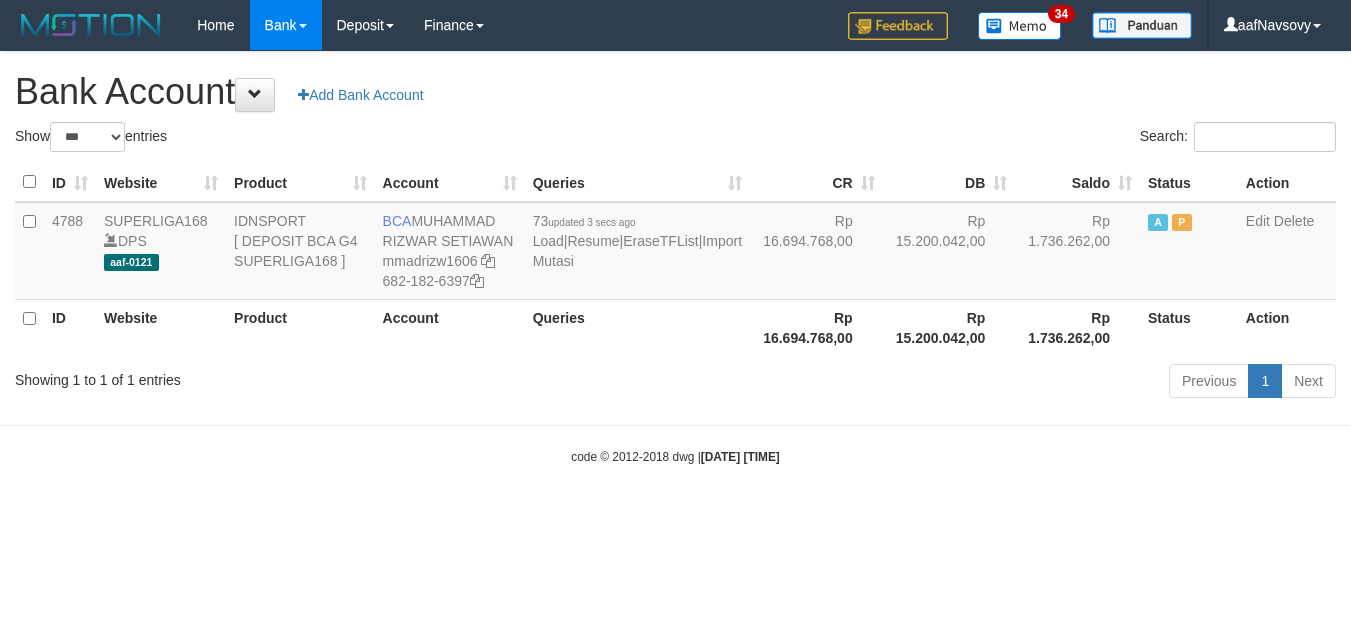 scroll, scrollTop: 0, scrollLeft: 0, axis: both 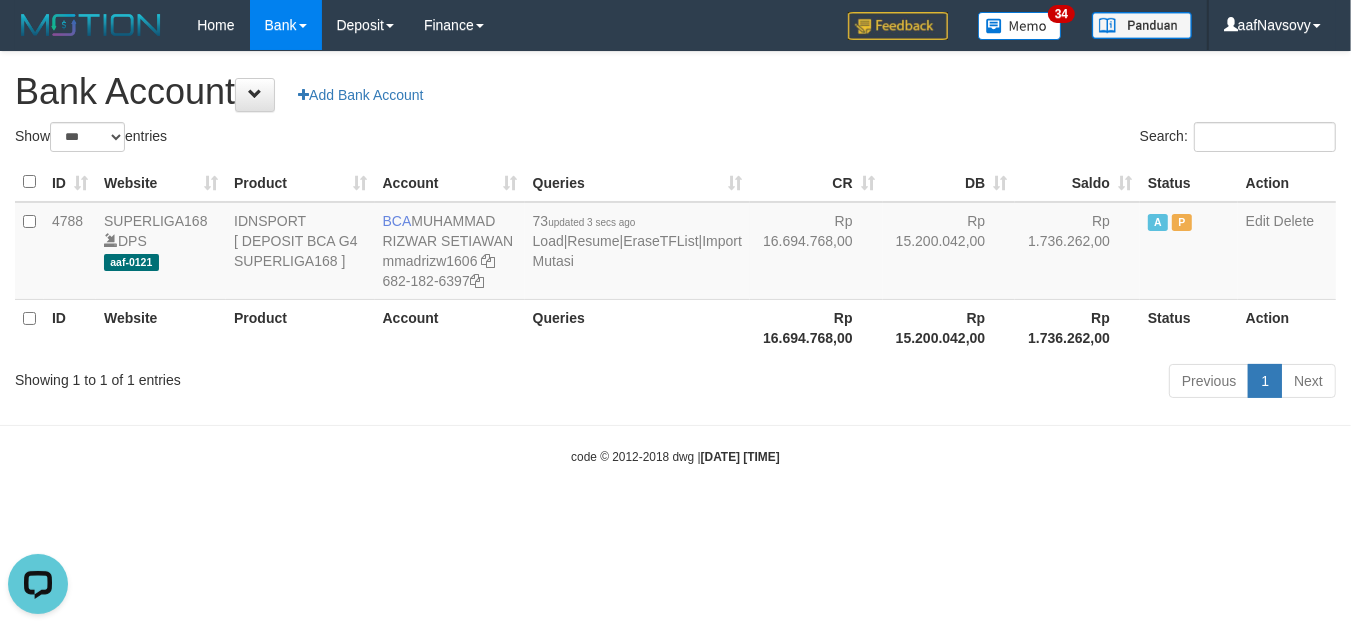 click on "Toggle navigation
Home
Bank
Account List
Load
By Website
Group
[ISPORT]													SUPERLIGA168
By Load Group (DPS)
34" at bounding box center [675, 258] 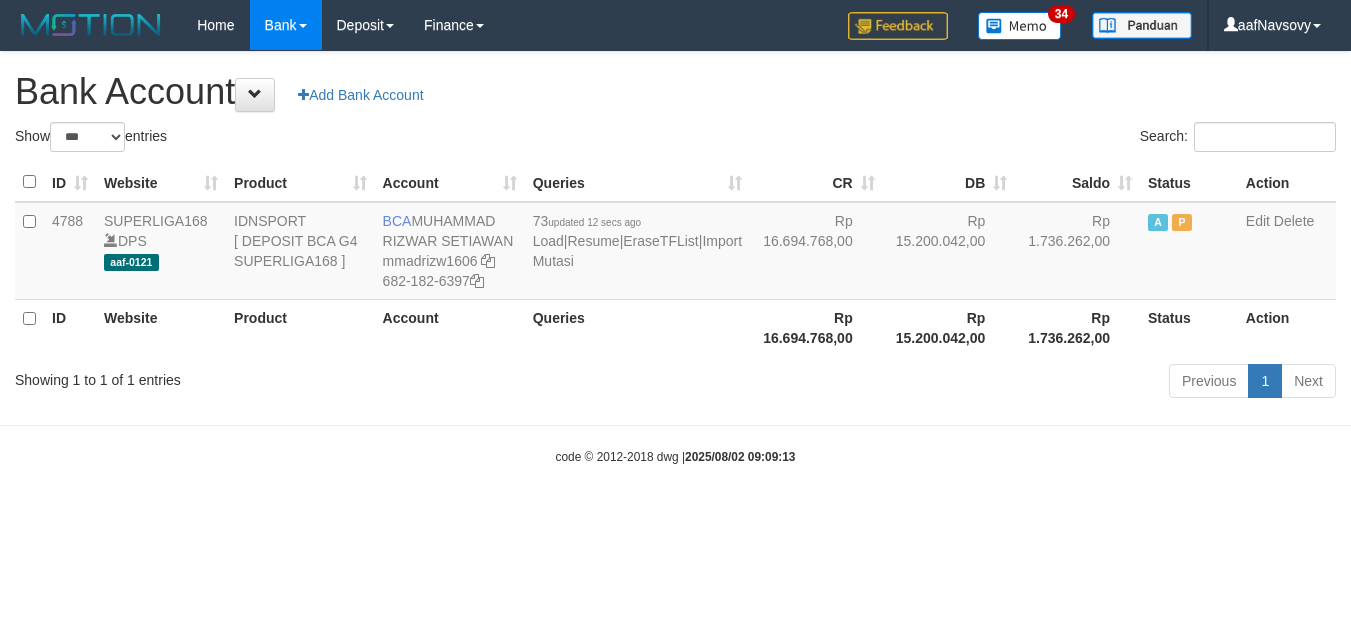 select on "***" 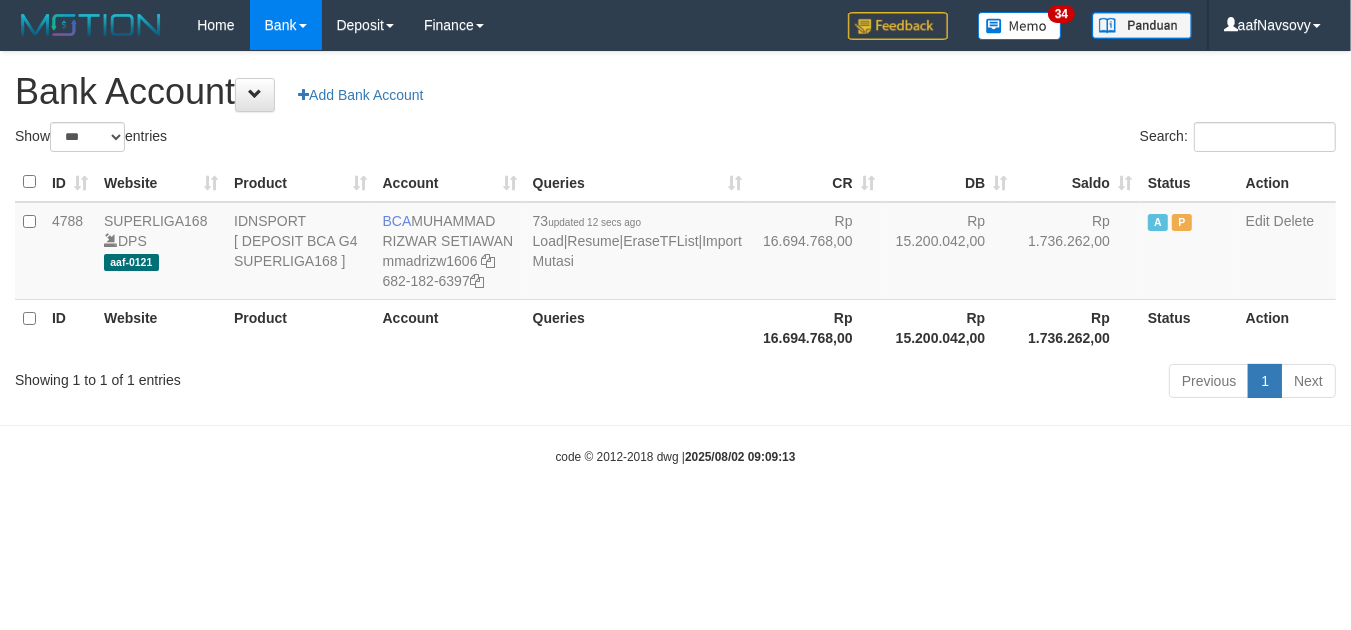 click on "Toggle navigation
Home
Bank
Account List
Load
By Website
Group
[ISPORT]													SUPERLIGA168
By Load Group (DPS)
34" at bounding box center [675, 258] 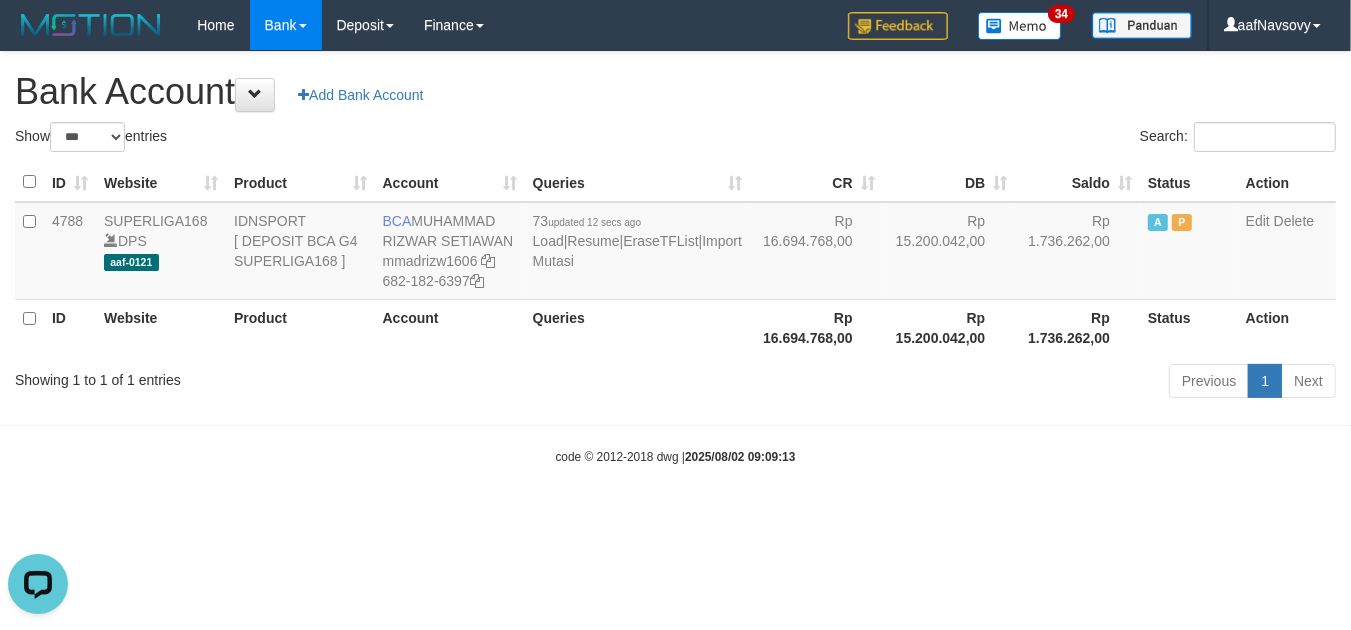 scroll, scrollTop: 0, scrollLeft: 0, axis: both 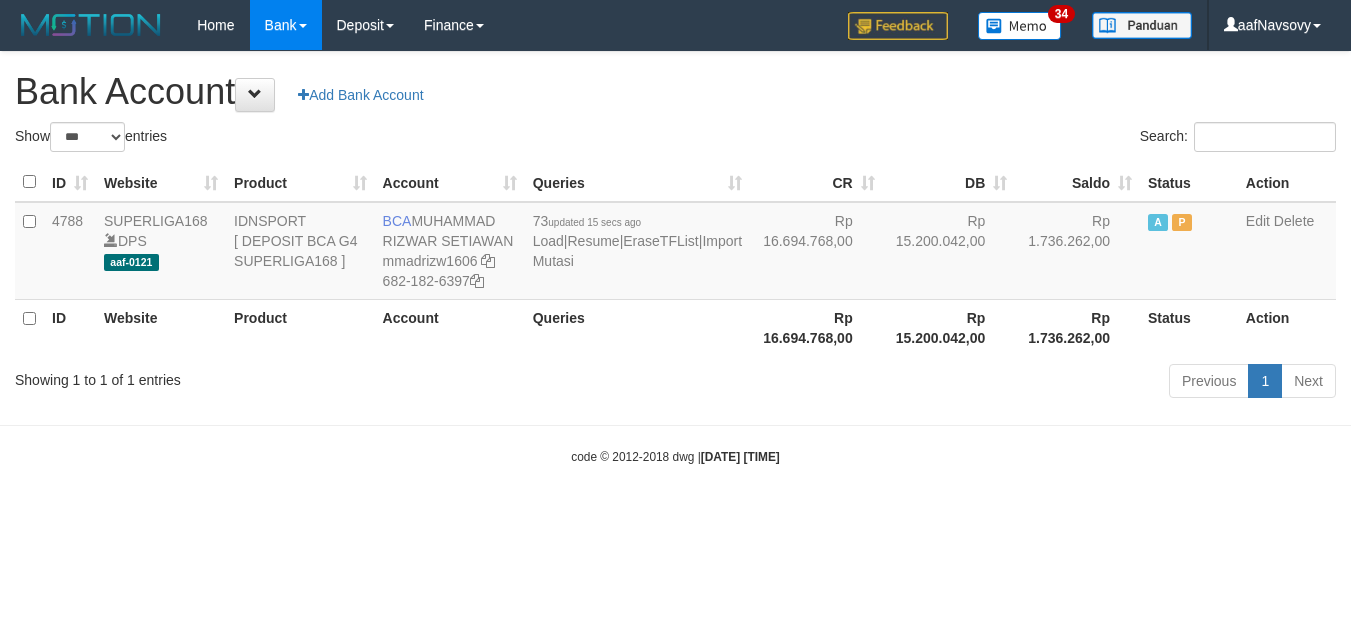 select on "***" 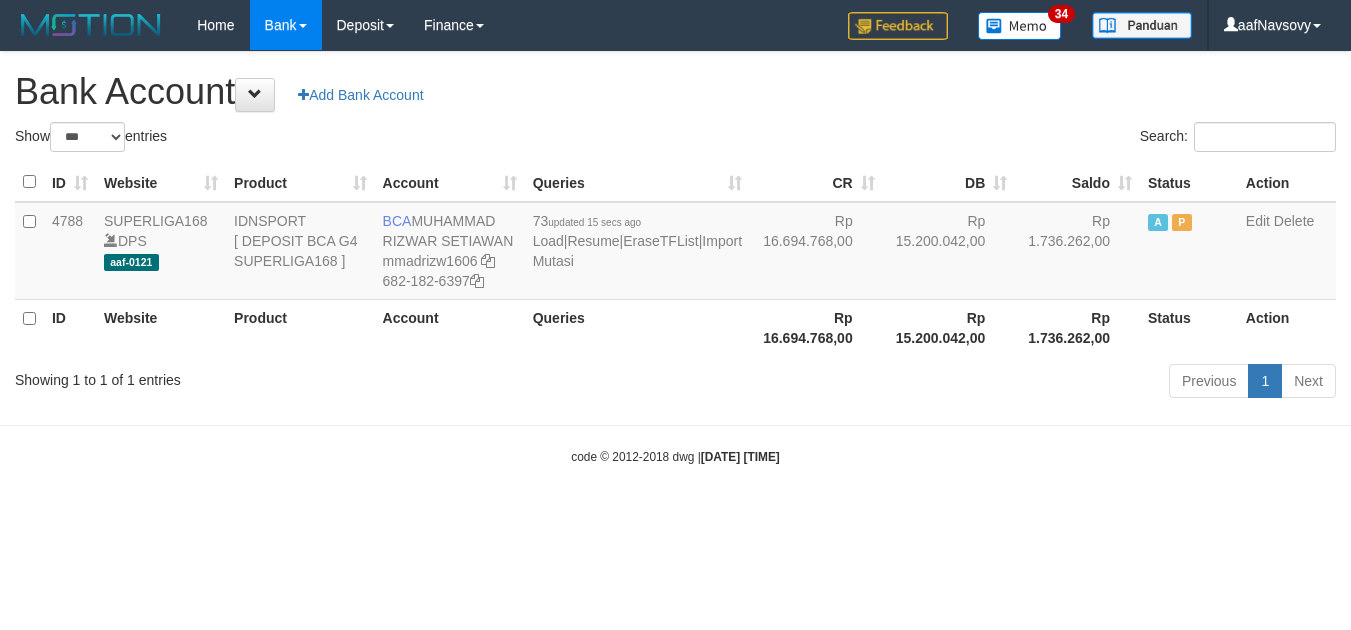 scroll, scrollTop: 0, scrollLeft: 0, axis: both 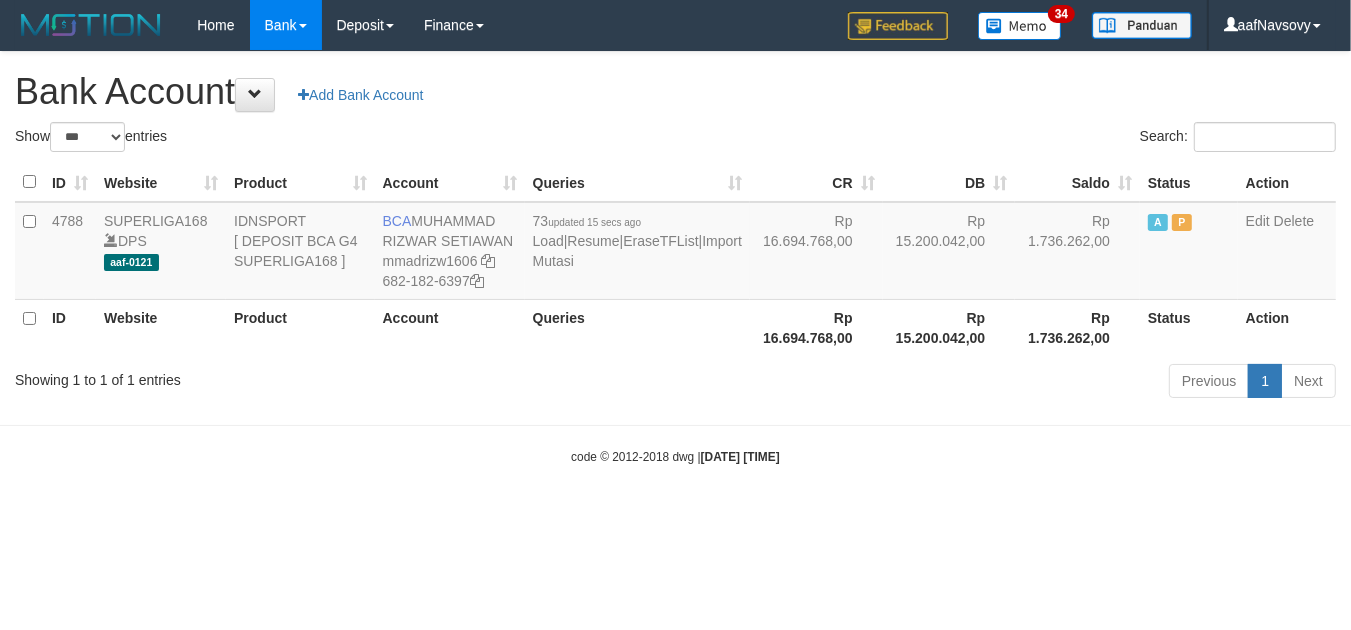 click on "Toggle navigation
Home
Bank
Account List
Load
By Website
Group
[ISPORT]													SUPERLIGA168
By Load Group (DPS)
34" at bounding box center (675, 258) 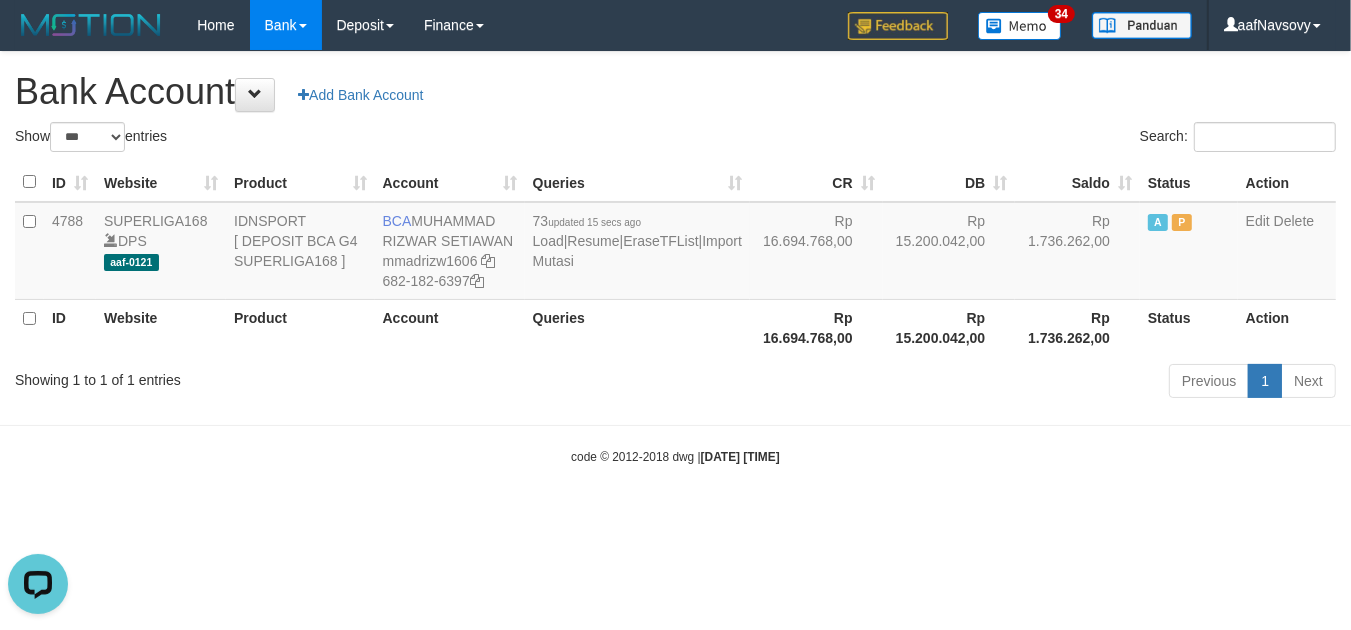 scroll, scrollTop: 0, scrollLeft: 0, axis: both 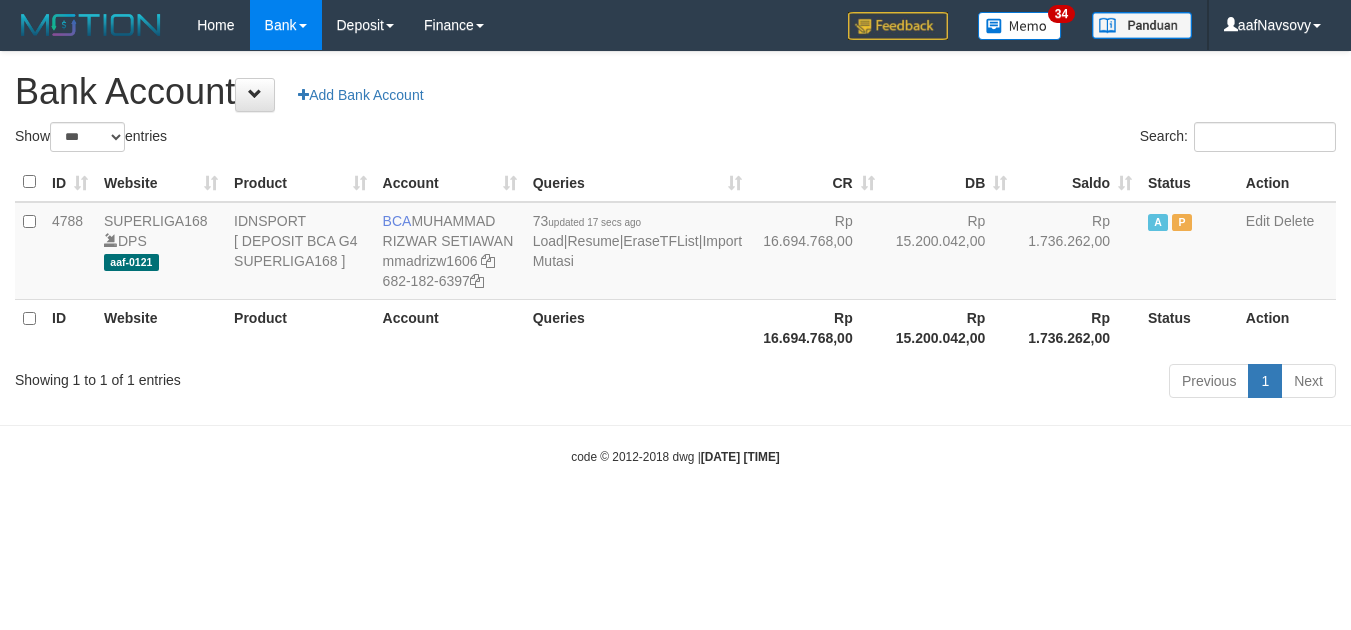select on "***" 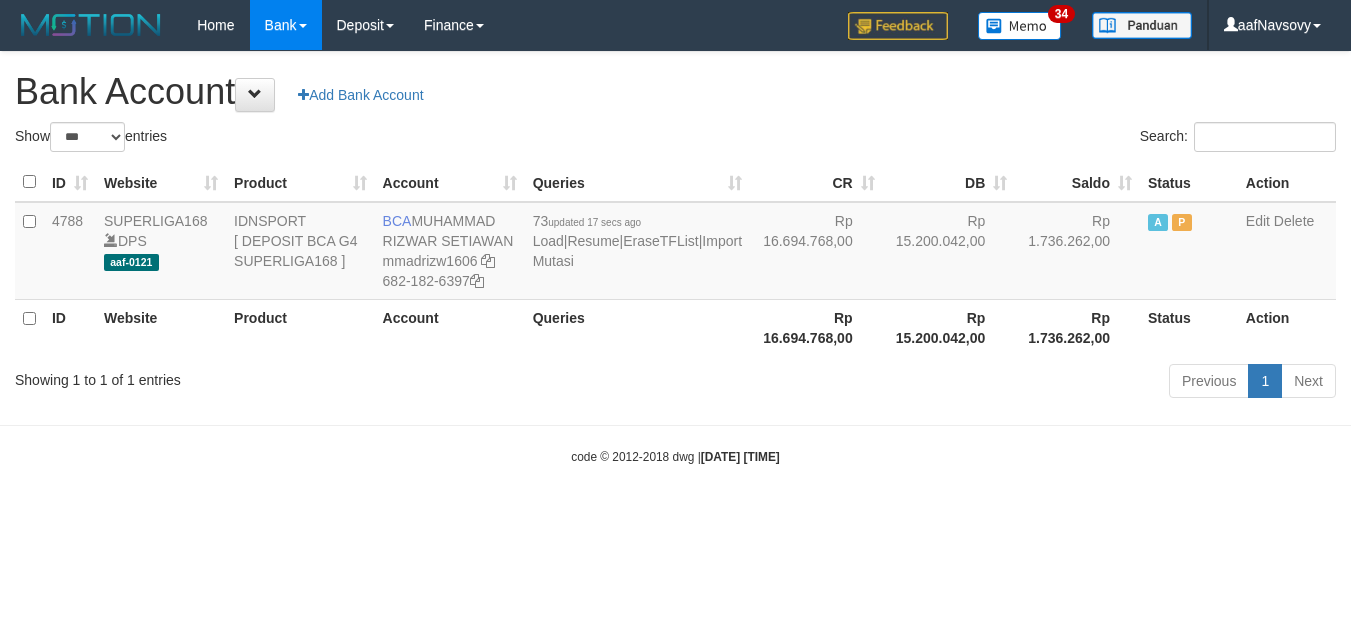 scroll, scrollTop: 0, scrollLeft: 0, axis: both 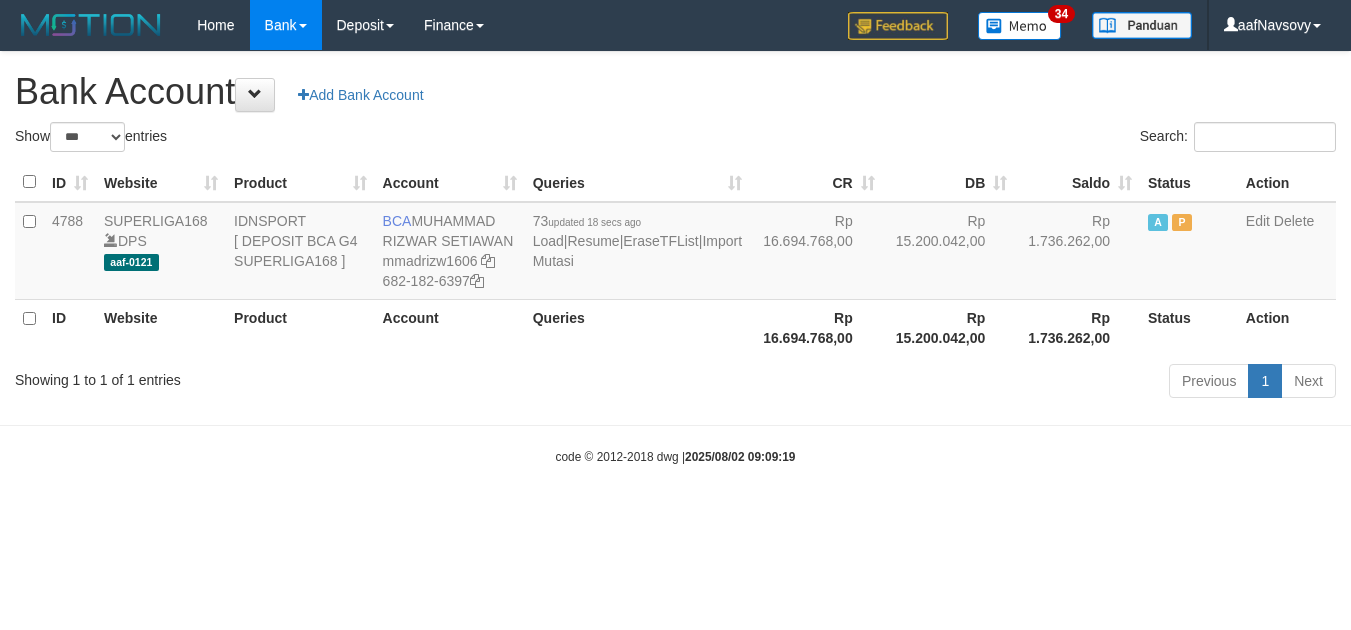 select on "***" 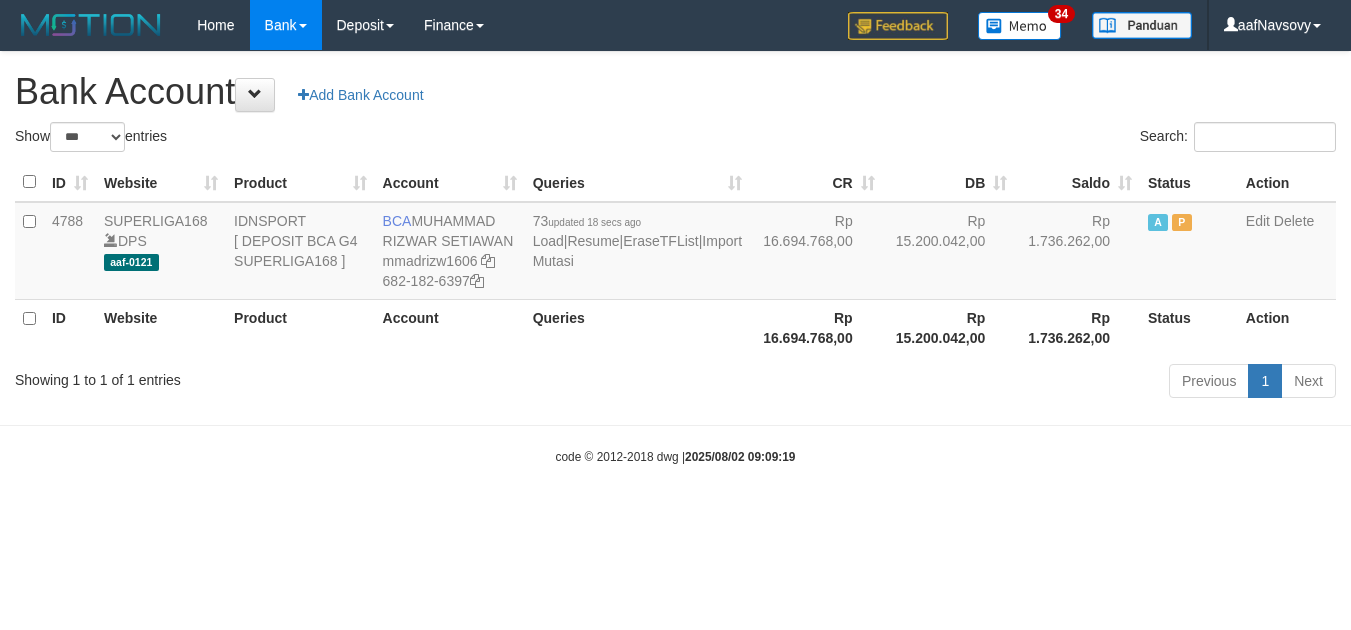 scroll, scrollTop: 0, scrollLeft: 0, axis: both 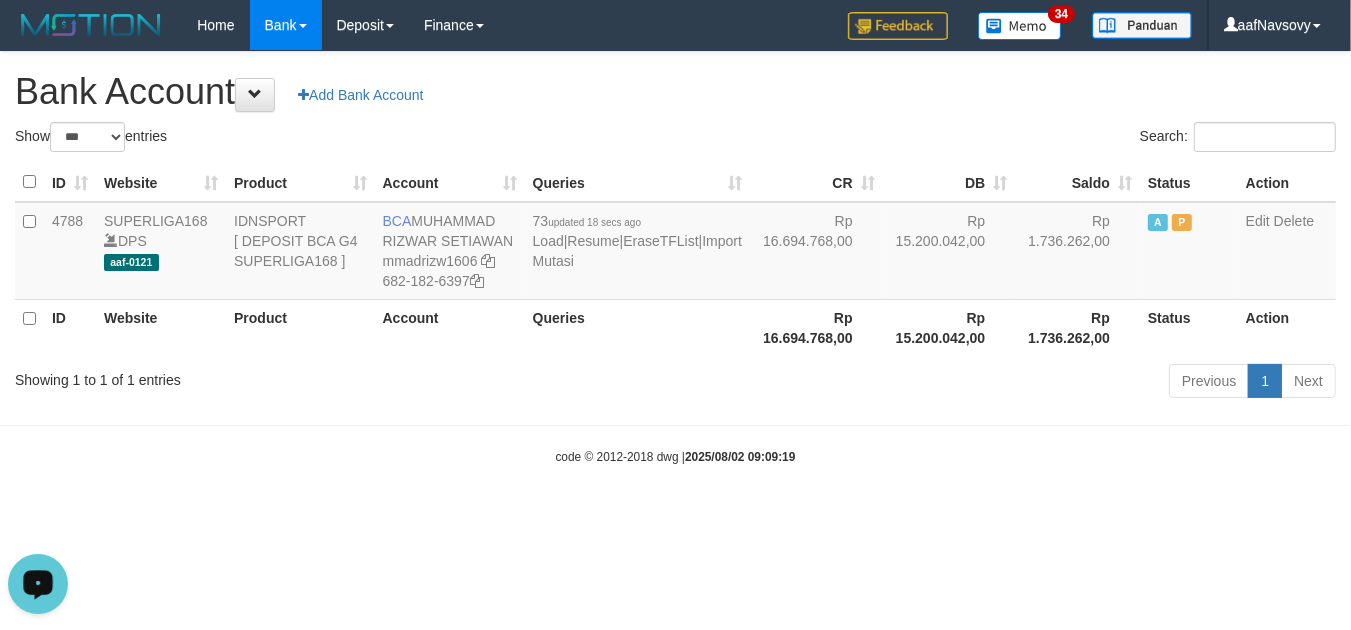 click on "code © 2012-2018 dwg |  2025/08/02 09:09:19" at bounding box center [675, 456] 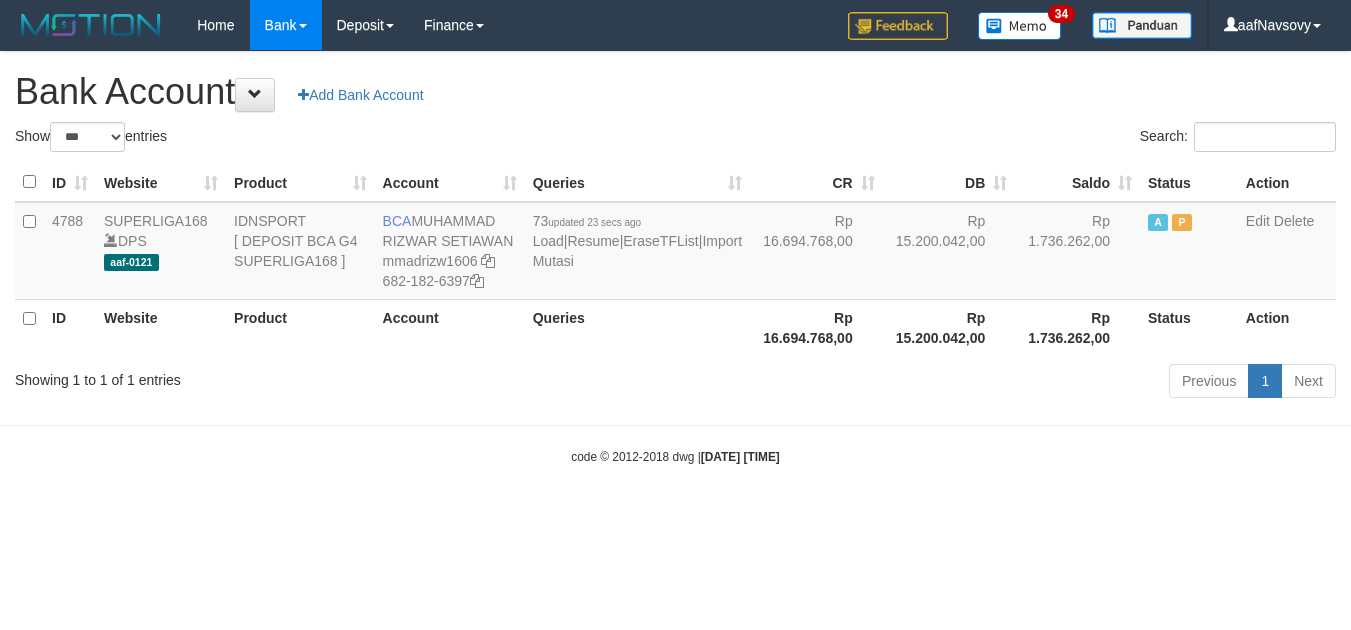 select on "***" 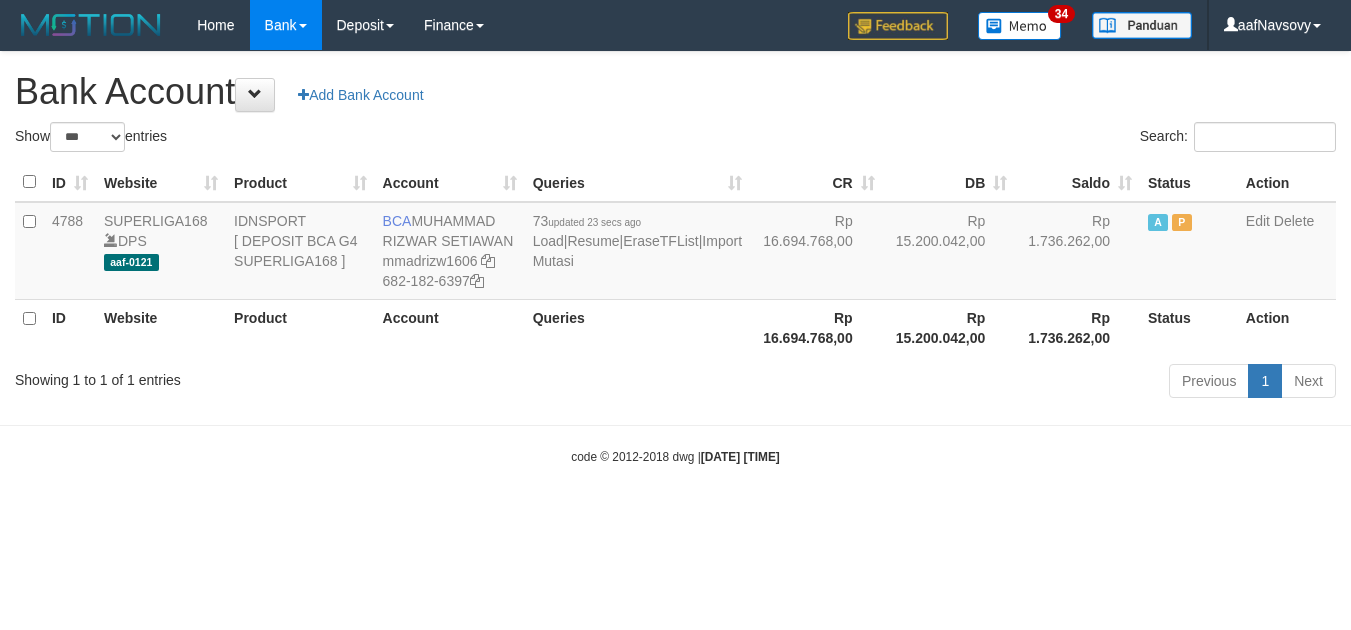 scroll, scrollTop: 0, scrollLeft: 0, axis: both 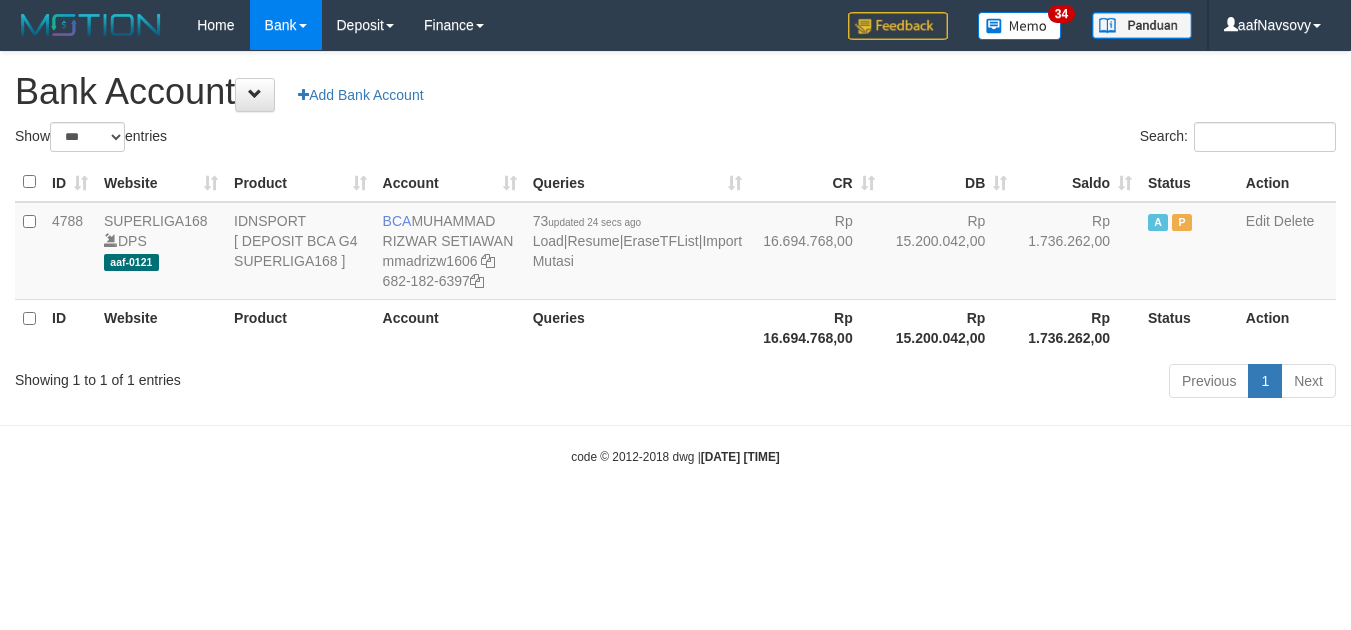 select on "***" 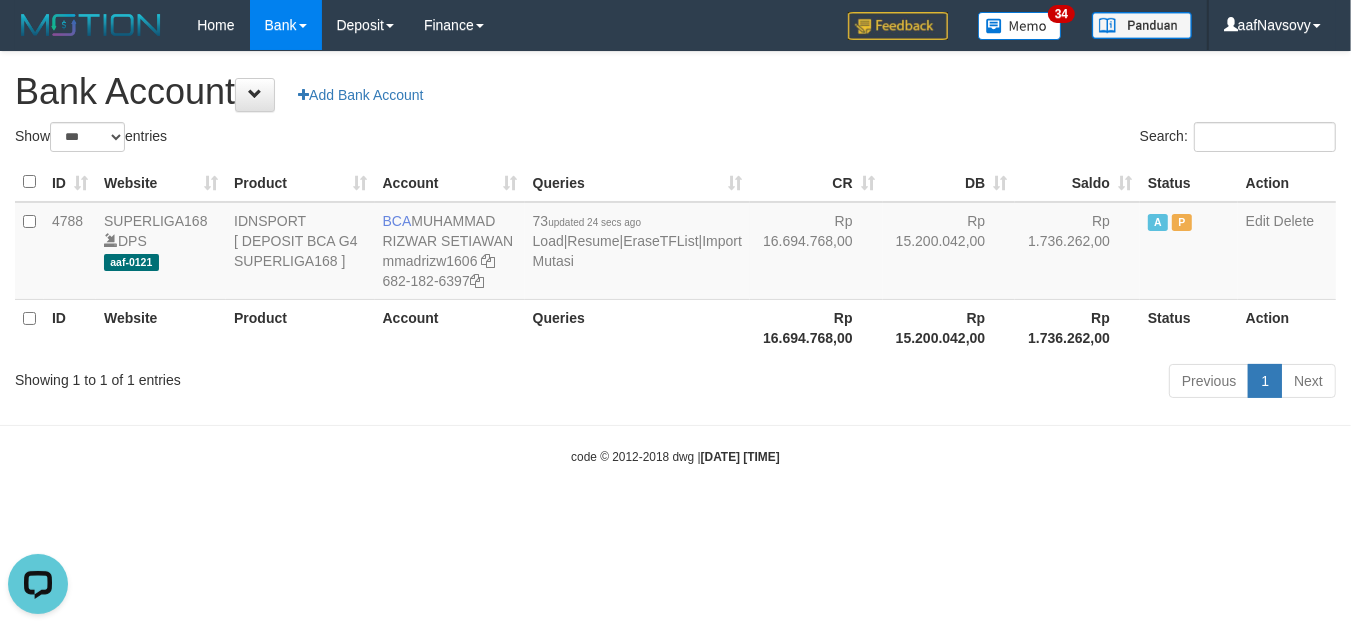scroll, scrollTop: 0, scrollLeft: 0, axis: both 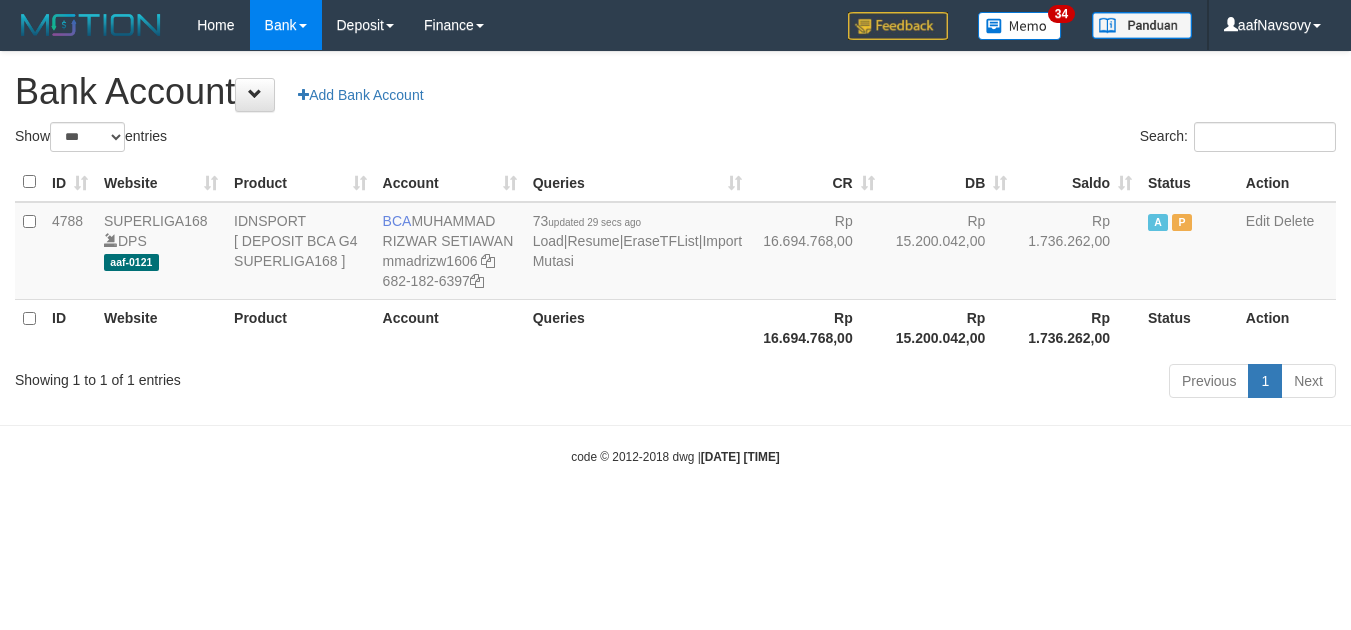 select on "***" 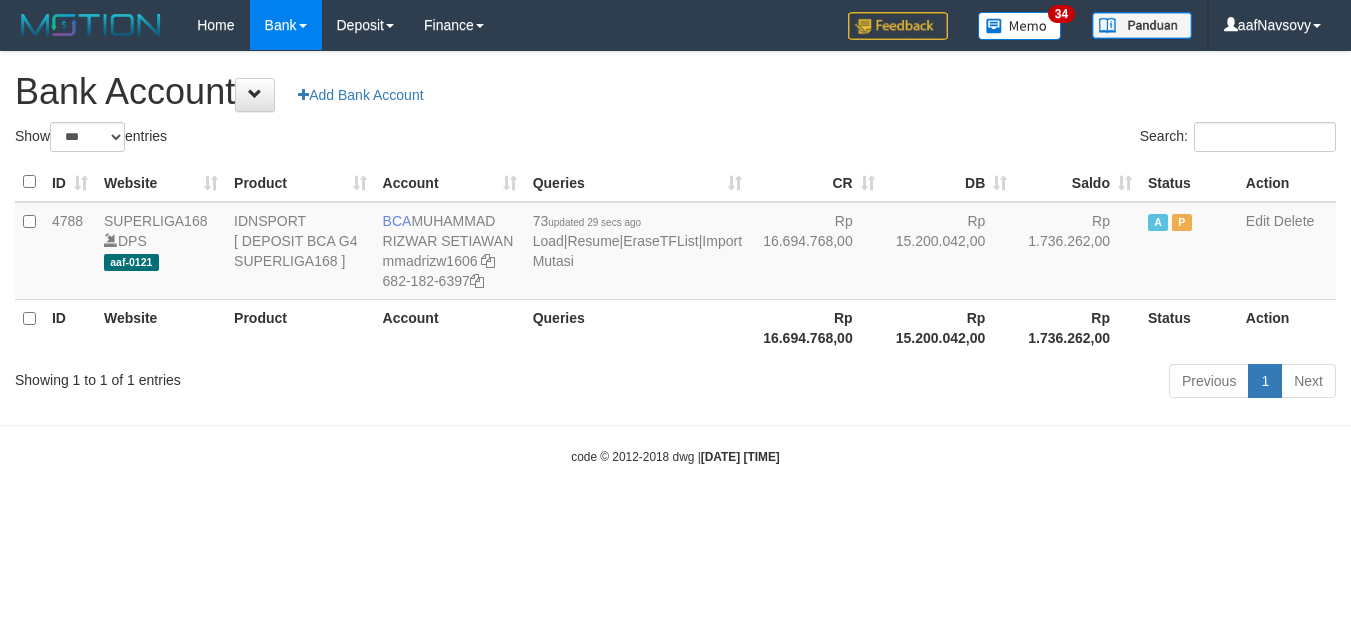 scroll, scrollTop: 0, scrollLeft: 0, axis: both 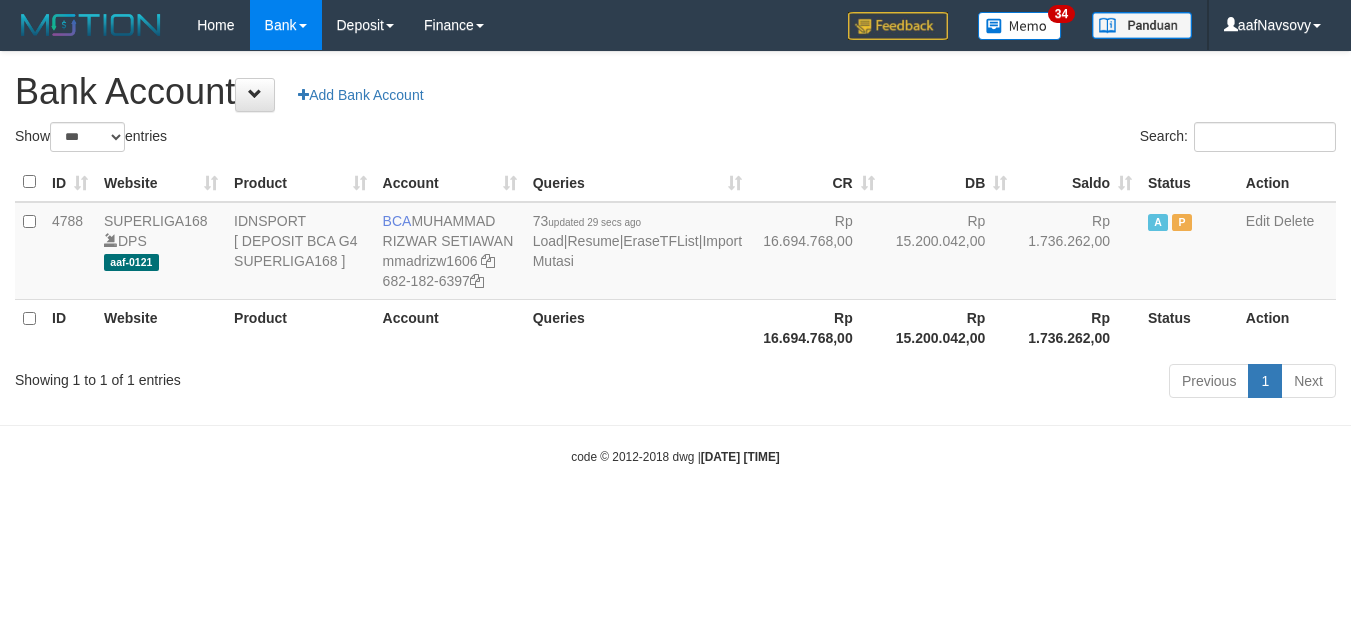 select on "***" 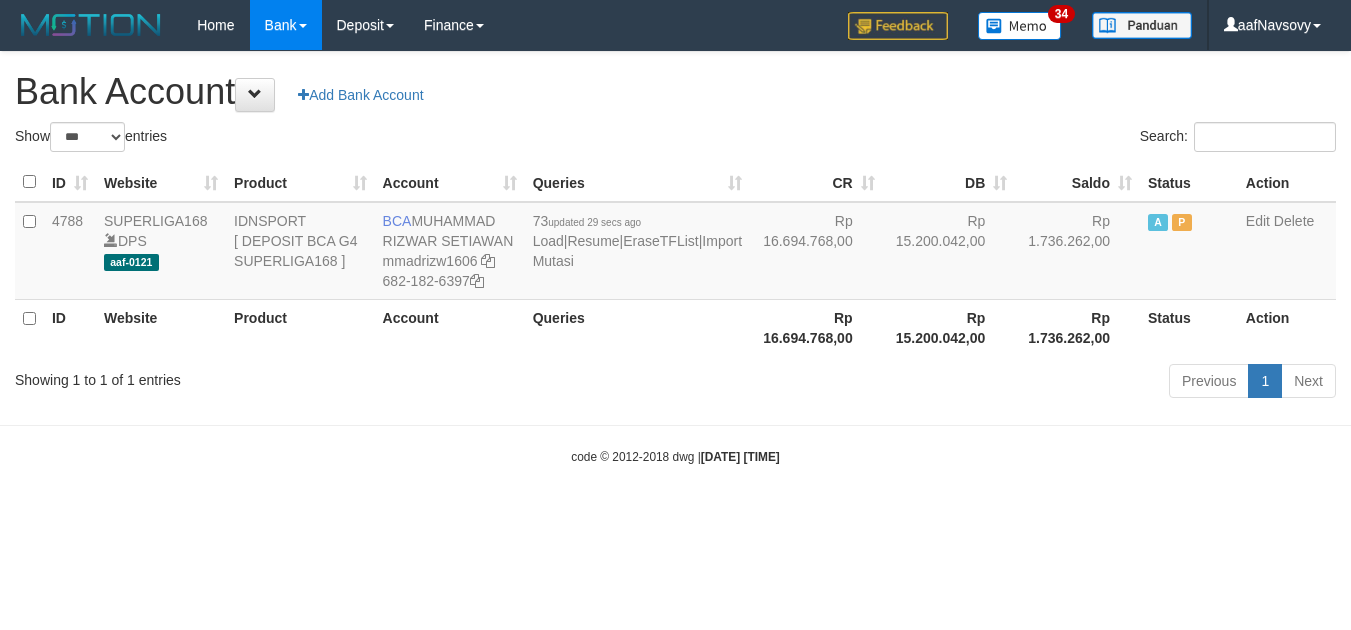scroll, scrollTop: 0, scrollLeft: 0, axis: both 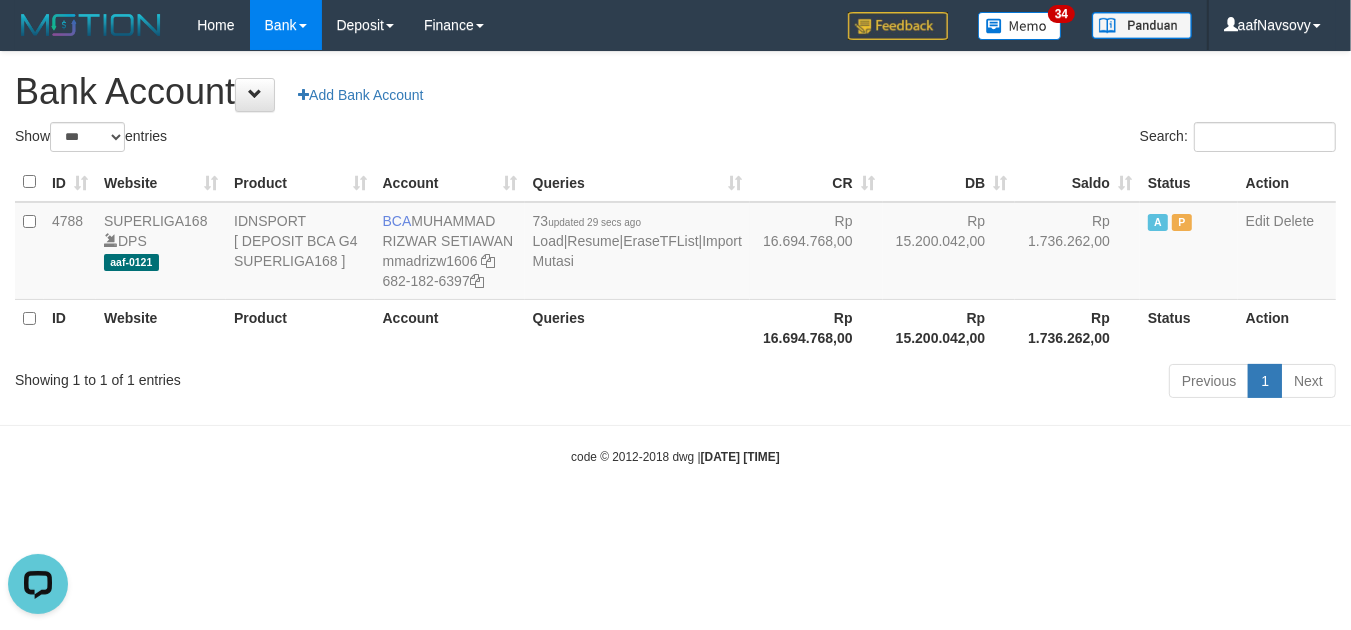 click on "Toggle navigation
Home
Bank
Account List
Load
By Website
Group
[ISPORT]													SUPERLIGA168
By Load Group (DPS)" at bounding box center [675, 258] 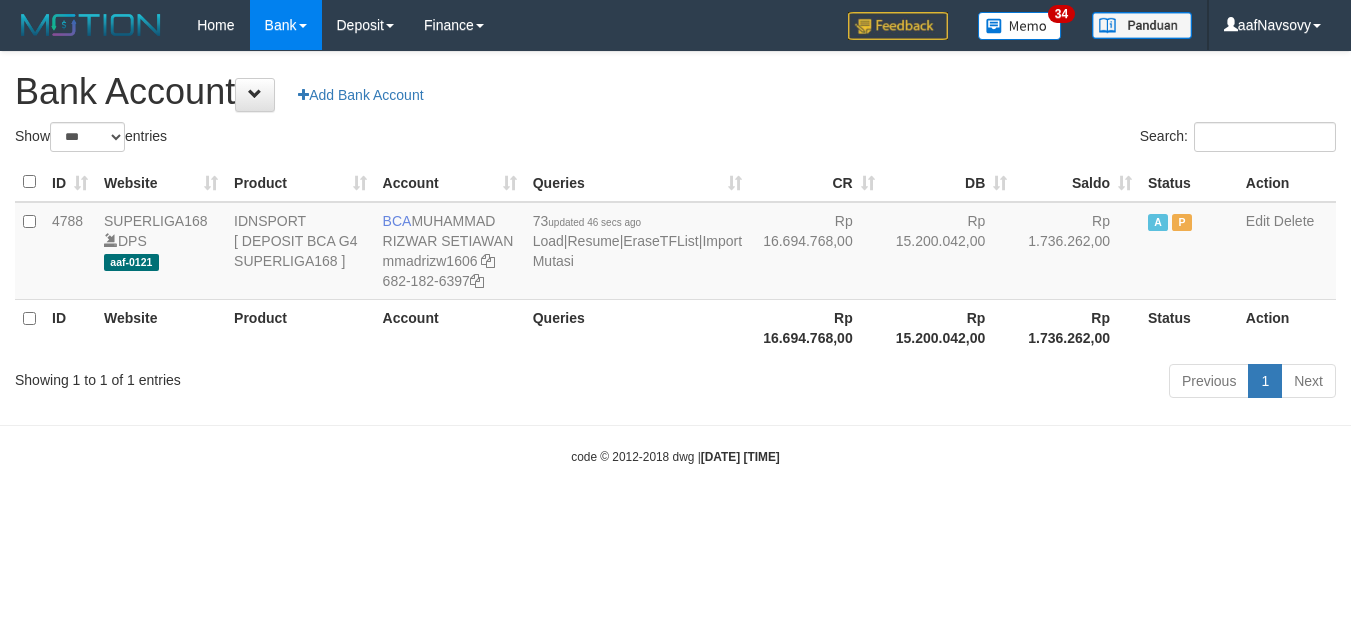 select on "***" 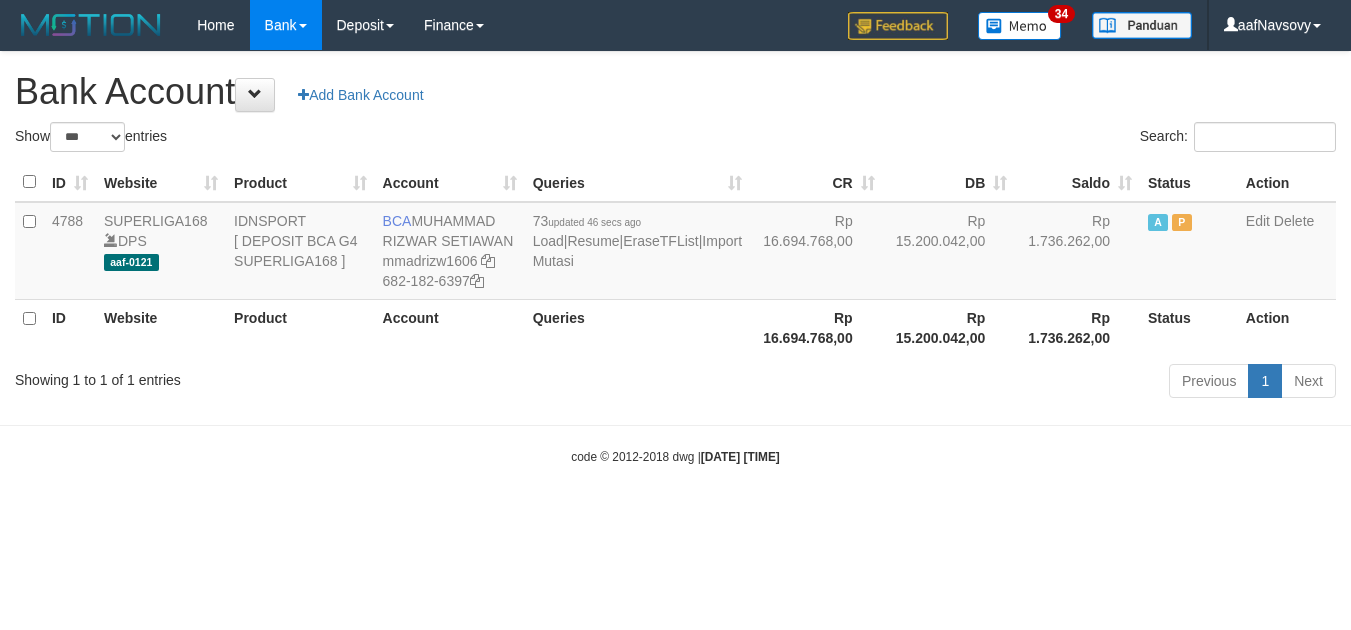 scroll, scrollTop: 0, scrollLeft: 0, axis: both 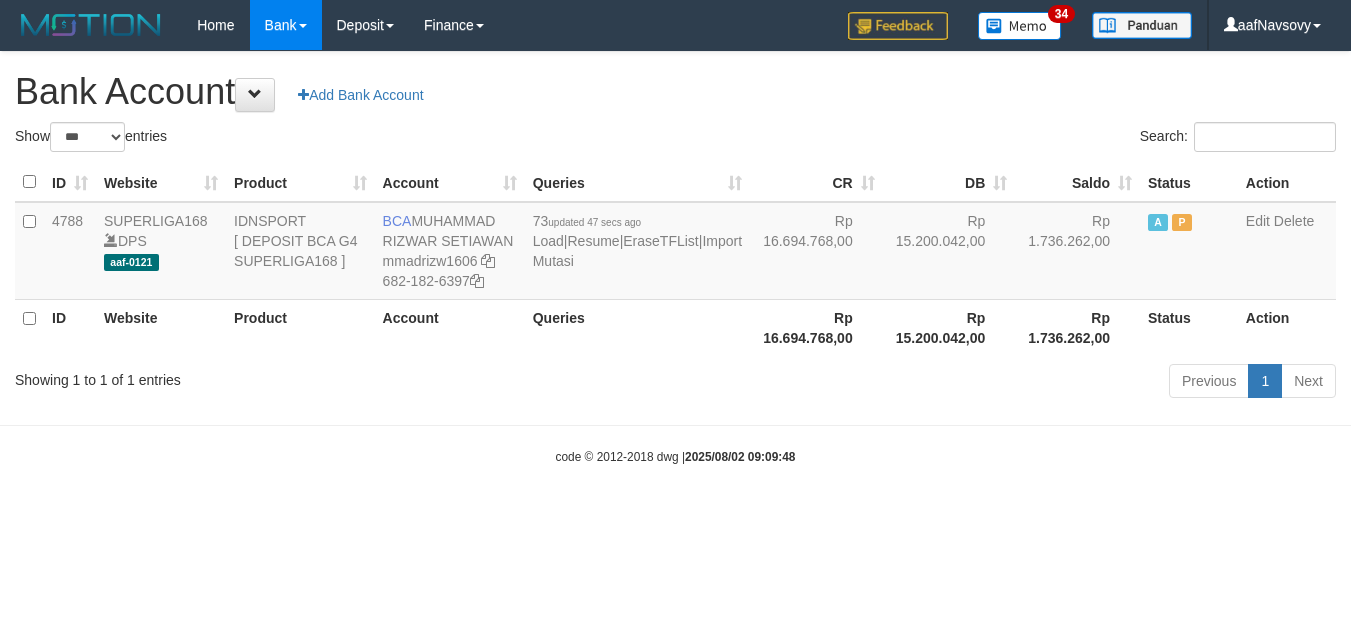 select on "***" 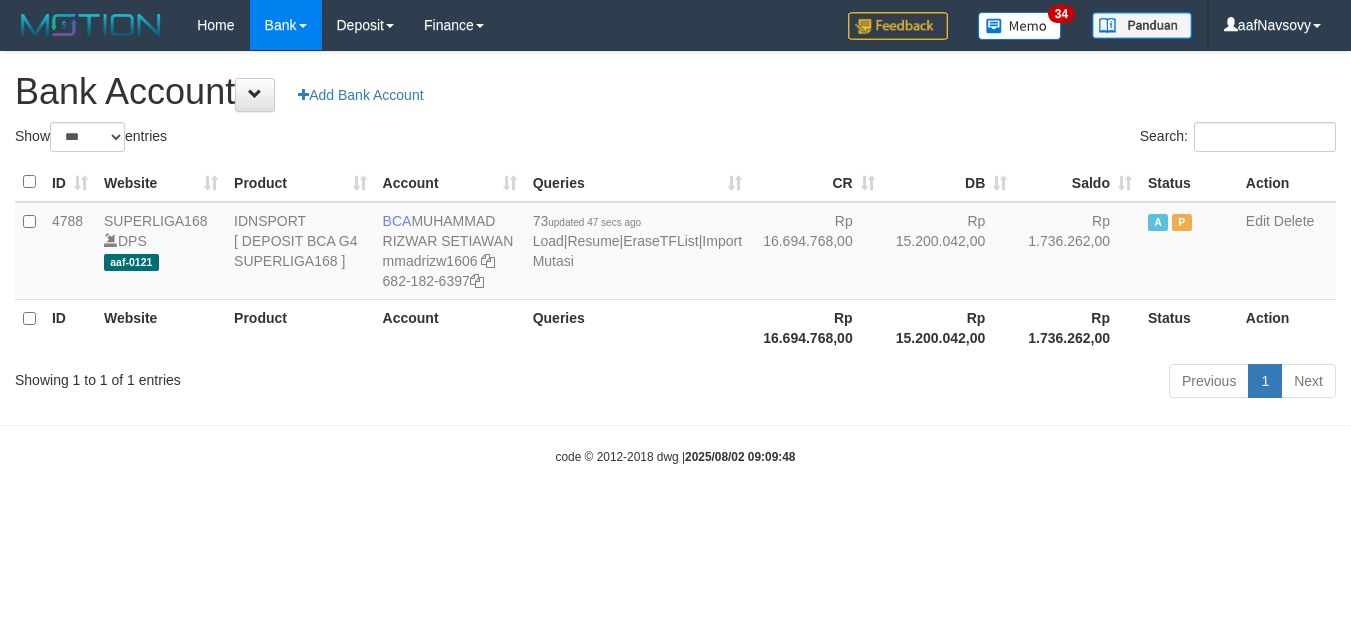 scroll, scrollTop: 0, scrollLeft: 0, axis: both 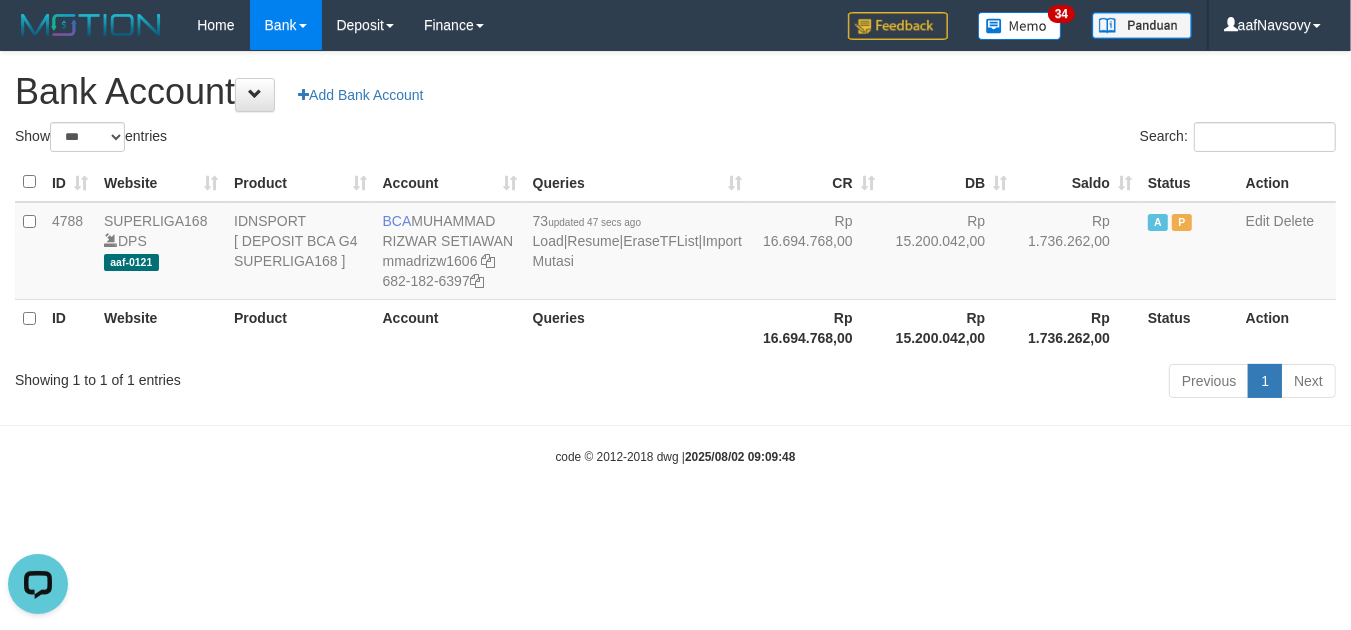click on "Toggle navigation
Home
Bank
Account List
Load
By Website
Group
[ISPORT]													SUPERLIGA168
By Load Group (DPS)" at bounding box center [675, 258] 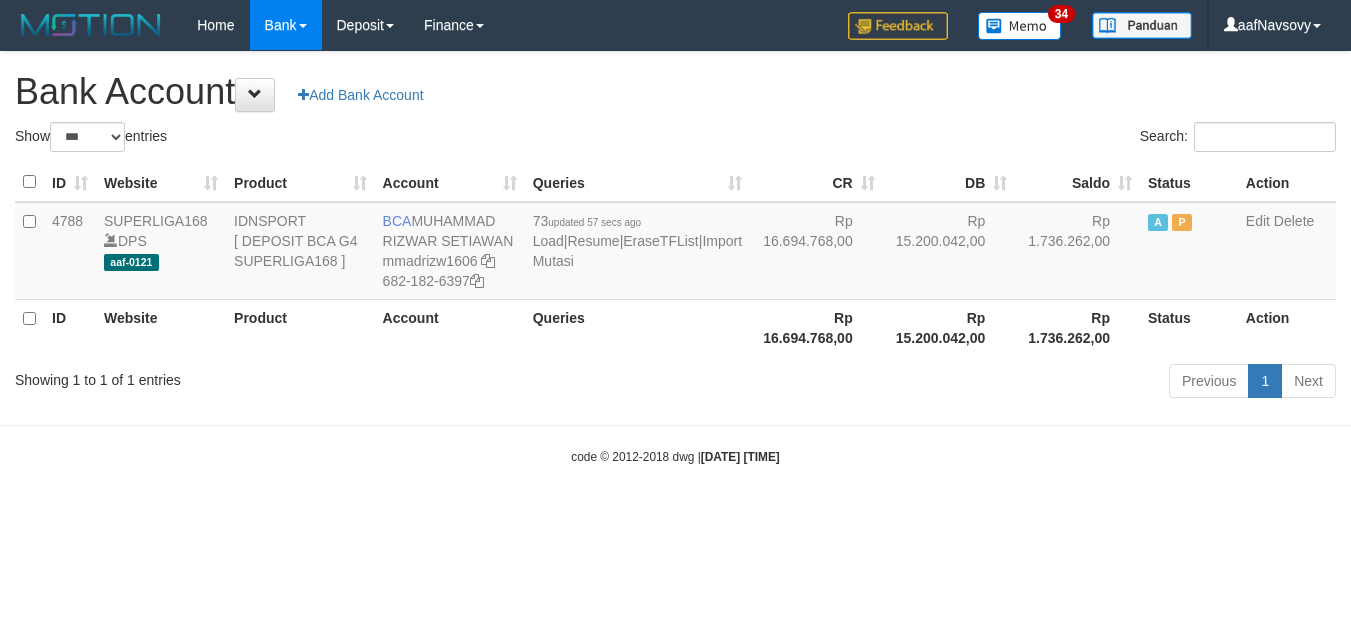 select on "***" 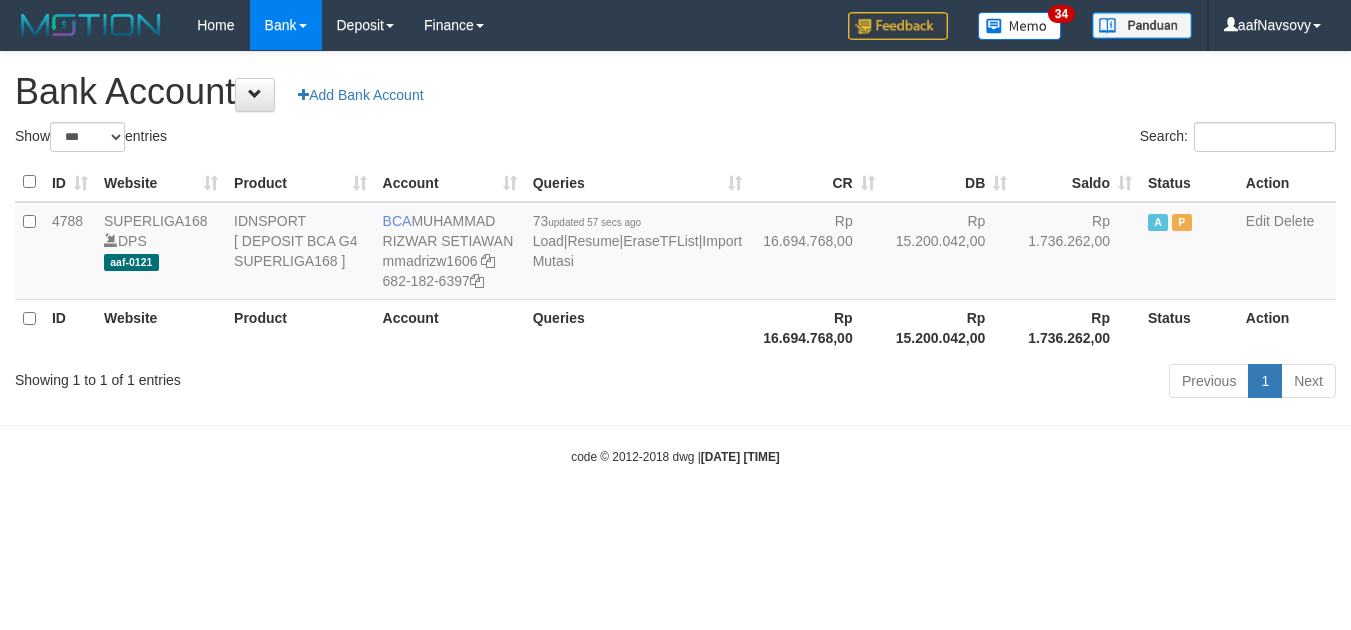 scroll, scrollTop: 0, scrollLeft: 0, axis: both 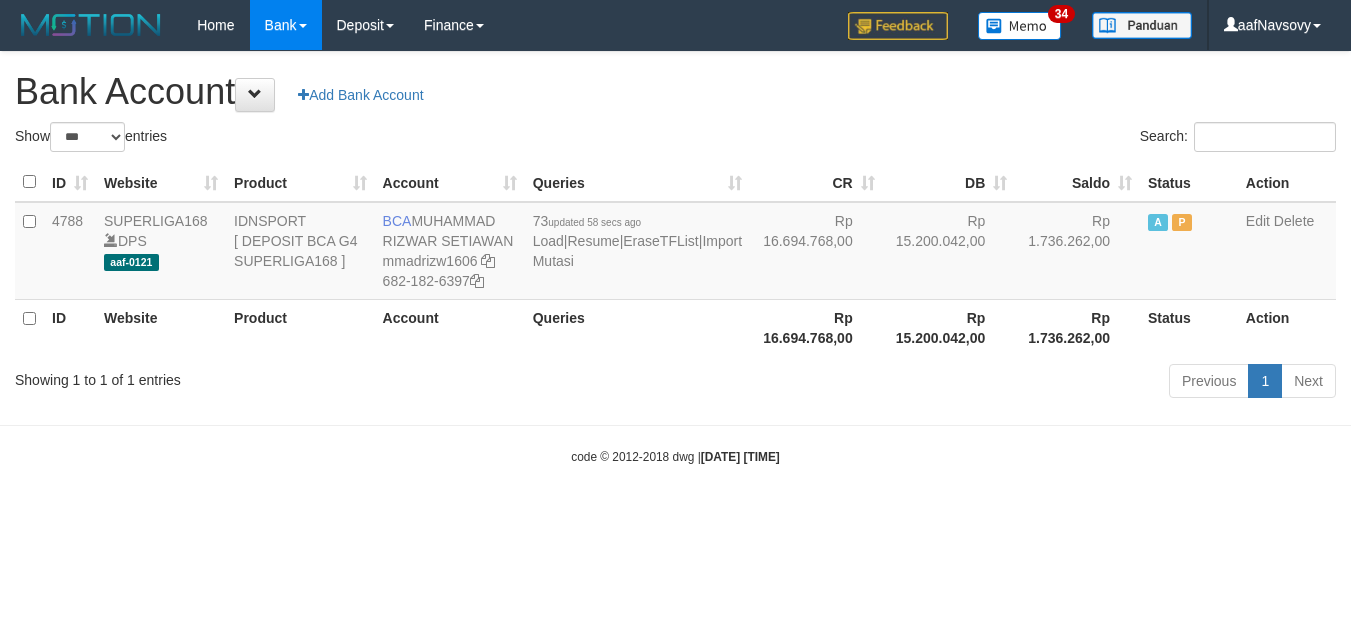 select on "***" 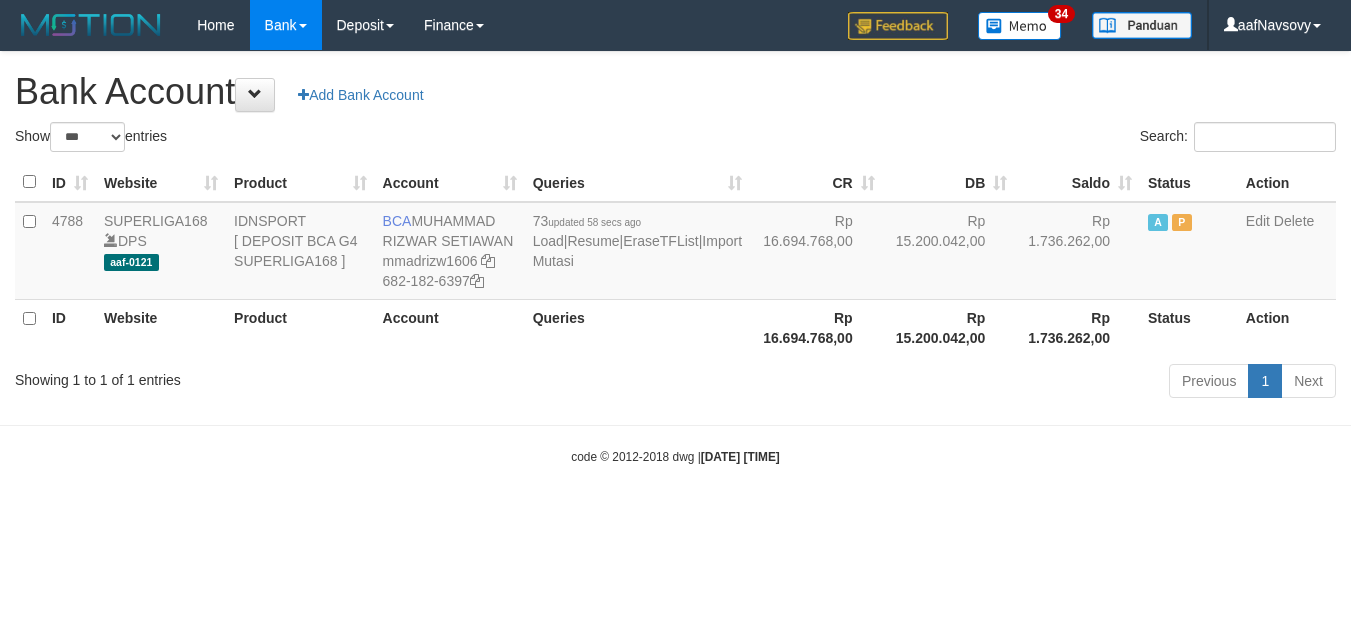scroll, scrollTop: 0, scrollLeft: 0, axis: both 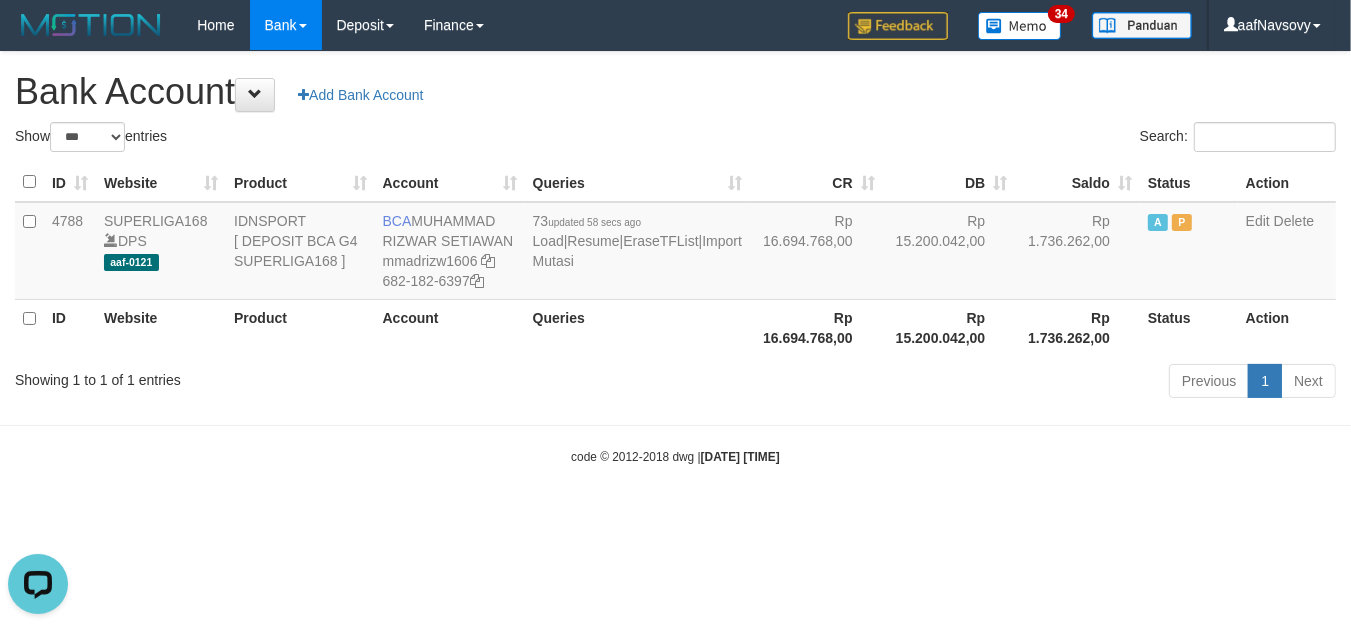 drag, startPoint x: 612, startPoint y: 491, endPoint x: 603, endPoint y: 481, distance: 13.453624 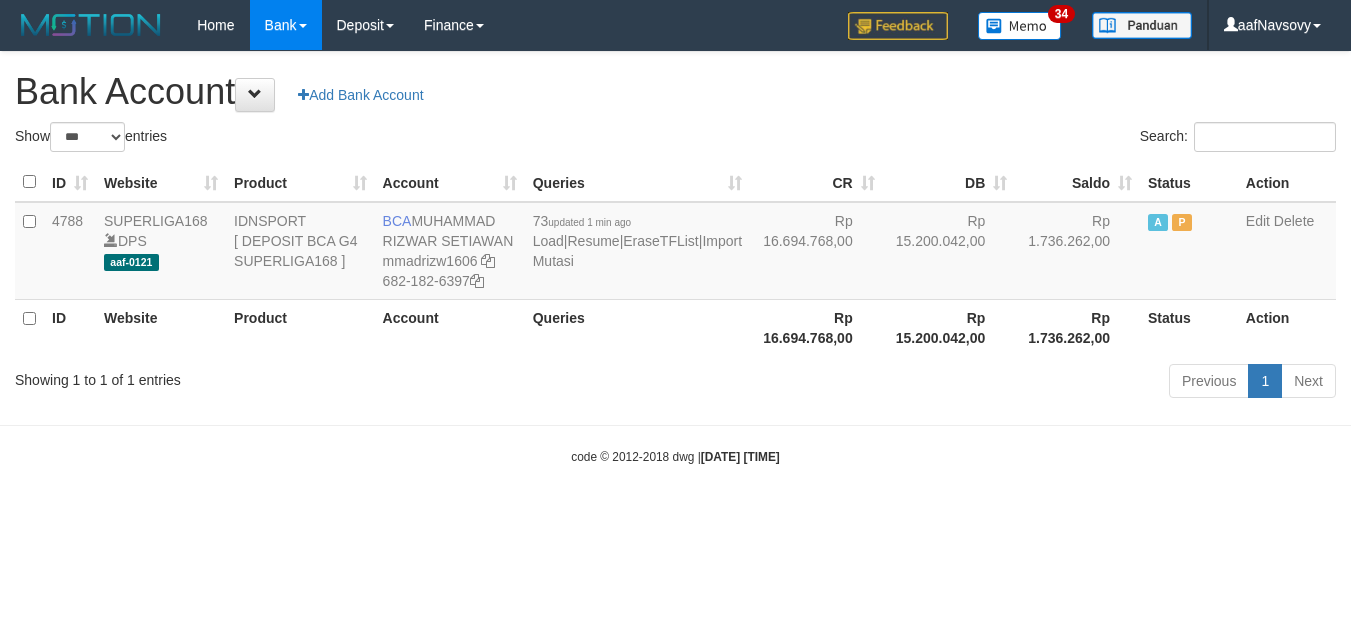 select on "***" 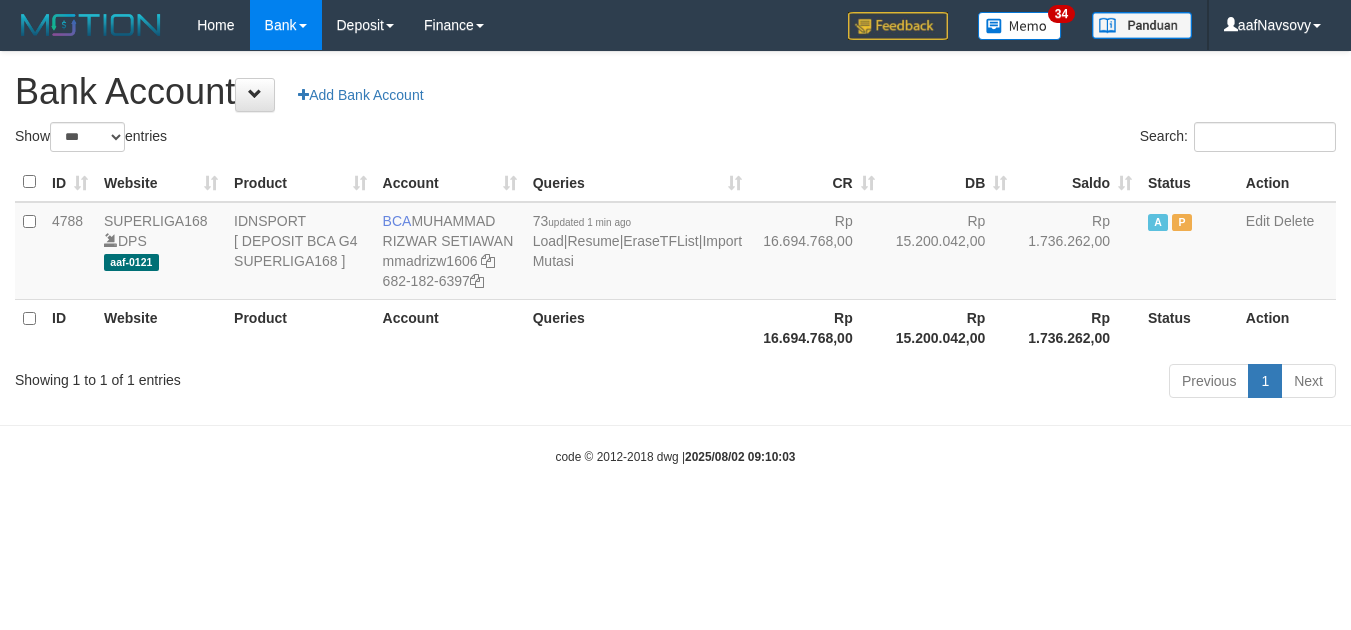 select on "***" 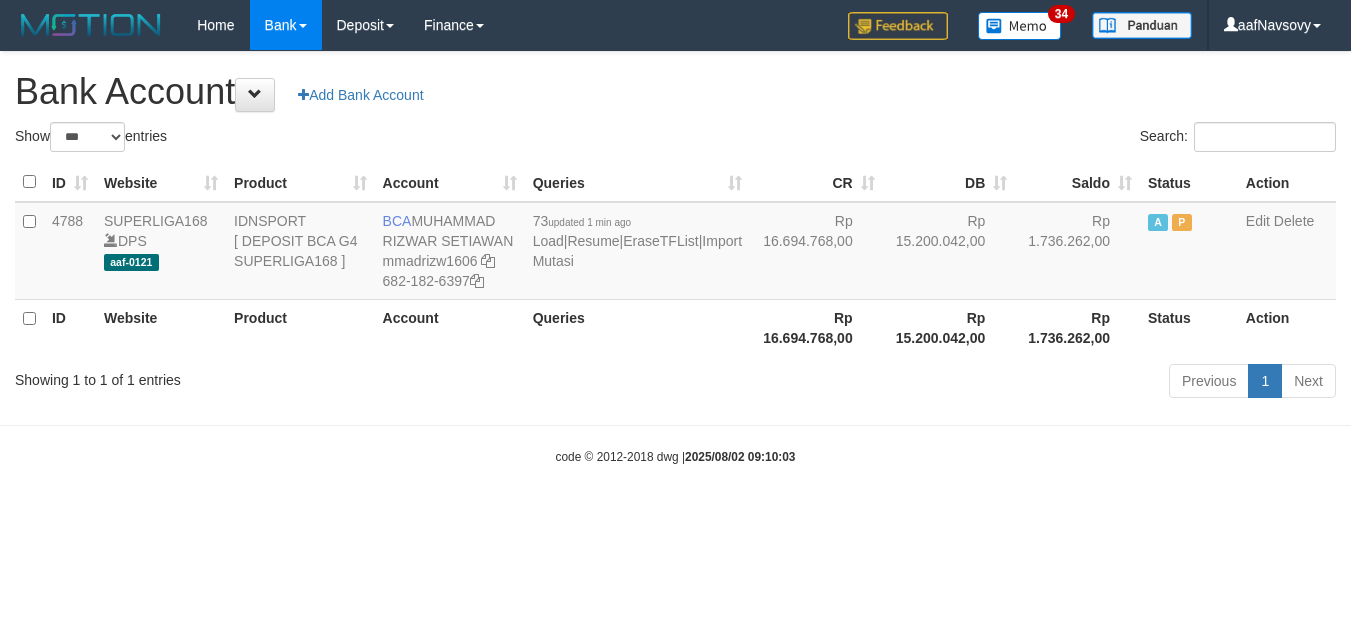 scroll, scrollTop: 0, scrollLeft: 0, axis: both 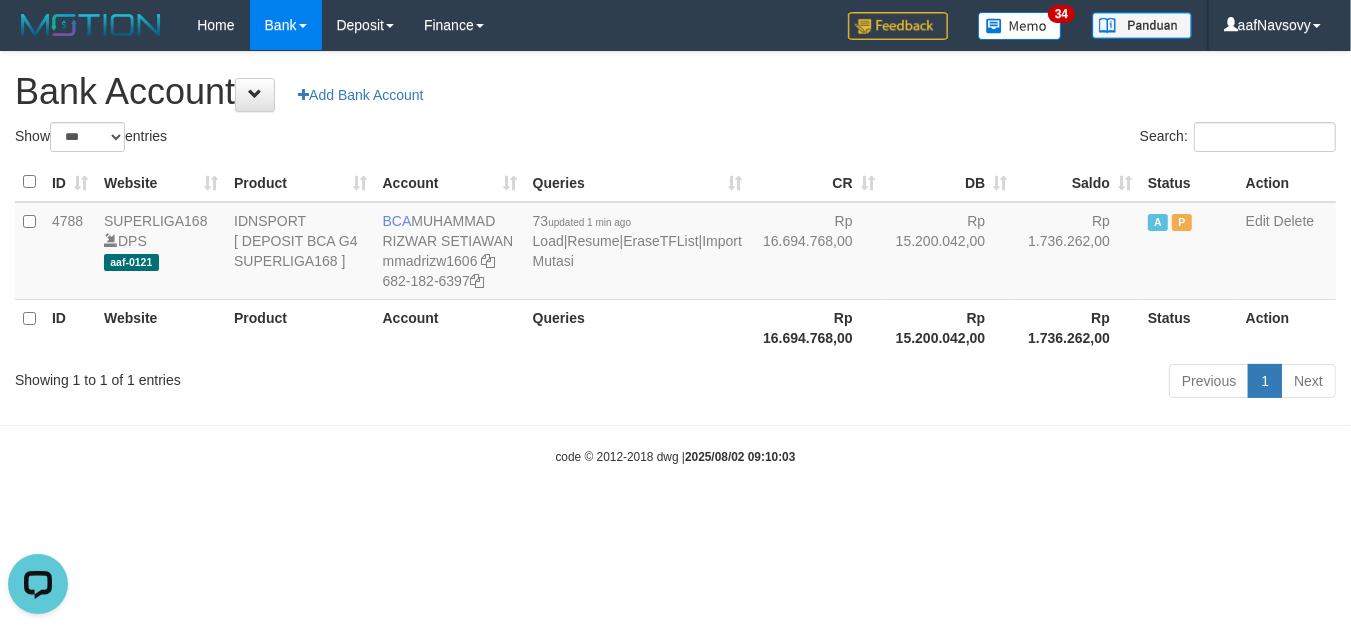 click on "Toggle navigation
Home
Bank
Account List
Load
By Website
Group
[ISPORT]													SUPERLIGA168
By Load Group (DPS)
34" at bounding box center (675, 258) 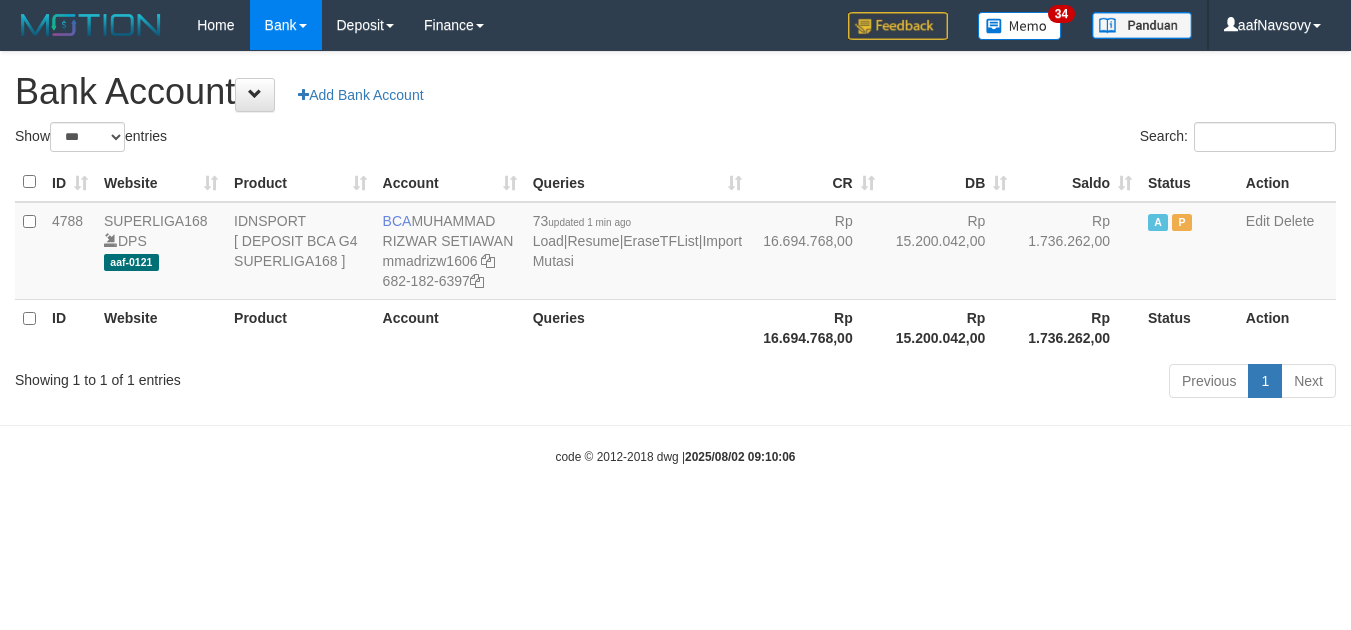 select on "***" 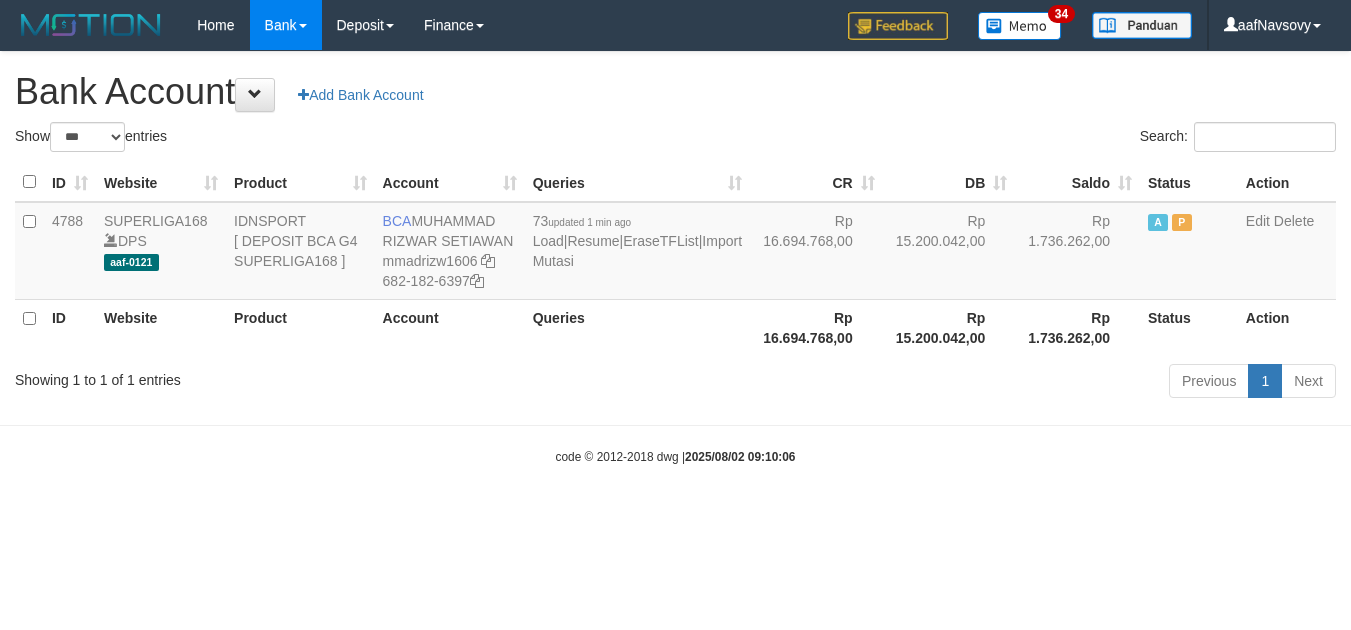 scroll, scrollTop: 0, scrollLeft: 0, axis: both 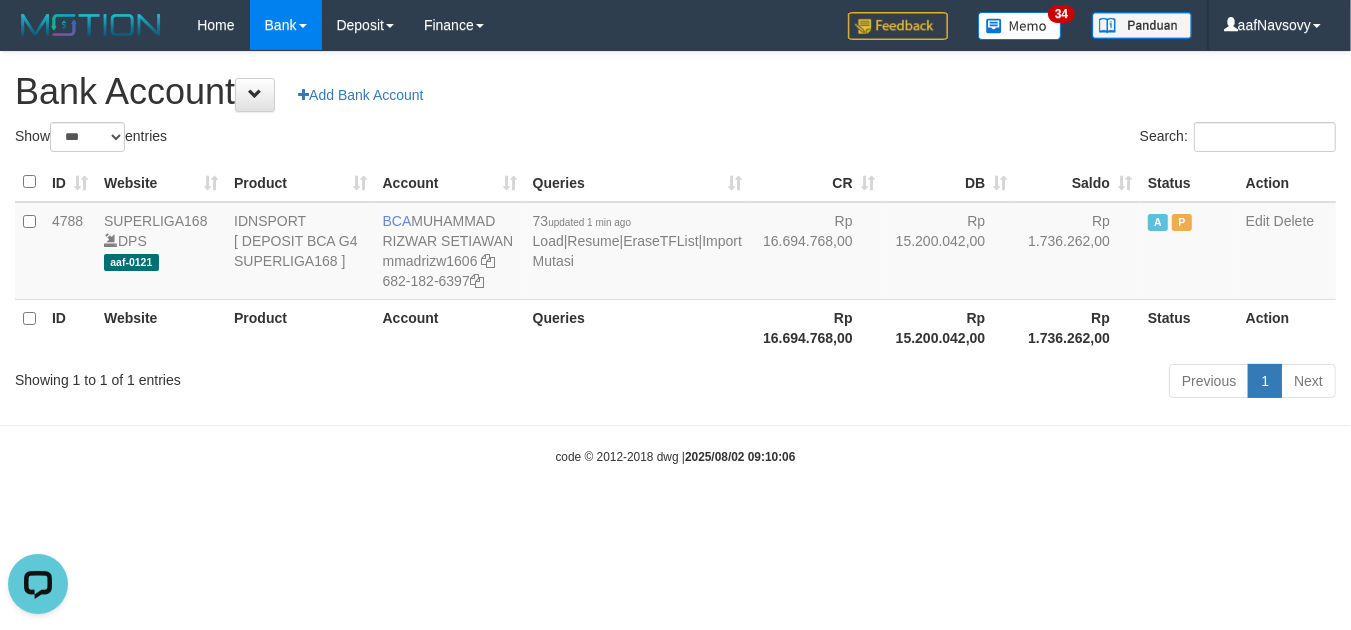 click on "Toggle navigation
Home
Bank
Account List
Load
By Website
Group
[ISPORT]													SUPERLIGA168
By Load Group (DPS)
34" at bounding box center (675, 258) 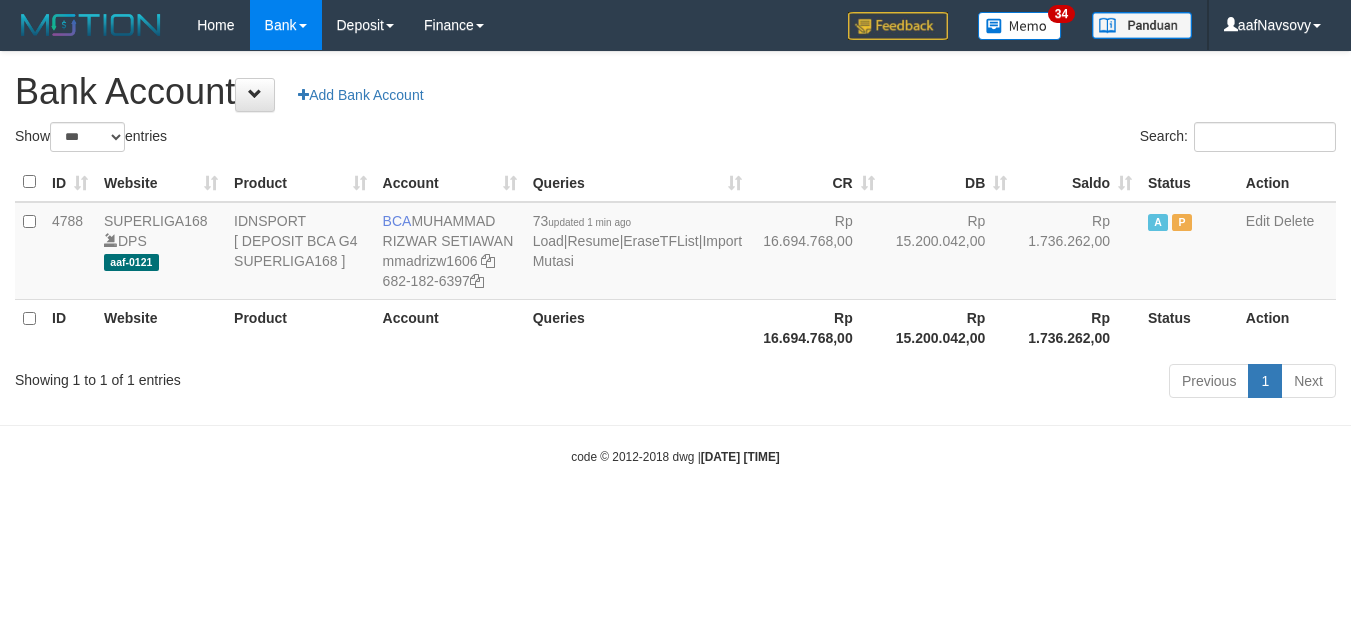 select on "***" 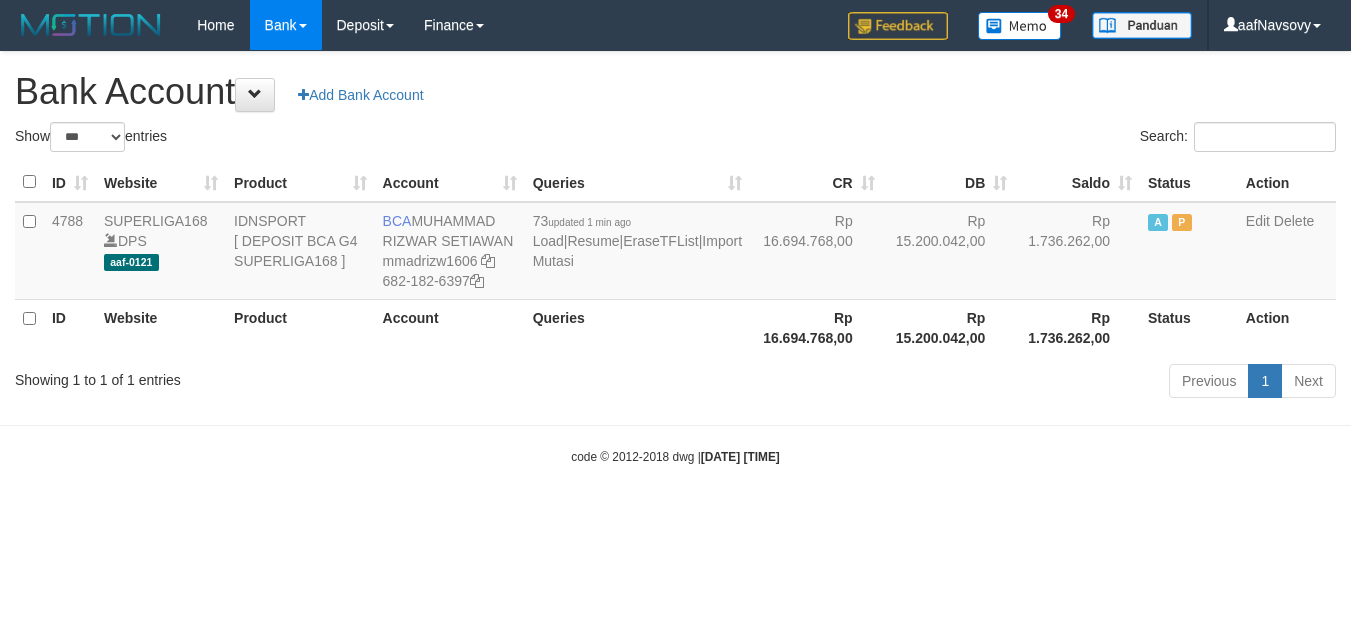scroll, scrollTop: 0, scrollLeft: 0, axis: both 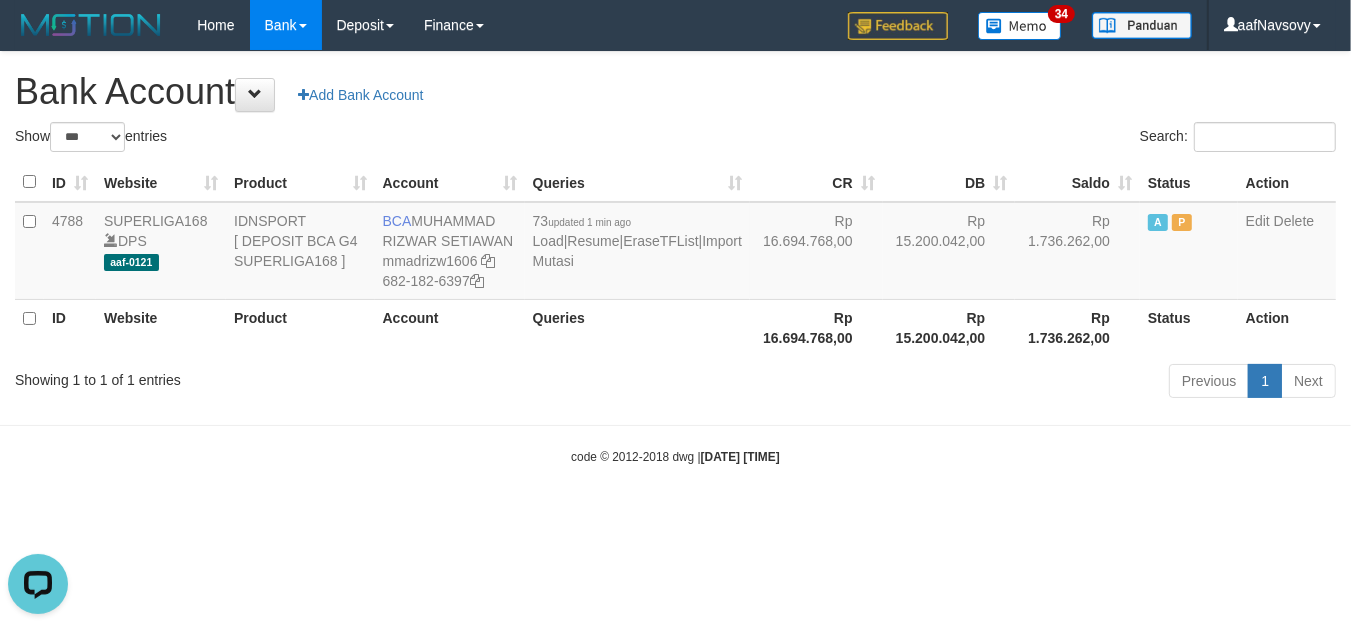 click on "Queries" at bounding box center [637, 327] 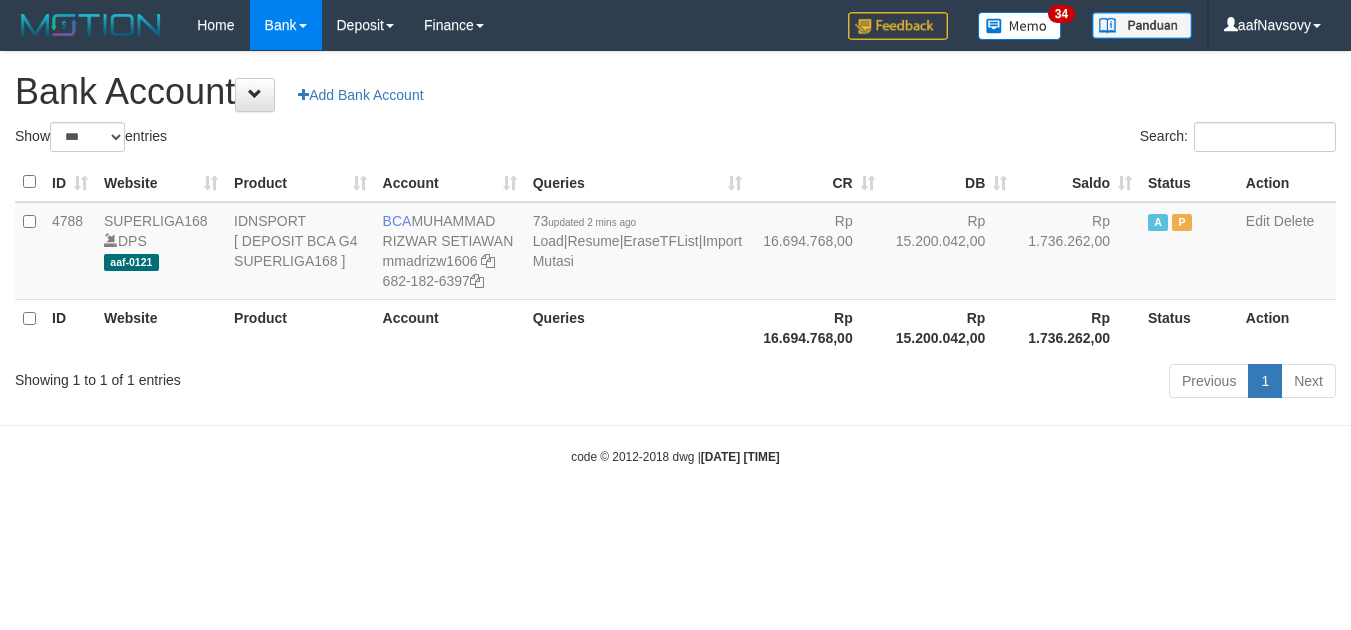 select on "***" 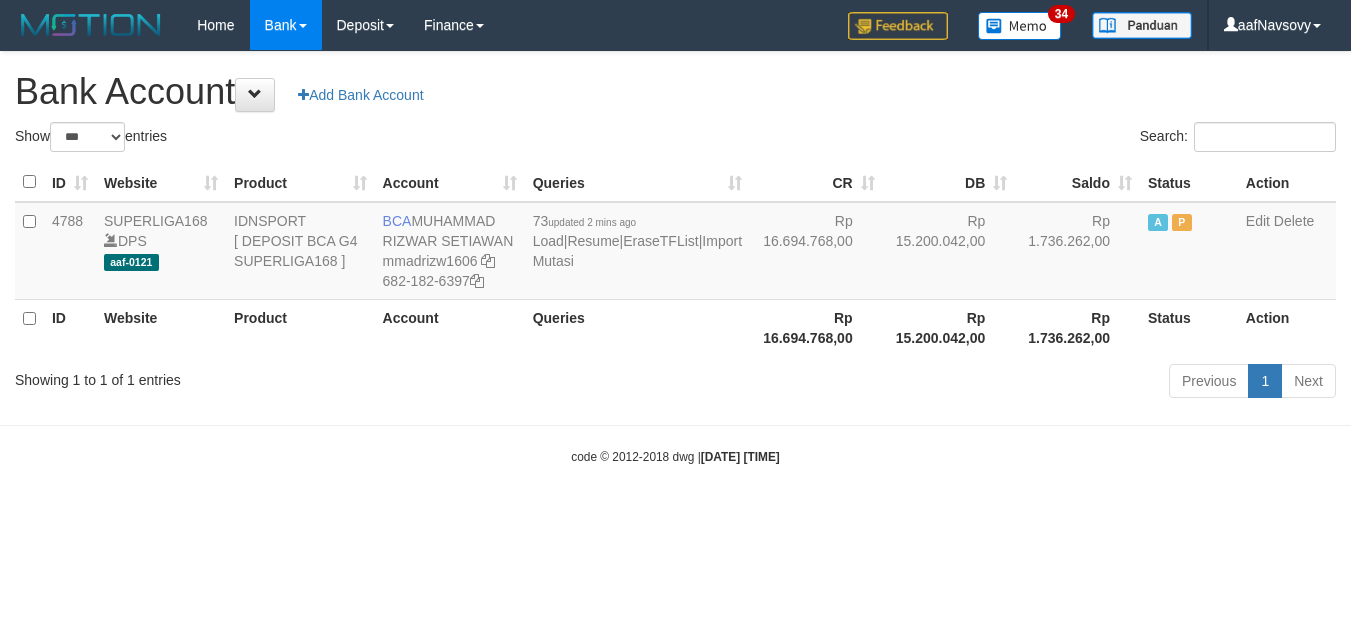 scroll, scrollTop: 0, scrollLeft: 0, axis: both 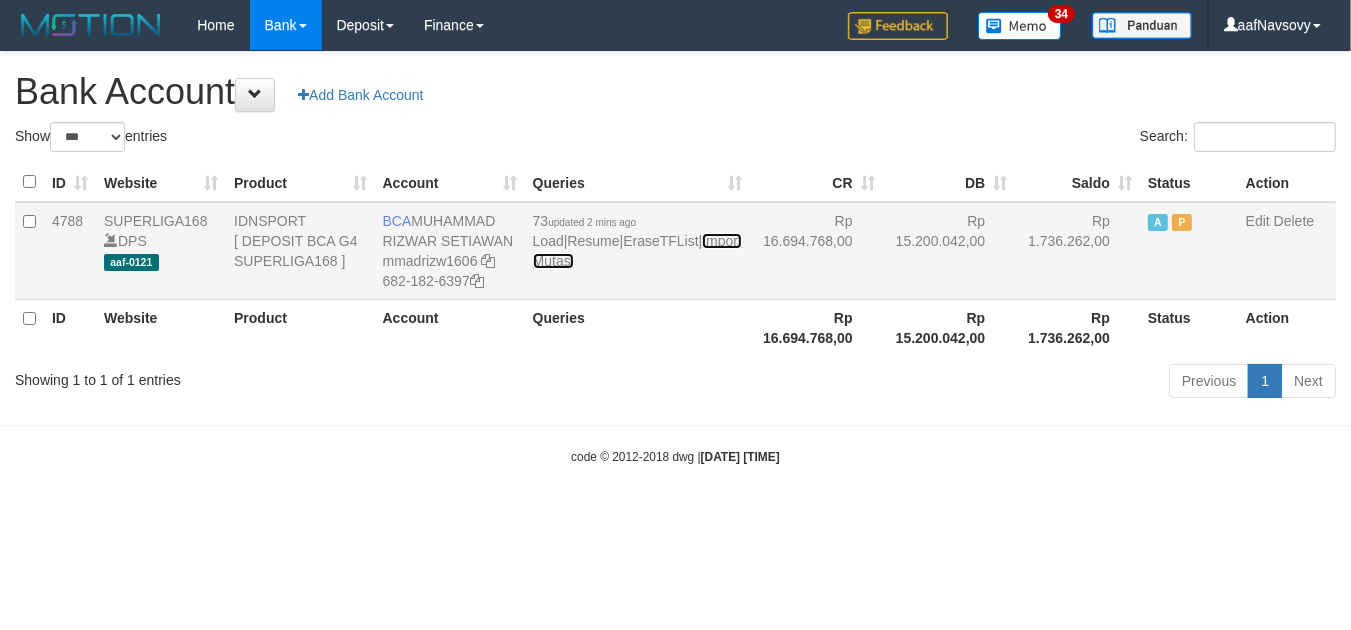 click on "Import Mutasi" at bounding box center (637, 251) 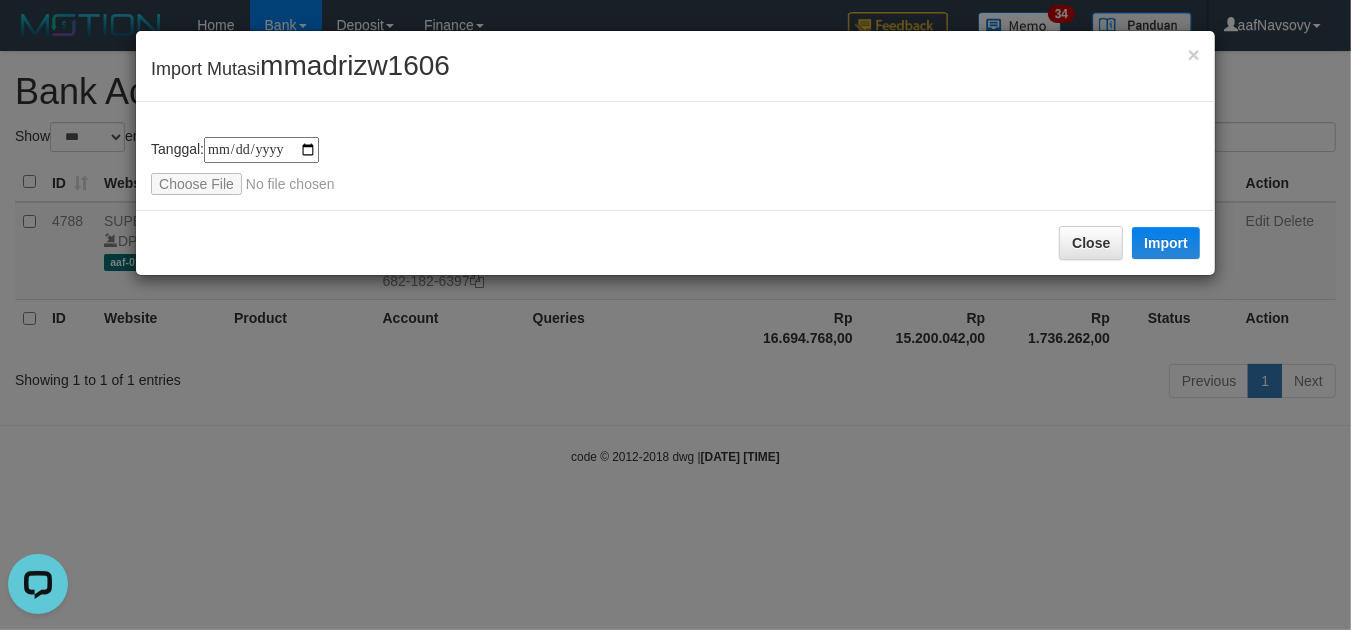scroll, scrollTop: 0, scrollLeft: 0, axis: both 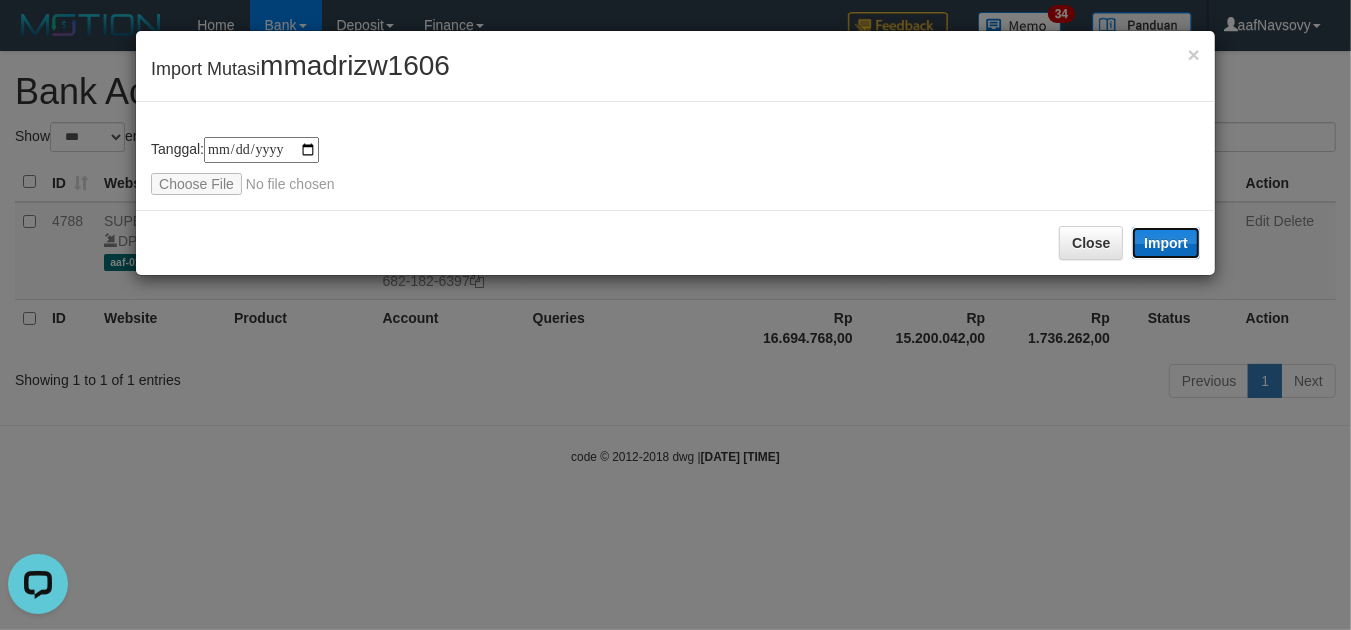 click on "Import" at bounding box center [1166, 243] 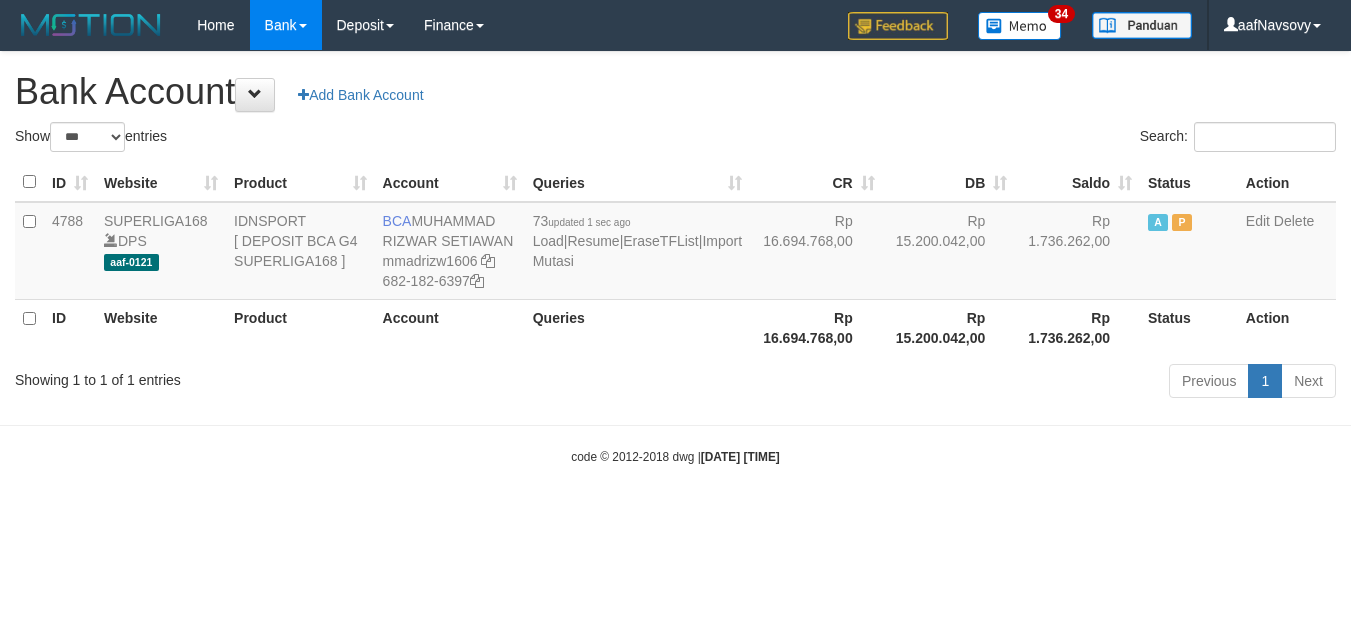 select on "***" 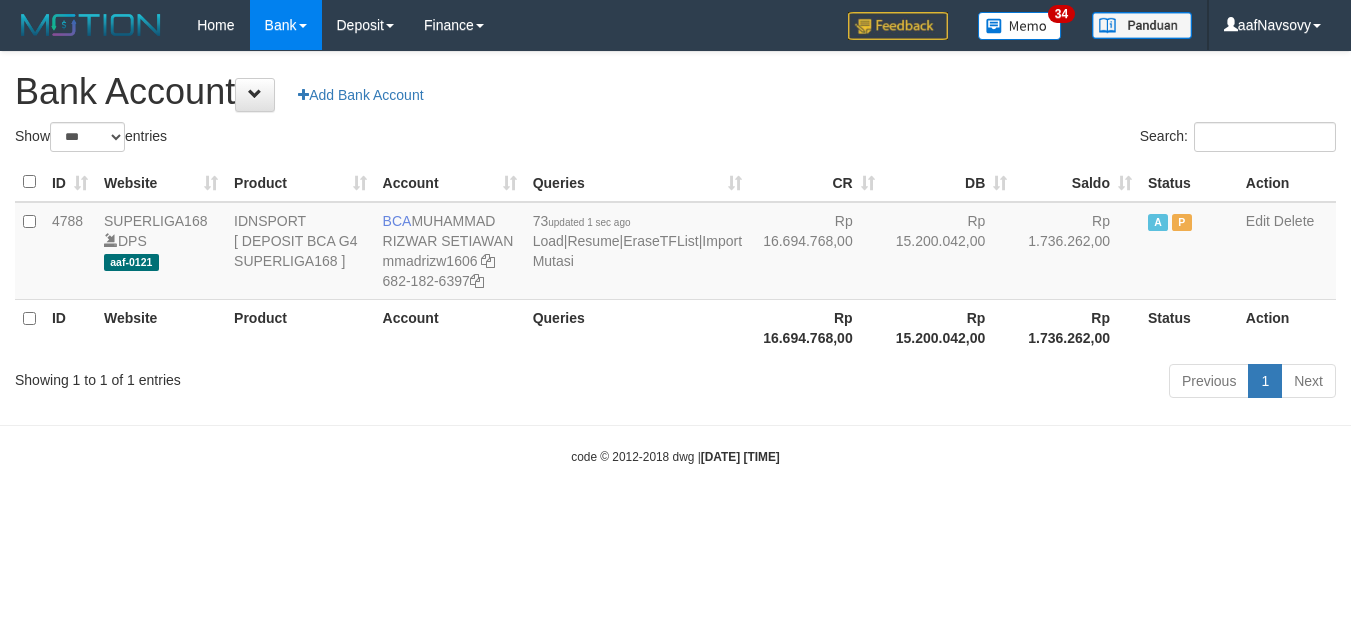 scroll, scrollTop: 0, scrollLeft: 0, axis: both 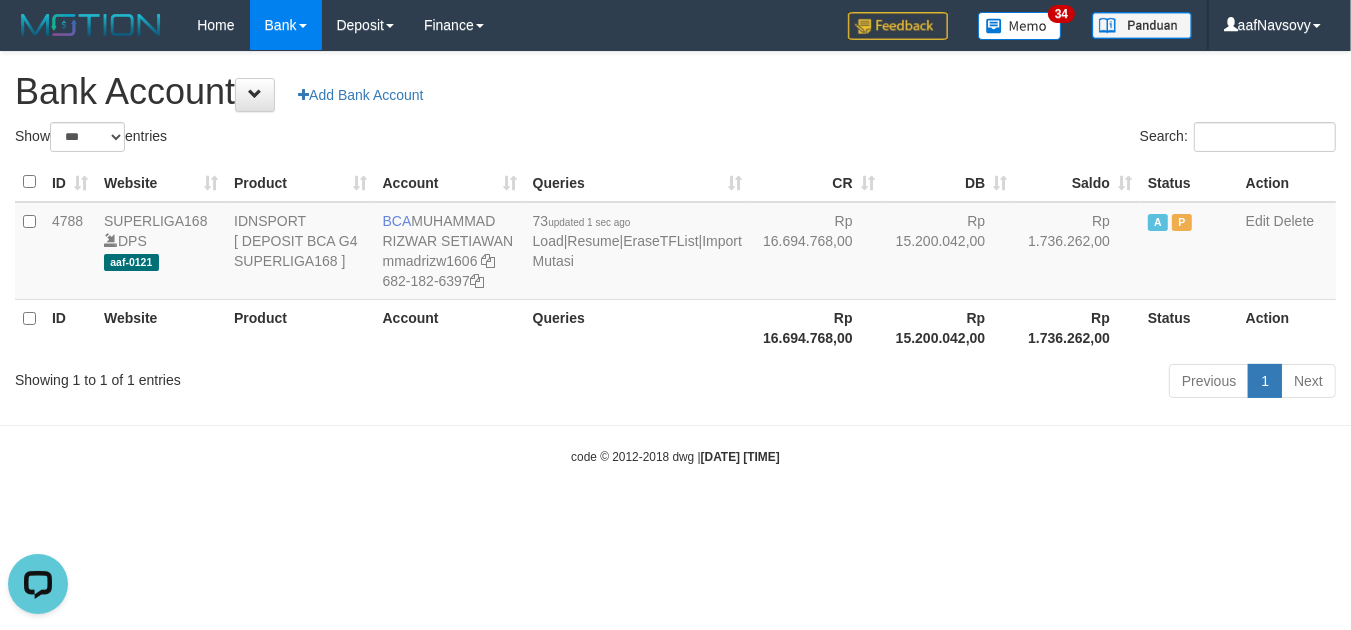 click on "Toggle navigation
Home
Bank
Account List
Load
By Website
Group
[ISPORT]													SUPERLIGA168
By Load Group (DPS)
34" at bounding box center (675, 258) 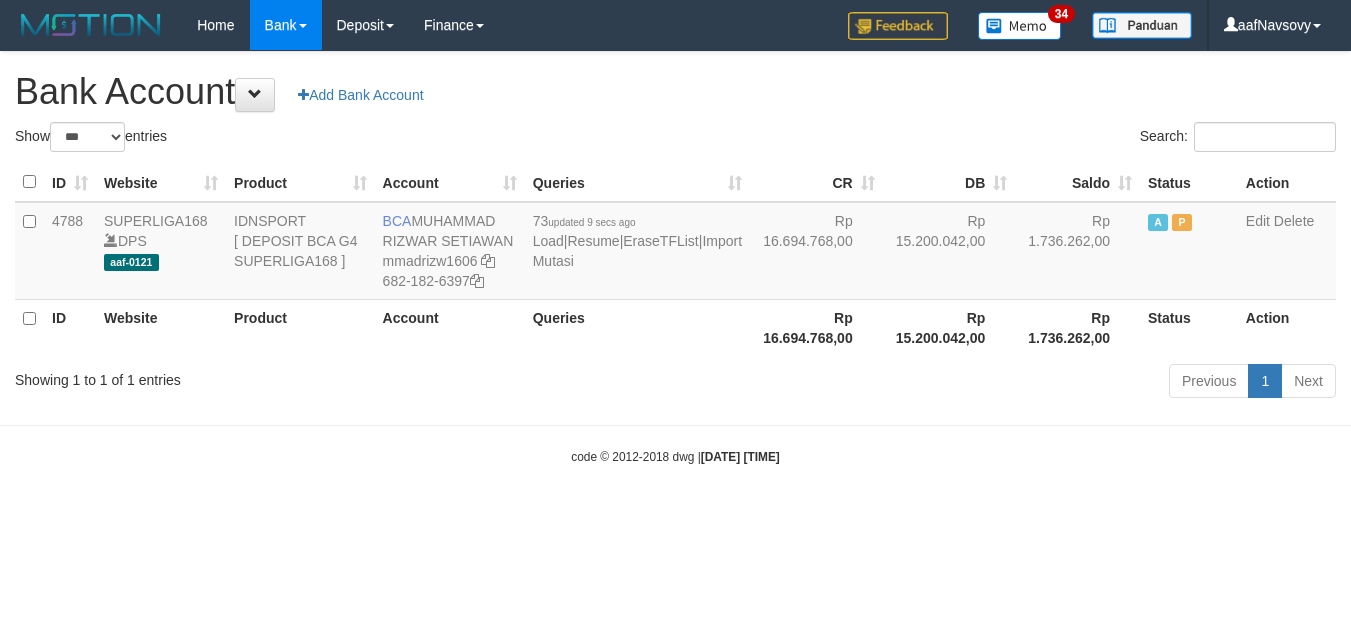 select on "***" 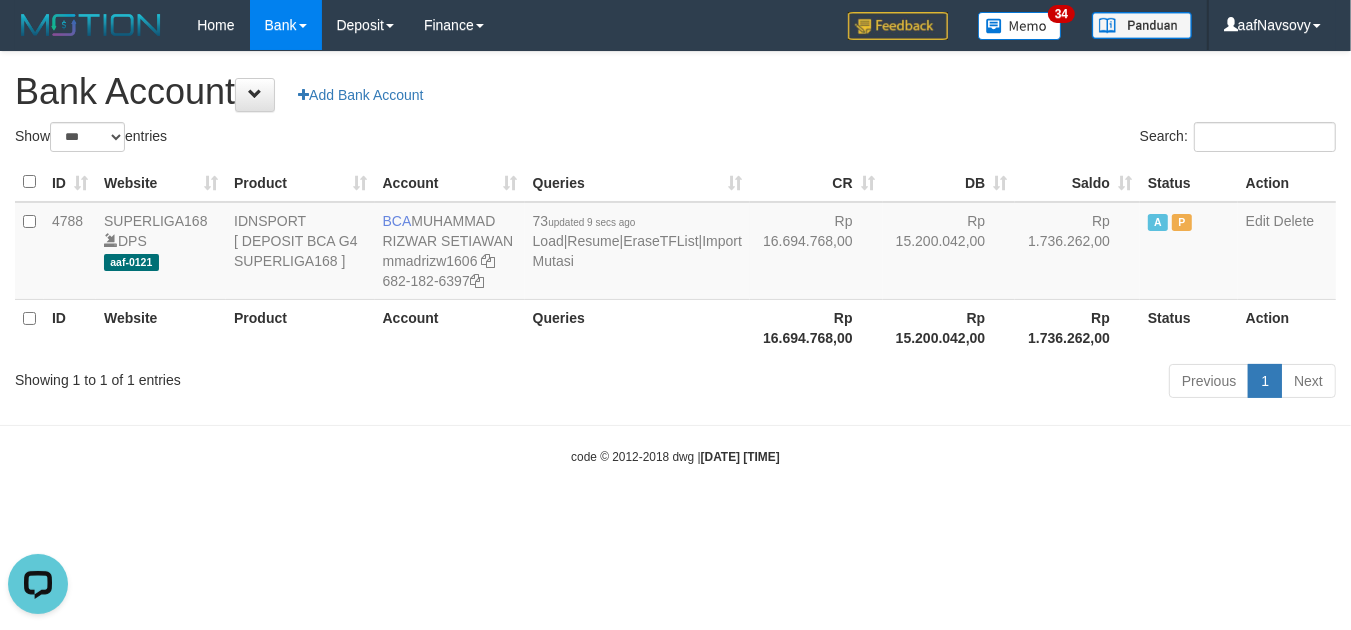 scroll, scrollTop: 0, scrollLeft: 0, axis: both 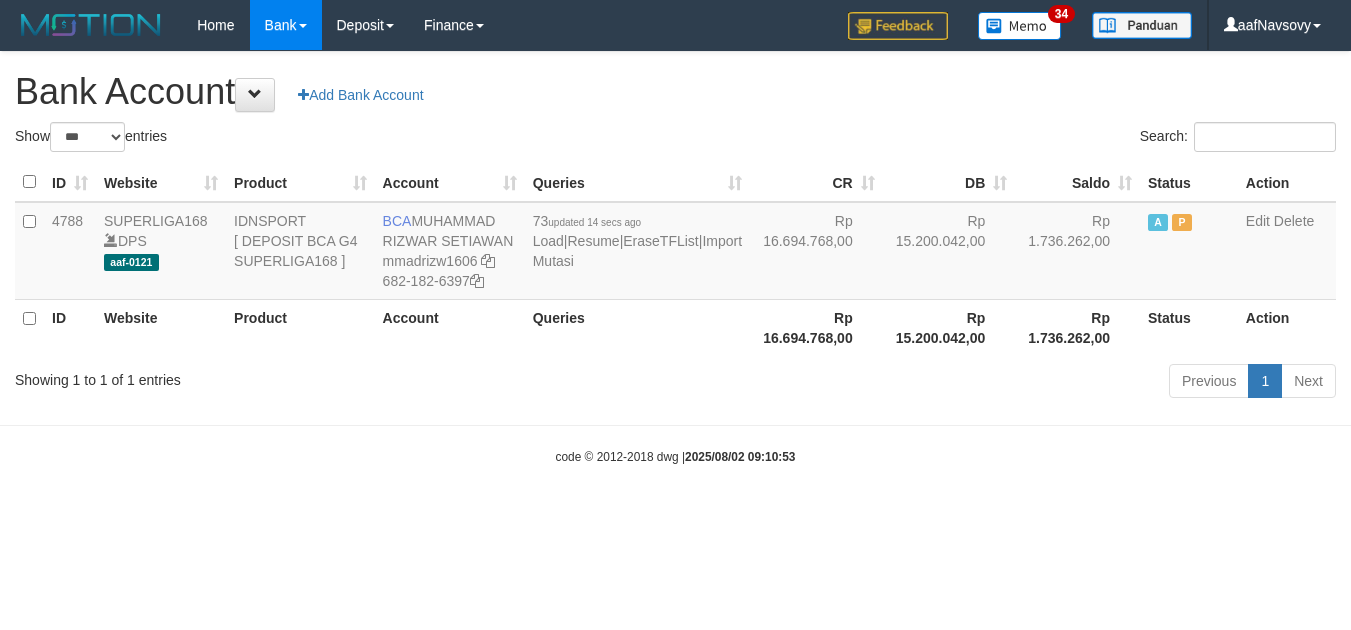 select on "***" 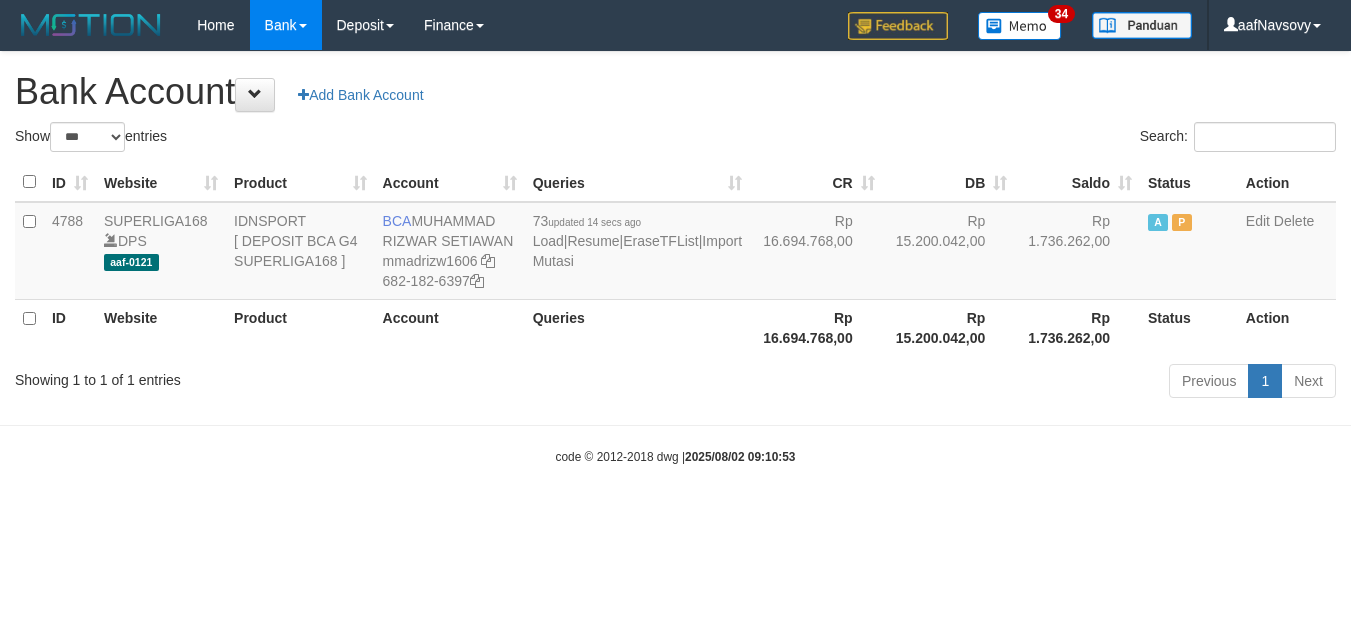 scroll, scrollTop: 0, scrollLeft: 0, axis: both 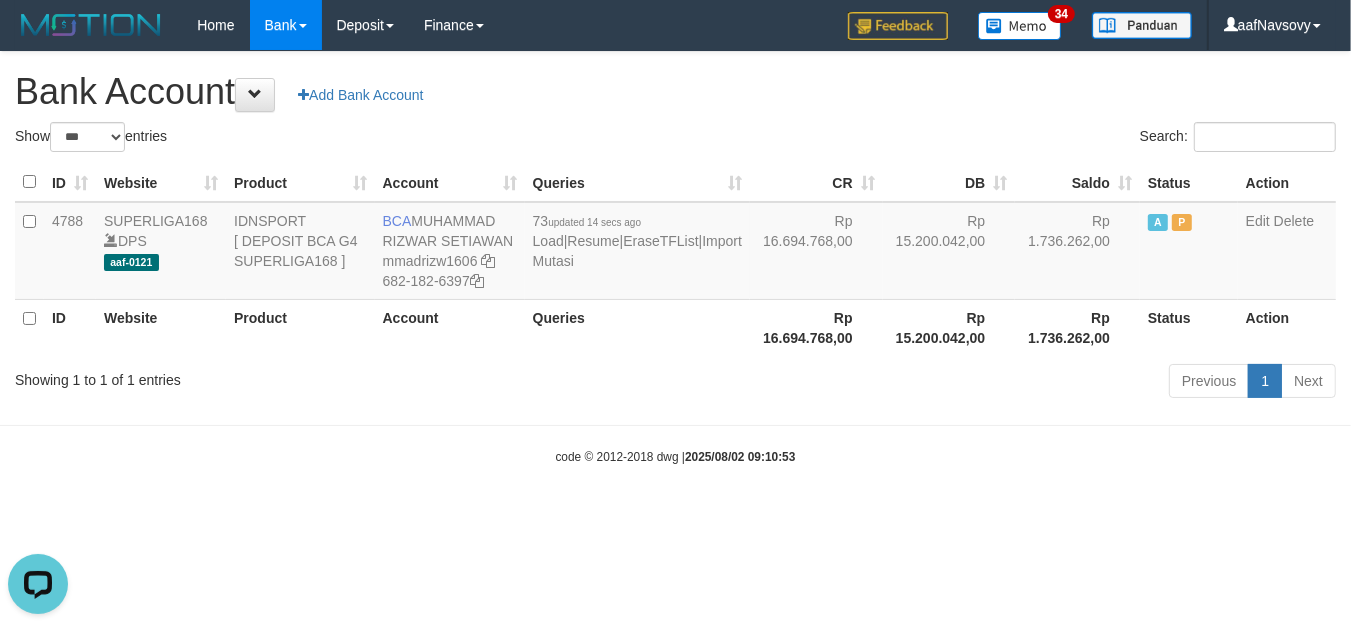 drag, startPoint x: 451, startPoint y: 541, endPoint x: 463, endPoint y: 536, distance: 13 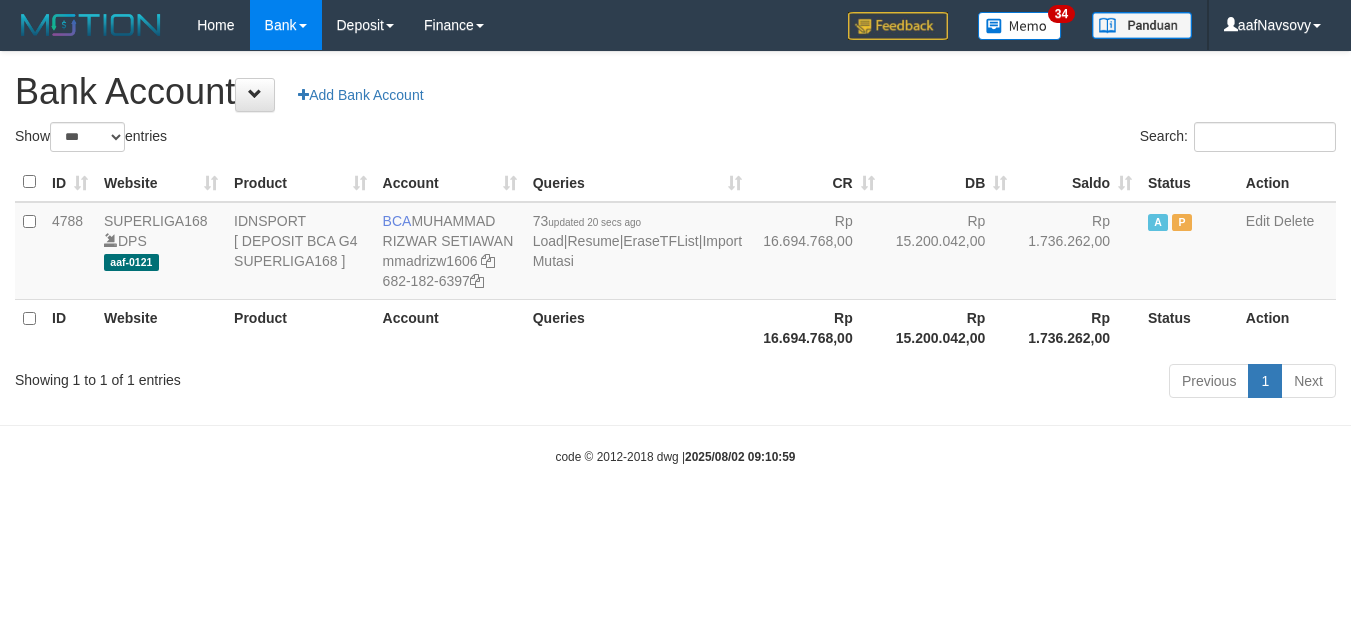 select on "***" 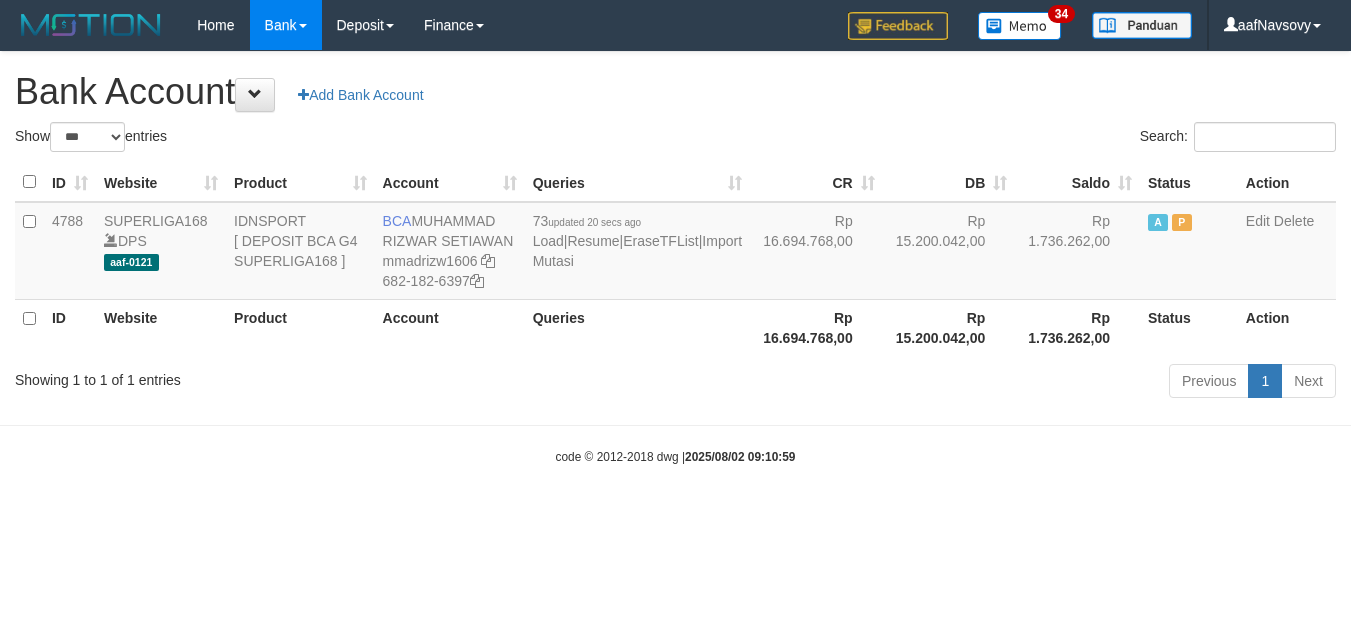 scroll, scrollTop: 0, scrollLeft: 0, axis: both 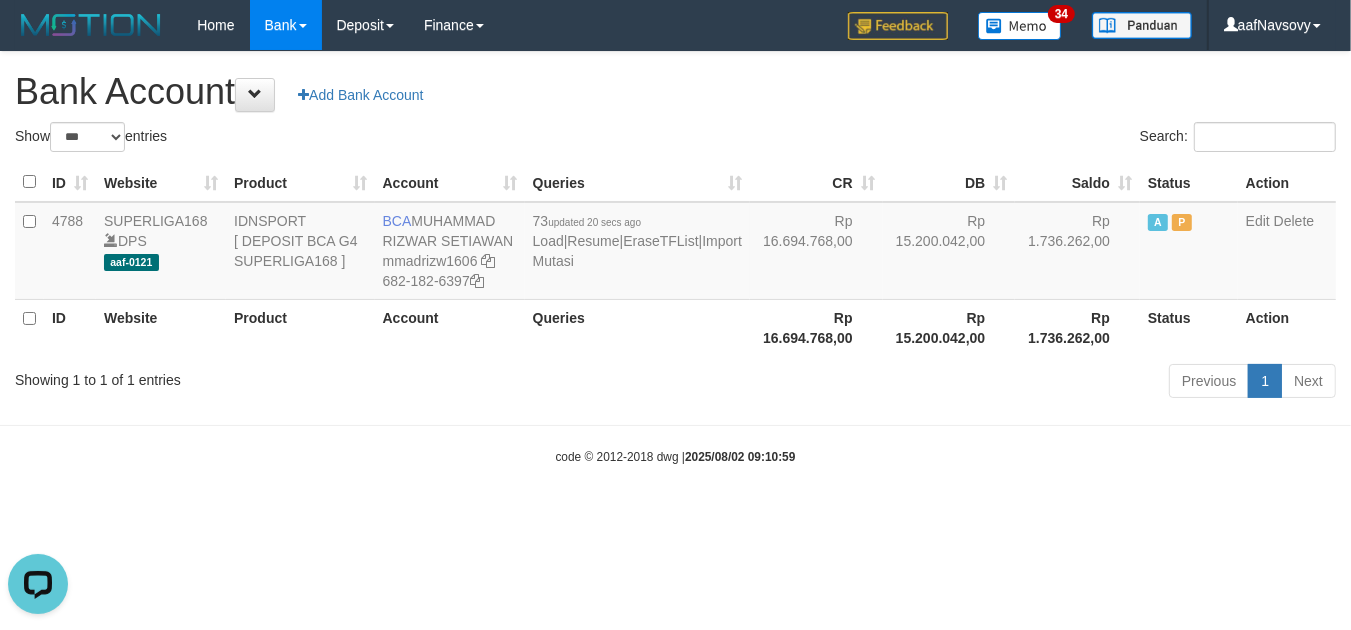 click on "Toggle navigation
Home
Bank
Account List
Load
By Website
Group
[ISPORT]													SUPERLIGA168
By Load Group (DPS)" at bounding box center (675, 258) 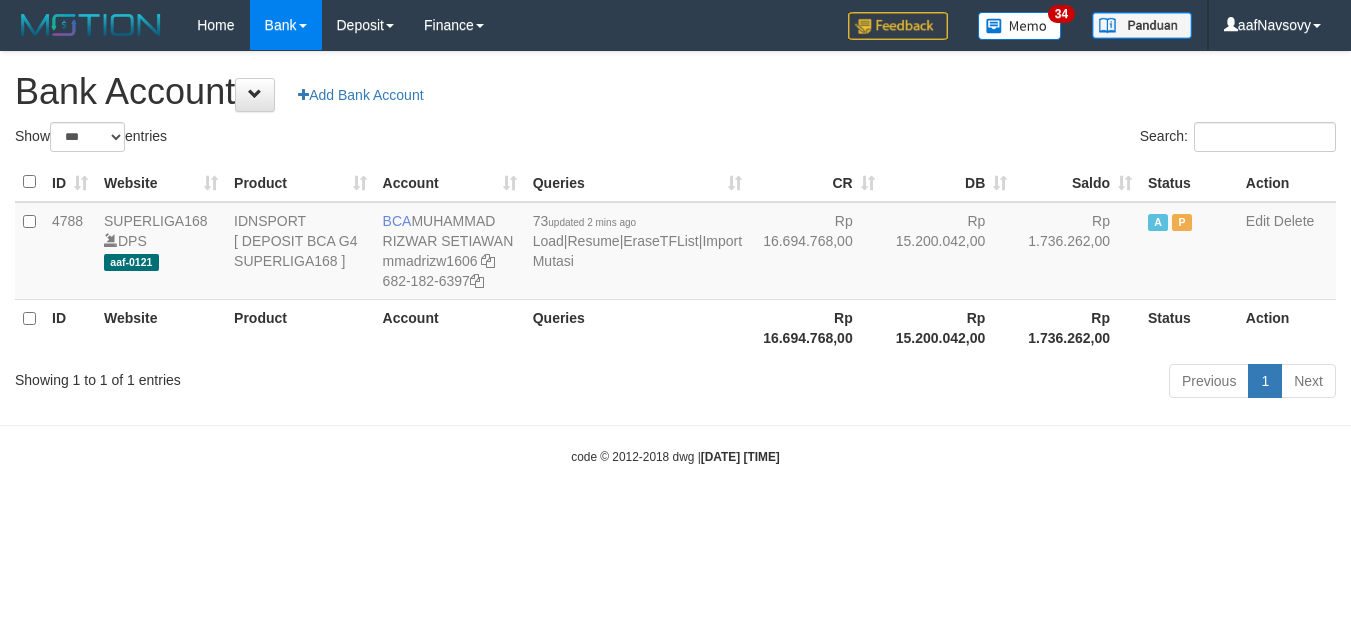 select on "***" 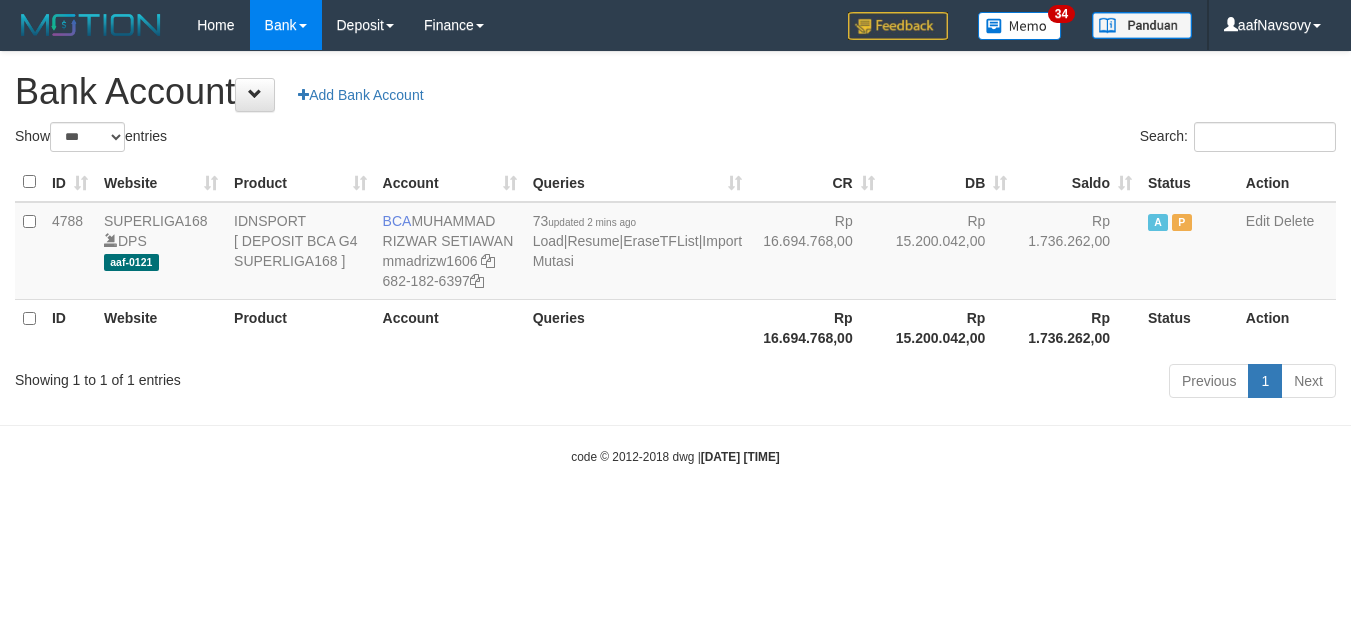 scroll, scrollTop: 0, scrollLeft: 0, axis: both 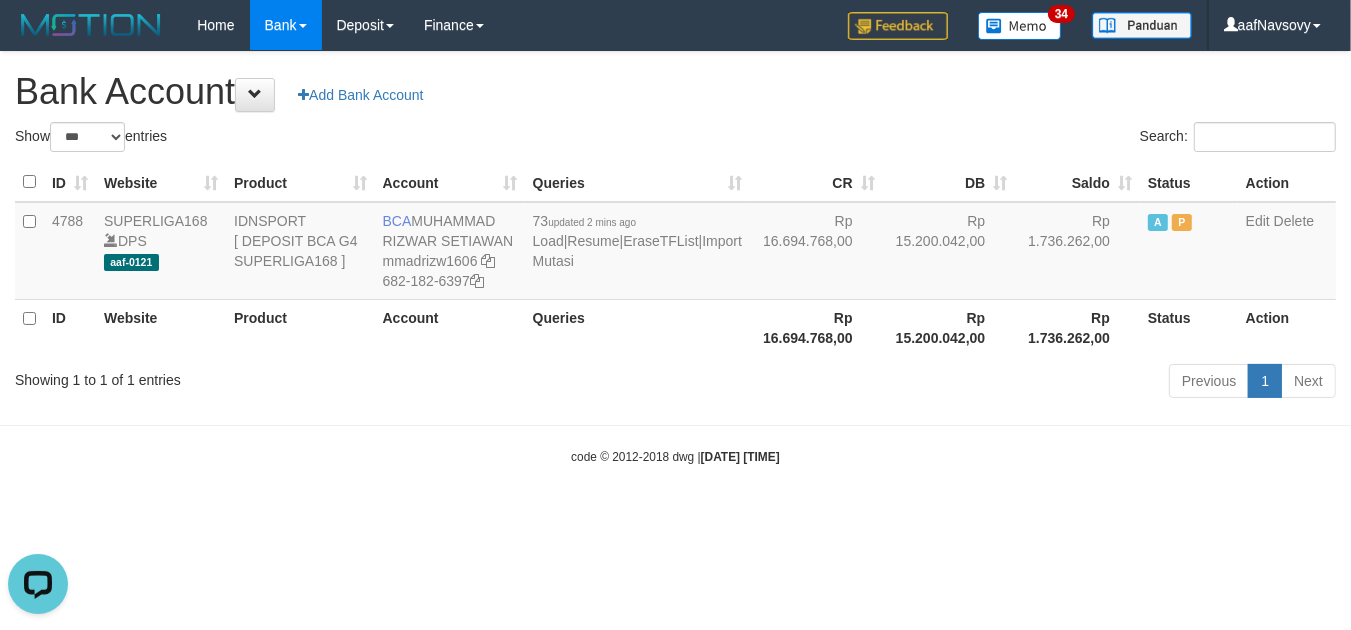 click on "Toggle navigation
Home
Bank
Account List
Load
By Website
Group
[ISPORT]													SUPERLIGA168
By Load Group (DPS)
34" at bounding box center (675, 258) 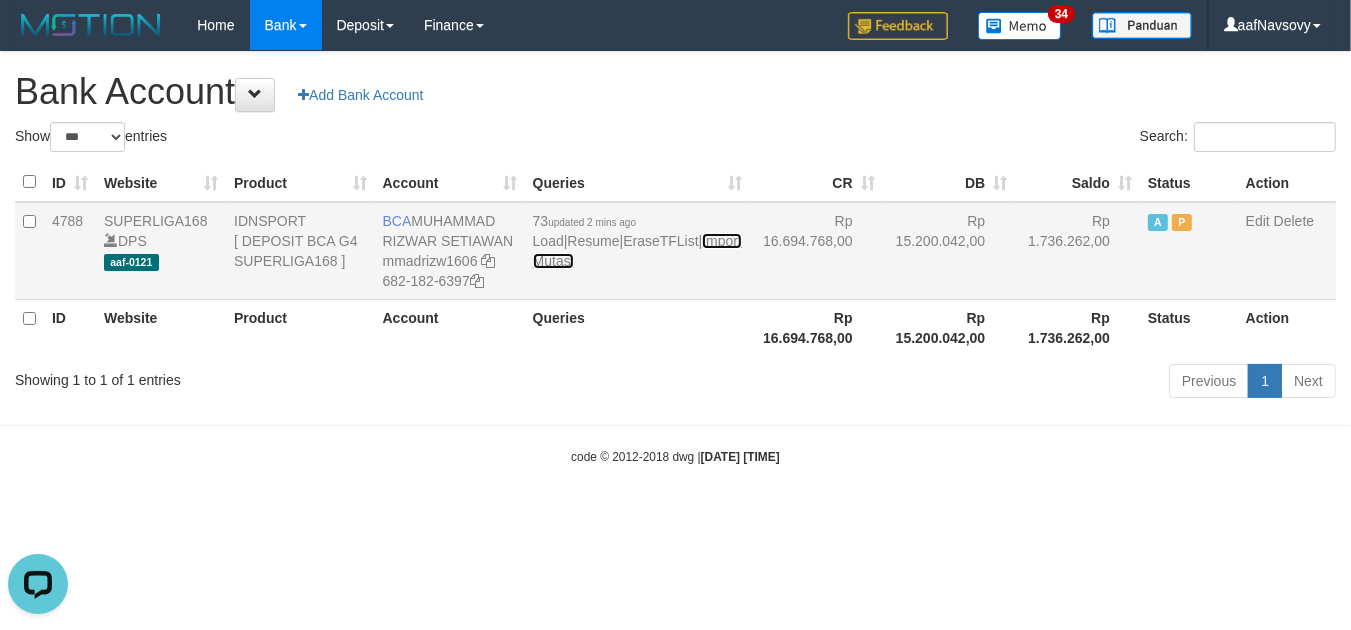 click on "Import Mutasi" at bounding box center (637, 251) 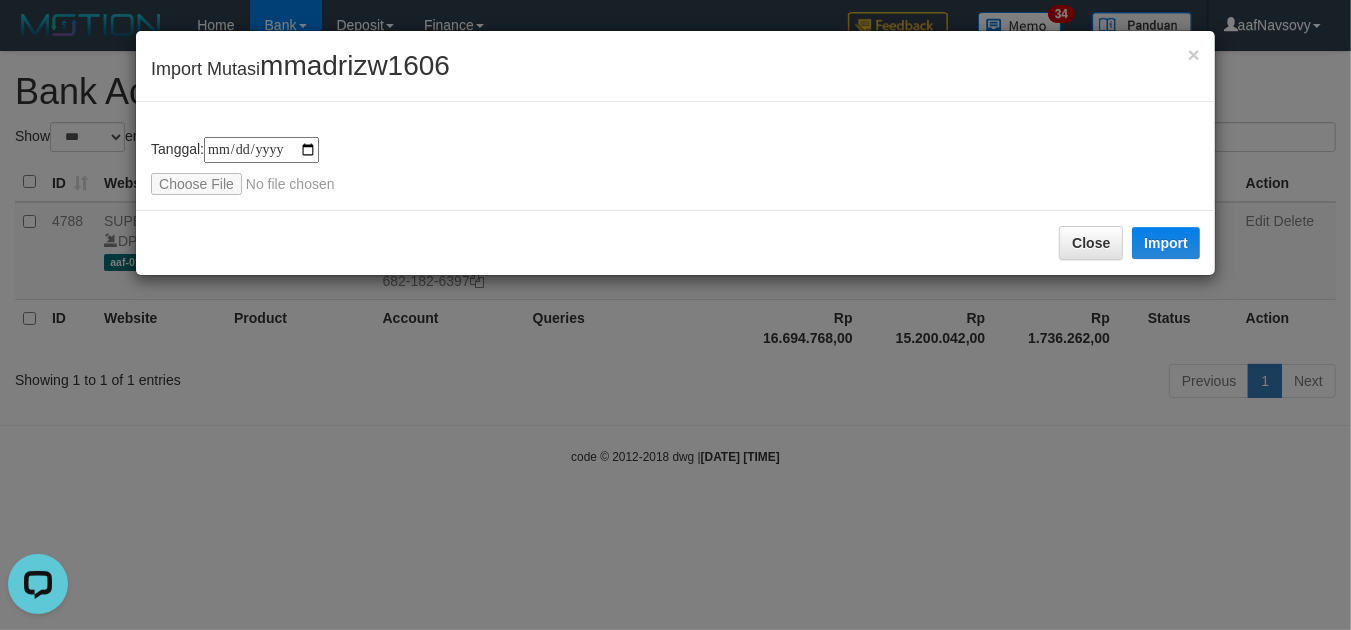 type on "**********" 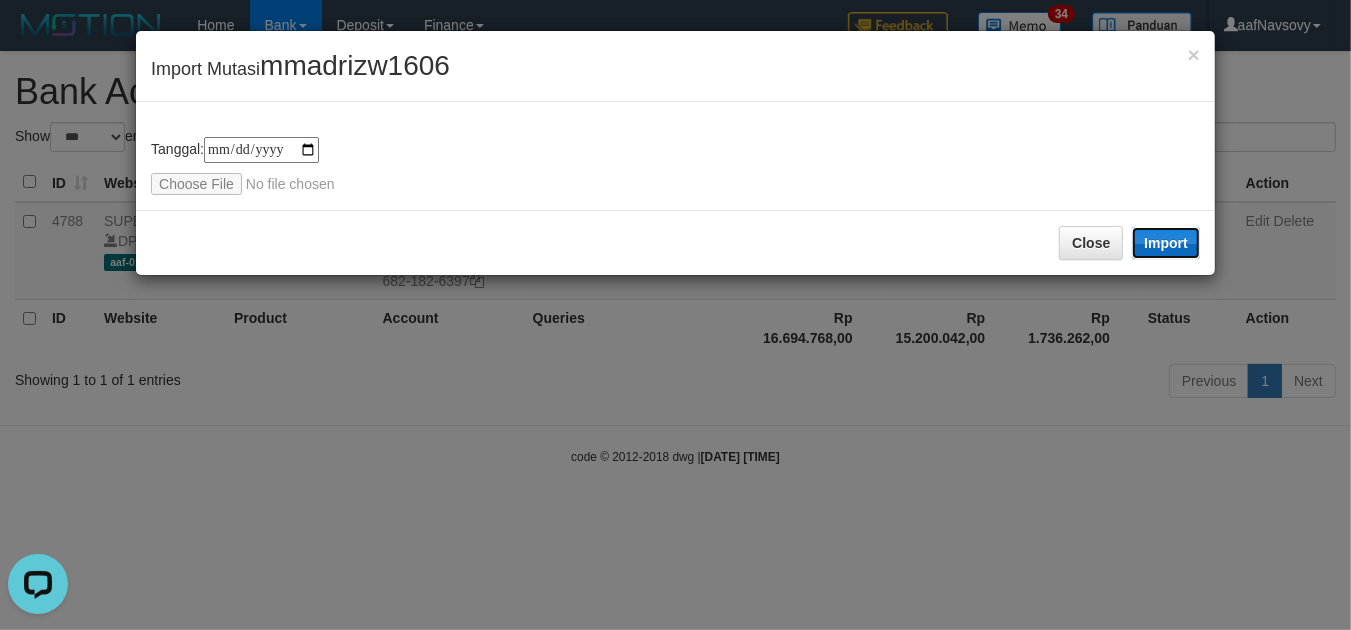 click on "Import" at bounding box center (1166, 243) 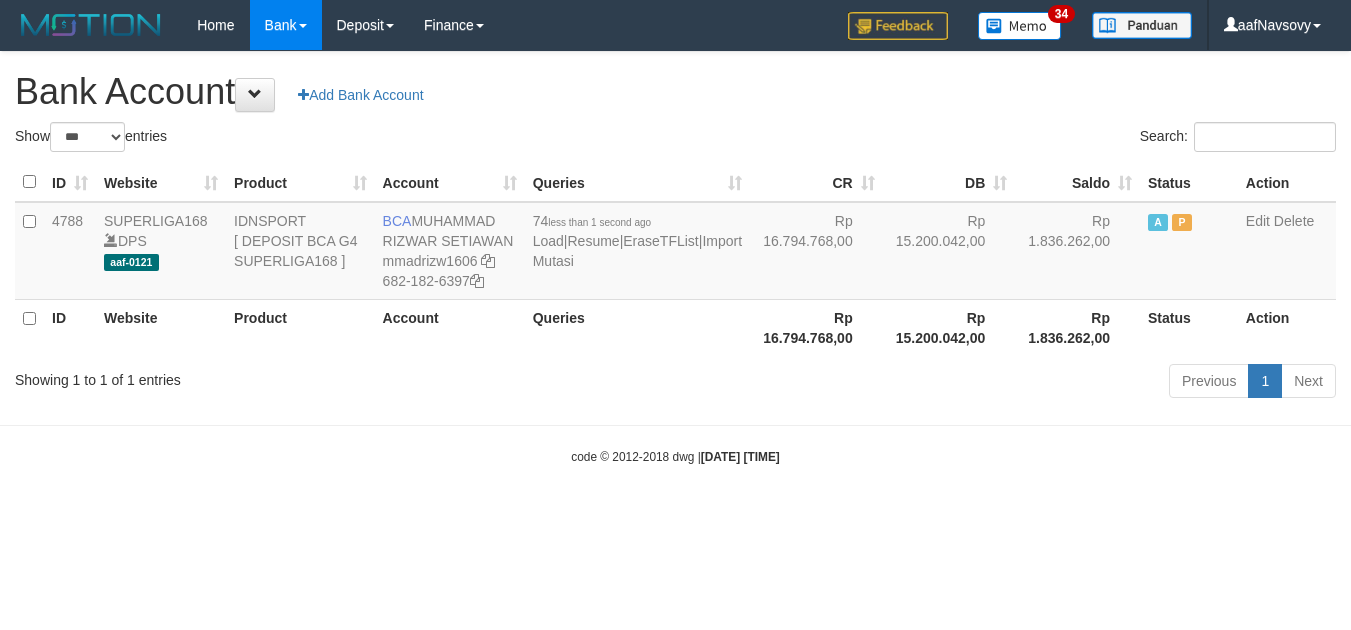select on "***" 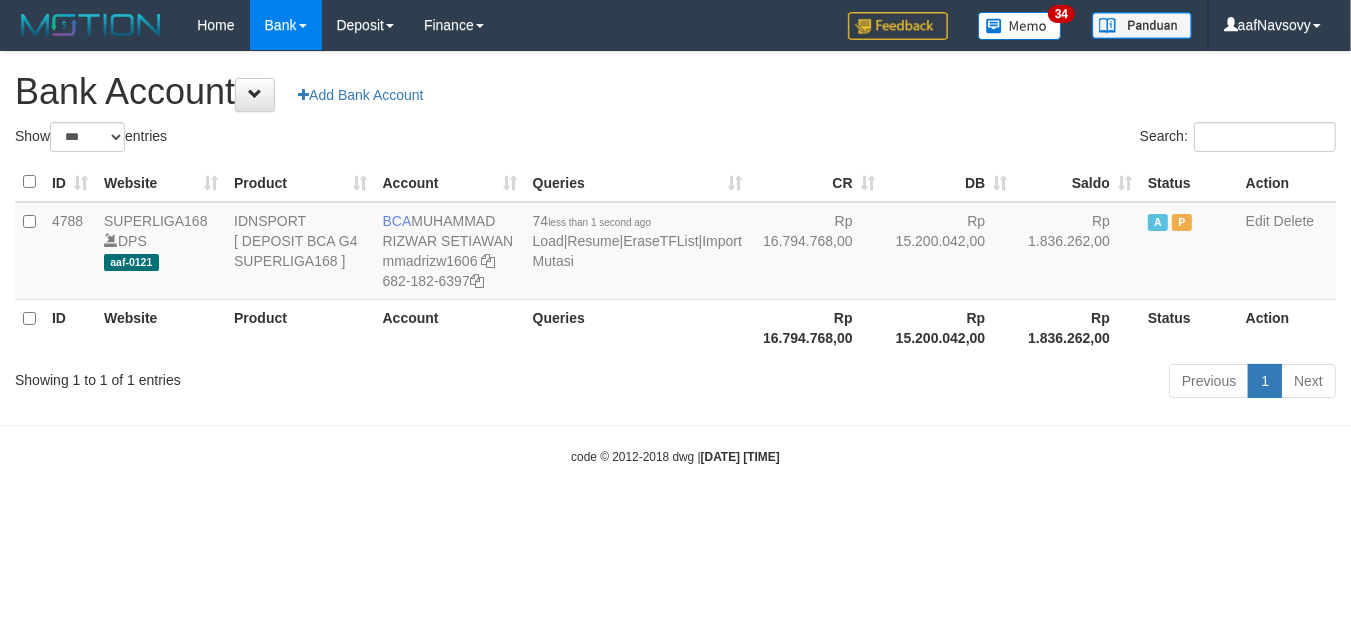 click on "Toggle navigation
Home
Bank
Account List
Load
By Website
Group
[ISPORT]													SUPERLIGA168
By Load Group (DPS)
34" at bounding box center (675, 258) 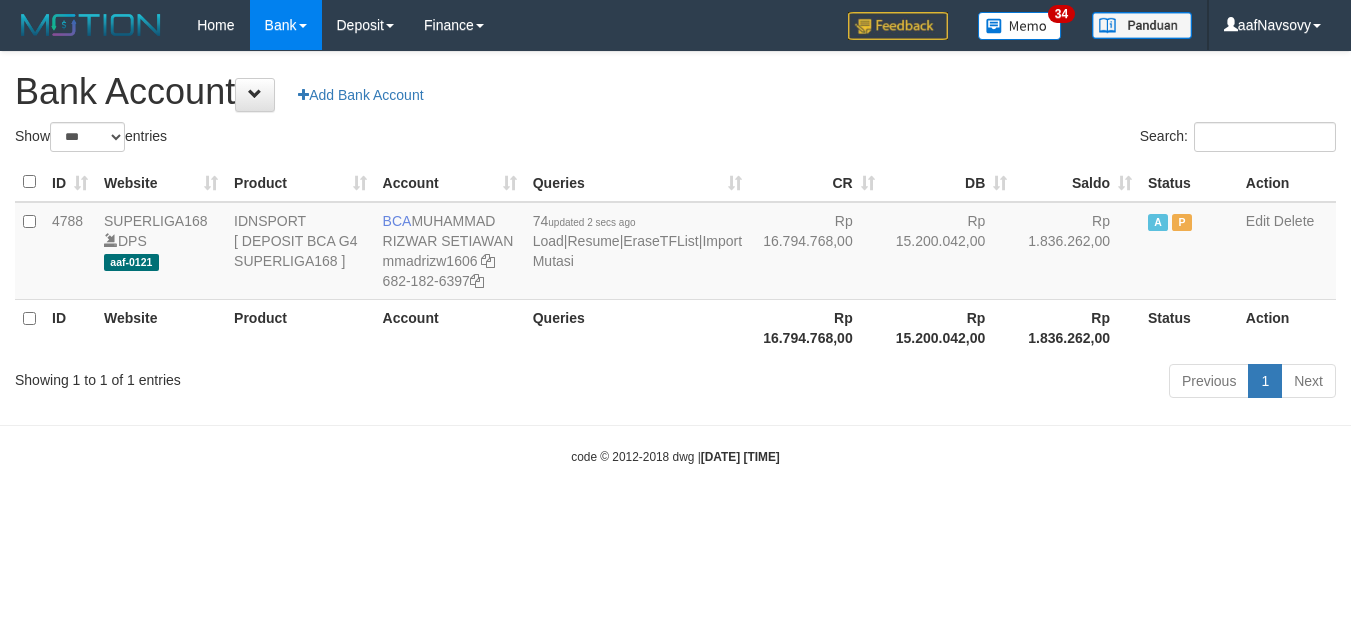 select on "***" 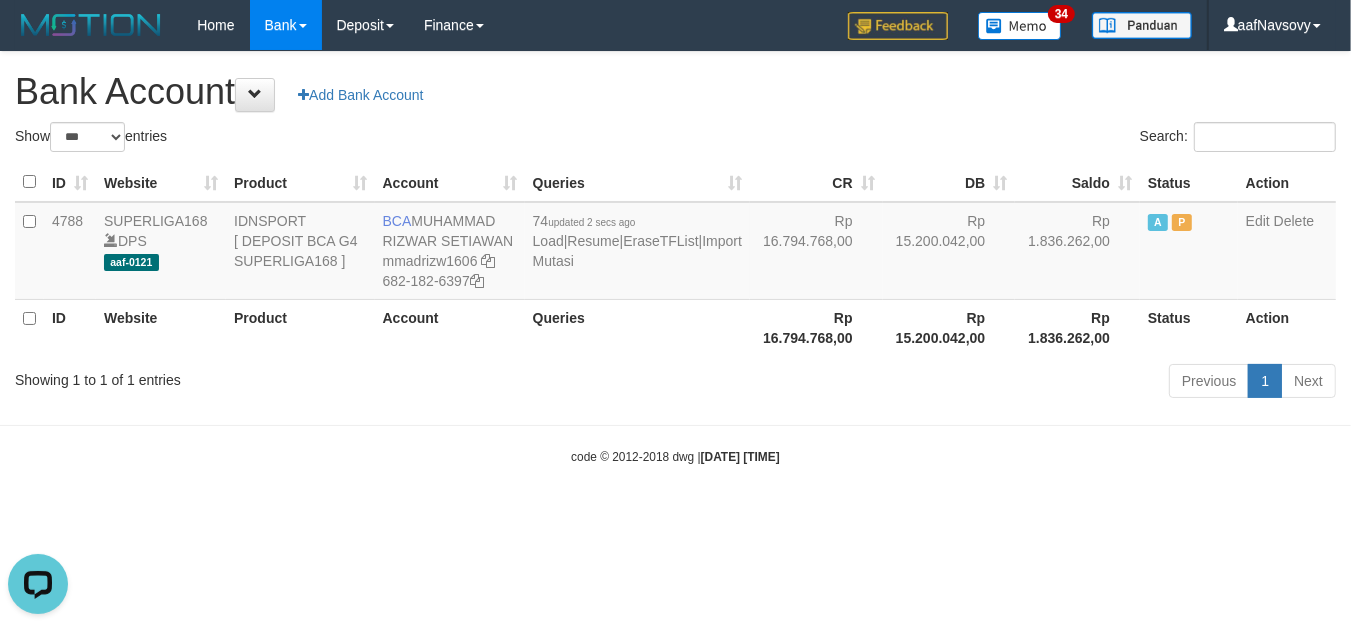 scroll, scrollTop: 0, scrollLeft: 0, axis: both 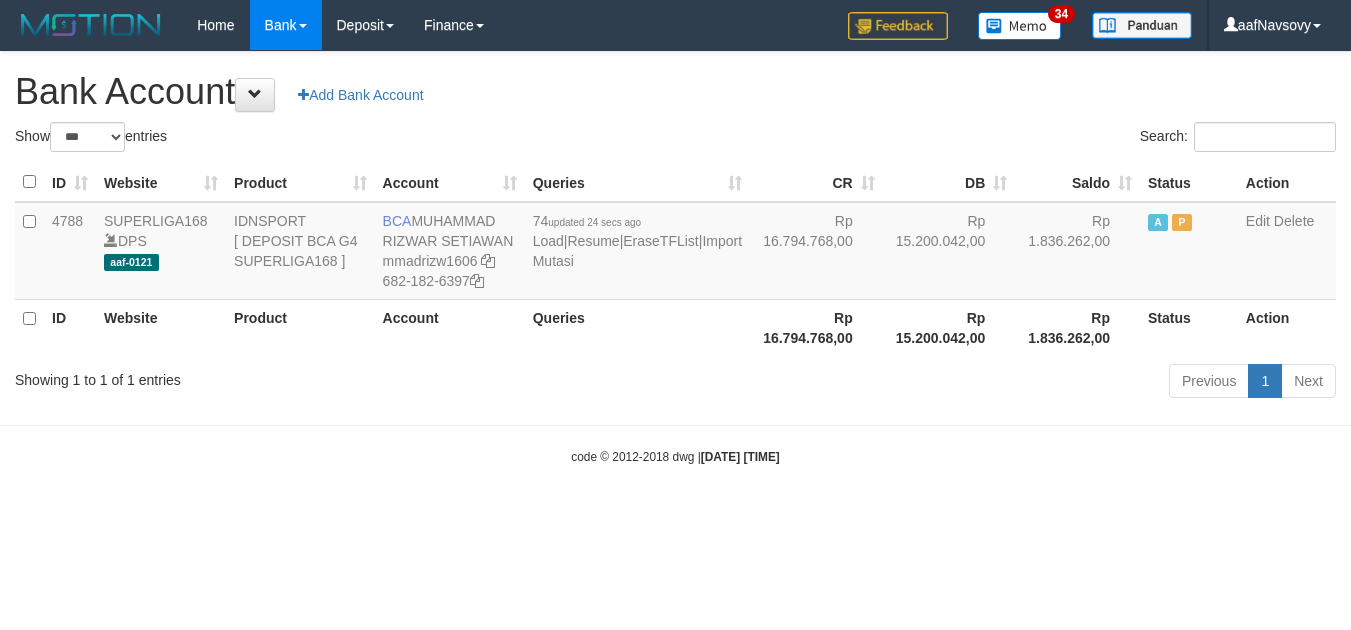 select on "***" 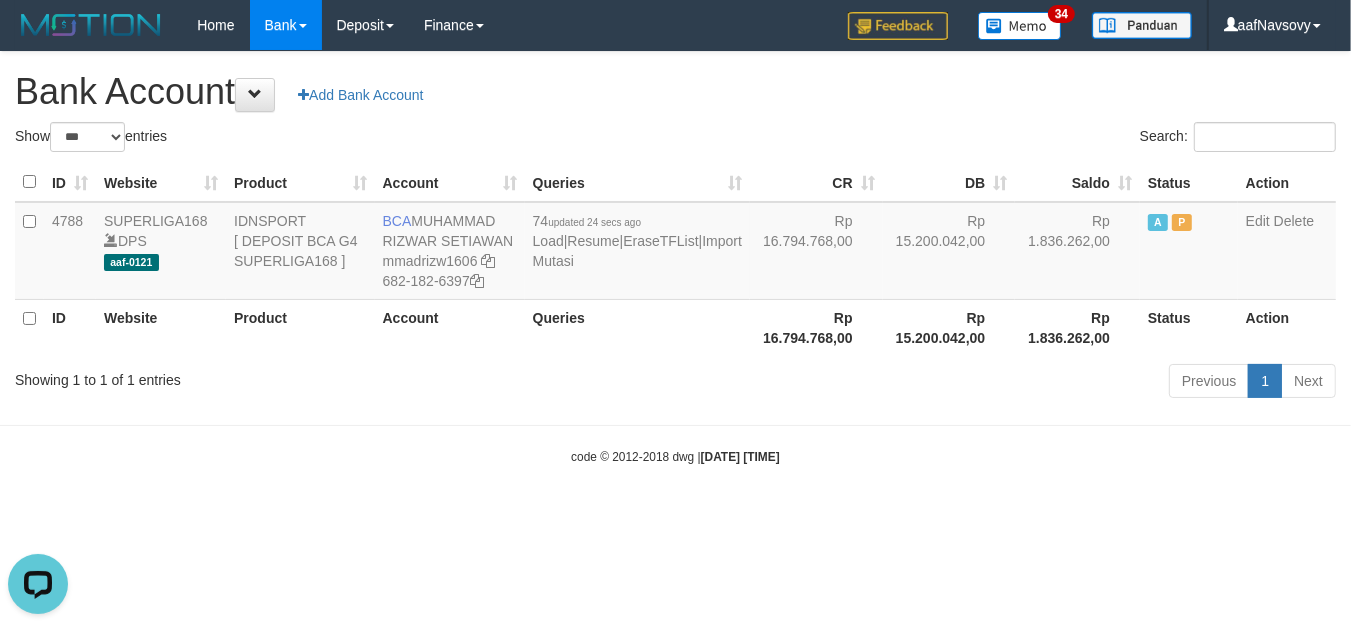scroll, scrollTop: 0, scrollLeft: 0, axis: both 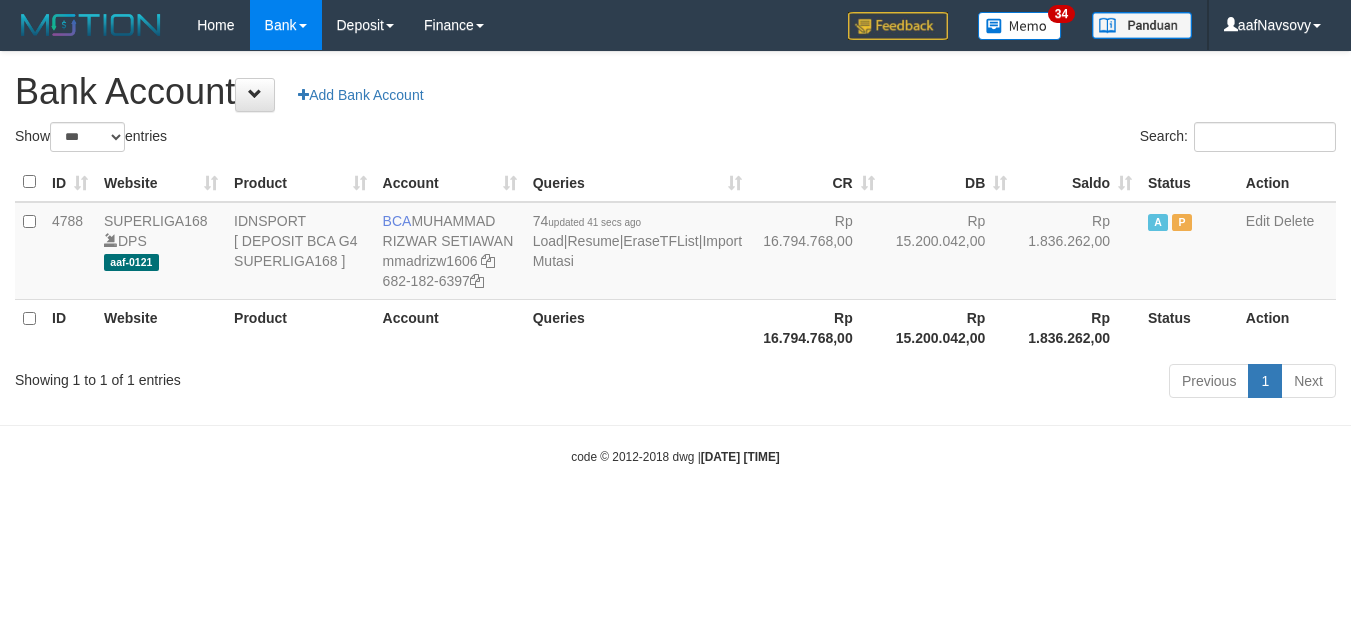 select on "***" 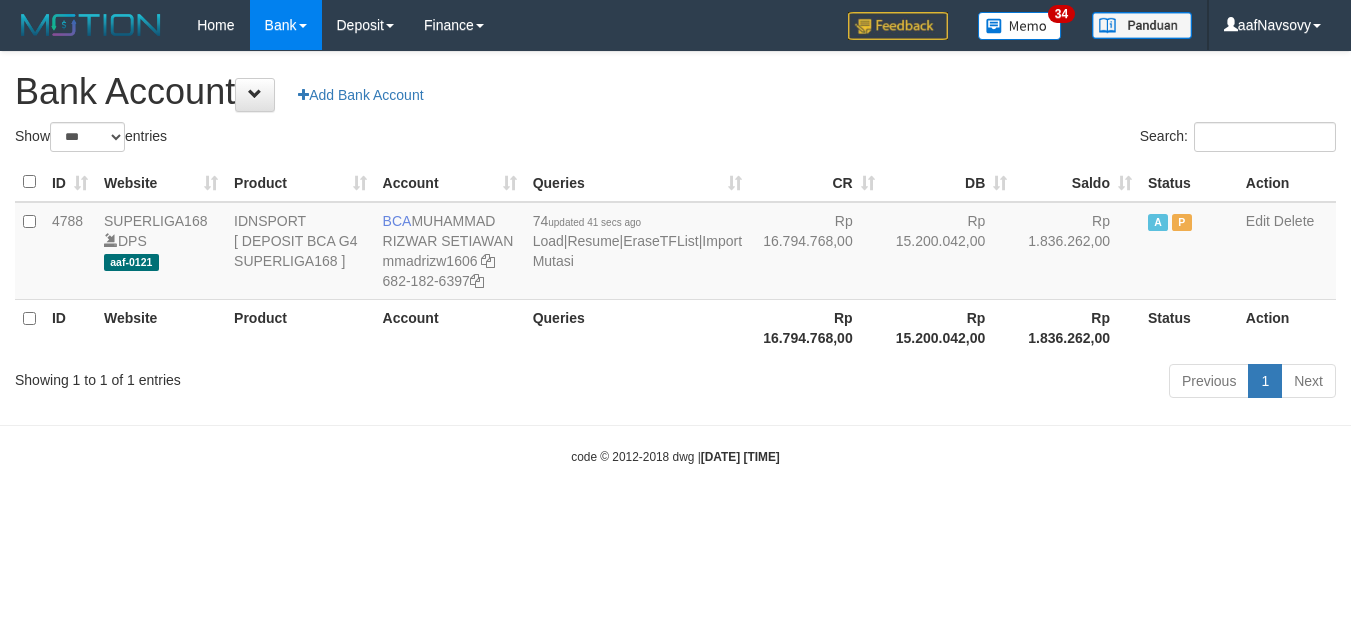 scroll, scrollTop: 0, scrollLeft: 0, axis: both 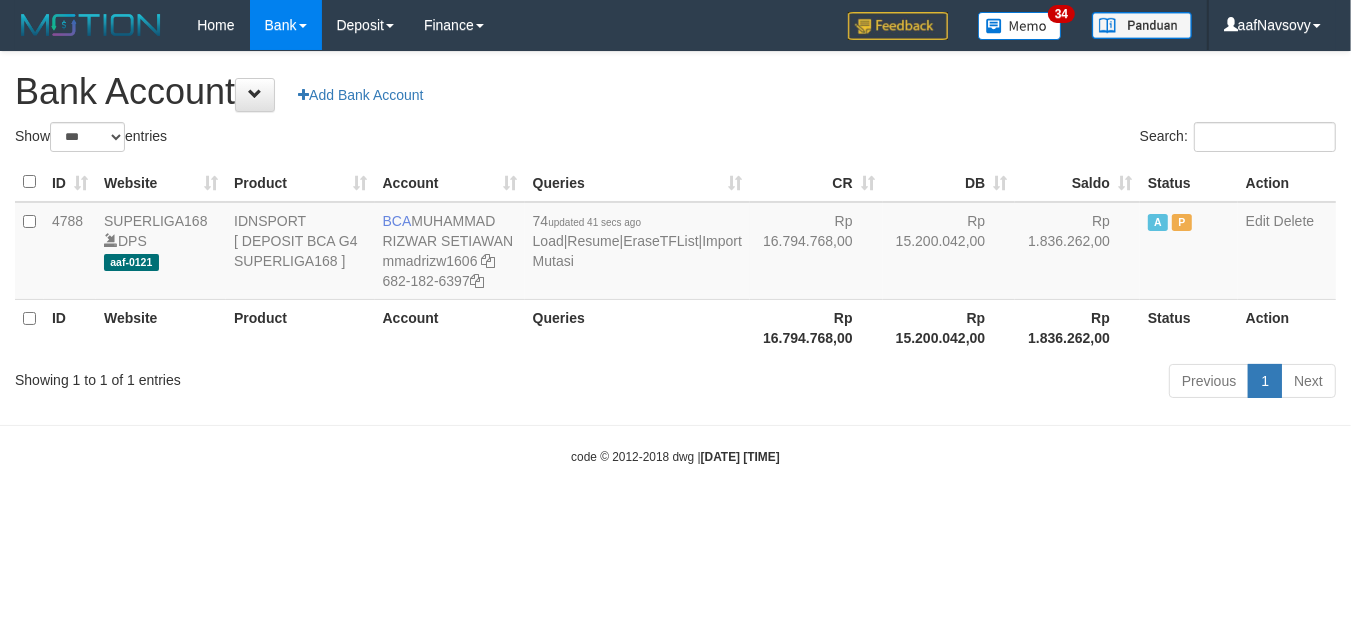 click on "Toggle navigation
Home
Bank
Account List
Load
By Website
Group
[ISPORT]													SUPERLIGA168
By Load Group (DPS)
34" at bounding box center (675, 258) 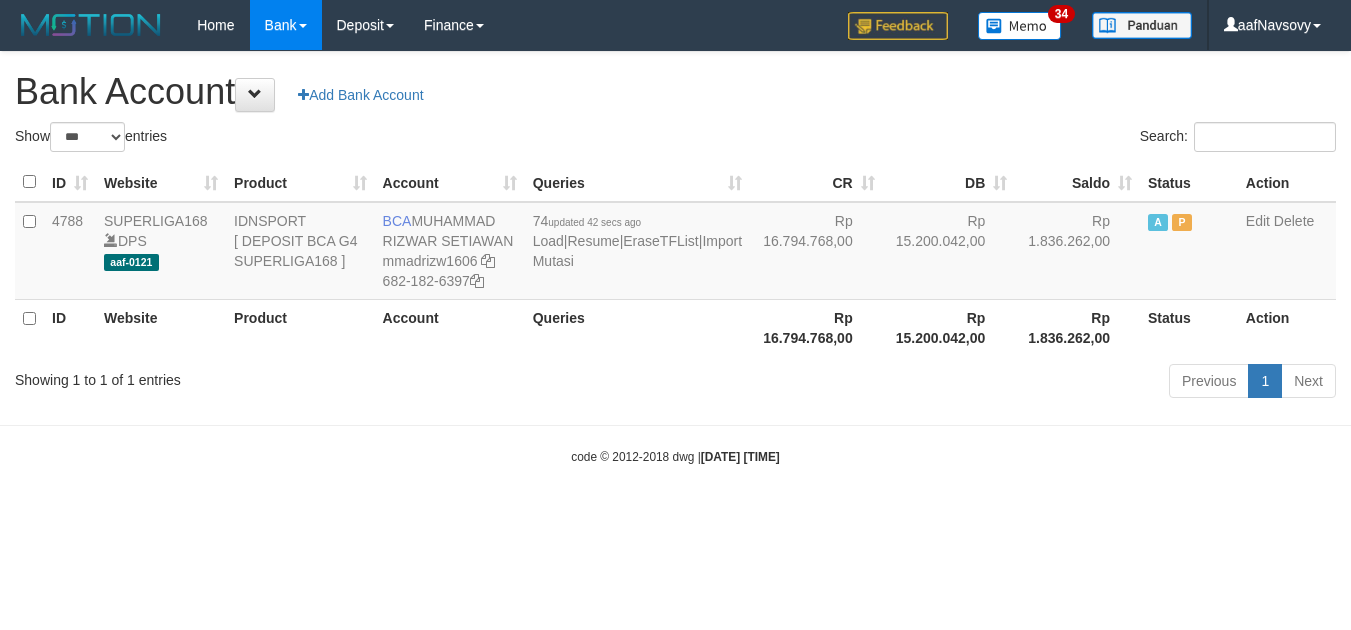 select on "***" 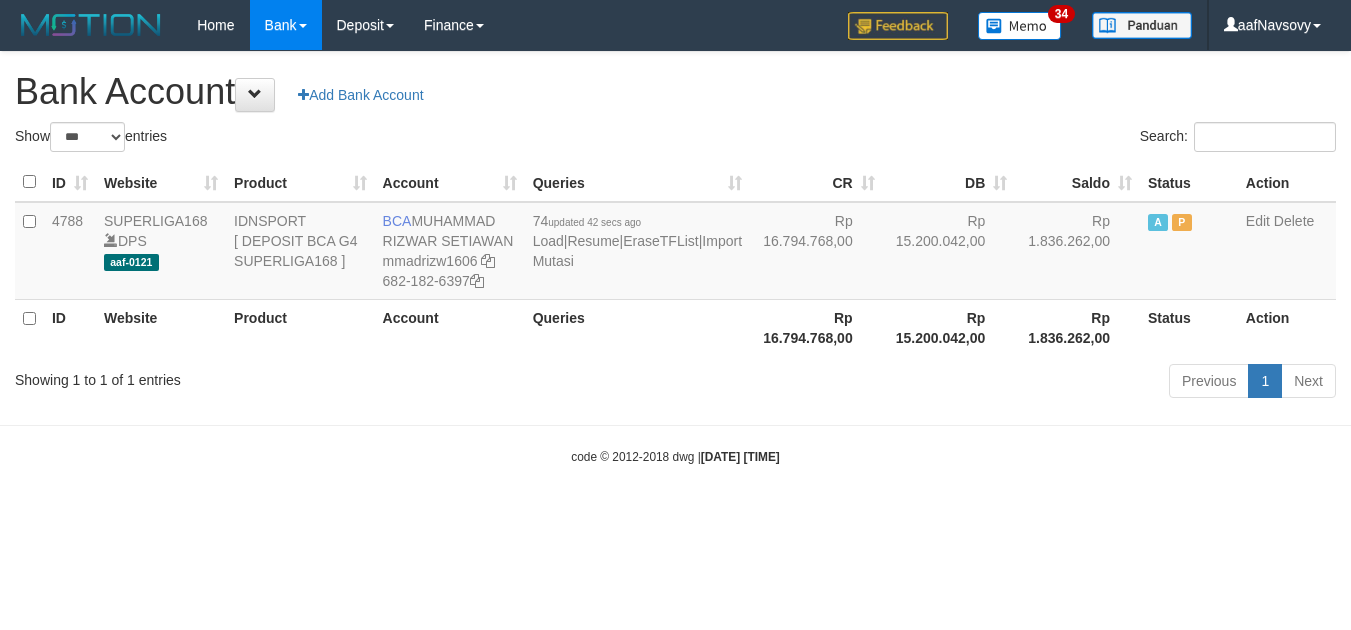 scroll, scrollTop: 0, scrollLeft: 0, axis: both 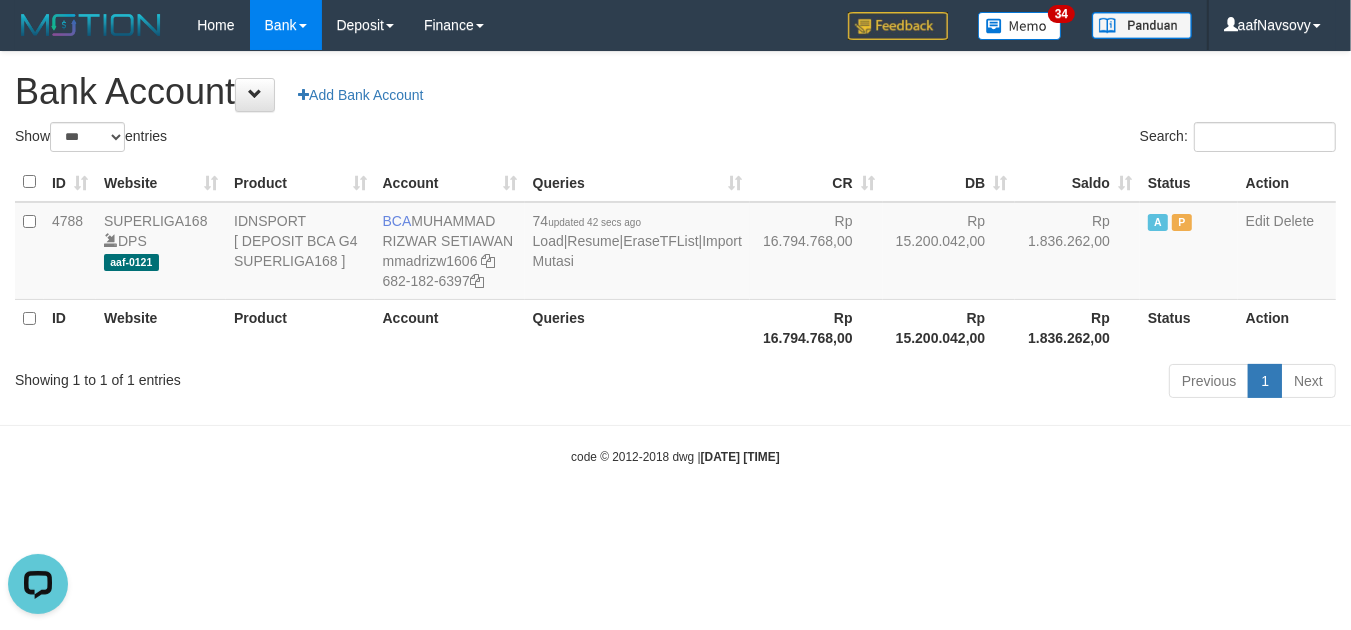 click on "Toggle navigation
Home
Bank
Account List
Load
By Website
Group
[ISPORT]													SUPERLIGA168
By Load Group (DPS)
34" at bounding box center [675, 258] 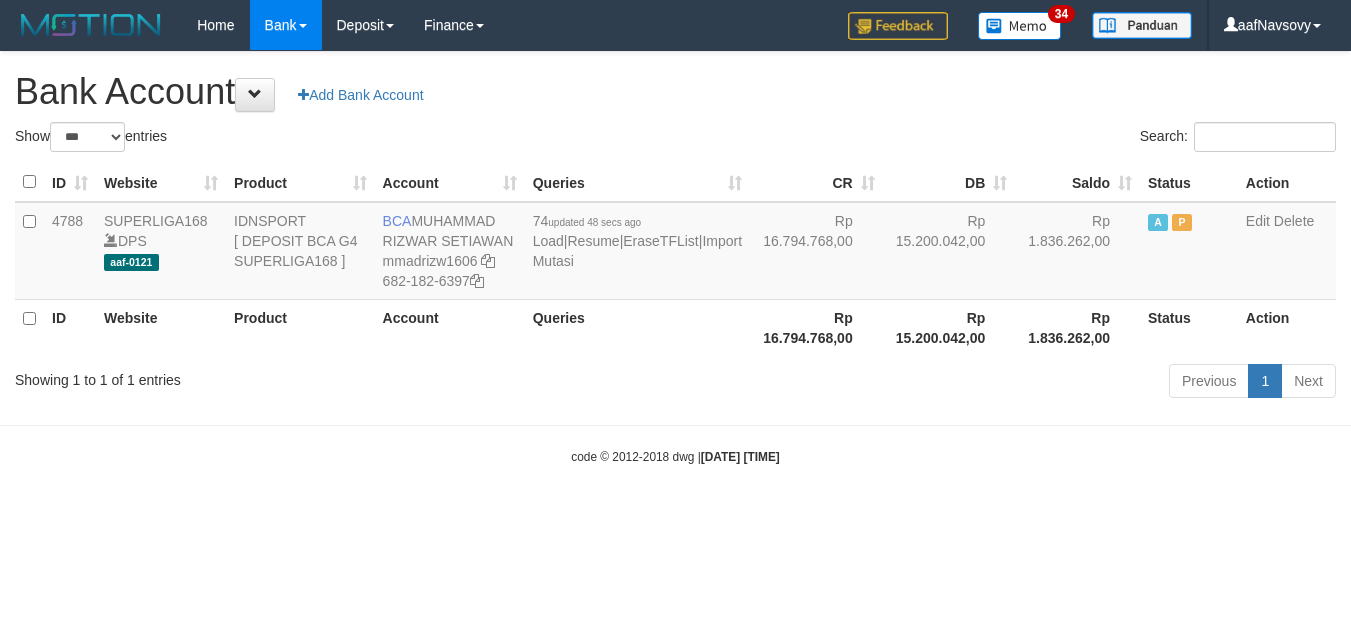 select on "***" 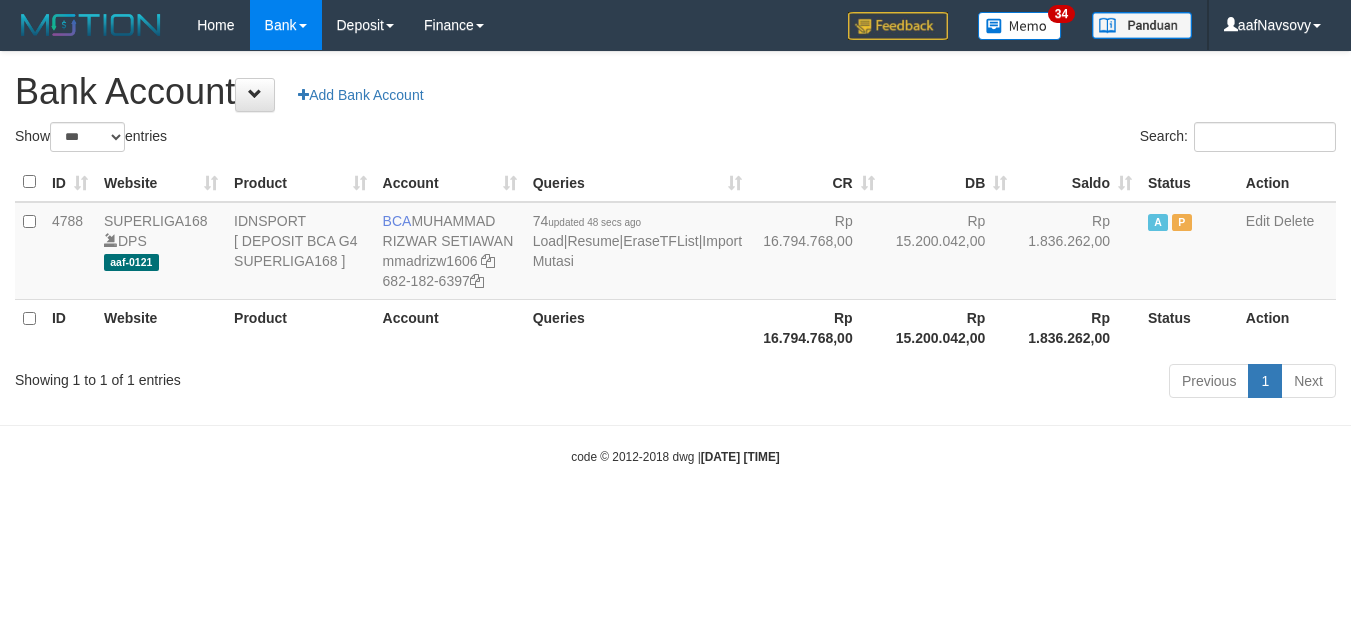 scroll, scrollTop: 0, scrollLeft: 0, axis: both 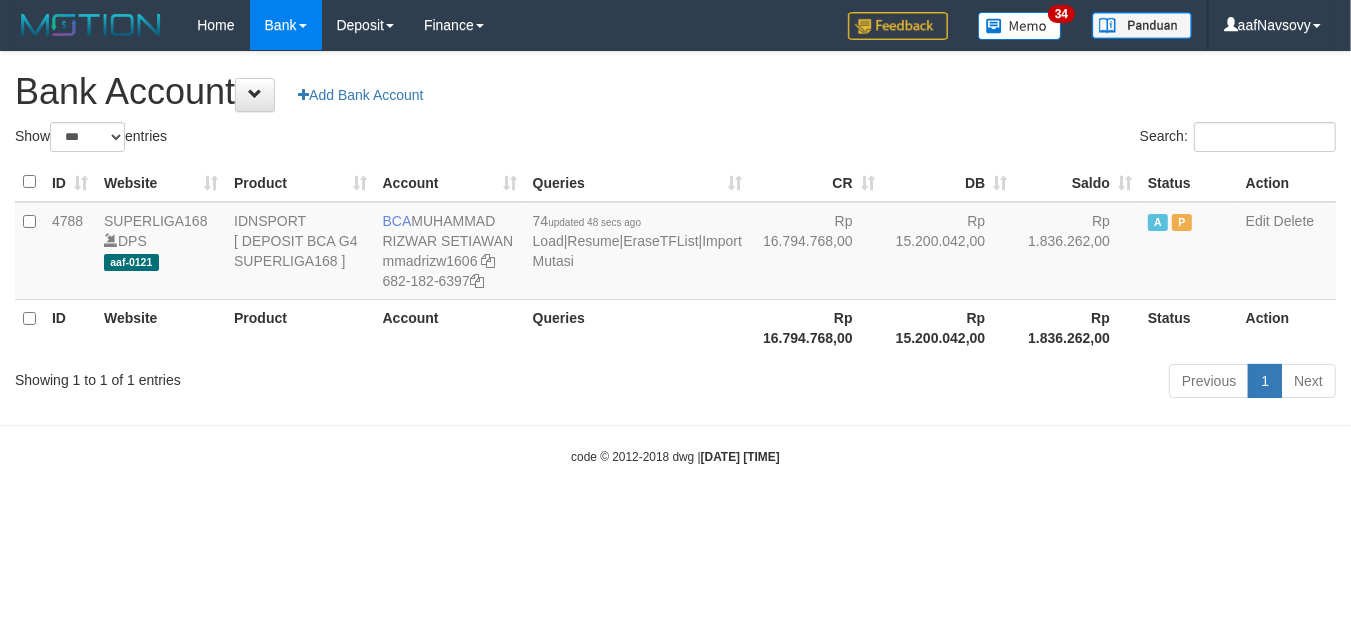 click on "Toggle navigation
Home
Bank
Account List
Load
By Website
Group
[ISPORT]													SUPERLIGA168
By Load Group (DPS)
34" at bounding box center (675, 258) 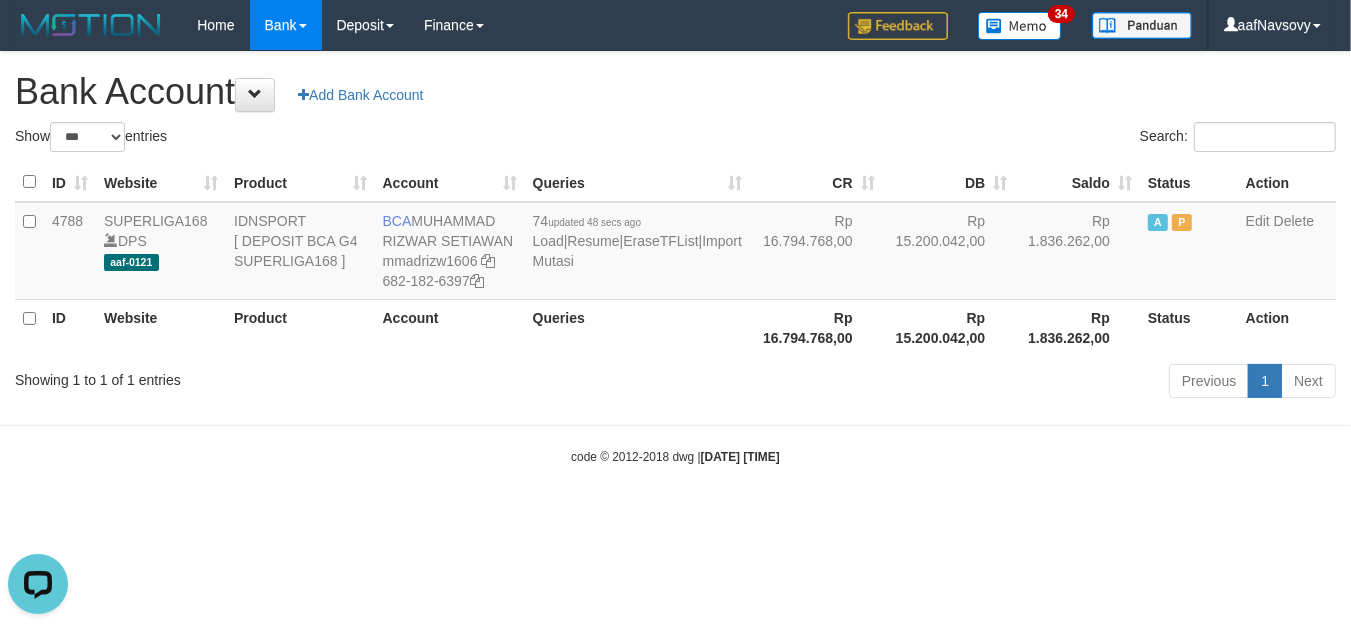 scroll, scrollTop: 0, scrollLeft: 0, axis: both 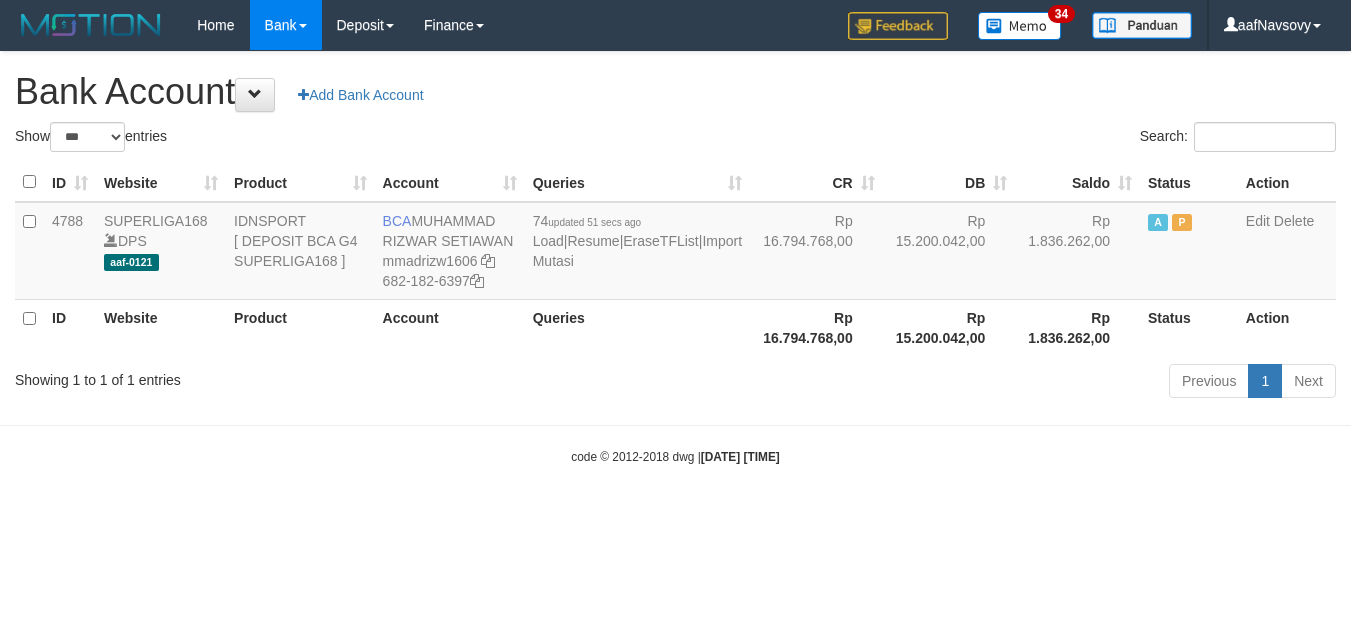select on "***" 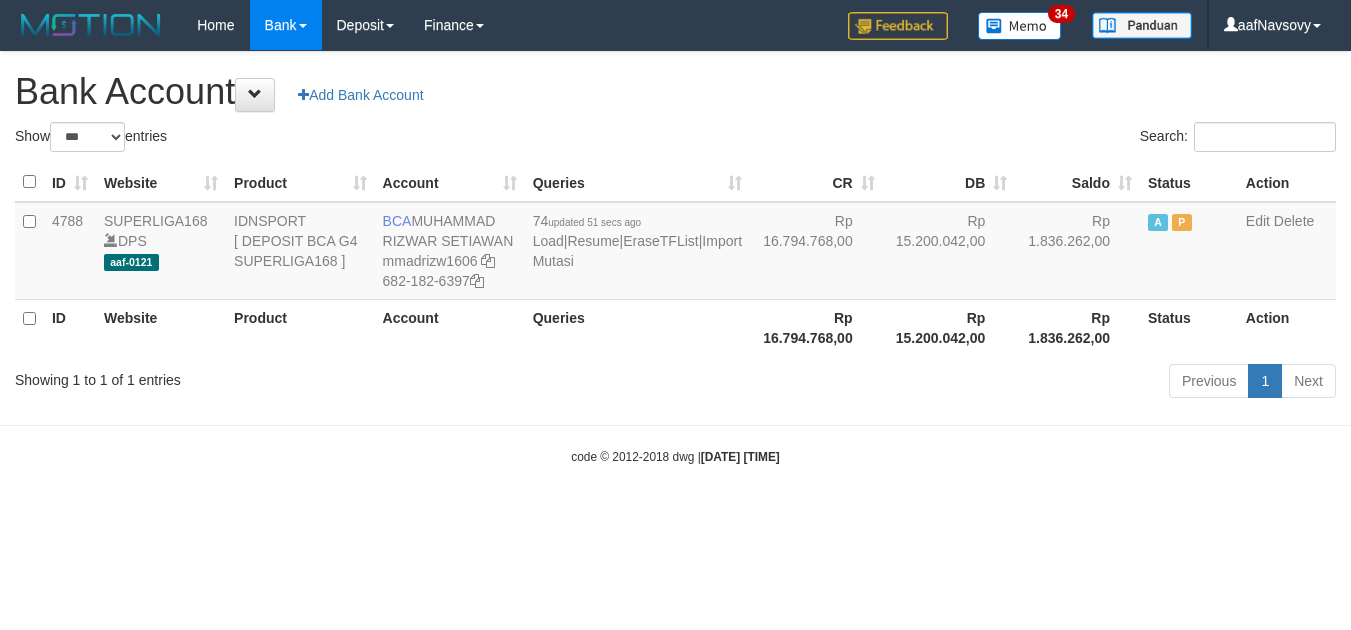 scroll, scrollTop: 0, scrollLeft: 0, axis: both 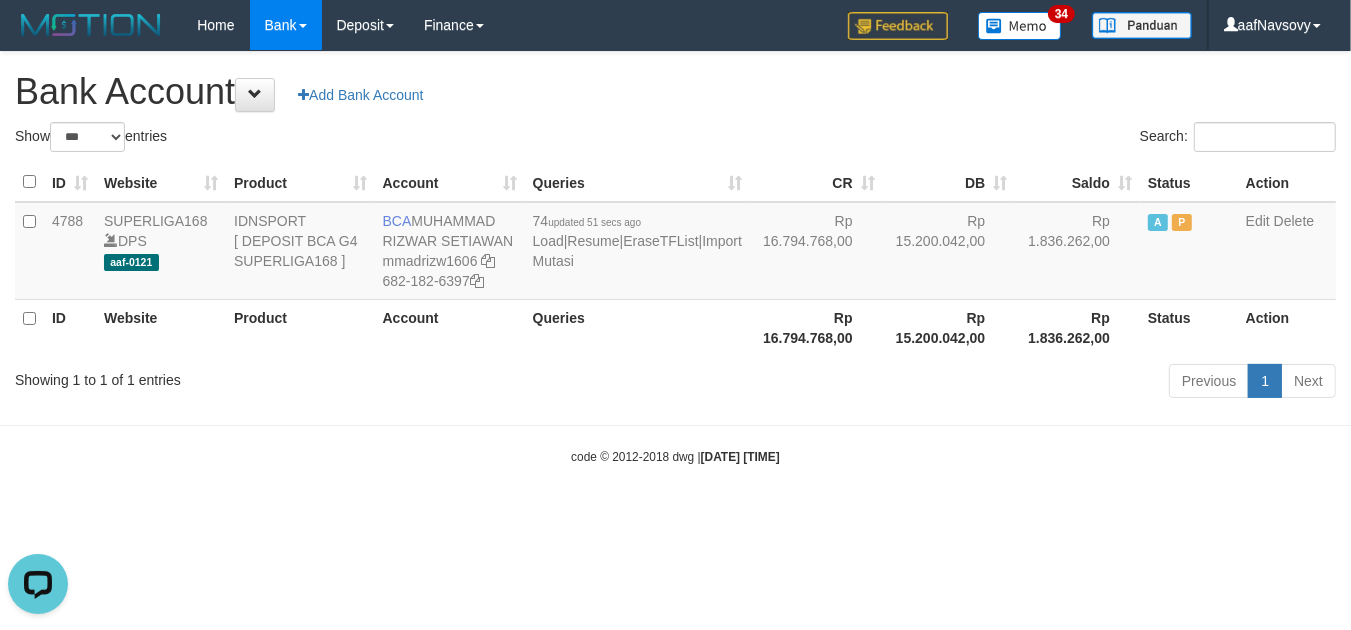 click on "Toggle navigation
Home
Bank
Account List
Load
By Website
Group
[ISPORT]													SUPERLIGA168
By Load Group (DPS)" at bounding box center [675, 258] 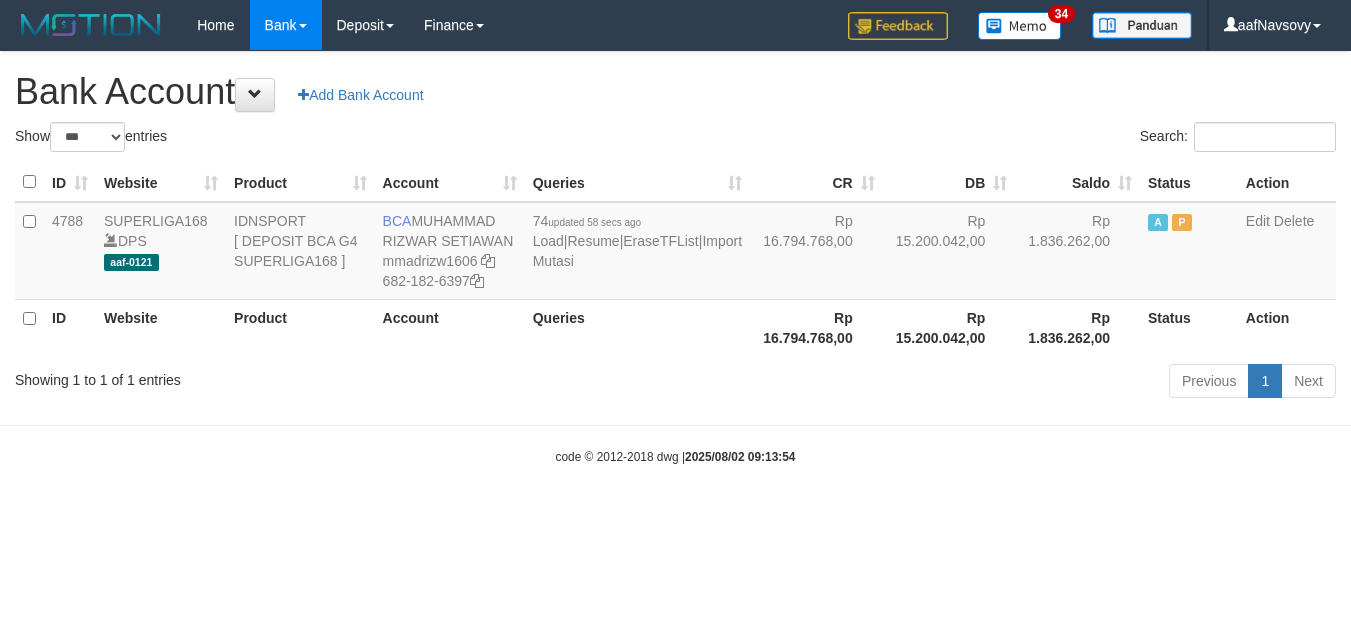 select on "***" 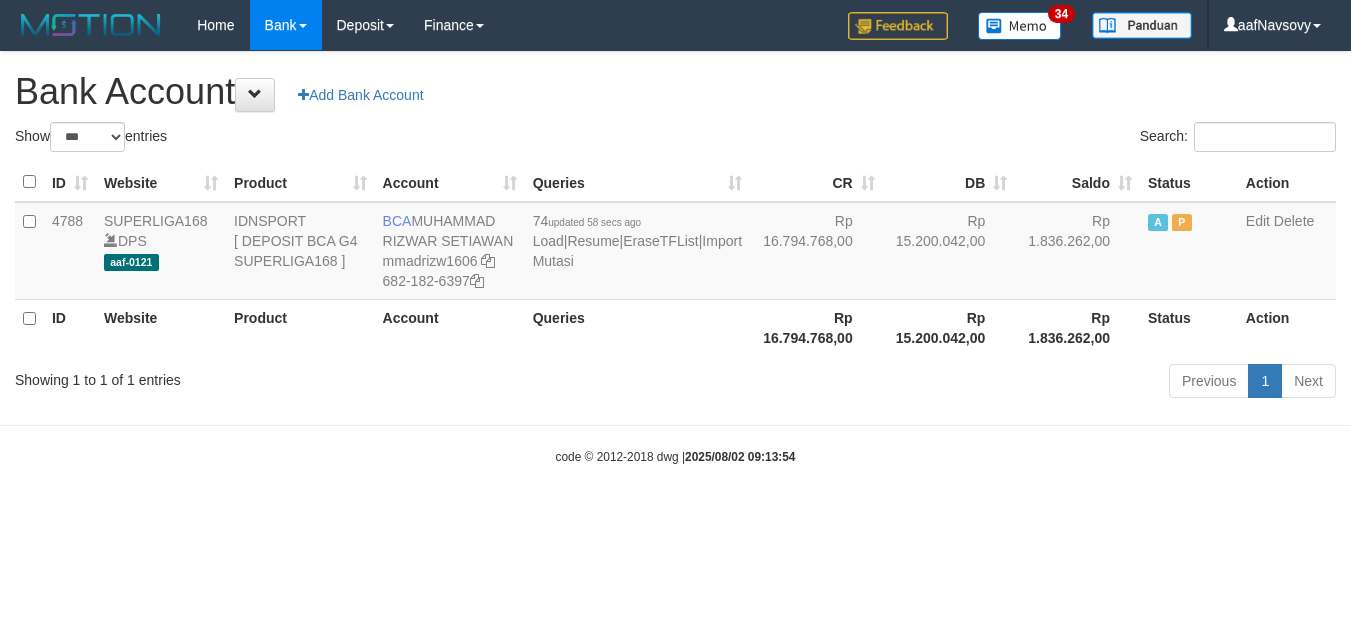scroll, scrollTop: 0, scrollLeft: 0, axis: both 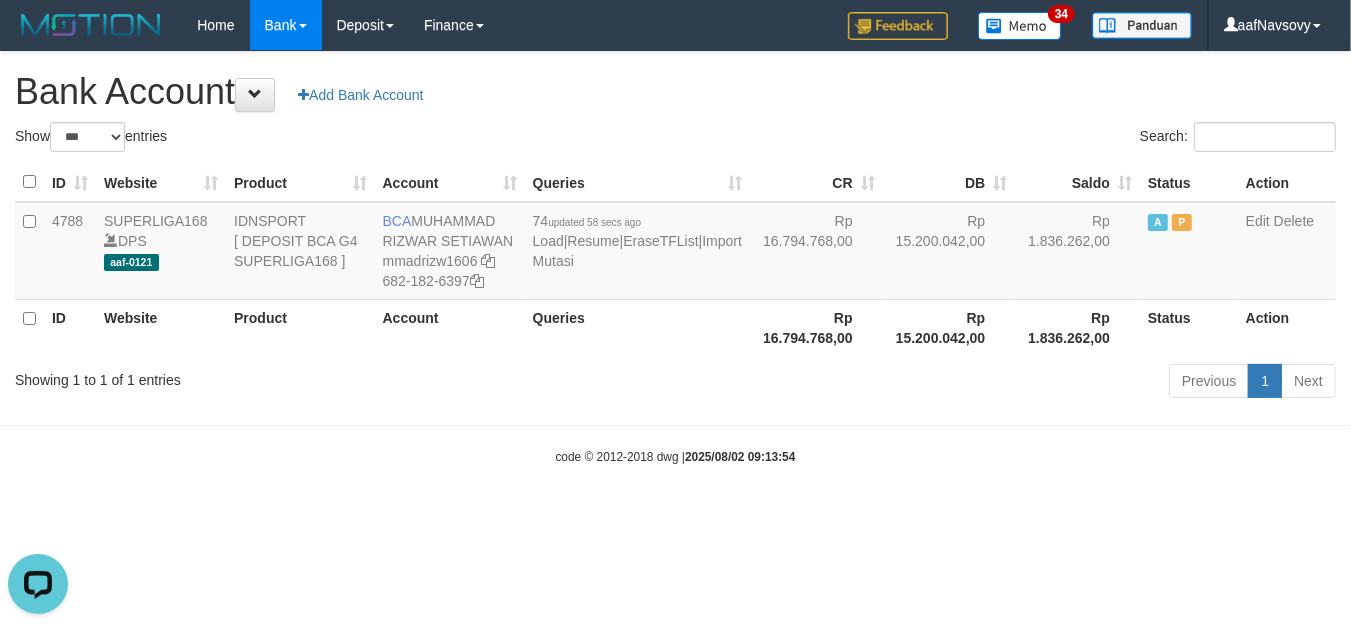 click on "Toggle navigation
Home
Bank
Account List
Load
By Website
Group
[ISPORT]													SUPERLIGA168
By Load Group (DPS)
34" at bounding box center (675, 258) 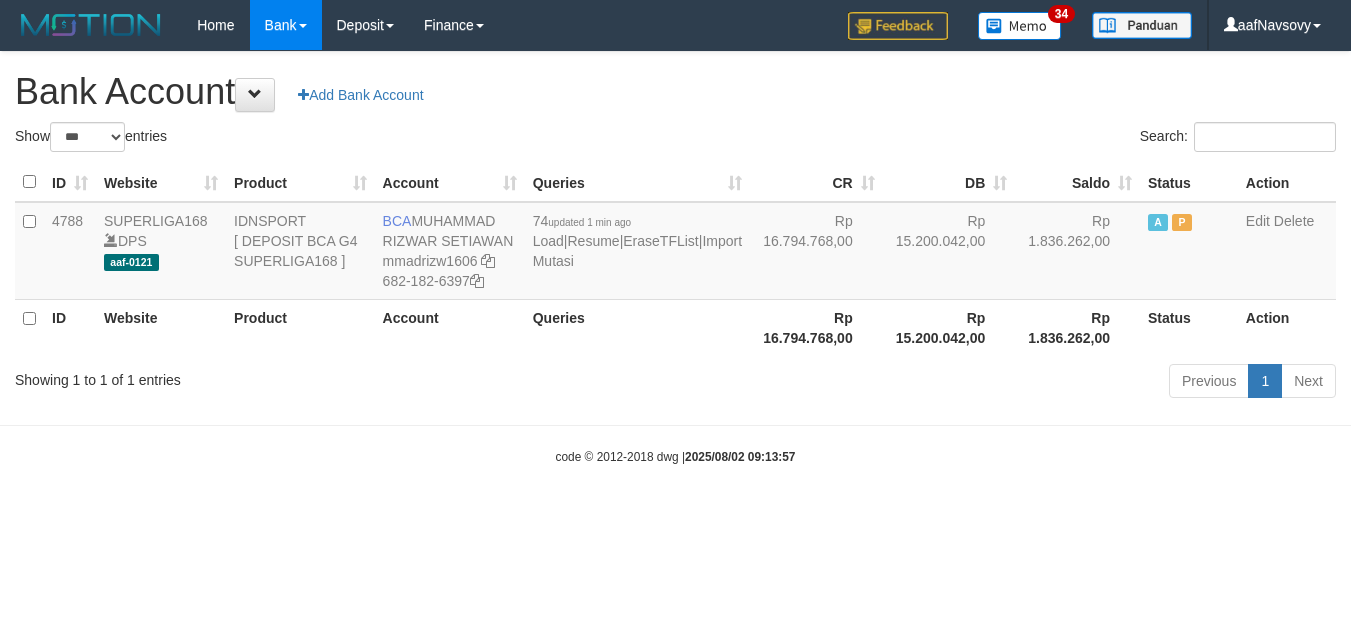select on "***" 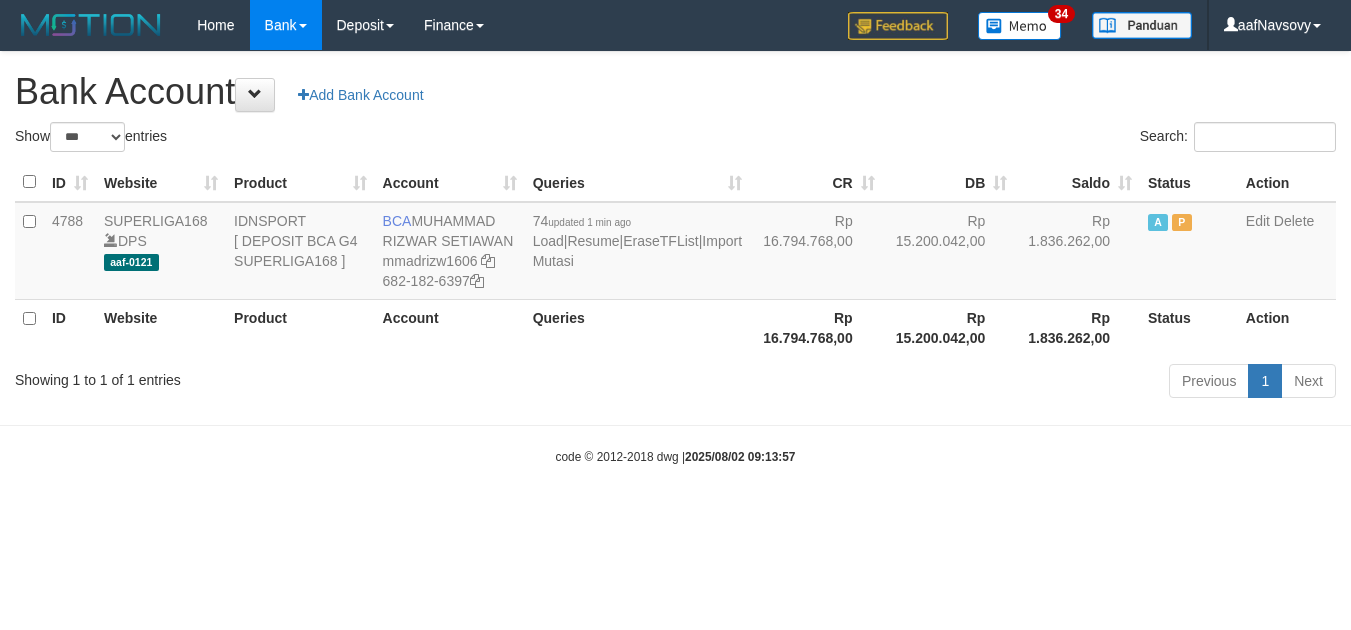 scroll, scrollTop: 0, scrollLeft: 0, axis: both 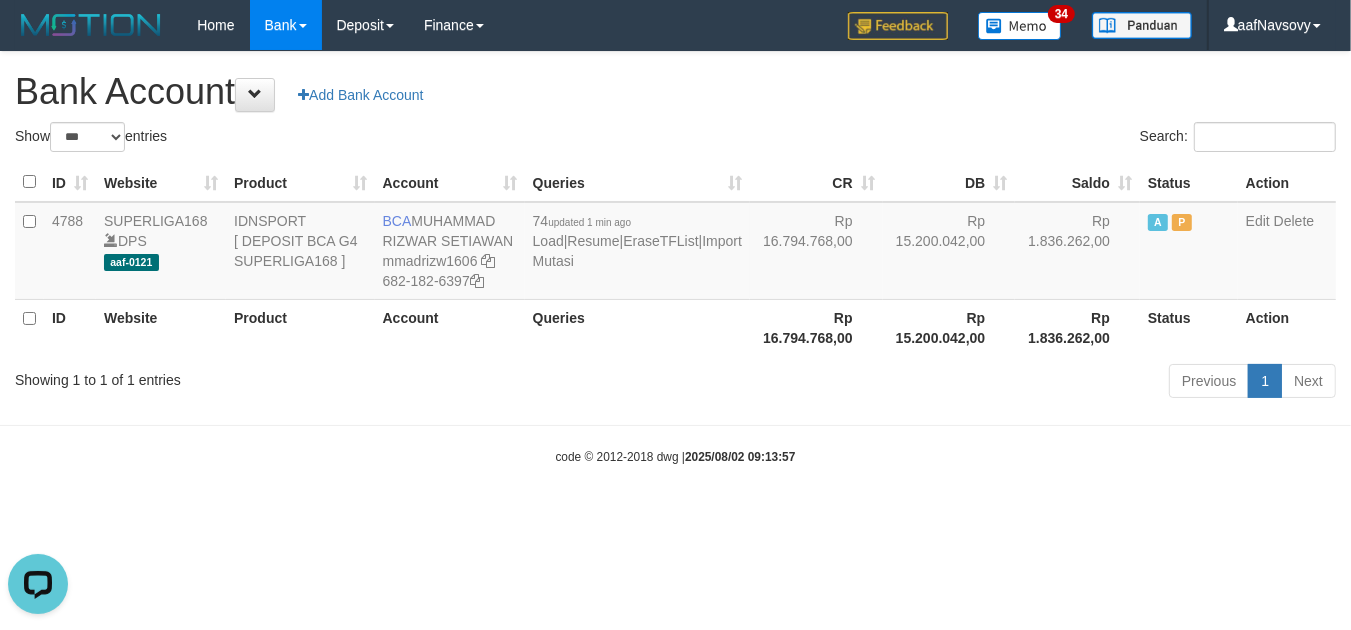 click on "Toggle navigation
Home
Bank
Account List
Load
By Website
Group
[ISPORT]													SUPERLIGA168
By Load Group (DPS)
34" at bounding box center [675, 258] 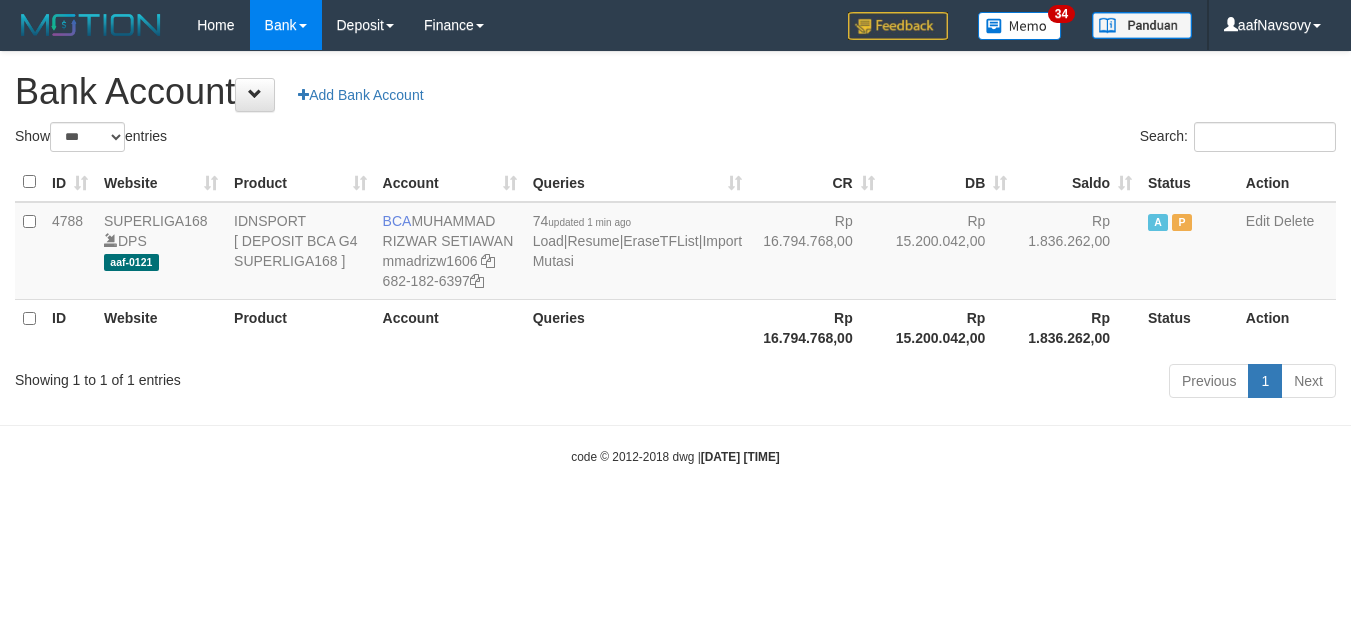 select on "***" 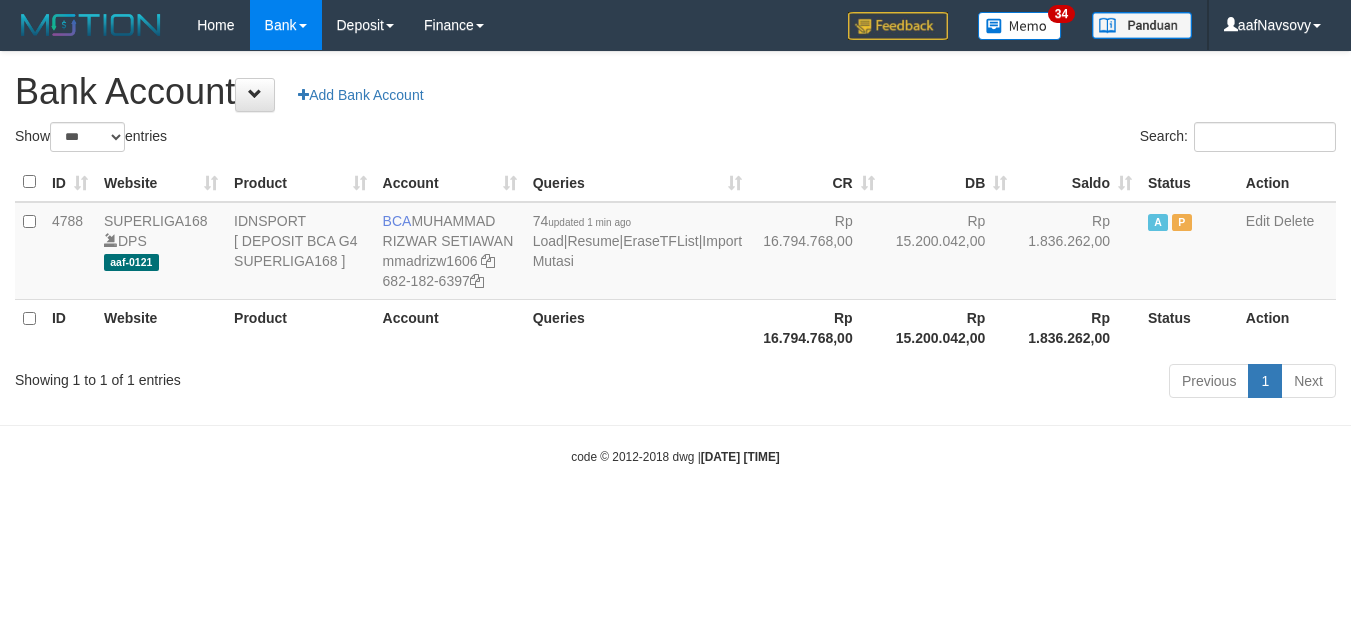 scroll, scrollTop: 0, scrollLeft: 0, axis: both 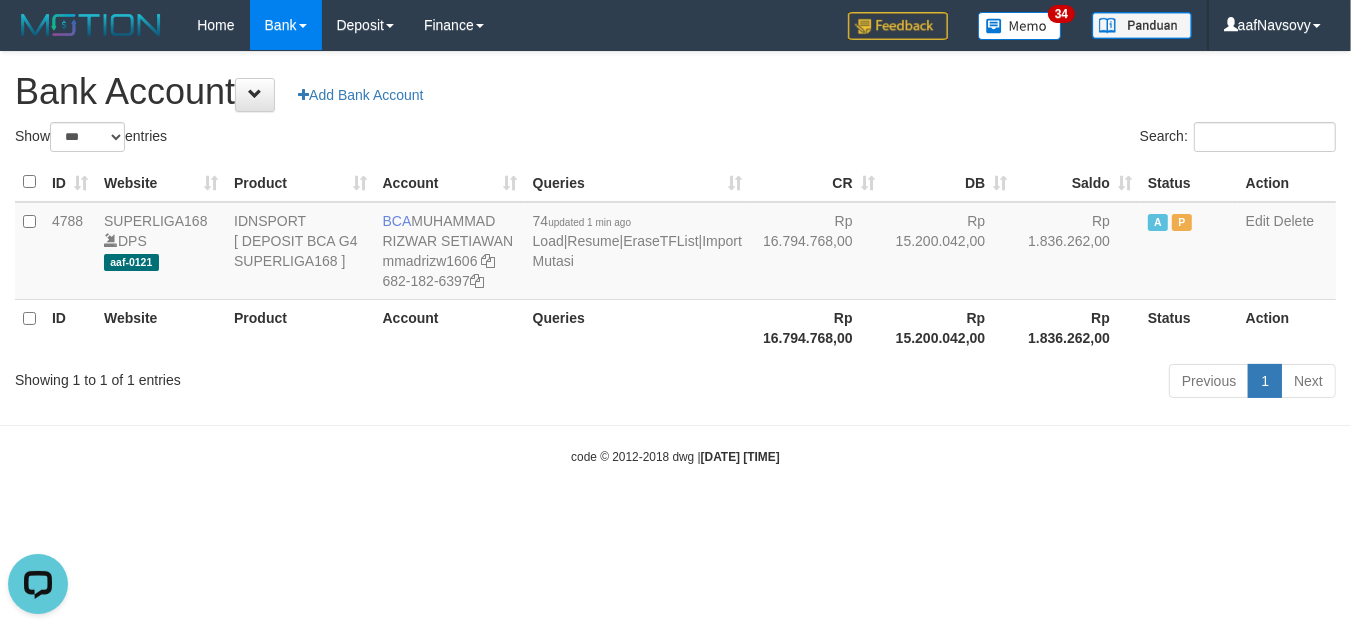 click on "Toggle navigation
Home
Bank
Account List
Load
By Website
Group
[ISPORT]													SUPERLIGA168
By Load Group (DPS)
34" at bounding box center [675, 258] 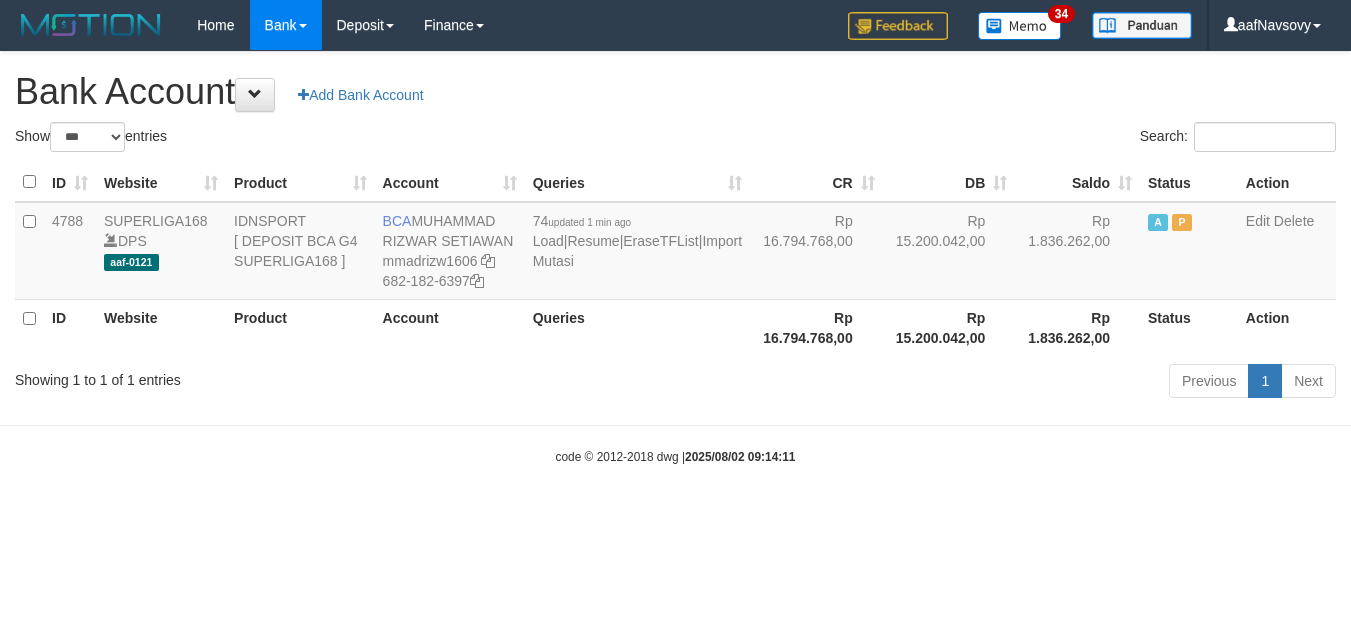 select on "***" 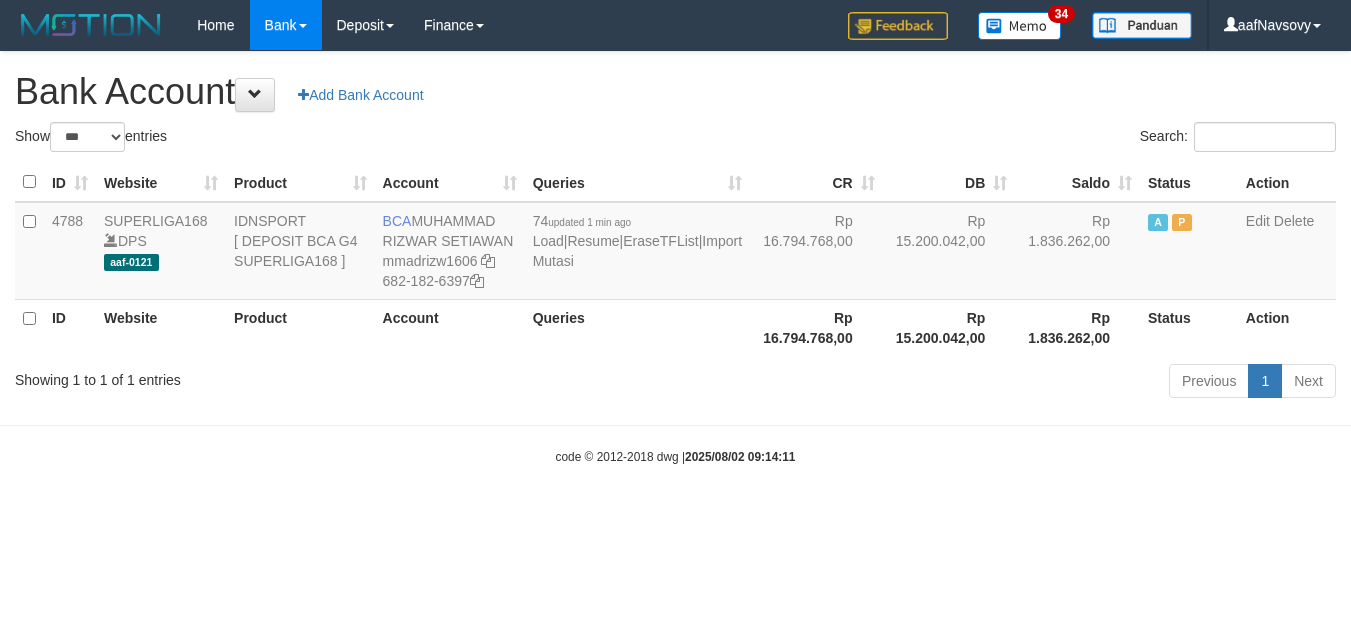 scroll, scrollTop: 0, scrollLeft: 0, axis: both 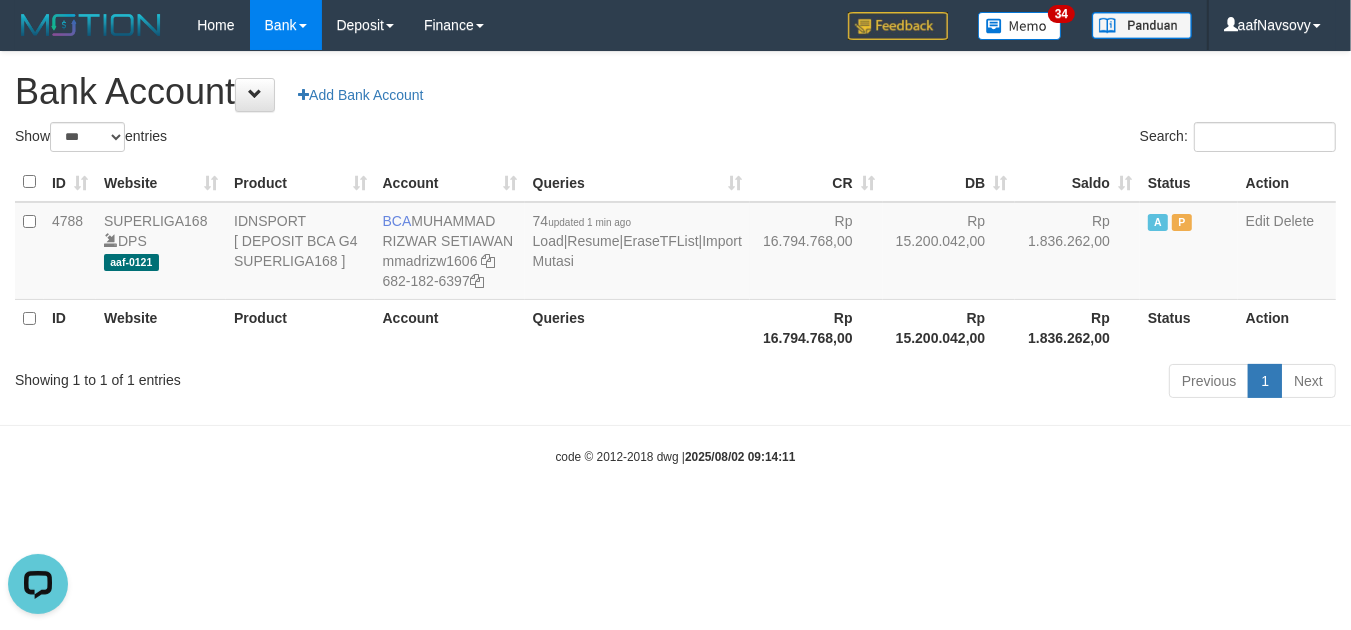 click on "Toggle navigation
Home
Bank
Account List
Load
By Website
Group
[ISPORT]													SUPERLIGA168
By Load Group (DPS)
34" at bounding box center [675, 258] 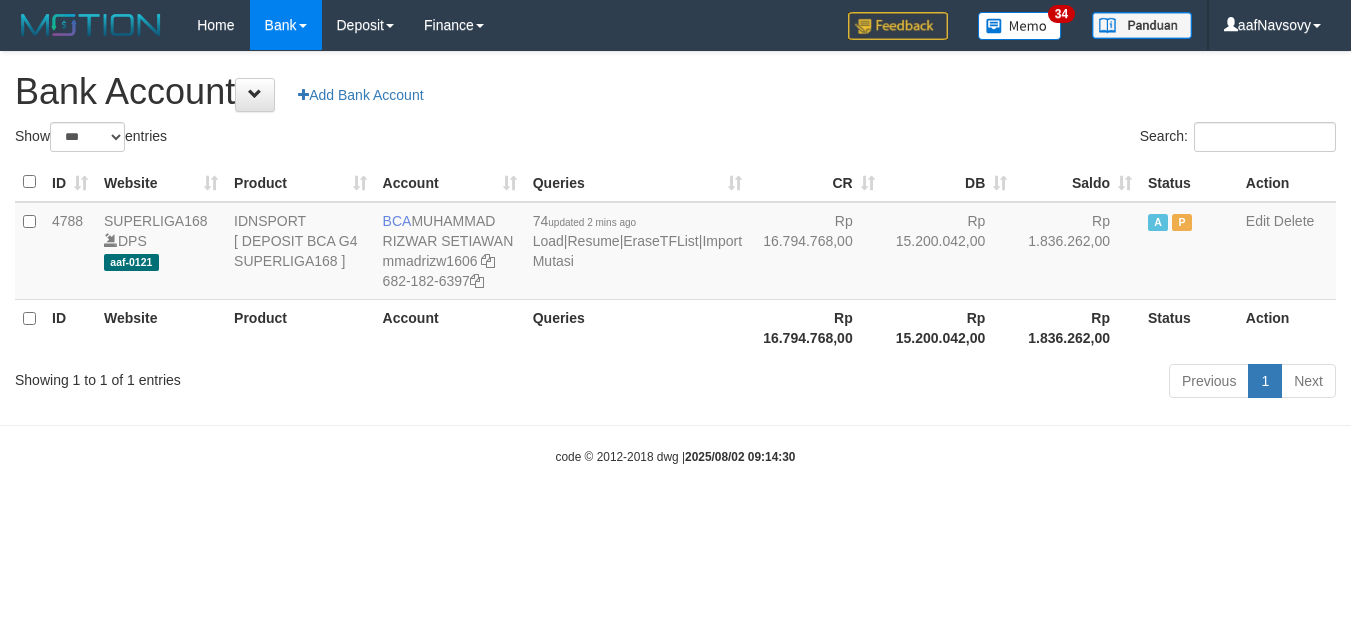 select on "***" 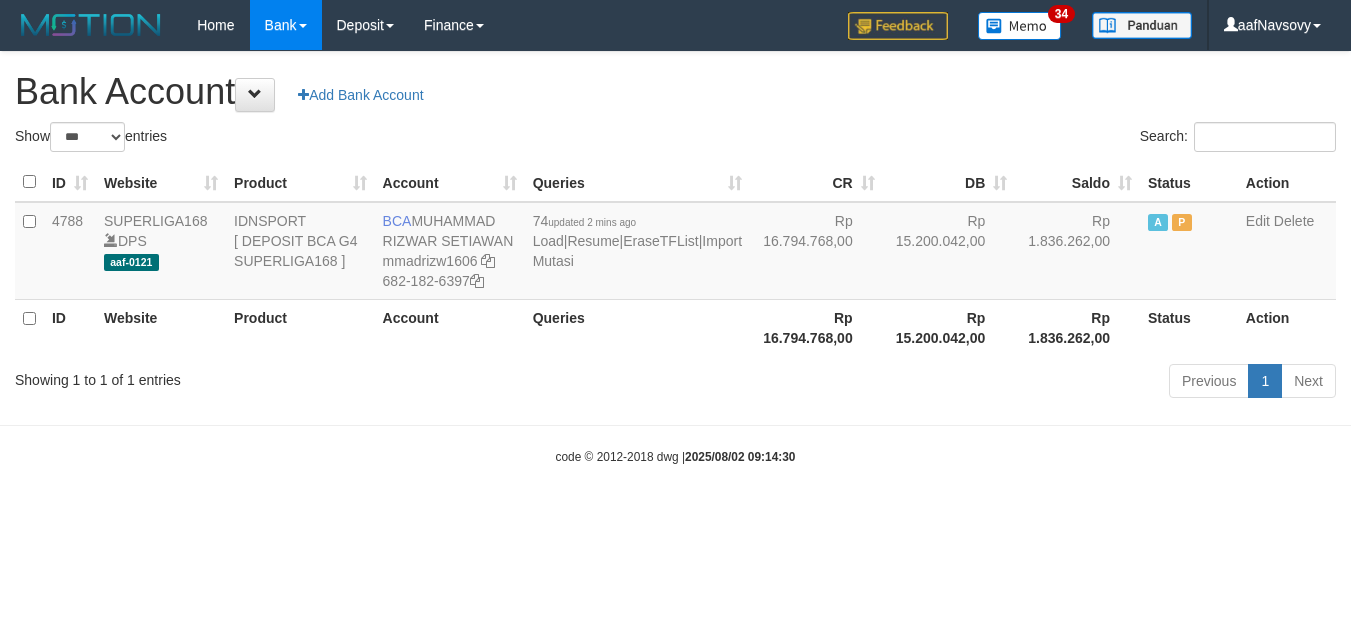 scroll, scrollTop: 0, scrollLeft: 0, axis: both 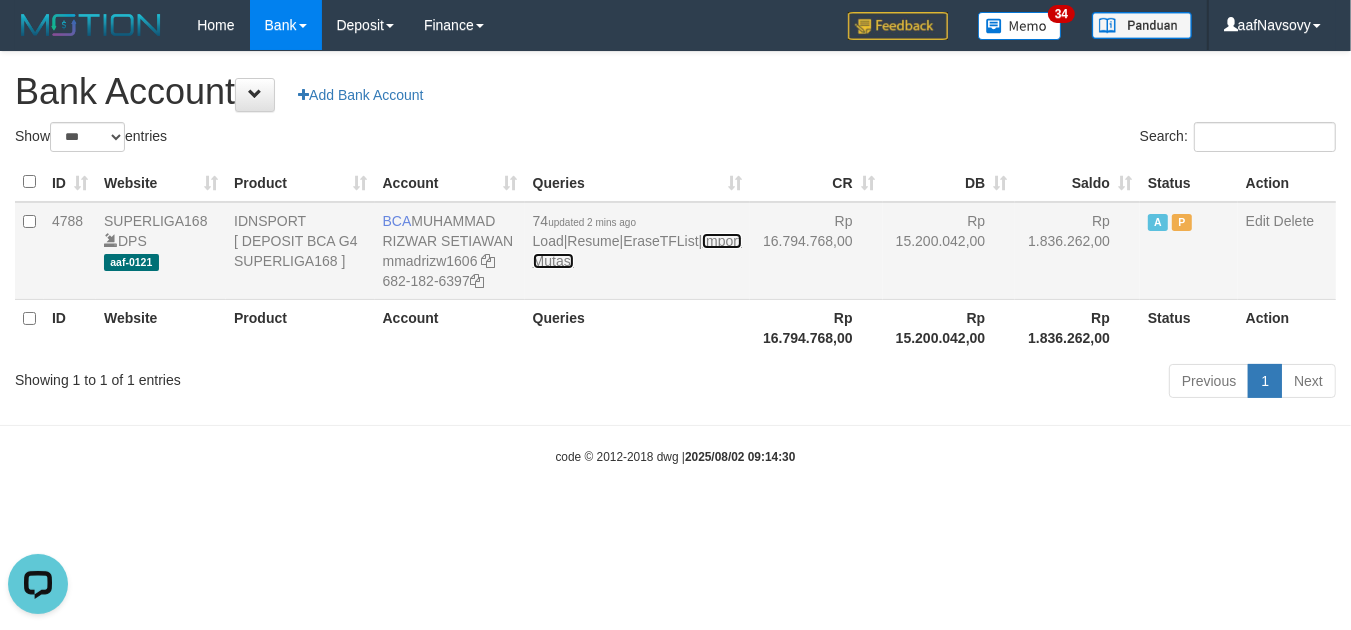 click on "Import Mutasi" at bounding box center (637, 251) 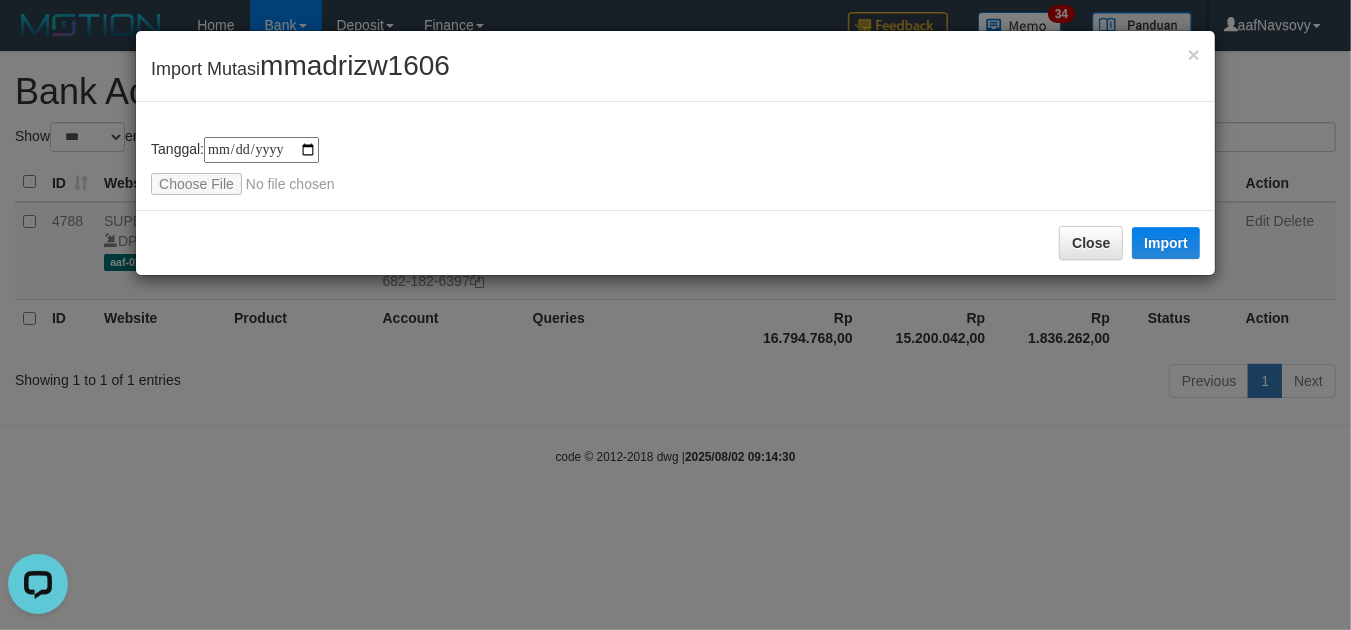type on "**********" 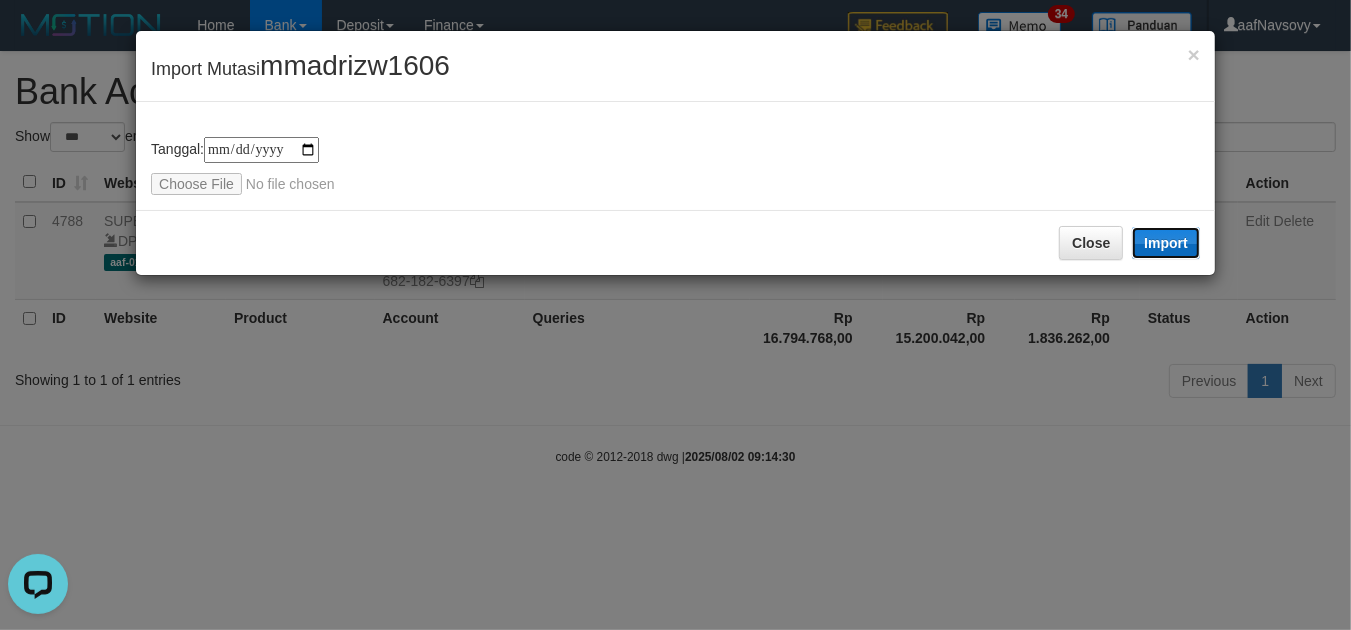click on "Import" at bounding box center (1166, 243) 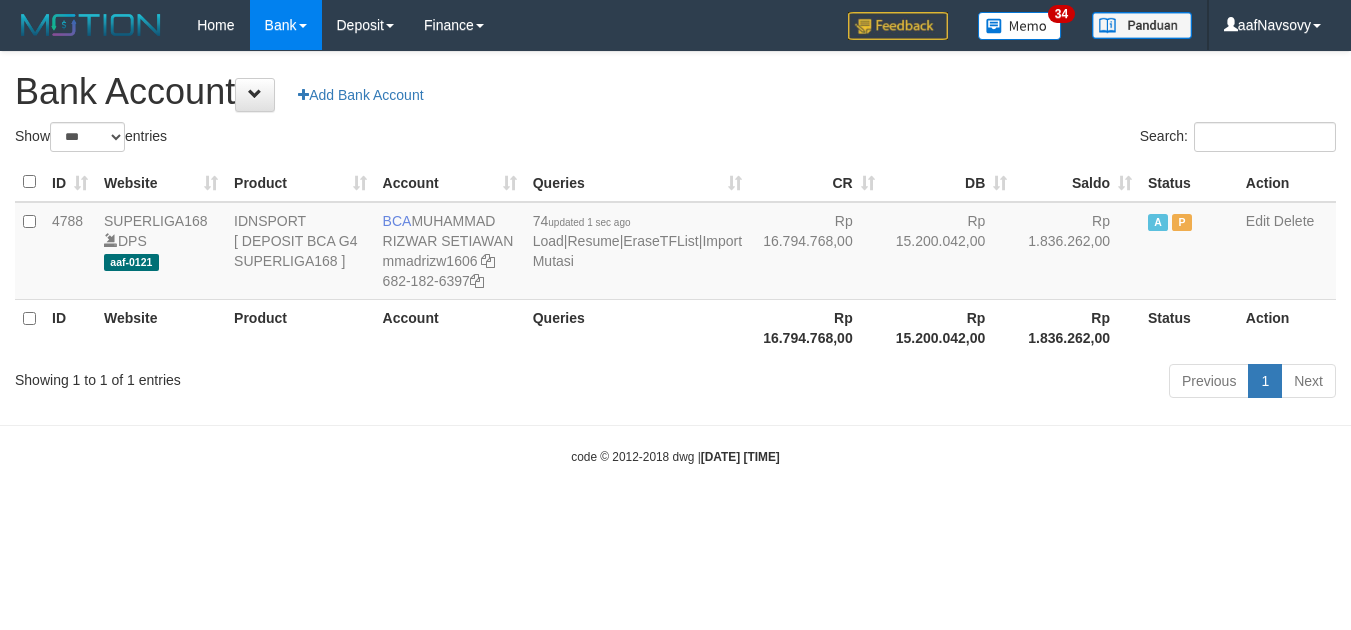 select on "***" 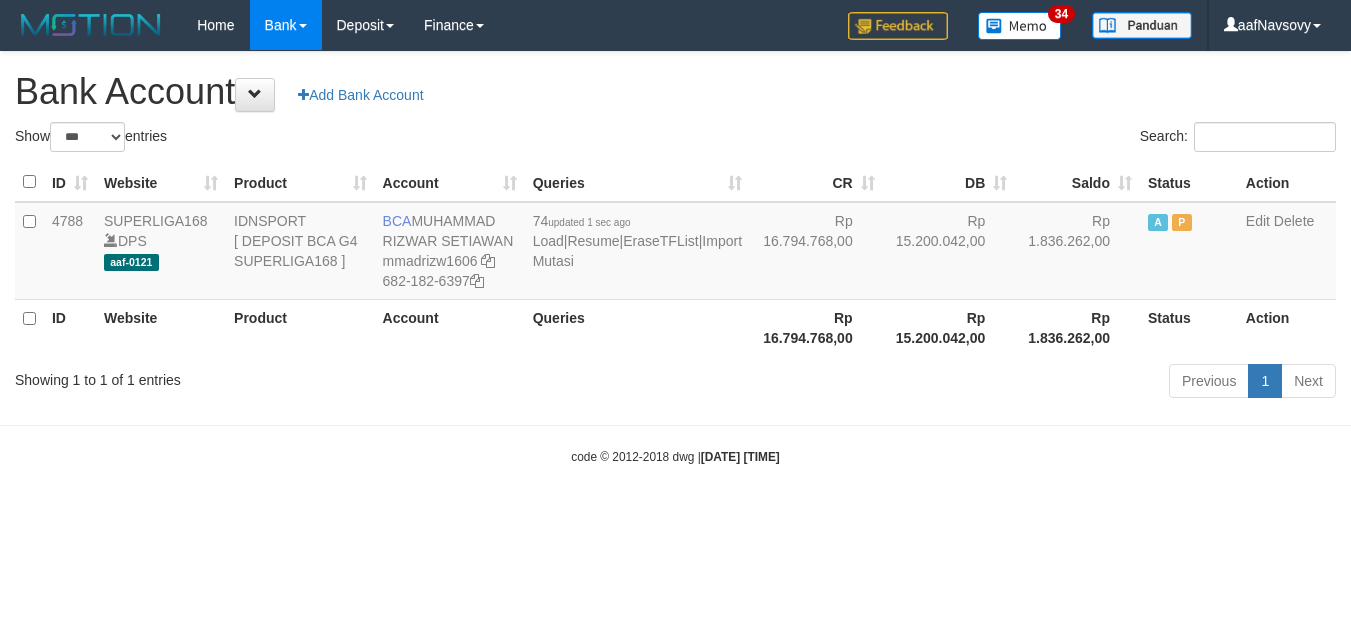 scroll, scrollTop: 0, scrollLeft: 0, axis: both 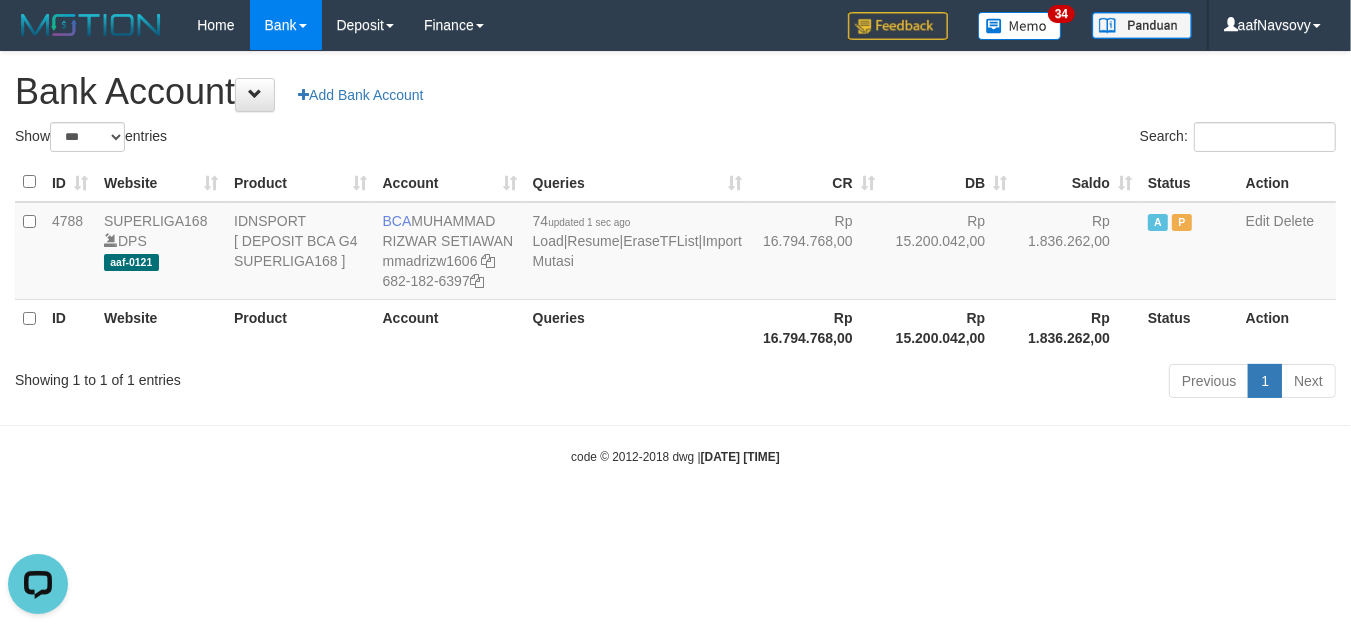 click on "Toggle navigation
Home
Bank
Account List
Load
By Website
Group
[ISPORT]													SUPERLIGA168
By Load Group (DPS)" at bounding box center [675, 258] 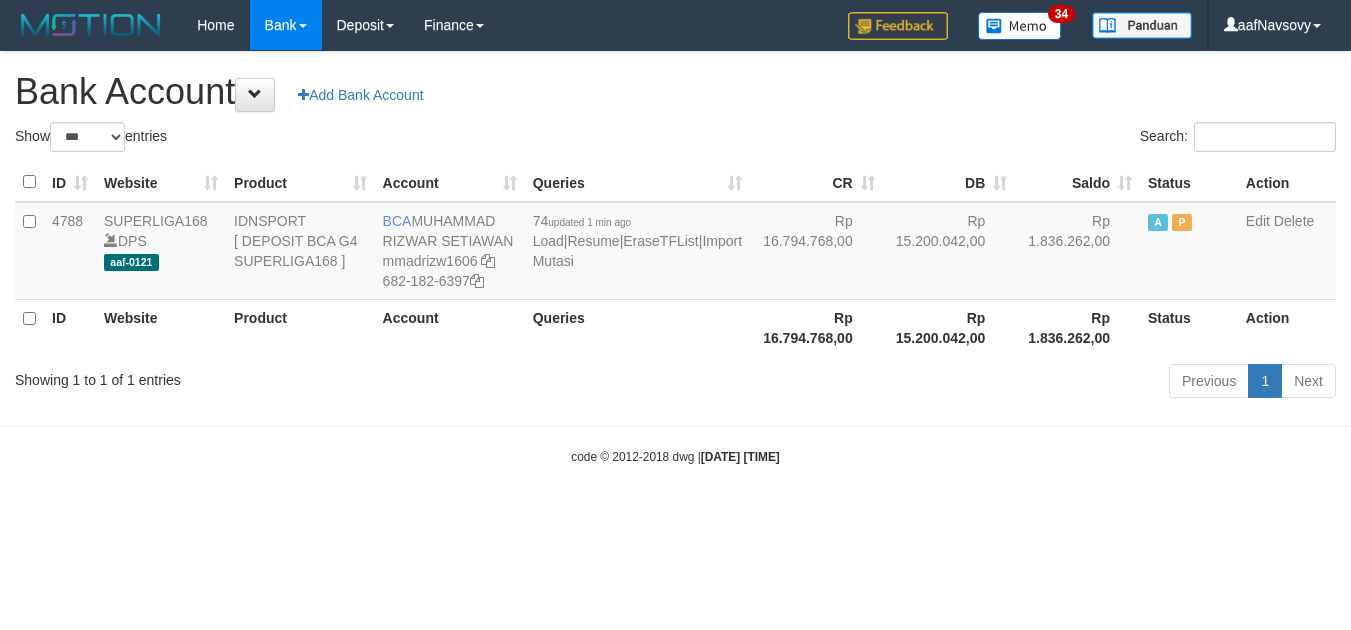 select on "***" 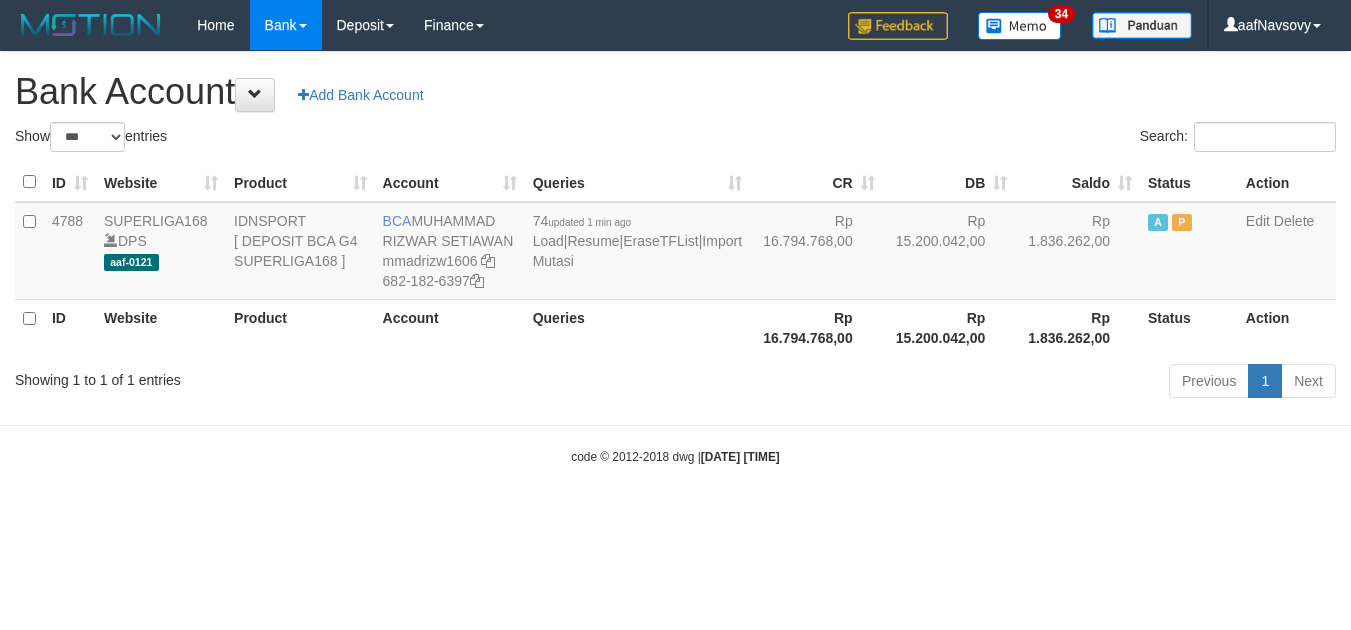 scroll, scrollTop: 0, scrollLeft: 0, axis: both 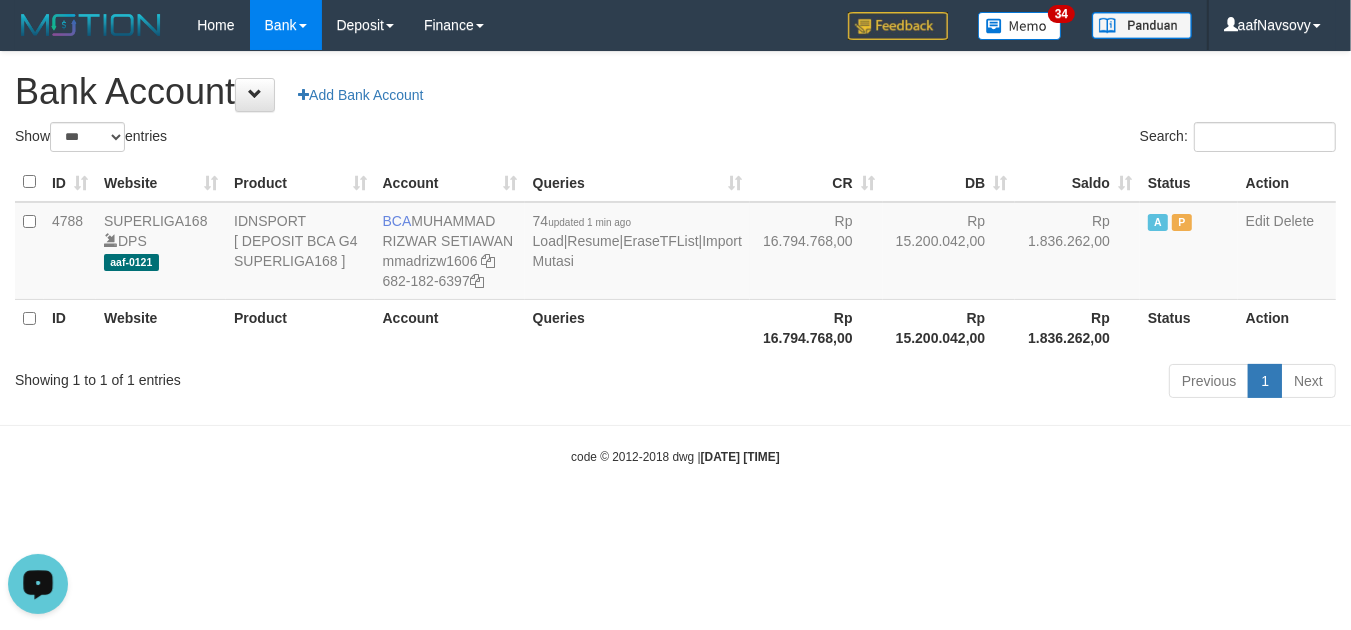click on "Toggle navigation
Home
Bank
Account List
Load
By Website
Group
[ISPORT]													SUPERLIGA168
By Load Group (DPS)
34" at bounding box center (675, 258) 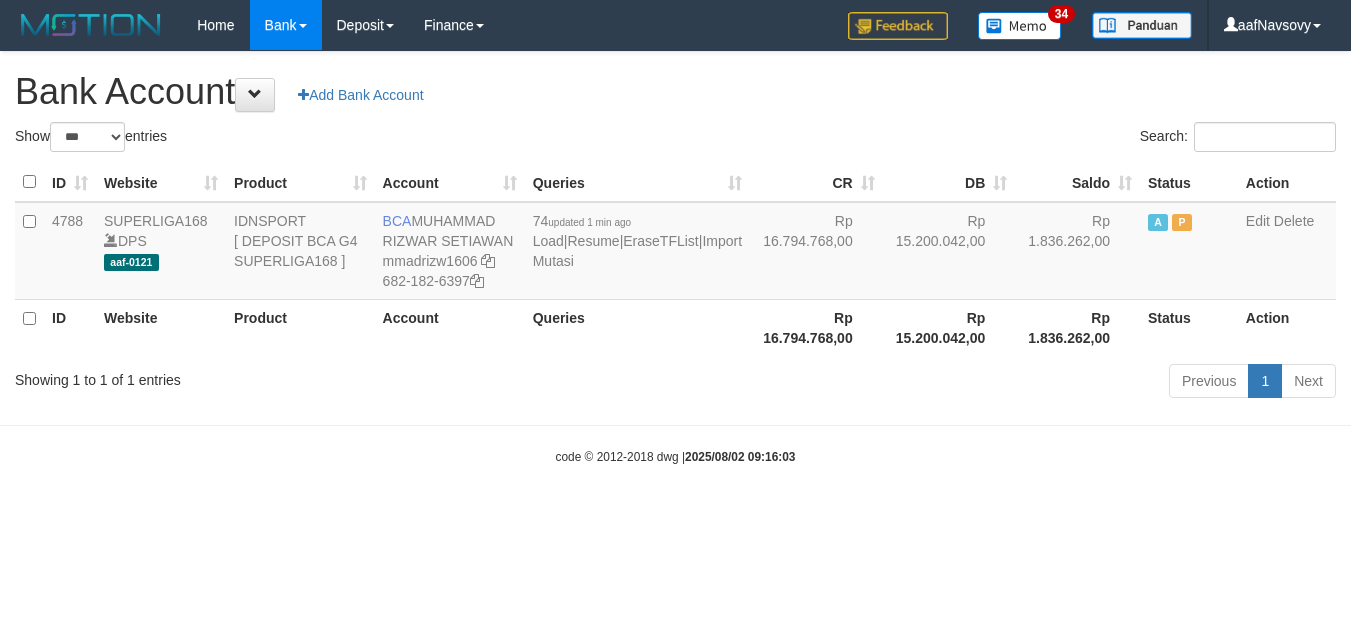 select on "***" 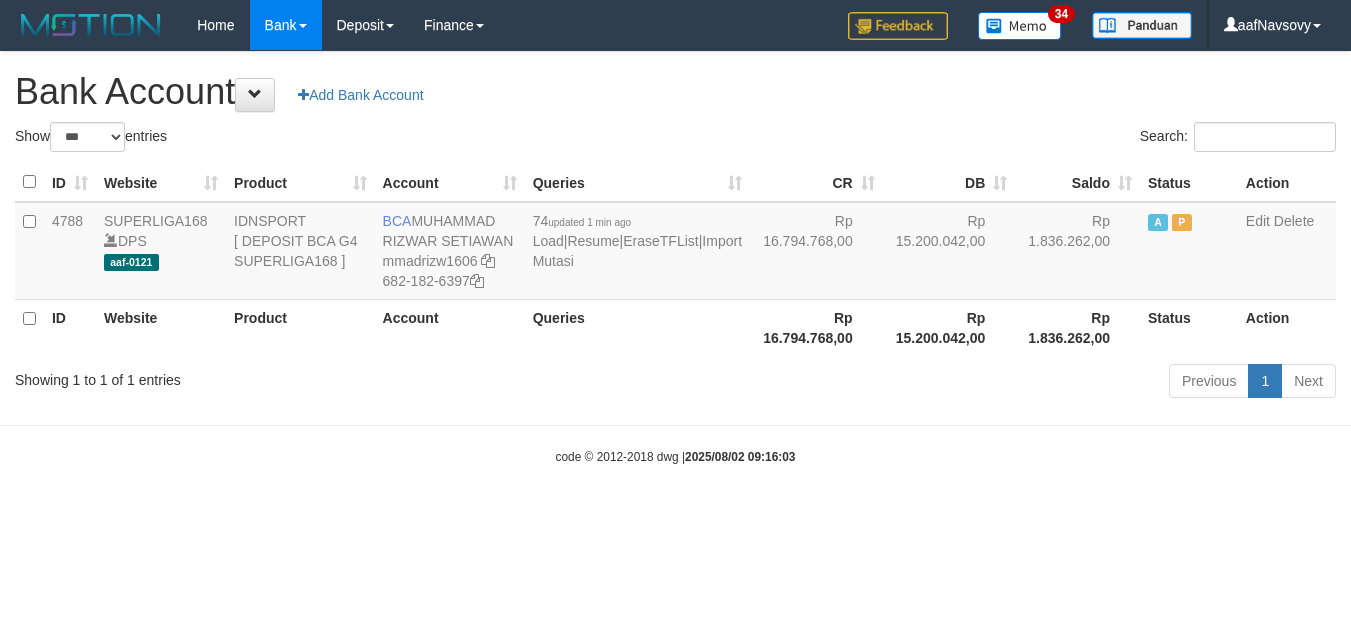 scroll, scrollTop: 0, scrollLeft: 0, axis: both 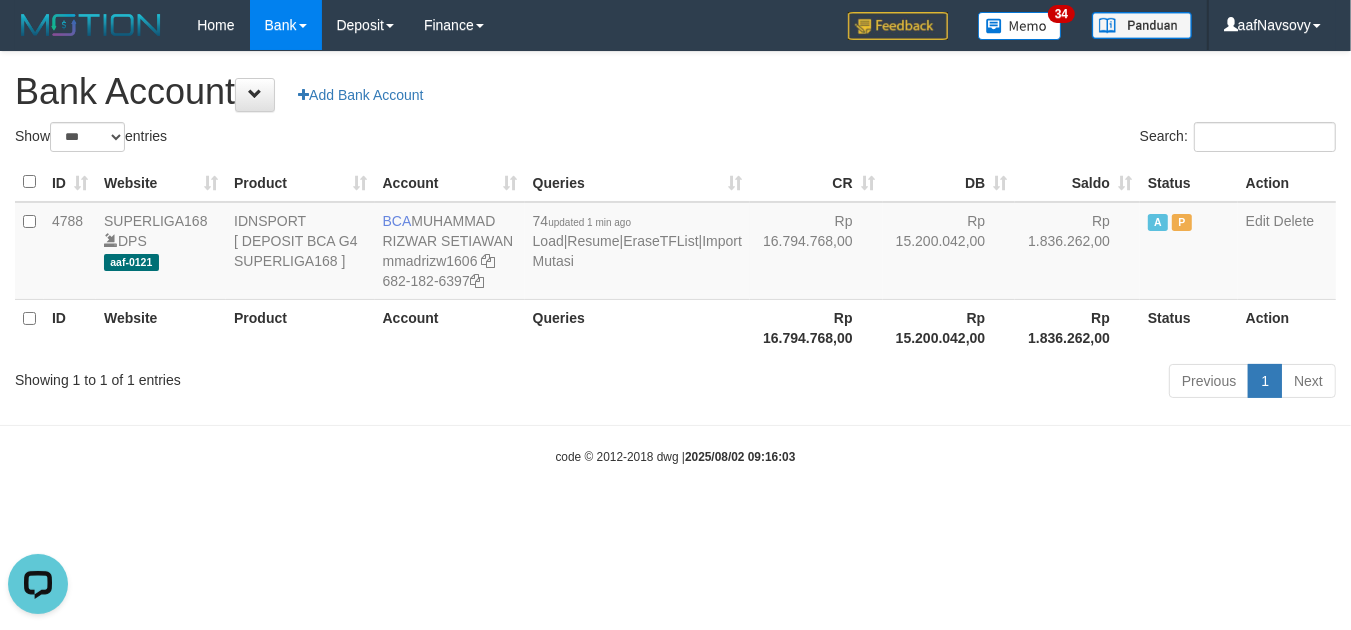 click on "code © 2012-2018 dwg |  [DATE] [TIME]" at bounding box center [676, 457] 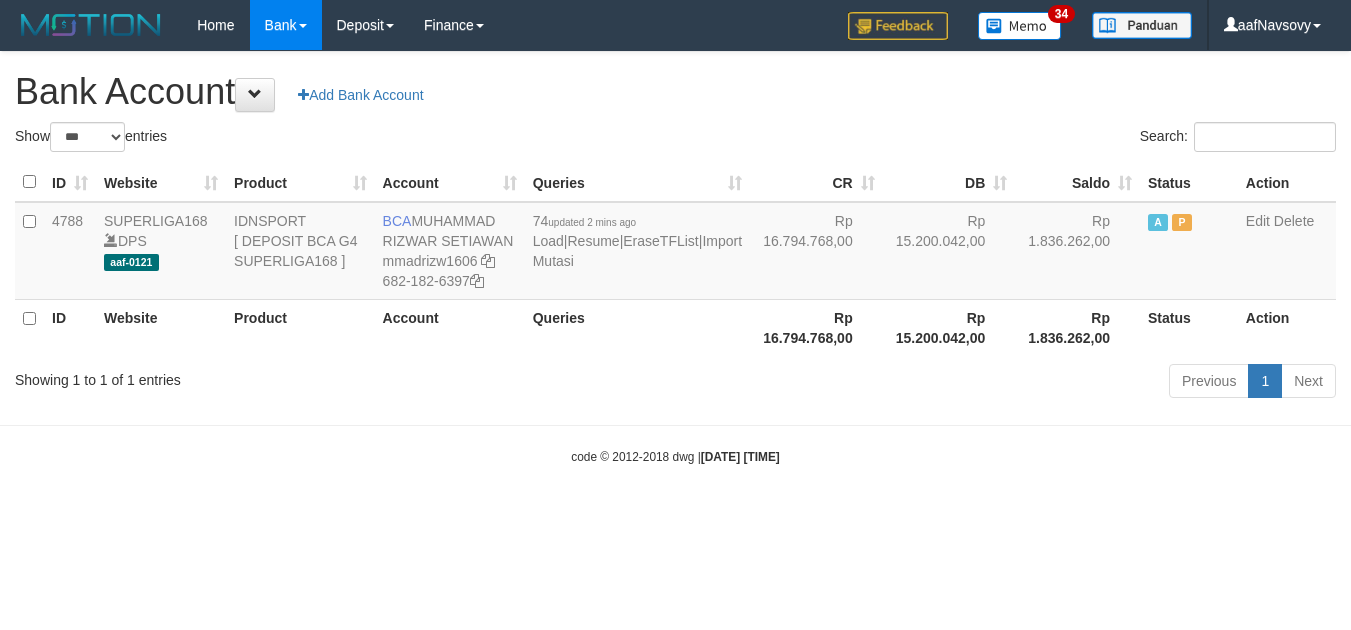 select on "***" 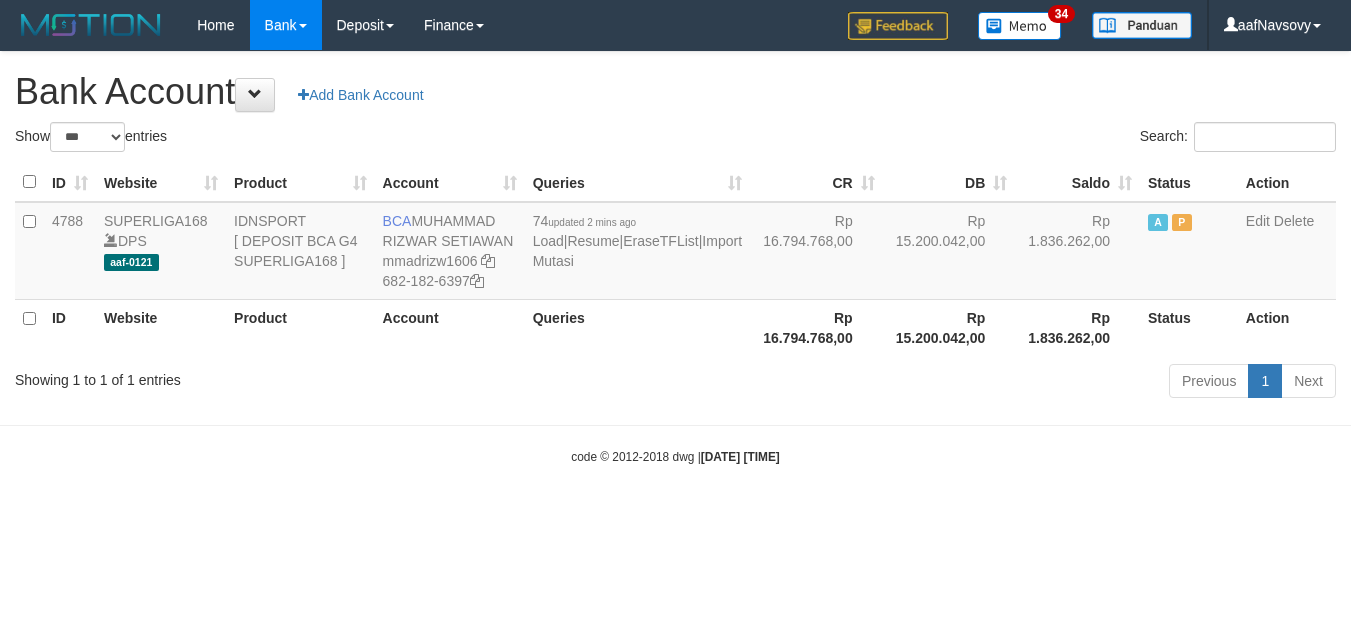 scroll, scrollTop: 0, scrollLeft: 0, axis: both 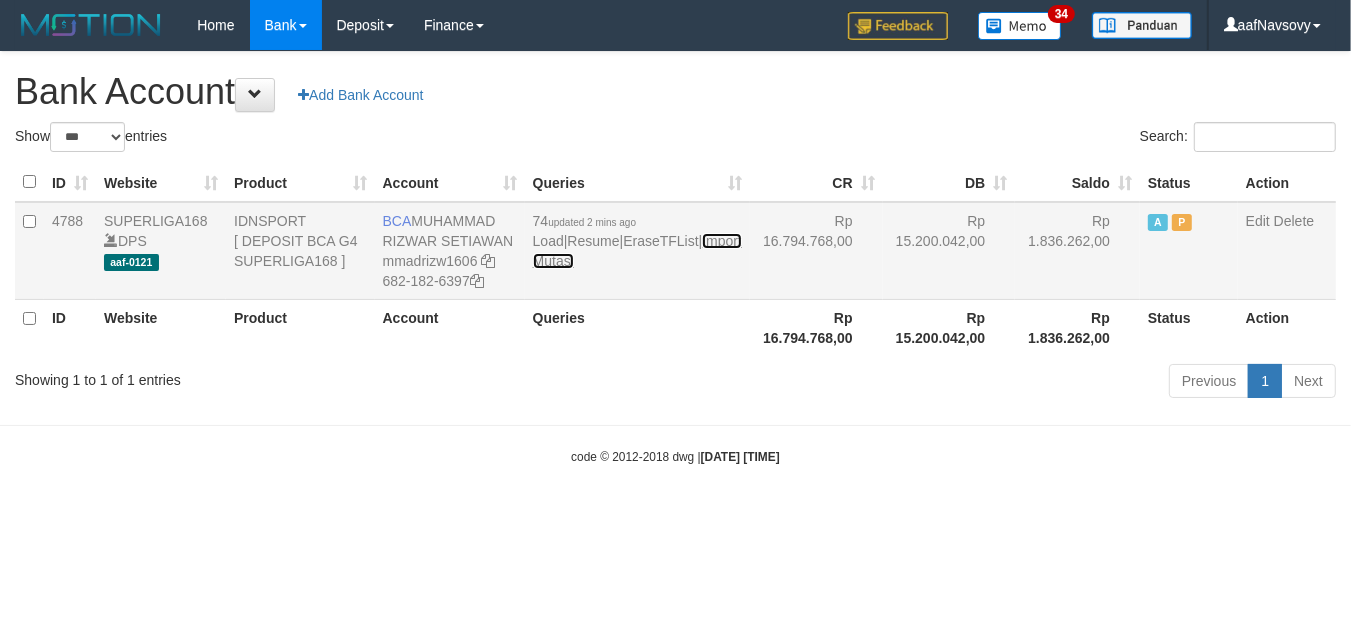 click on "Import Mutasi" at bounding box center (637, 251) 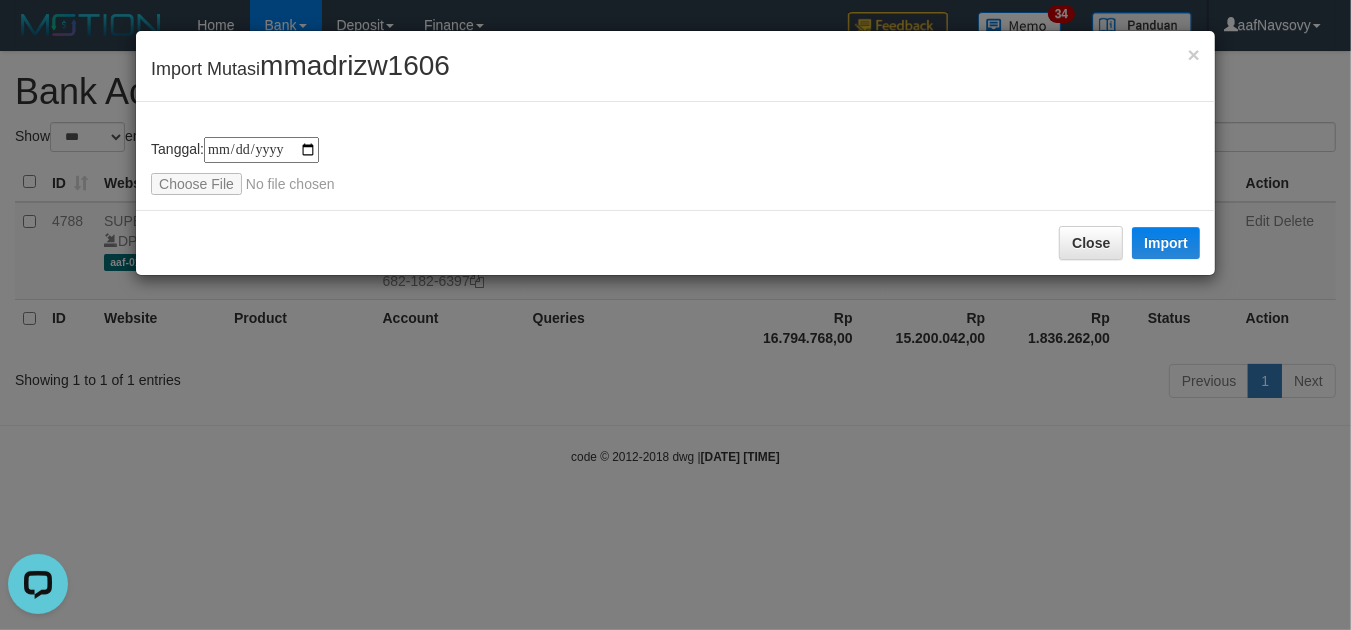 scroll, scrollTop: 0, scrollLeft: 0, axis: both 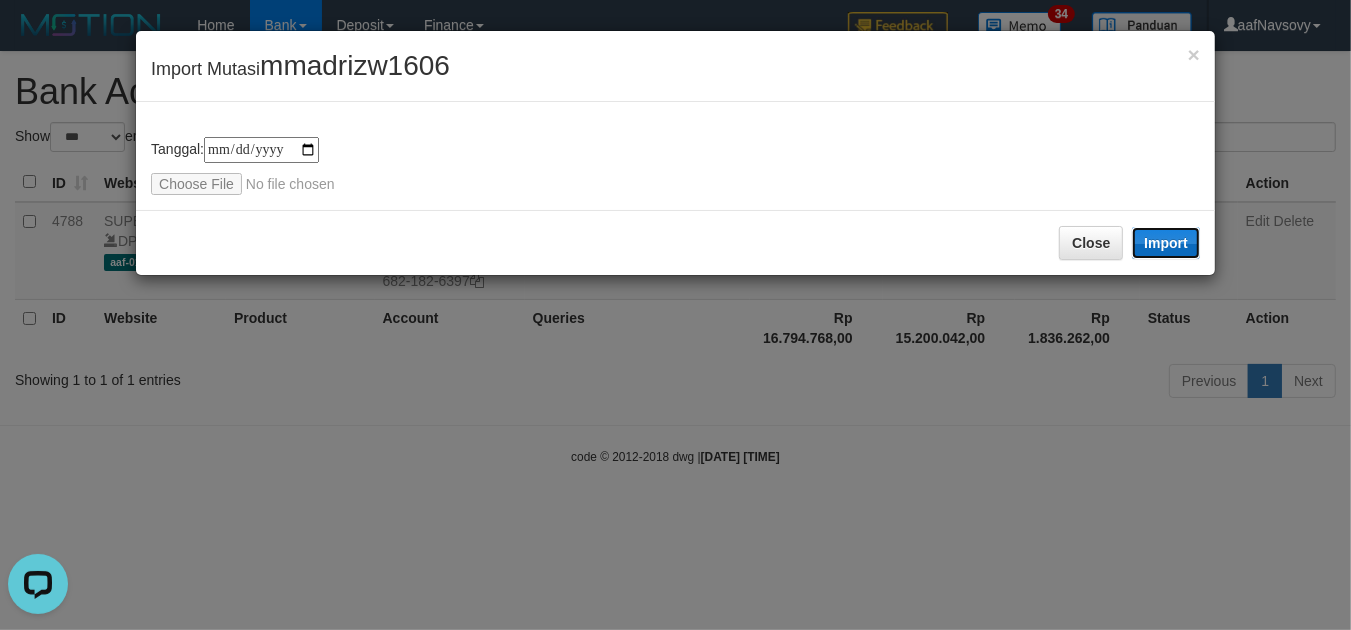 click on "Import" at bounding box center (1166, 243) 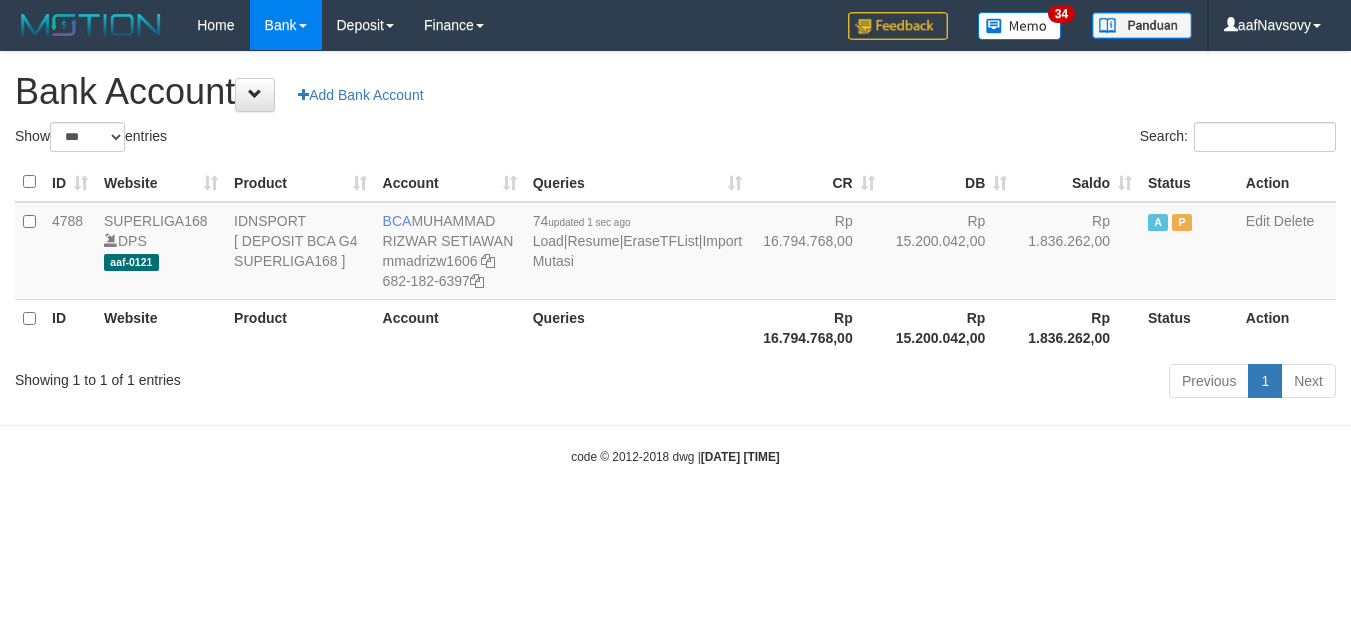 select on "***" 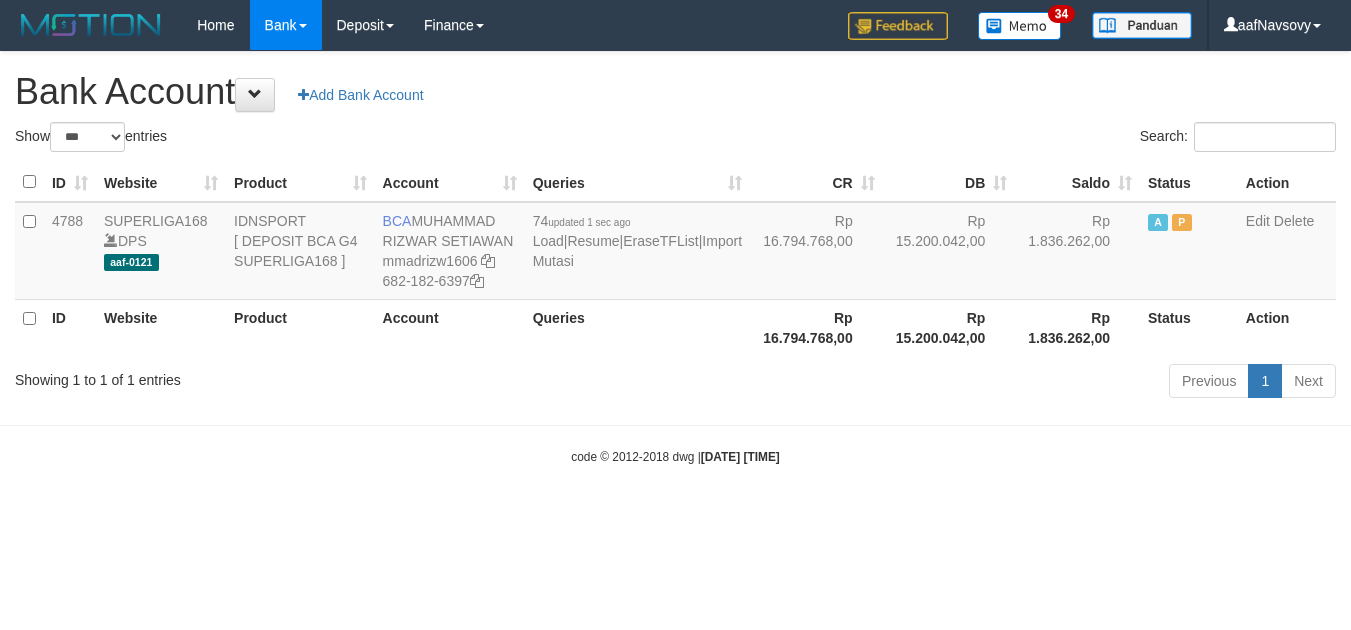 scroll, scrollTop: 0, scrollLeft: 0, axis: both 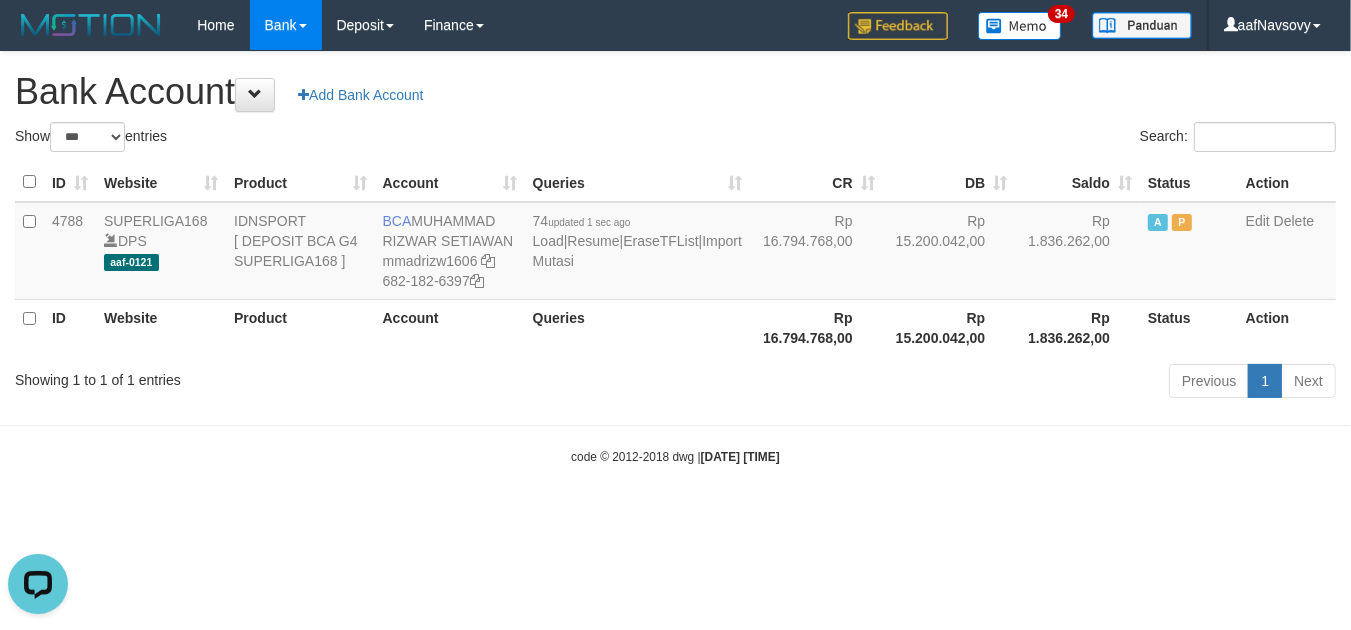 click on "Toggle navigation
Home
Bank
Account List
Load
By Website
Group
[ISPORT]													SUPERLIGA168
By Load Group (DPS)
34" at bounding box center [675, 258] 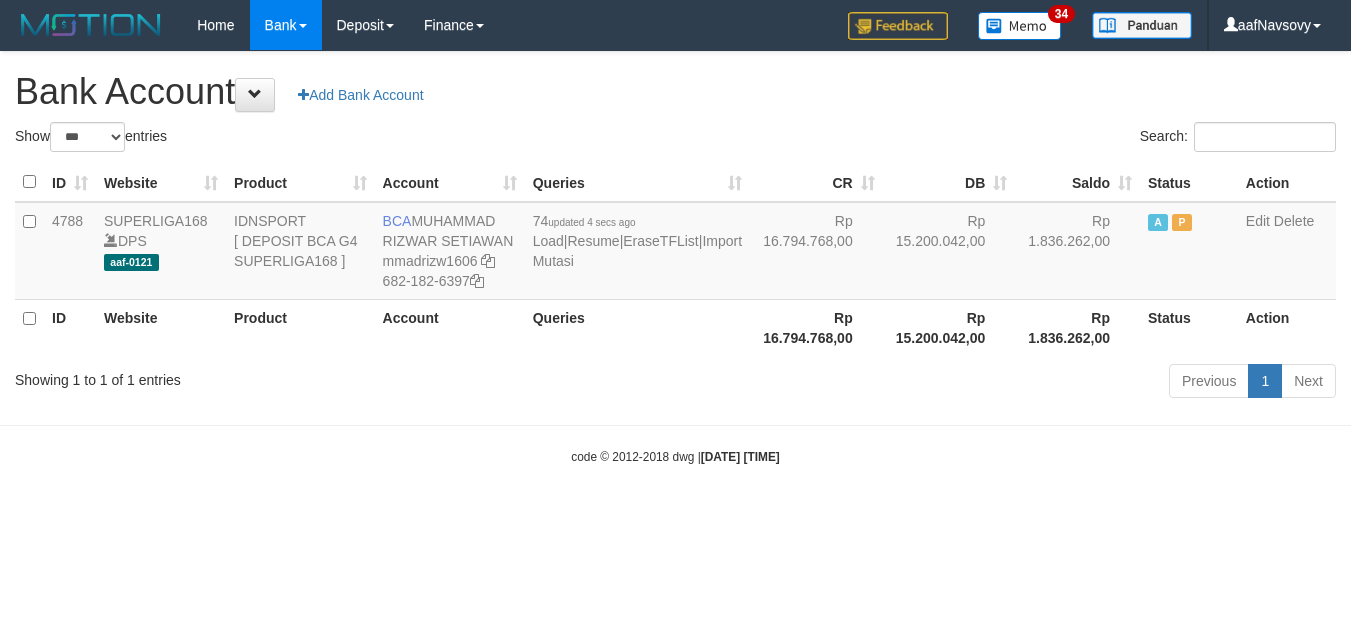 select on "***" 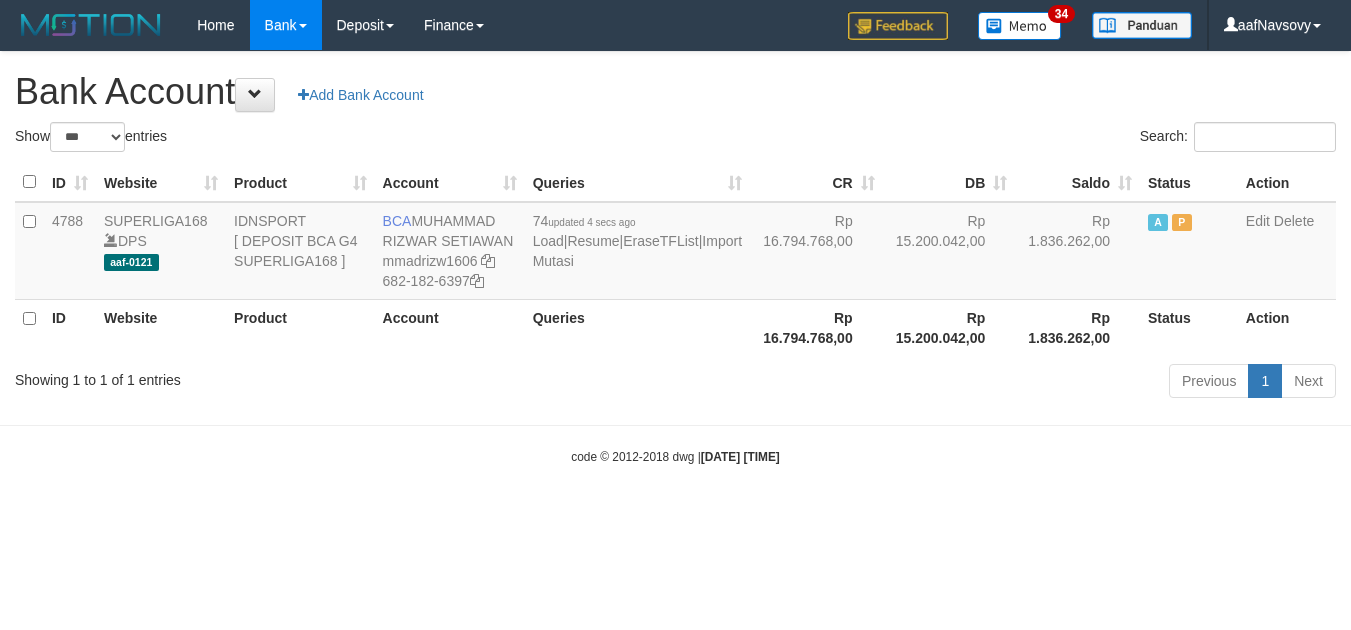 scroll, scrollTop: 0, scrollLeft: 0, axis: both 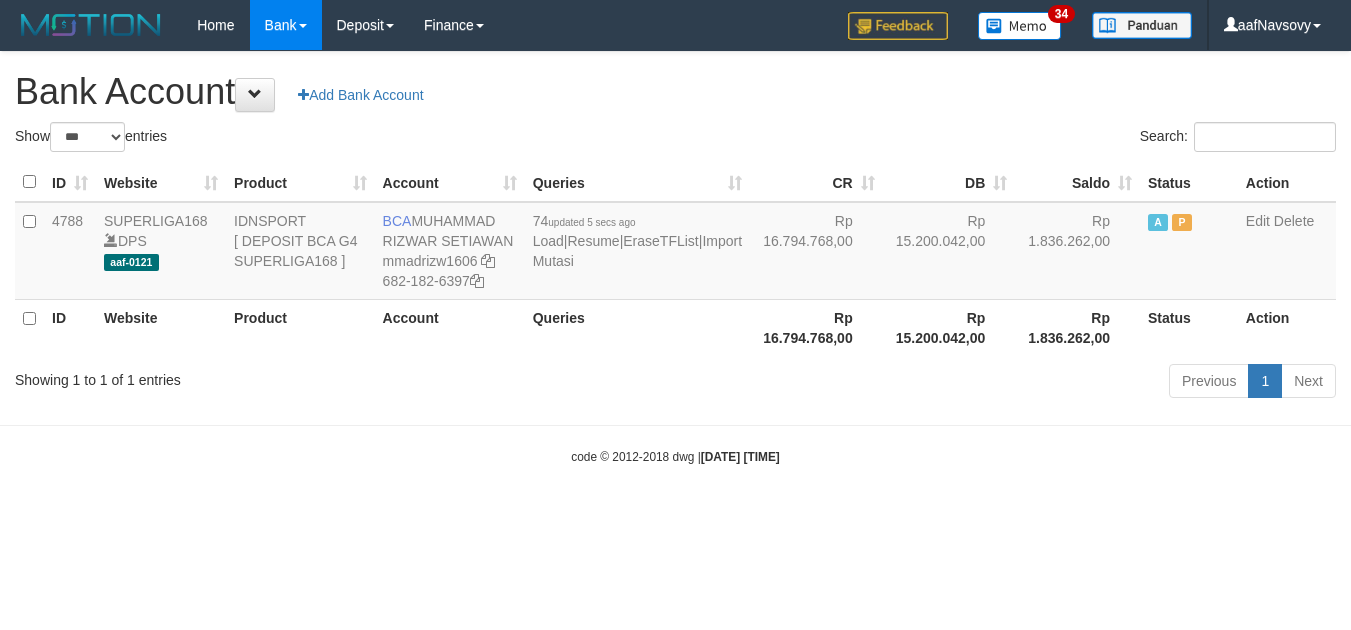 select on "***" 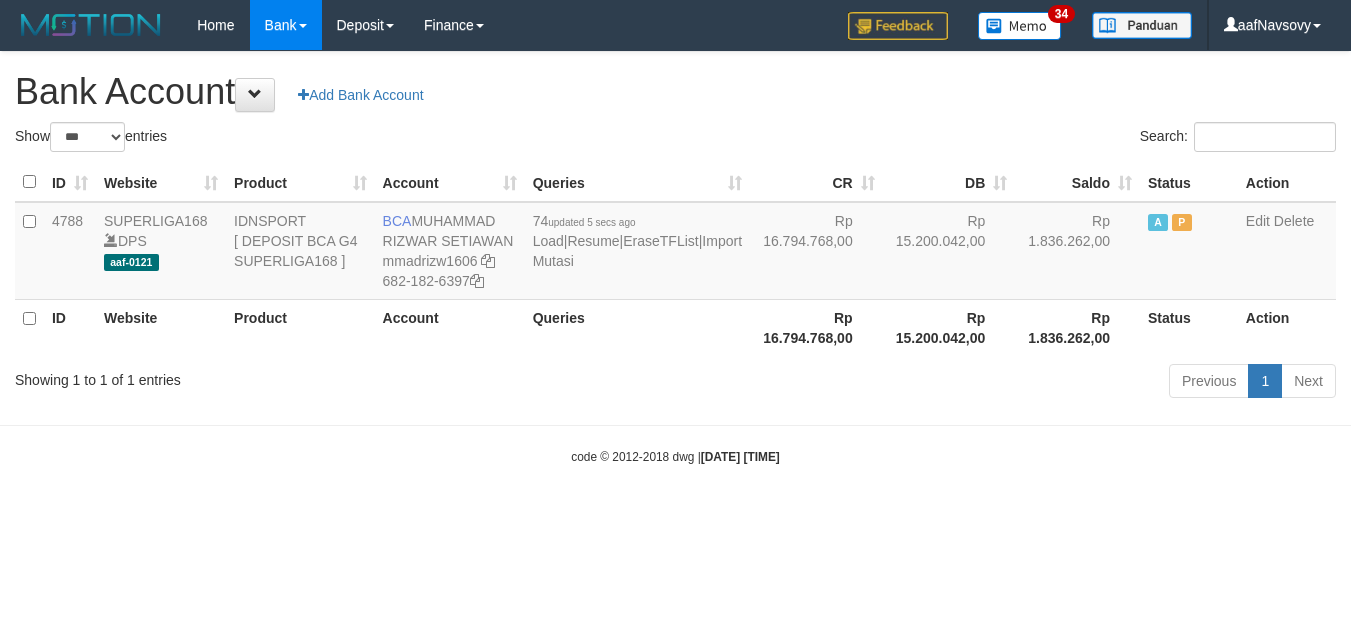 scroll, scrollTop: 0, scrollLeft: 0, axis: both 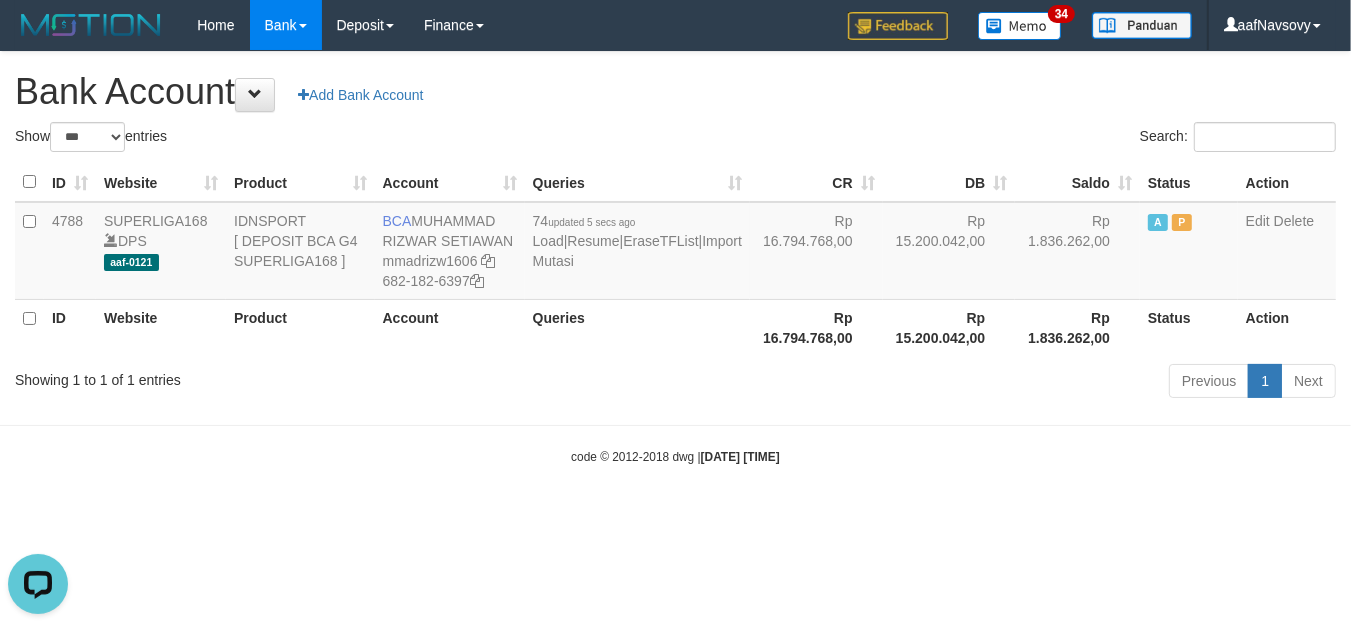 click on "Toggle navigation
Home
Bank
Account List
Load
By Website
Group
[ISPORT]													SUPERLIGA168
By Load Group (DPS)
34" at bounding box center [675, 258] 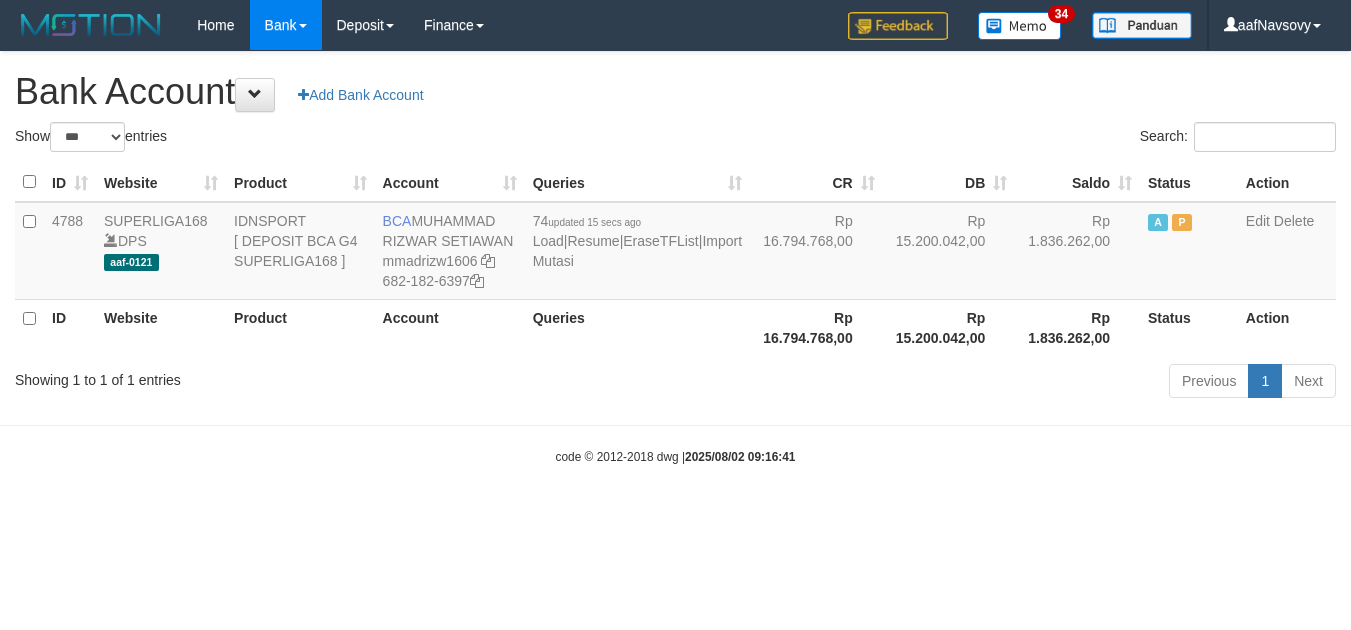 select on "***" 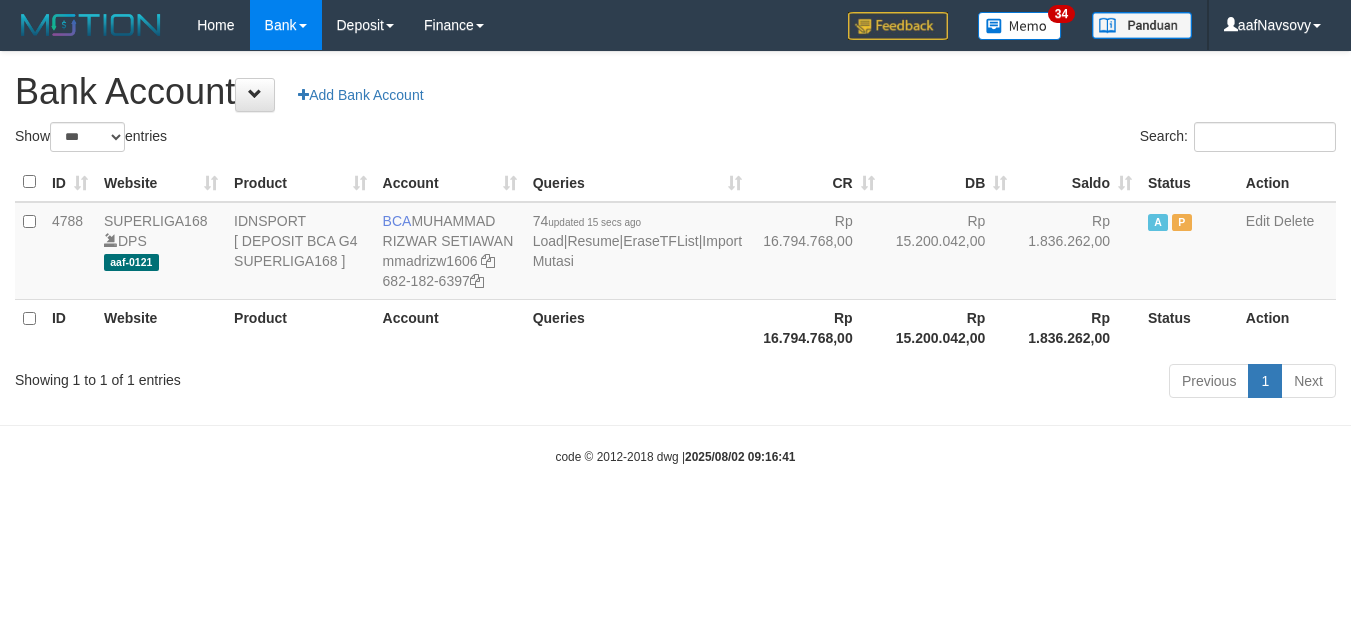 scroll, scrollTop: 0, scrollLeft: 0, axis: both 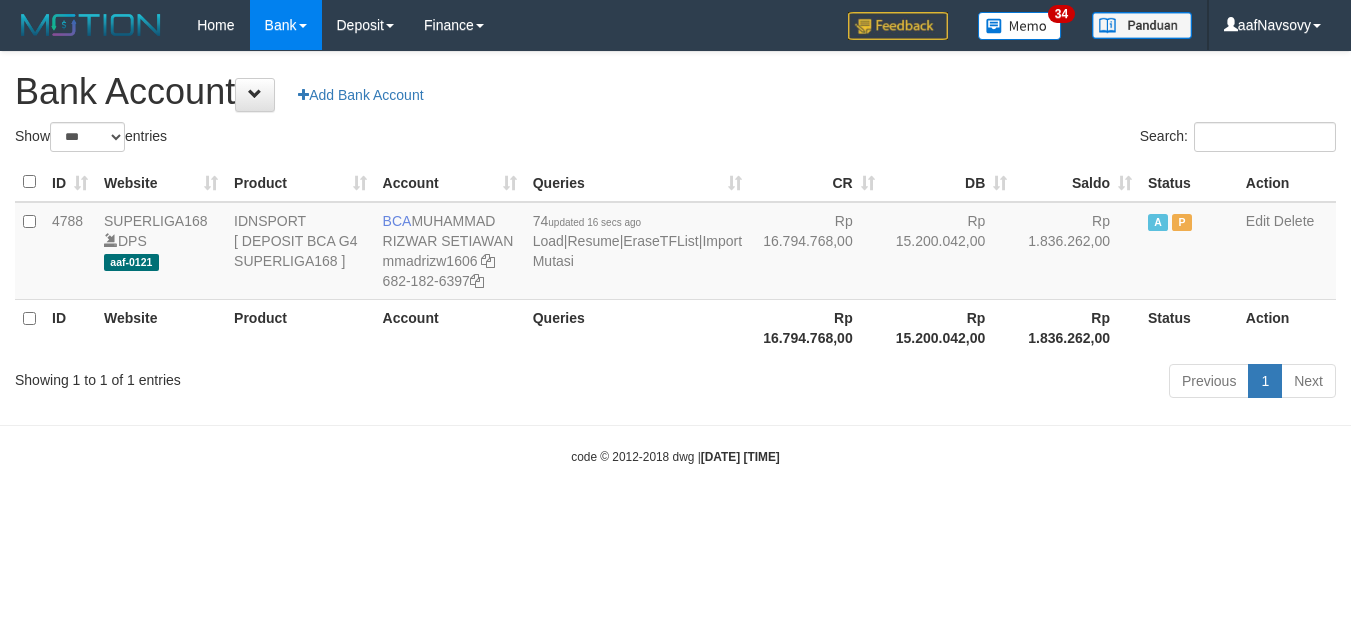 select on "***" 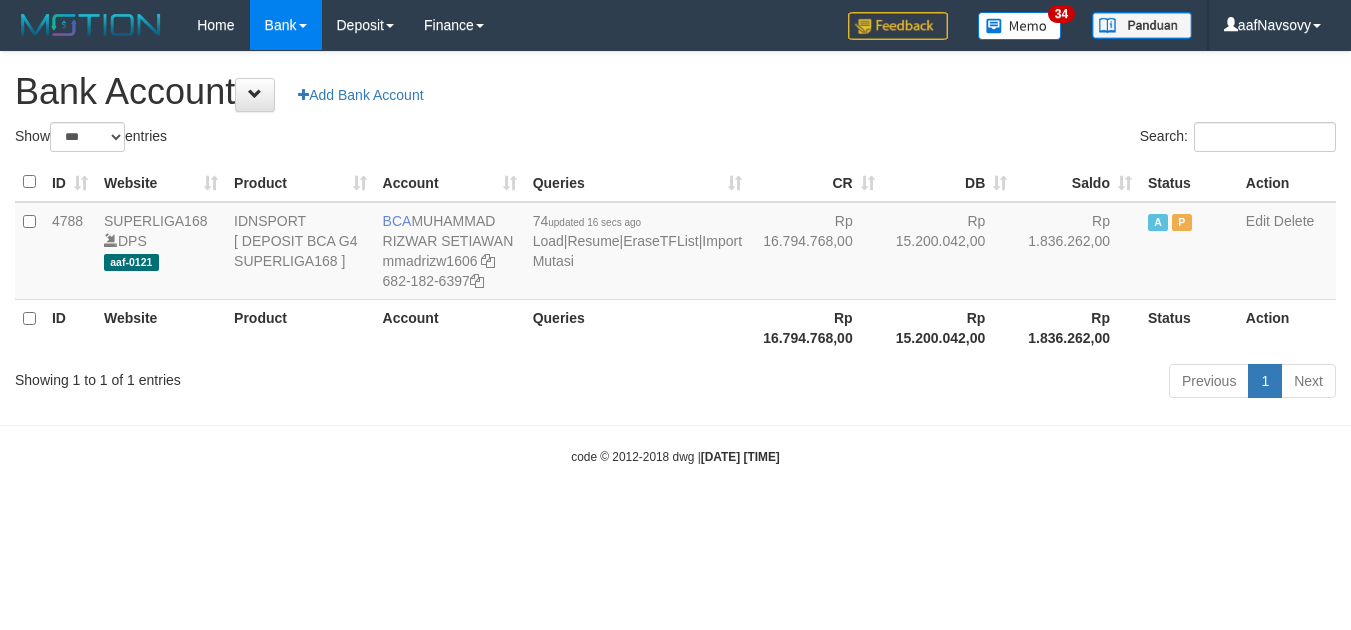 scroll, scrollTop: 0, scrollLeft: 0, axis: both 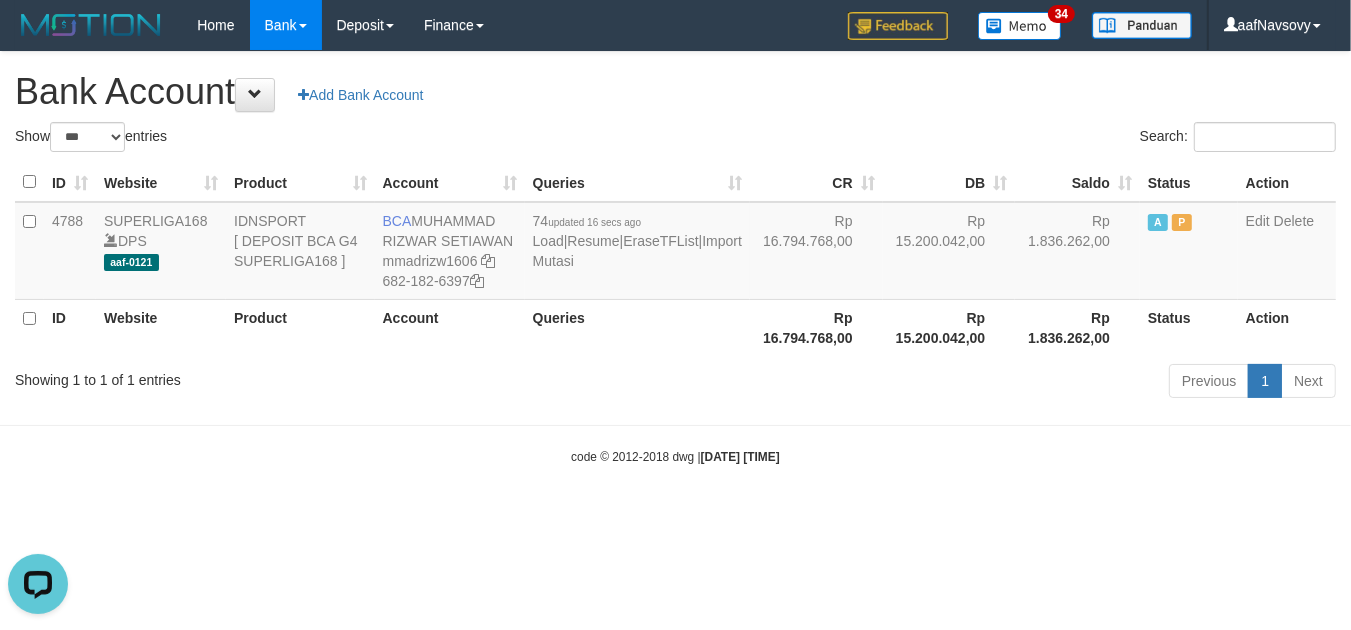 click on "code © 2012-2018 dwg |  2025/08/02 09:16:42" at bounding box center [675, 456] 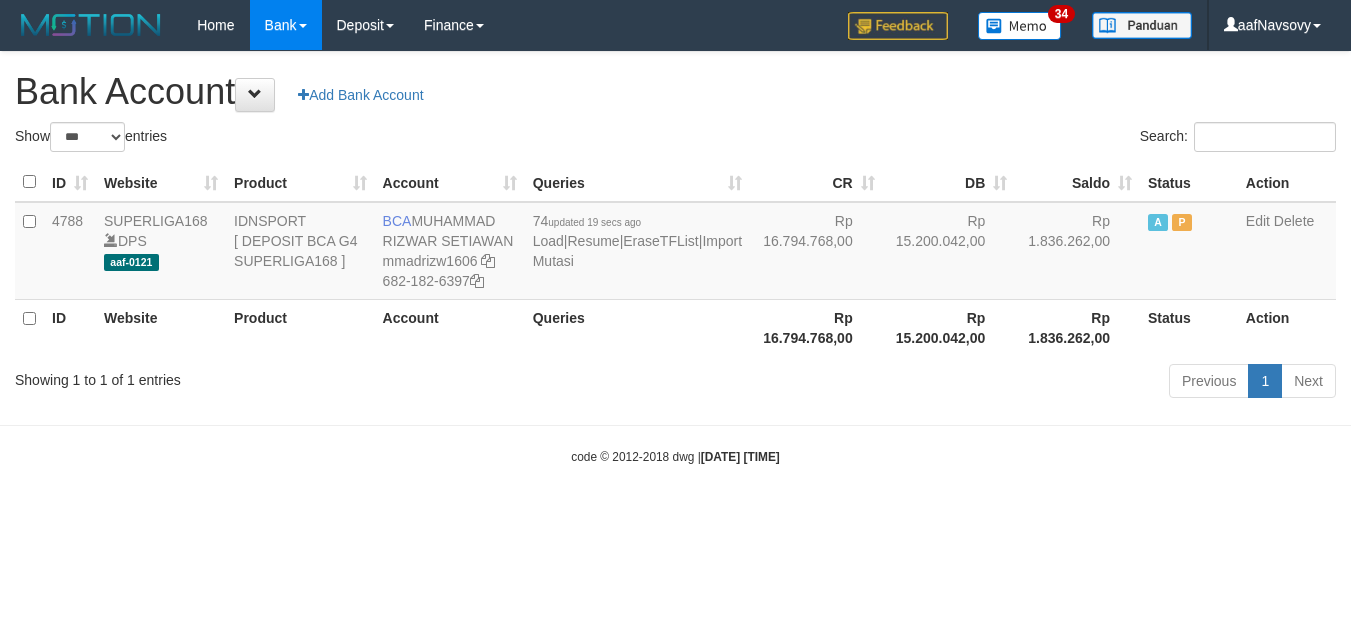 select on "***" 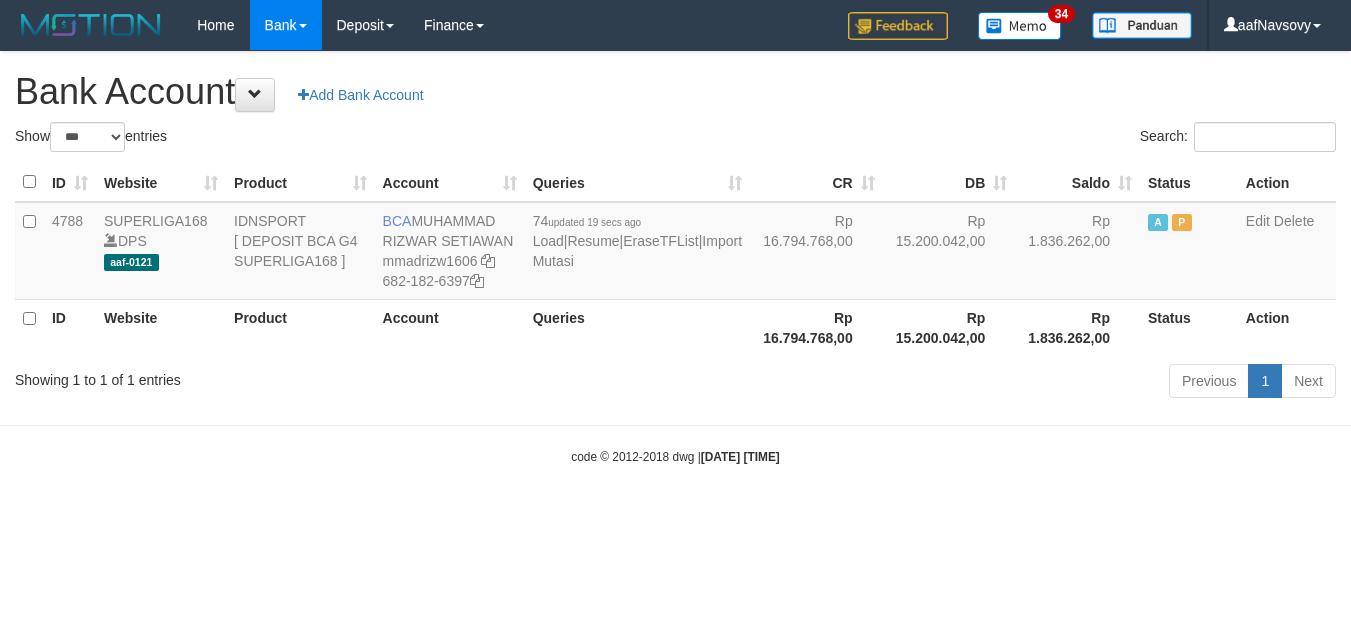 scroll, scrollTop: 0, scrollLeft: 0, axis: both 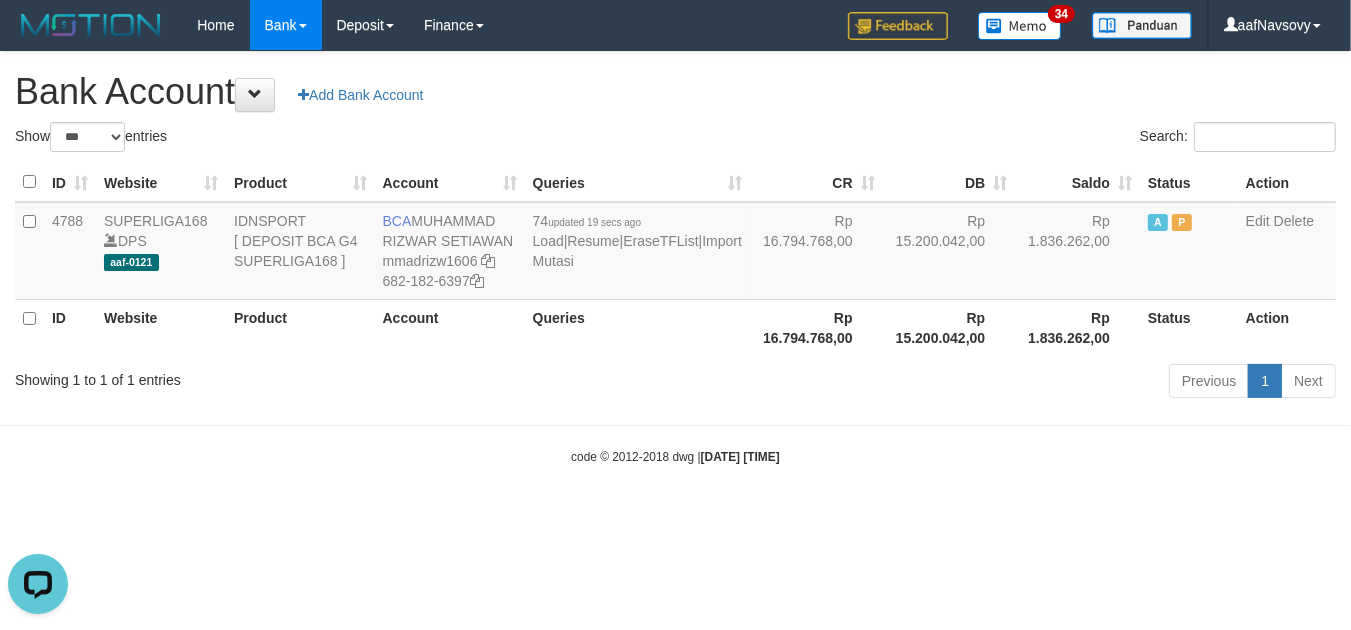 drag, startPoint x: 478, startPoint y: 481, endPoint x: 473, endPoint y: 498, distance: 17.720045 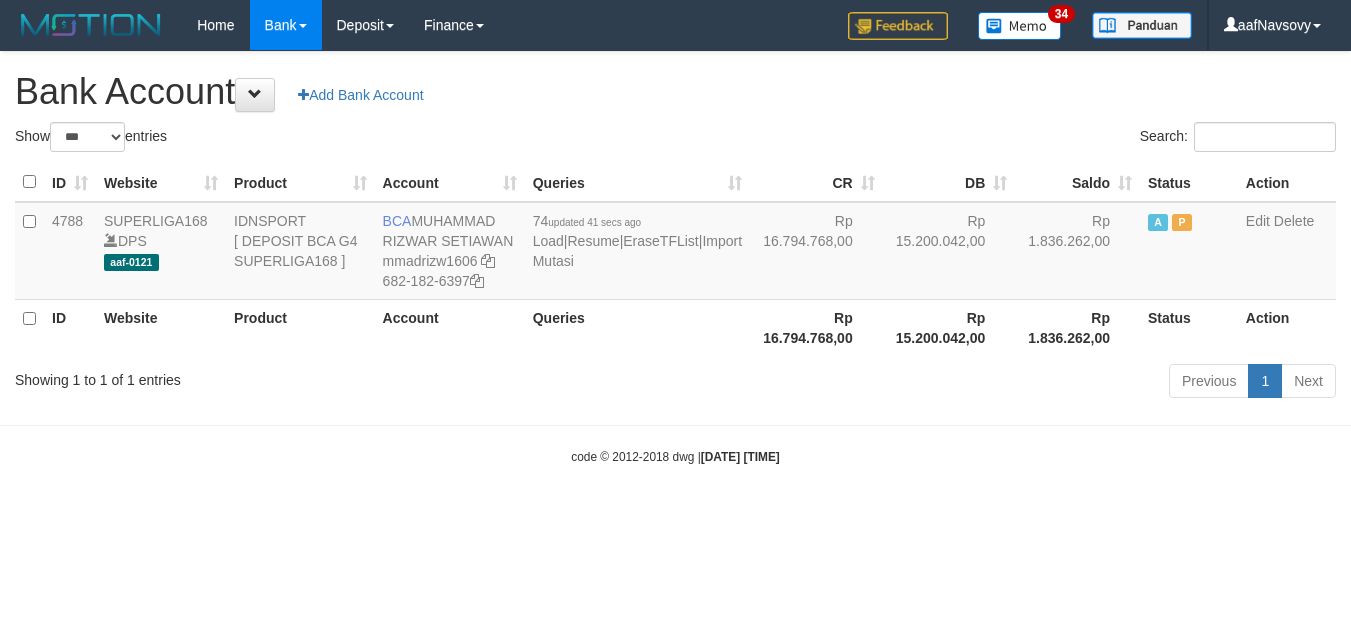 select on "***" 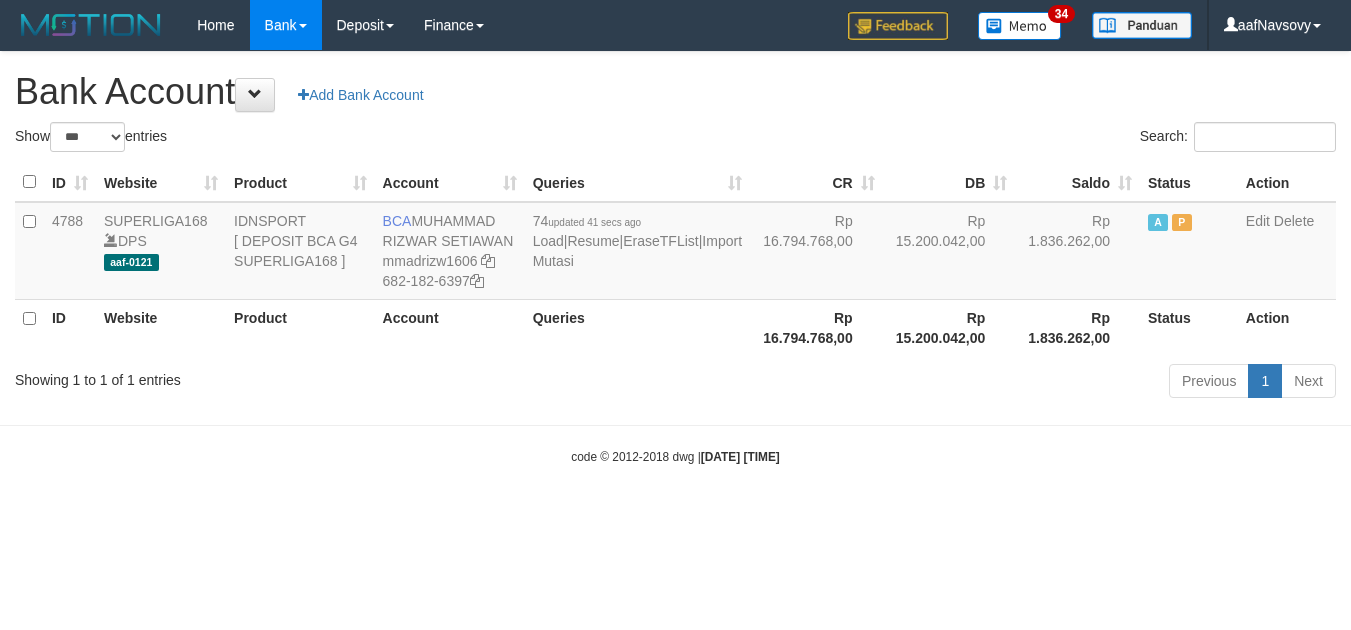 scroll, scrollTop: 0, scrollLeft: 0, axis: both 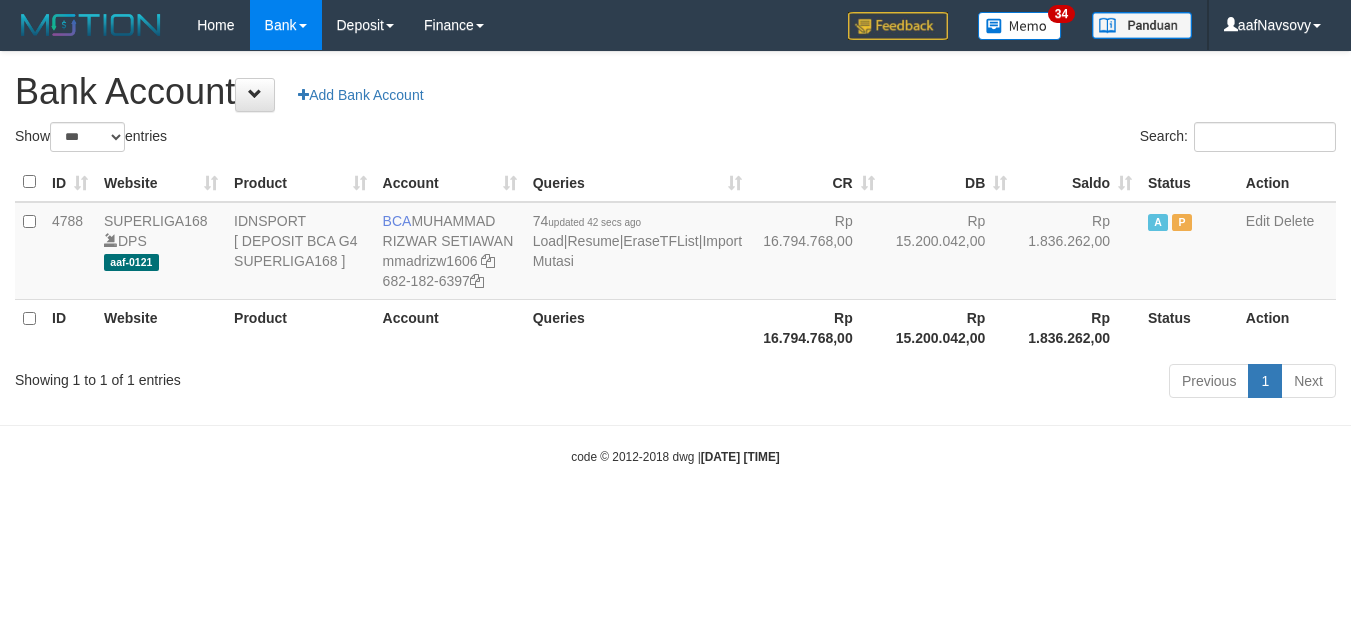 select on "***" 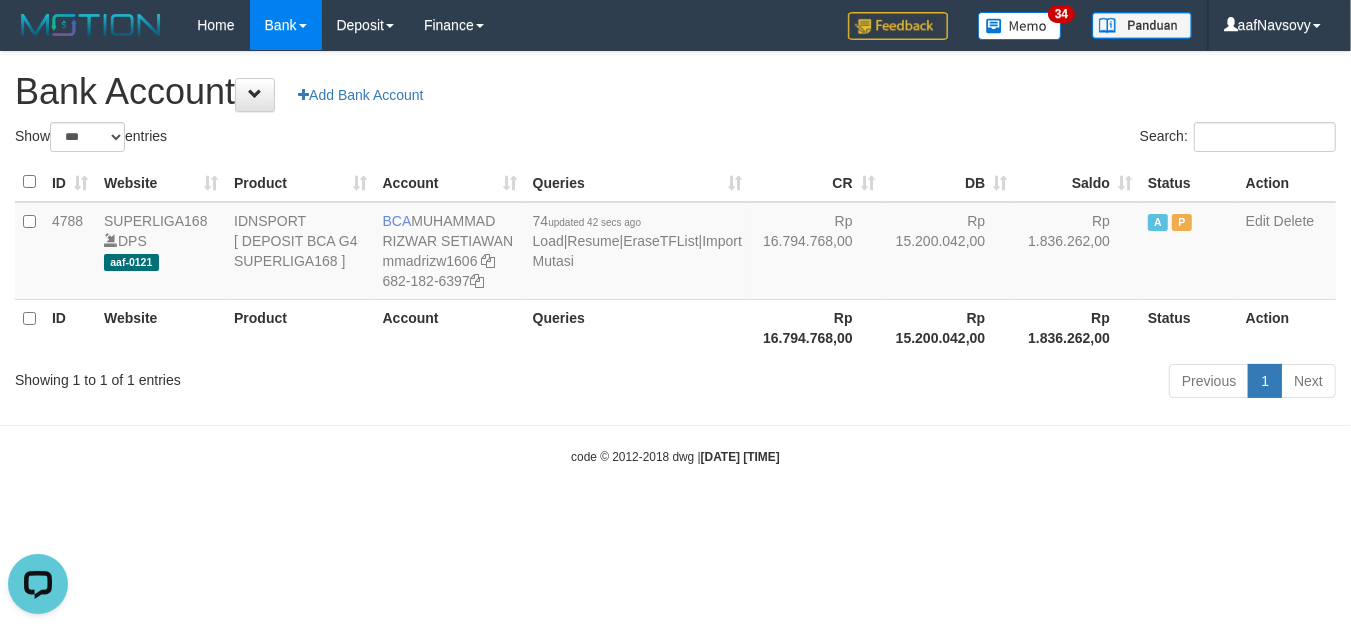 scroll, scrollTop: 0, scrollLeft: 0, axis: both 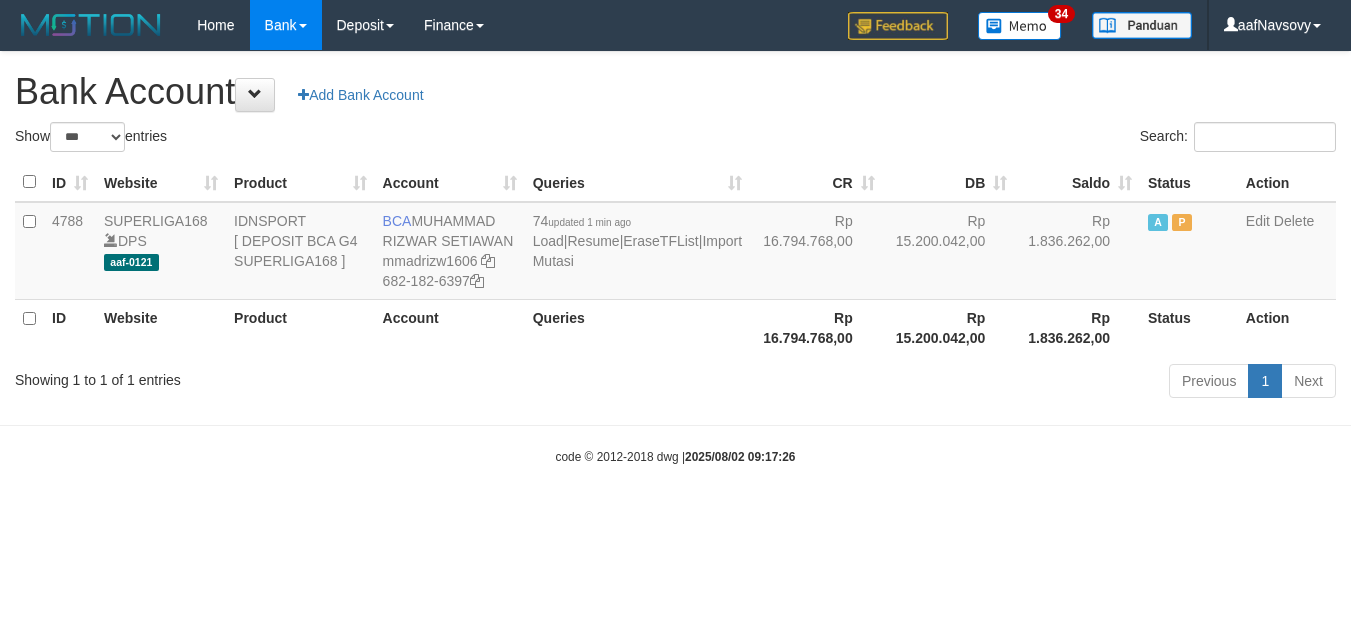 select on "***" 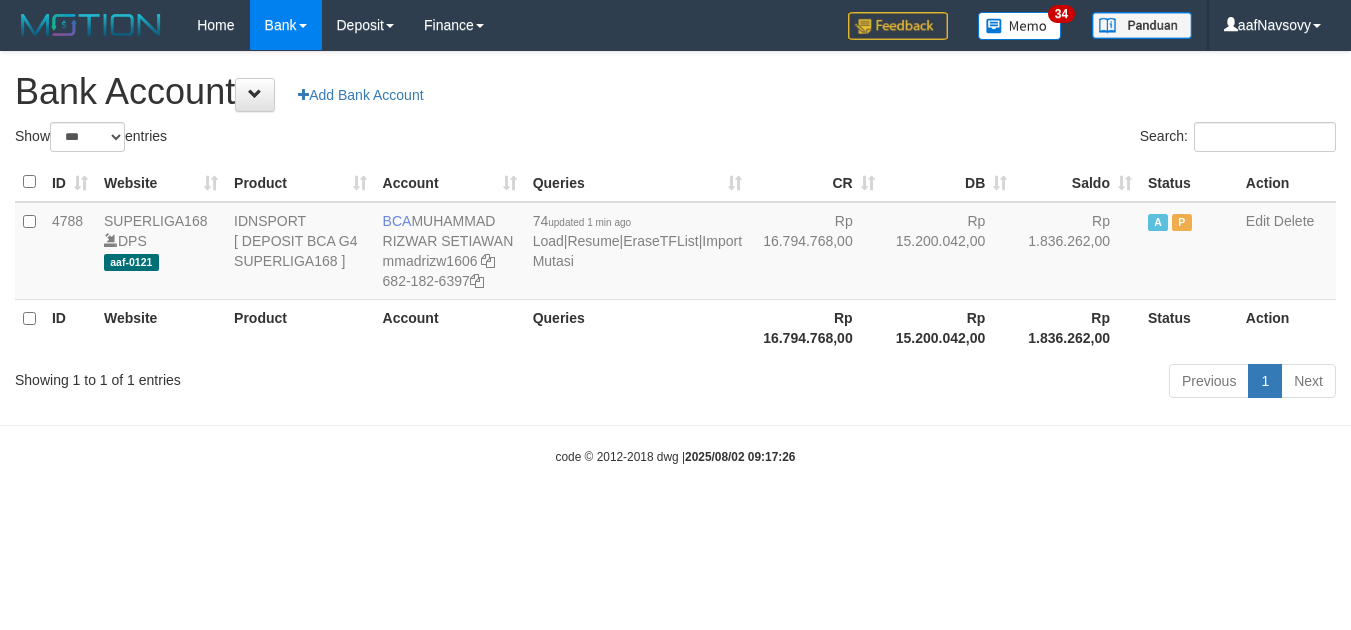 scroll, scrollTop: 0, scrollLeft: 0, axis: both 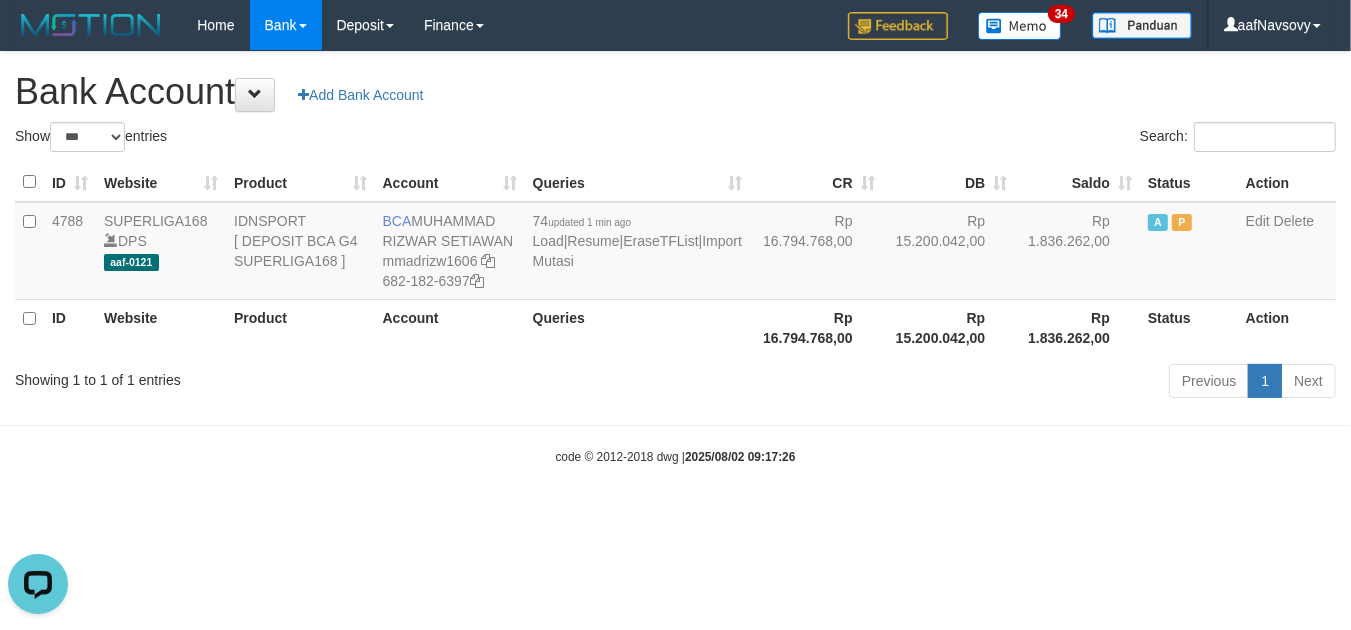 click on "Previous 1 Next" at bounding box center (957, 383) 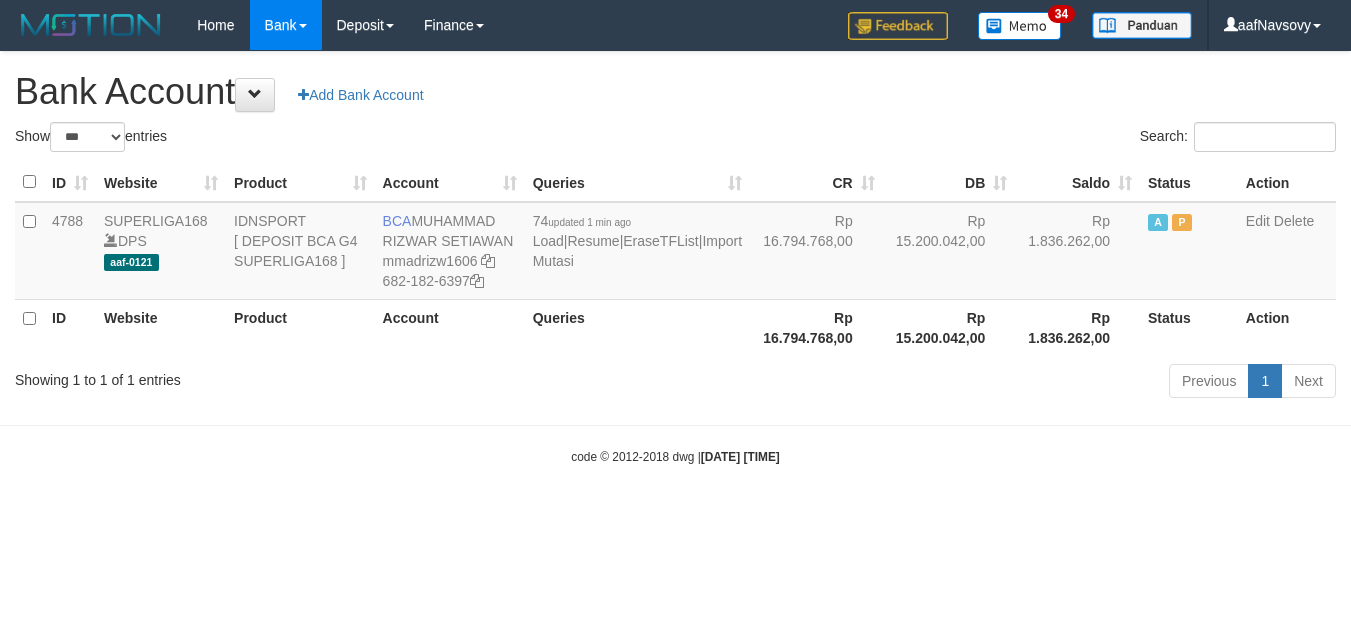 select on "***" 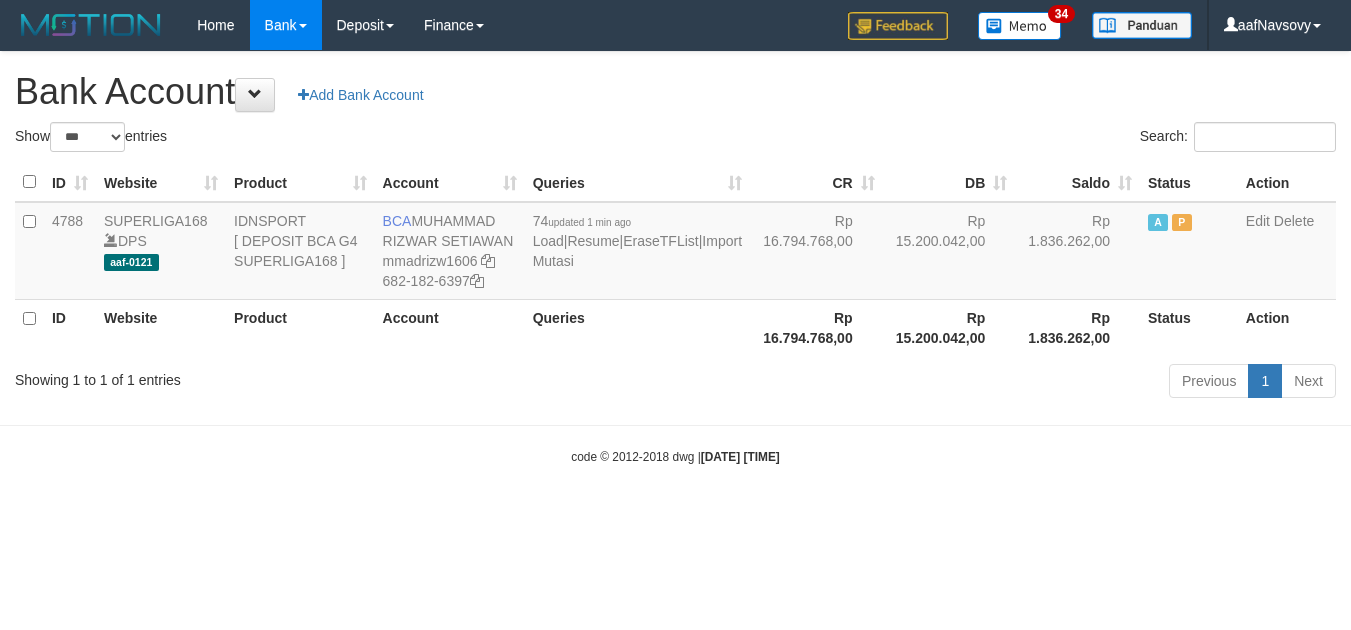 scroll, scrollTop: 0, scrollLeft: 0, axis: both 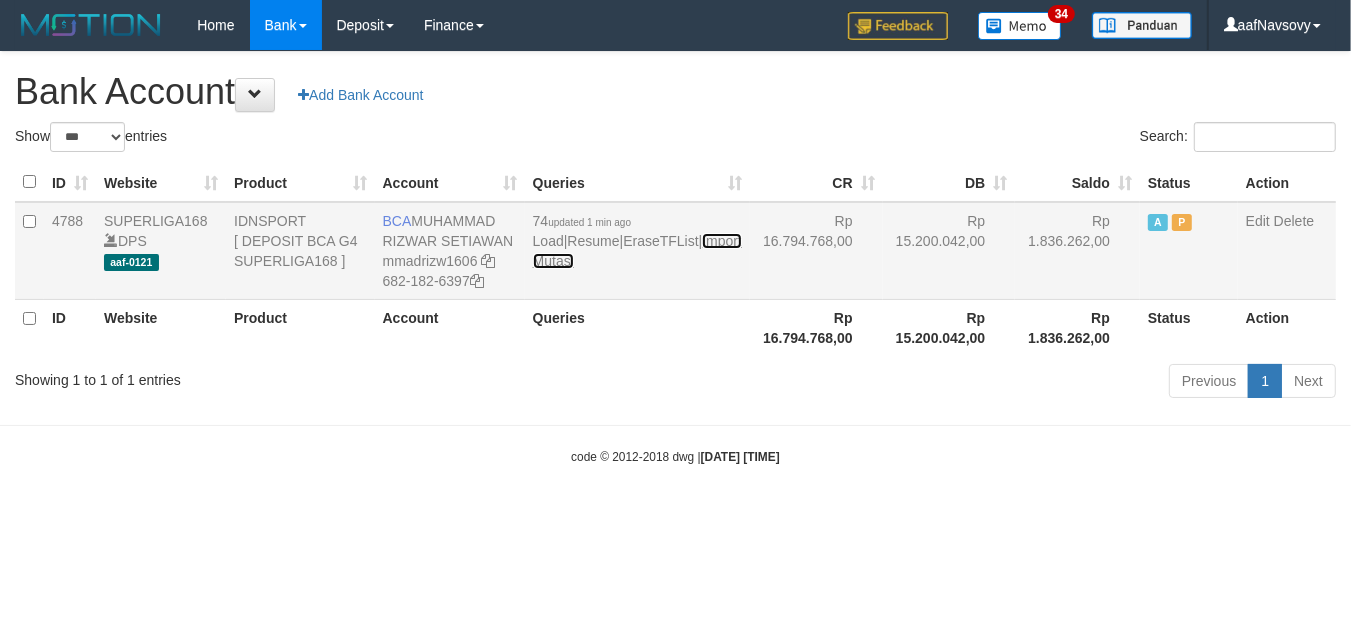 click on "Import Mutasi" at bounding box center (637, 251) 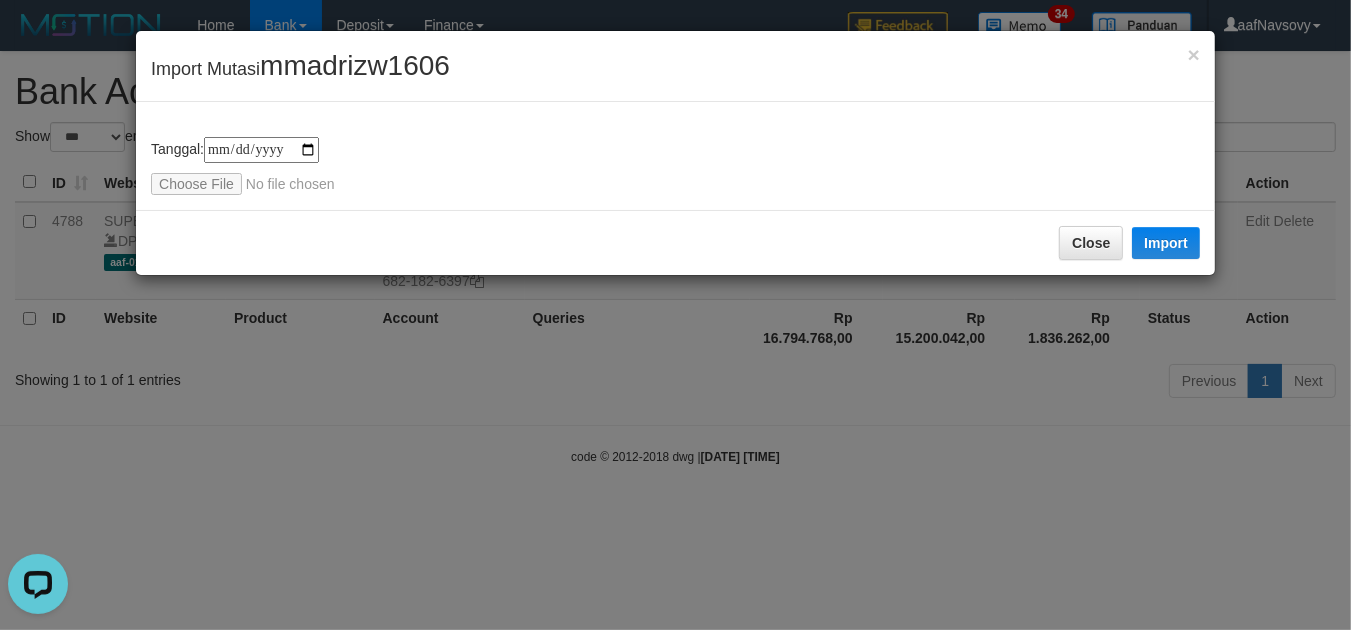 scroll, scrollTop: 0, scrollLeft: 0, axis: both 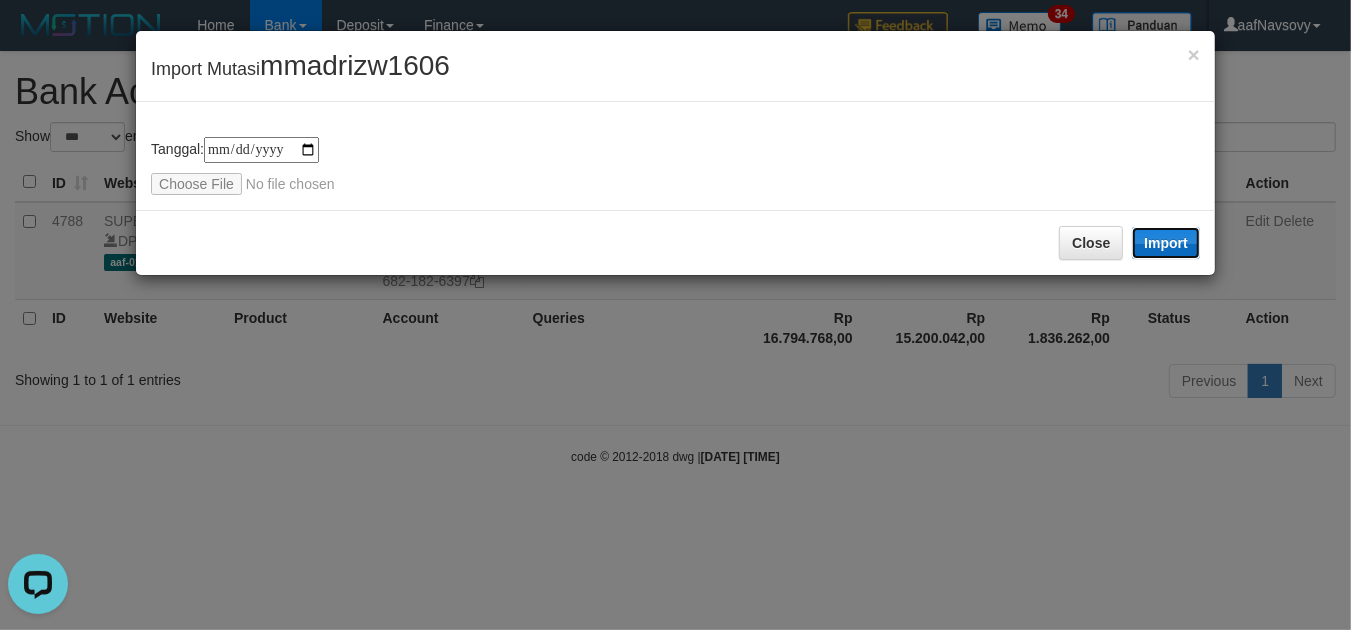 click on "Import" at bounding box center [1166, 243] 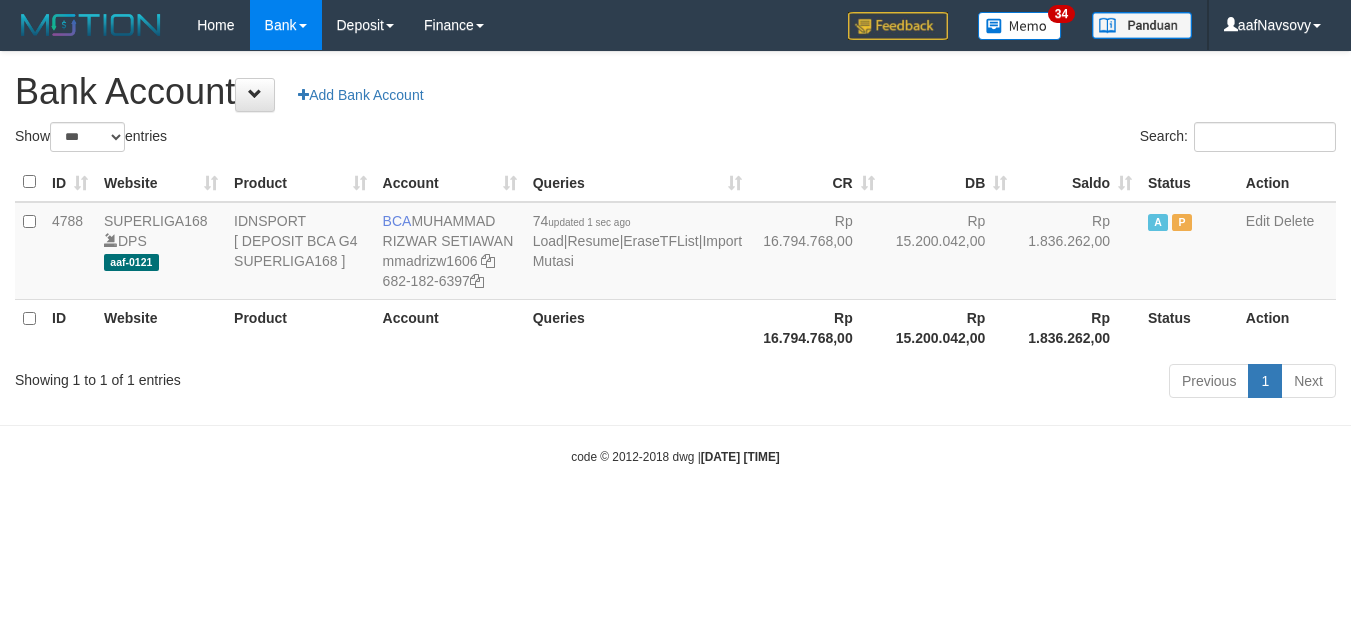 select on "***" 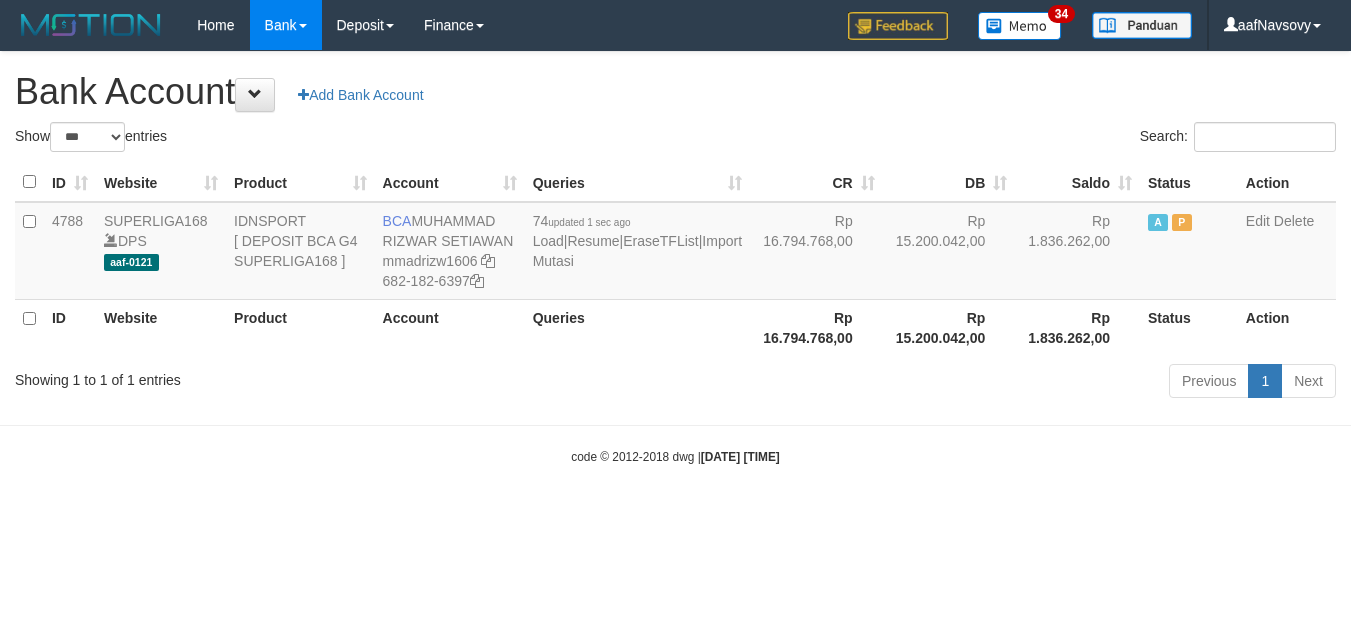 scroll, scrollTop: 0, scrollLeft: 0, axis: both 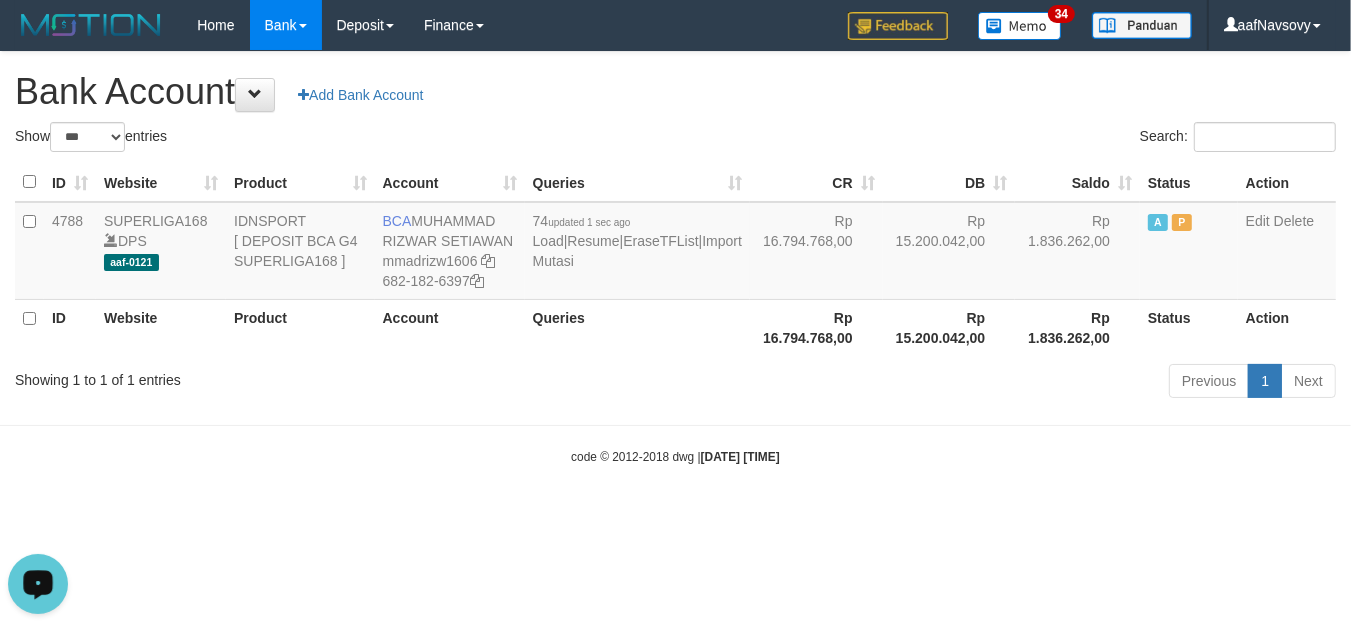 click on "Toggle navigation
Home
Bank
Account List
Load
By Website
Group
[ISPORT]													SUPERLIGA168
By Load Group (DPS)
34" at bounding box center (675, 258) 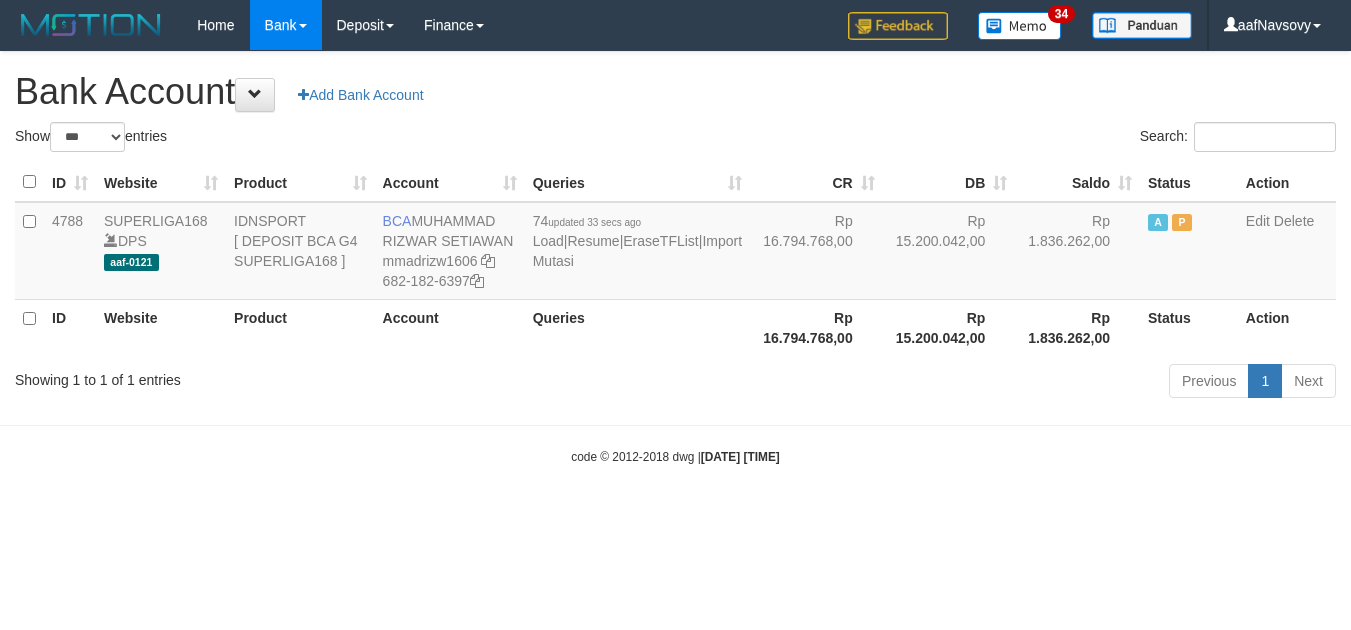 select on "***" 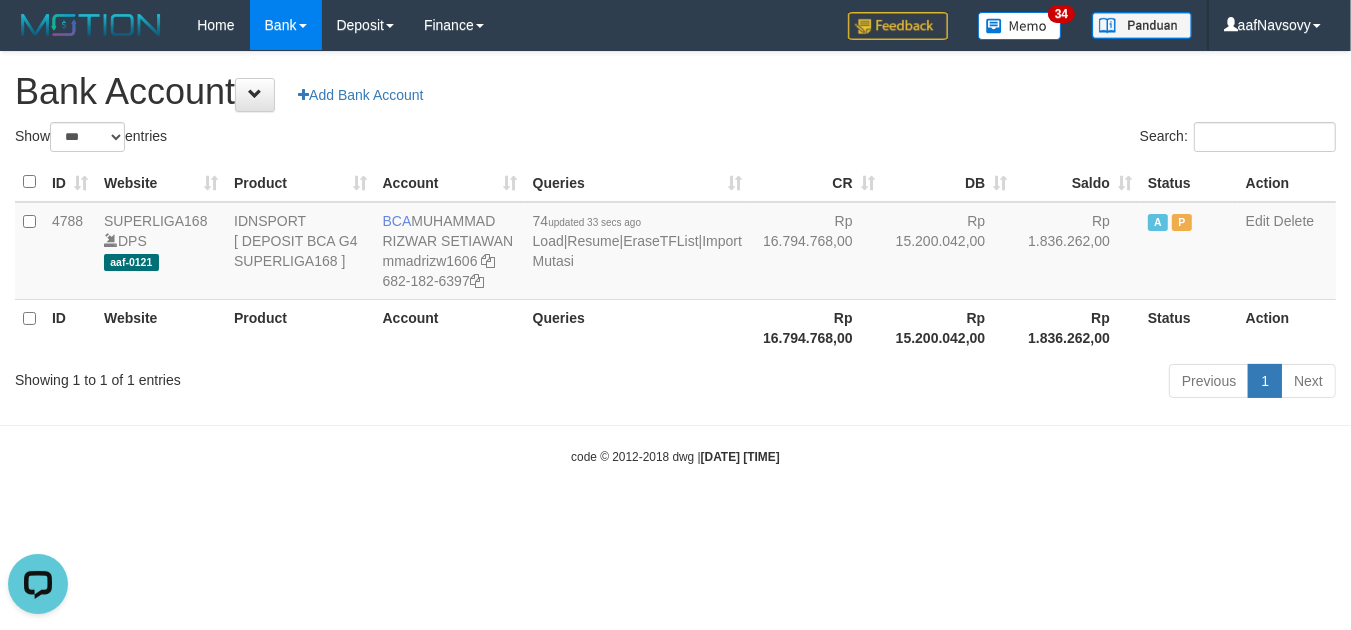 scroll, scrollTop: 0, scrollLeft: 0, axis: both 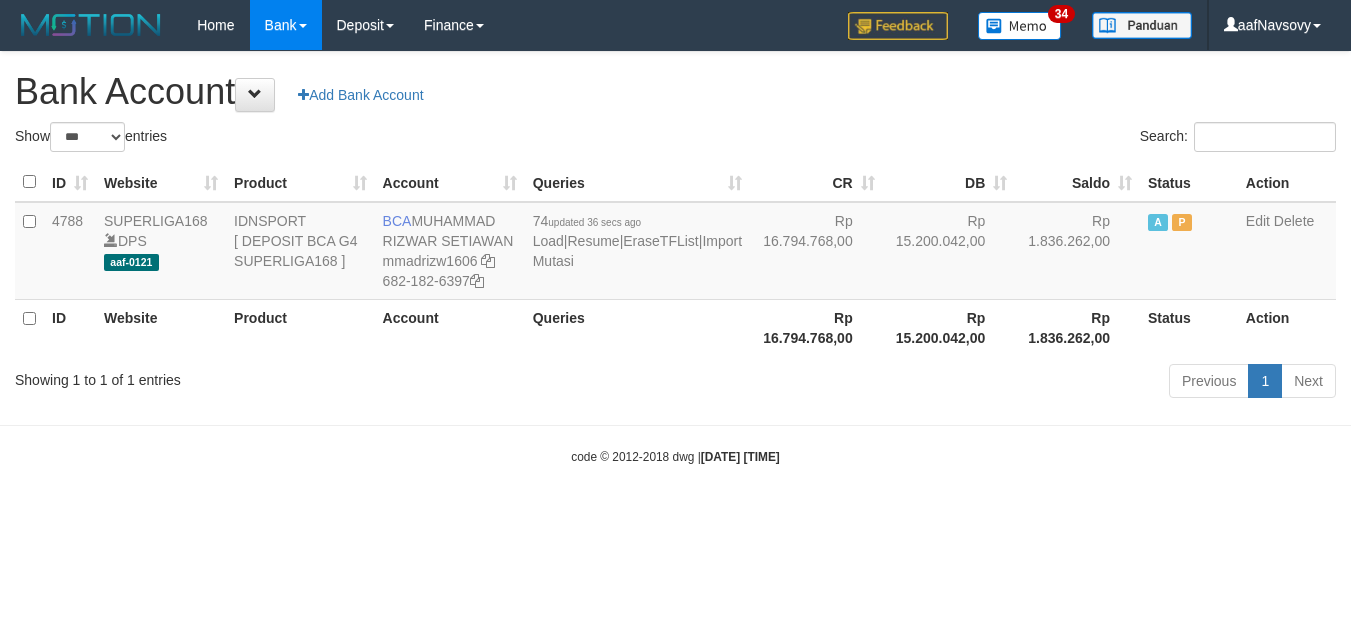 select on "***" 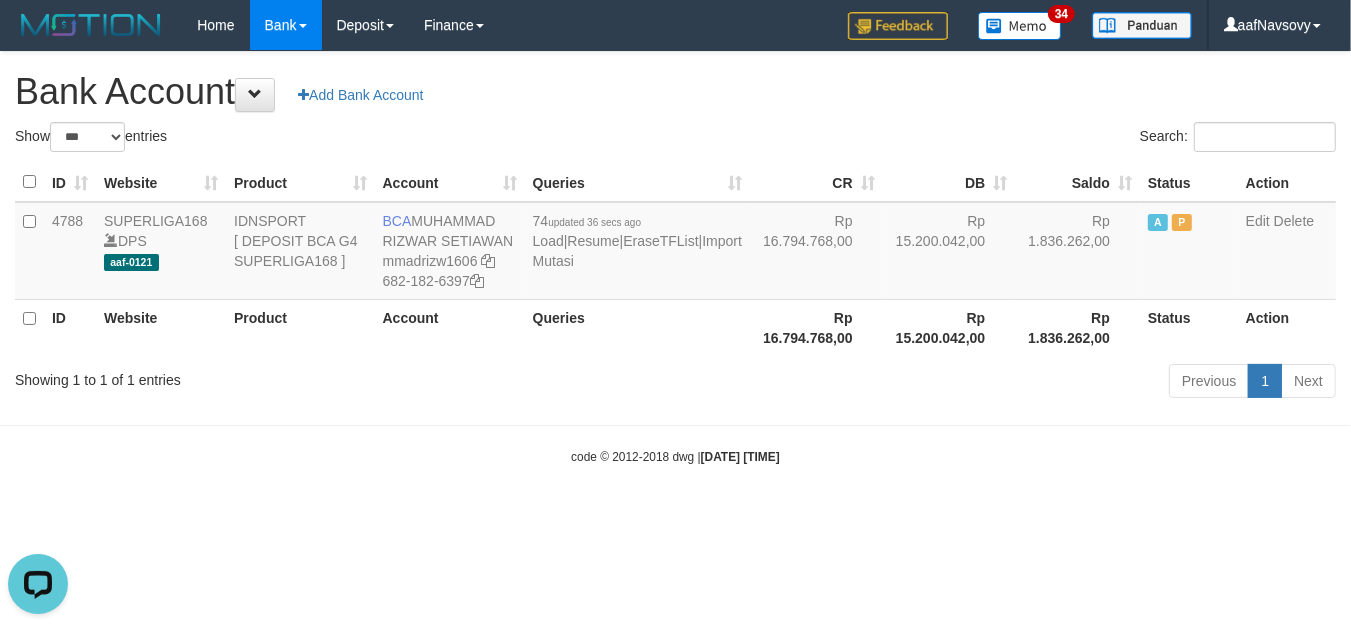 scroll, scrollTop: 0, scrollLeft: 0, axis: both 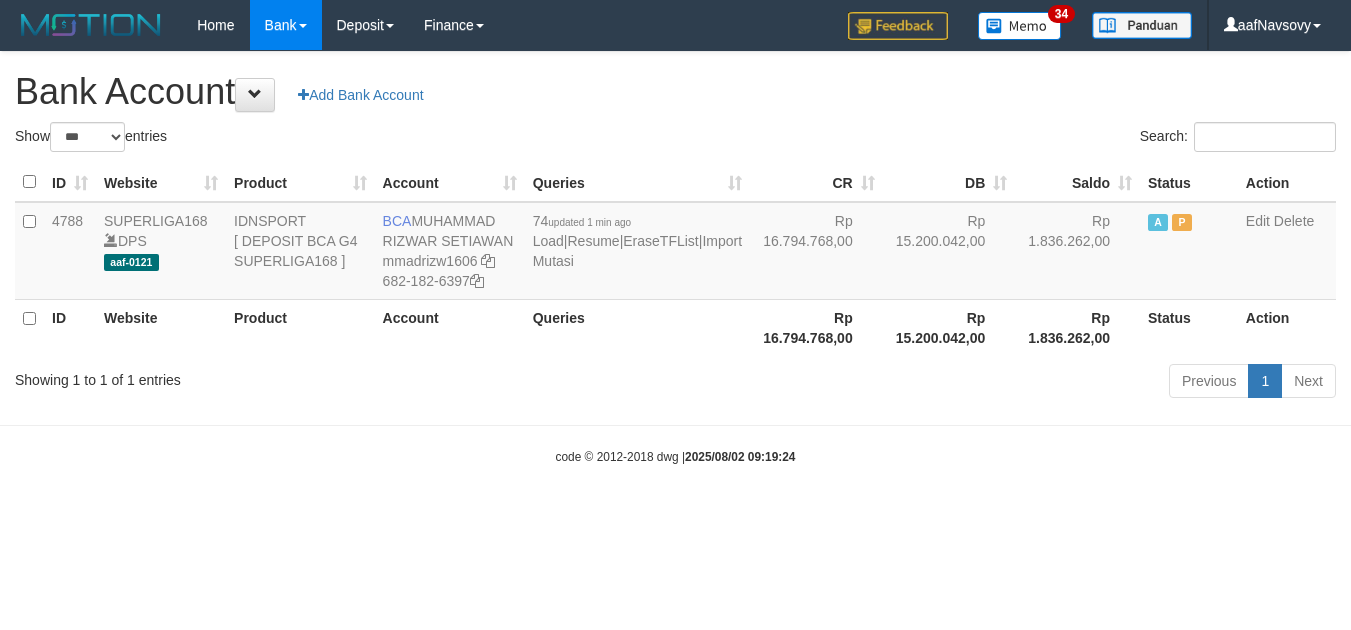 select on "***" 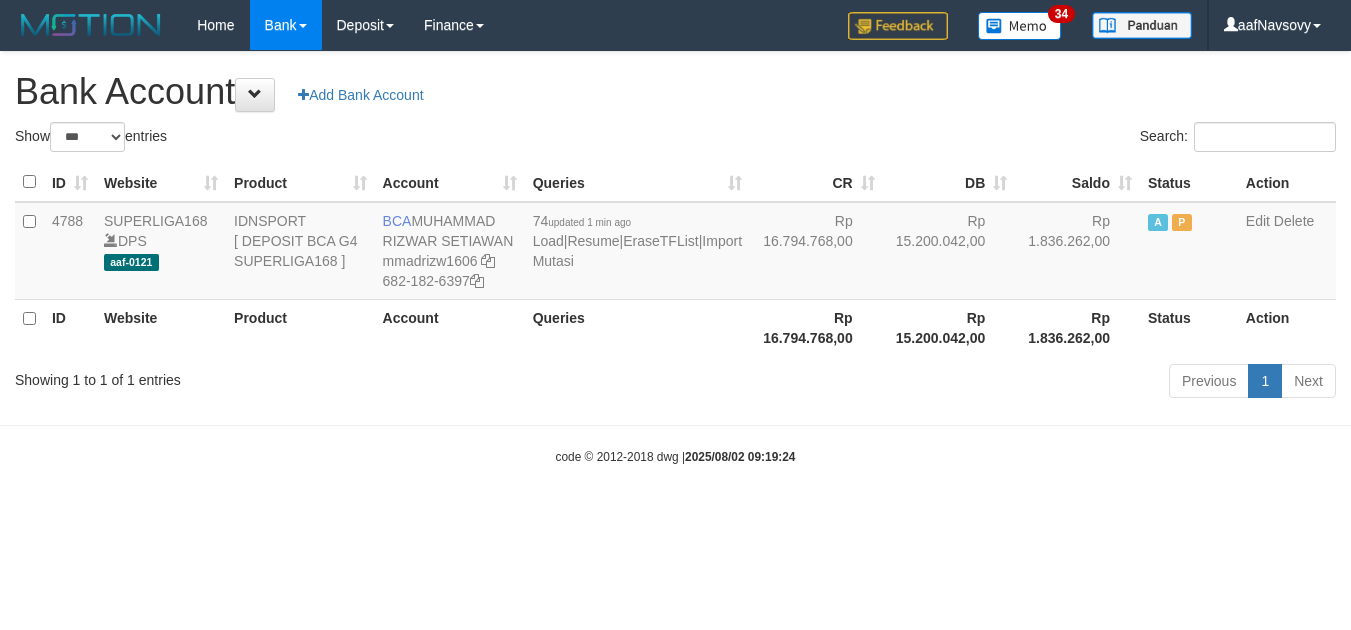 scroll, scrollTop: 0, scrollLeft: 0, axis: both 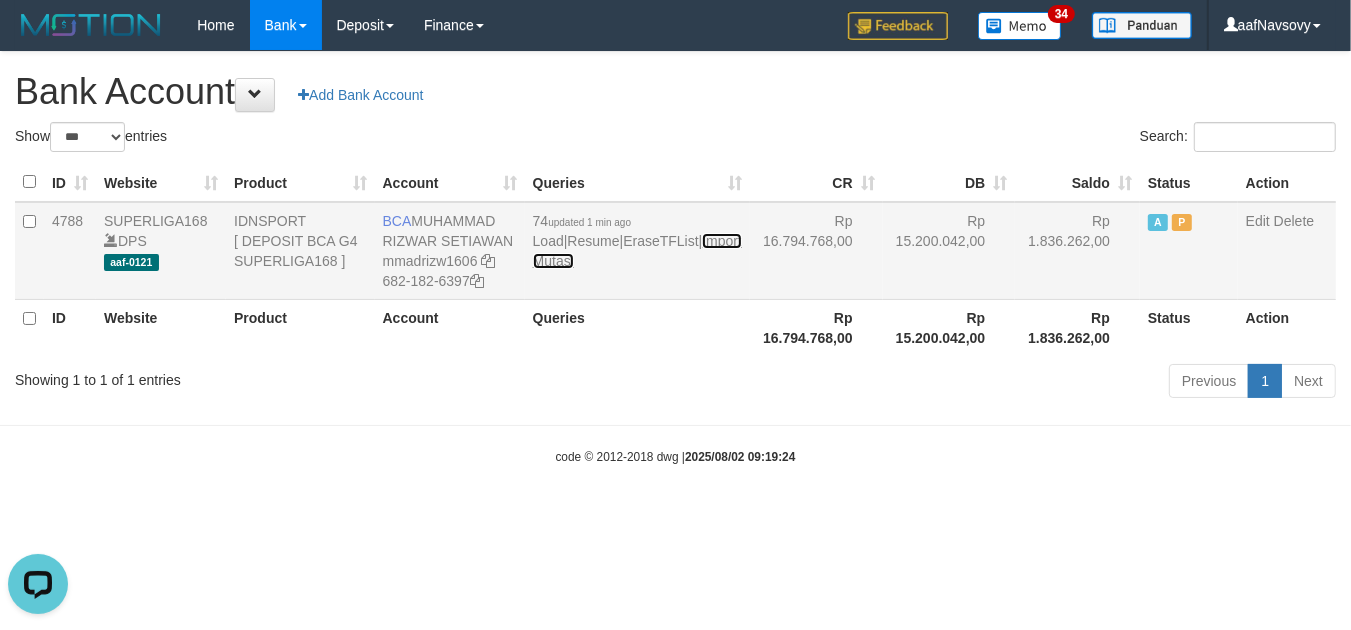 click on "Import Mutasi" at bounding box center (637, 251) 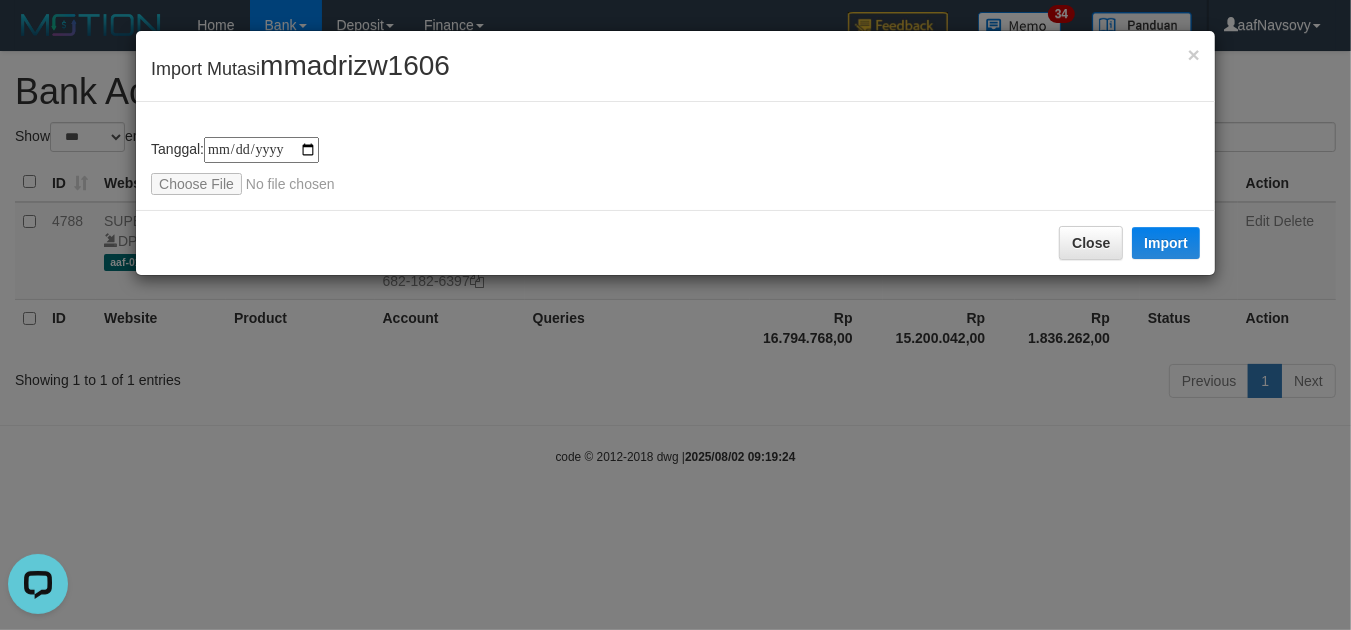 type on "**********" 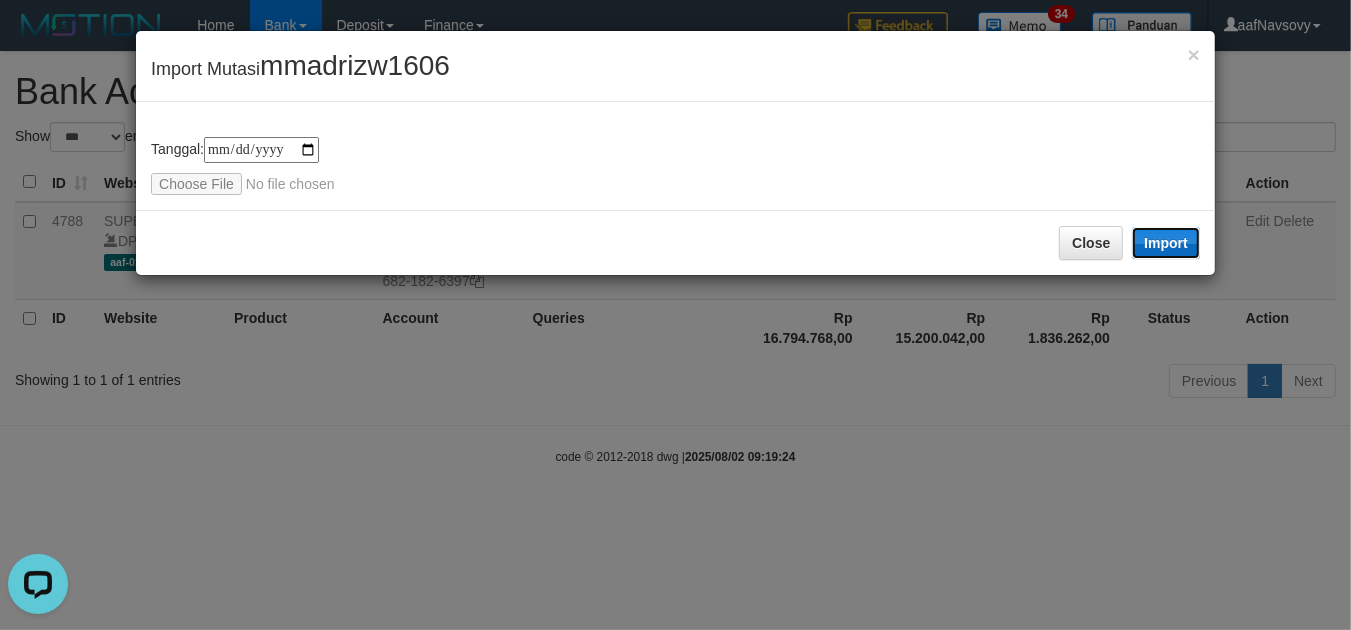 click on "Import" at bounding box center [1166, 243] 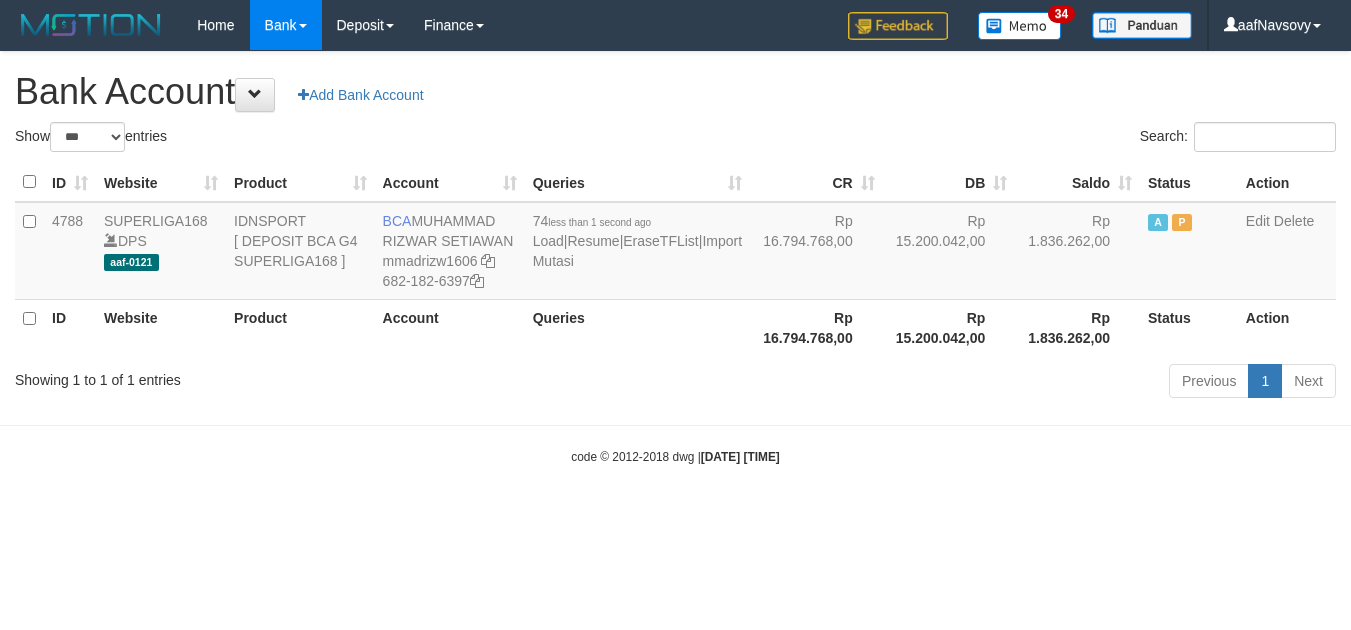 select on "***" 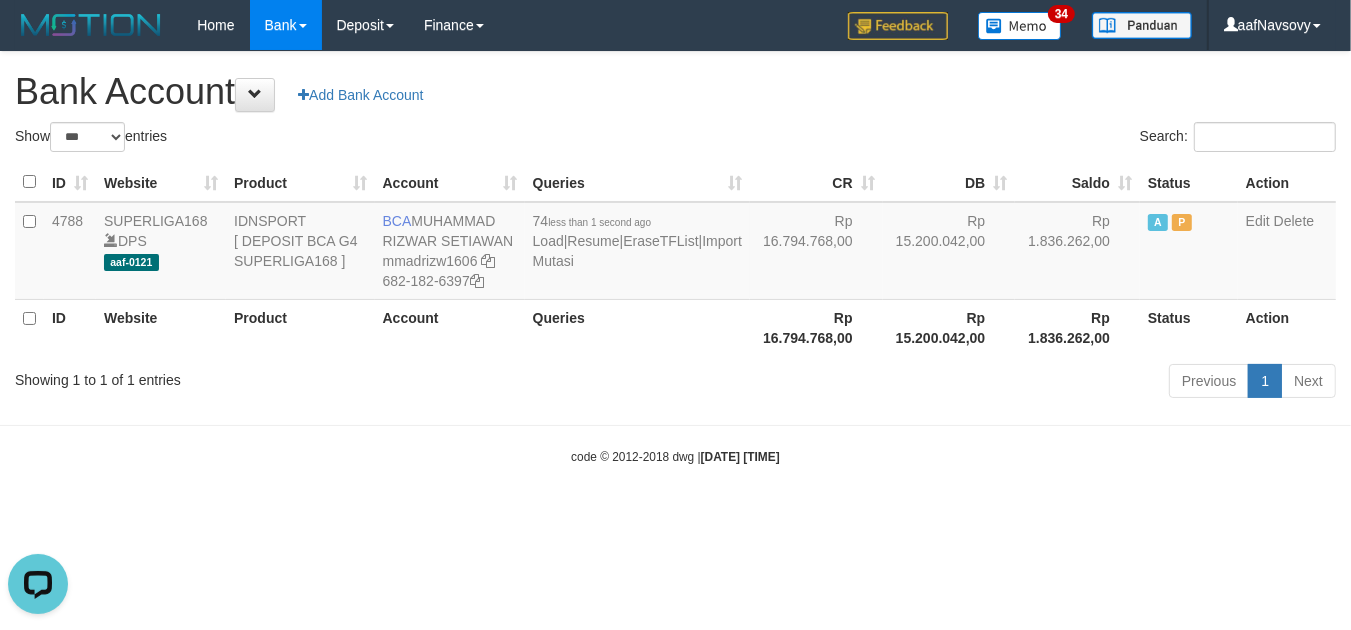 scroll, scrollTop: 0, scrollLeft: 0, axis: both 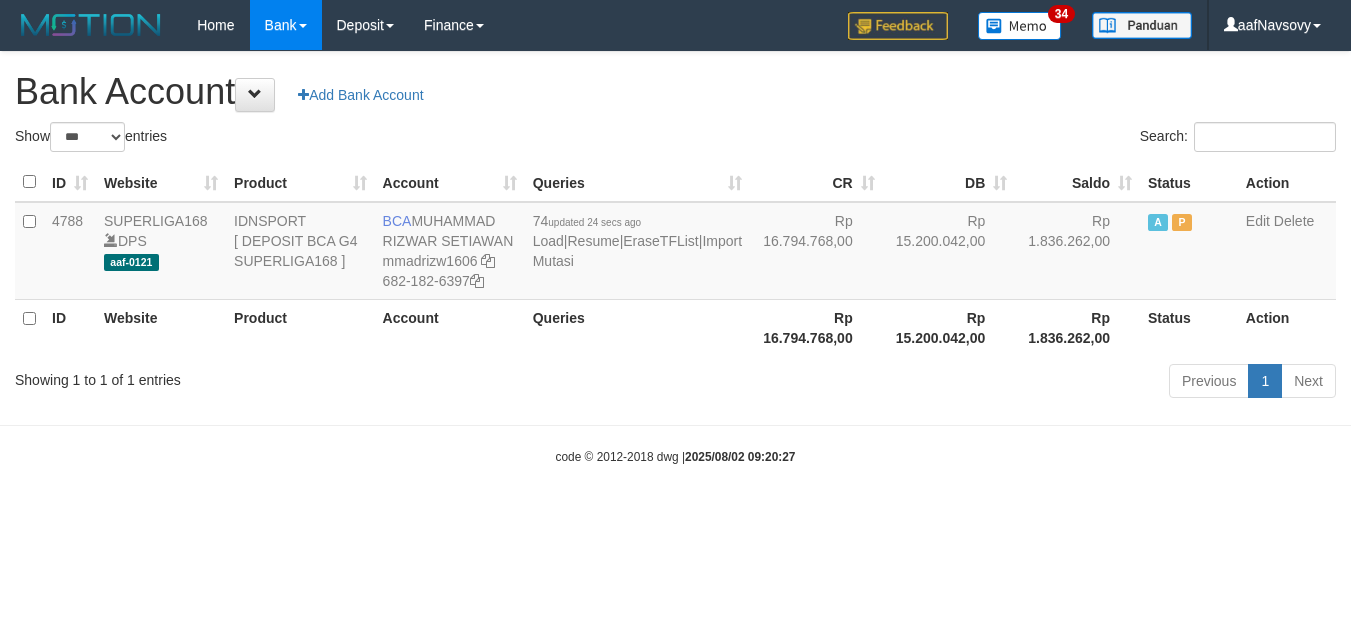 select on "***" 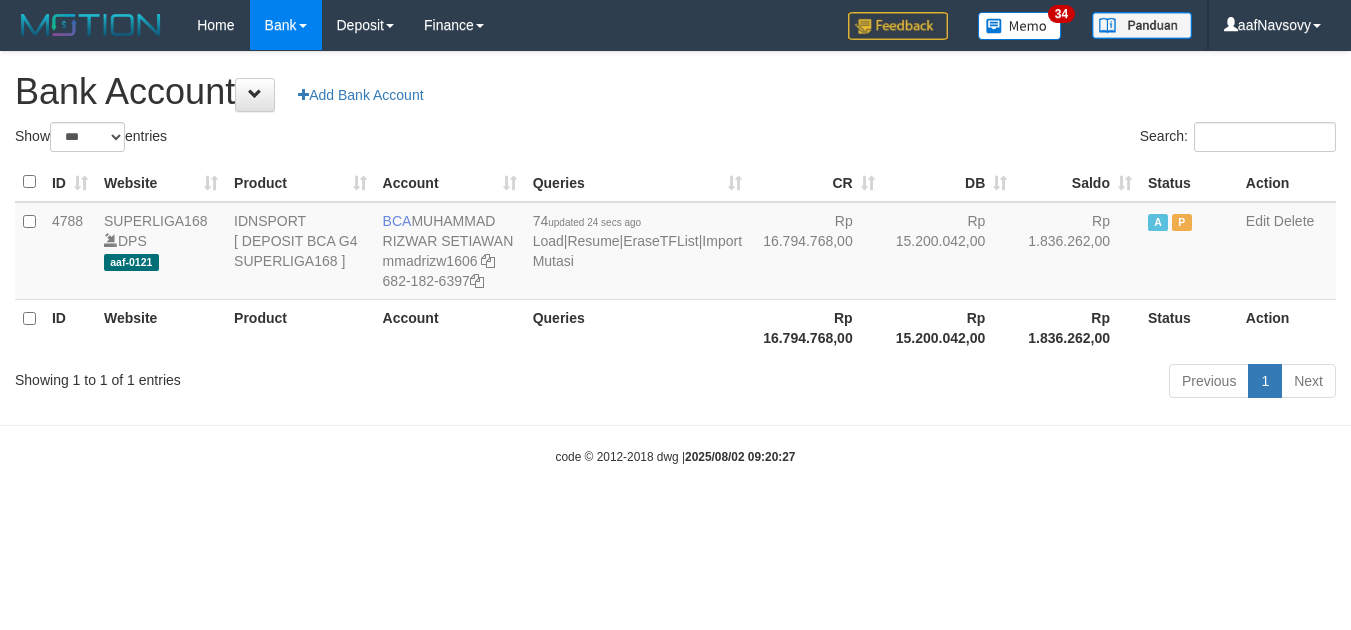 scroll, scrollTop: 0, scrollLeft: 0, axis: both 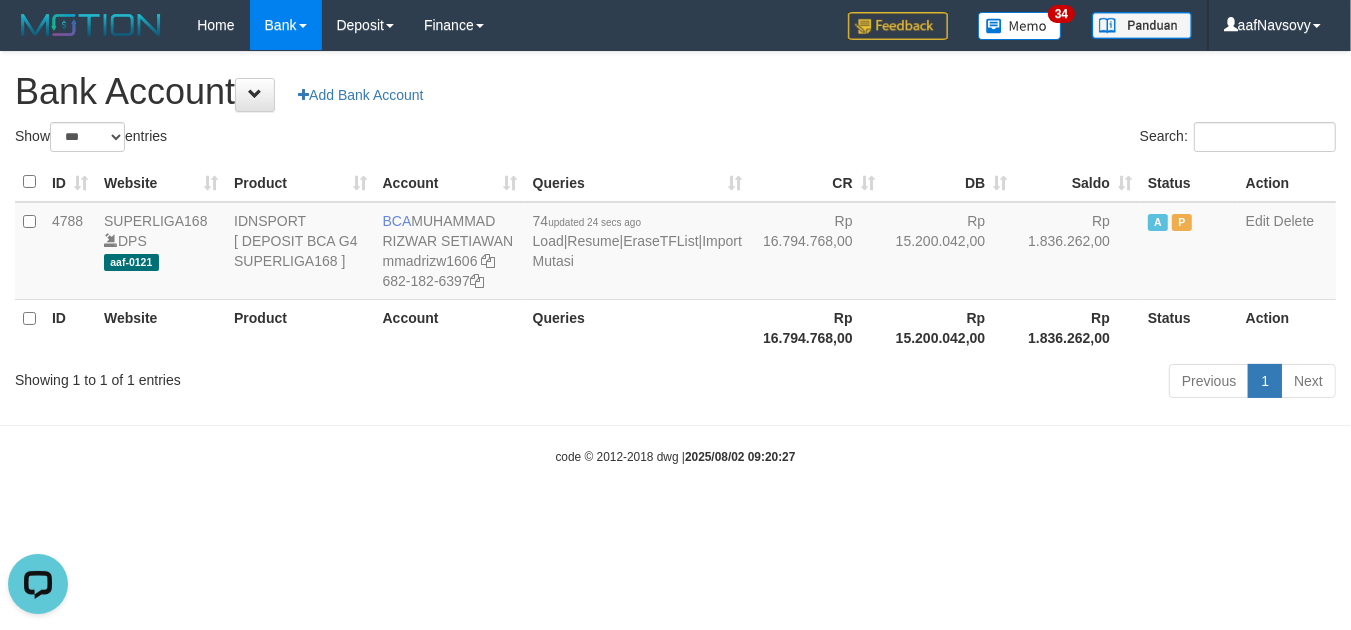 click on "Toggle navigation
Home
Bank
Account List
Load
By Website
Group
[ISPORT]													SUPERLIGA168
By Load Group (DPS)
34" at bounding box center (675, 258) 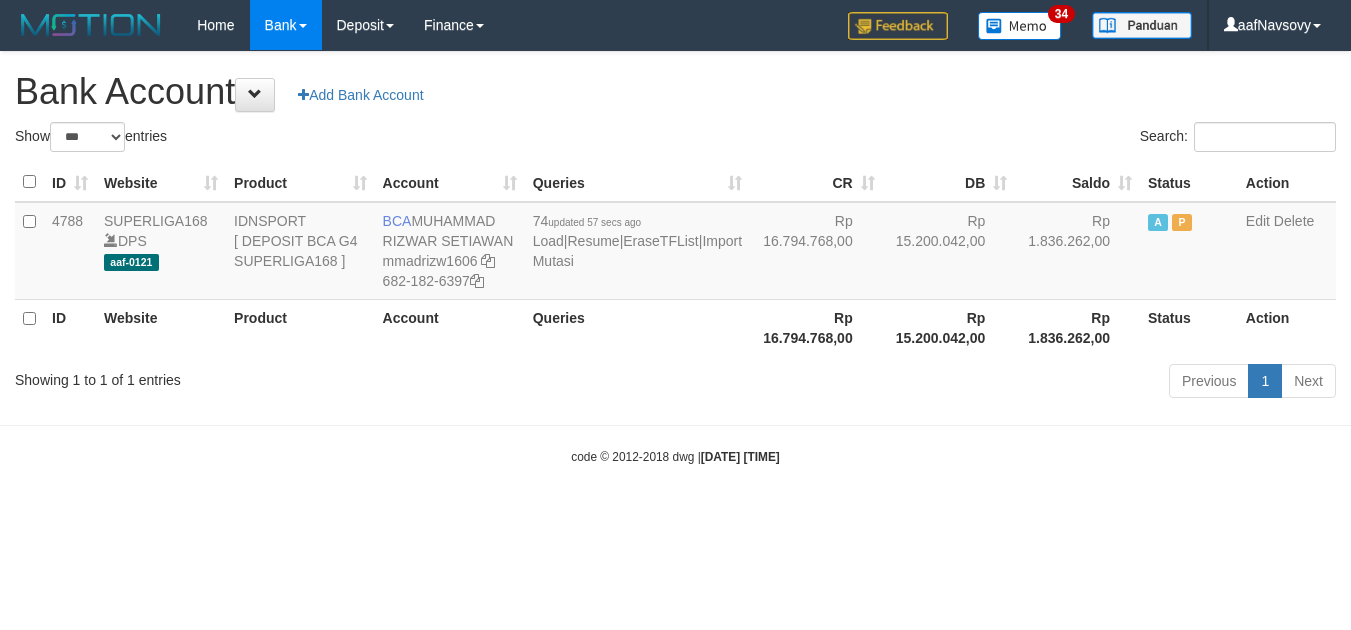 select on "***" 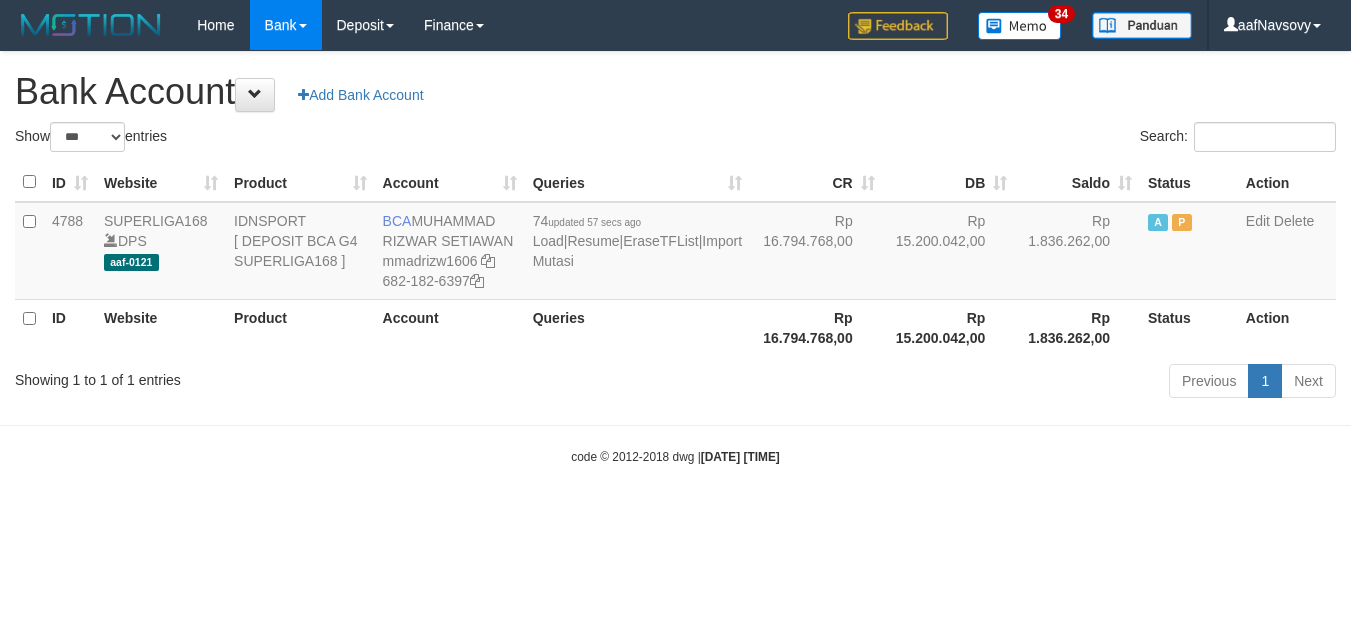 scroll, scrollTop: 0, scrollLeft: 0, axis: both 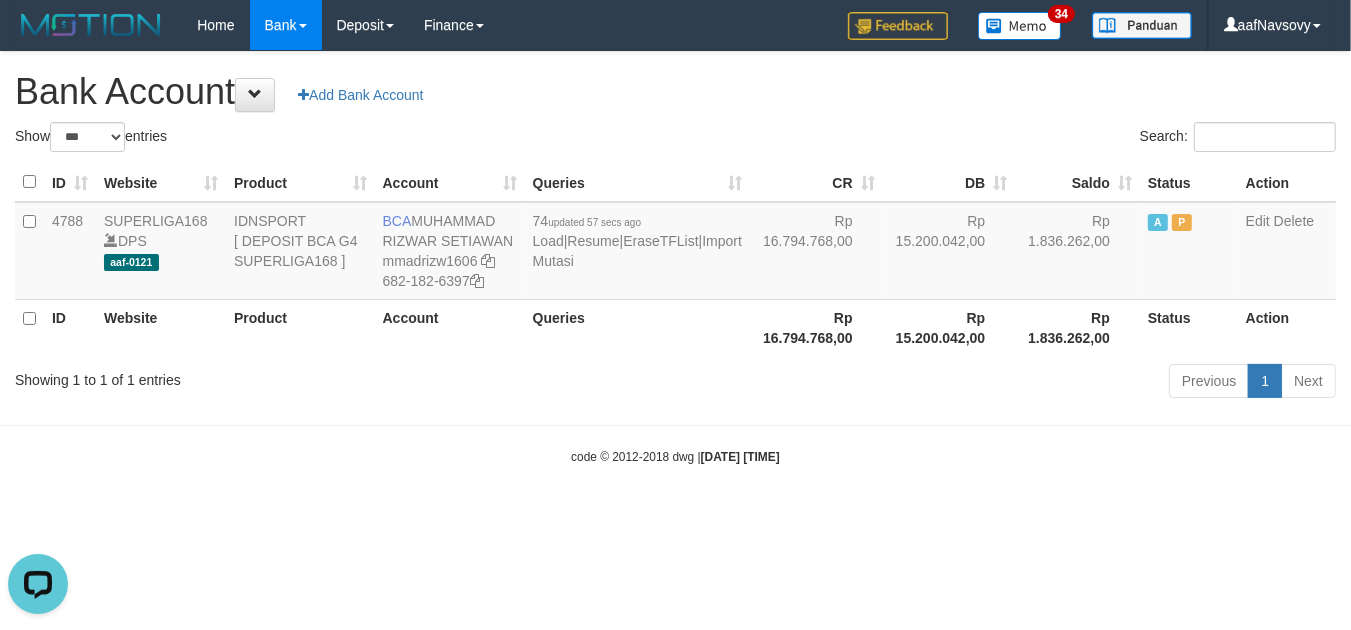 click on "Toggle navigation
Home
Bank
Account List
Load
By Website
Group
[ISPORT]													SUPERLIGA168
By Load Group (DPS)" at bounding box center [675, 258] 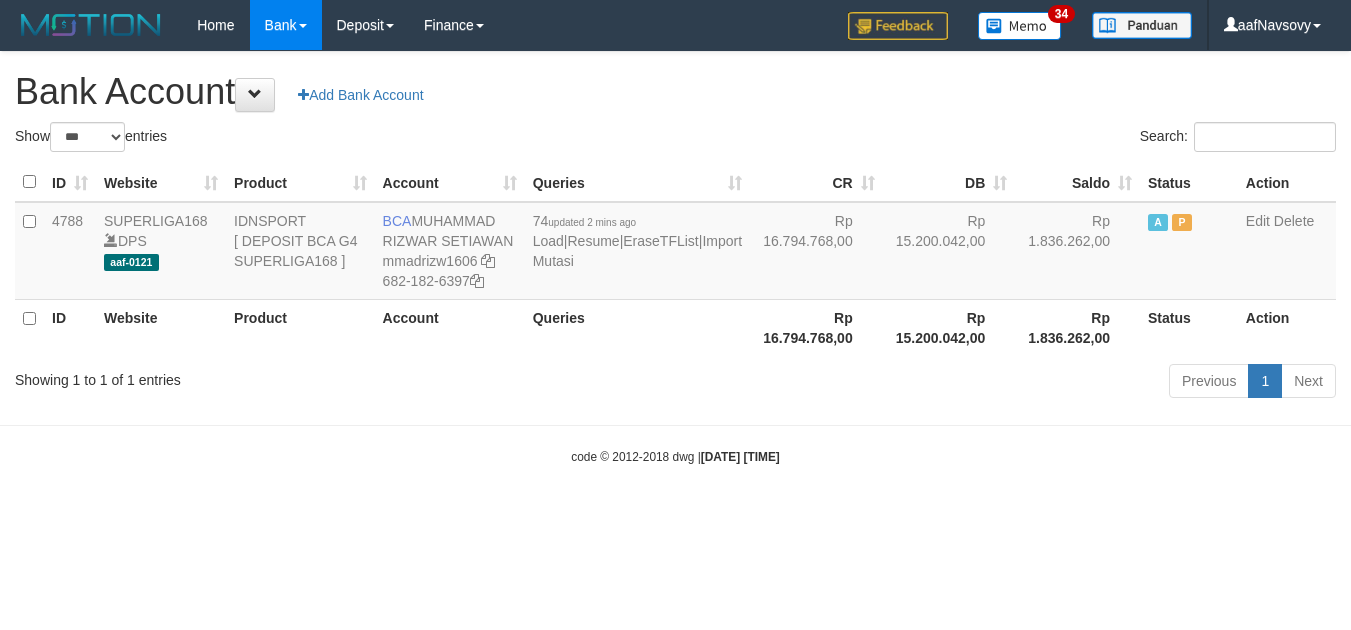 select on "***" 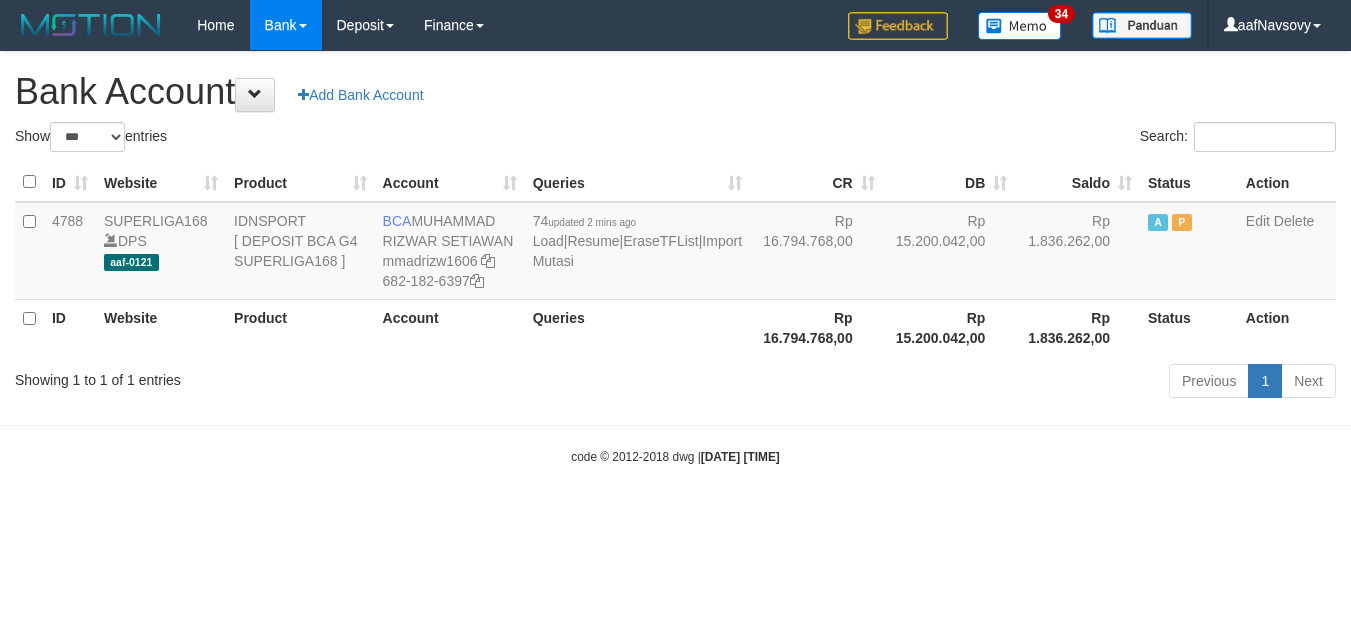 scroll, scrollTop: 0, scrollLeft: 0, axis: both 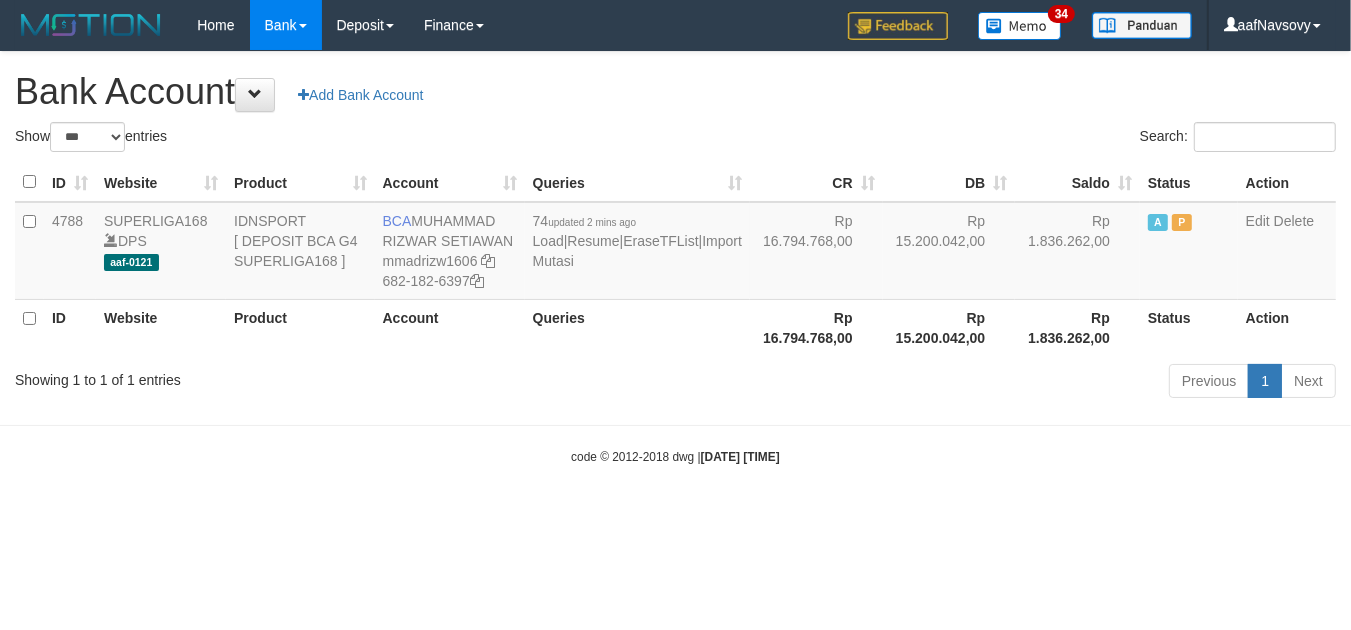 click on "Toggle navigation
Home
Bank
Account List
Load
By Website
Group
[ISPORT]													SUPERLIGA168
By Load Group (DPS)" at bounding box center (675, 258) 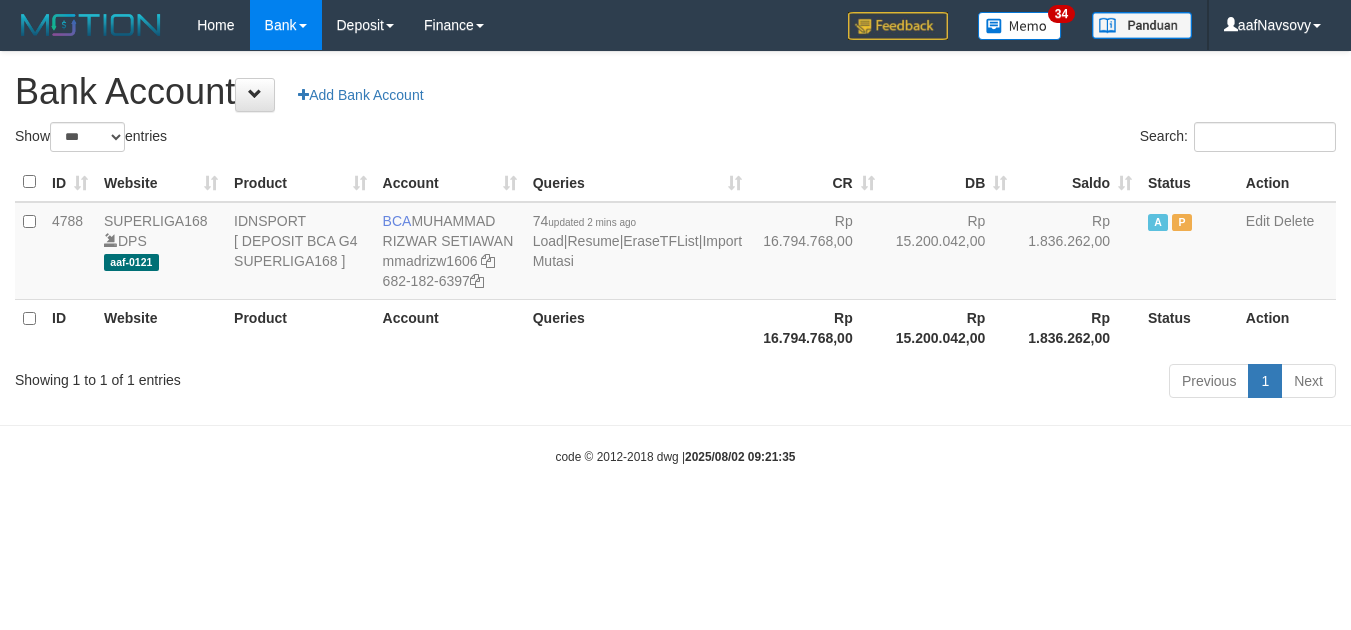 select on "***" 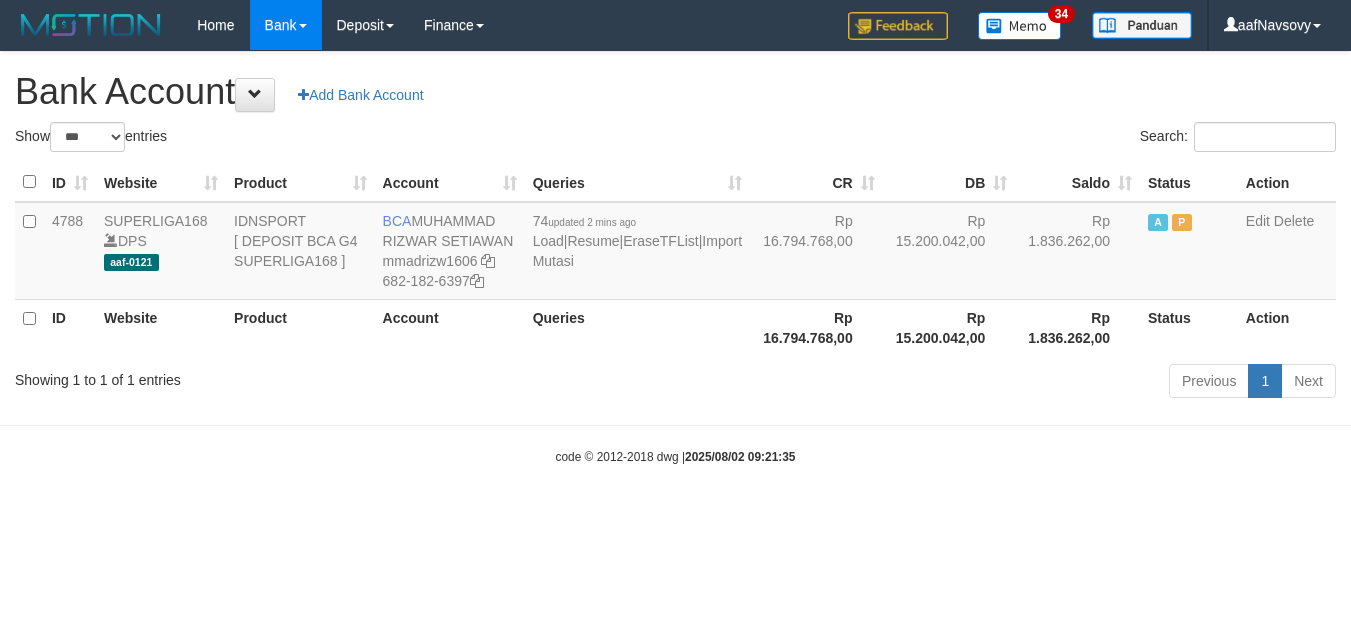 scroll, scrollTop: 0, scrollLeft: 0, axis: both 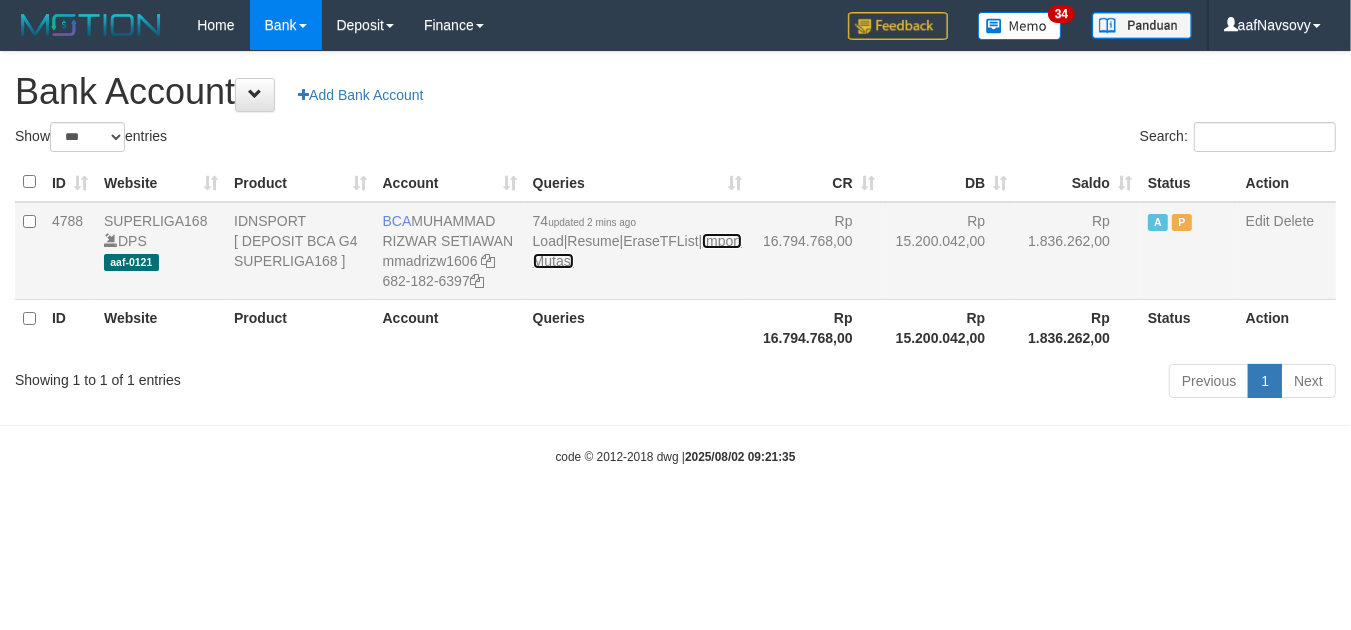 click on "Import Mutasi" at bounding box center (637, 251) 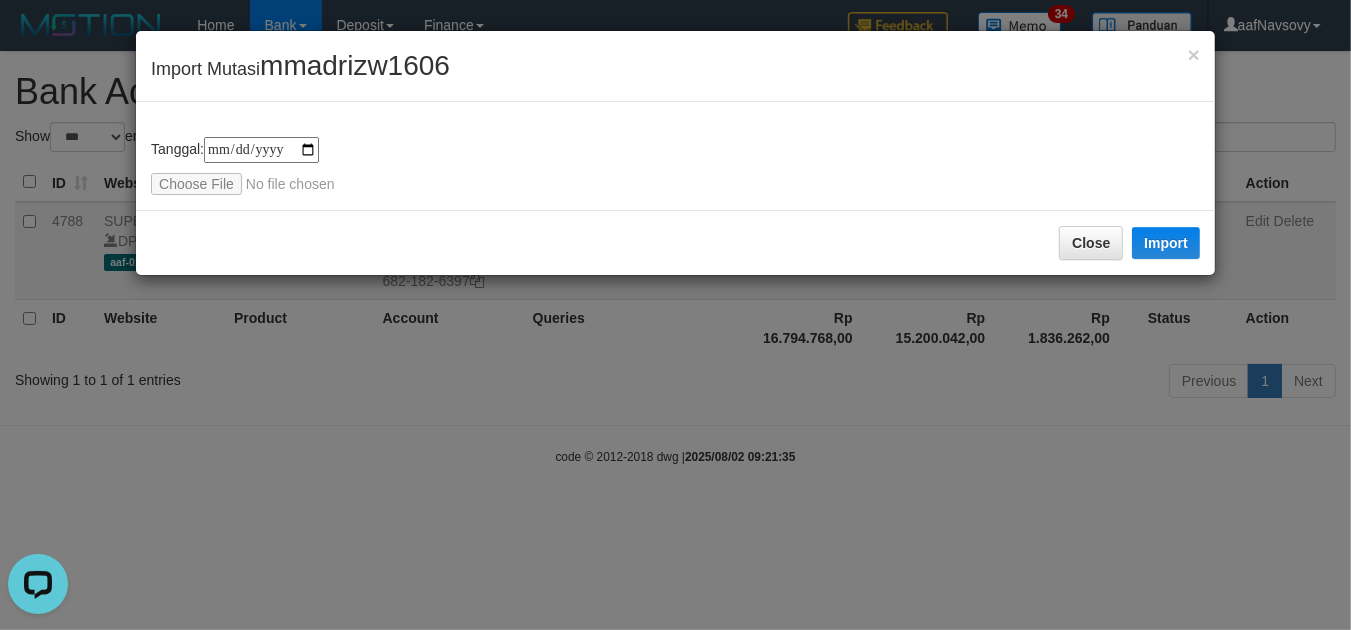 scroll, scrollTop: 0, scrollLeft: 0, axis: both 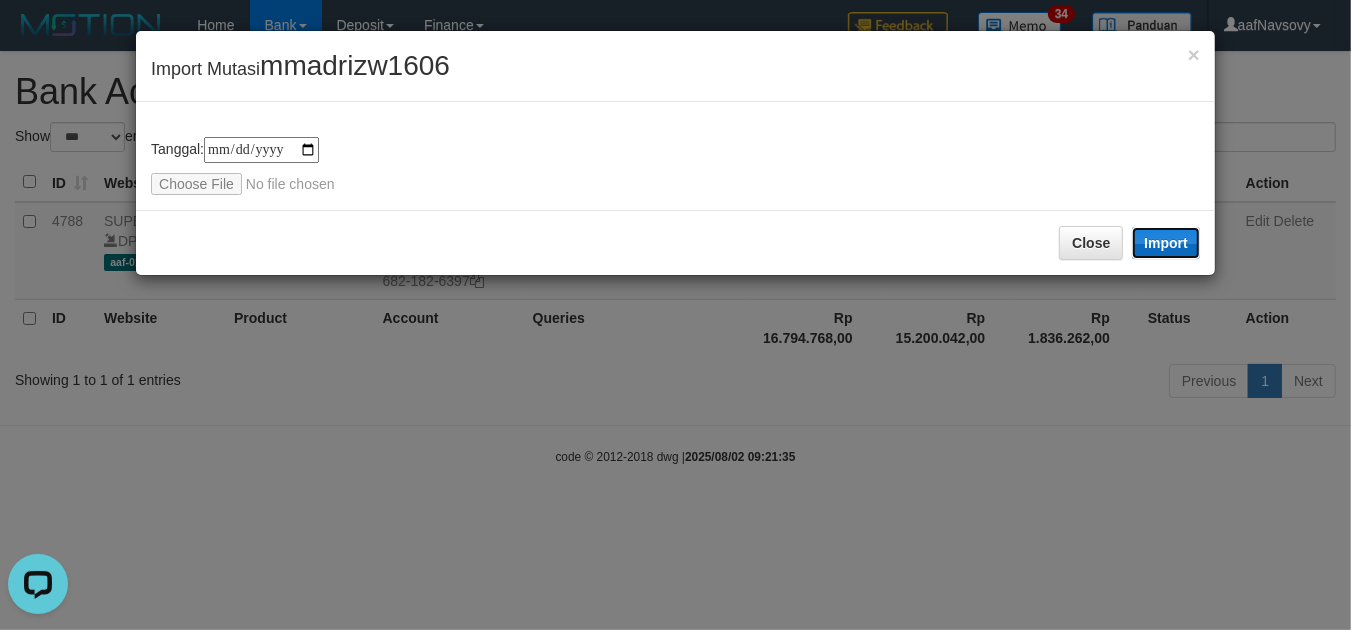 click on "Import" at bounding box center [1166, 243] 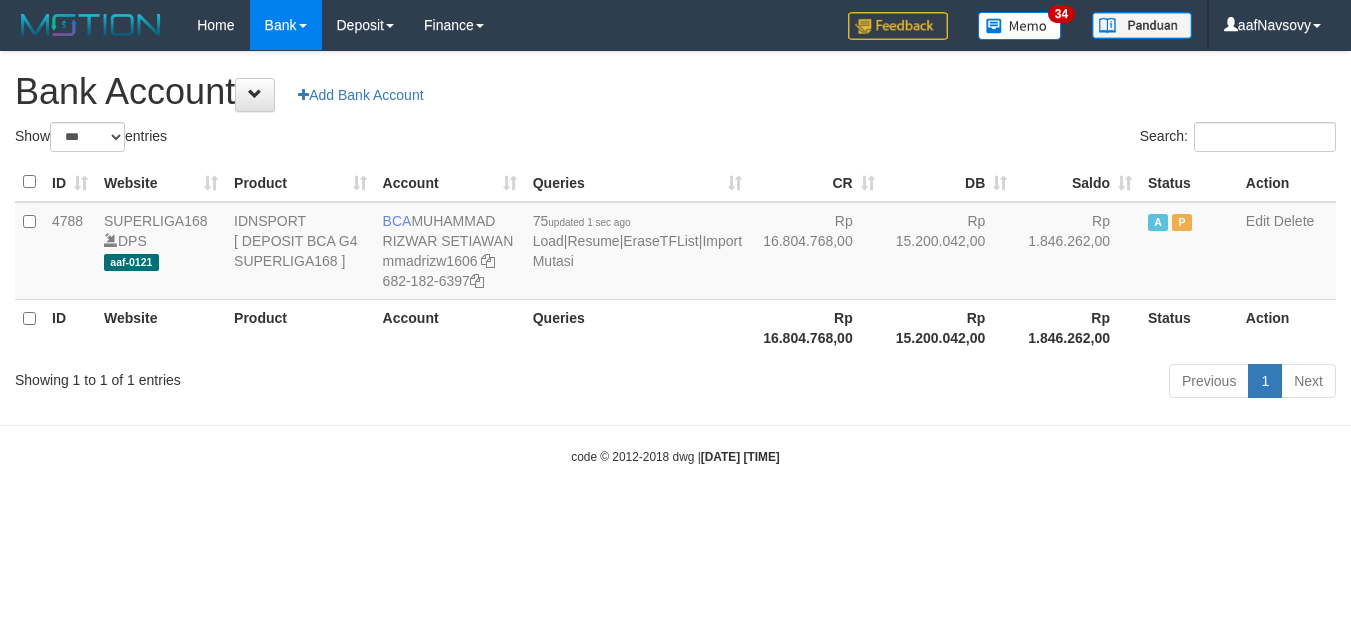 select on "***" 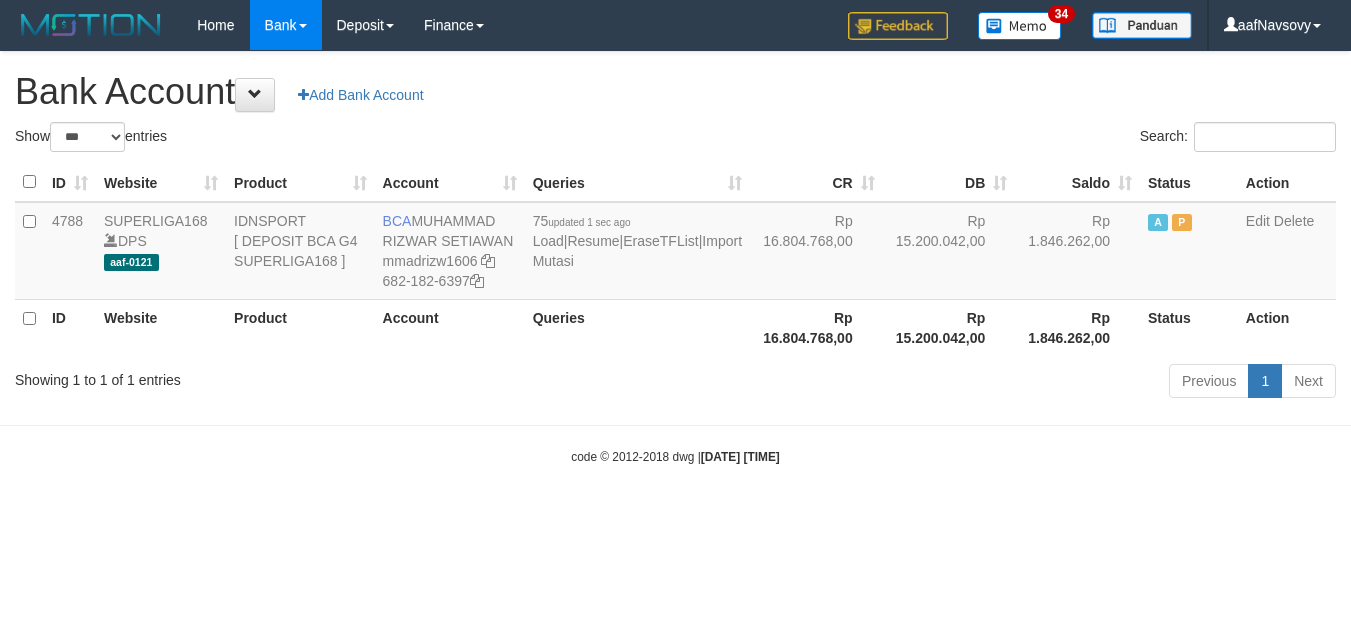 scroll, scrollTop: 0, scrollLeft: 0, axis: both 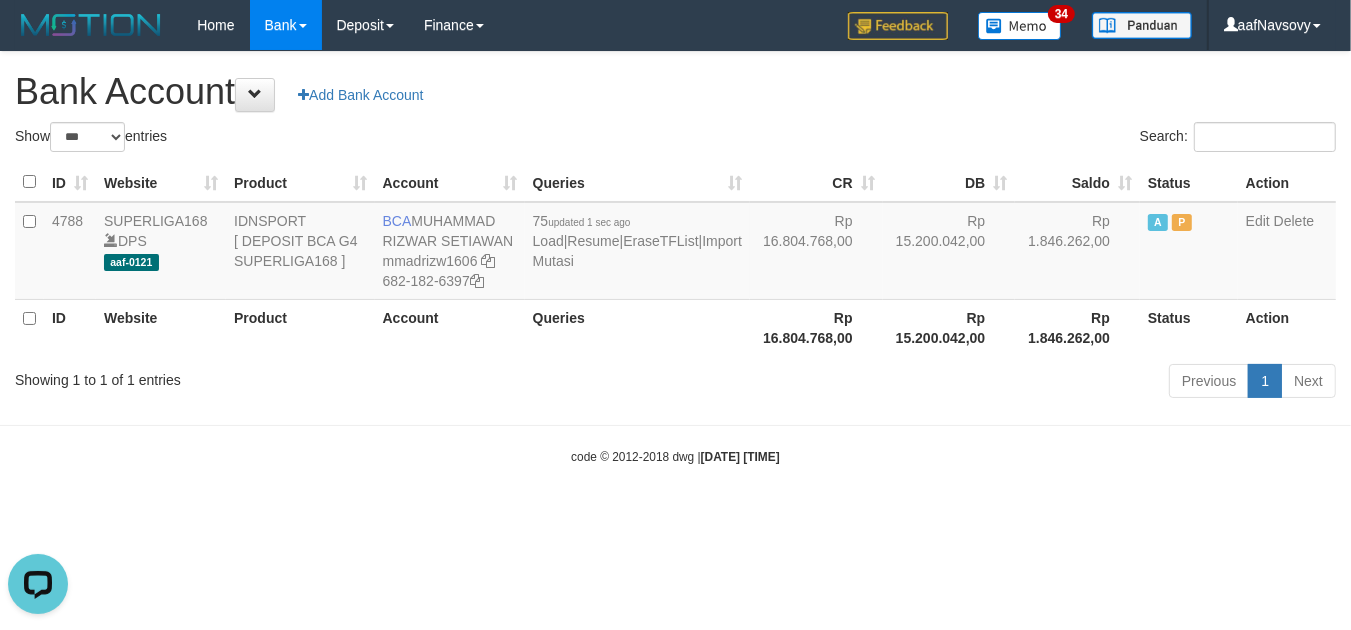 click on "Toggle navigation
Home
Bank
Account List
Load
By Website
Group
[ISPORT]													SUPERLIGA168
By Load Group (DPS)
34" at bounding box center [675, 258] 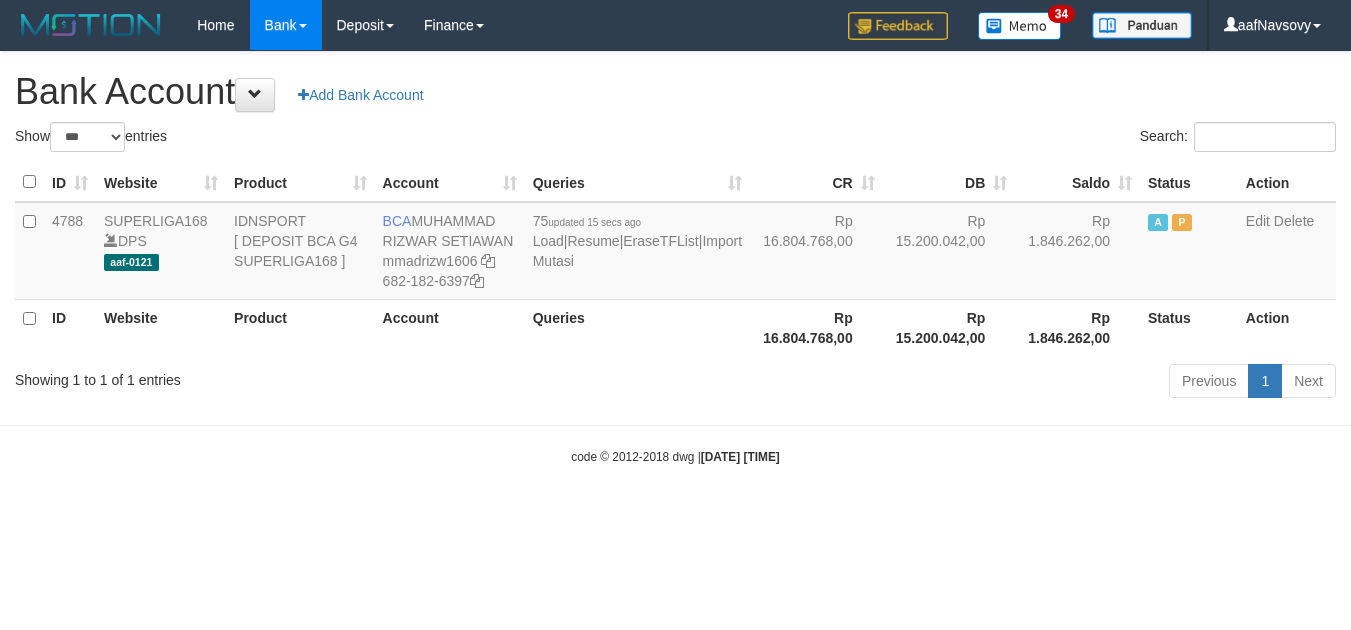 select on "***" 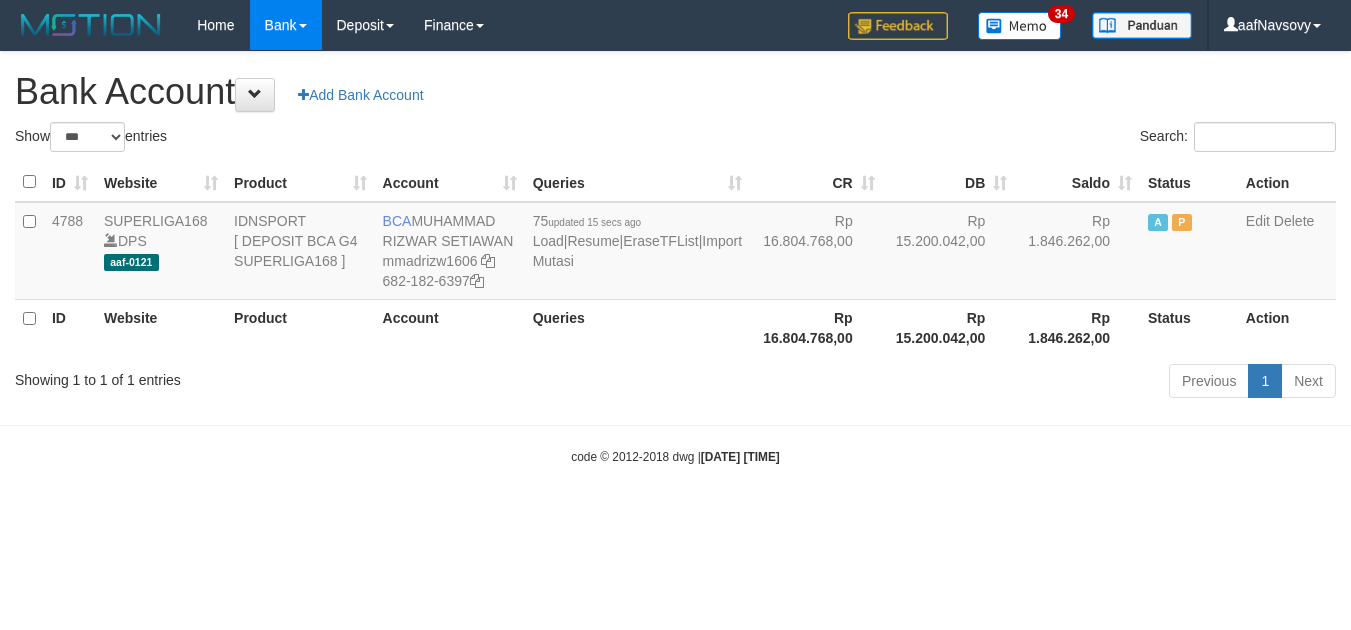 scroll, scrollTop: 0, scrollLeft: 0, axis: both 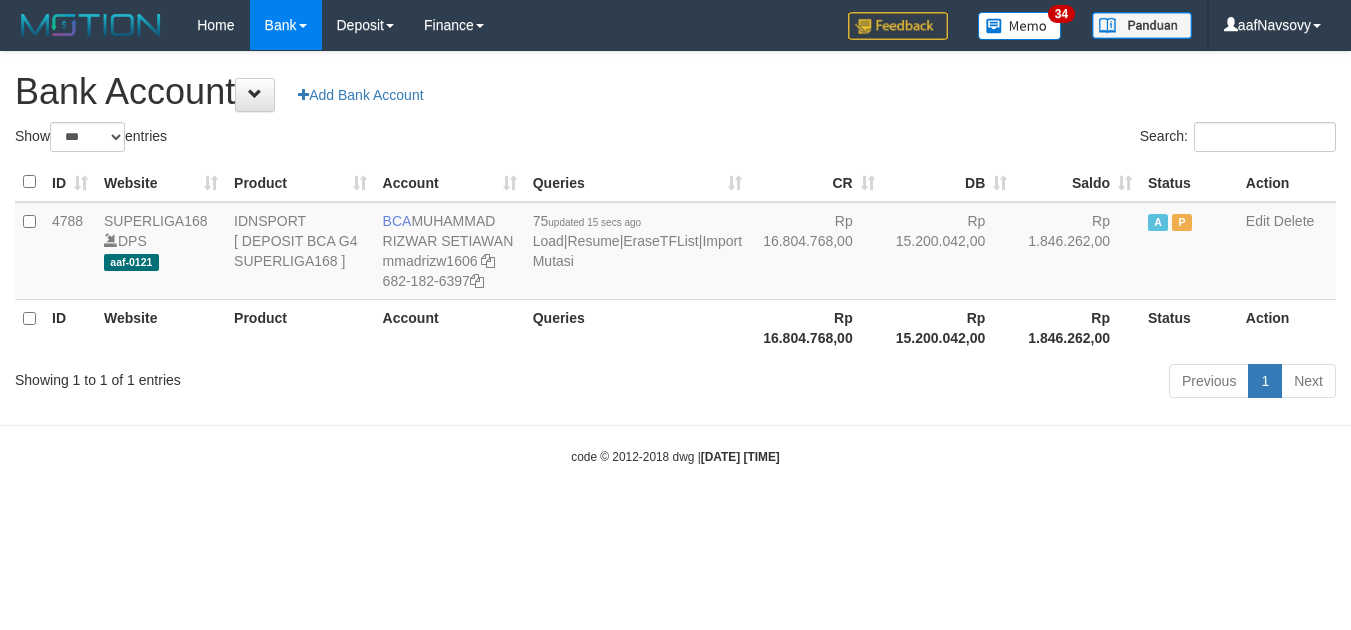 select on "***" 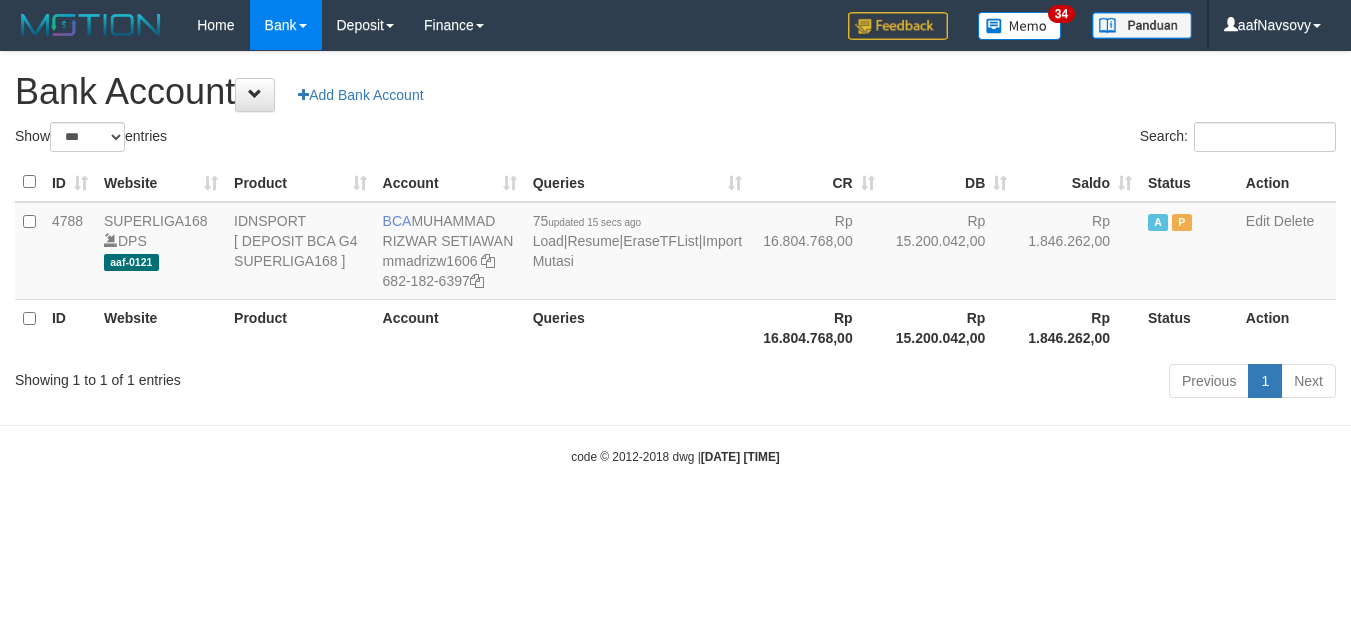 scroll, scrollTop: 0, scrollLeft: 0, axis: both 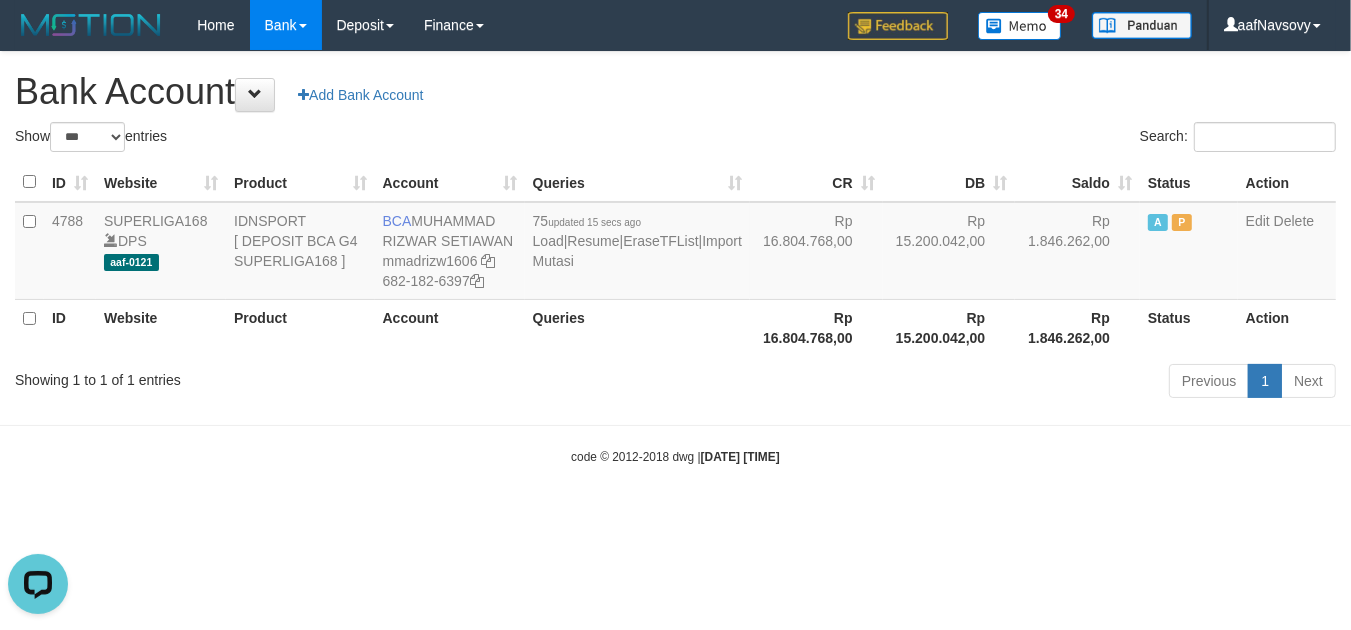 click on "Toggle navigation
Home
Bank
Account List
Load
By Website
Group
[ISPORT]													SUPERLIGA168
By Load Group (DPS)
34" at bounding box center (675, 258) 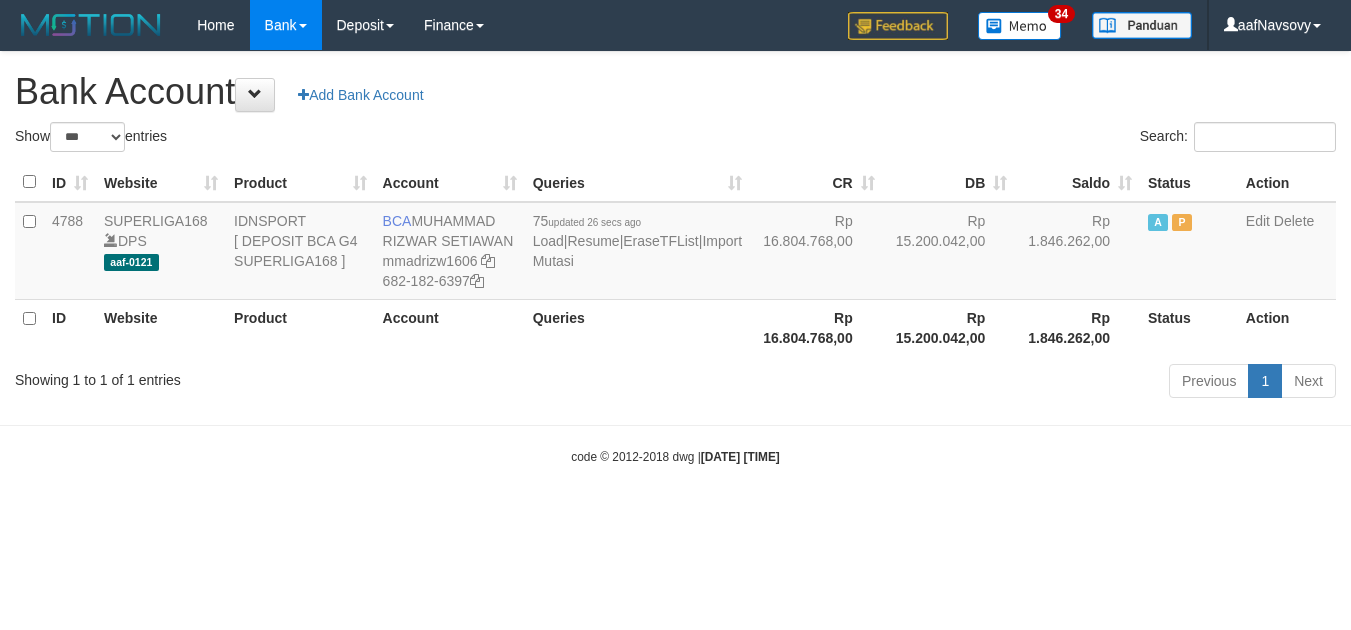 select on "***" 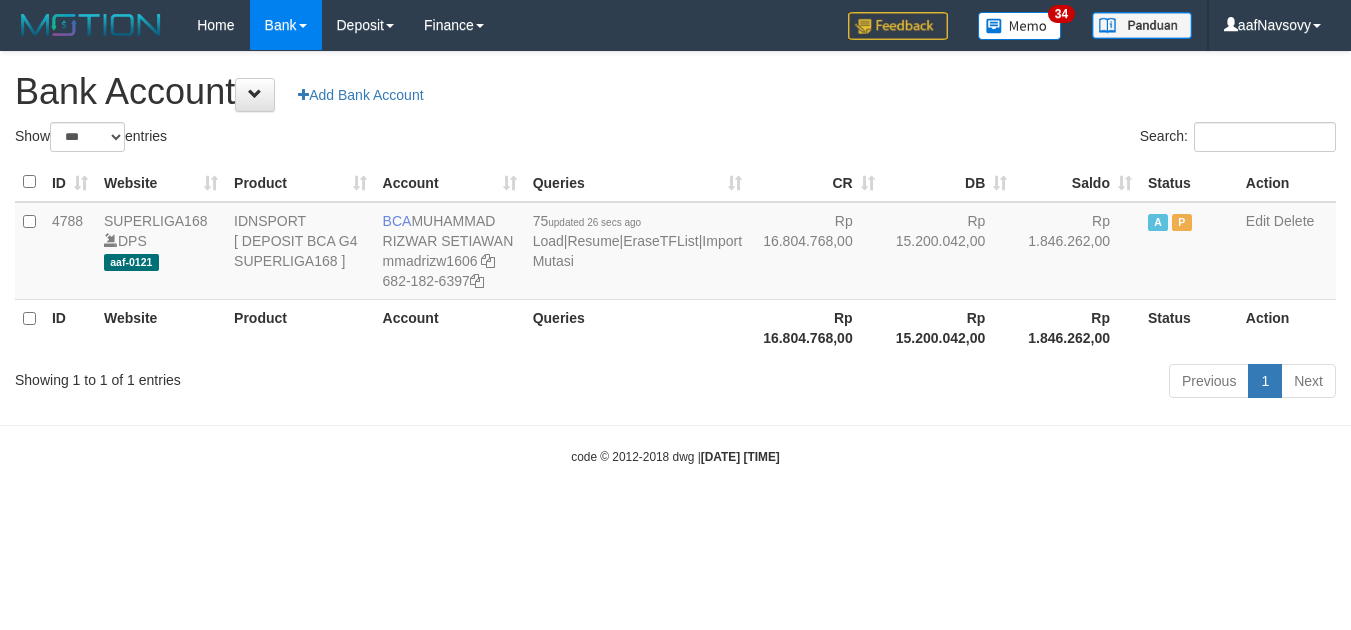 scroll, scrollTop: 0, scrollLeft: 0, axis: both 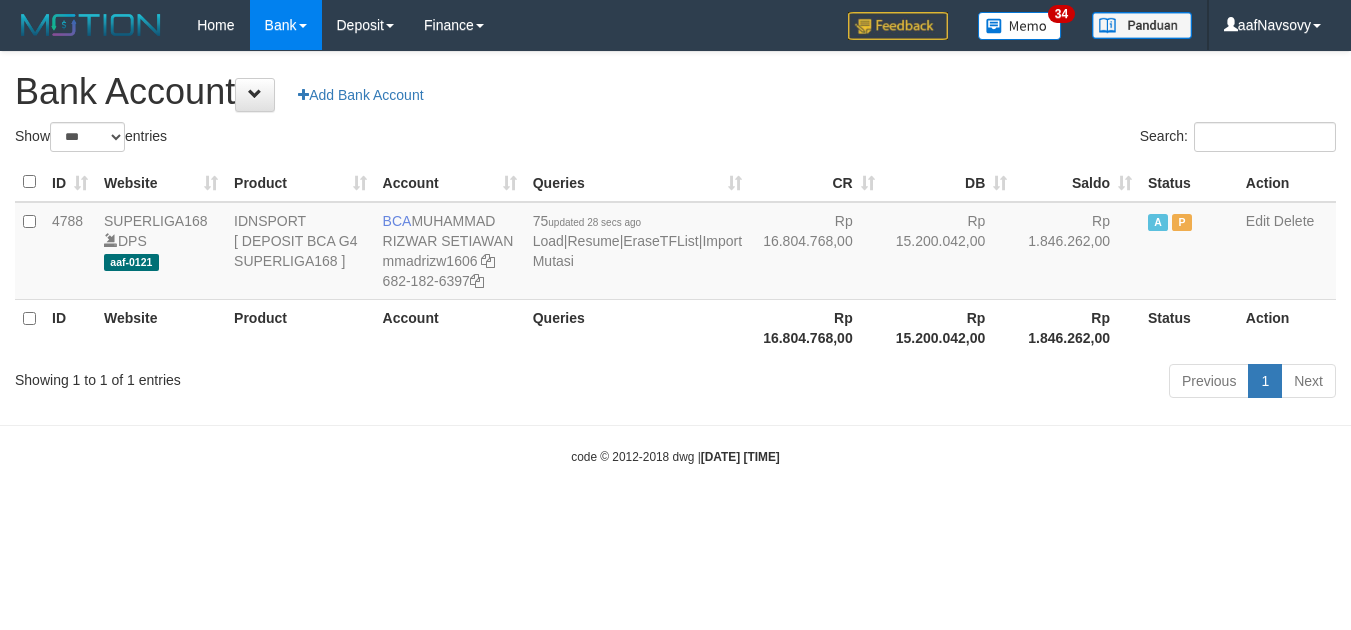 select on "***" 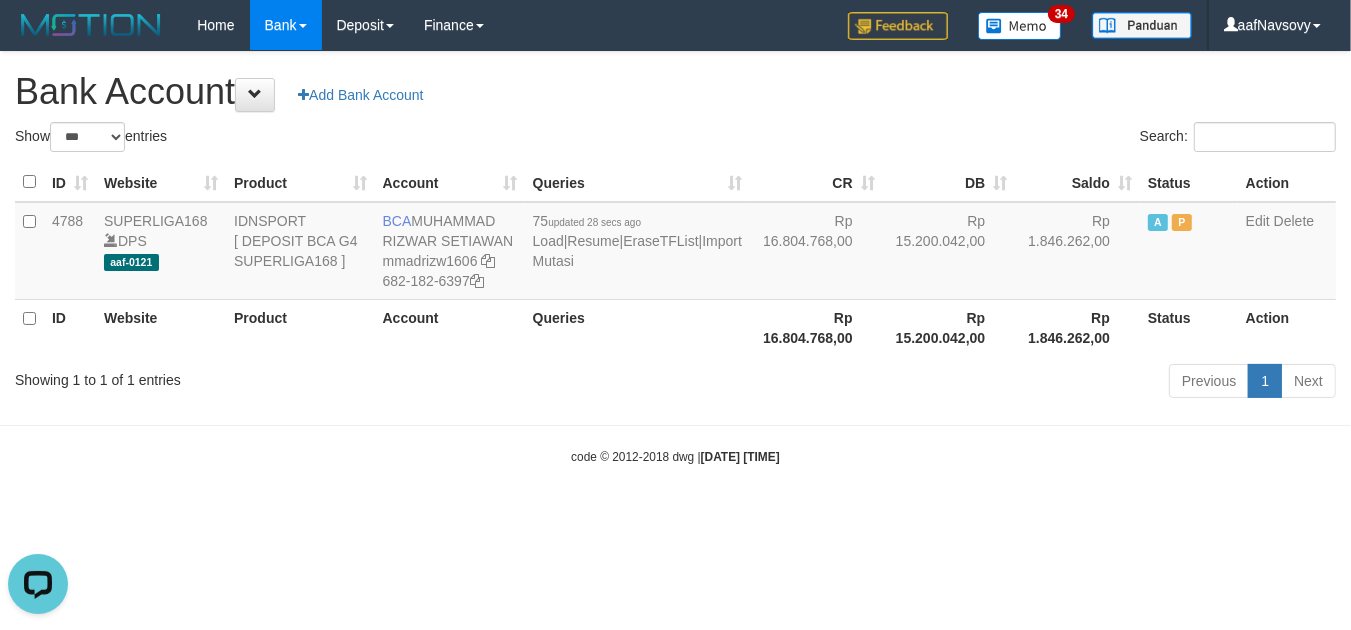 scroll, scrollTop: 0, scrollLeft: 0, axis: both 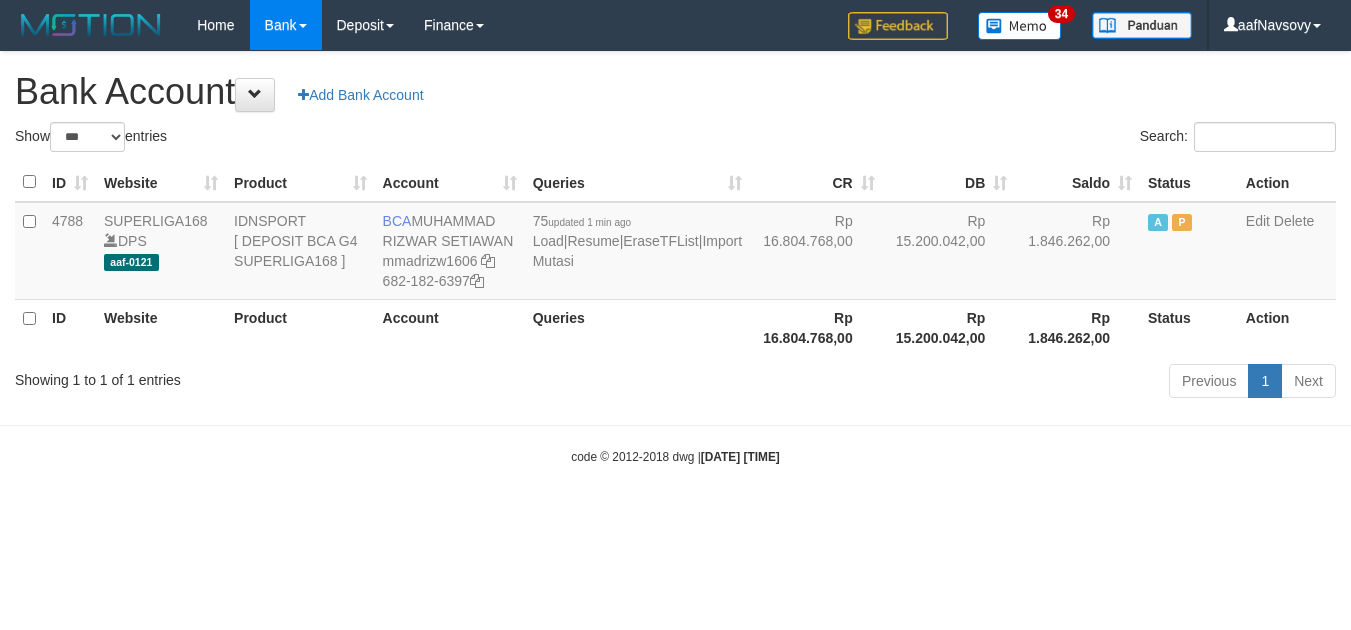 select on "***" 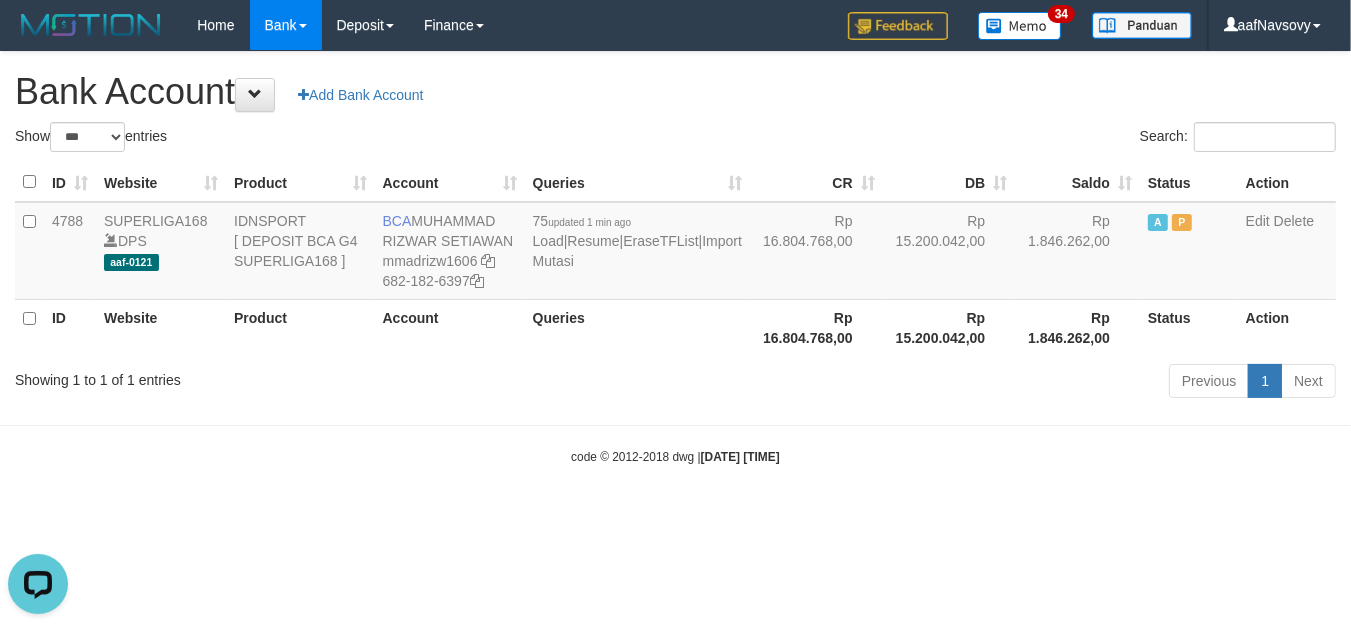 scroll, scrollTop: 0, scrollLeft: 0, axis: both 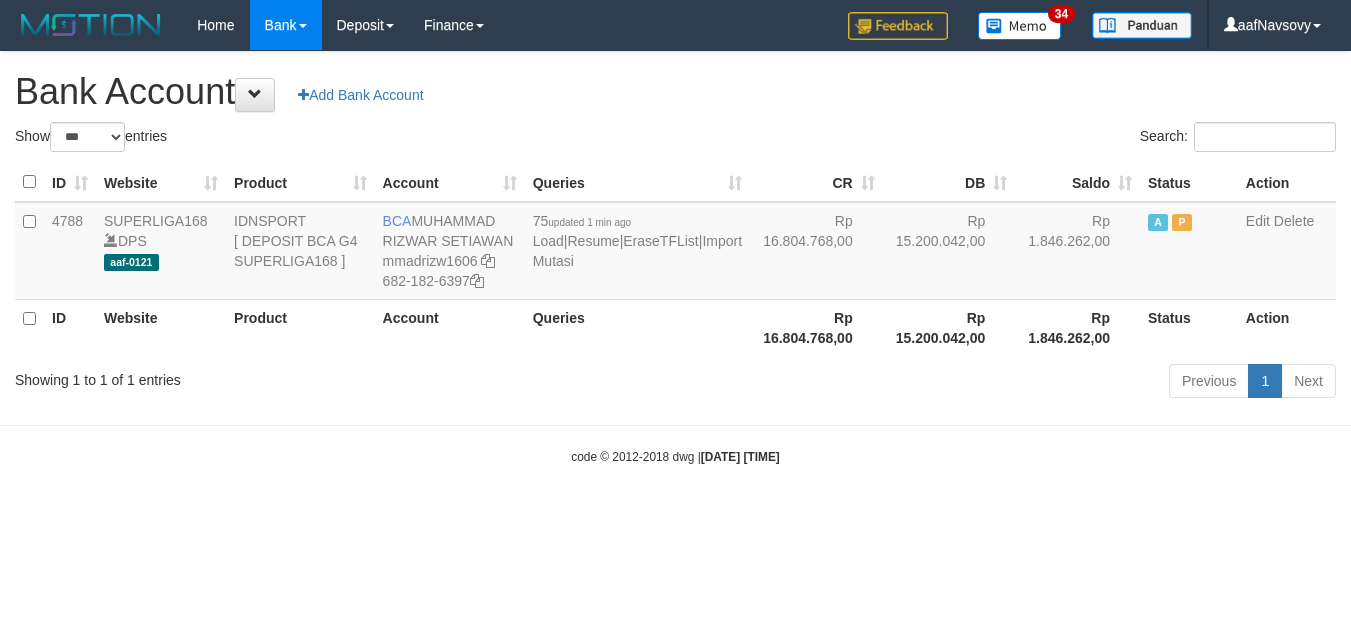 select on "***" 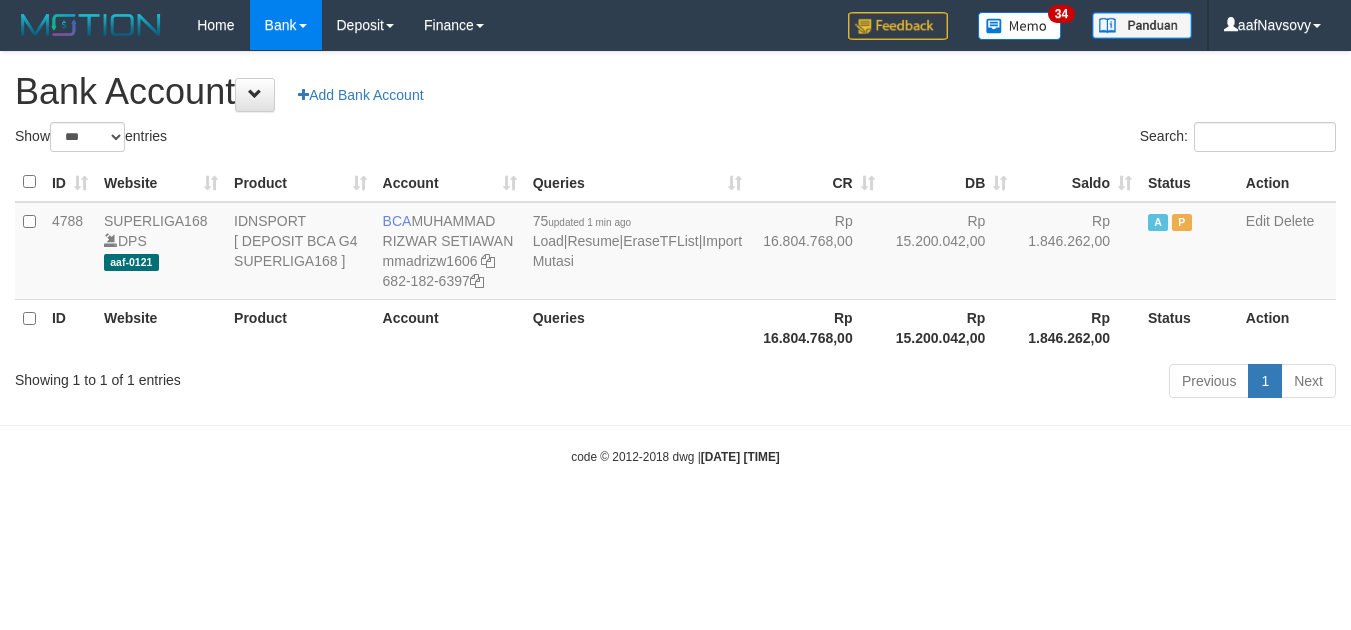 scroll, scrollTop: 0, scrollLeft: 0, axis: both 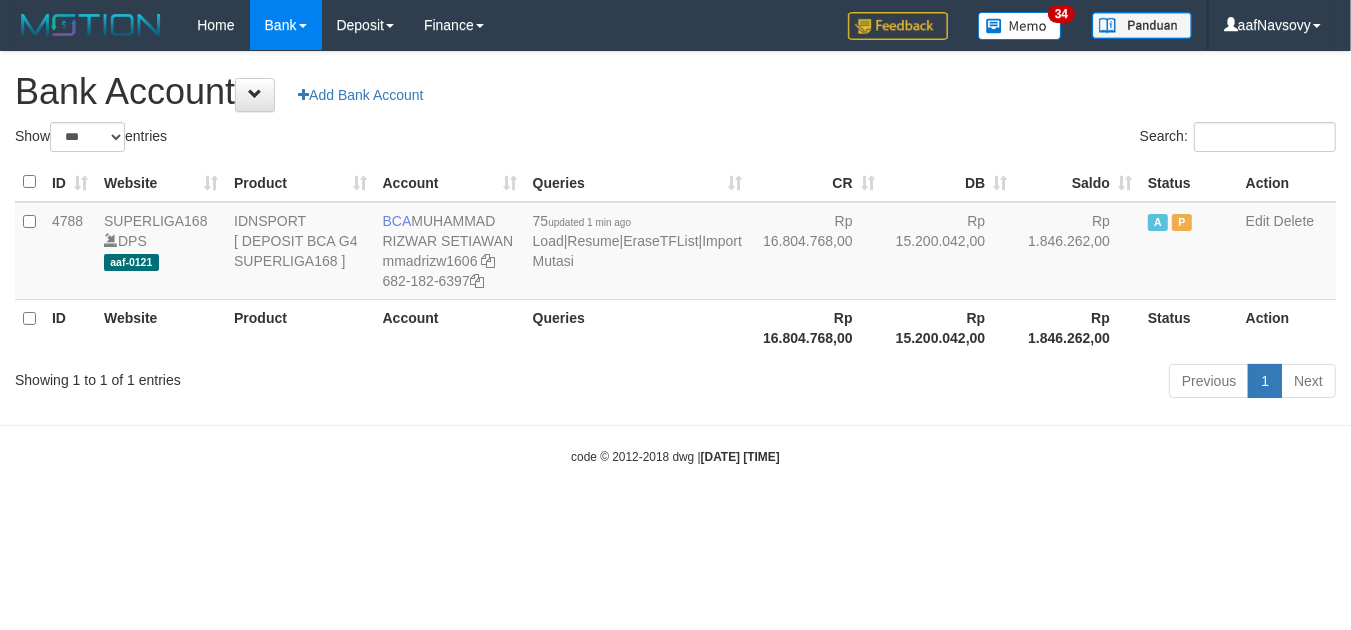 click on "Toggle navigation
Home
Bank
Account List
Load
By Website
Group
[ISPORT]													SUPERLIGA168
By Load Group (DPS)
34" at bounding box center [675, 258] 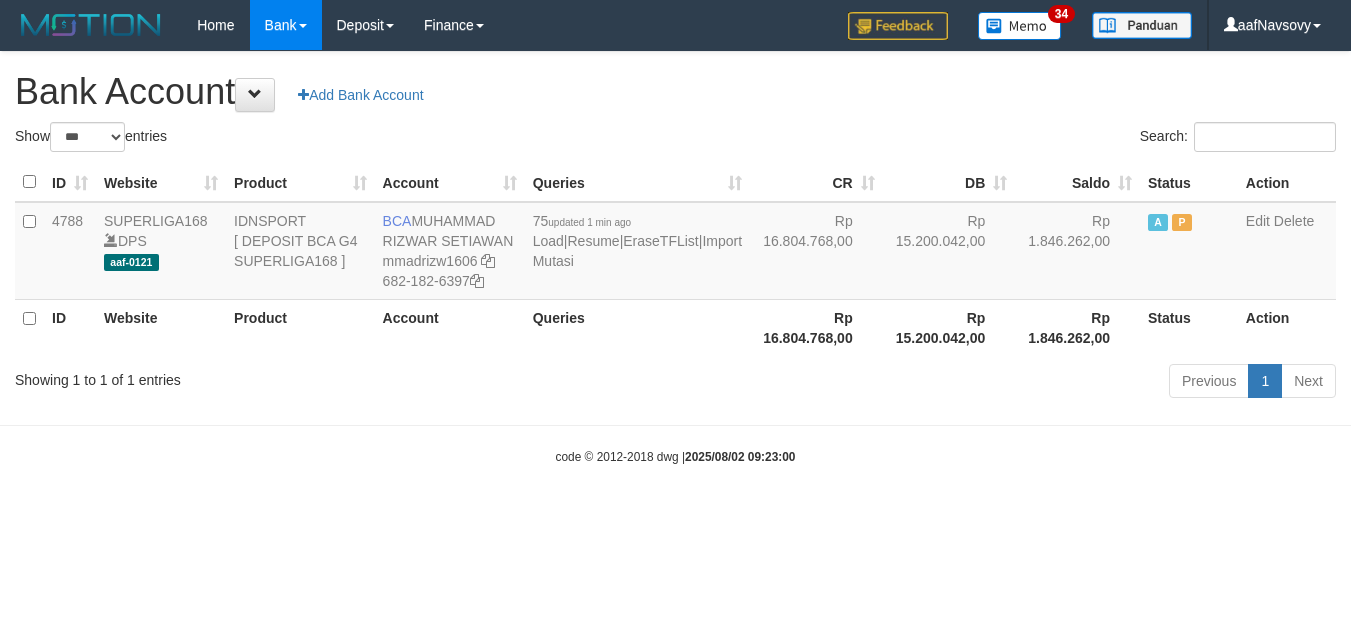 select on "***" 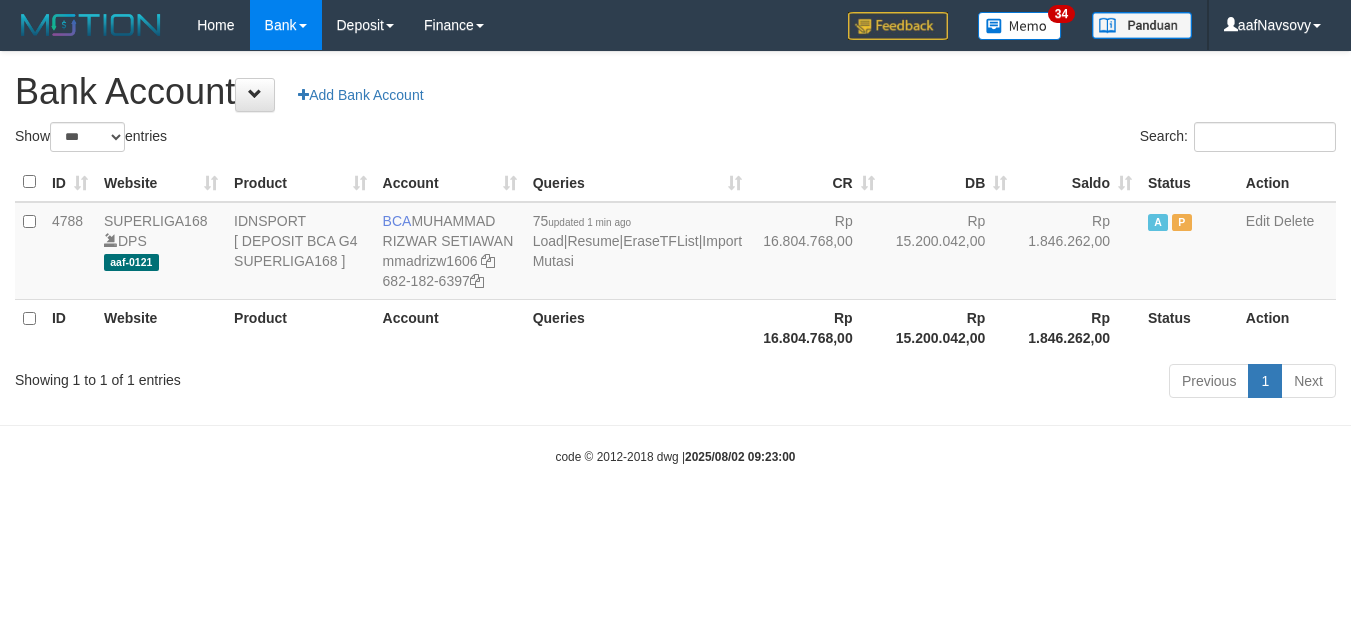 scroll, scrollTop: 0, scrollLeft: 0, axis: both 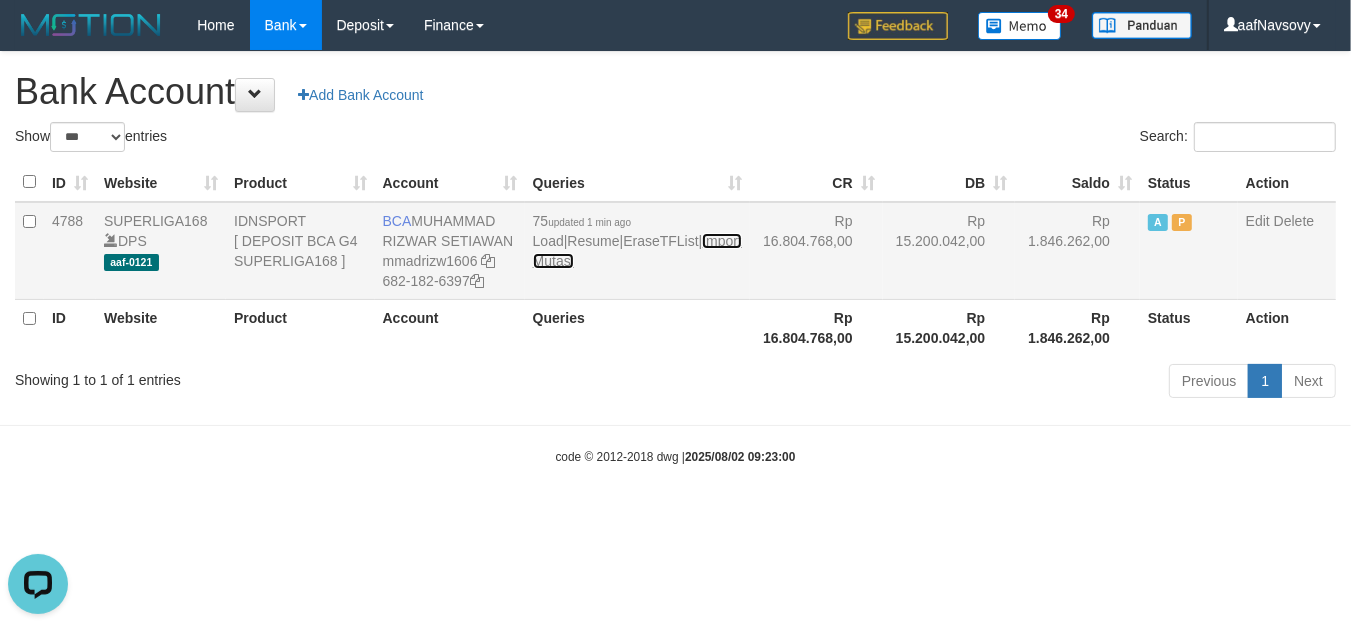 click on "Import Mutasi" at bounding box center (637, 251) 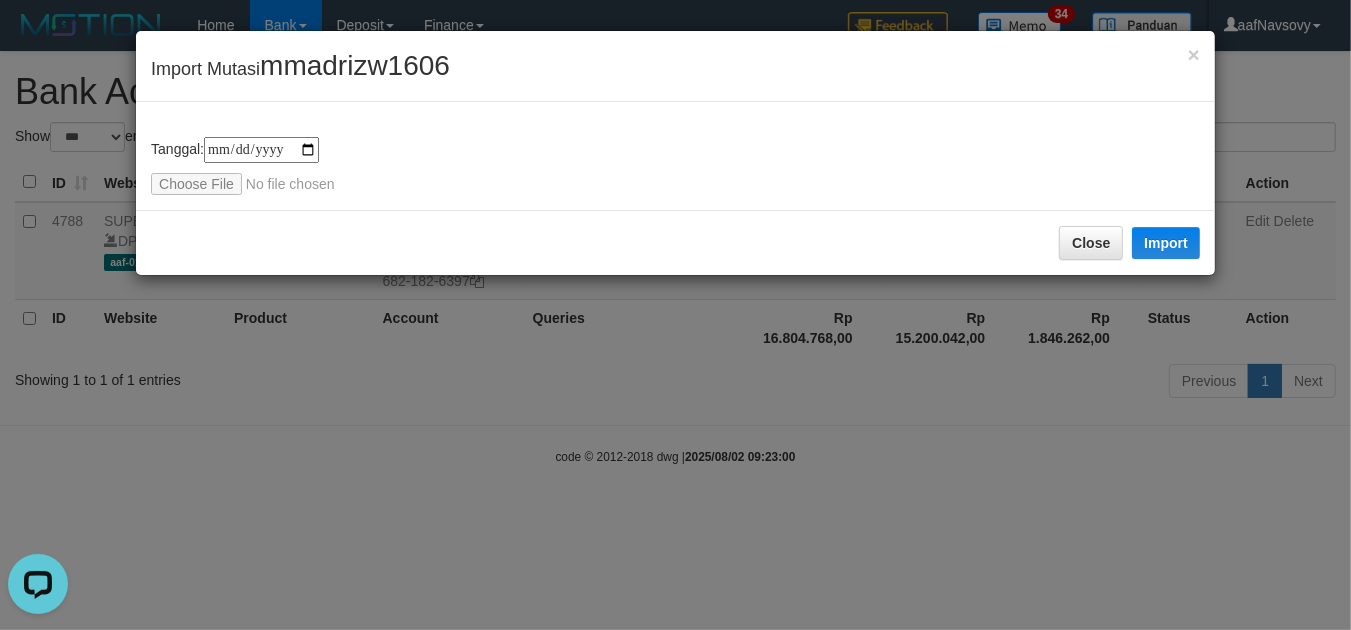 type on "**********" 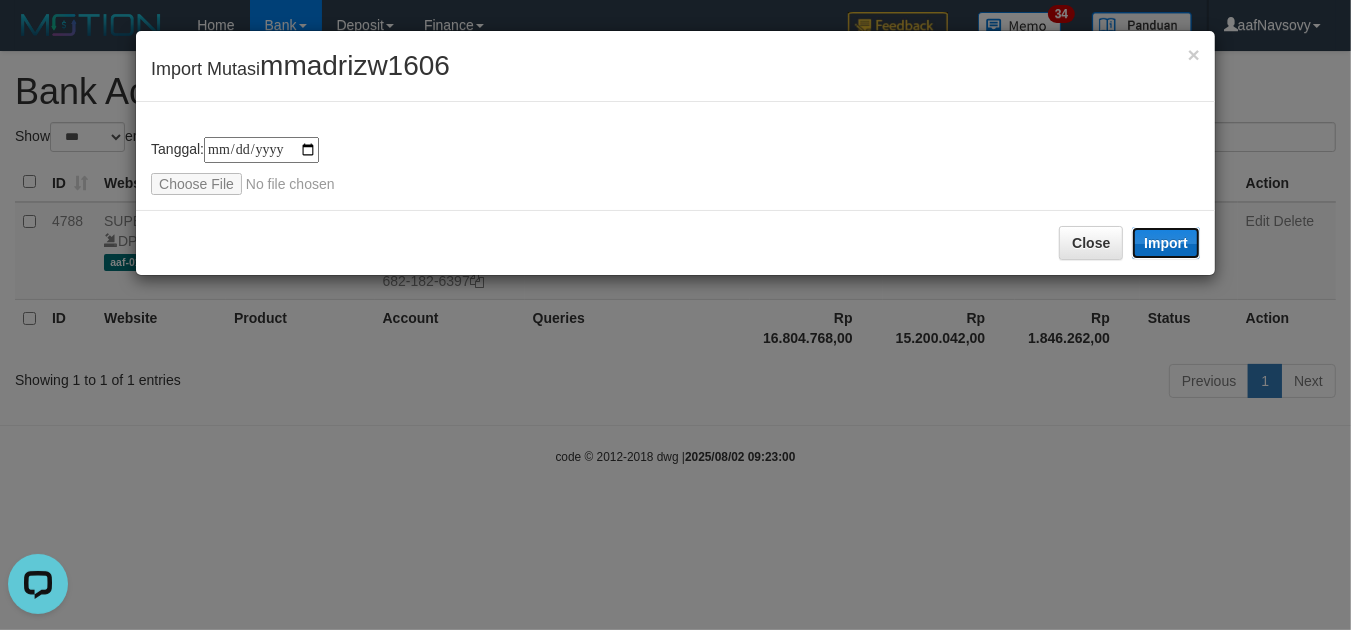 click on "Import" at bounding box center [1166, 243] 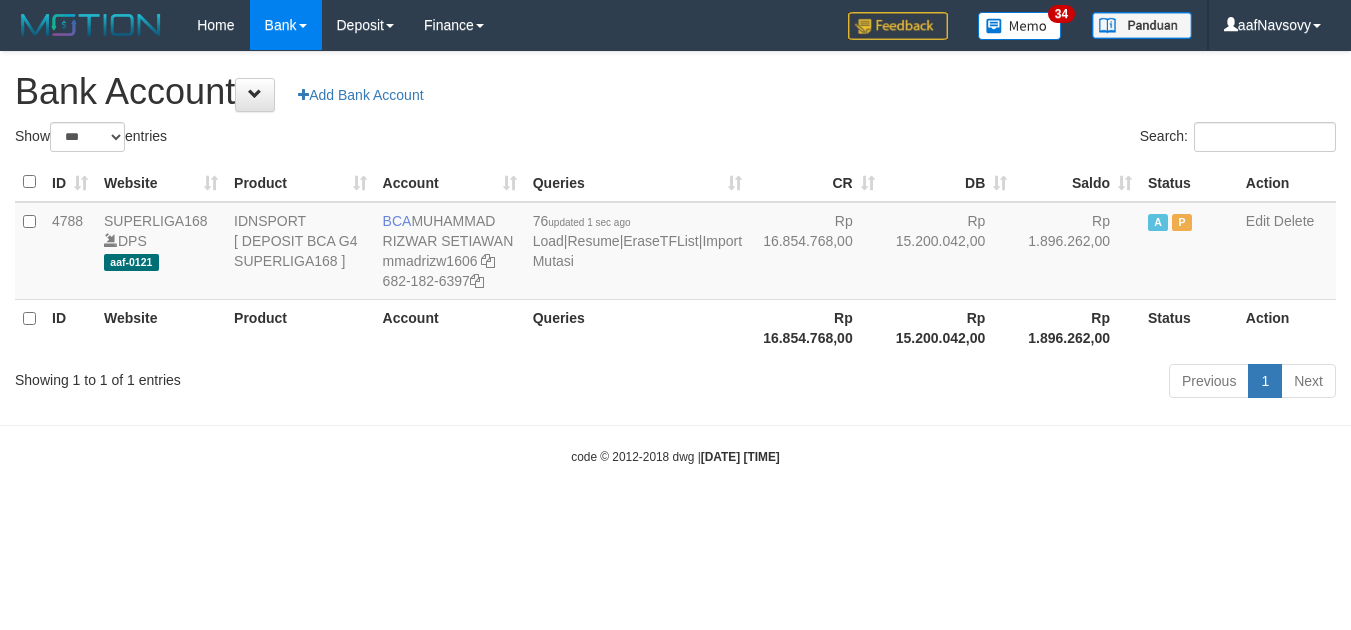 select on "***" 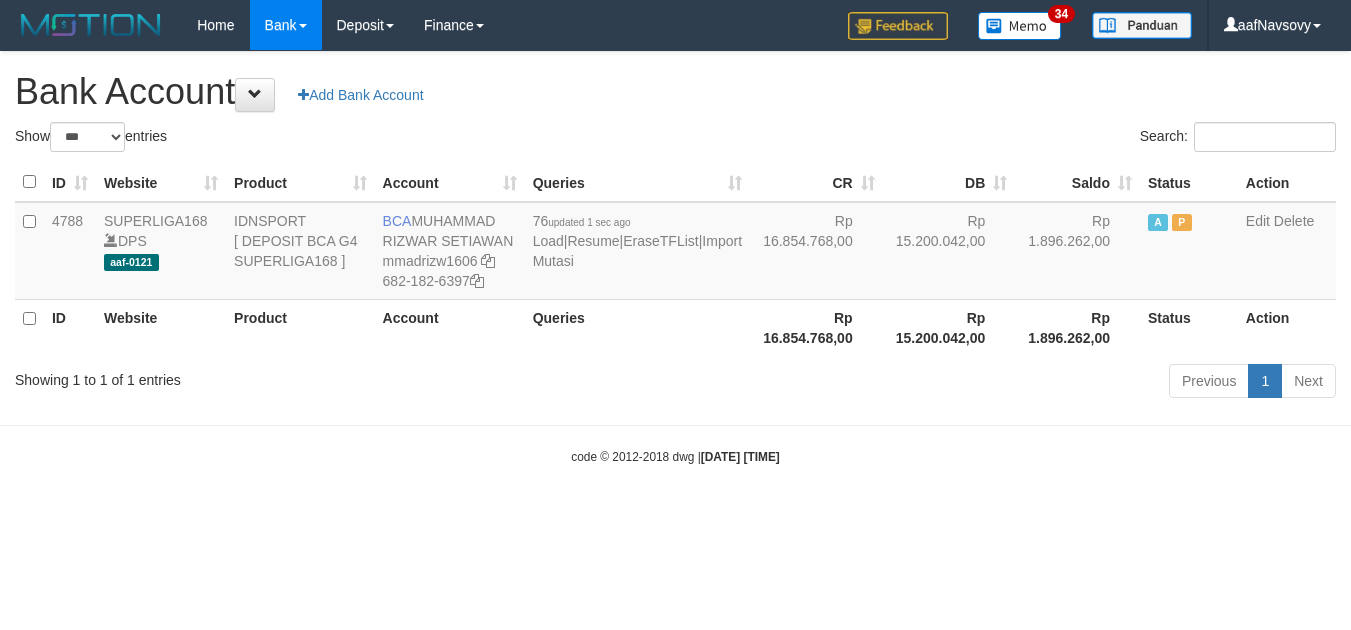 scroll, scrollTop: 0, scrollLeft: 0, axis: both 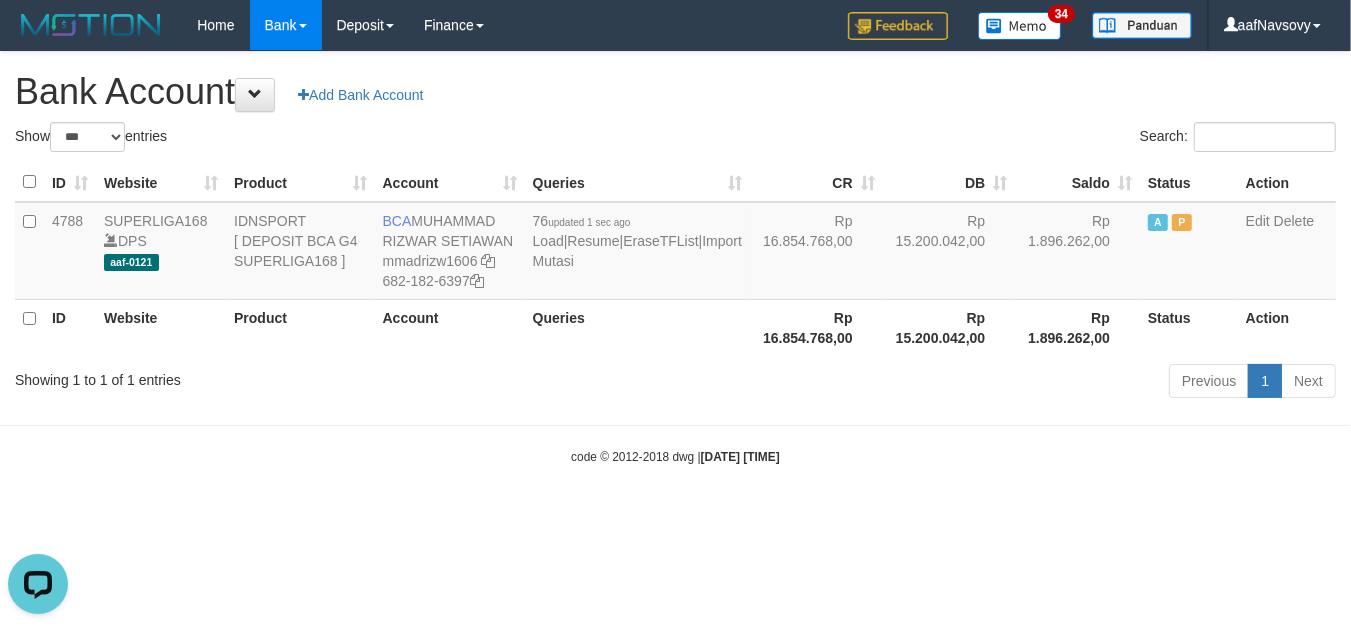 click on "code © 2012-2018 dwg |  2025/08/02 09:23:11" at bounding box center [675, 456] 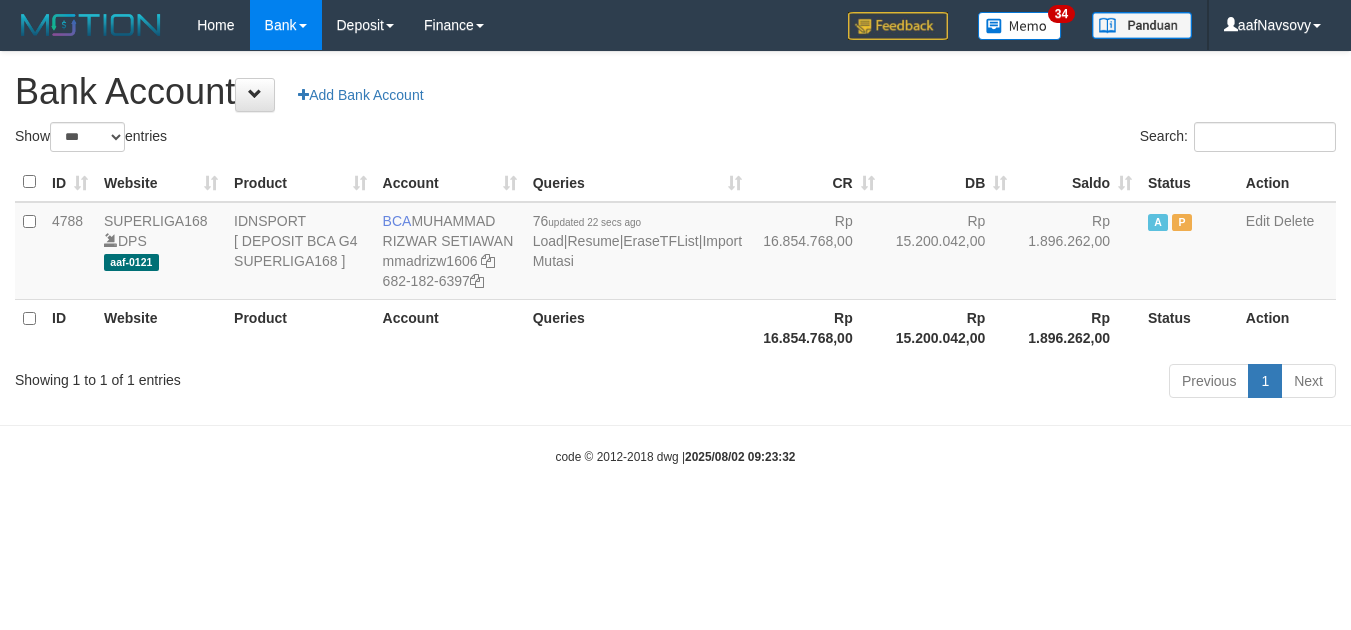 select on "***" 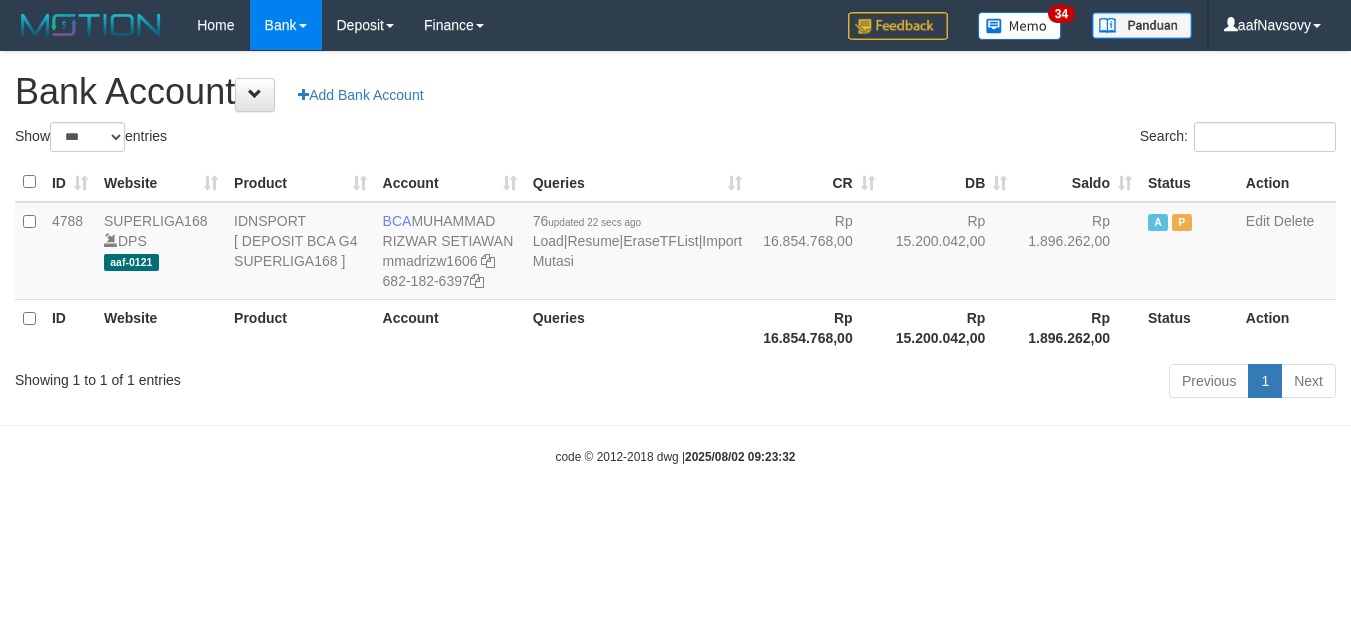 scroll, scrollTop: 0, scrollLeft: 0, axis: both 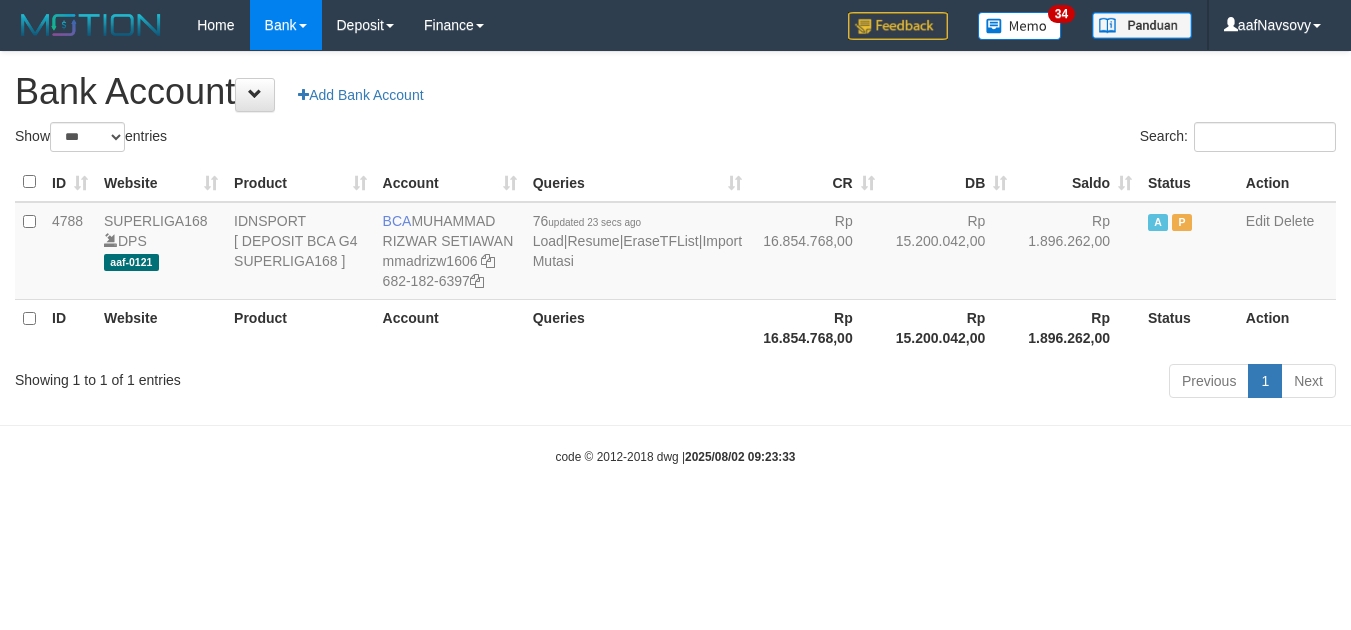 select on "***" 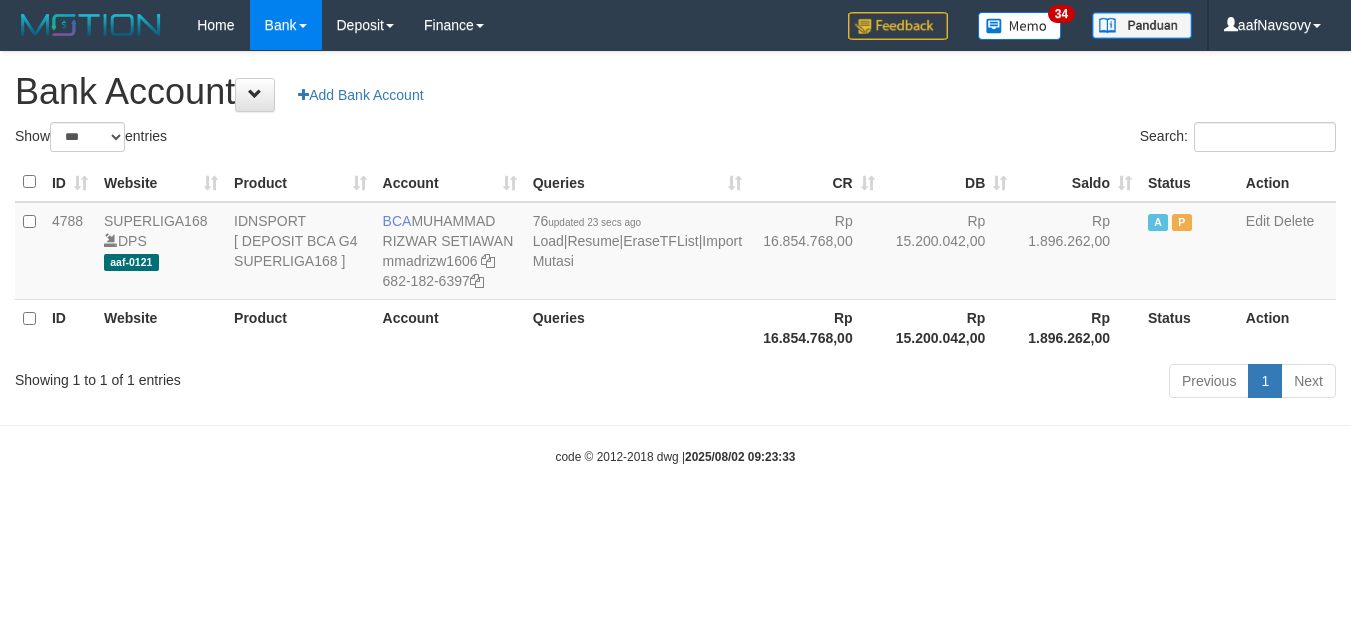 scroll, scrollTop: 0, scrollLeft: 0, axis: both 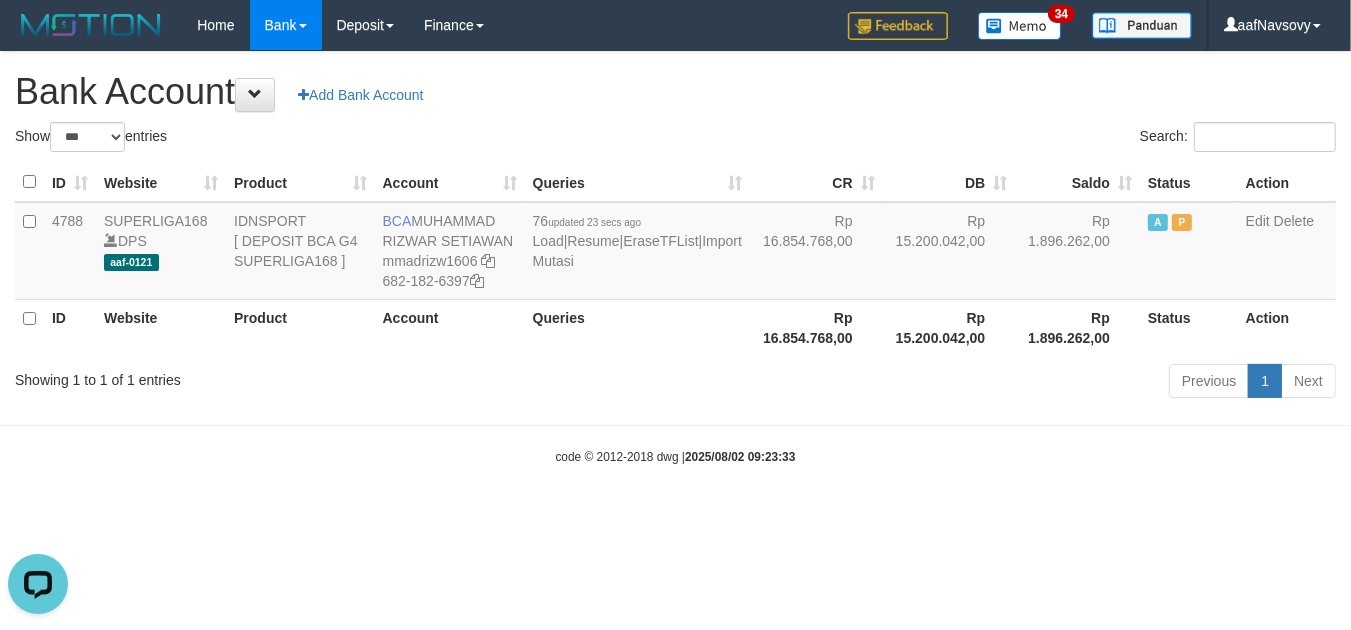 click on "Toggle navigation
Home
Bank
Account List
Load
By Website
Group
[ISPORT]													SUPERLIGA168
By Load Group (DPS)
34" at bounding box center (675, 258) 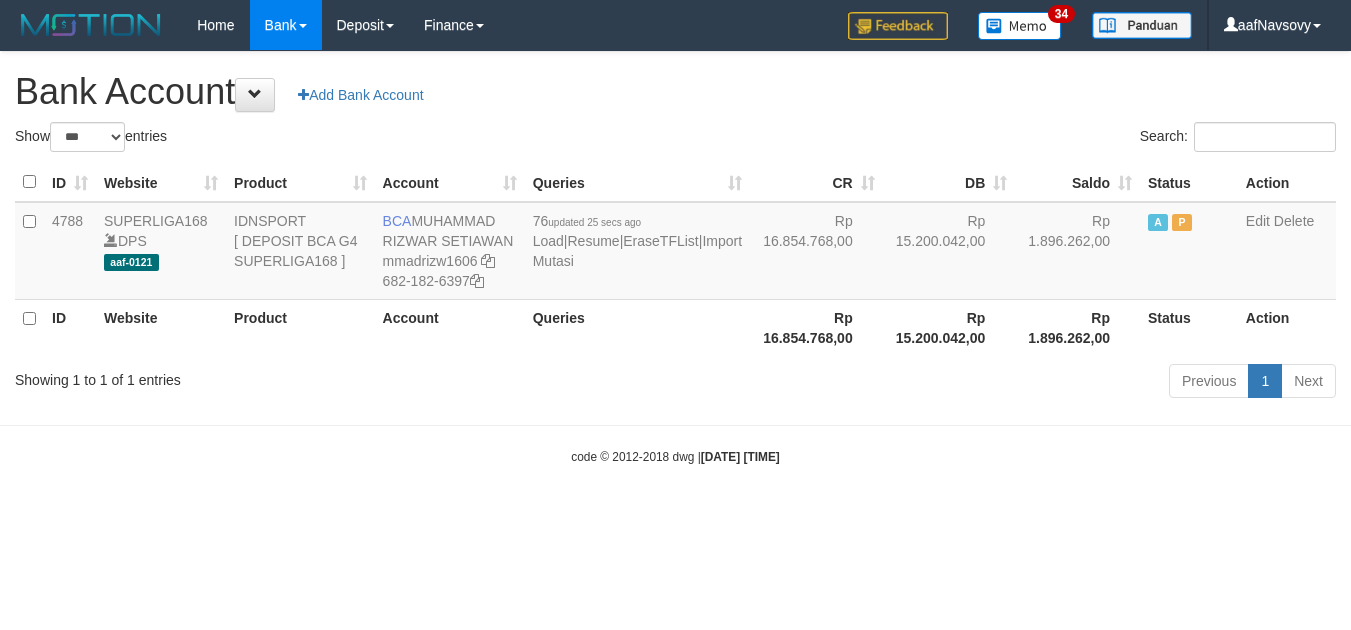 select on "***" 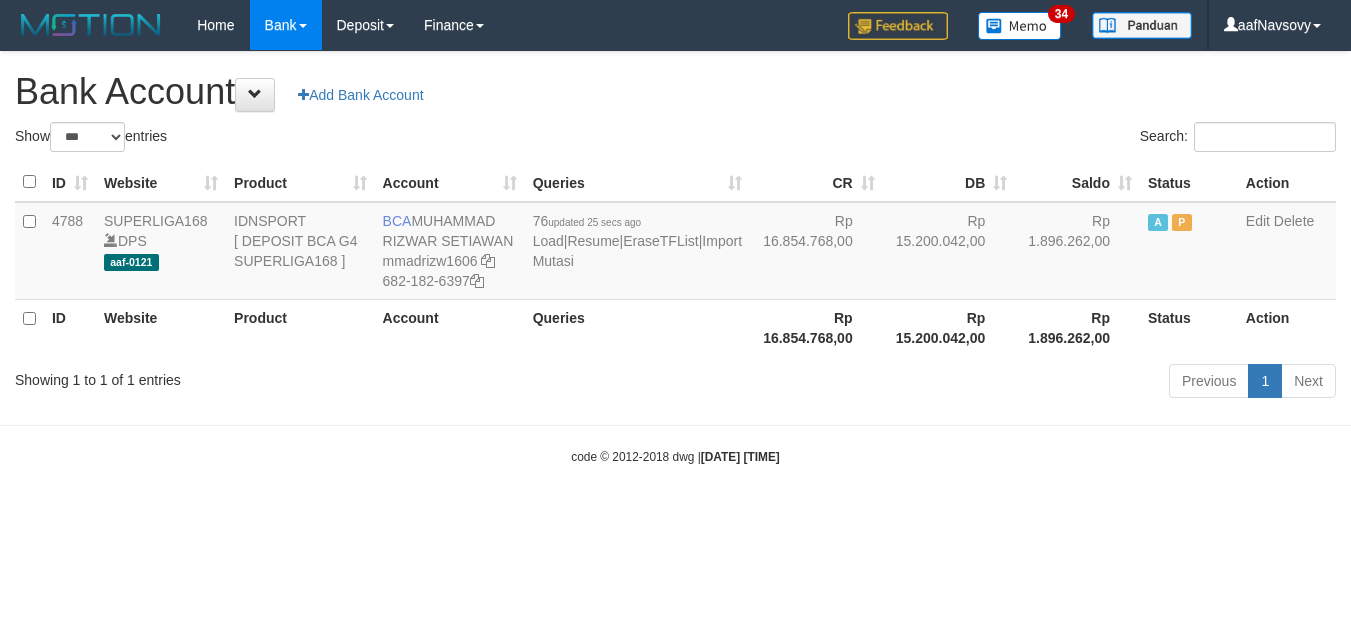 scroll, scrollTop: 0, scrollLeft: 0, axis: both 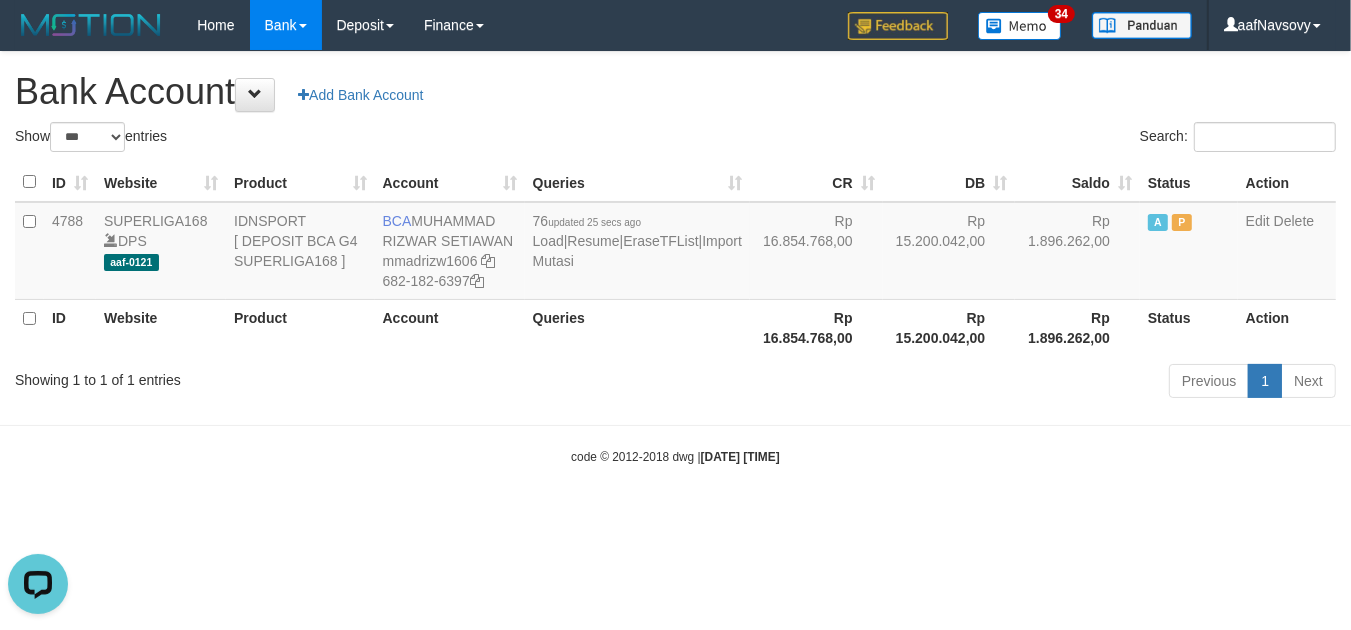 click on "Toggle navigation
Home
Bank
Account List
Load
By Website
Group
[ISPORT]													SUPERLIGA168
By Load Group (DPS)
34" at bounding box center (675, 258) 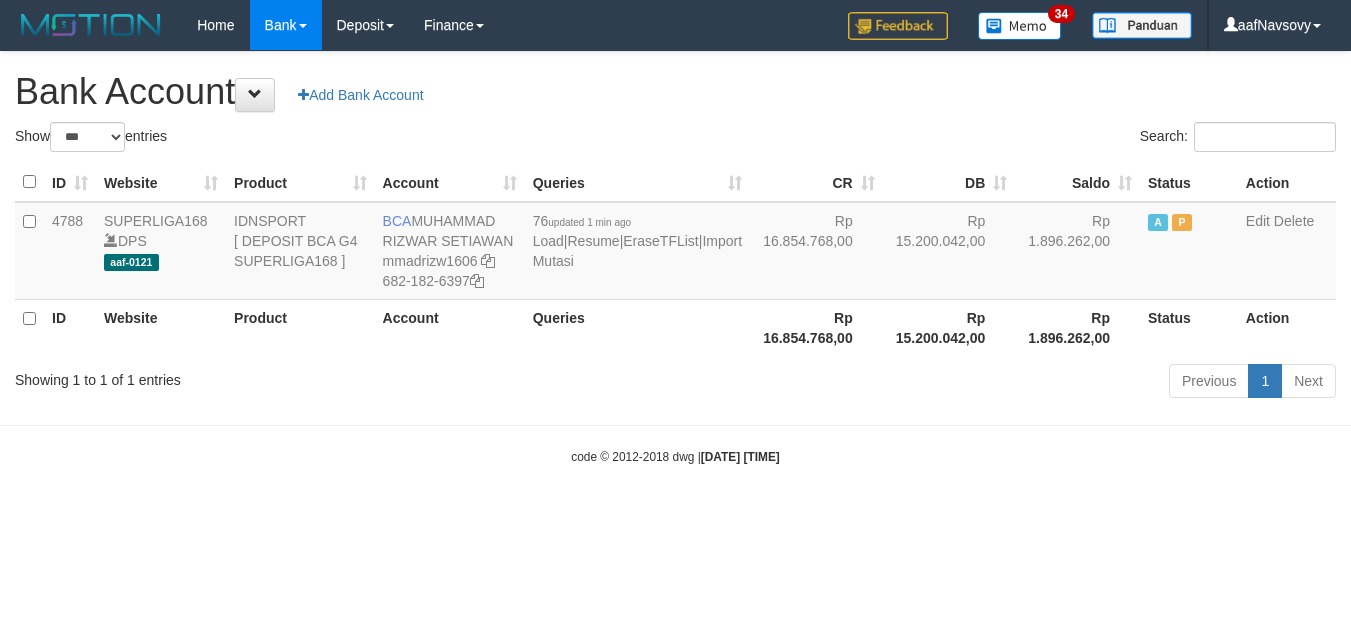 select on "***" 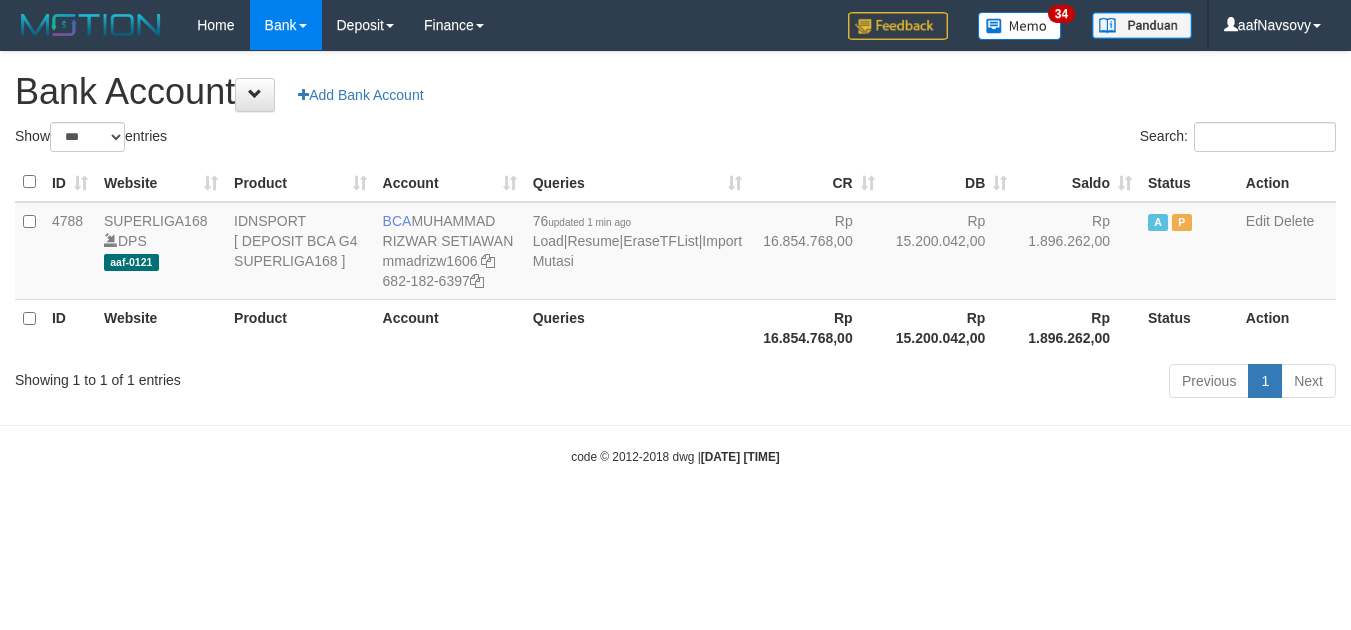 scroll, scrollTop: 0, scrollLeft: 0, axis: both 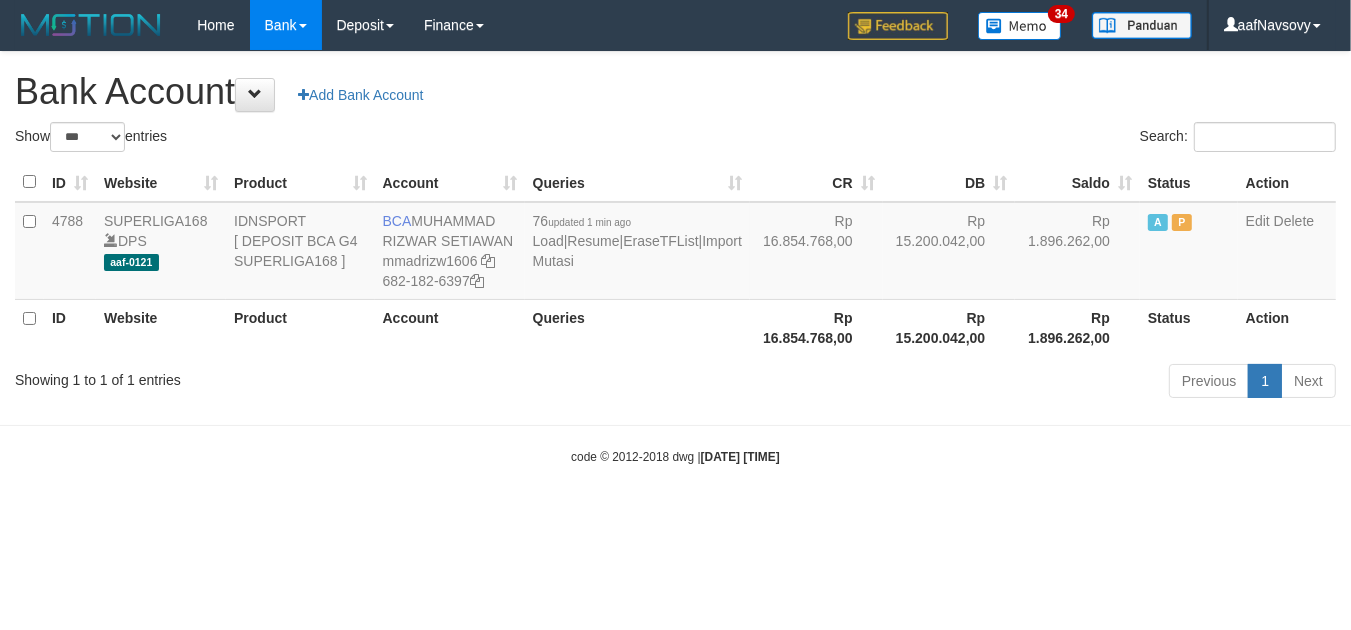 click on "Toggle navigation
Home
Bank
Account List
Load
By Website
Group
[ISPORT]													SUPERLIGA168
By Load Group (DPS)
34" at bounding box center (675, 258) 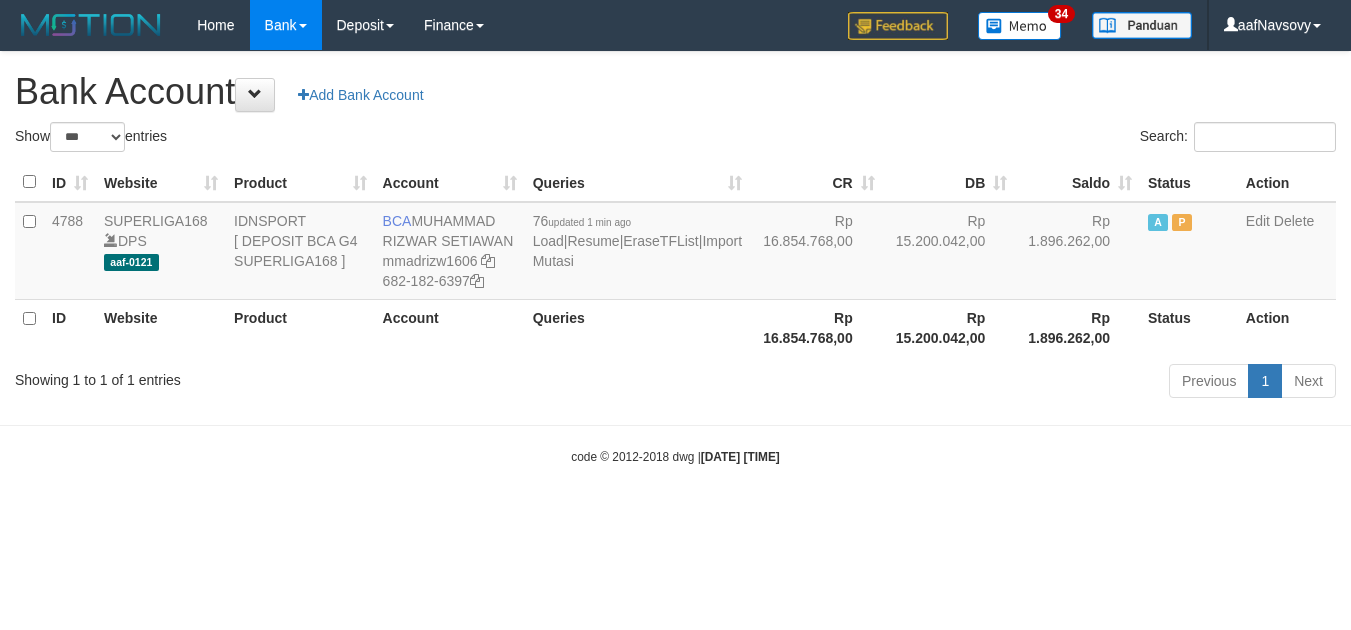 select on "***" 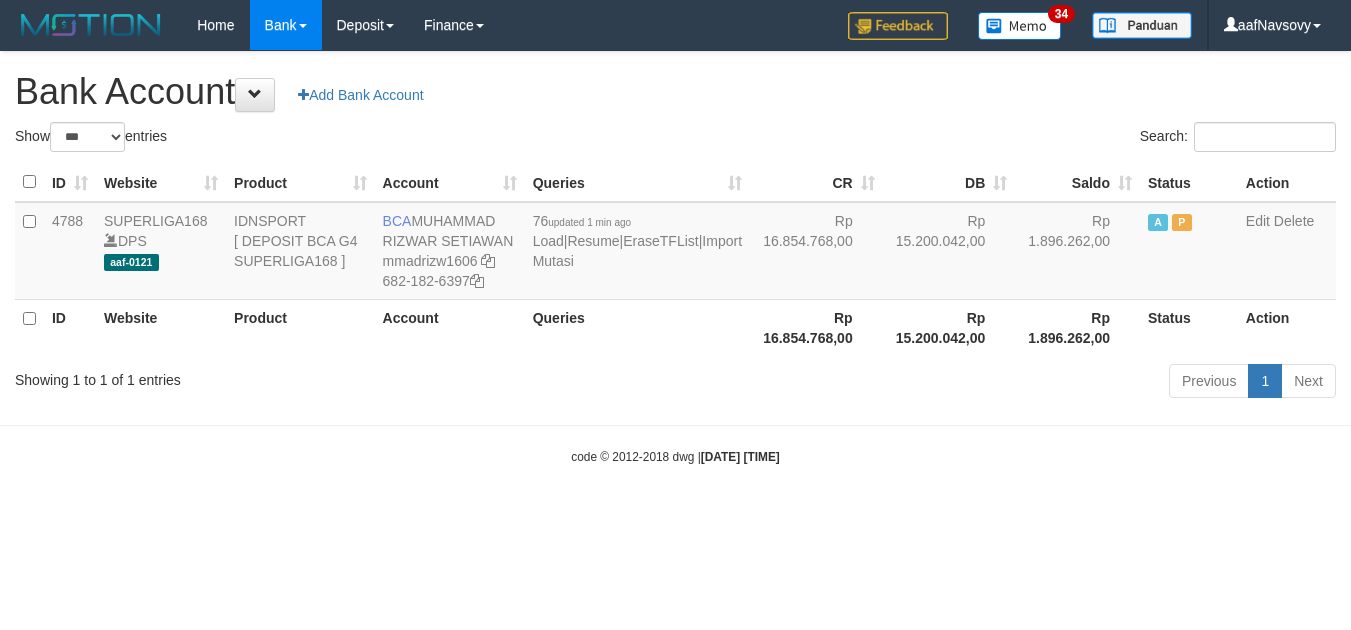 scroll, scrollTop: 0, scrollLeft: 0, axis: both 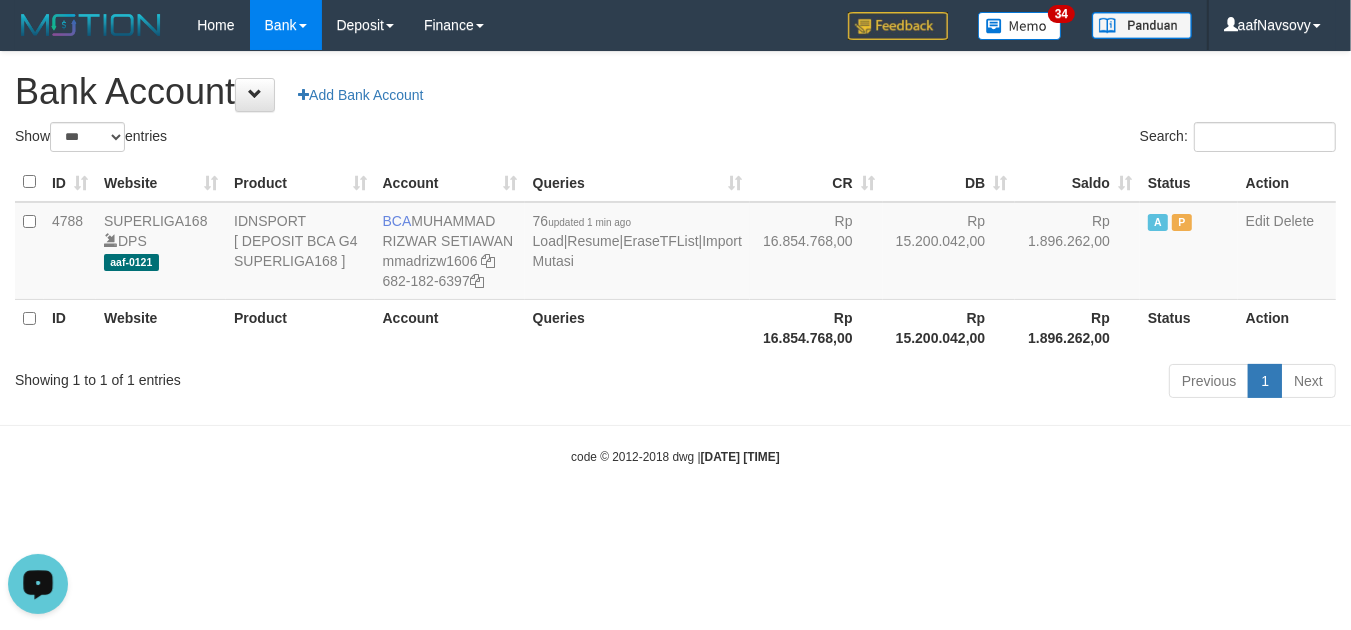 click on "Toggle navigation
Home
Bank
Account List
Load
By Website
Group
[ISPORT]													SUPERLIGA168
By Load Group (DPS)" at bounding box center (675, 258) 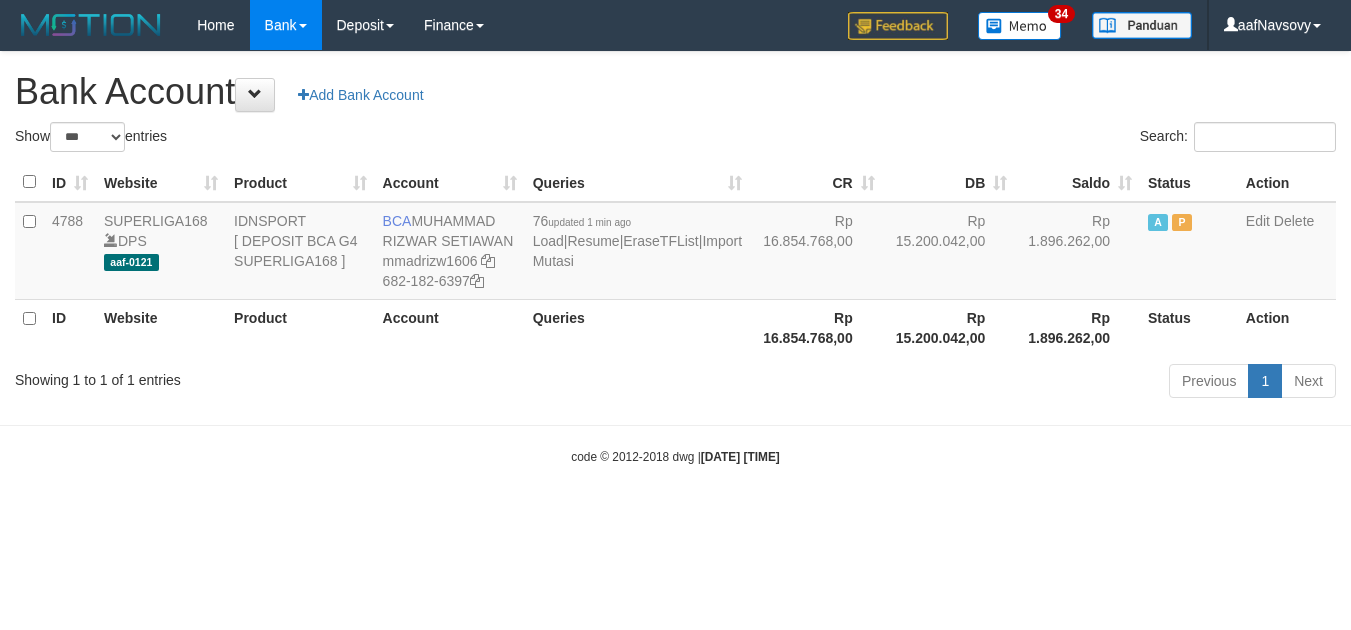 select on "***" 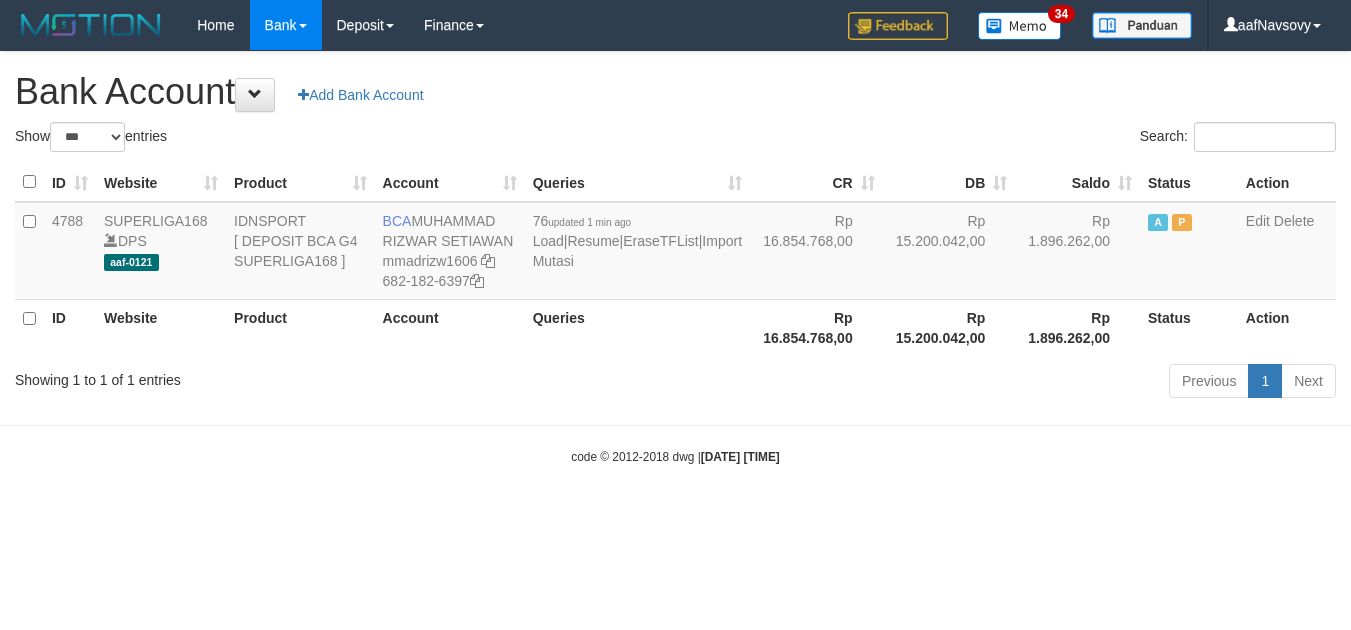 scroll, scrollTop: 0, scrollLeft: 0, axis: both 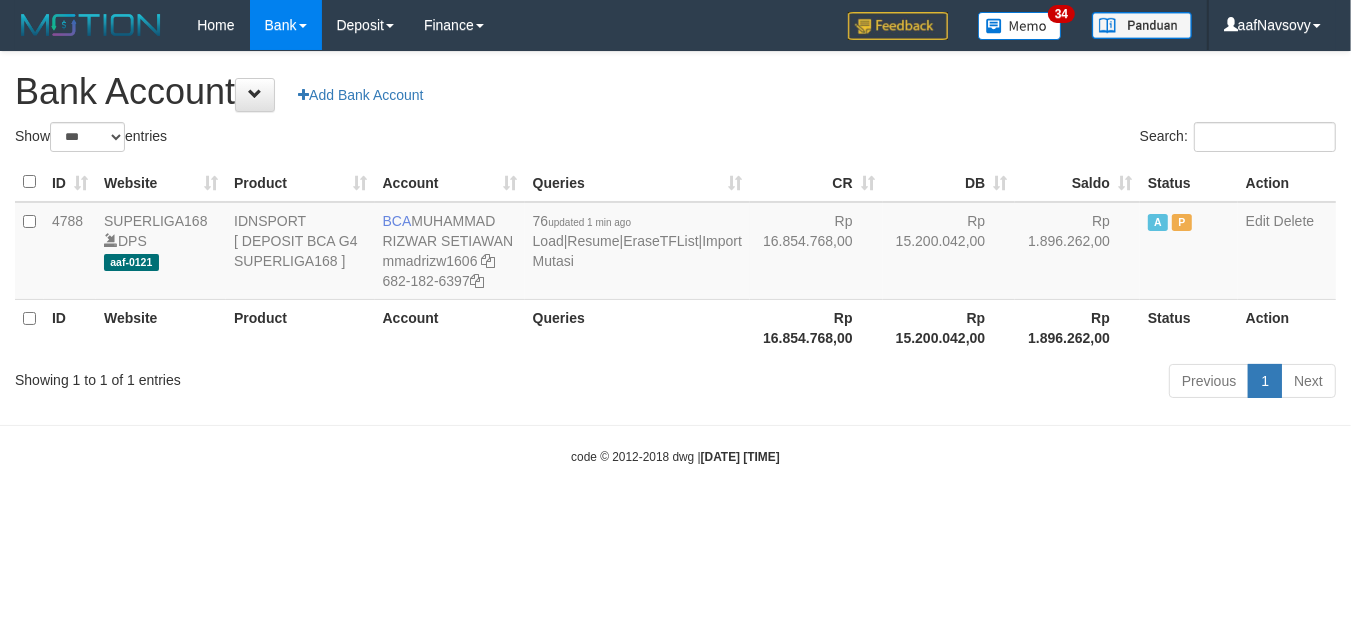 click on "code © 2012-2018 dwg |  2025/08/02 09:24:29" at bounding box center (675, 456) 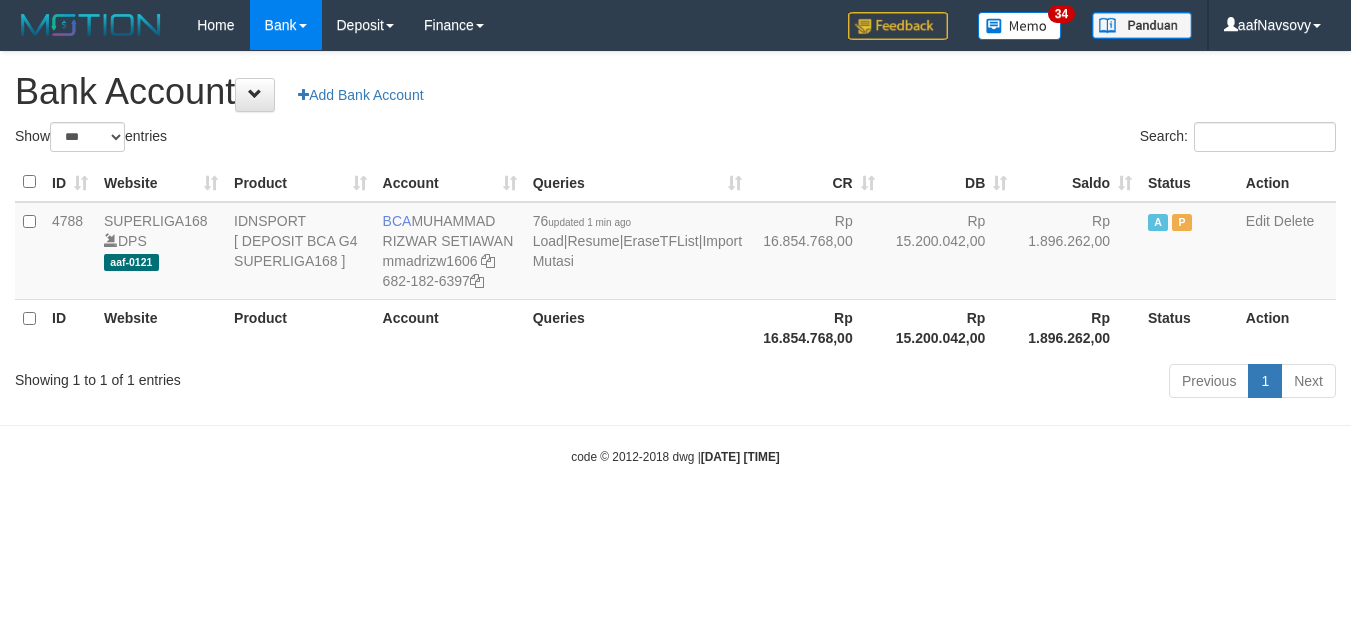select on "***" 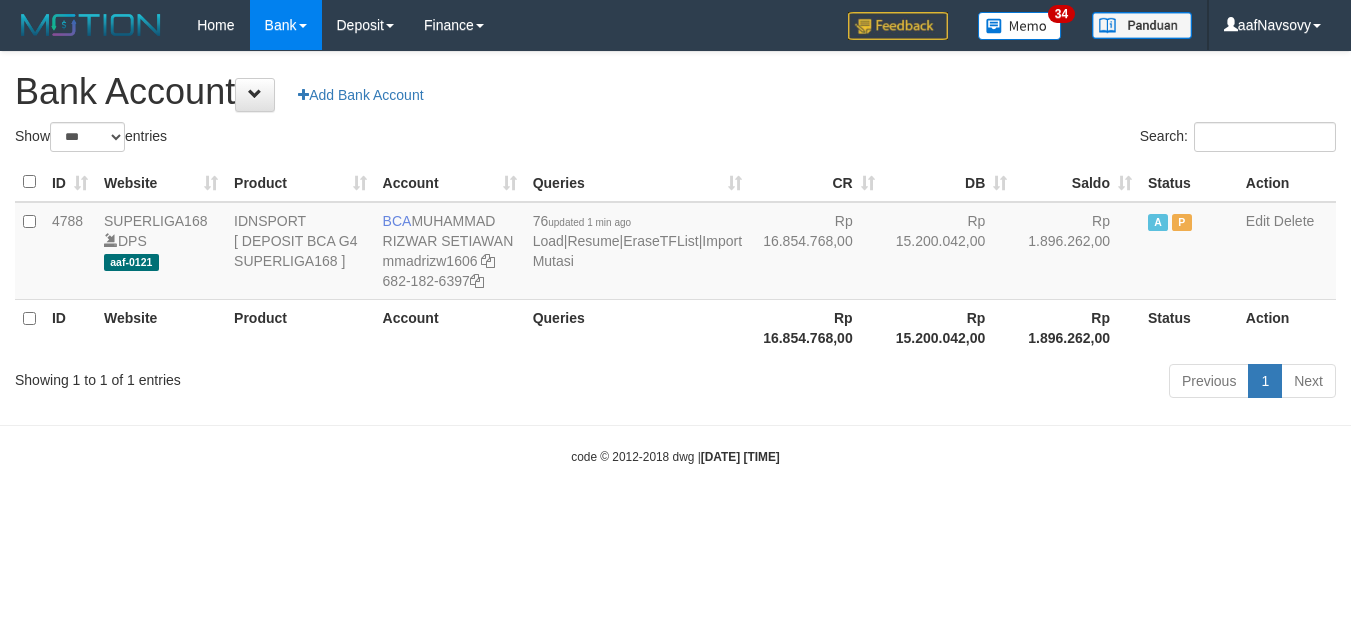 scroll, scrollTop: 0, scrollLeft: 0, axis: both 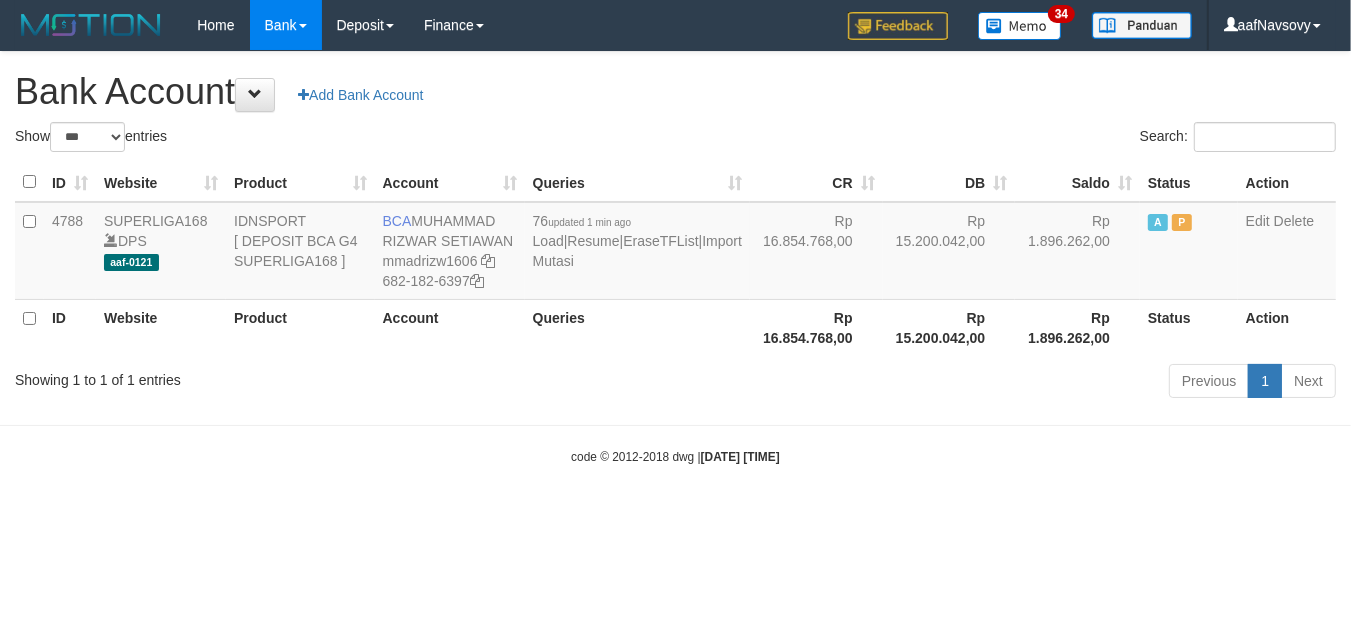 click on "code © 2012-2018 dwg |  2025/08/02 09:24:31" at bounding box center [675, 457] 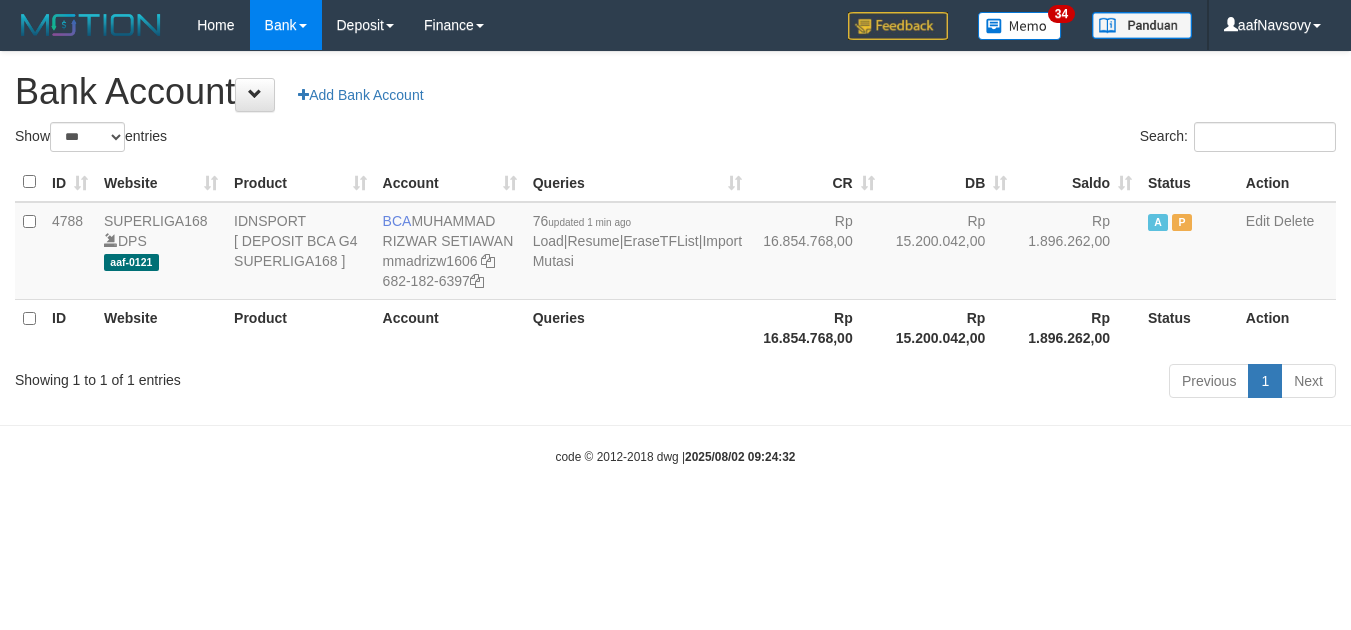 select on "***" 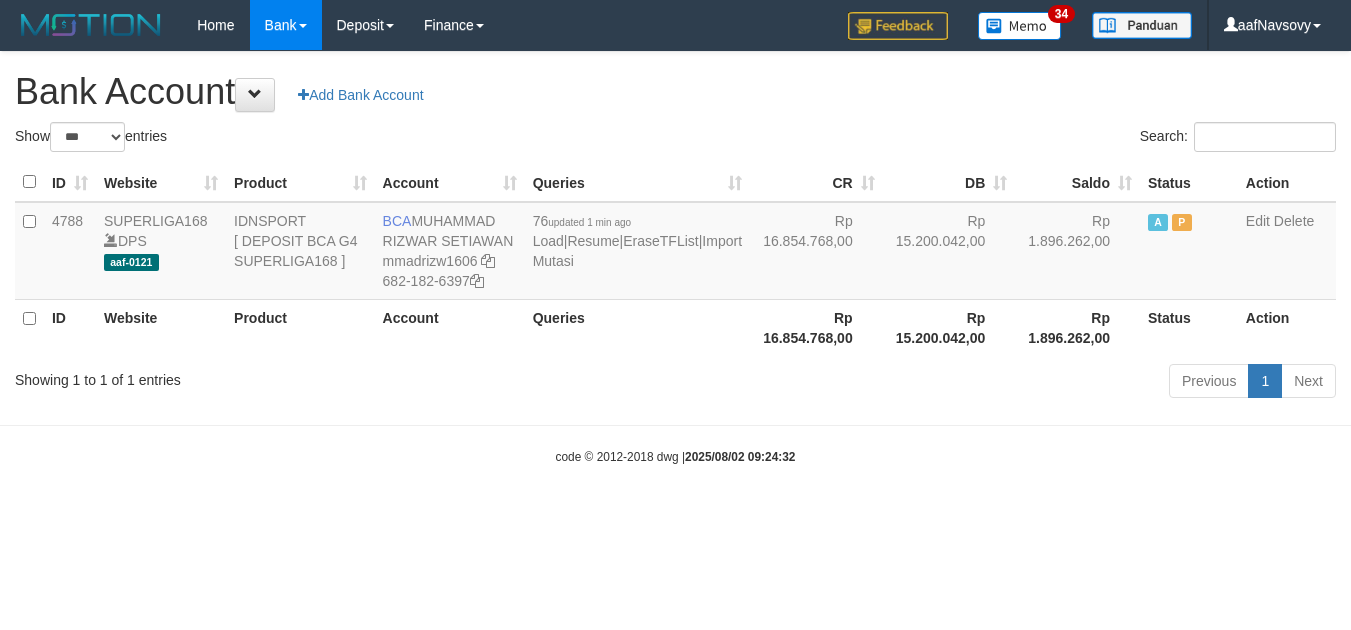 scroll, scrollTop: 0, scrollLeft: 0, axis: both 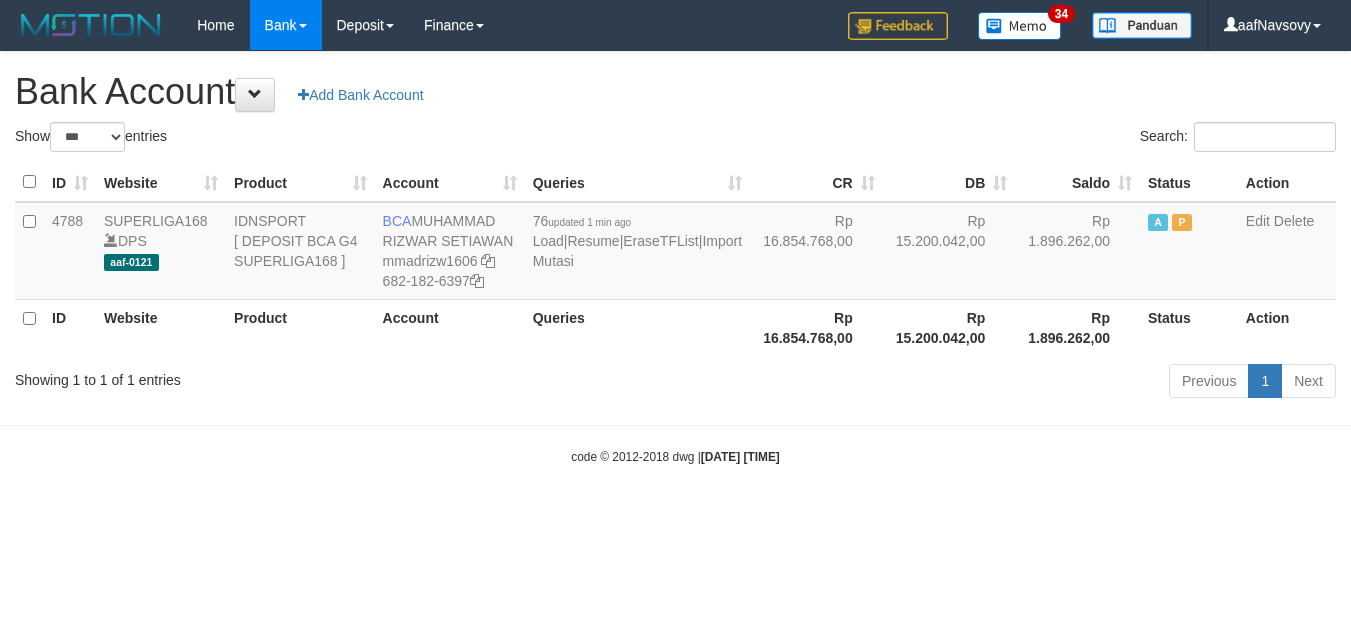 select on "***" 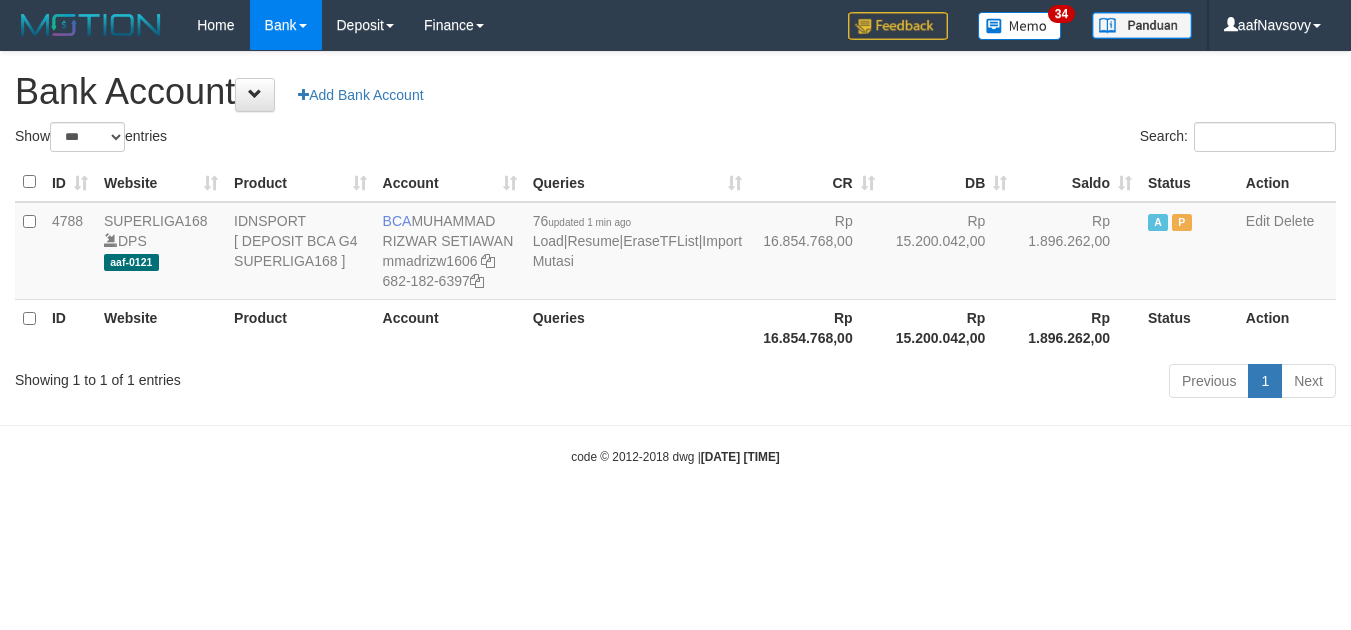scroll, scrollTop: 0, scrollLeft: 0, axis: both 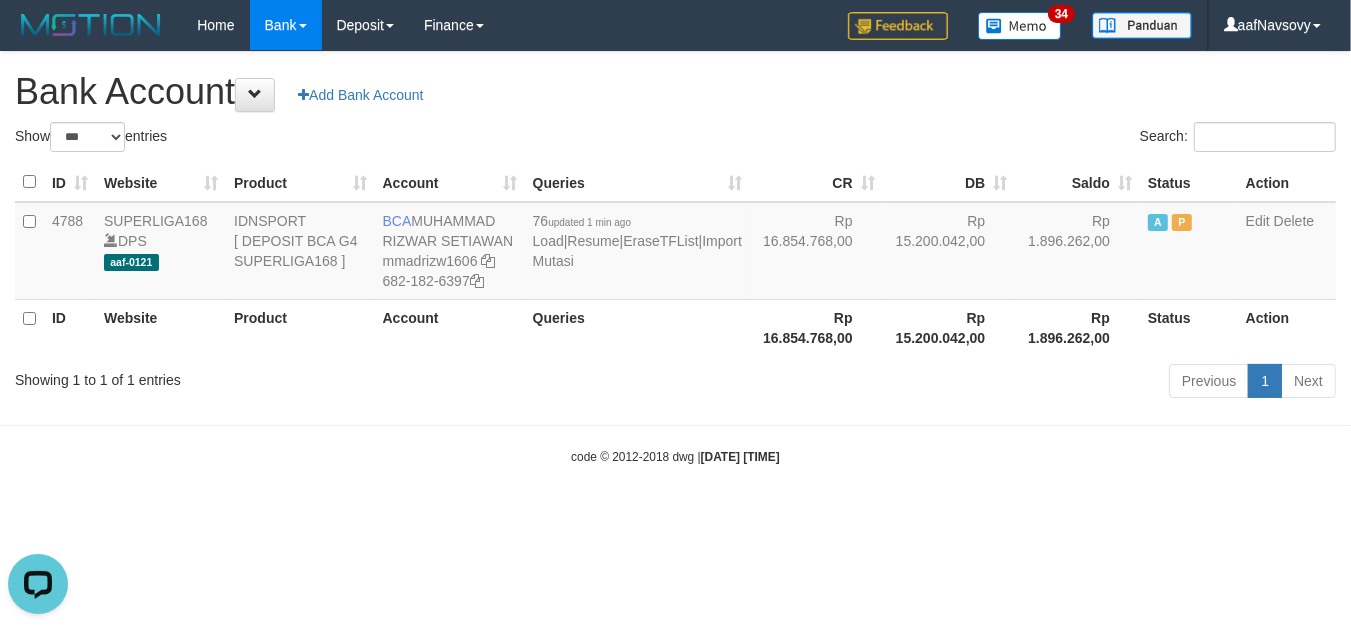 click on "Toggle navigation
Home
Bank
Account List
Load
By Website
Group
[ISPORT]													SUPERLIGA168
By Load Group (DPS)
34" at bounding box center (675, 258) 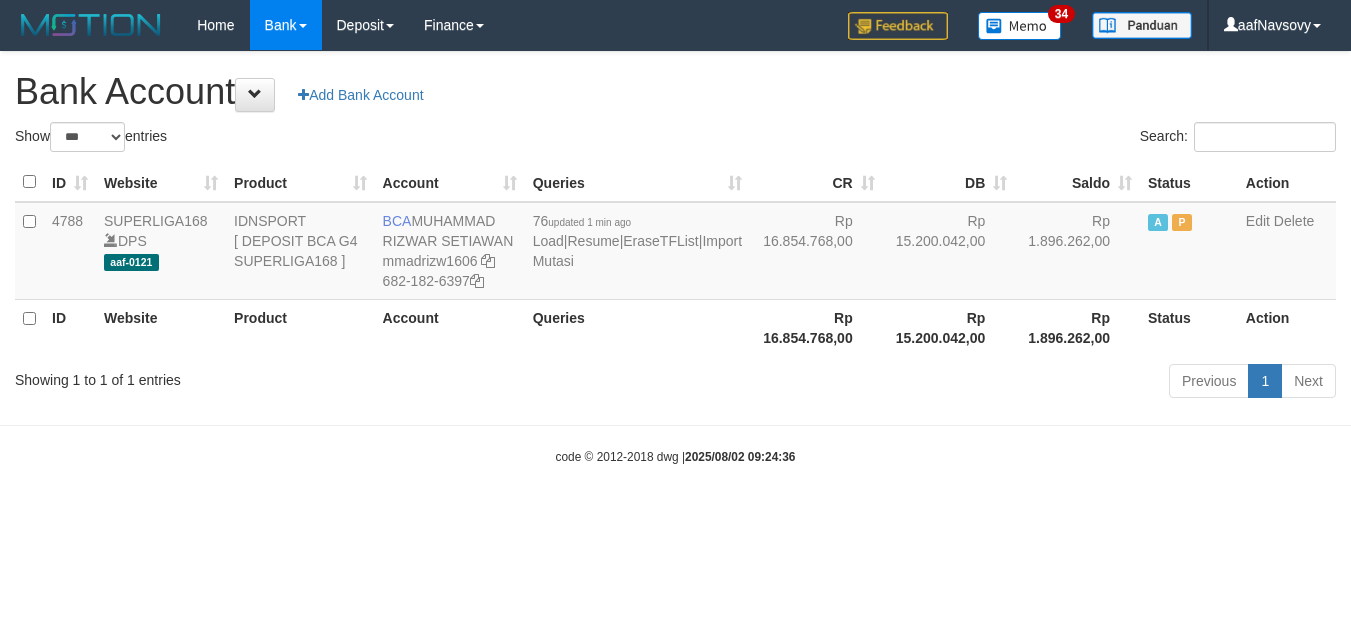 select on "***" 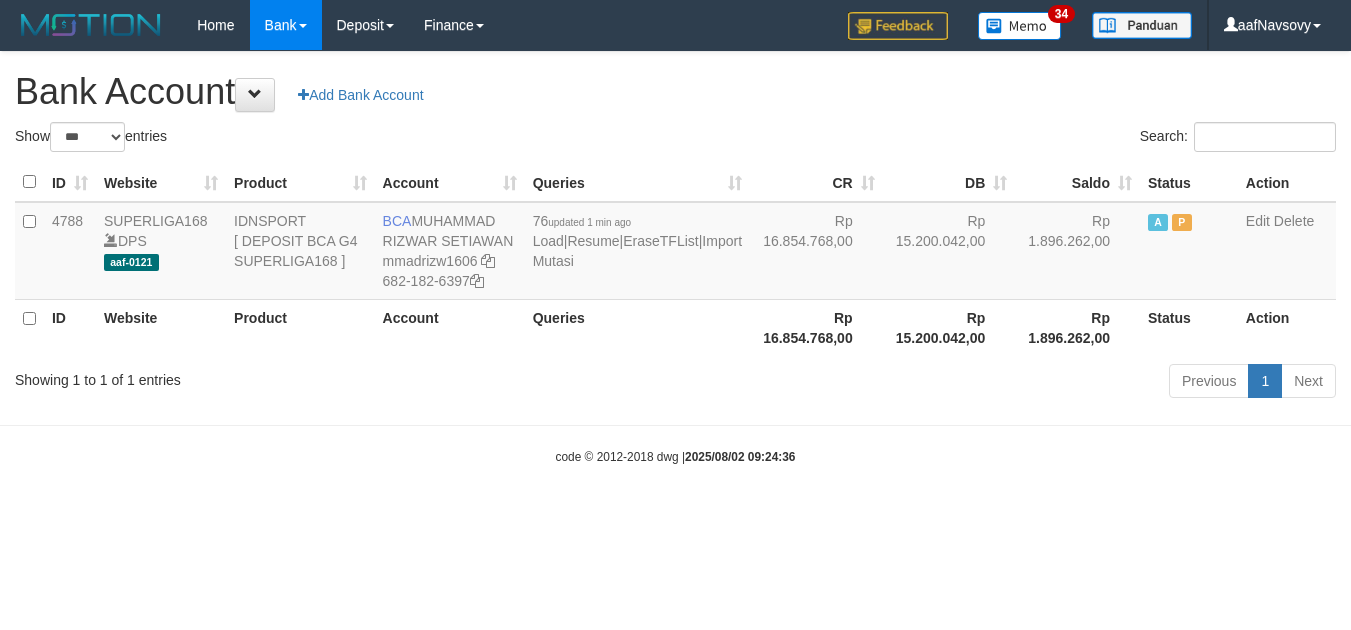 scroll, scrollTop: 0, scrollLeft: 0, axis: both 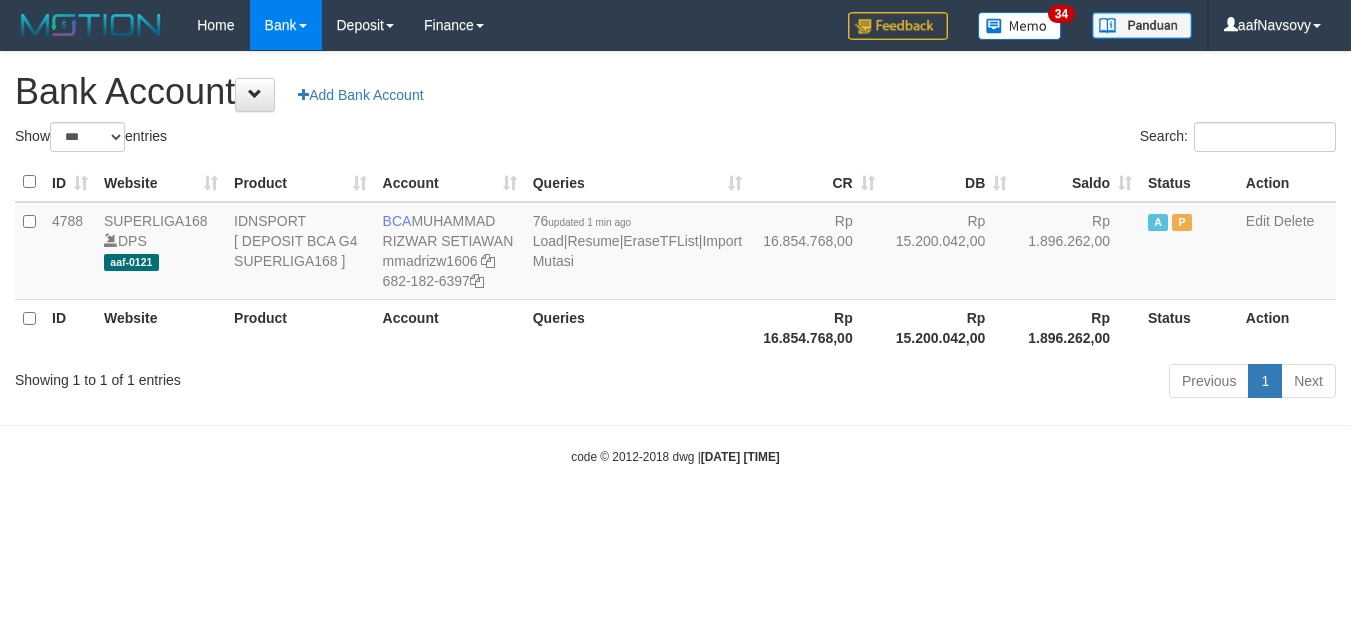 select on "***" 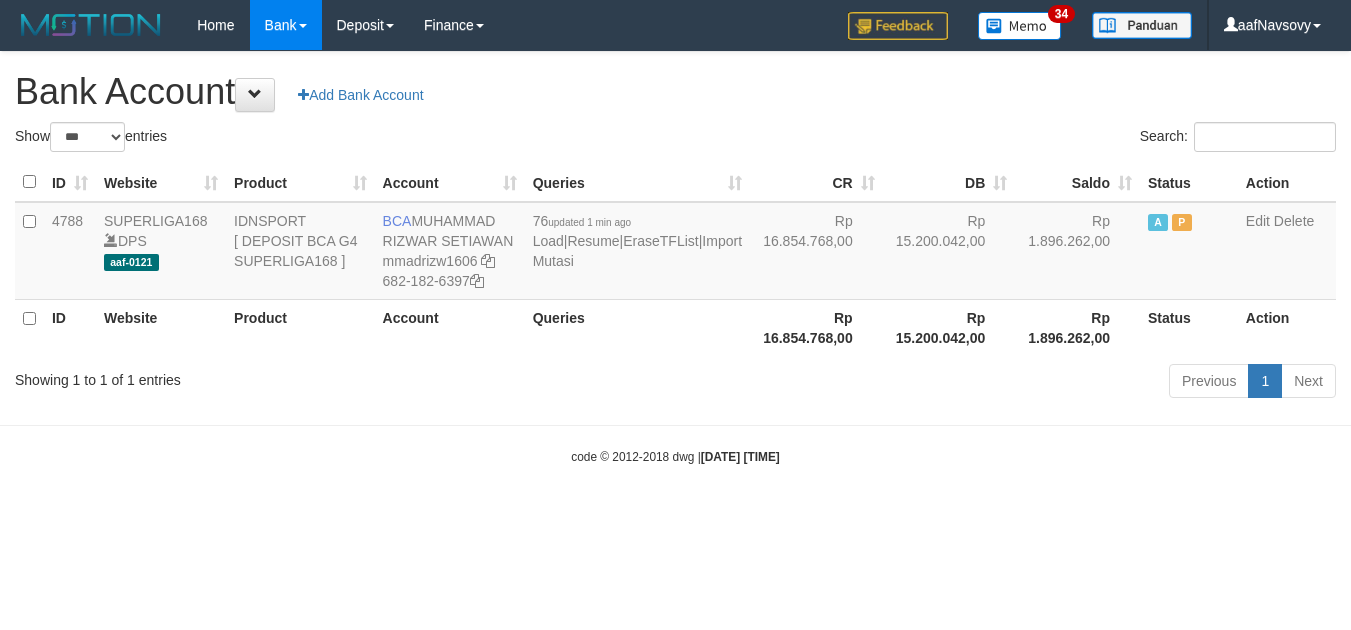 scroll, scrollTop: 0, scrollLeft: 0, axis: both 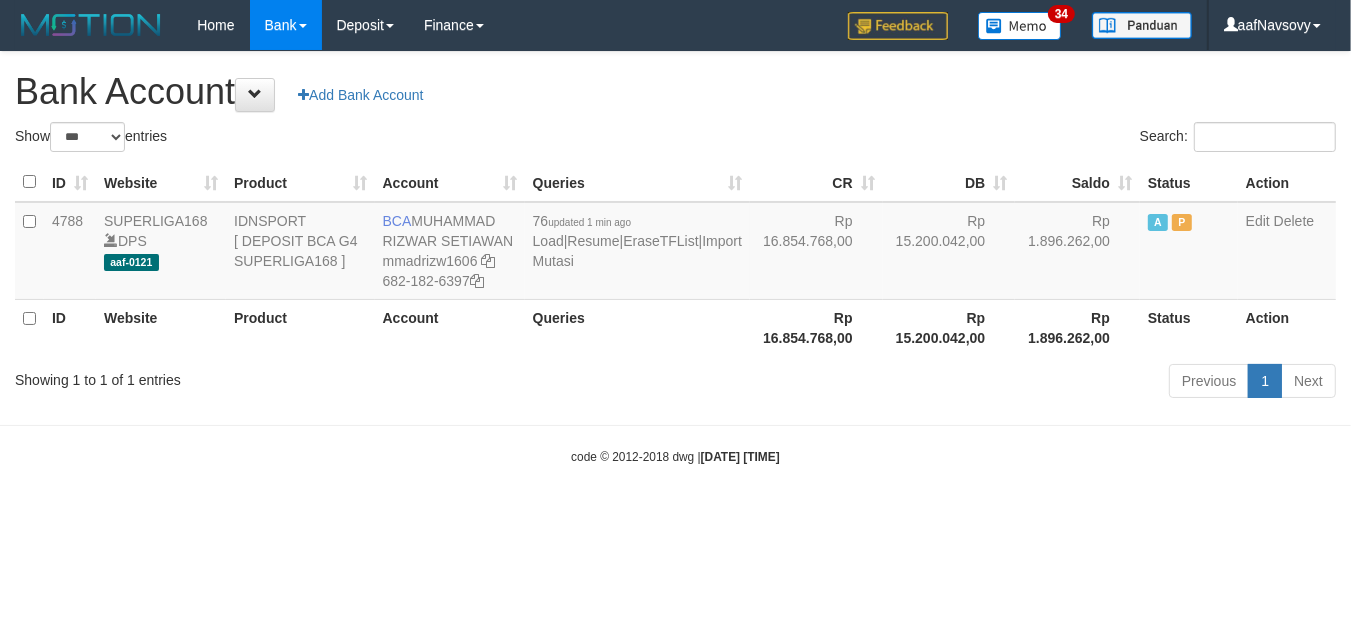 click on "Toggle navigation
Home
Bank
Account List
Load
By Website
Group
[ISPORT]													SUPERLIGA168
By Load Group (DPS)
34" at bounding box center [675, 258] 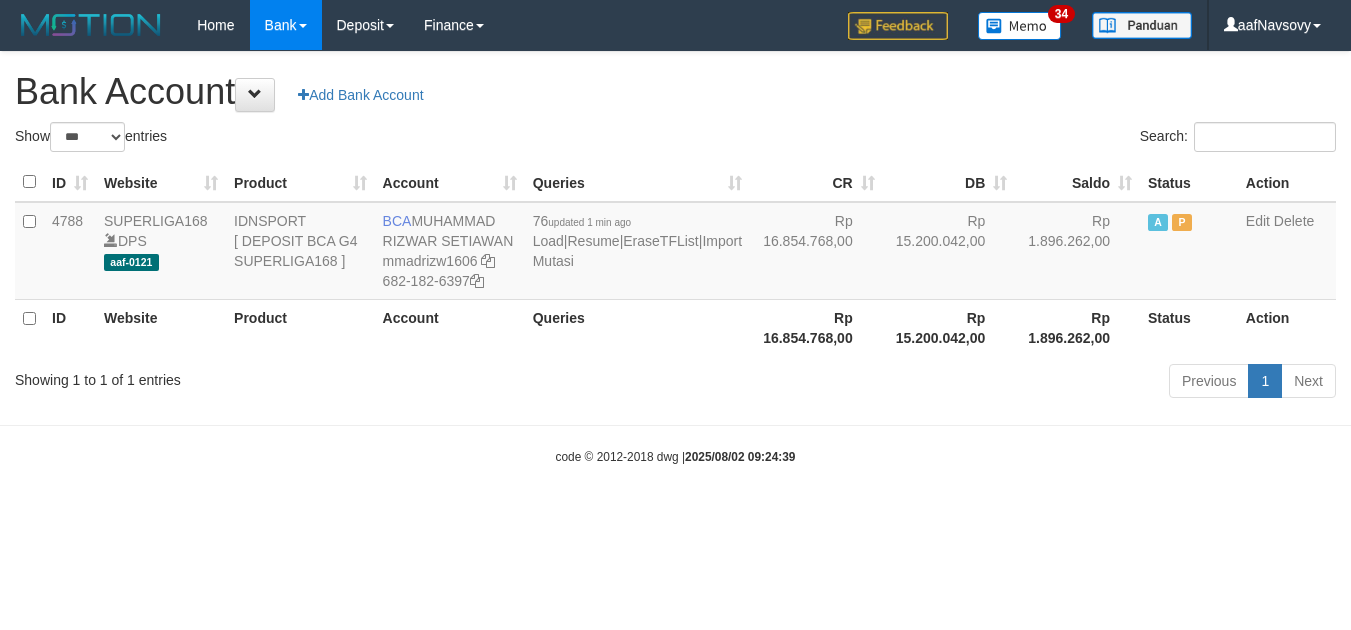 select on "***" 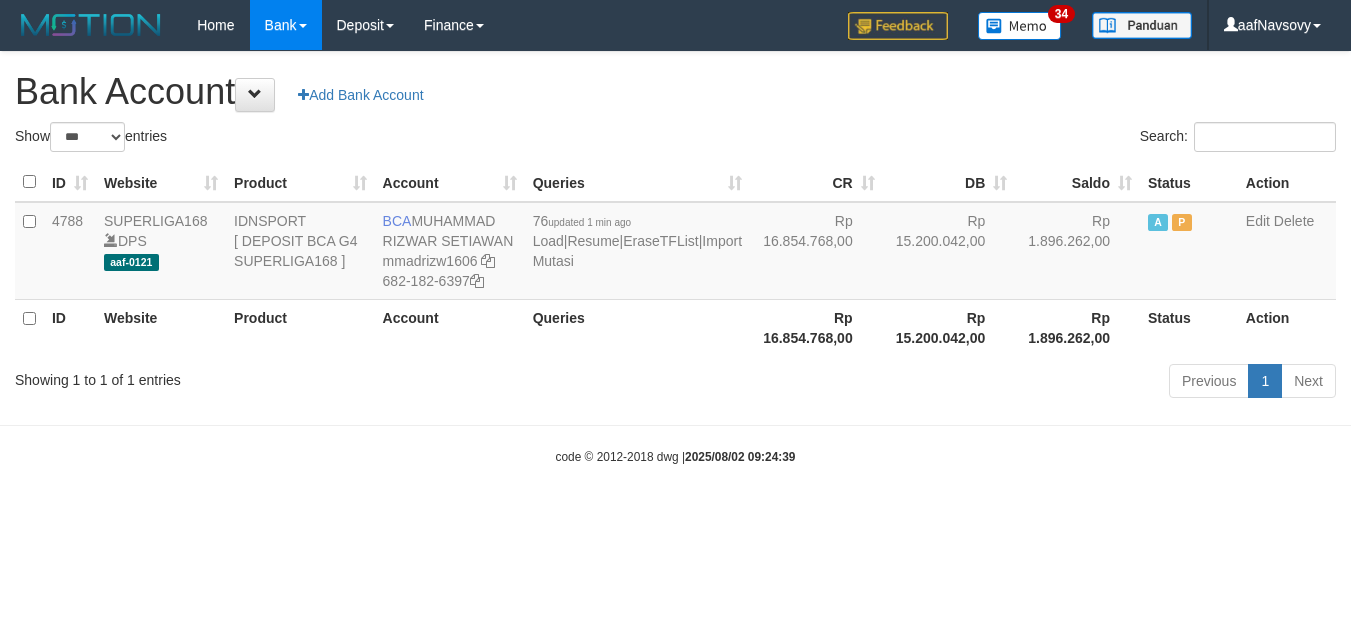 scroll, scrollTop: 0, scrollLeft: 0, axis: both 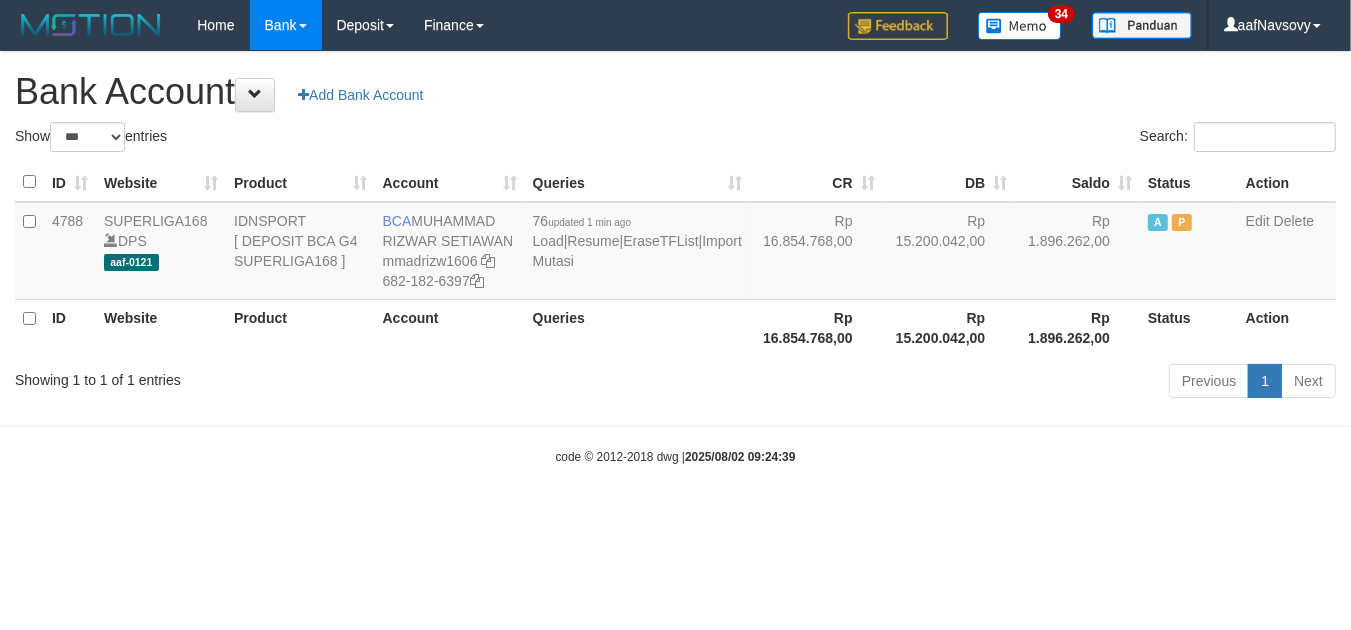 click on "Toggle navigation
Home
Bank
Account List
Load
By Website
Group
[ISPORT]													SUPERLIGA168
By Load Group (DPS)
34" at bounding box center (675, 258) 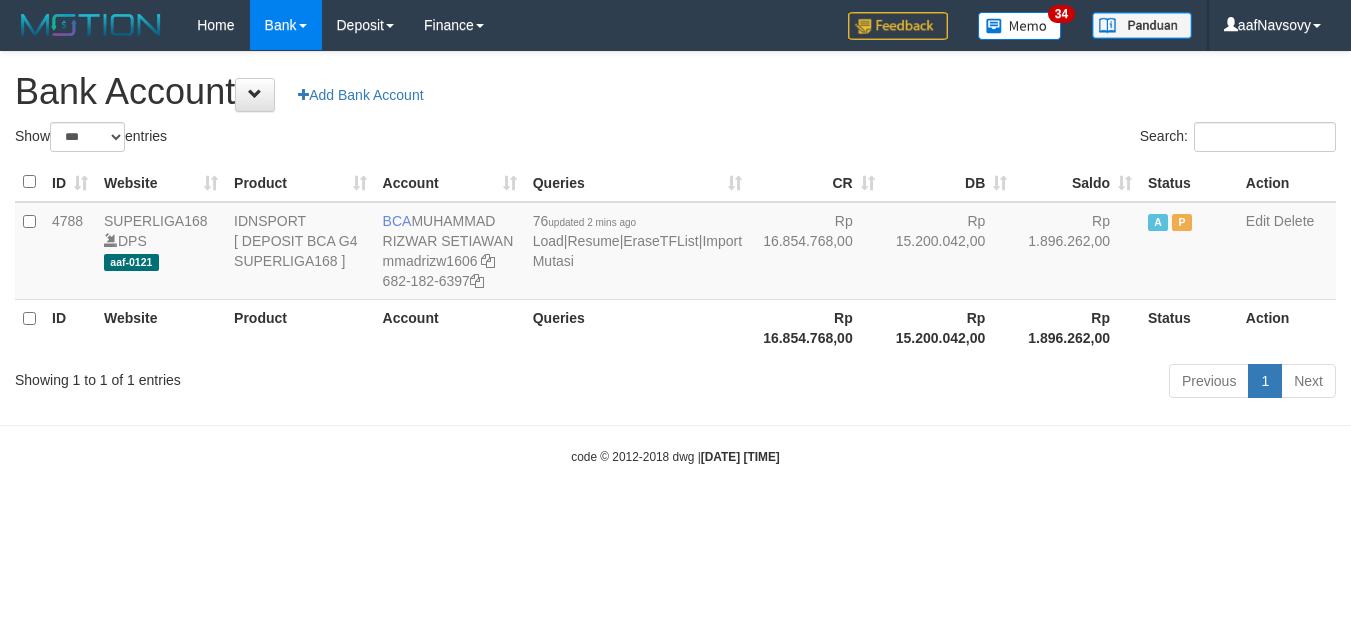 select on "***" 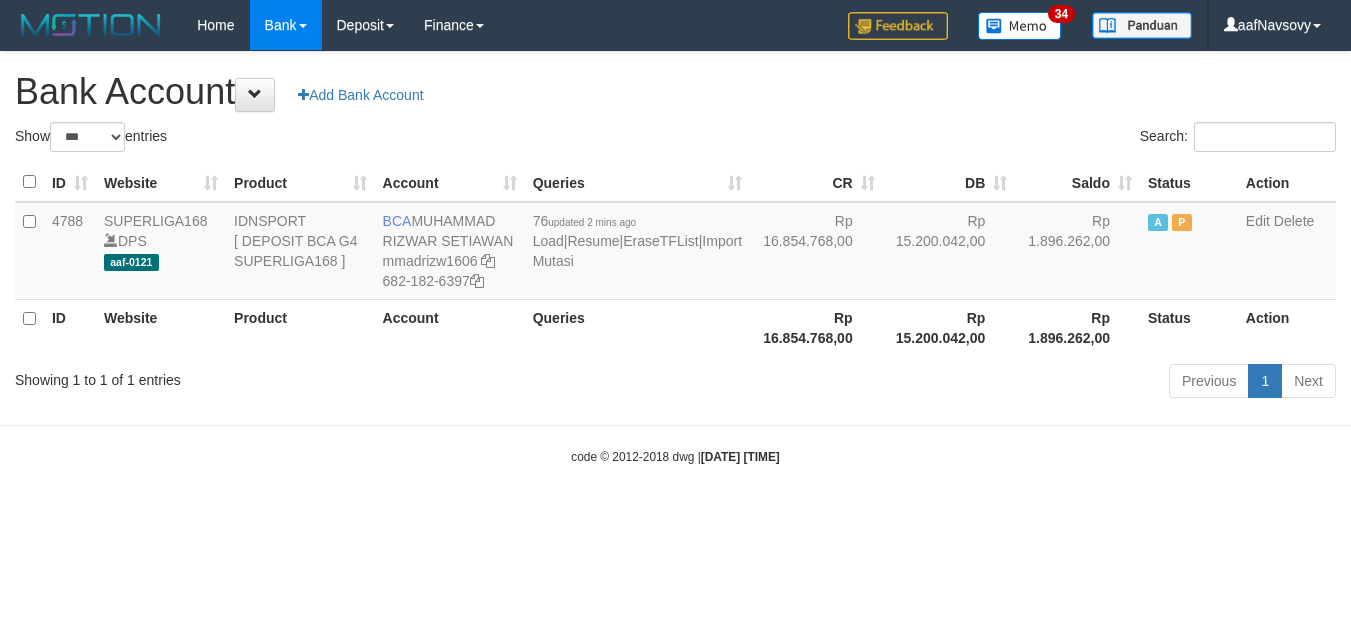 scroll, scrollTop: 0, scrollLeft: 0, axis: both 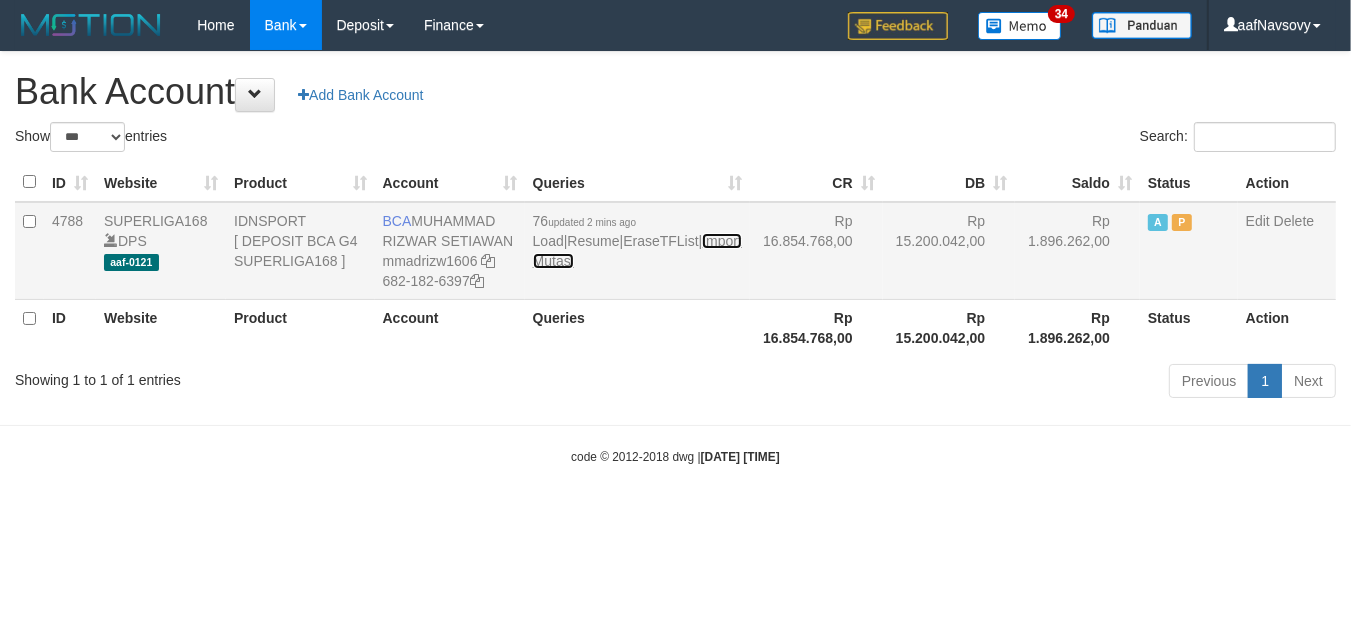 click on "Import Mutasi" at bounding box center [637, 251] 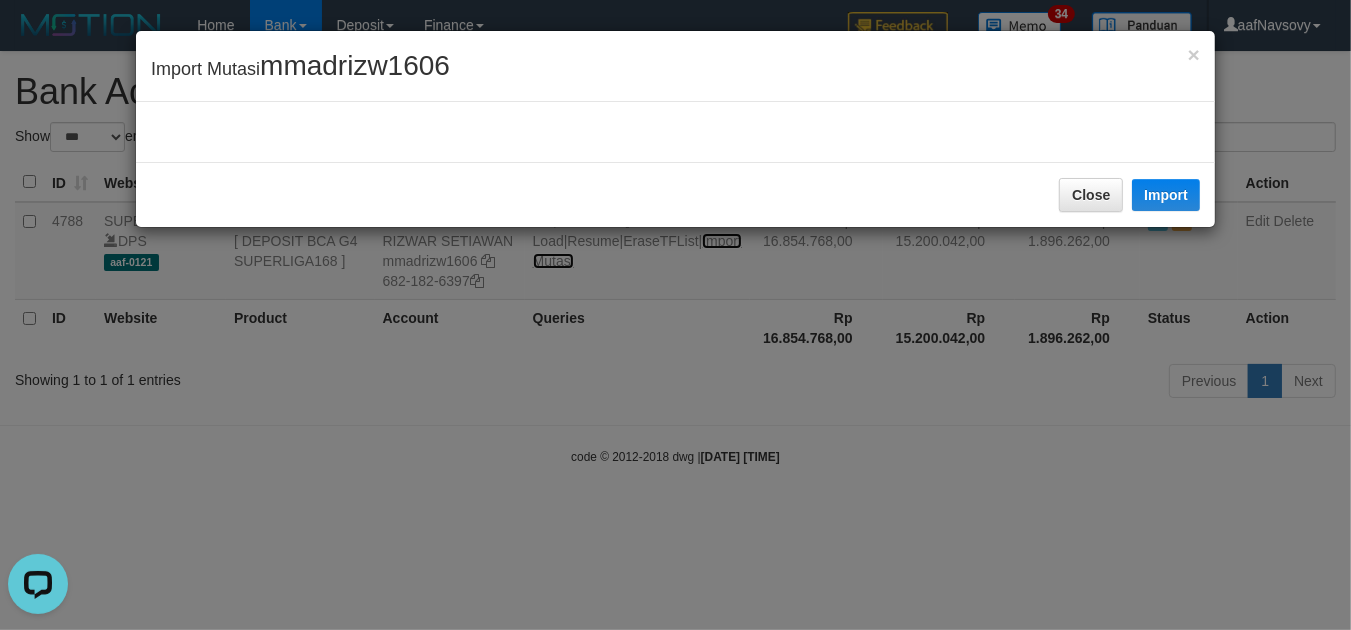 scroll, scrollTop: 0, scrollLeft: 0, axis: both 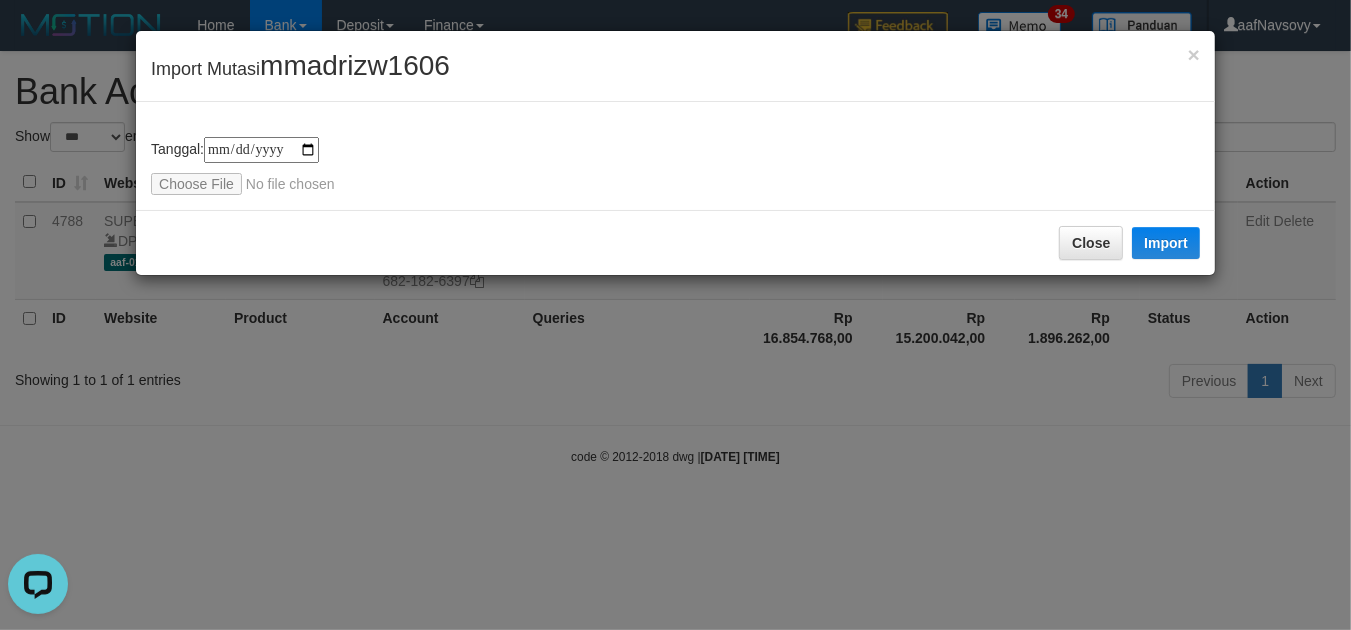 type on "**********" 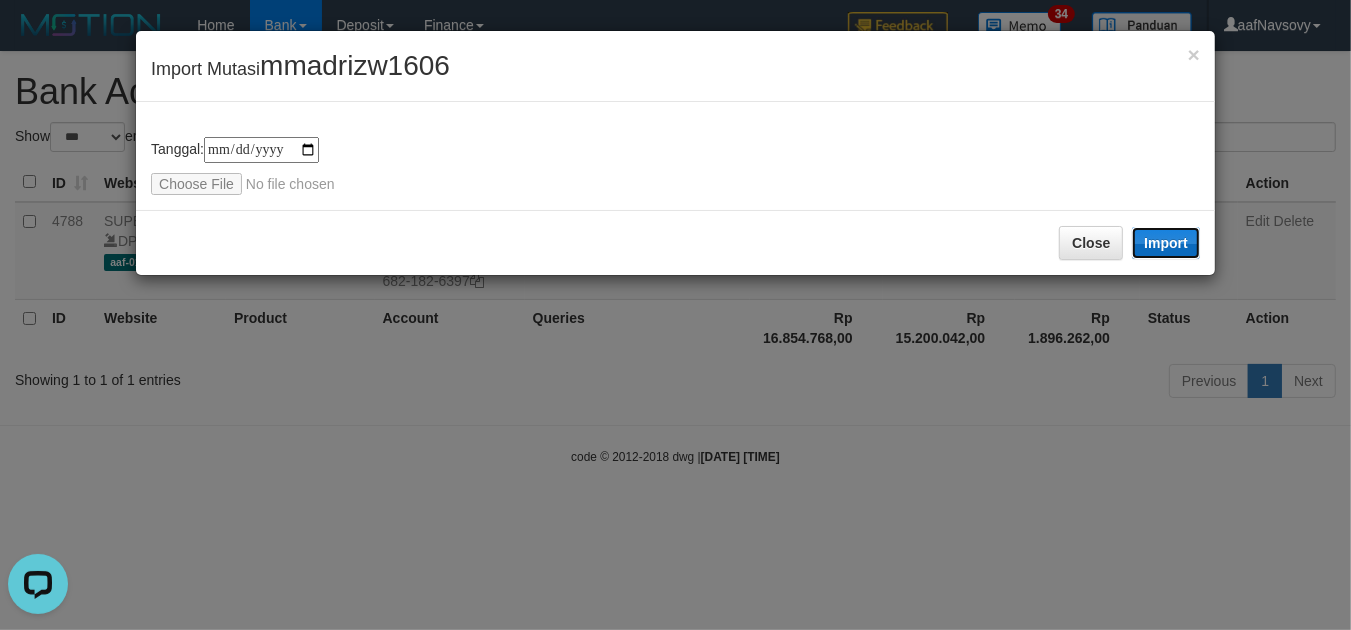 click on "Import" at bounding box center [1166, 243] 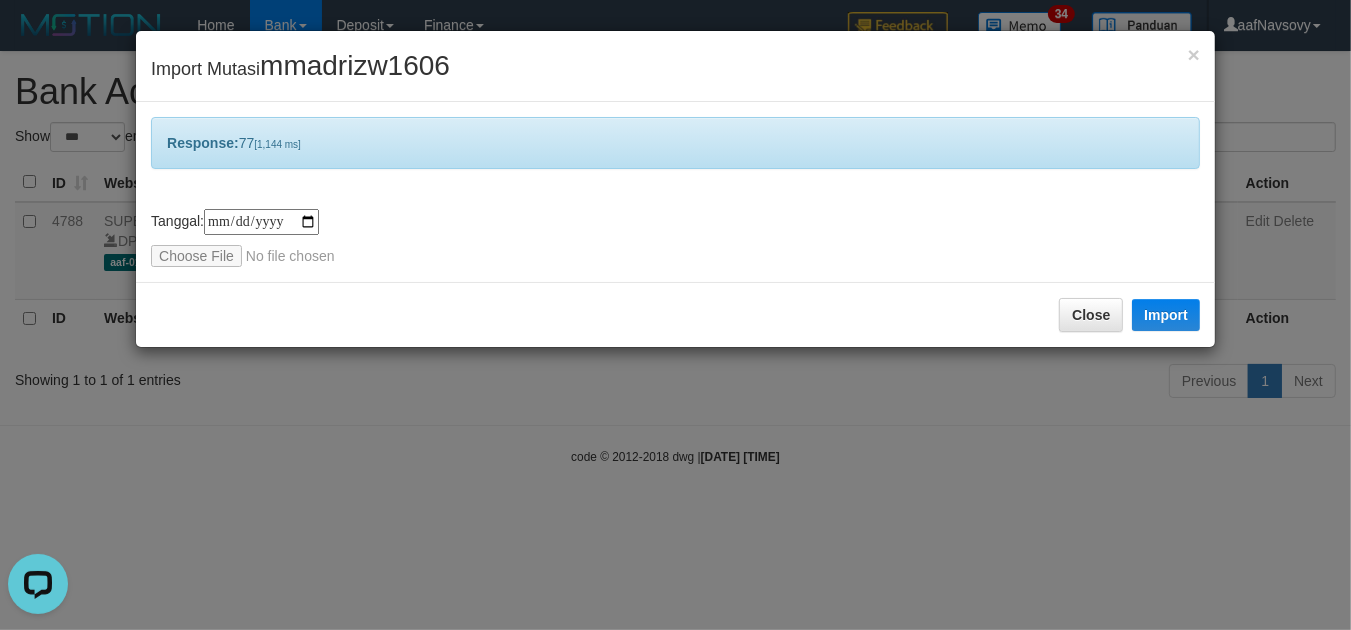 click on "**********" at bounding box center [675, 315] 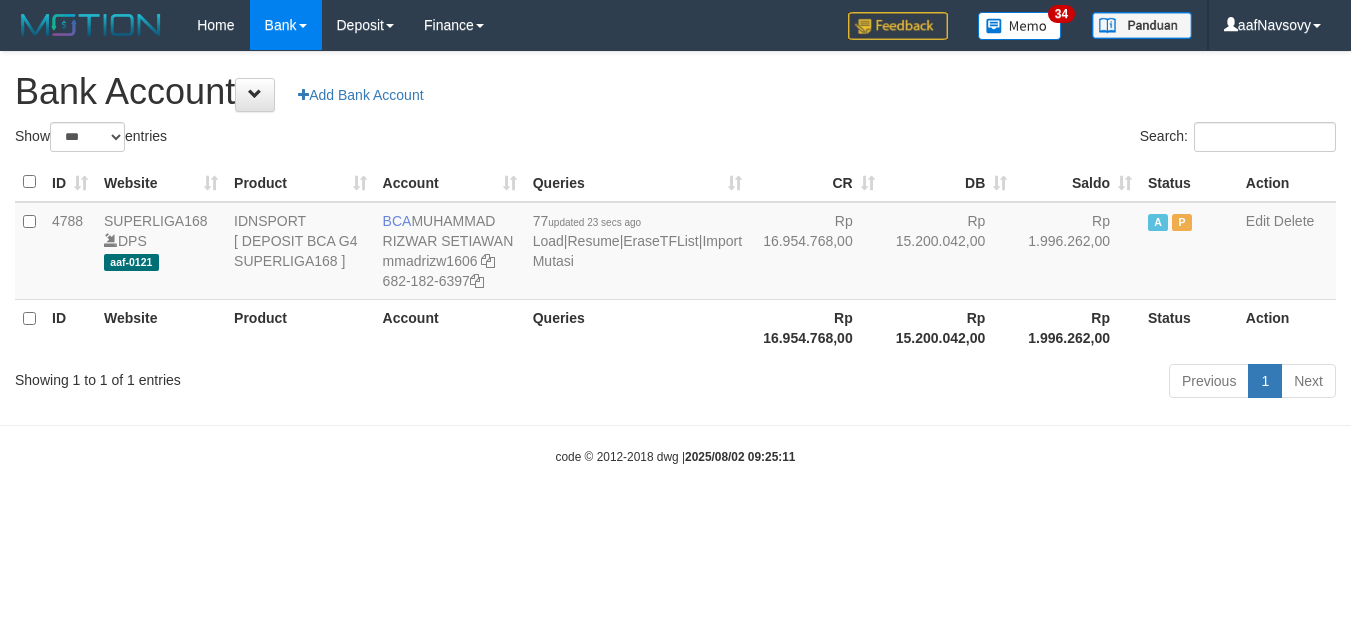 select on "***" 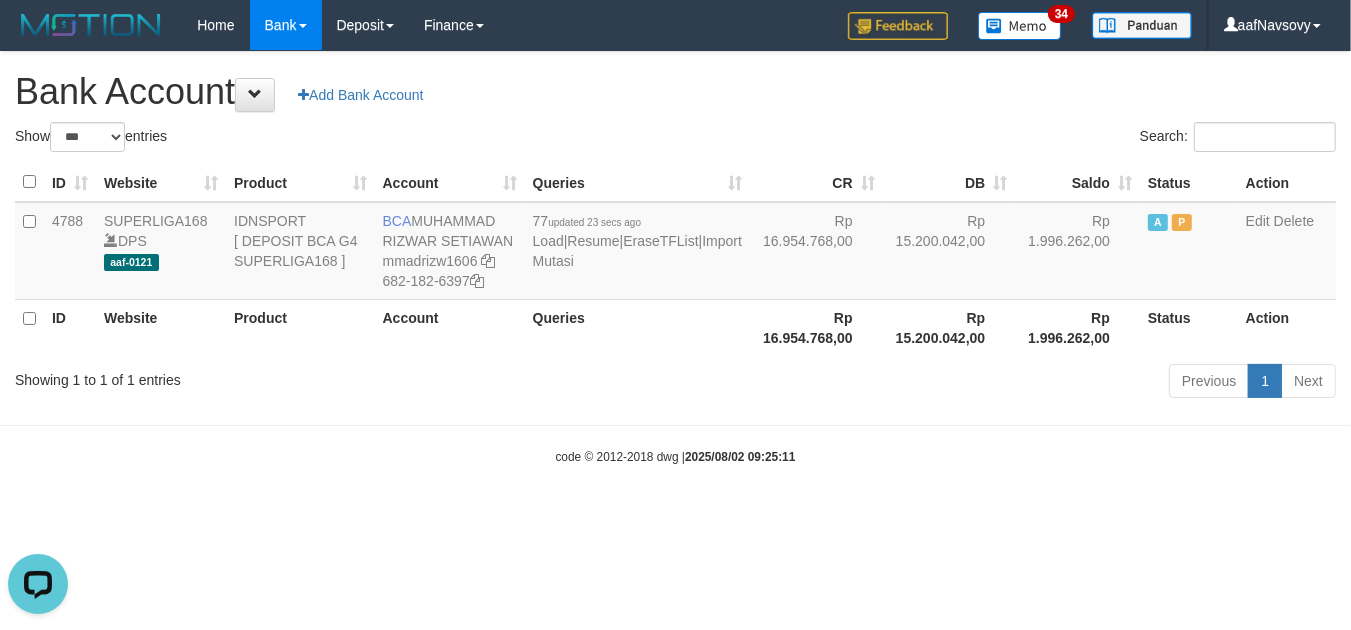 scroll, scrollTop: 0, scrollLeft: 0, axis: both 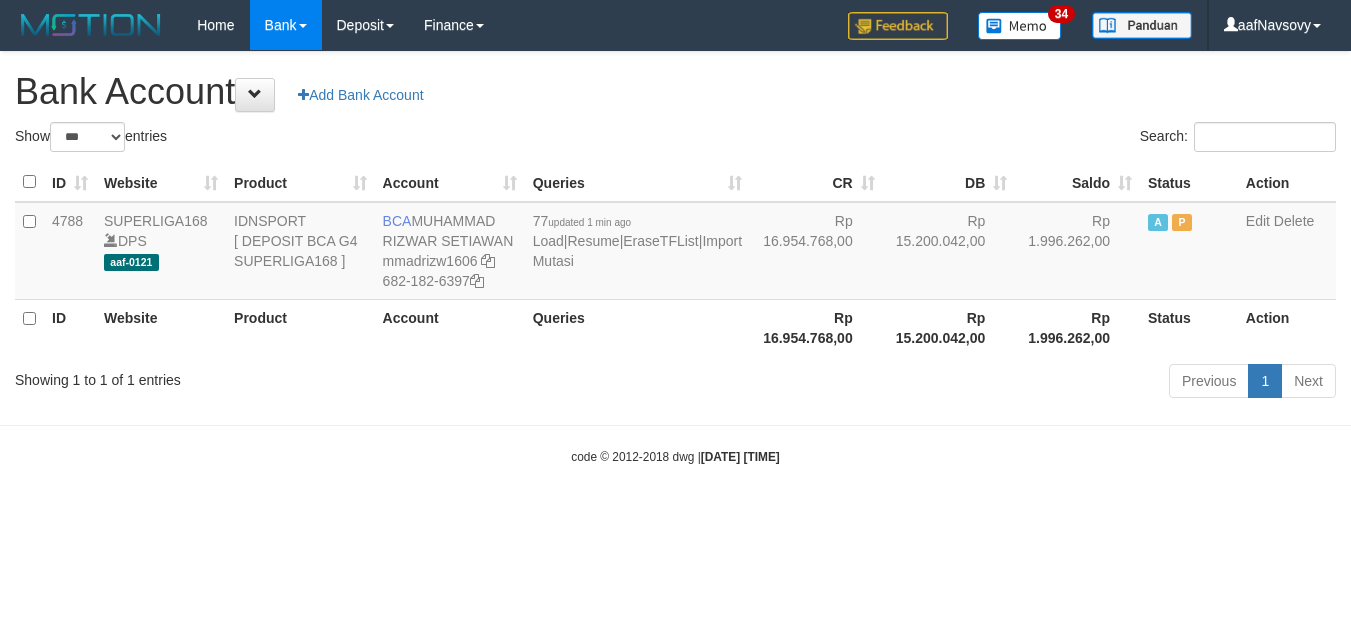 select on "***" 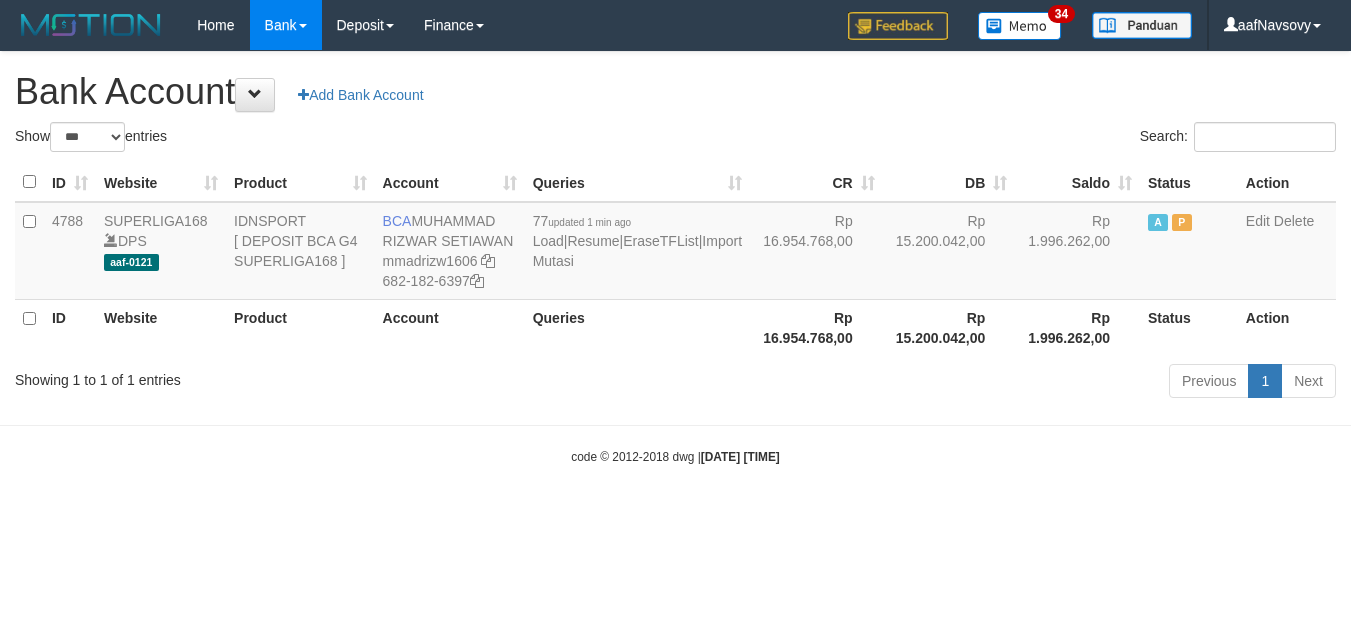 scroll, scrollTop: 0, scrollLeft: 0, axis: both 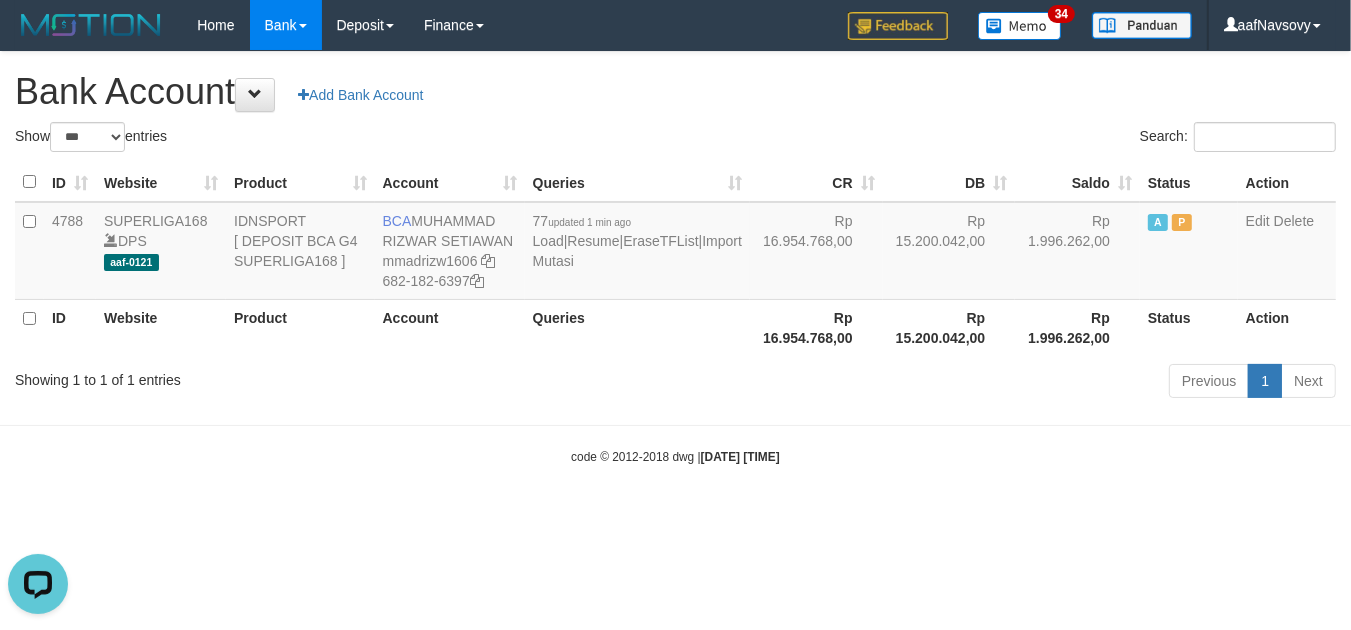 click on "Toggle navigation
Home
Bank
Account List
Load
By Website
Group
[ISPORT]													SUPERLIGA168
By Load Group (DPS)
34" at bounding box center [675, 258] 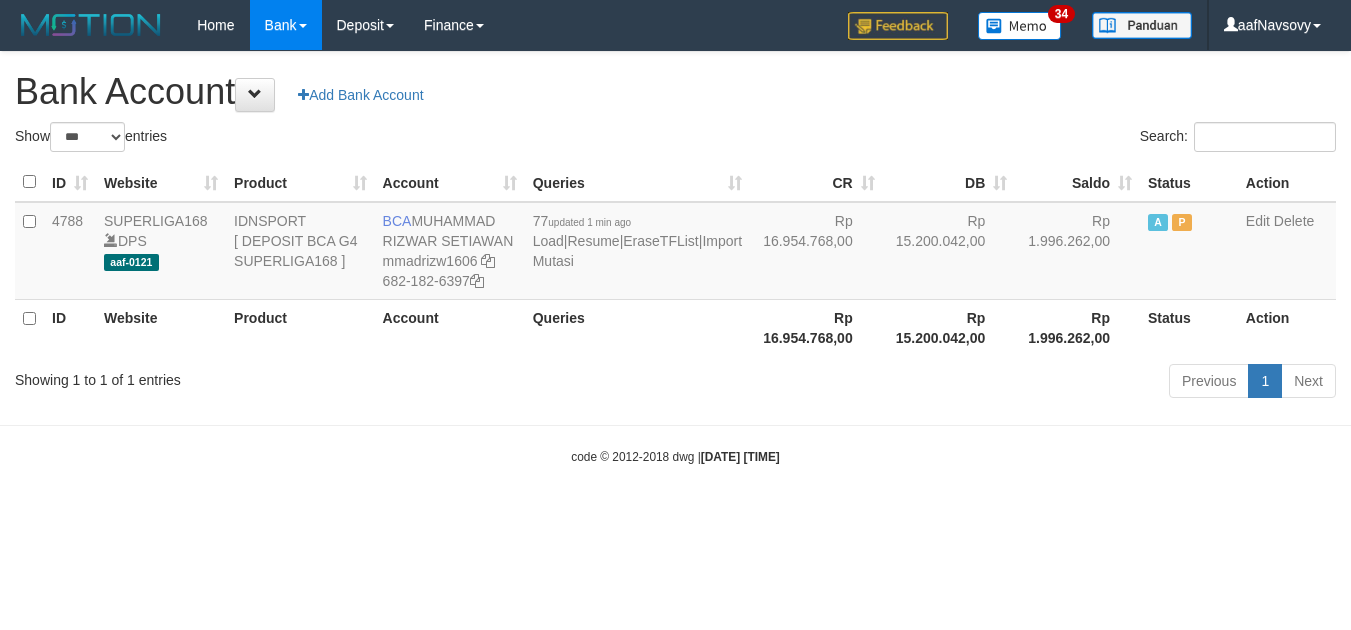 select on "***" 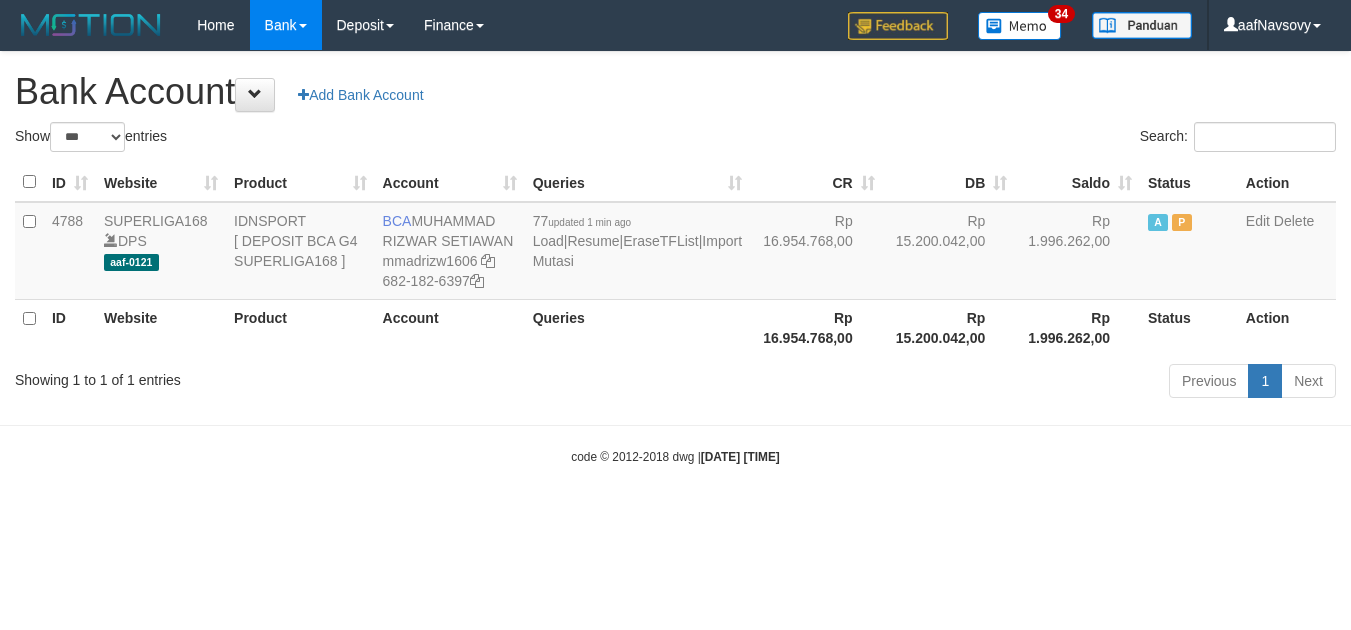 scroll, scrollTop: 0, scrollLeft: 0, axis: both 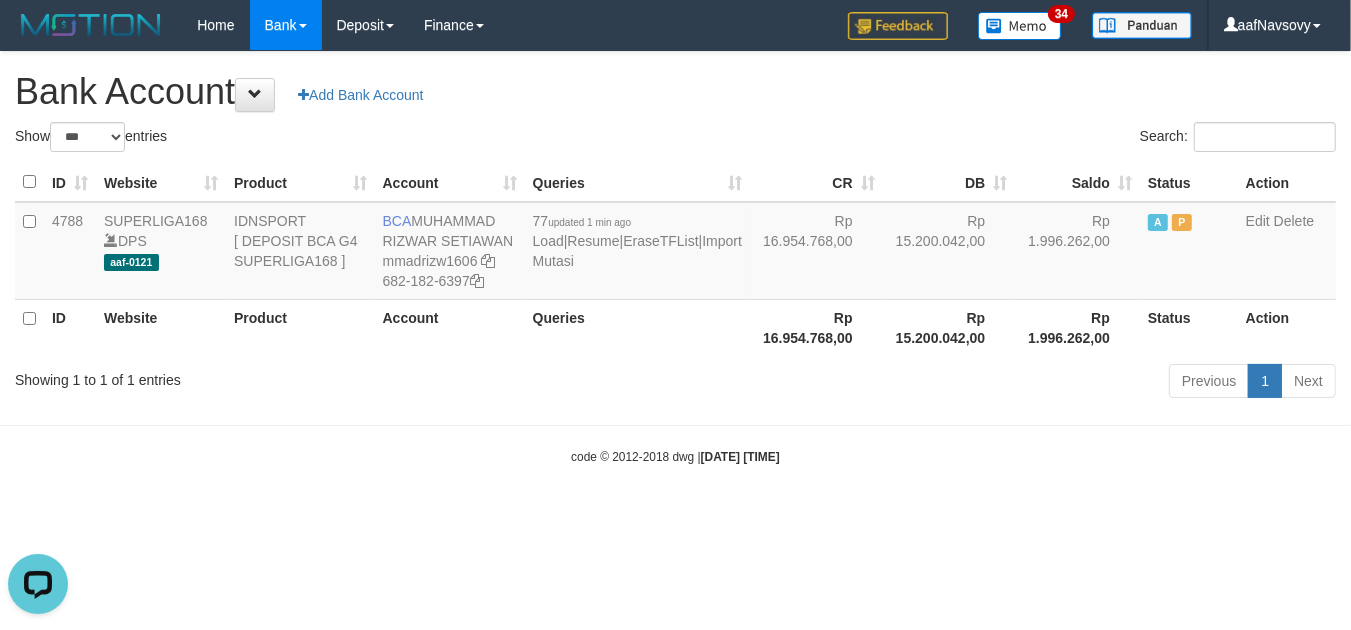 click on "code © 2012-2018 dwg |  2025/08/02 09:25:59" at bounding box center [675, 456] 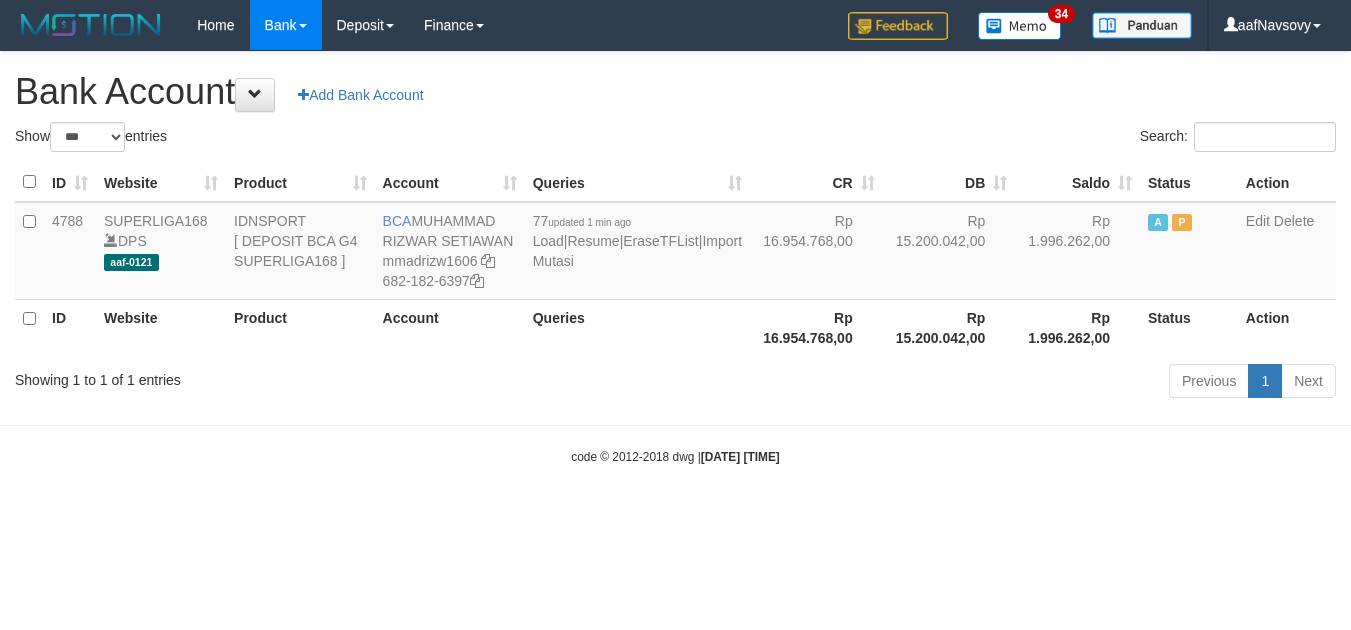 select on "***" 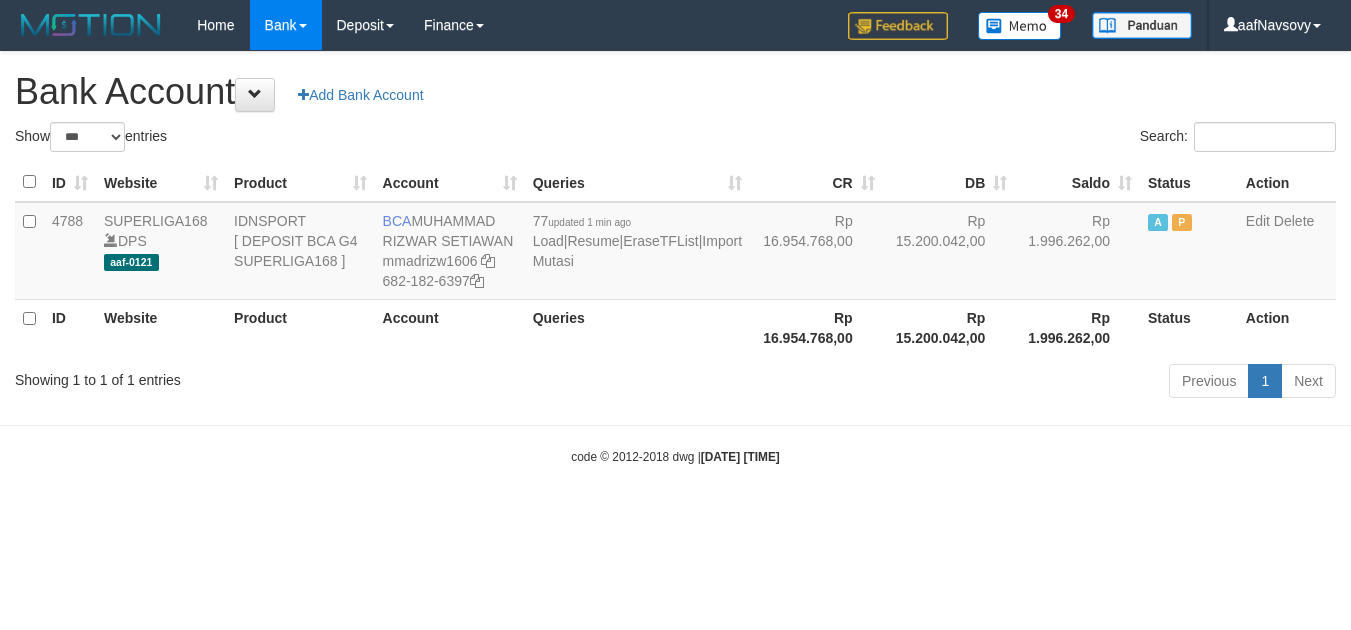 scroll, scrollTop: 0, scrollLeft: 0, axis: both 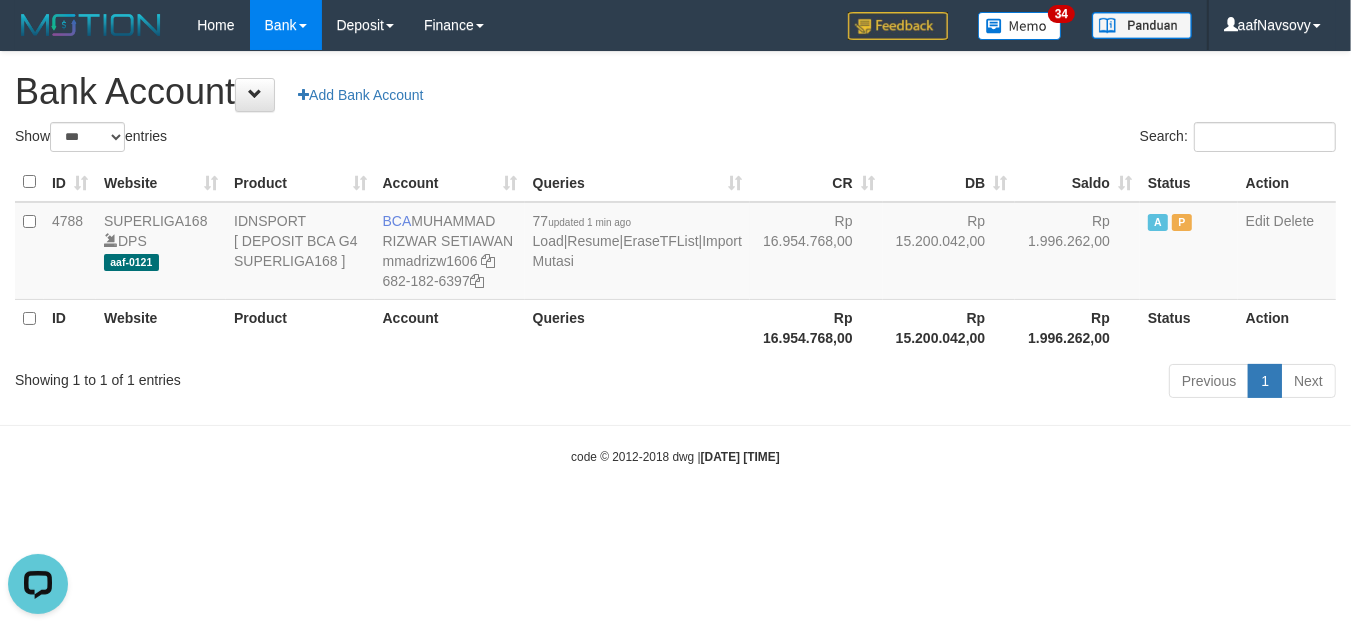 drag, startPoint x: 511, startPoint y: 440, endPoint x: 511, endPoint y: 427, distance: 13 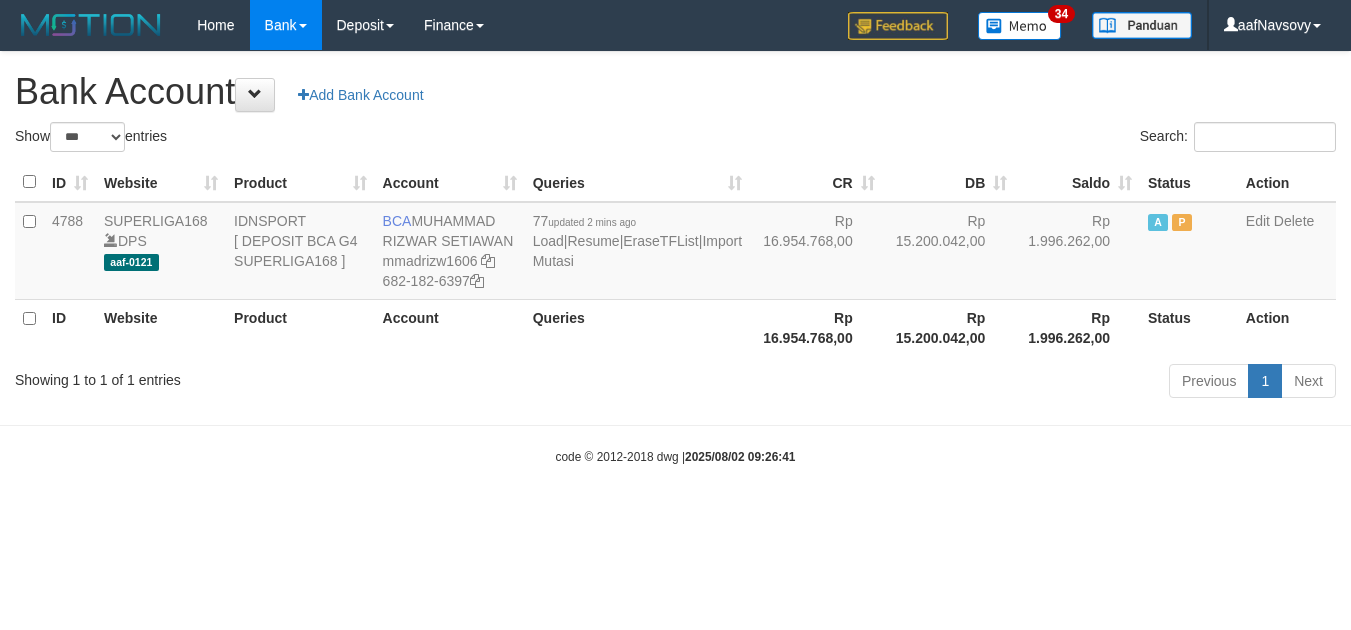 select on "***" 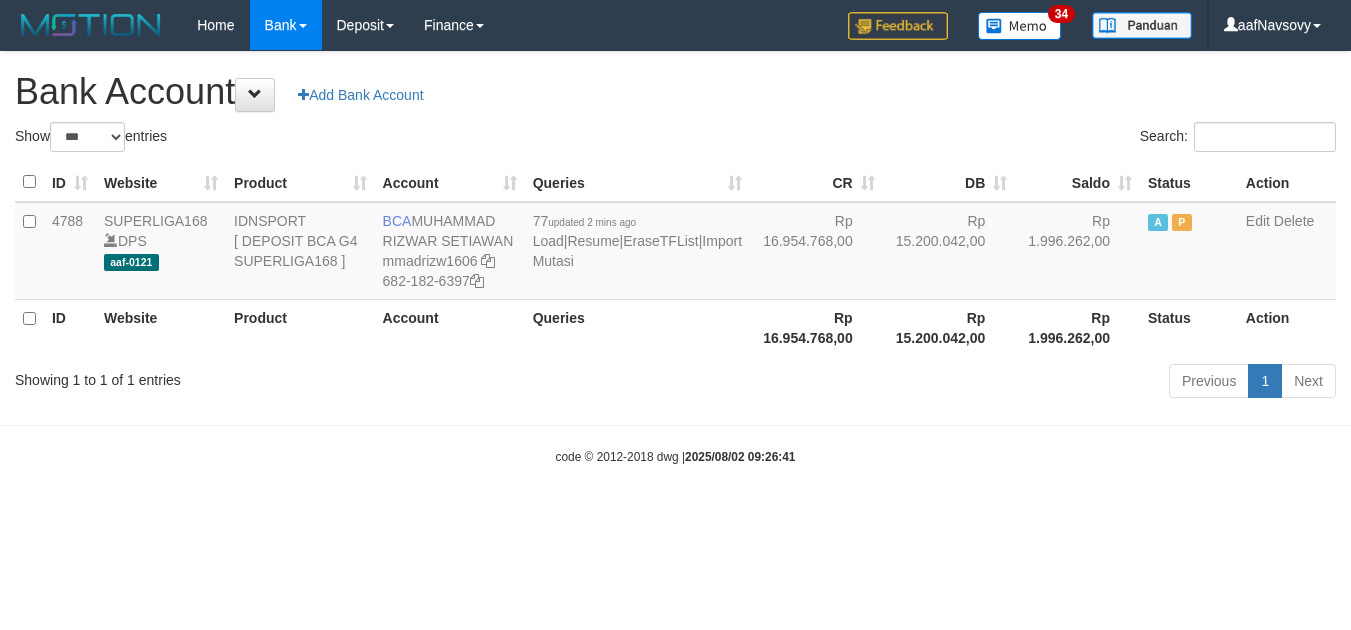 scroll, scrollTop: 0, scrollLeft: 0, axis: both 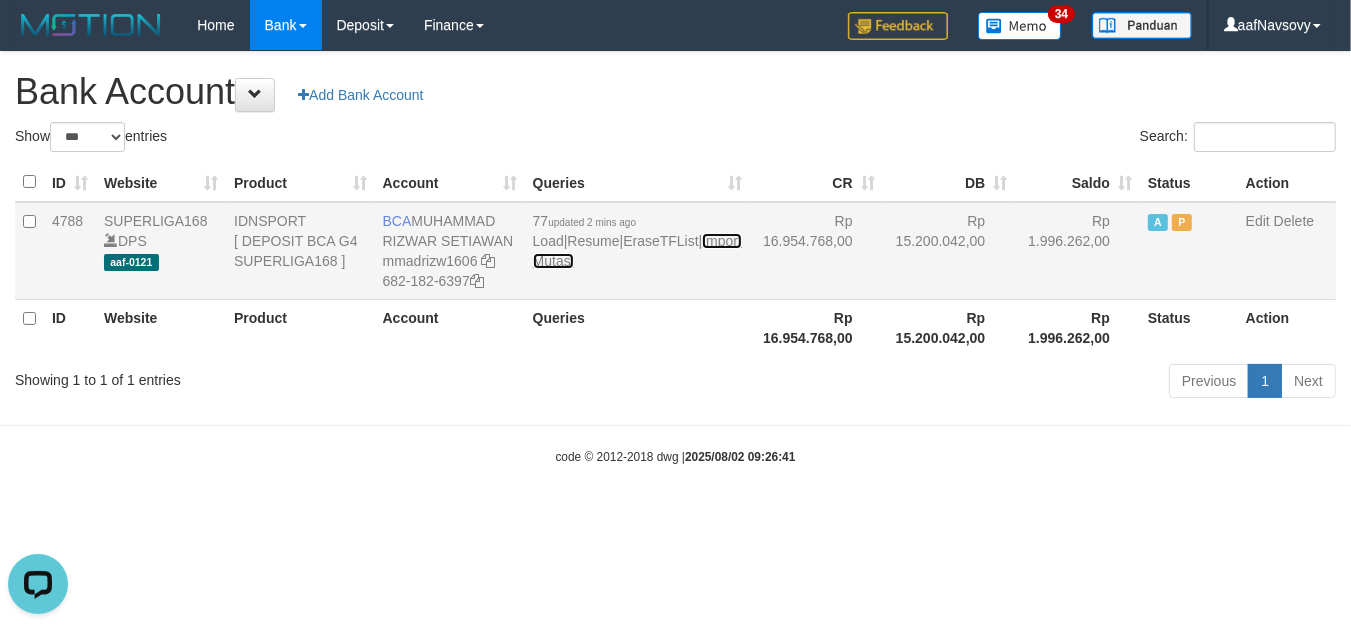 click on "Import Mutasi" at bounding box center (637, 251) 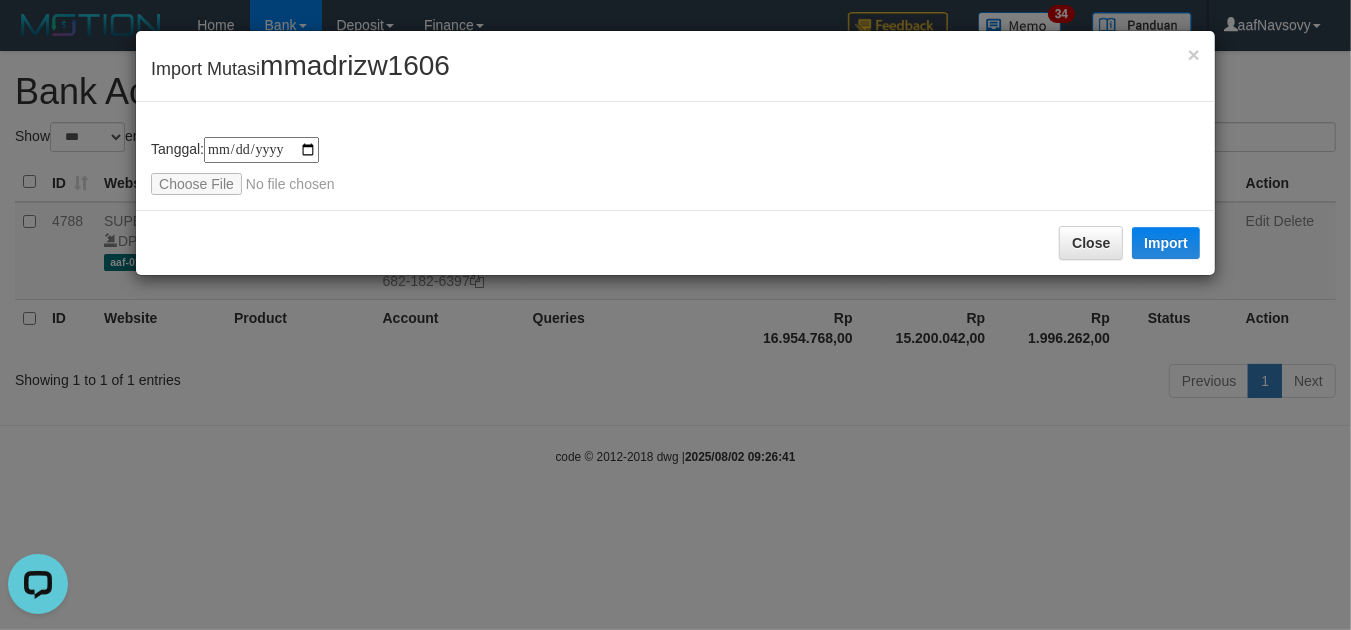type on "**********" 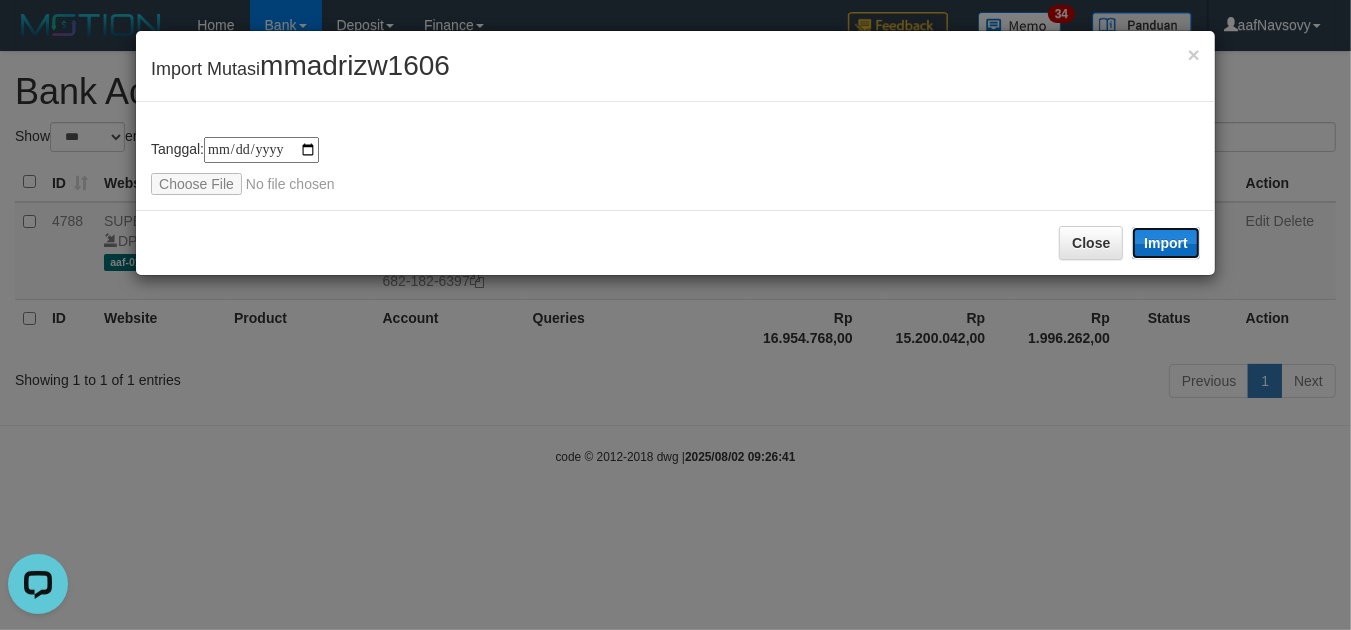 click on "Import" at bounding box center (1166, 243) 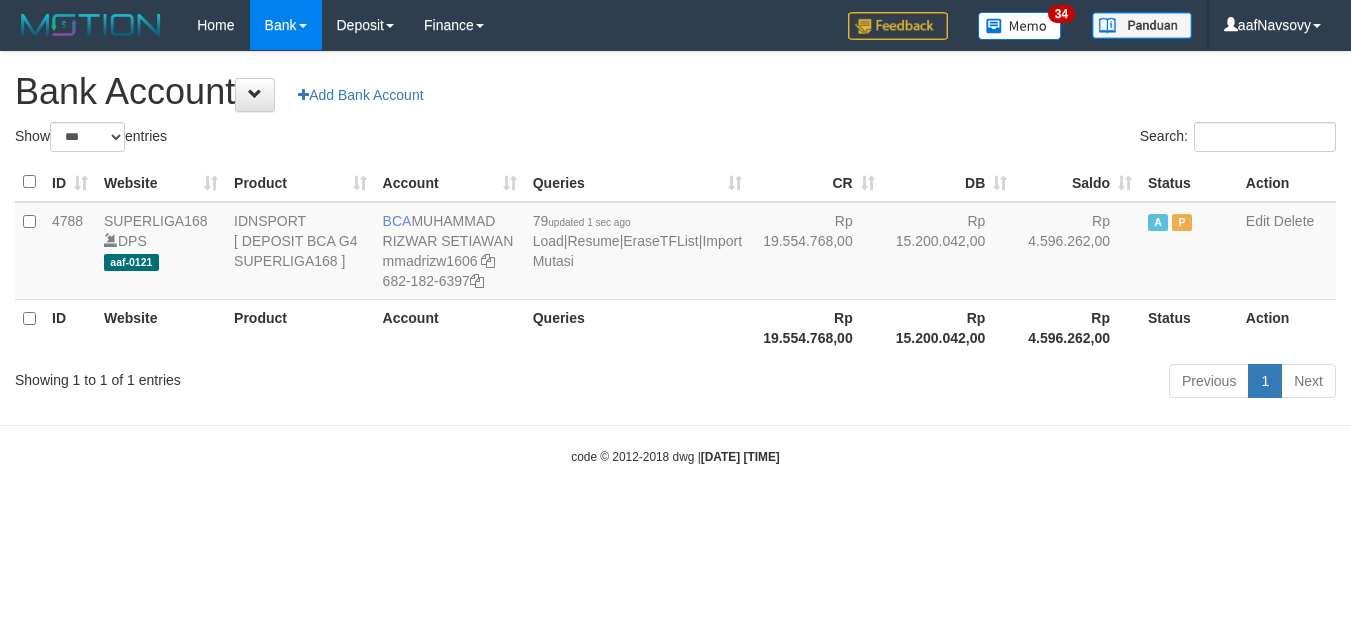 select on "***" 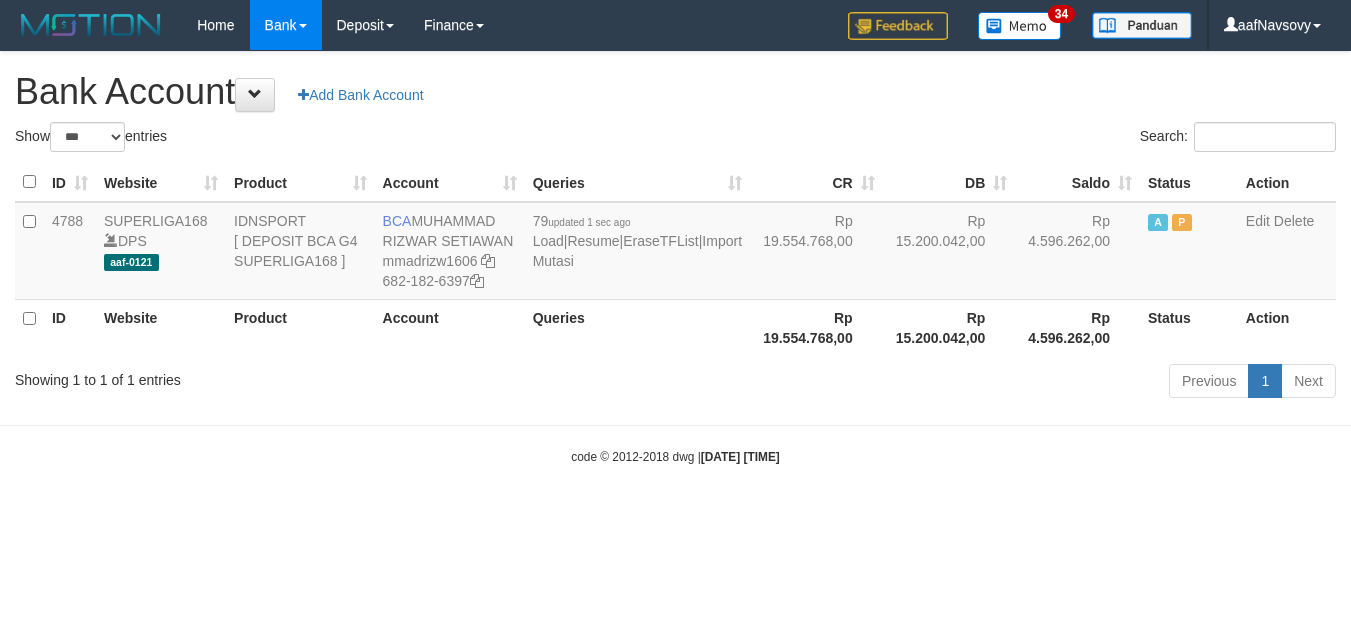 scroll, scrollTop: 0, scrollLeft: 0, axis: both 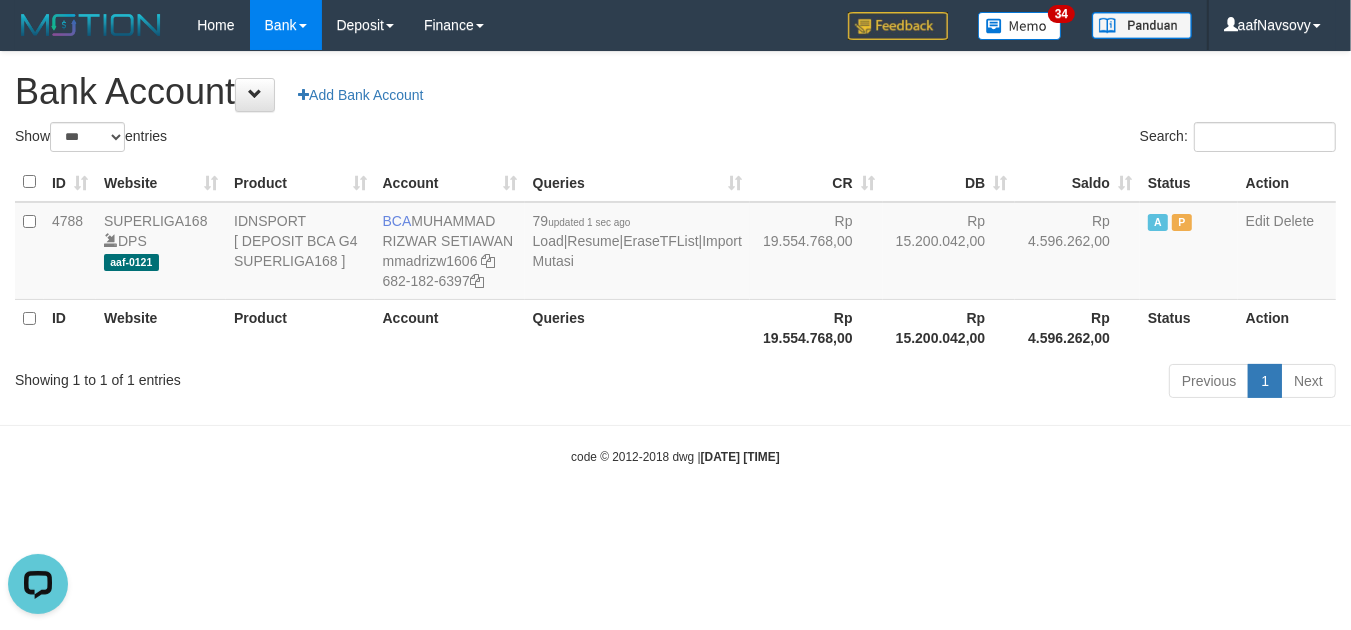 drag, startPoint x: 481, startPoint y: 423, endPoint x: 481, endPoint y: 412, distance: 11 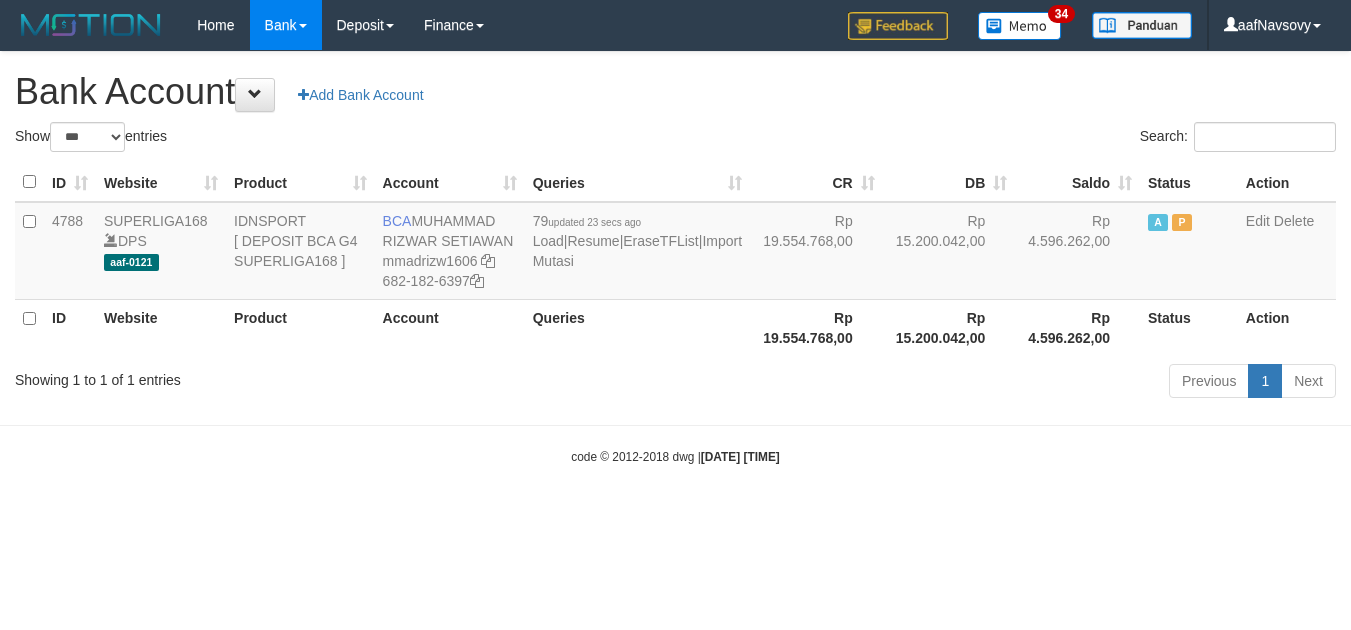 select on "***" 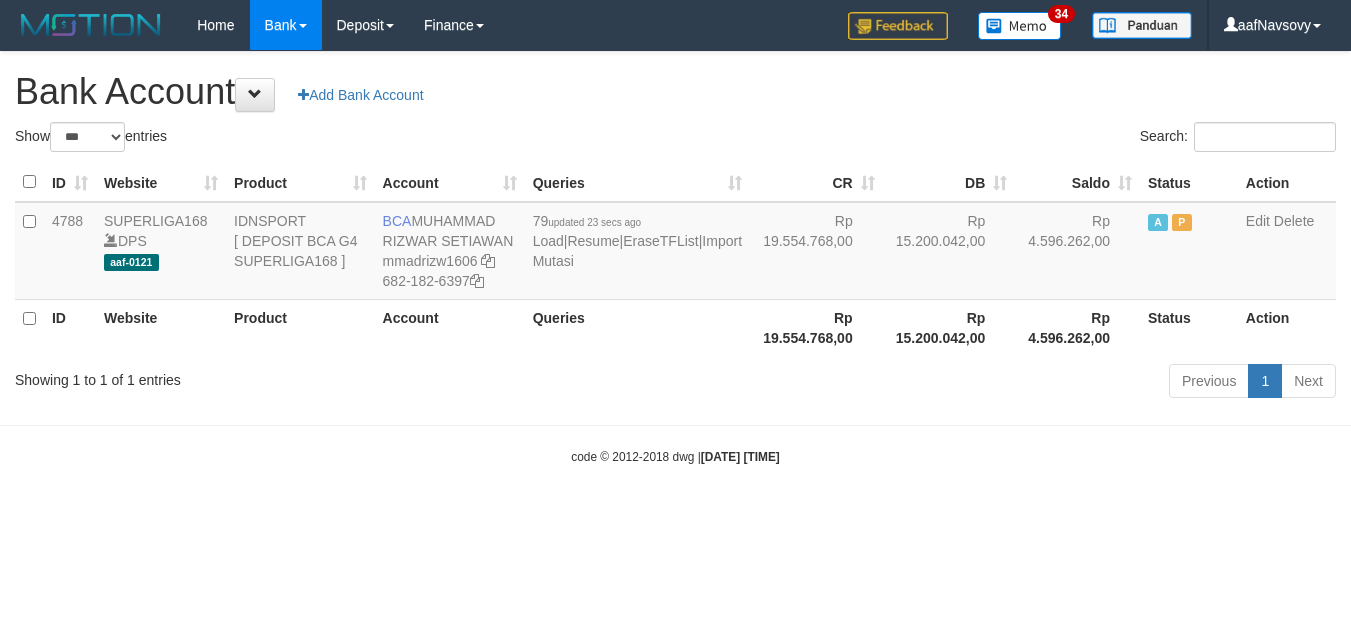 scroll, scrollTop: 0, scrollLeft: 0, axis: both 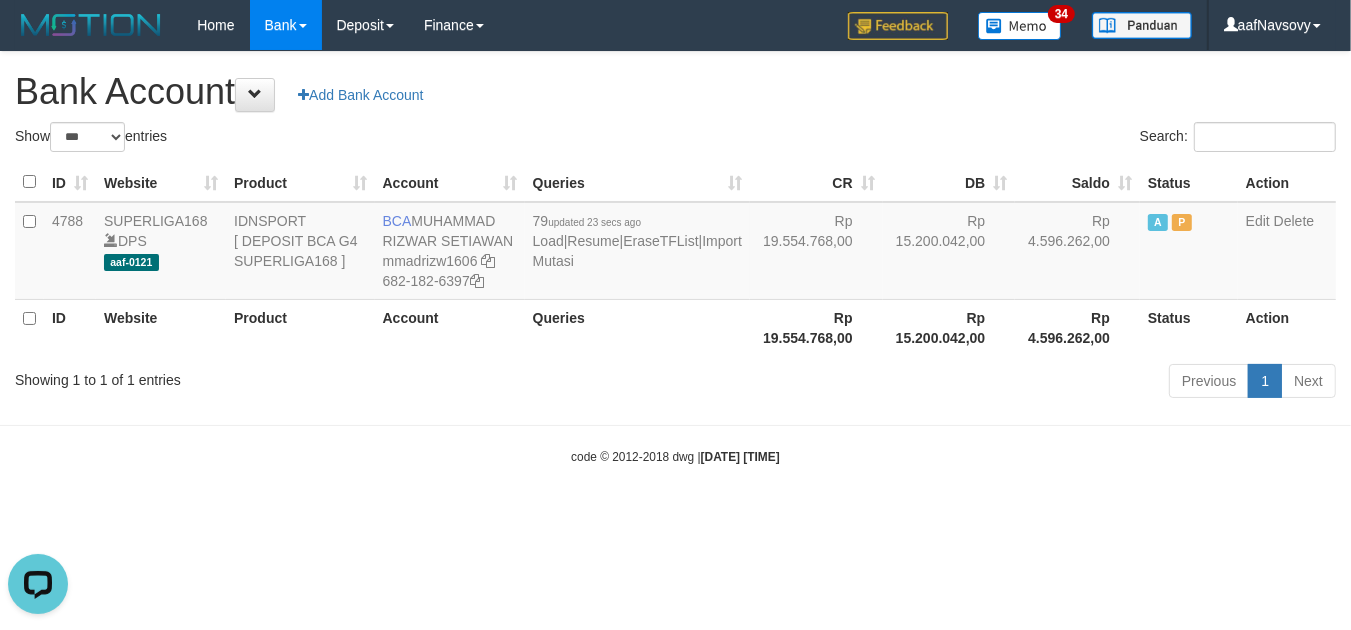 click on "Toggle navigation
Home
Bank
Account List
Load
By Website
Group
[ISPORT]													SUPERLIGA168
By Load Group (DPS)
34" at bounding box center (675, 258) 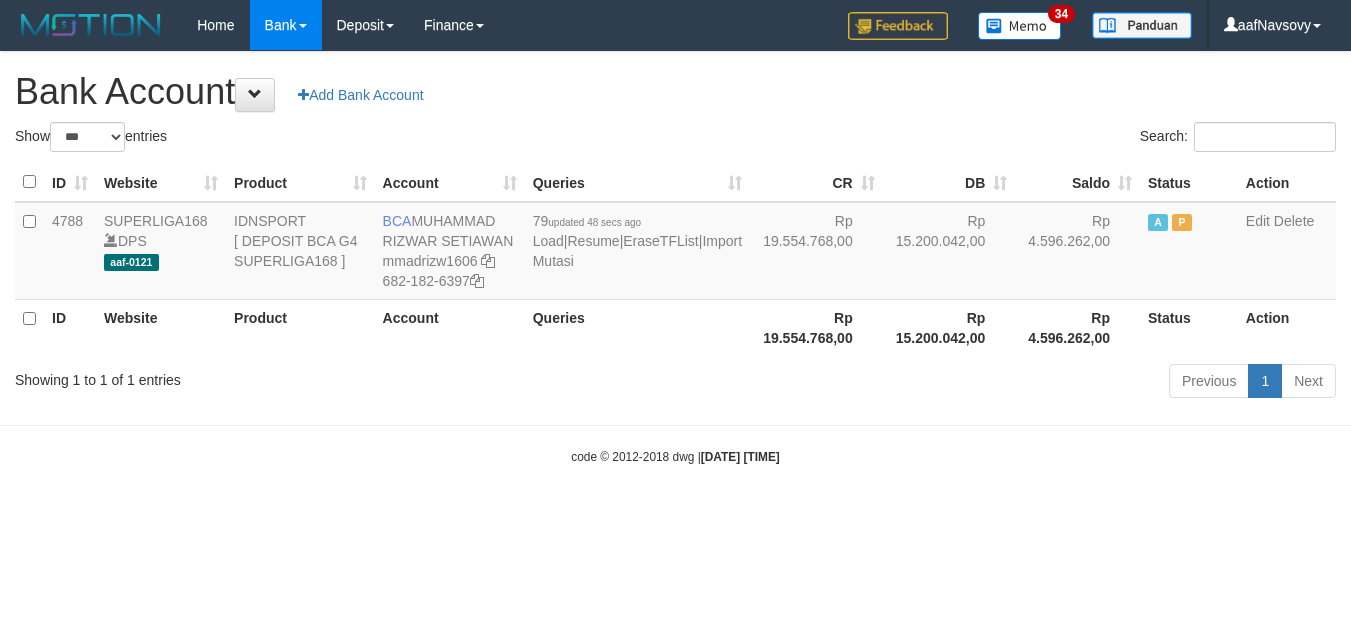 select on "***" 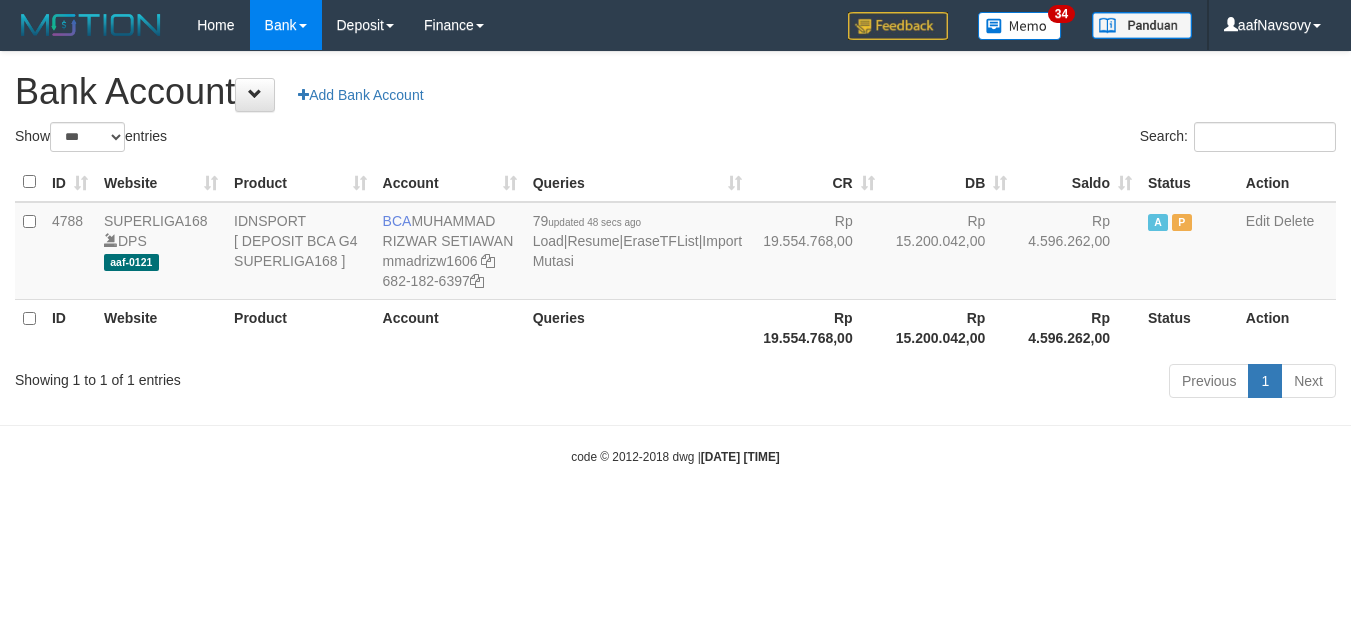 scroll, scrollTop: 0, scrollLeft: 0, axis: both 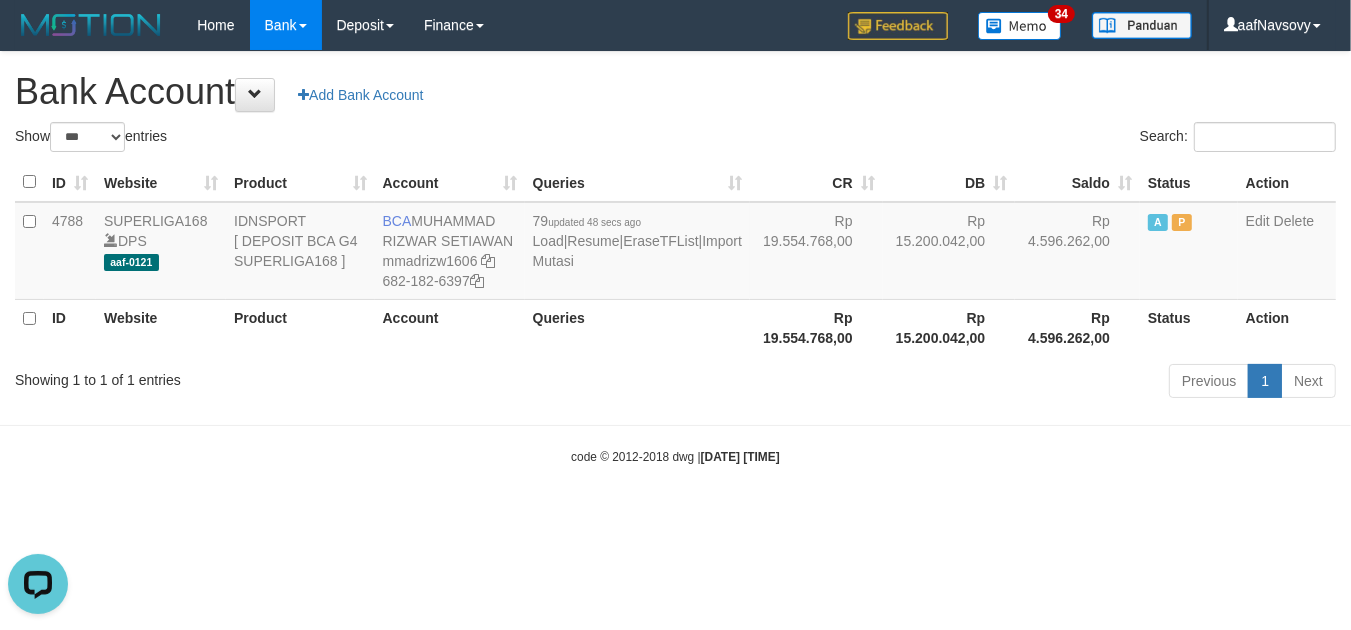 click on "Toggle navigation
Home
Bank
Account List
Load
By Website
Group
[ISPORT]													SUPERLIGA168
By Load Group (DPS)" at bounding box center (675, 258) 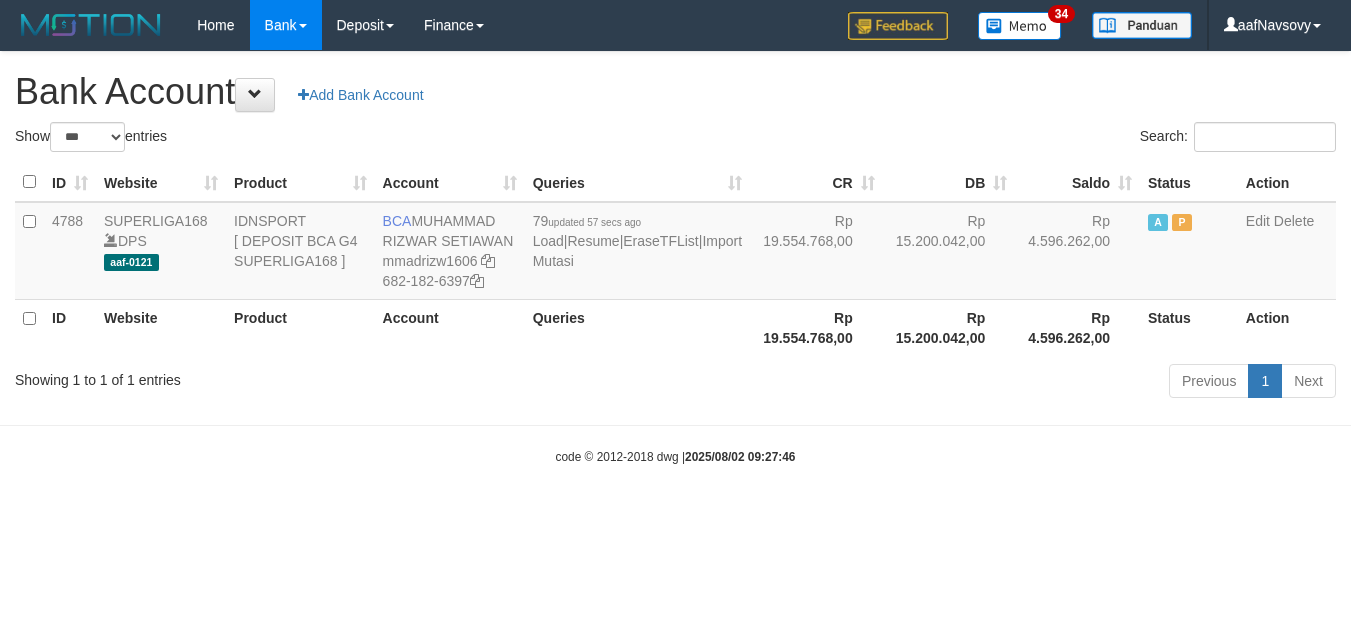 select on "***" 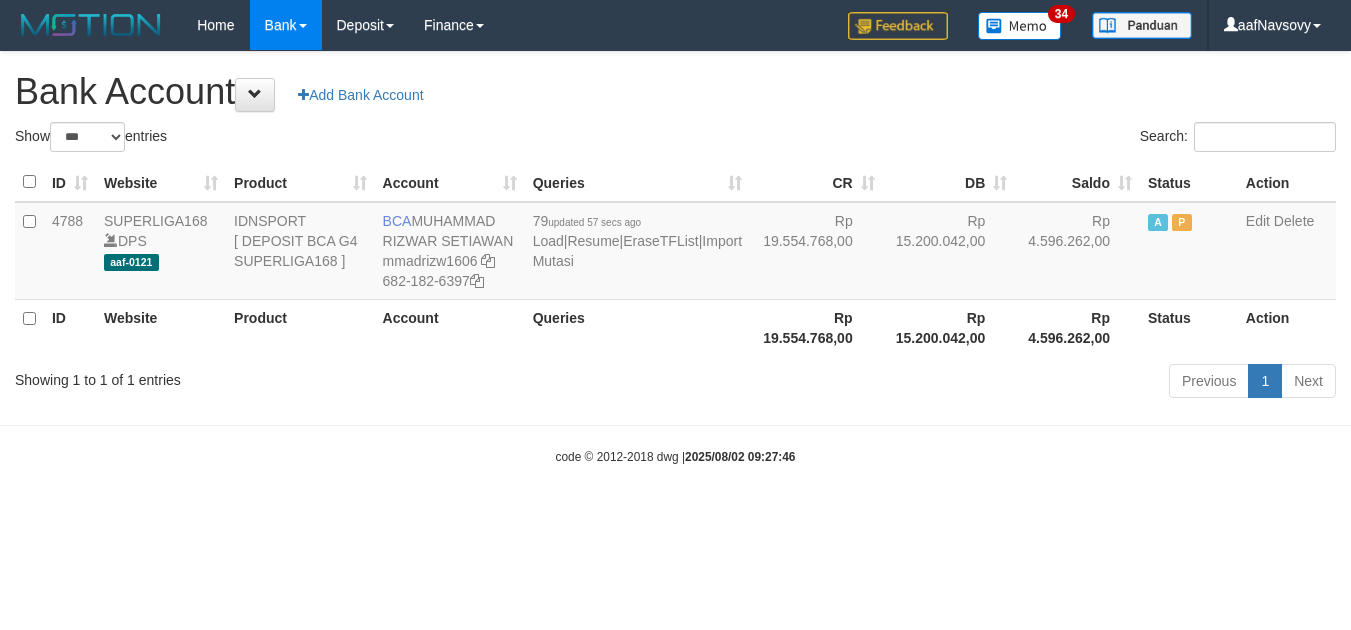 scroll, scrollTop: 0, scrollLeft: 0, axis: both 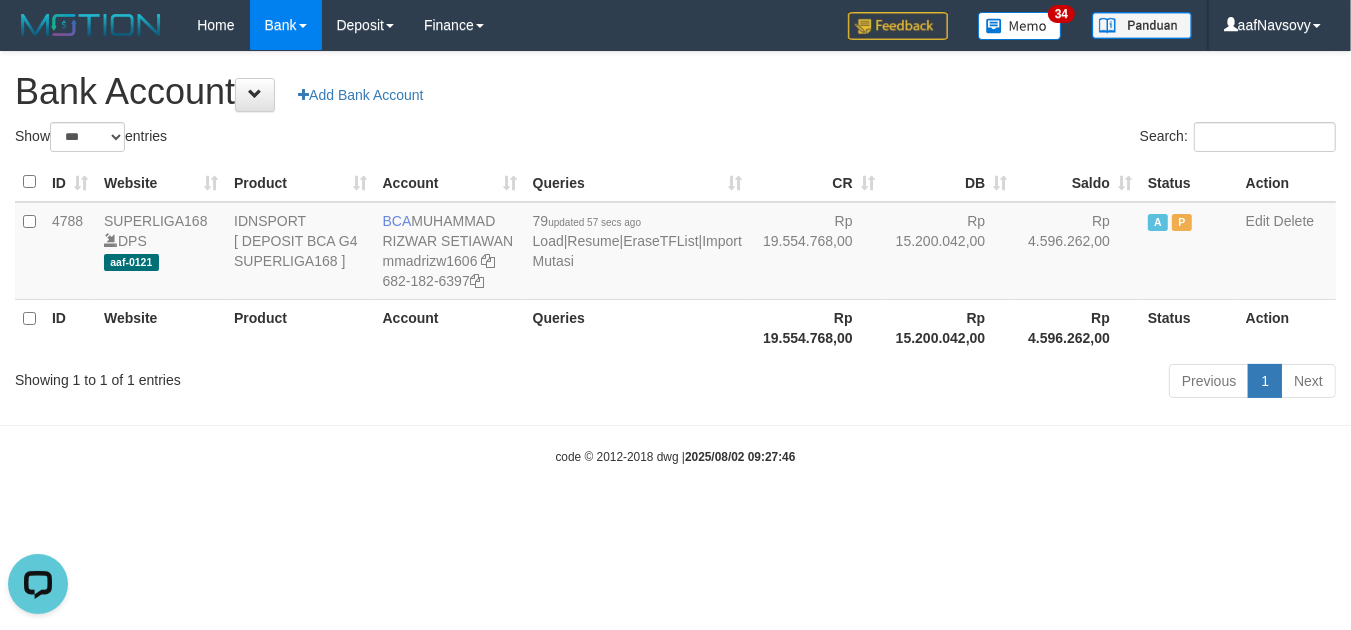 click on "Toggle navigation
Home
Bank
Account List
Load
By Website
Group
[ISPORT]													SUPERLIGA168
By Load Group (DPS)
34" at bounding box center (675, 258) 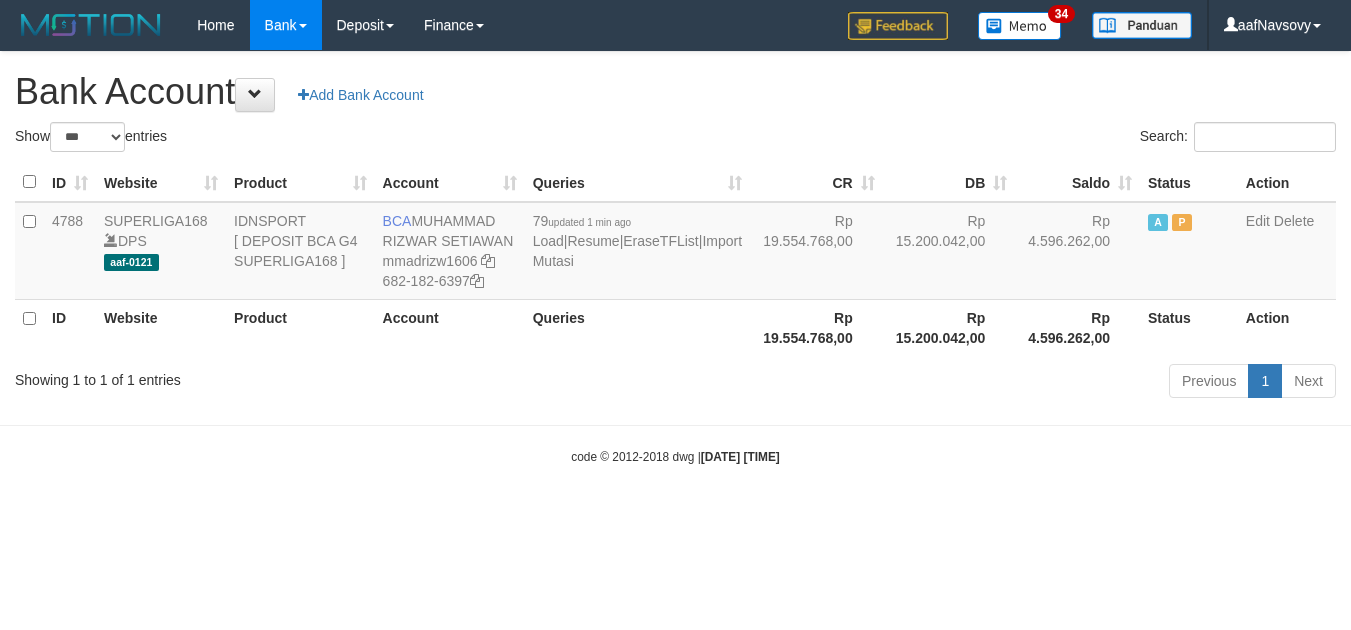 select on "***" 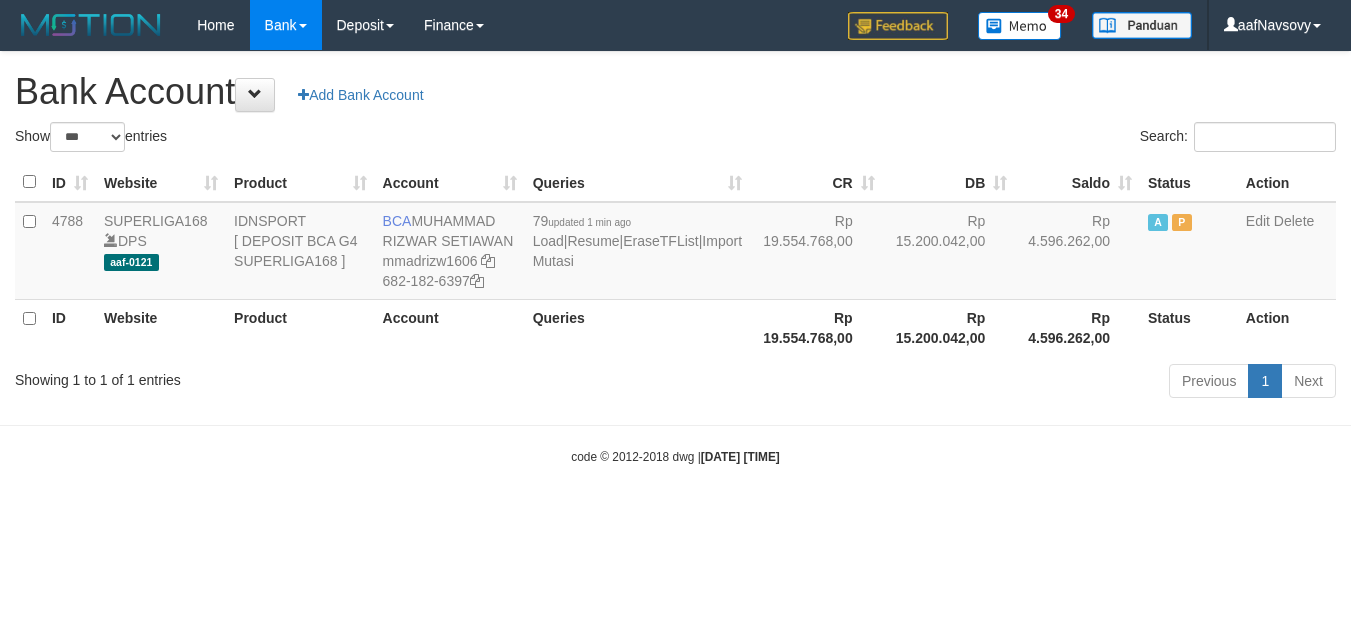 scroll, scrollTop: 0, scrollLeft: 0, axis: both 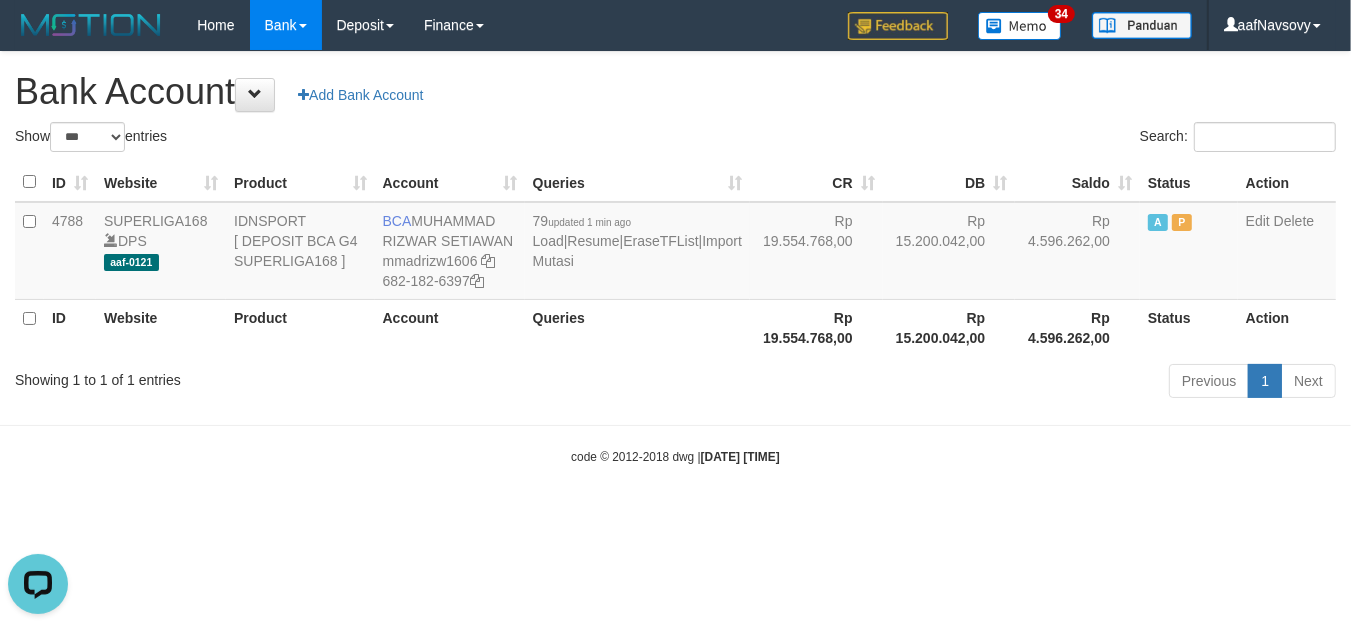 click on "Toggle navigation
Home
Bank
Account List
Load
By Website
Group
[ISPORT]													SUPERLIGA168
By Load Group (DPS)
34" at bounding box center [675, 258] 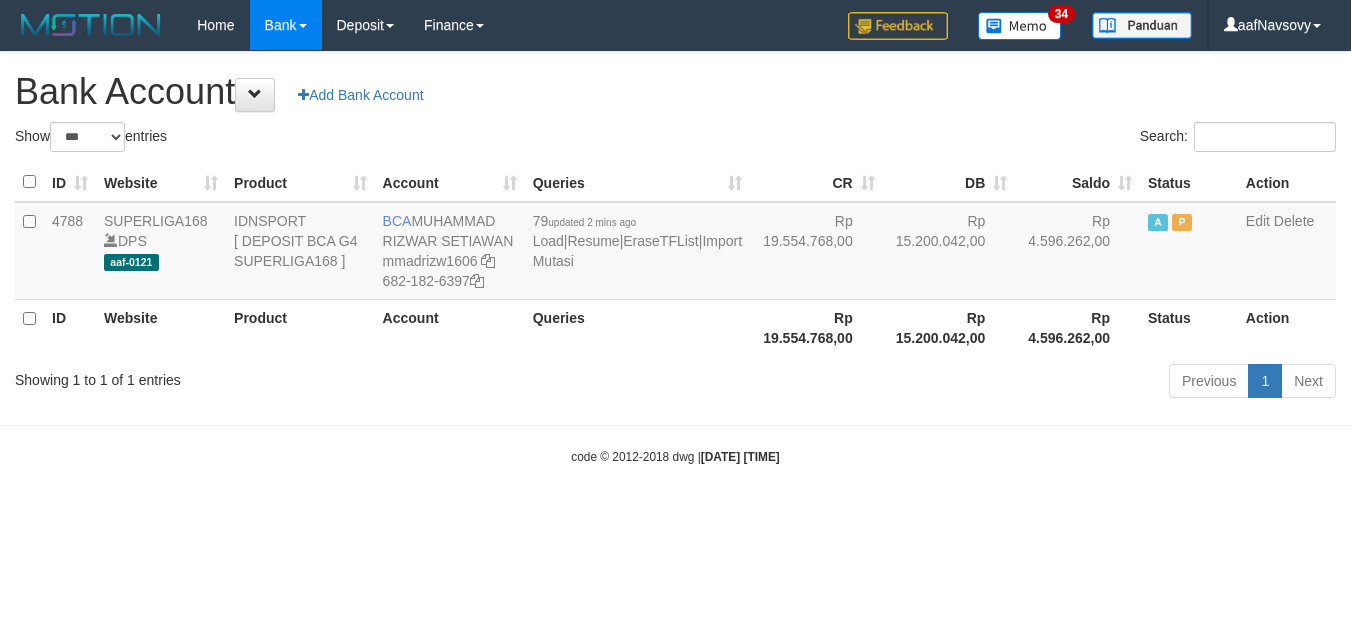 select on "***" 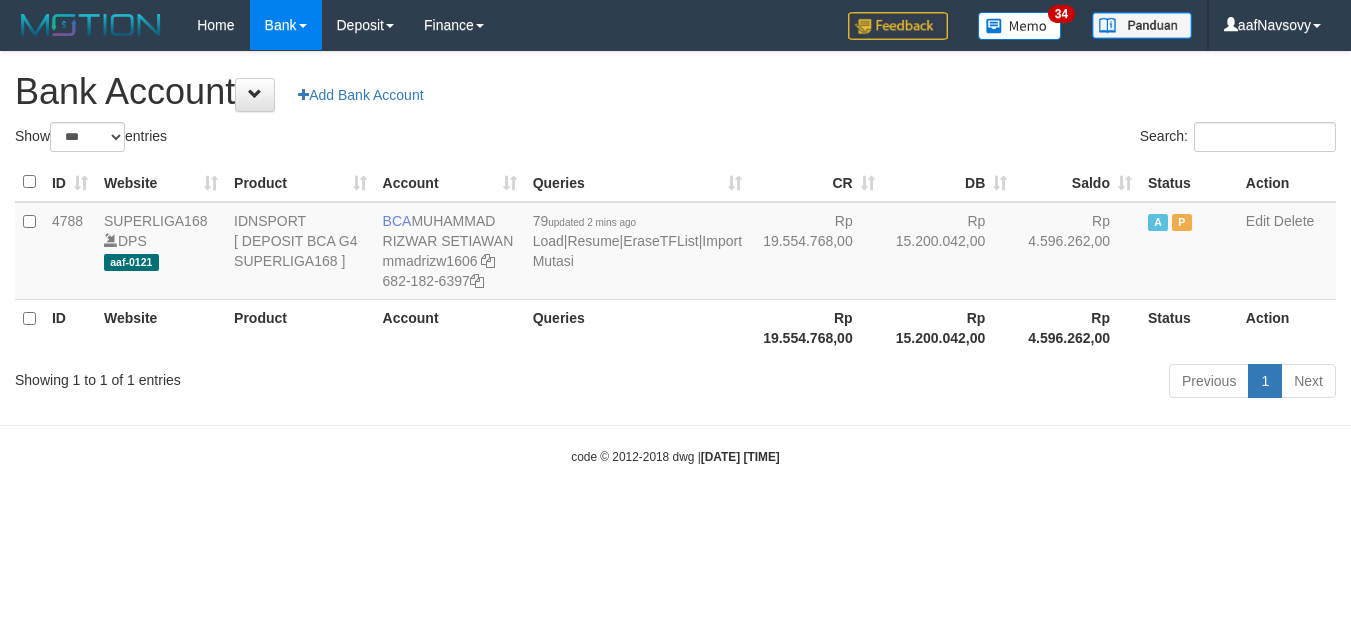 scroll, scrollTop: 0, scrollLeft: 0, axis: both 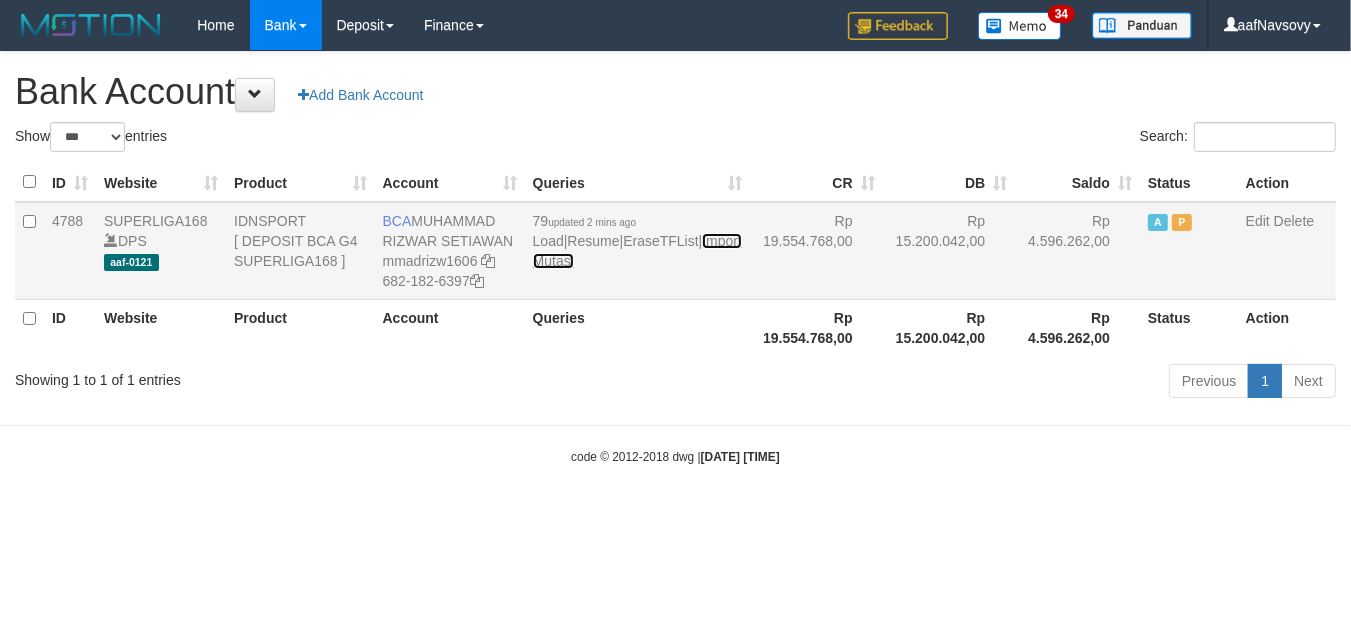 click on "Import Mutasi" at bounding box center [637, 251] 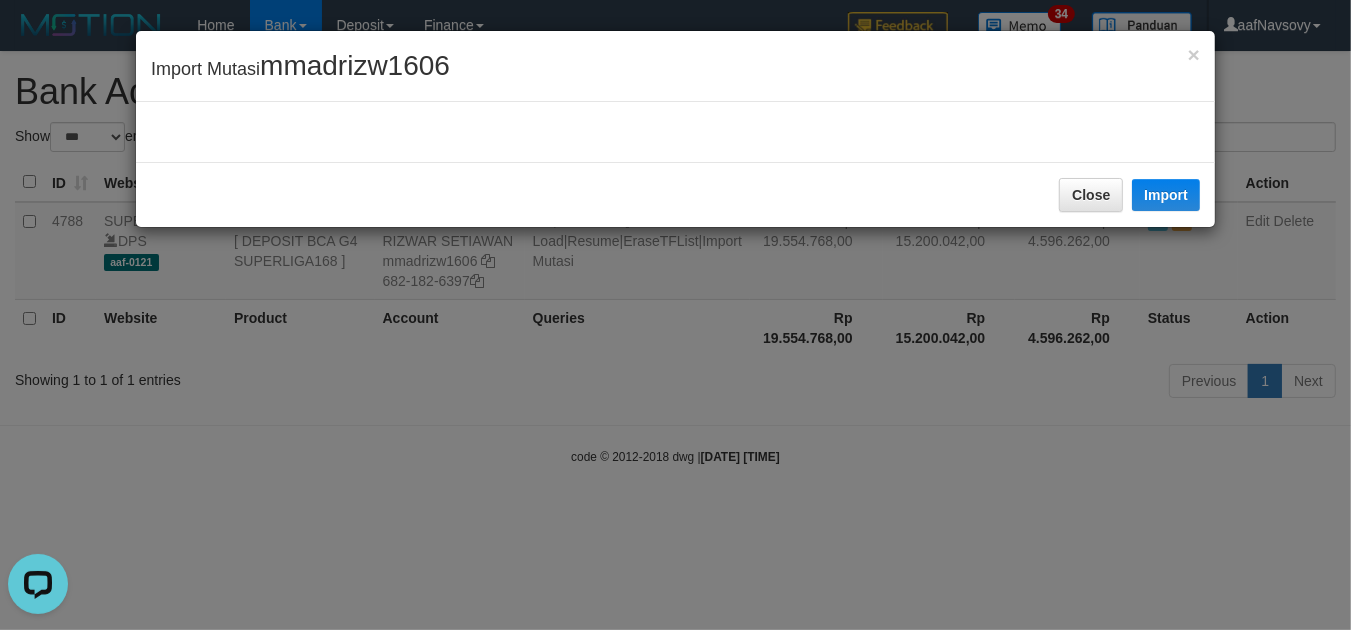 scroll, scrollTop: 0, scrollLeft: 0, axis: both 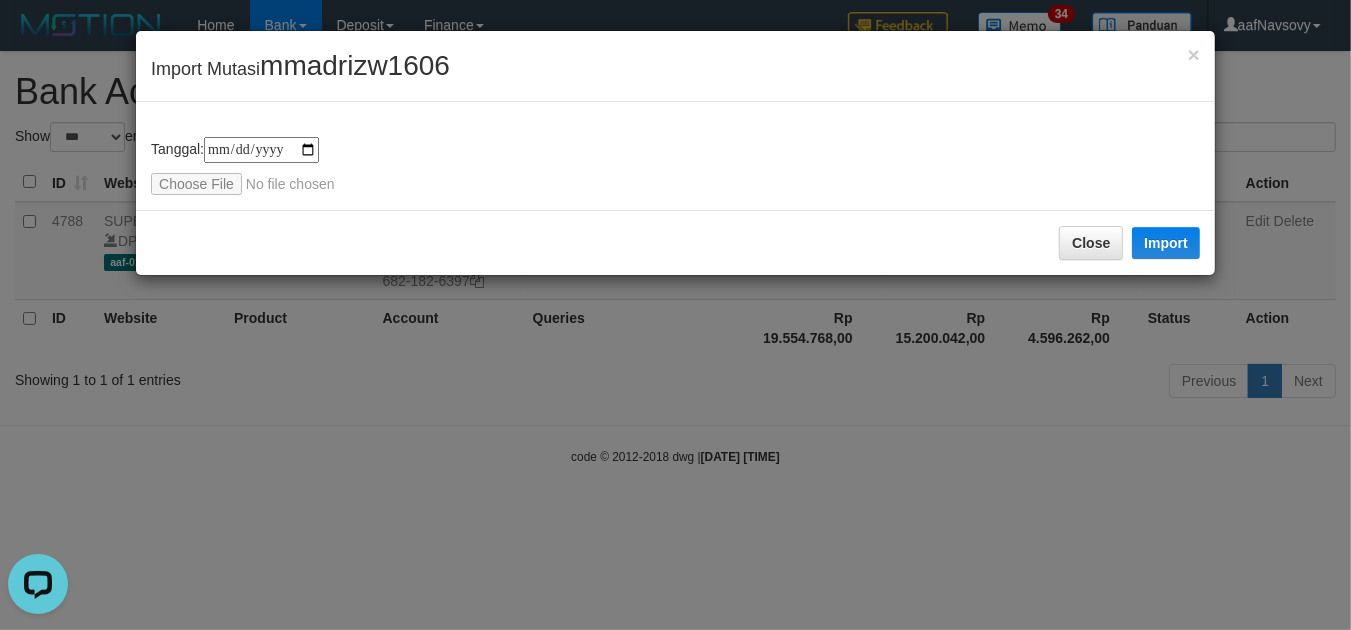 type on "**********" 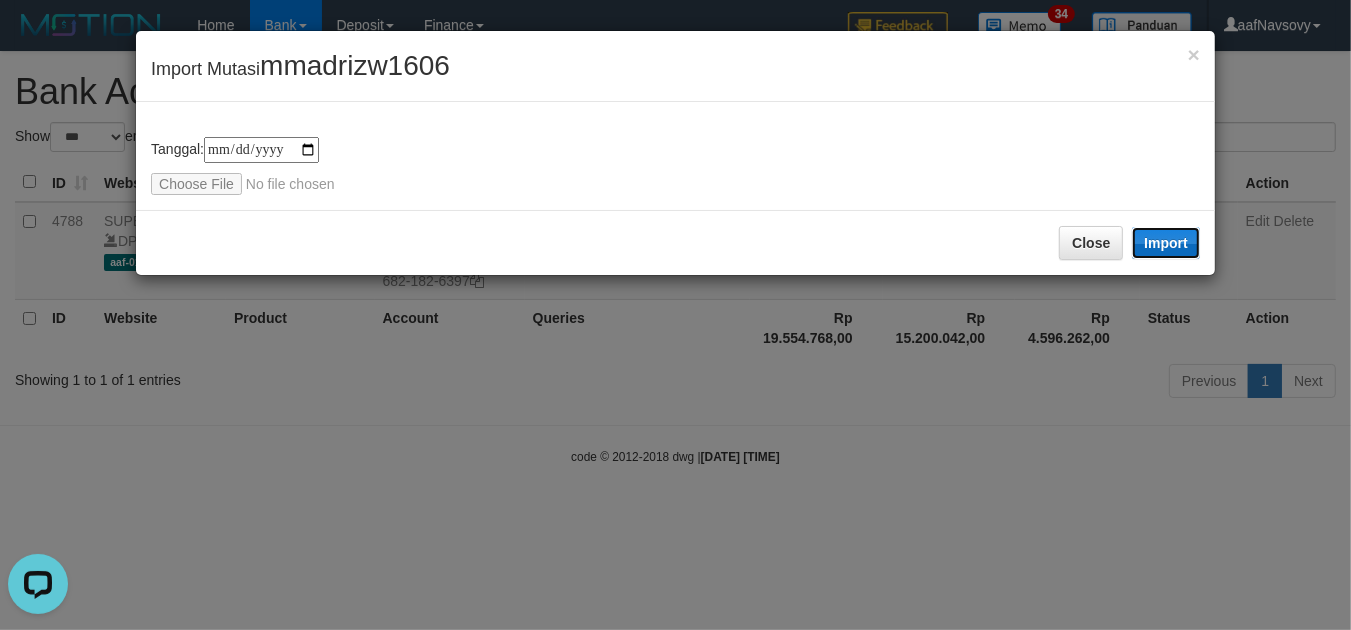 click on "Import" at bounding box center [1166, 243] 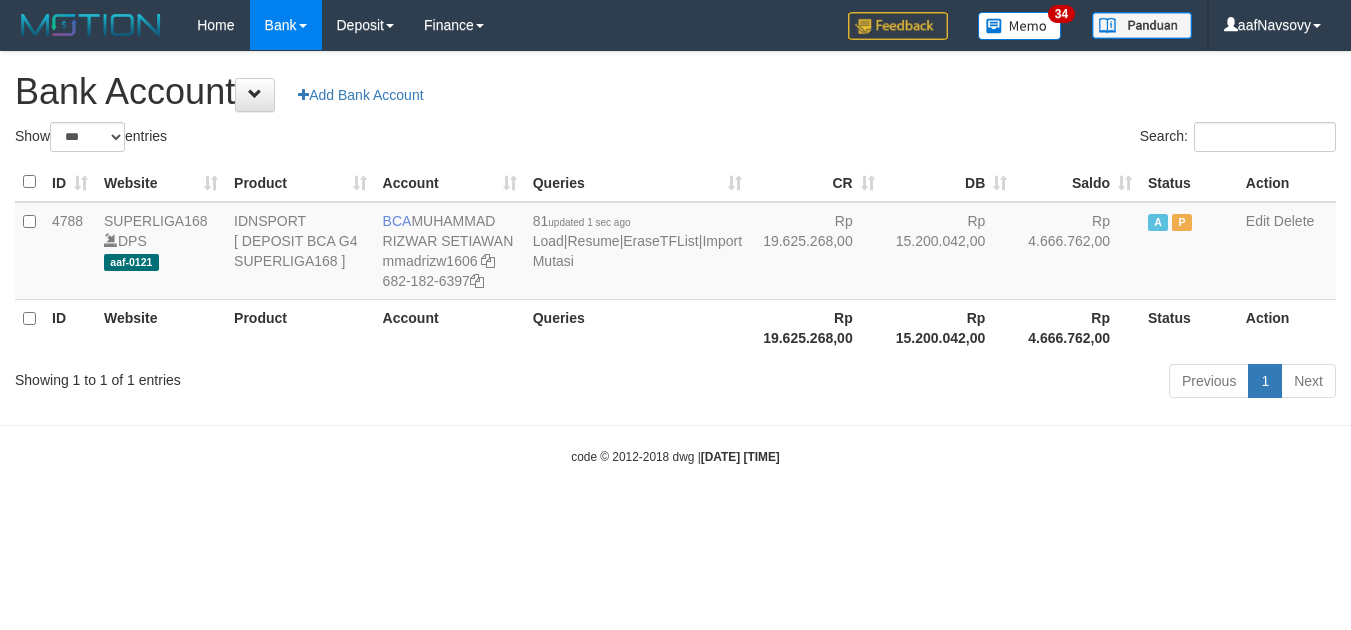 select on "***" 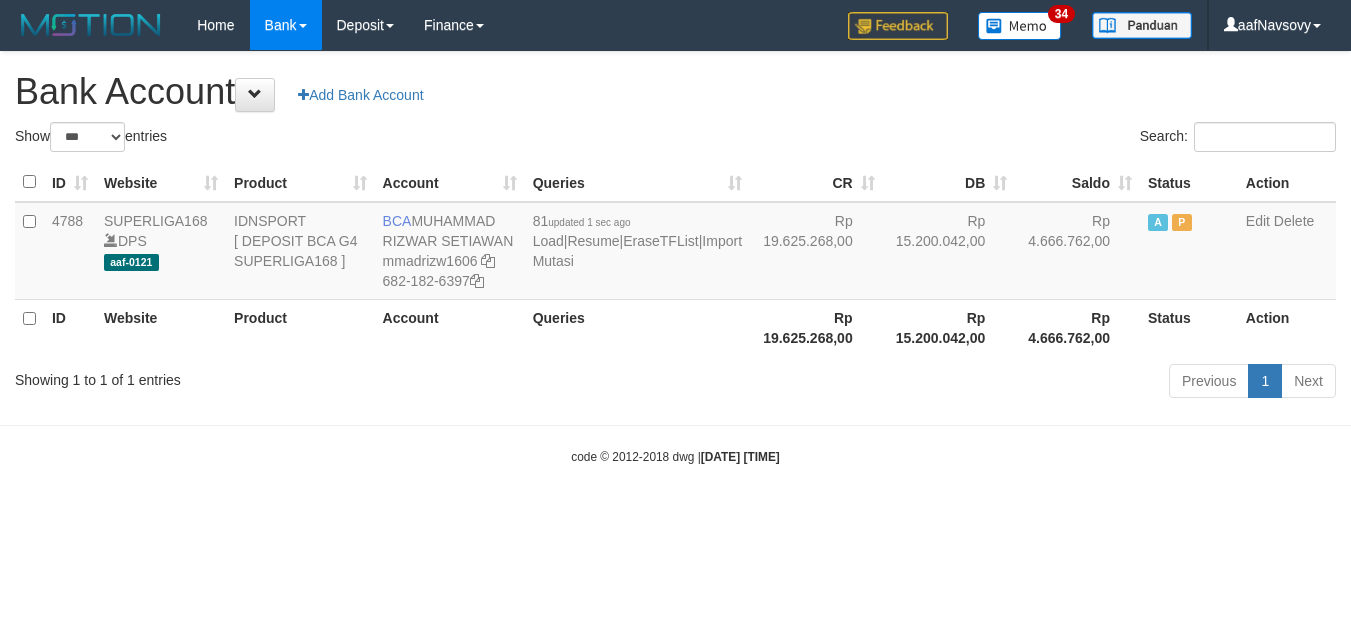 scroll, scrollTop: 0, scrollLeft: 0, axis: both 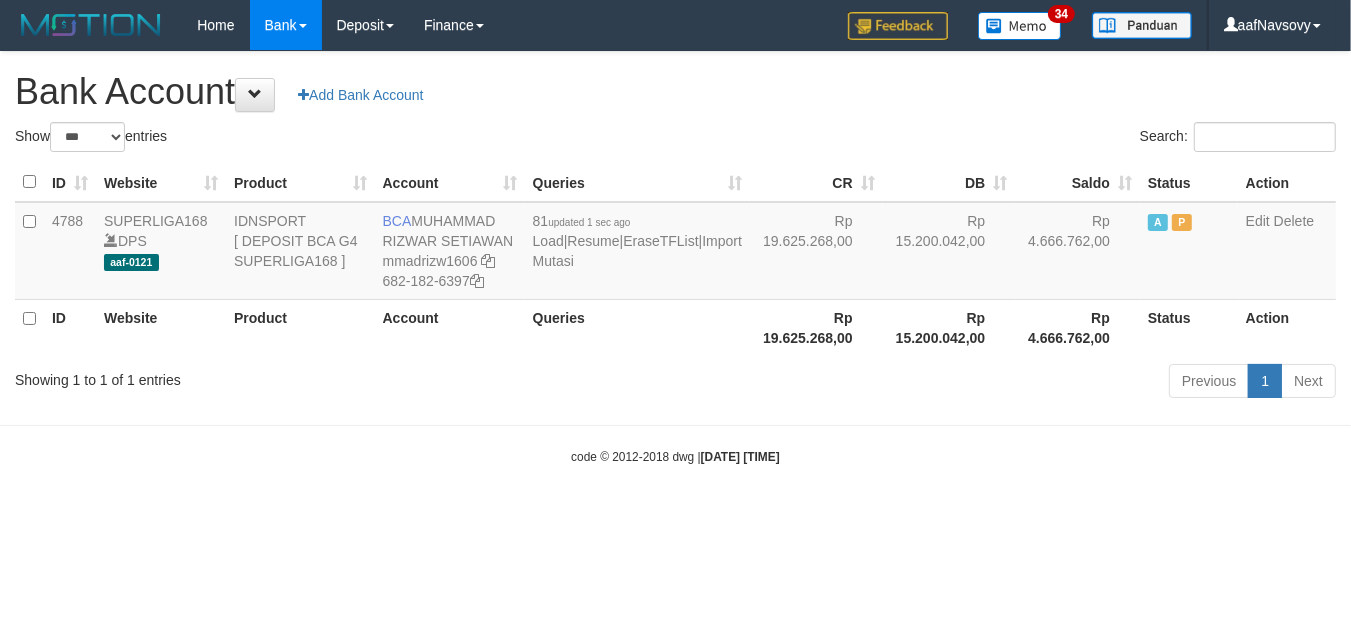 click on "Showing 1 to 1 of 1 entries" at bounding box center [281, 376] 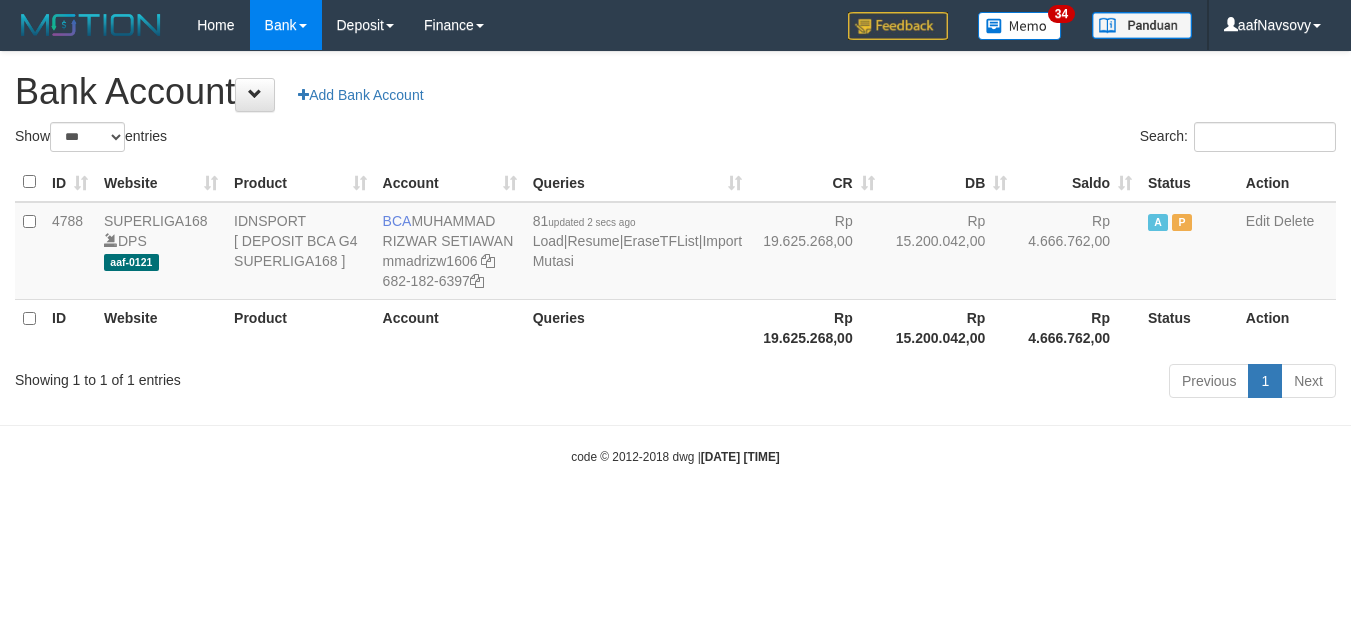 select on "***" 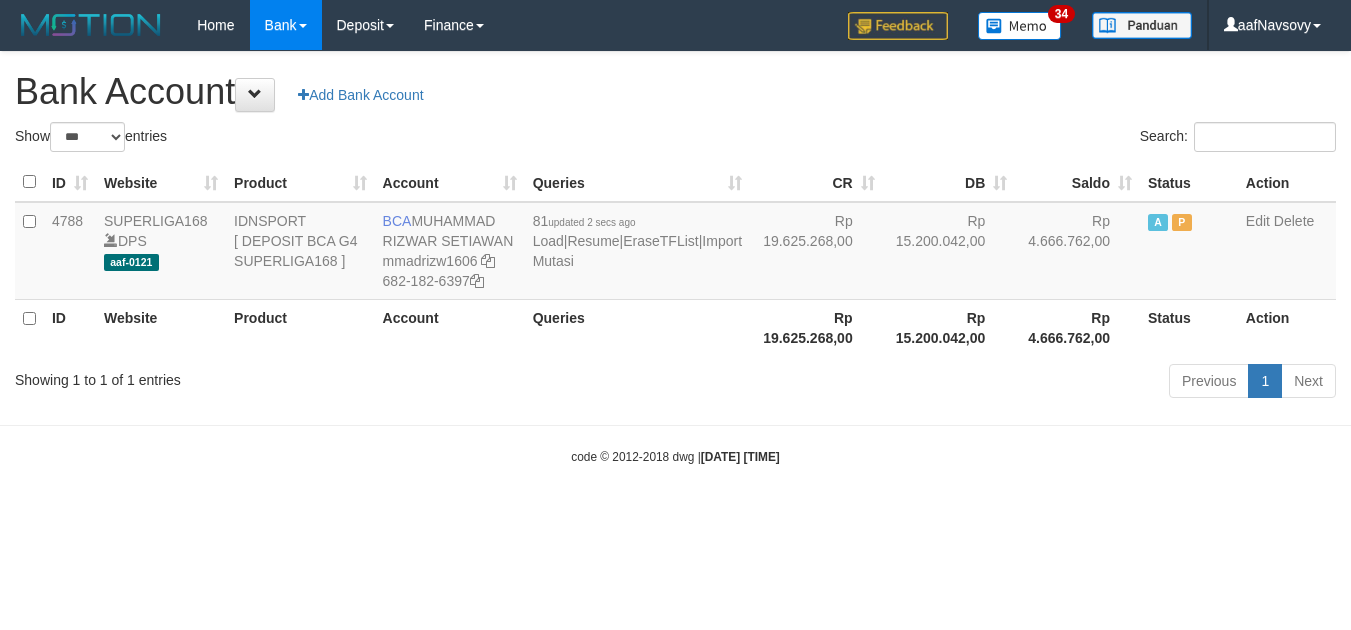 scroll, scrollTop: 0, scrollLeft: 0, axis: both 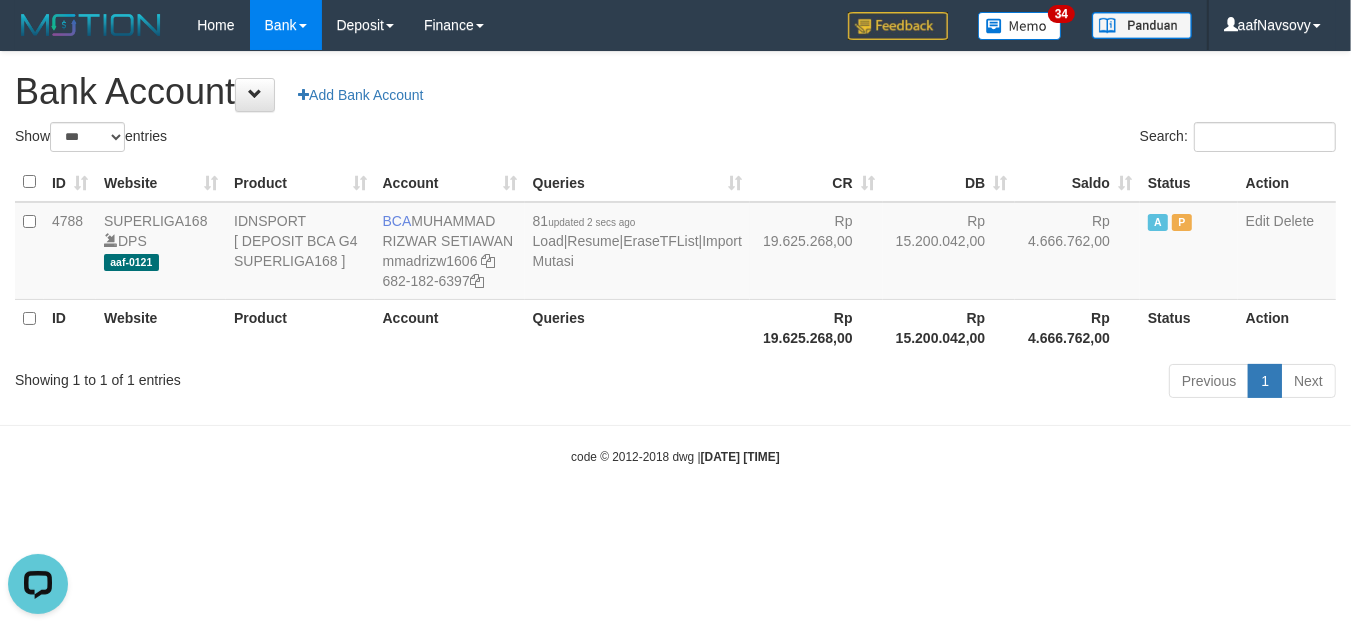 click on "Showing 1 to 1 of 1 entries" at bounding box center [281, 376] 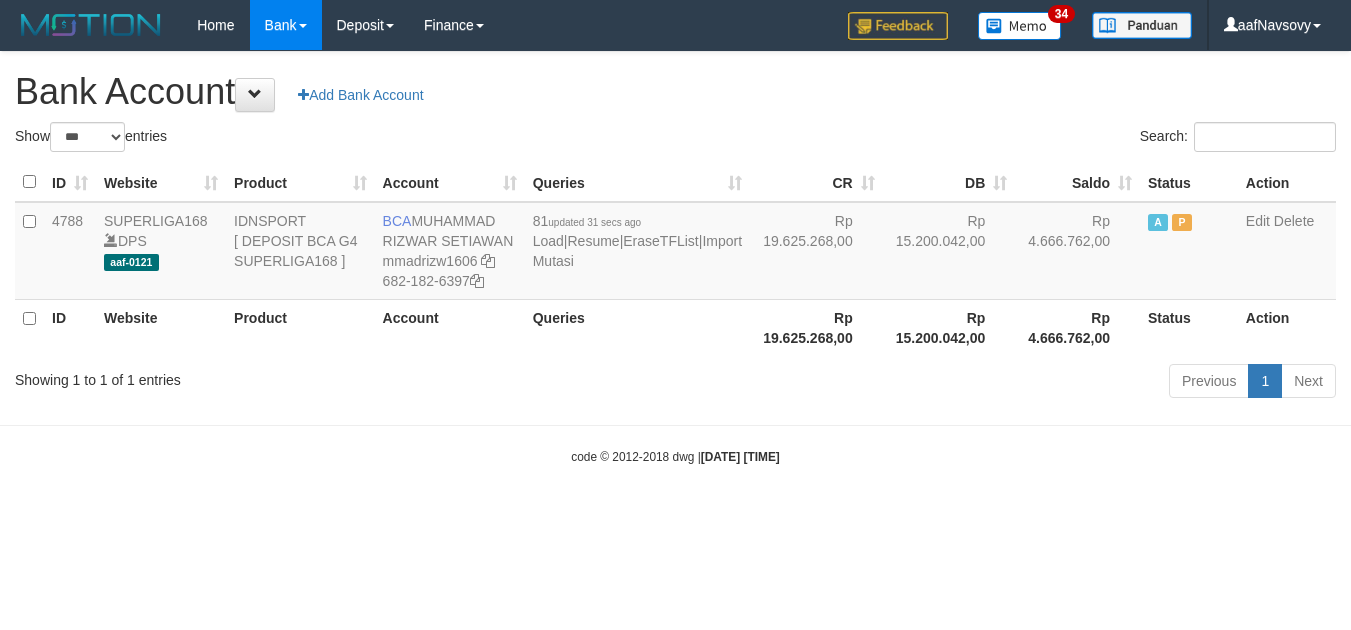 select on "***" 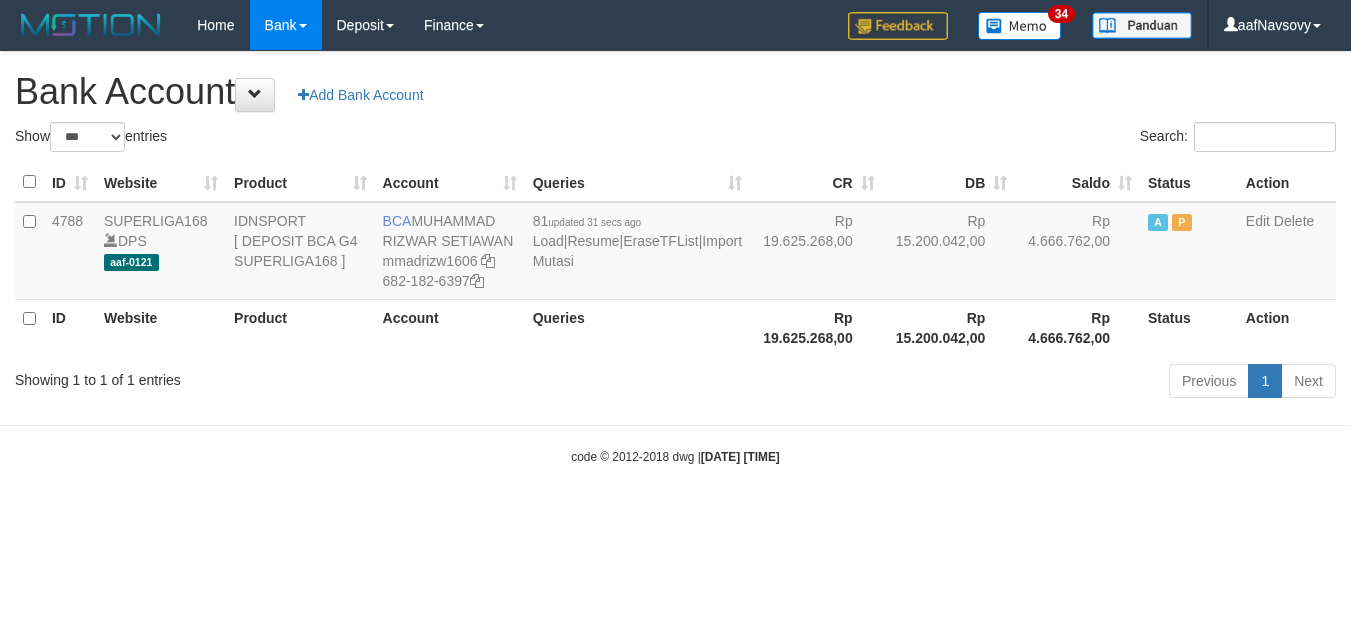 scroll, scrollTop: 0, scrollLeft: 0, axis: both 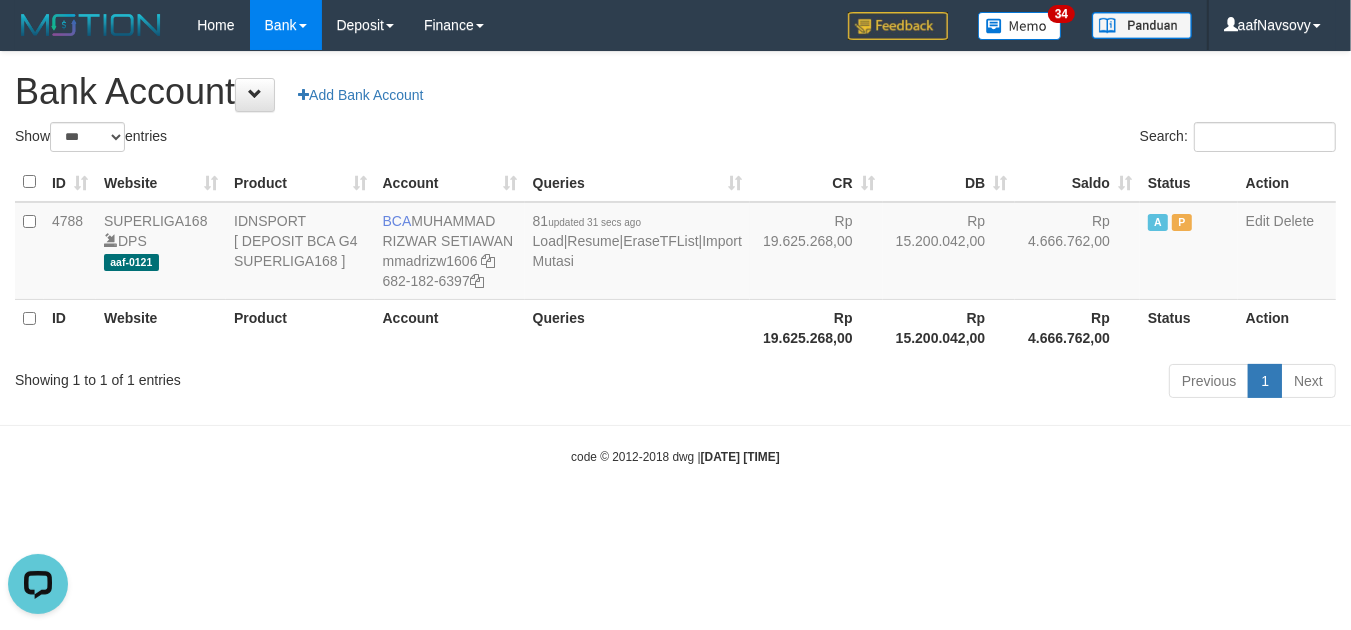 click on "Toggle navigation
Home
Bank
Account List
Load
By Website
Group
[ISPORT]													SUPERLIGA168
By Load Group (DPS)
34" at bounding box center [675, 258] 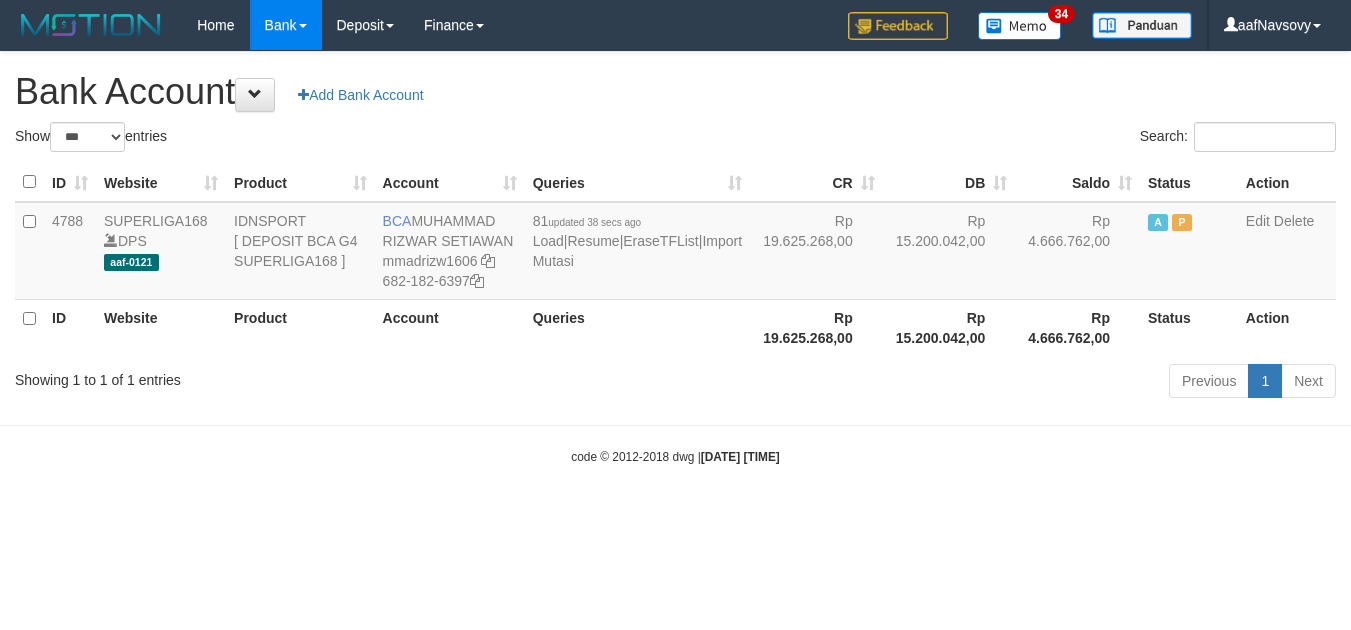 select on "***" 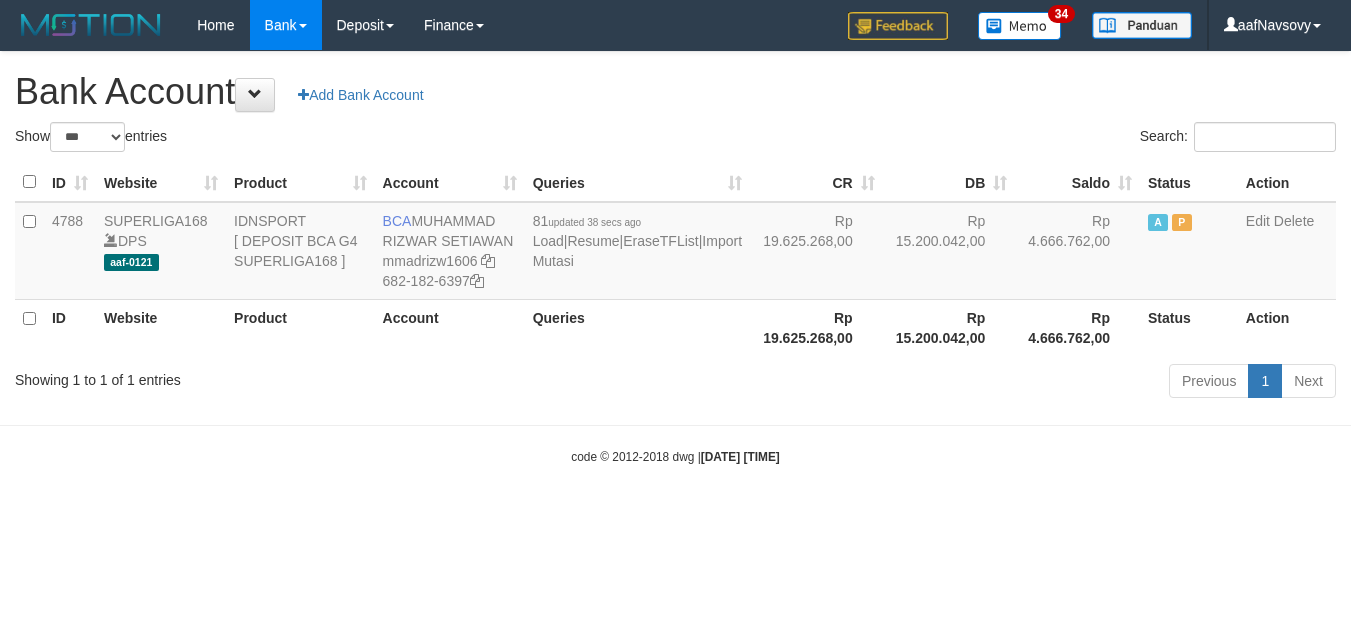 scroll, scrollTop: 0, scrollLeft: 0, axis: both 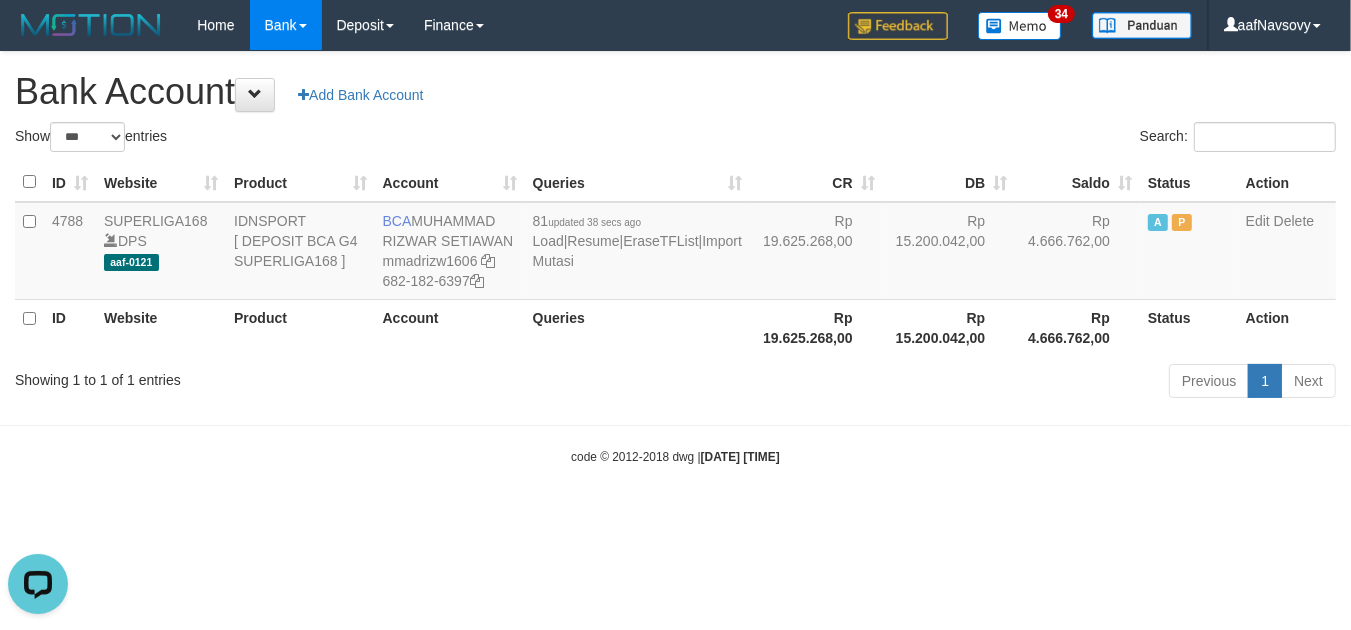 click on "code © [YEAR]-[YEAR] dwg |  [DATE] [TIME]" at bounding box center [675, 456] 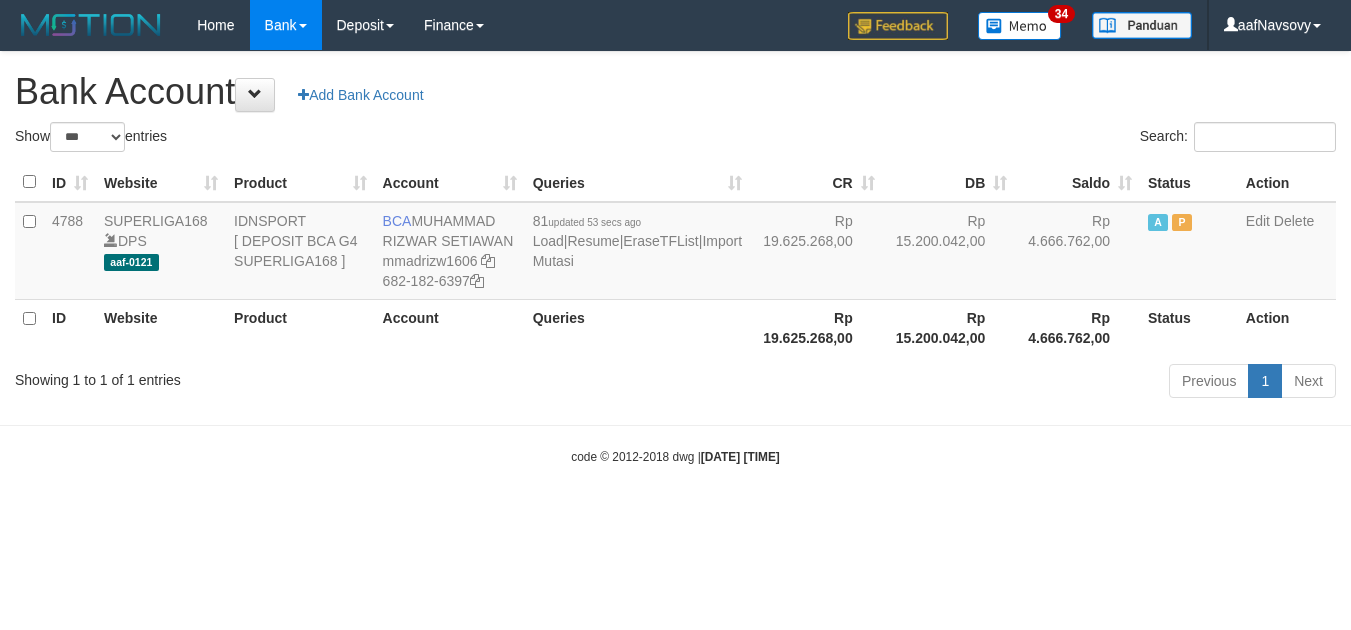 select on "***" 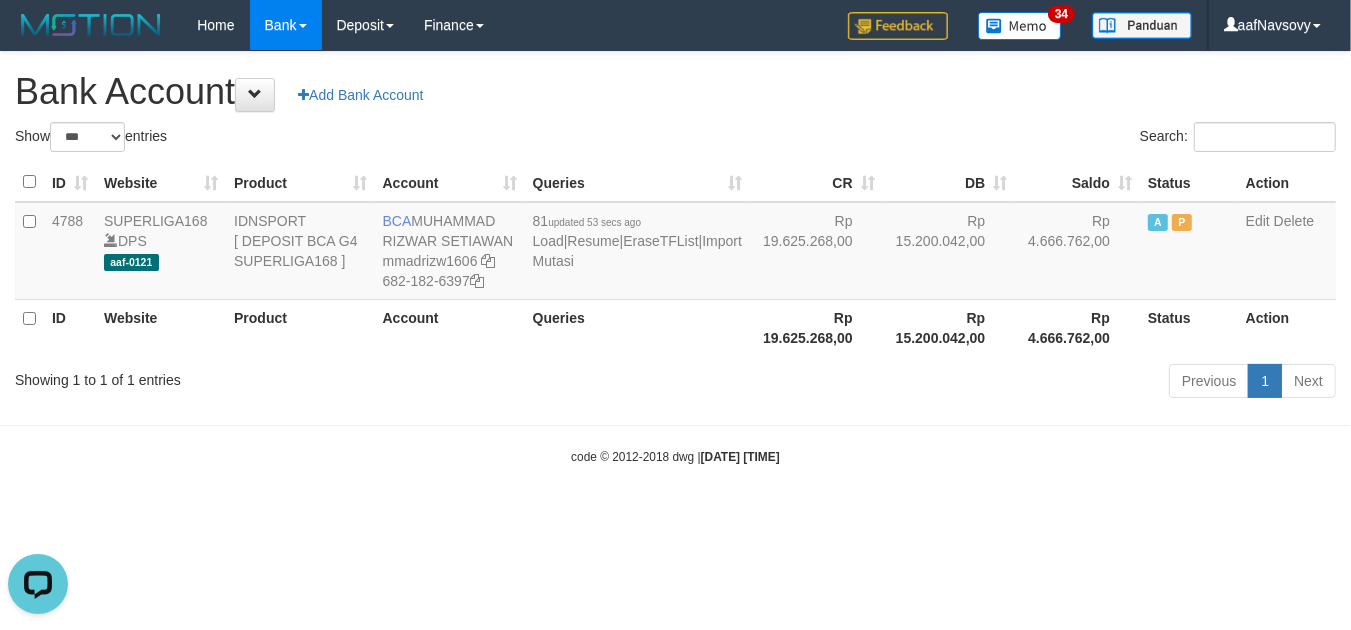 scroll, scrollTop: 0, scrollLeft: 0, axis: both 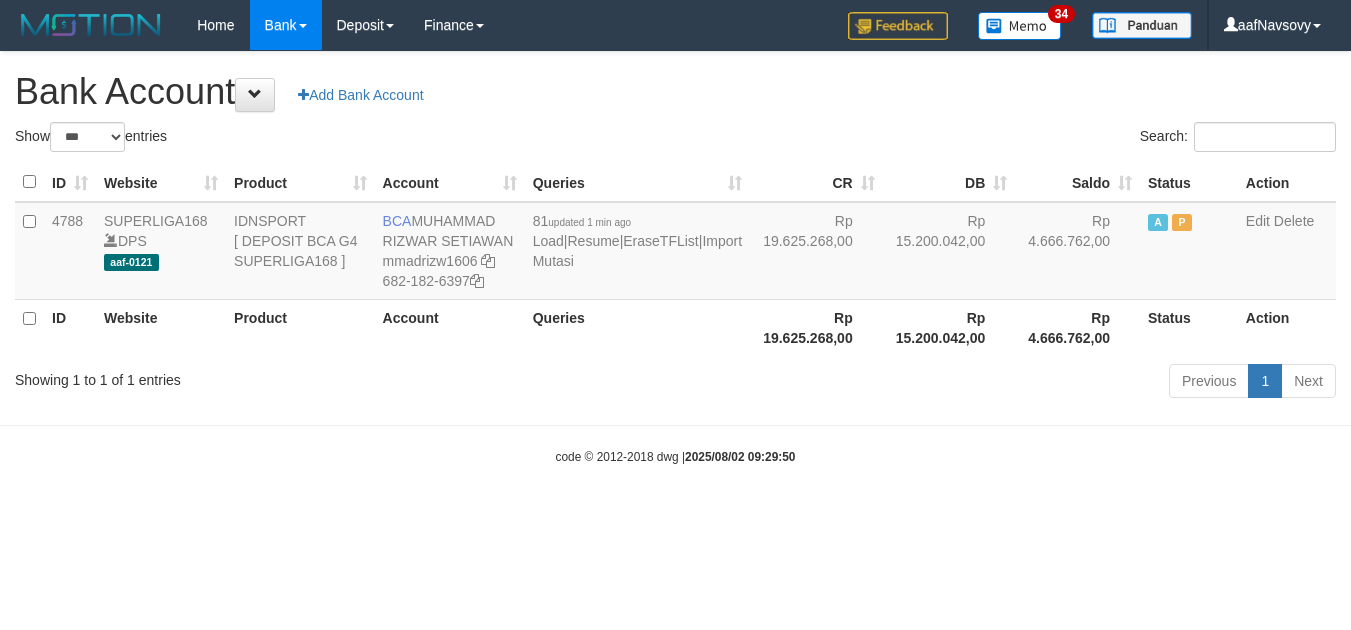 select on "***" 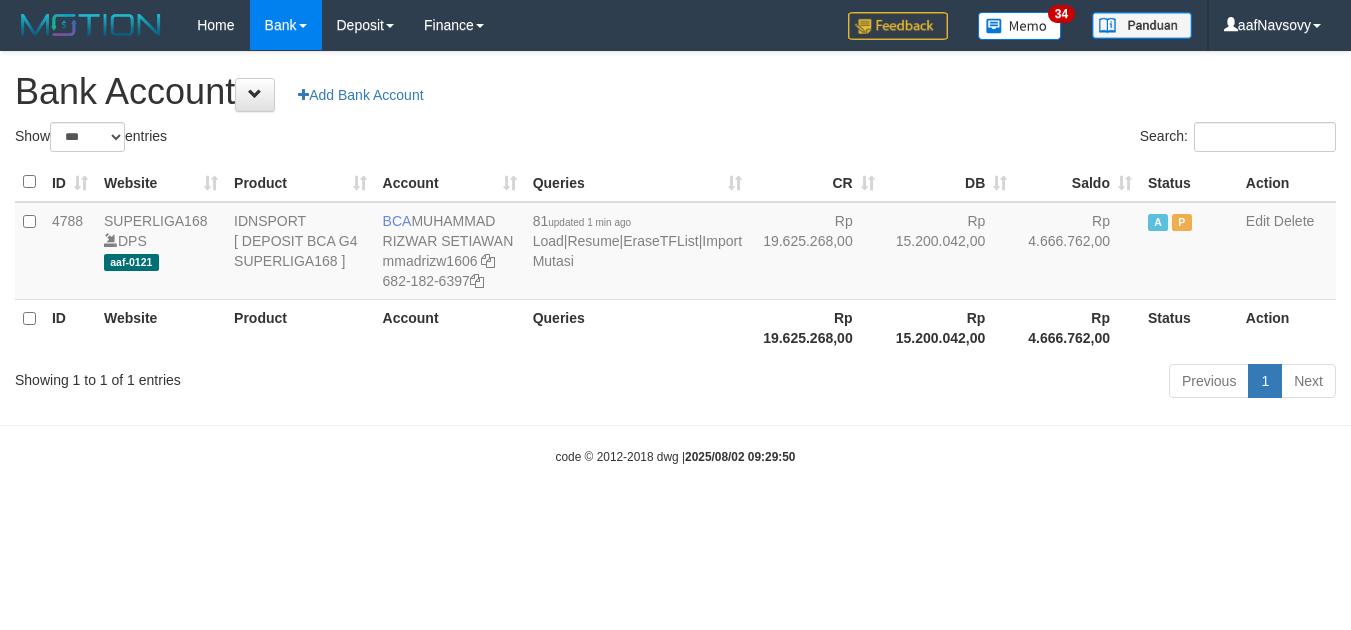 scroll, scrollTop: 0, scrollLeft: 0, axis: both 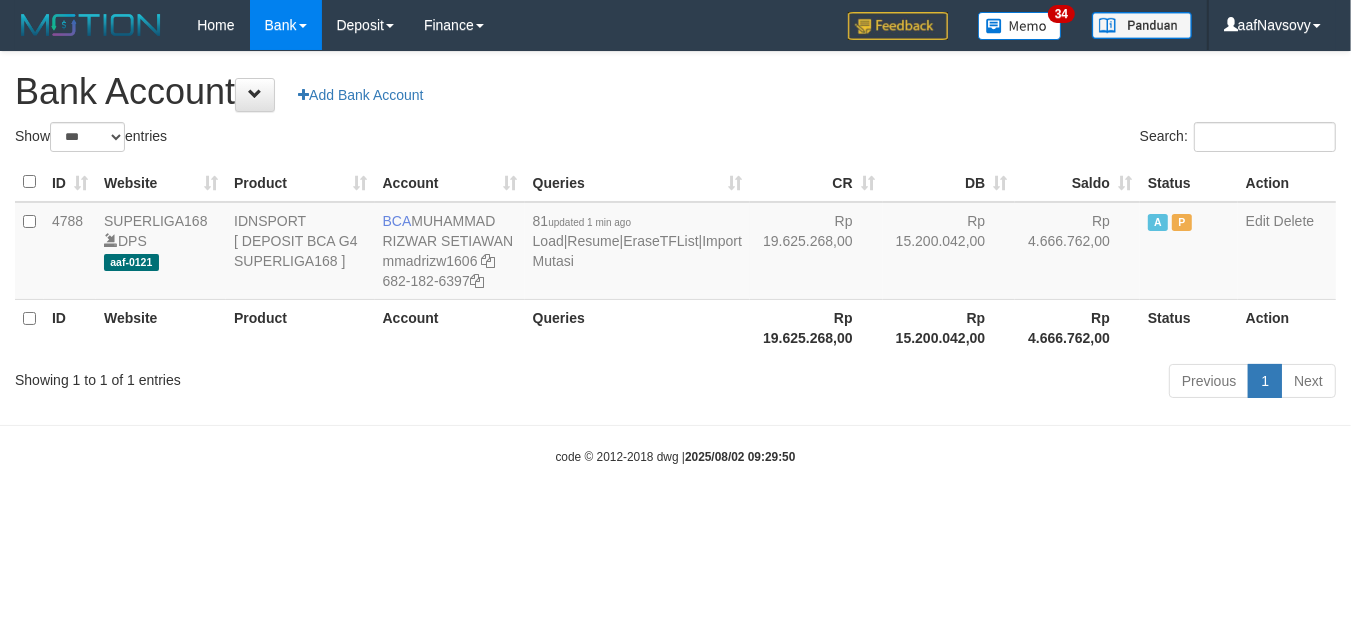 click on "Toggle navigation
Home
Bank
Account List
Load
By Website
Group
[ISPORT]													SUPERLIGA168
By Load Group (DPS)
34" at bounding box center [675, 258] 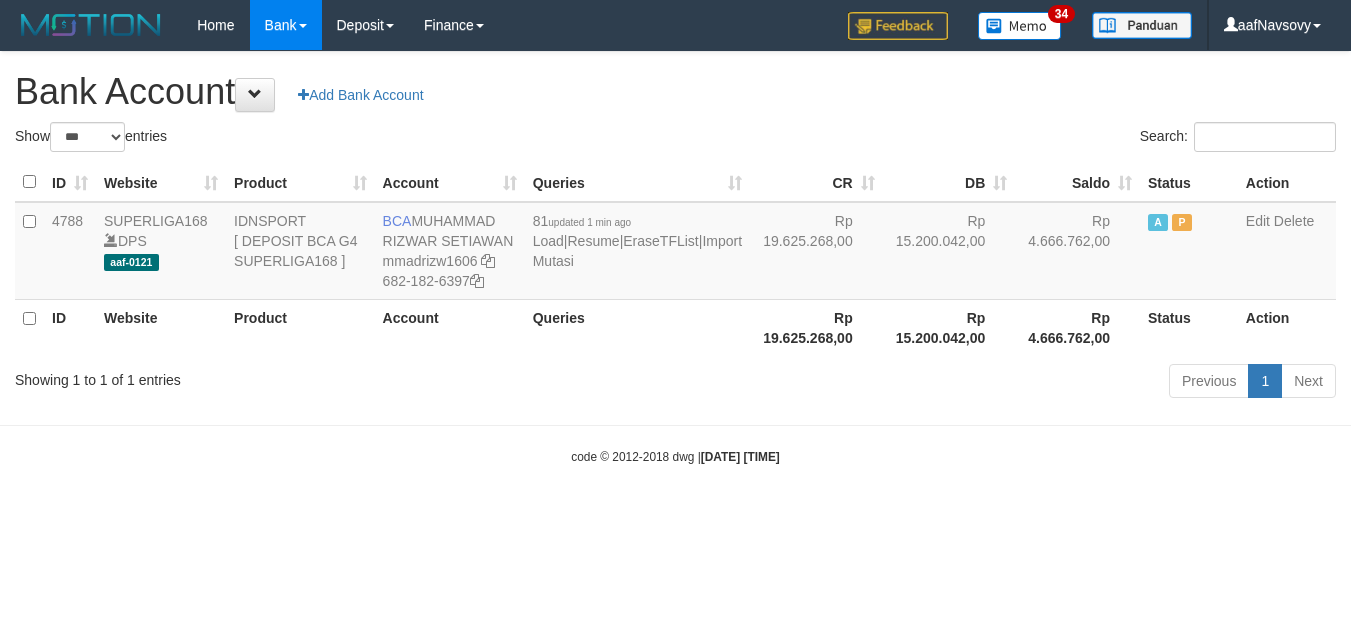 select on "***" 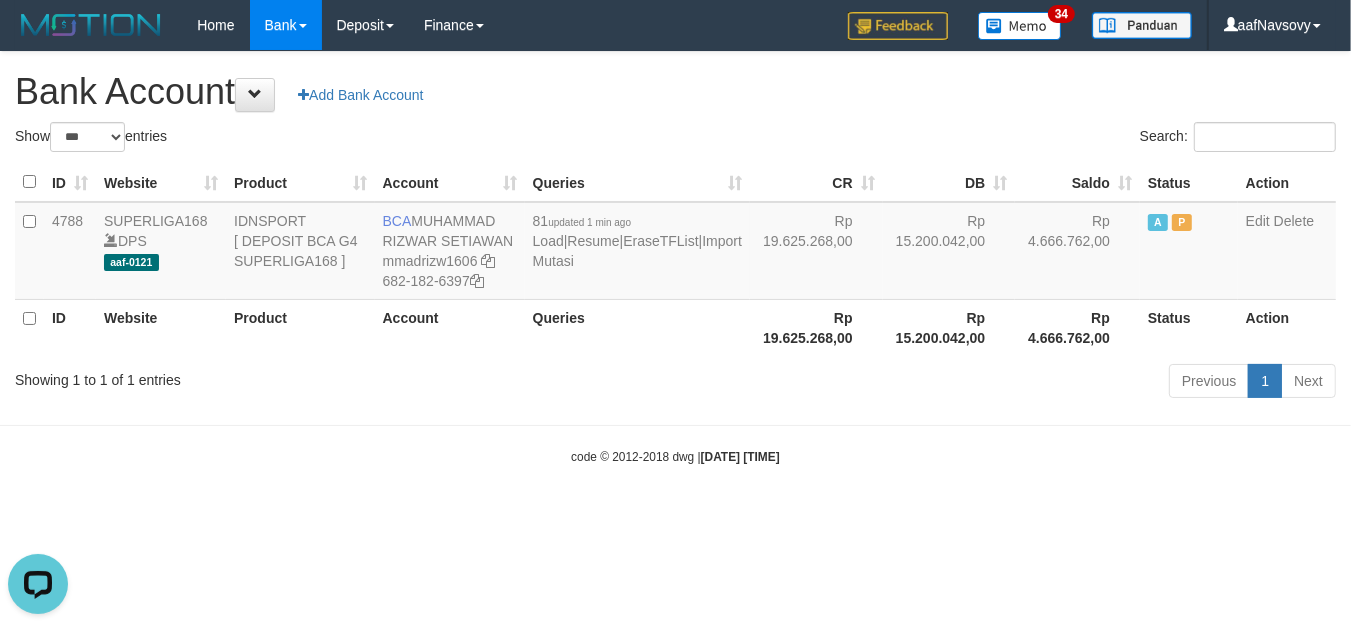 scroll, scrollTop: 0, scrollLeft: 0, axis: both 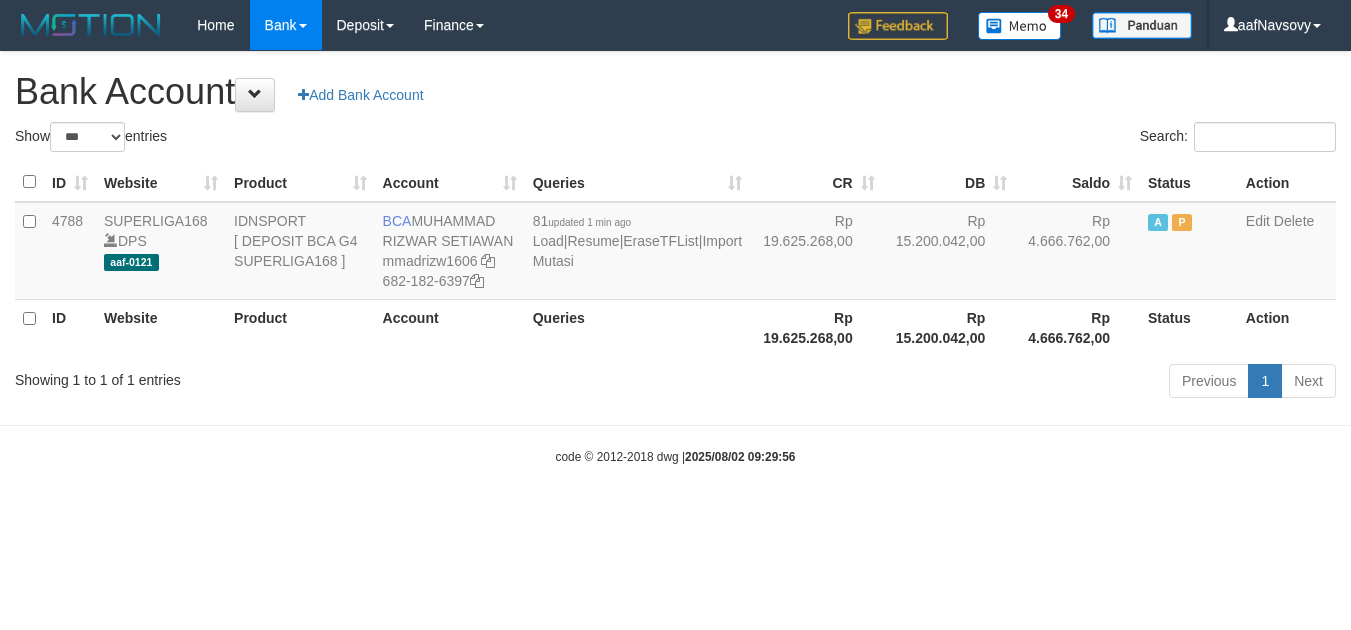 select on "***" 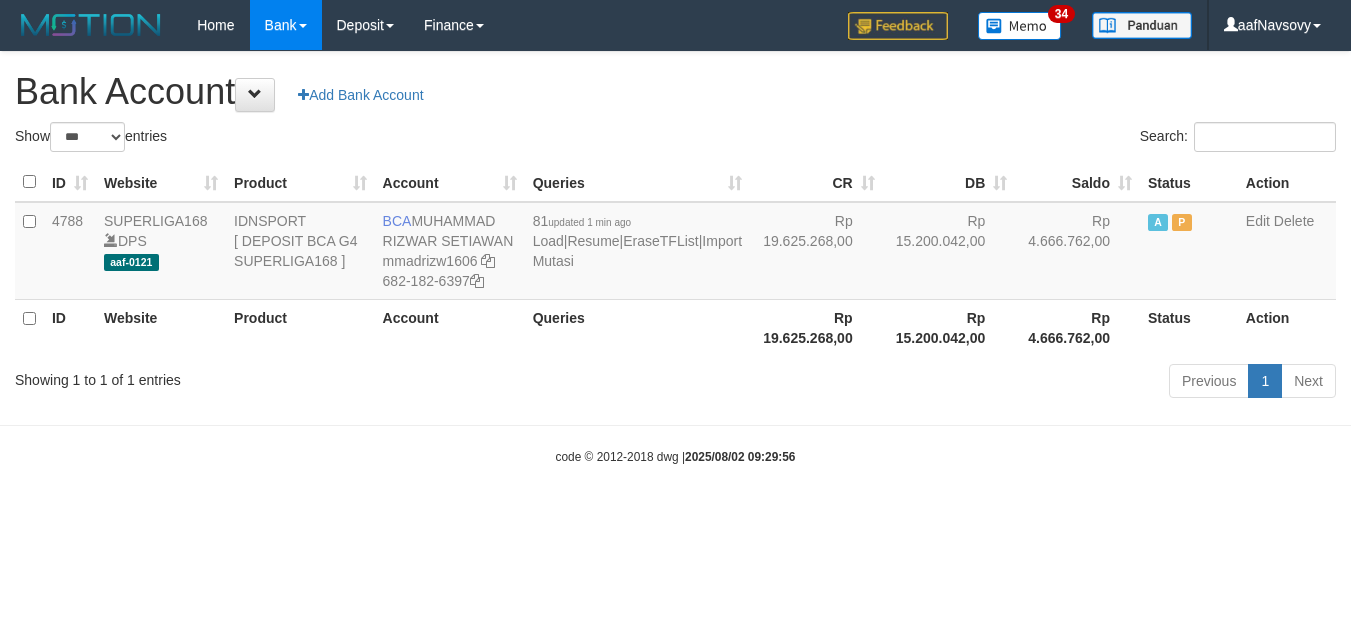scroll, scrollTop: 0, scrollLeft: 0, axis: both 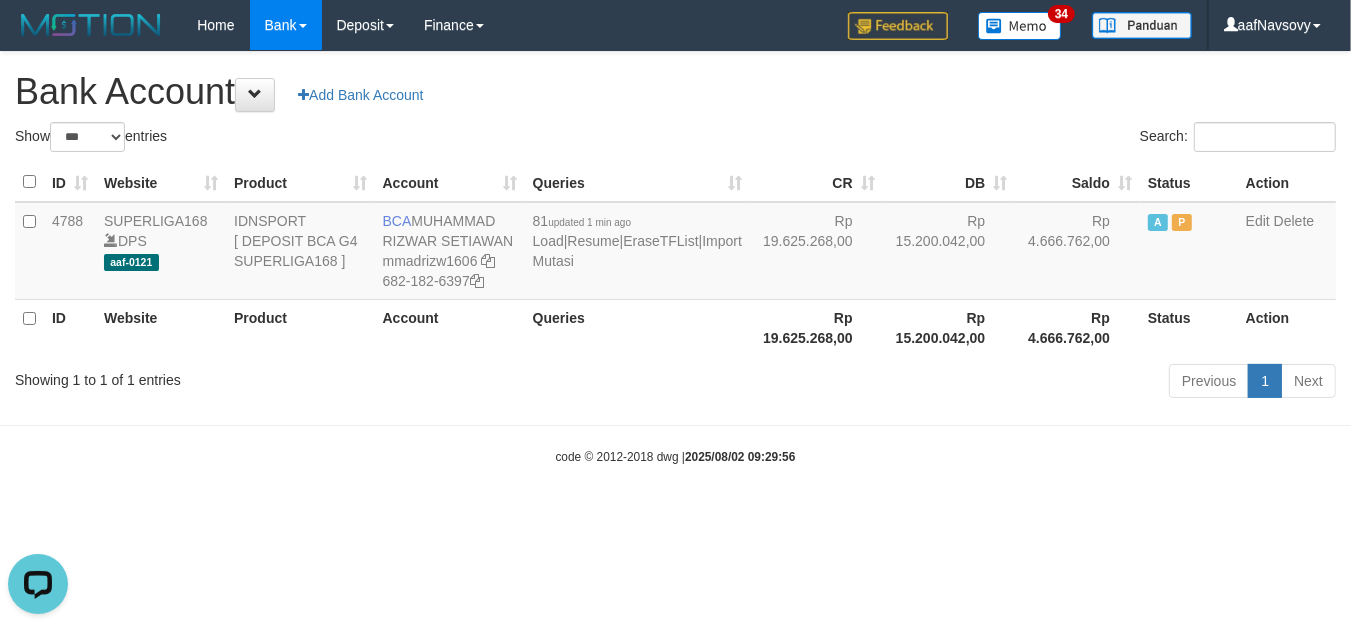 click on "Toggle navigation
Home
Bank
Account List
Load
By Website
Group
[ISPORT]													SUPERLIGA168
By Load Group (DPS)
34" at bounding box center (675, 258) 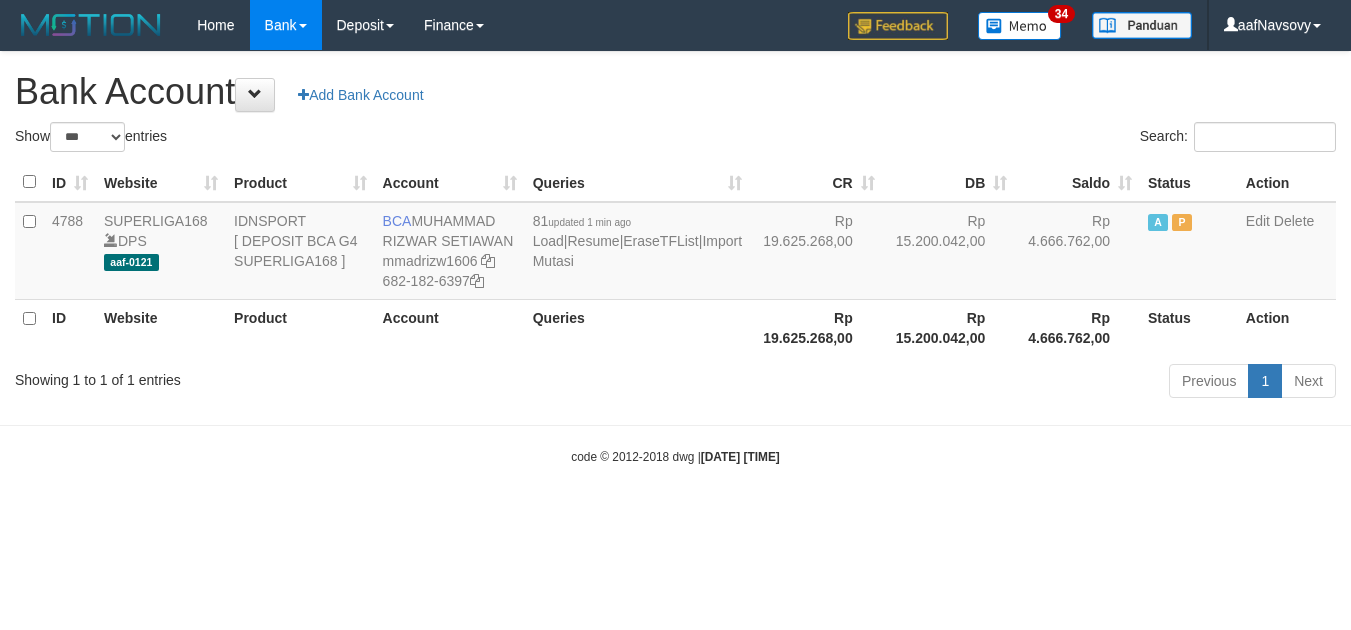 select on "***" 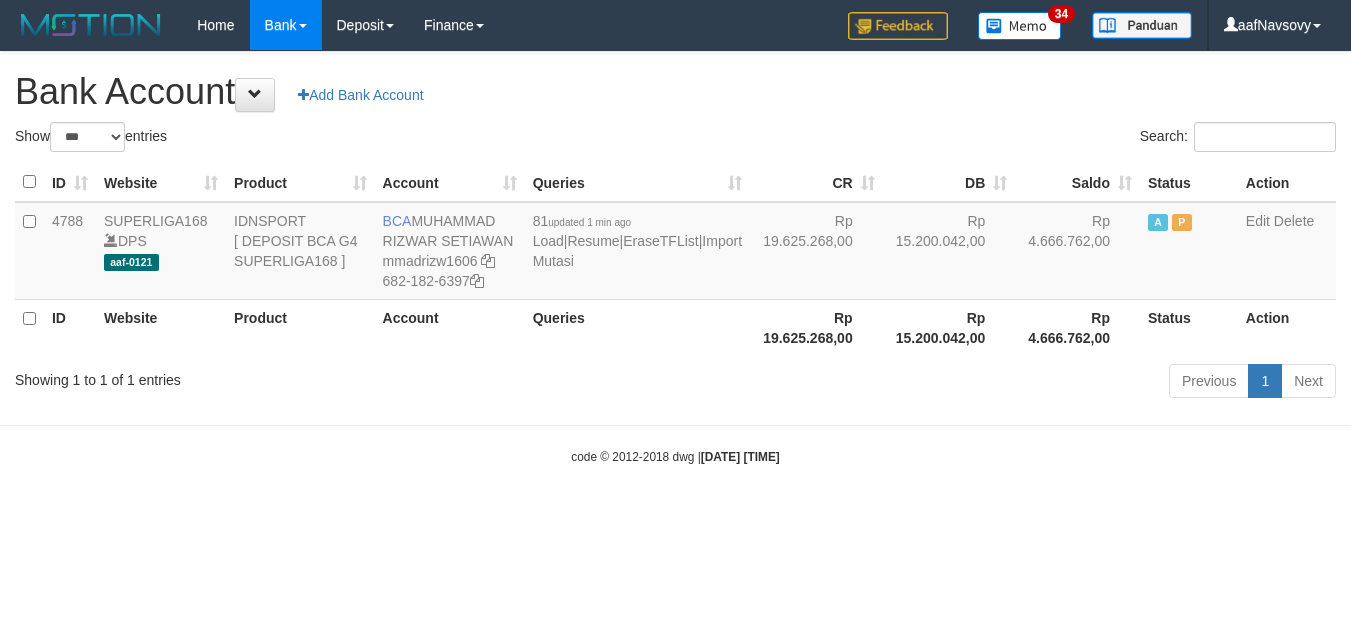 scroll, scrollTop: 0, scrollLeft: 0, axis: both 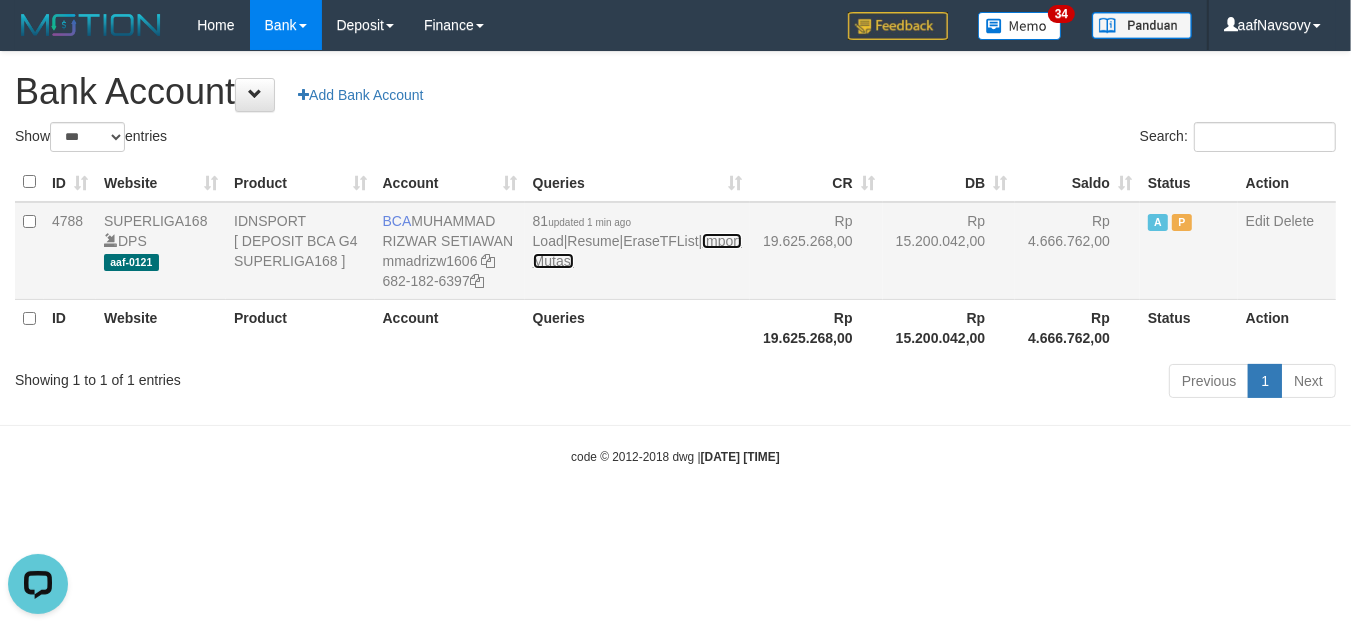 click on "Import Mutasi" at bounding box center [637, 251] 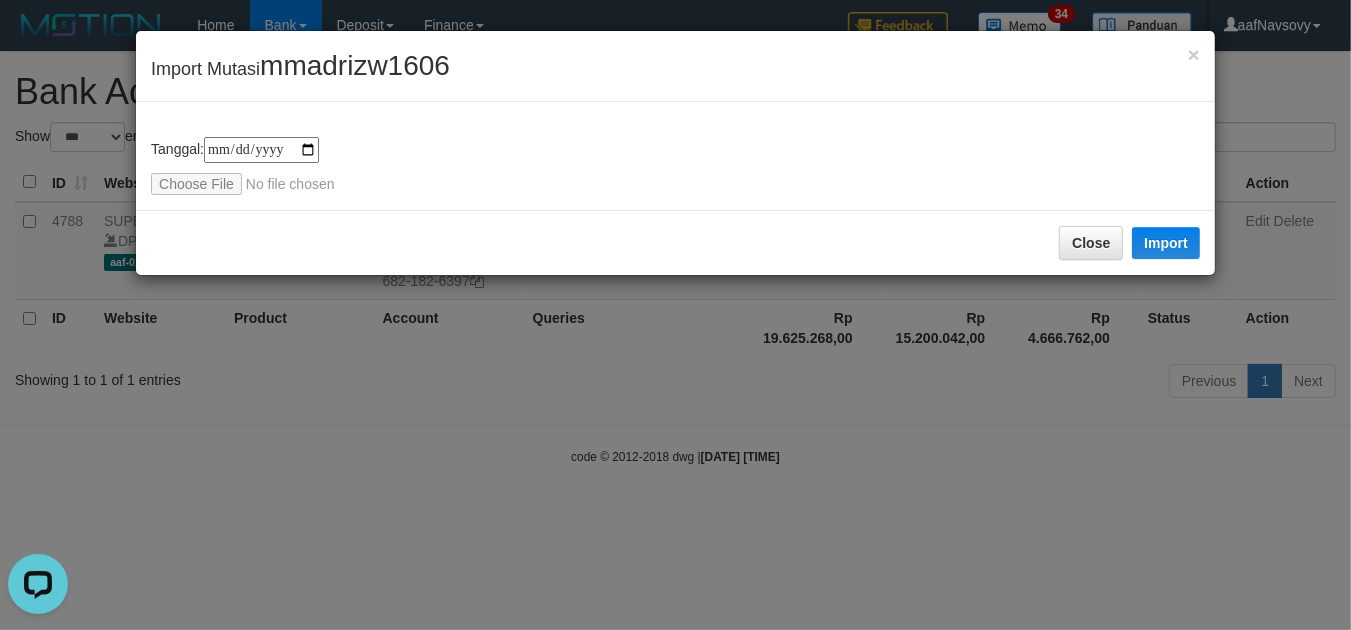 type on "**********" 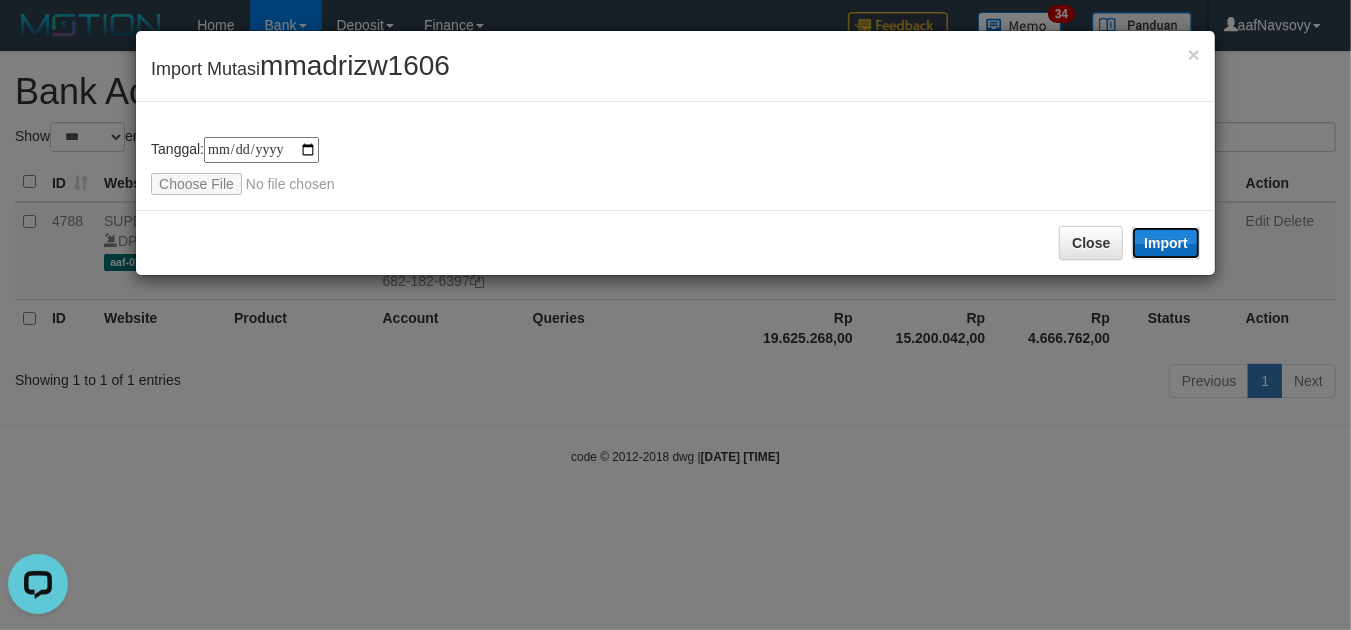 click on "Import" at bounding box center [1166, 243] 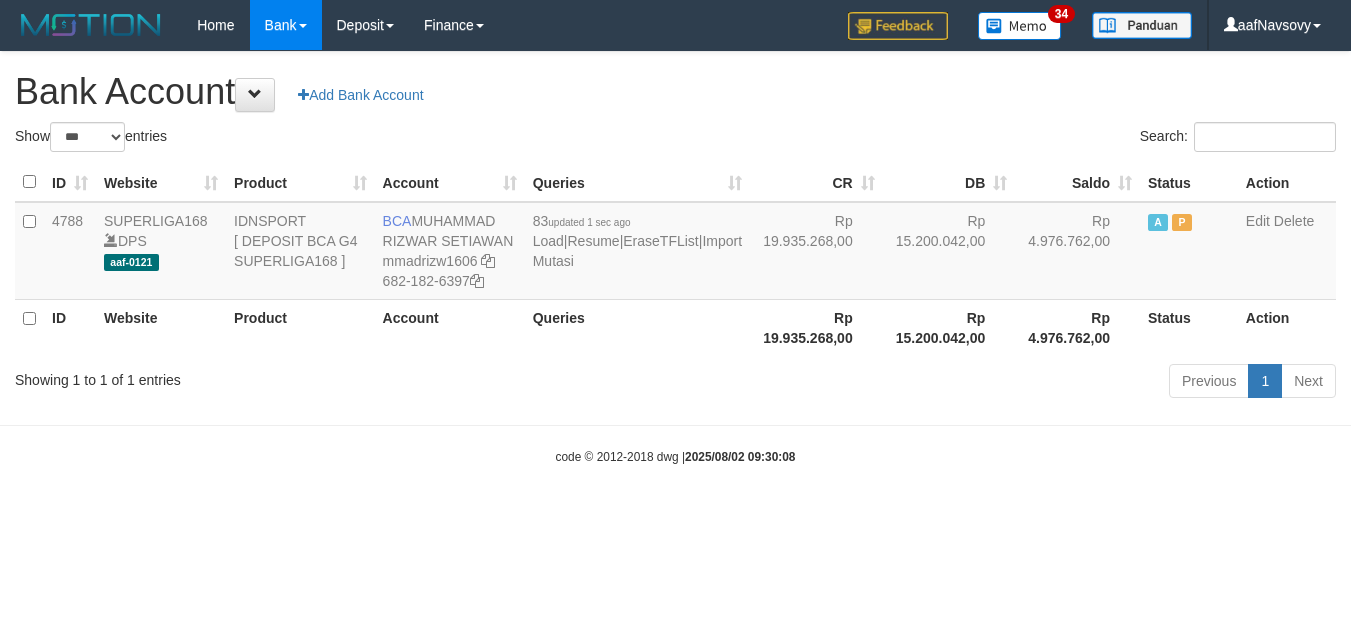 select on "***" 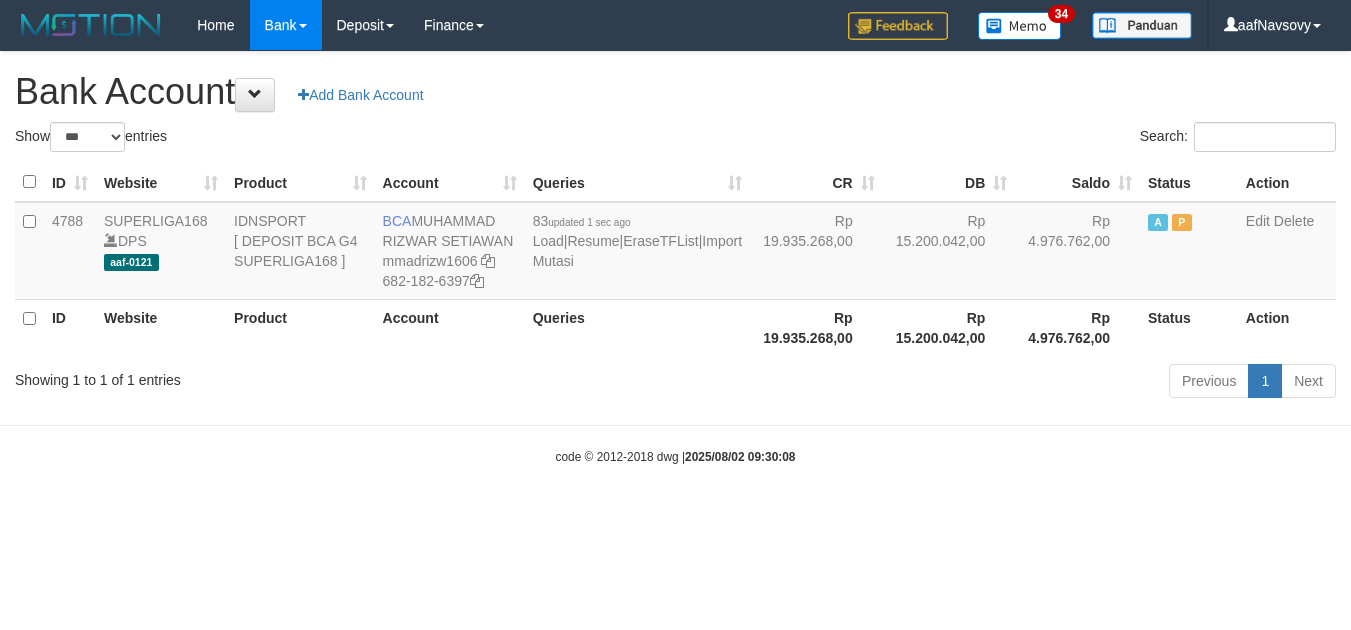 scroll, scrollTop: 0, scrollLeft: 0, axis: both 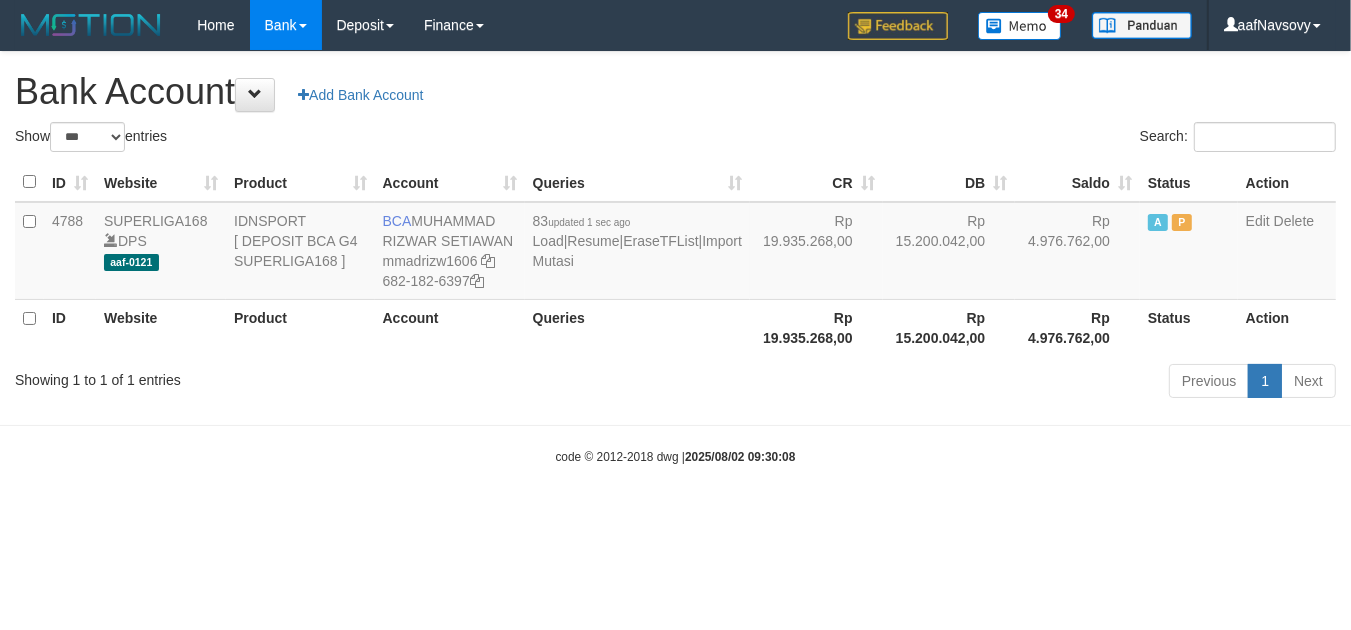 click on "Toggle navigation
Home
Bank
Account List
Load
By Website
Group
[ISPORT]													SUPERLIGA168
By Load Group (DPS)
34" at bounding box center [675, 258] 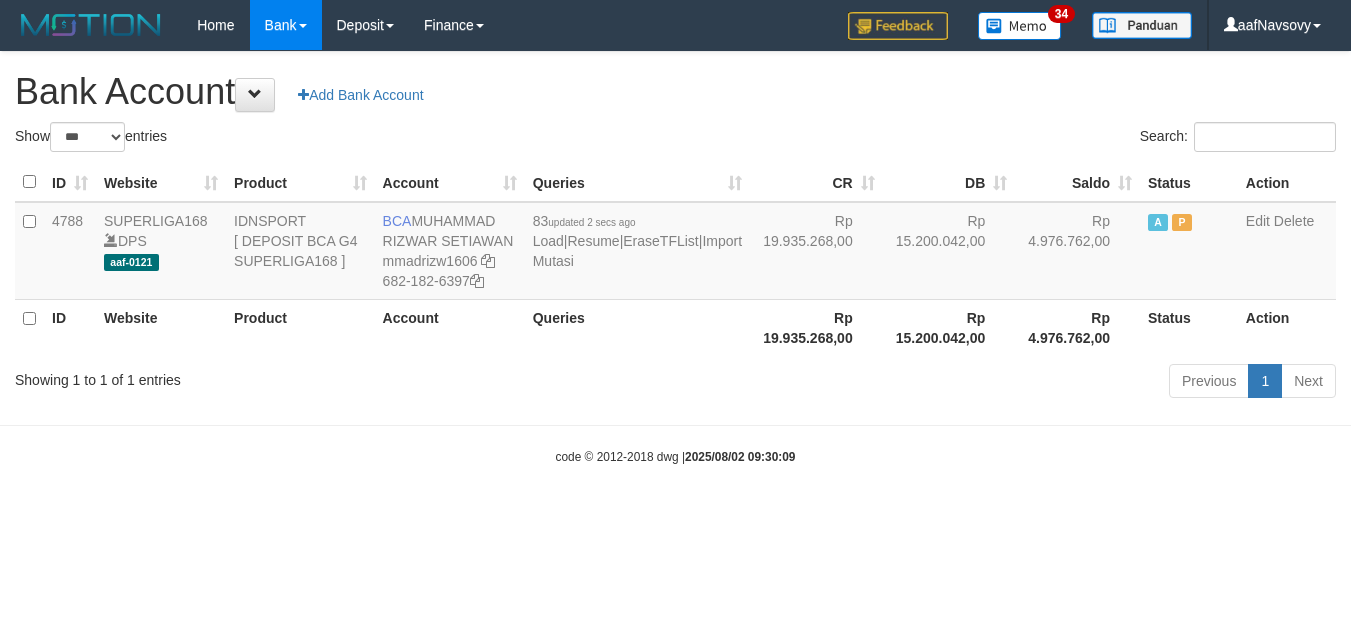 select on "***" 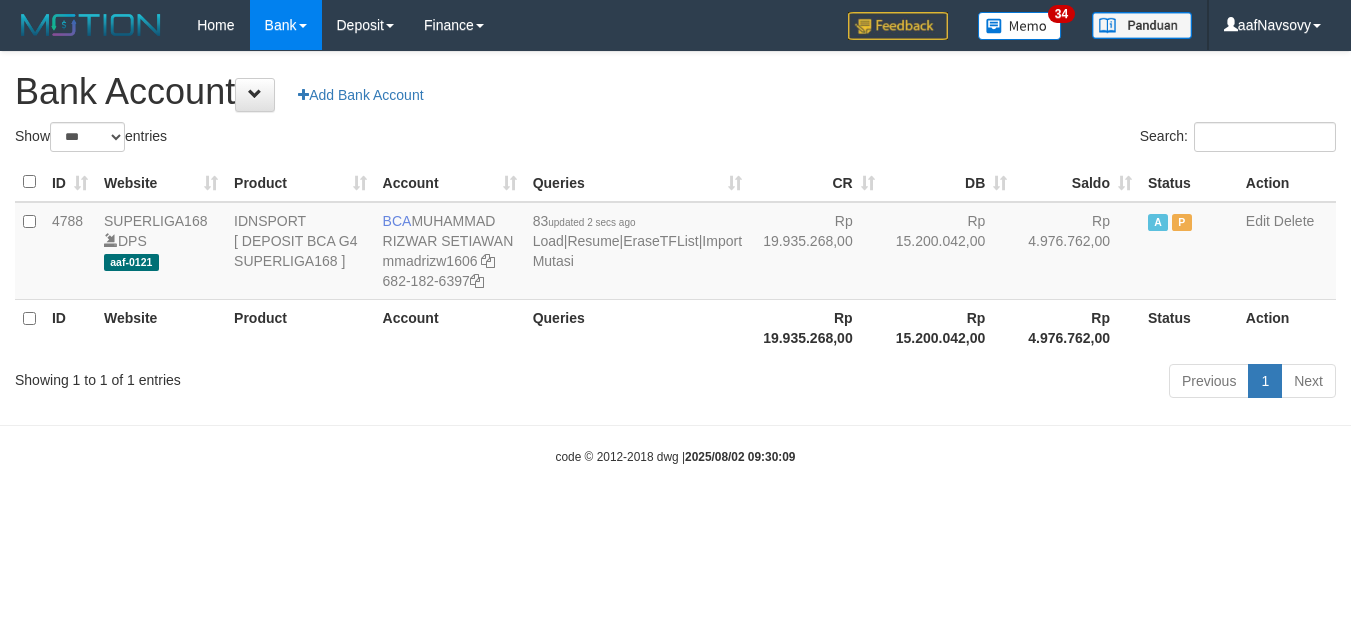 scroll, scrollTop: 0, scrollLeft: 0, axis: both 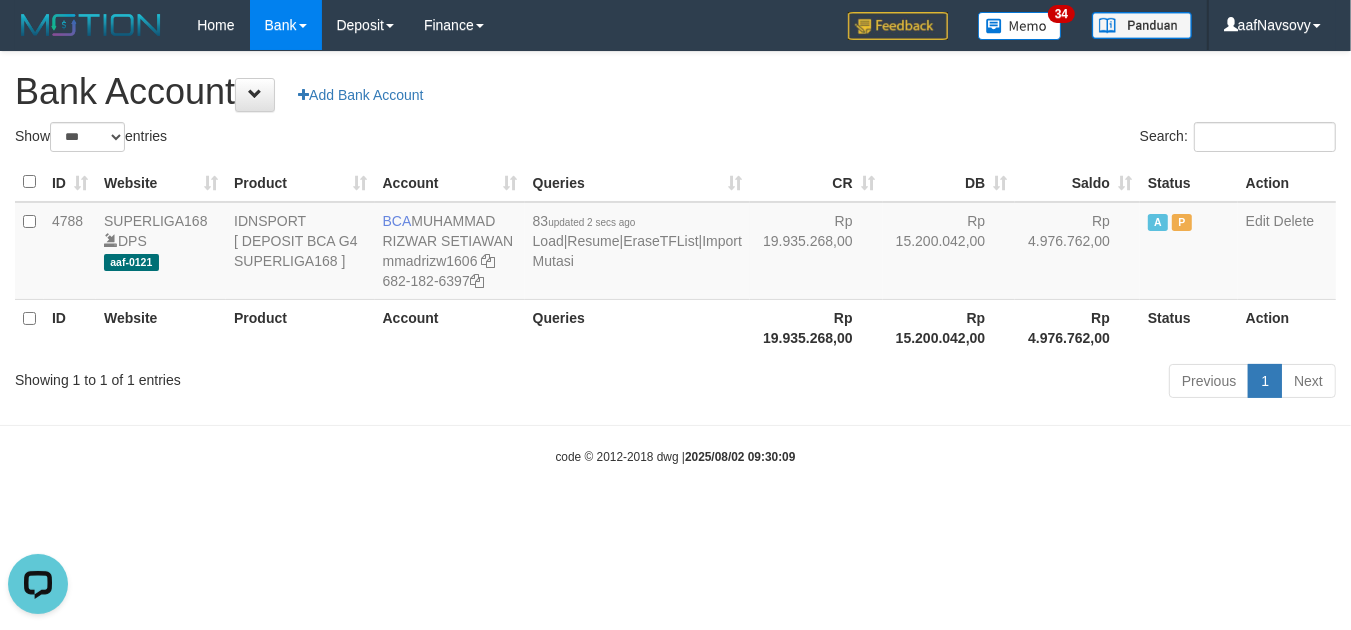 click on "Toggle navigation
Home
Bank
Account List
Load
By Website
Group
[ISPORT]													SUPERLIGA168
By Load Group (DPS)" at bounding box center [675, 258] 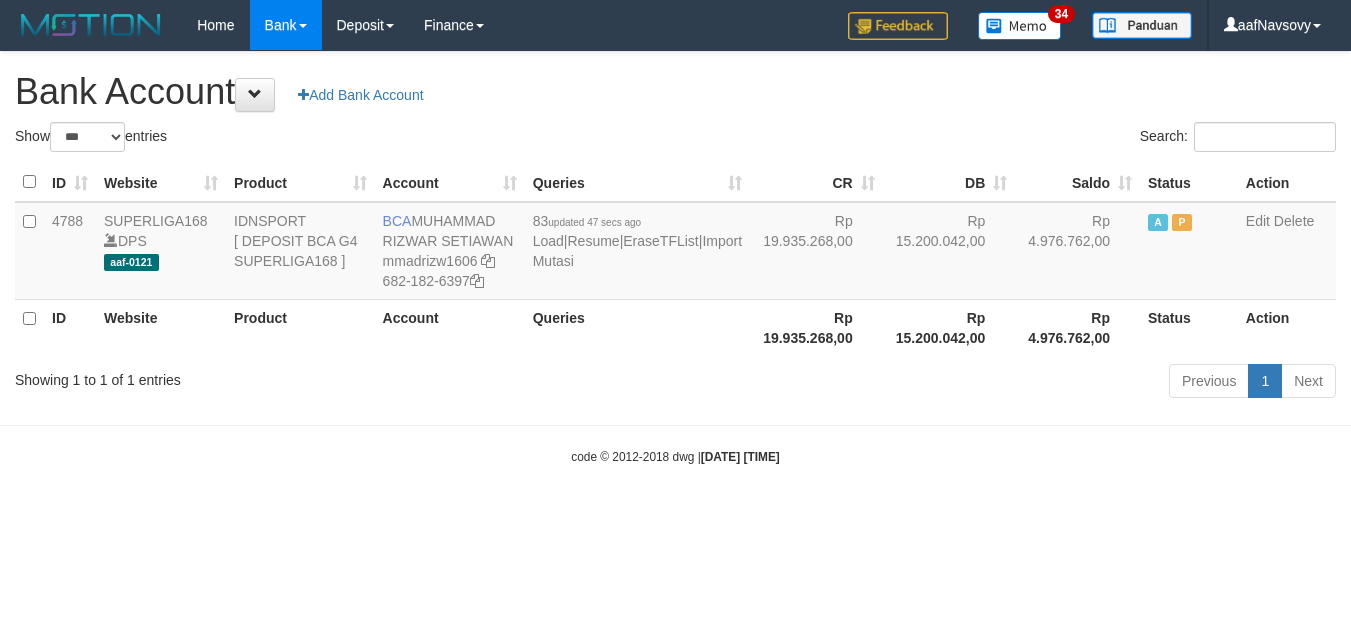 select on "***" 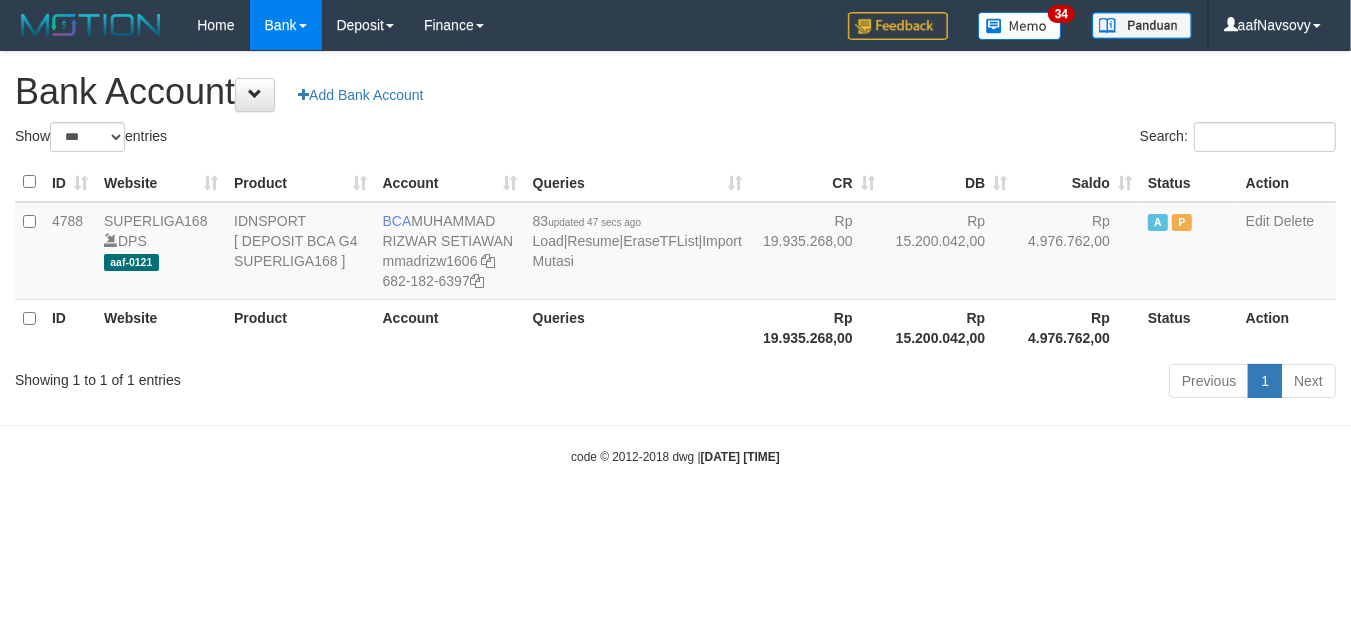 click on "Toggle navigation
Home
Bank
Account List
Load
By Website
Group
[ISPORT]													SUPERLIGA168
By Load Group (DPS)" at bounding box center (675, 258) 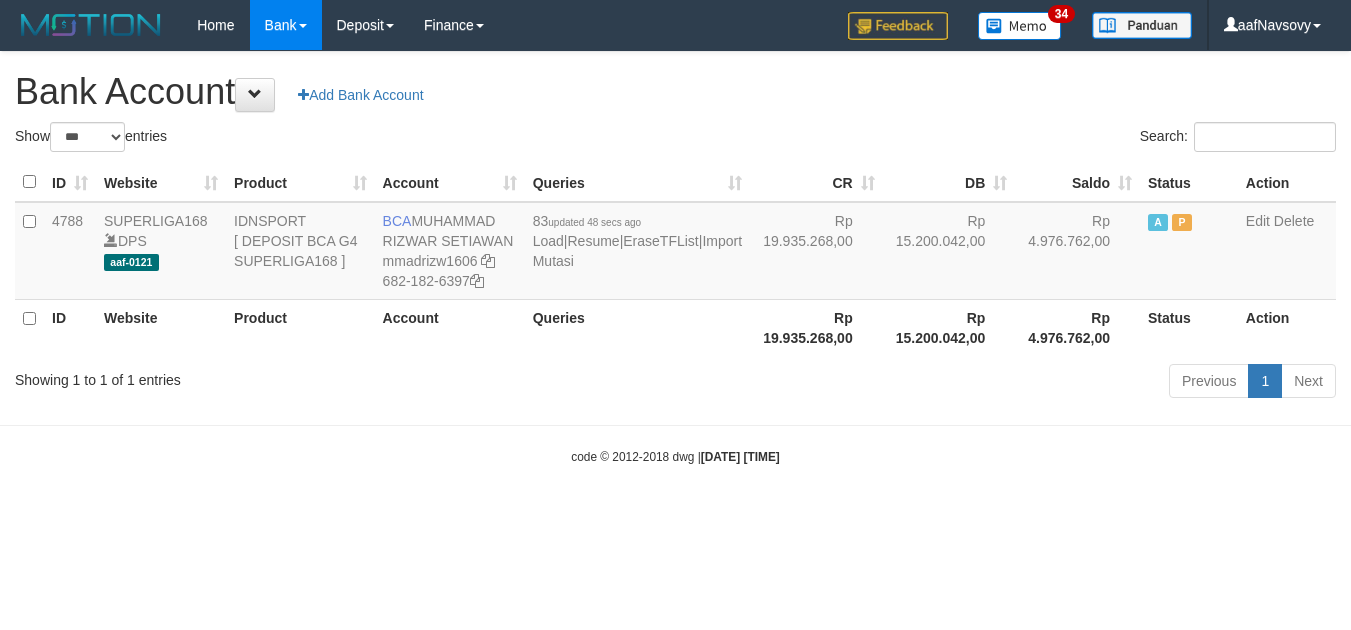 select on "***" 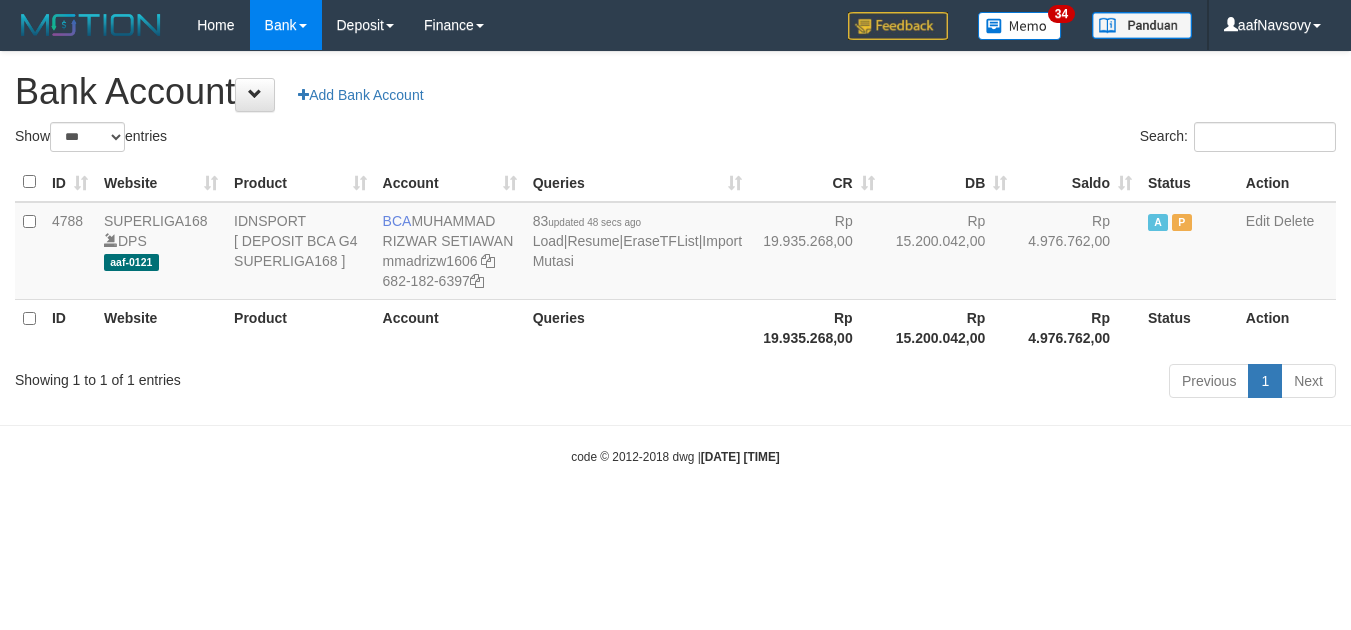 scroll, scrollTop: 0, scrollLeft: 0, axis: both 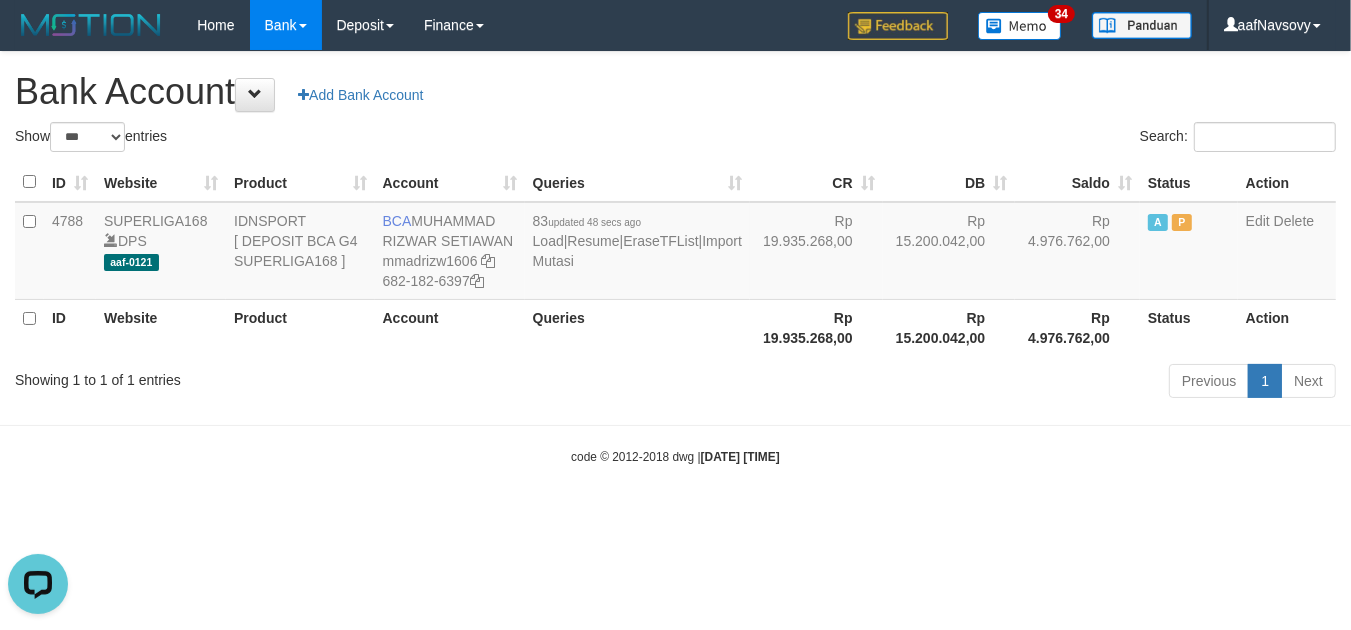 click on "Toggle navigation
Home
Bank
Account List
Load
By Website
Group
[ISPORT]													SUPERLIGA168
By Load Group (DPS)
34" at bounding box center (675, 258) 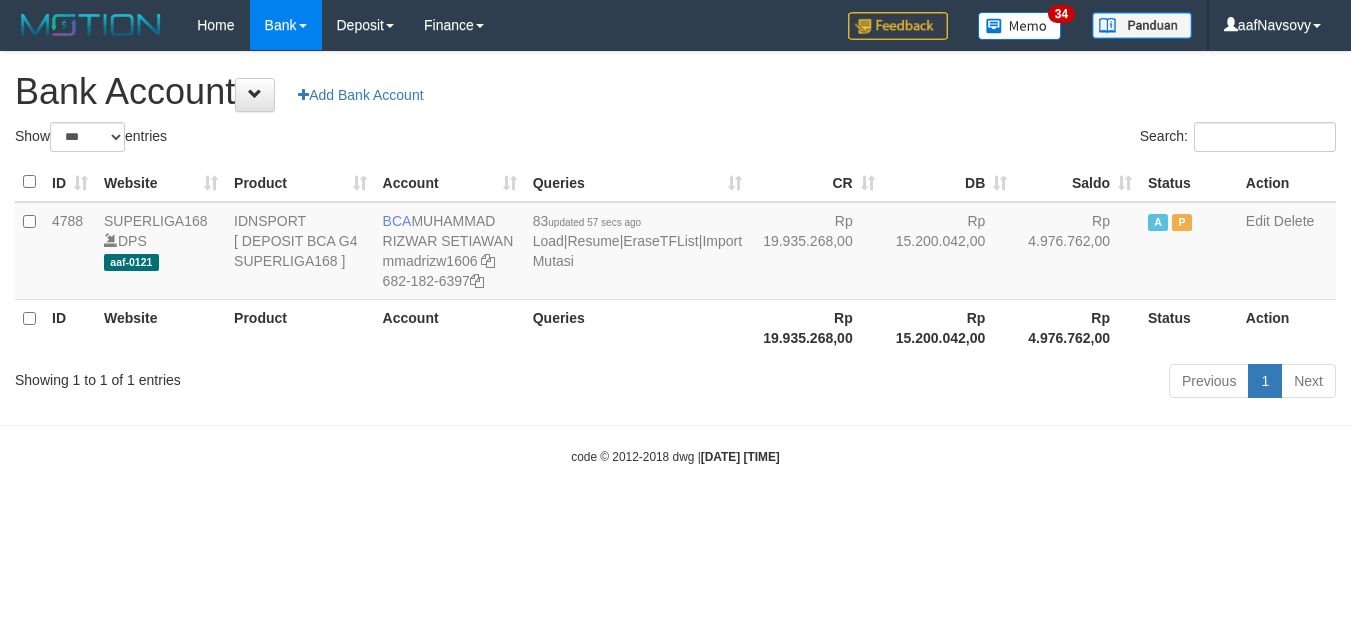 select on "***" 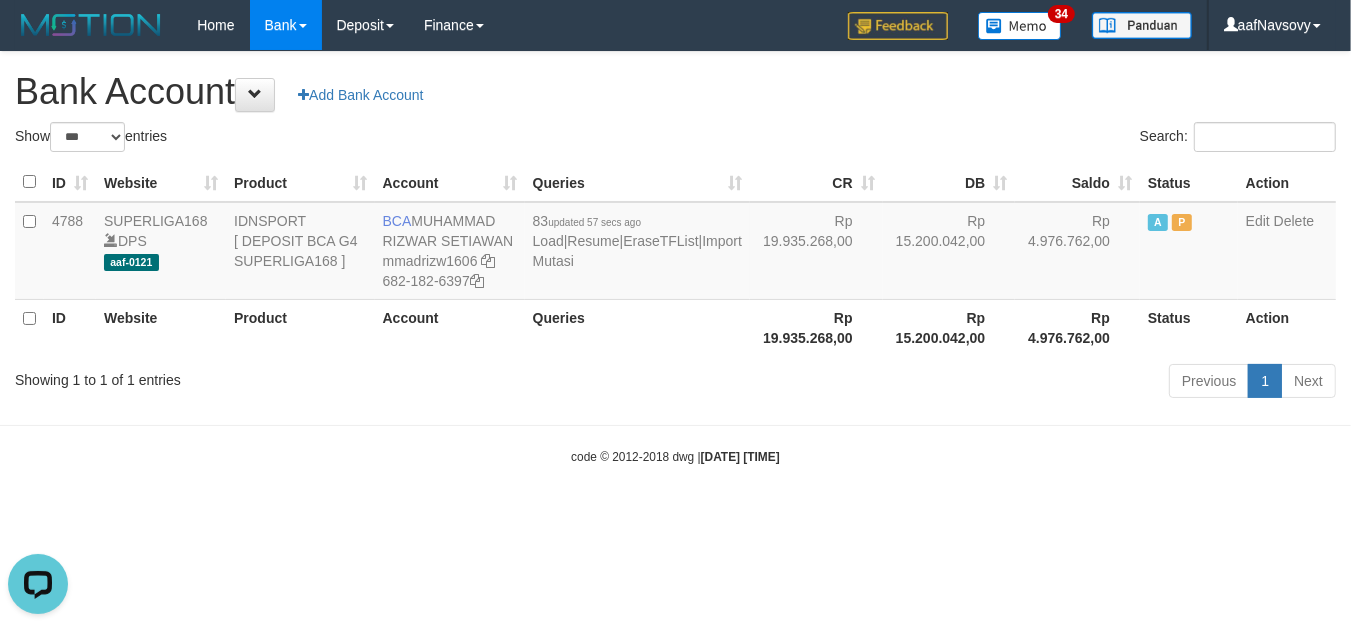 scroll, scrollTop: 0, scrollLeft: 0, axis: both 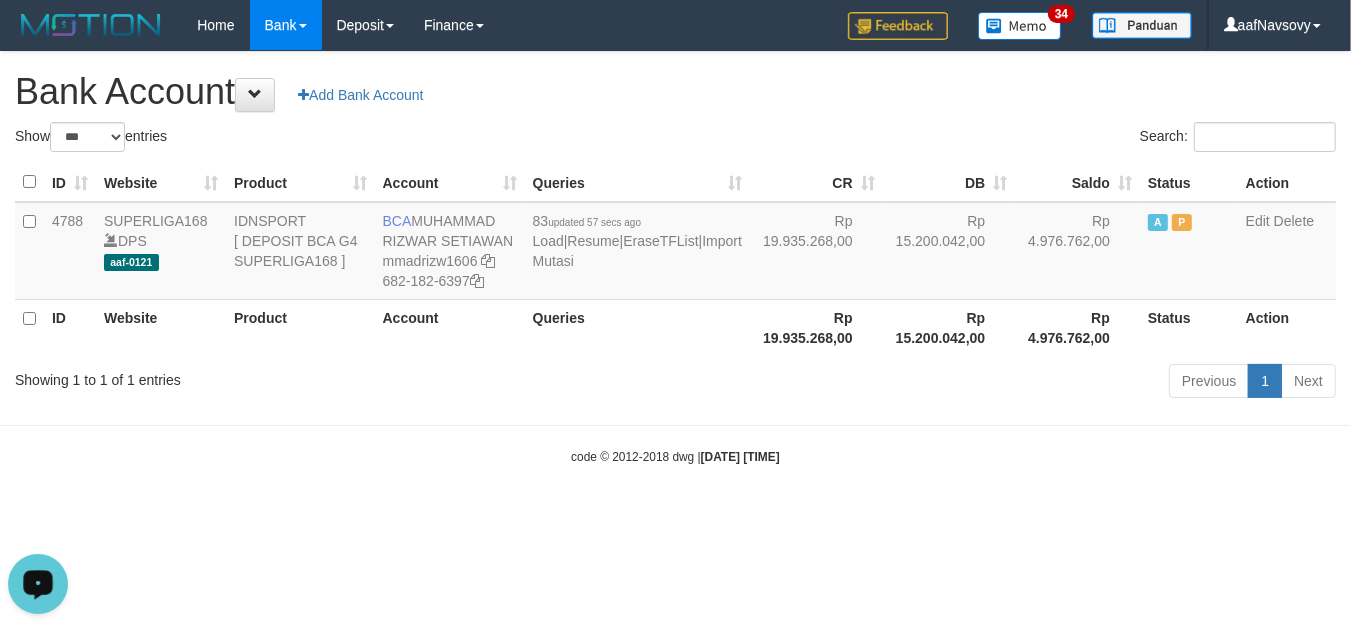 click on "Toggle navigation
Home
Bank
Account List
Load
By Website
Group
[ISPORT]													SUPERLIGA168
By Load Group (DPS)
34" at bounding box center [675, 258] 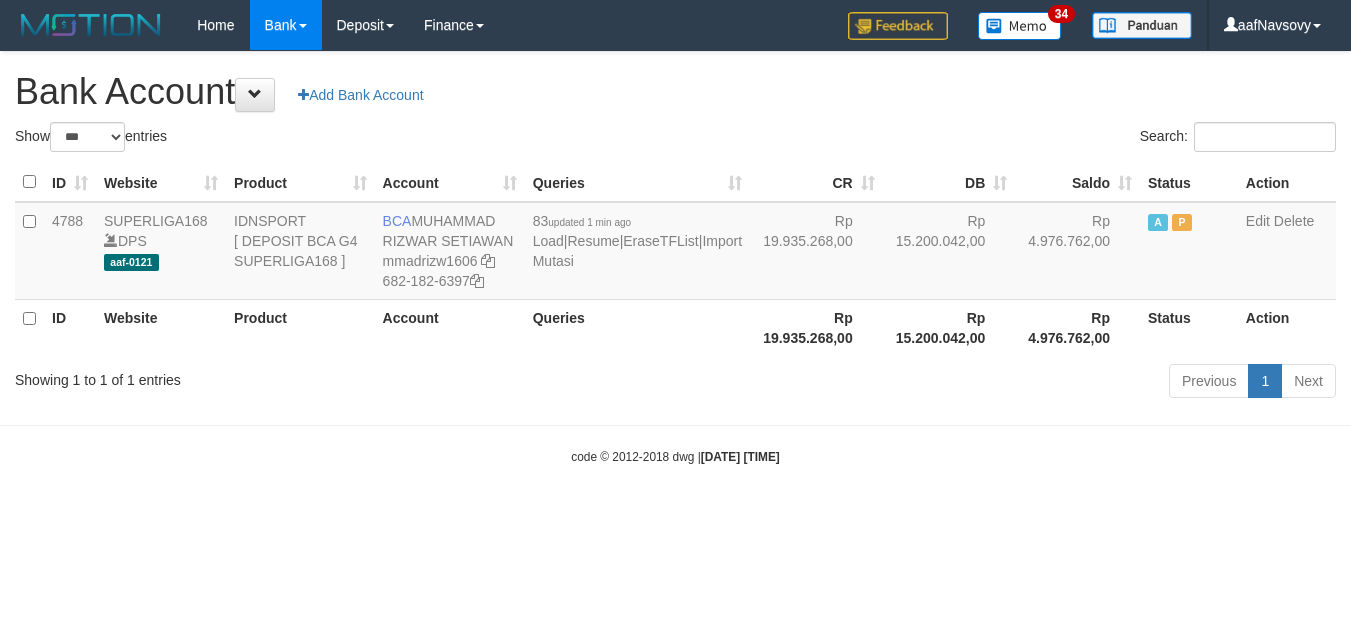 select on "***" 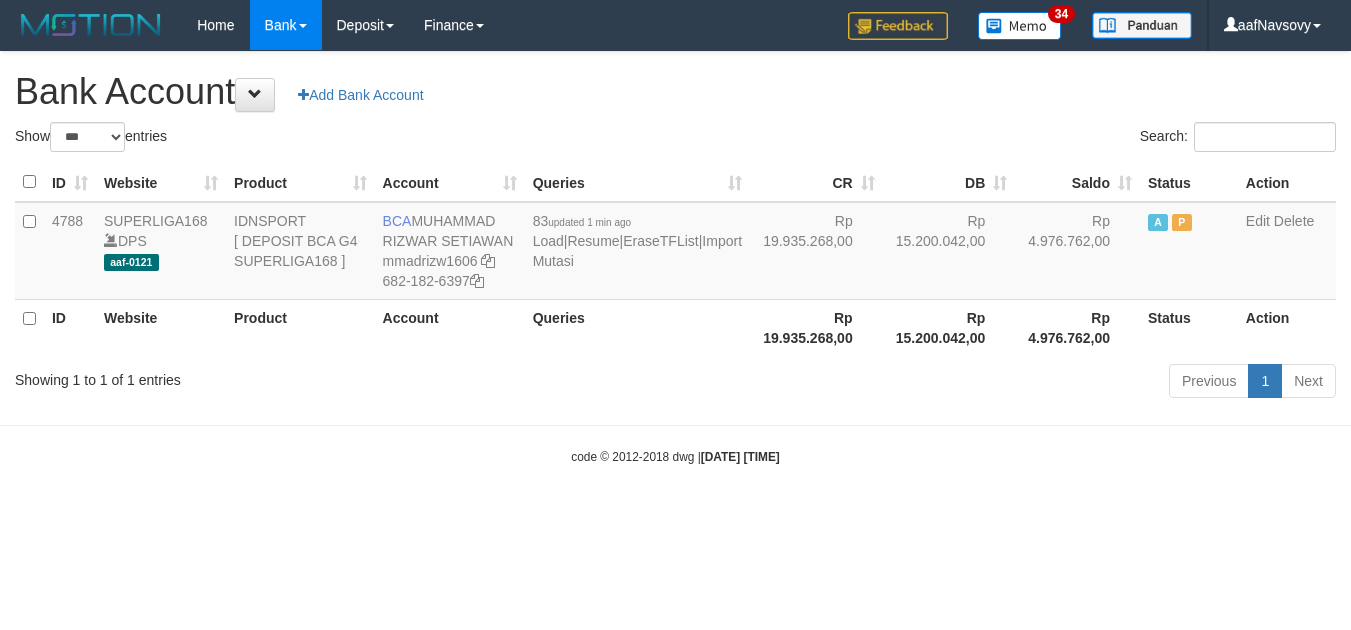 scroll, scrollTop: 0, scrollLeft: 0, axis: both 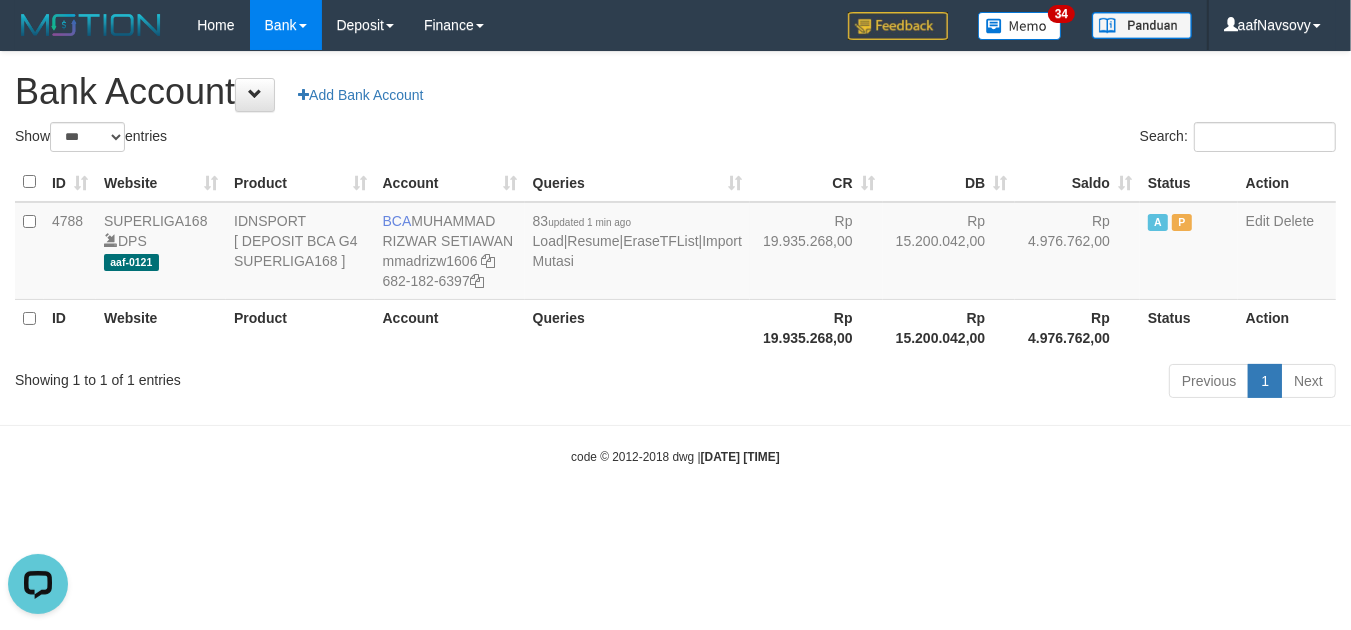 click on "code © 2012-2018 dwg |  2025/08/02 09:31:09" at bounding box center (675, 457) 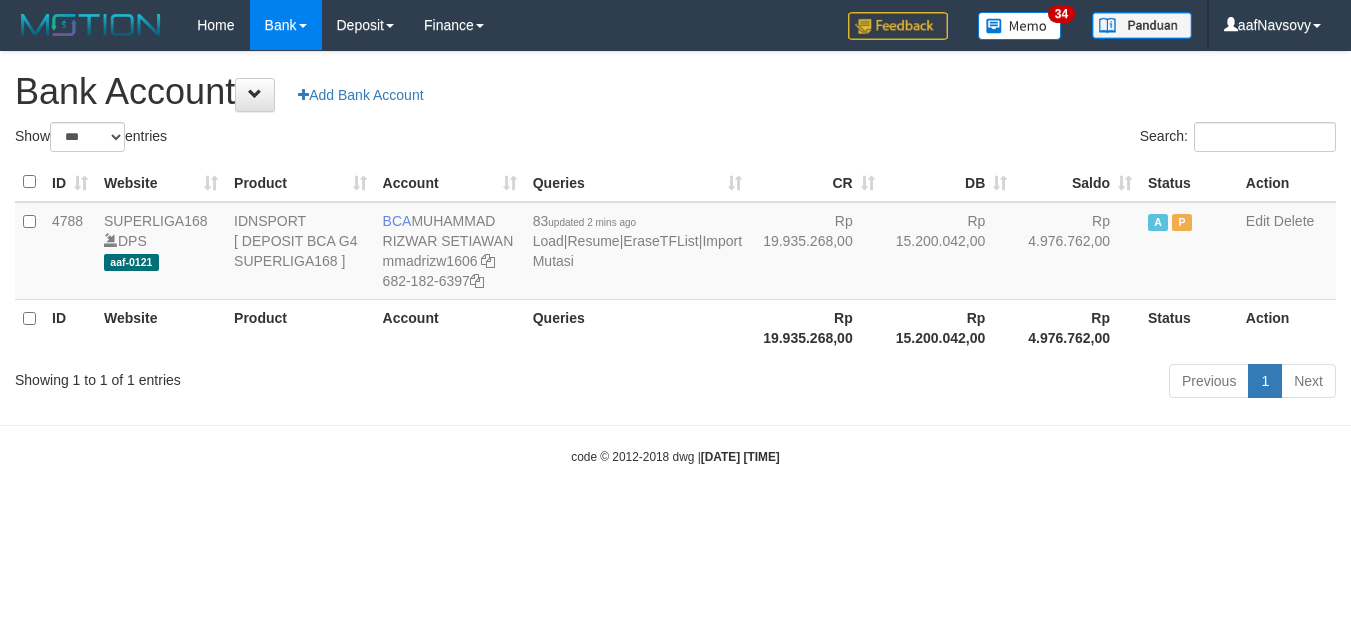 select on "***" 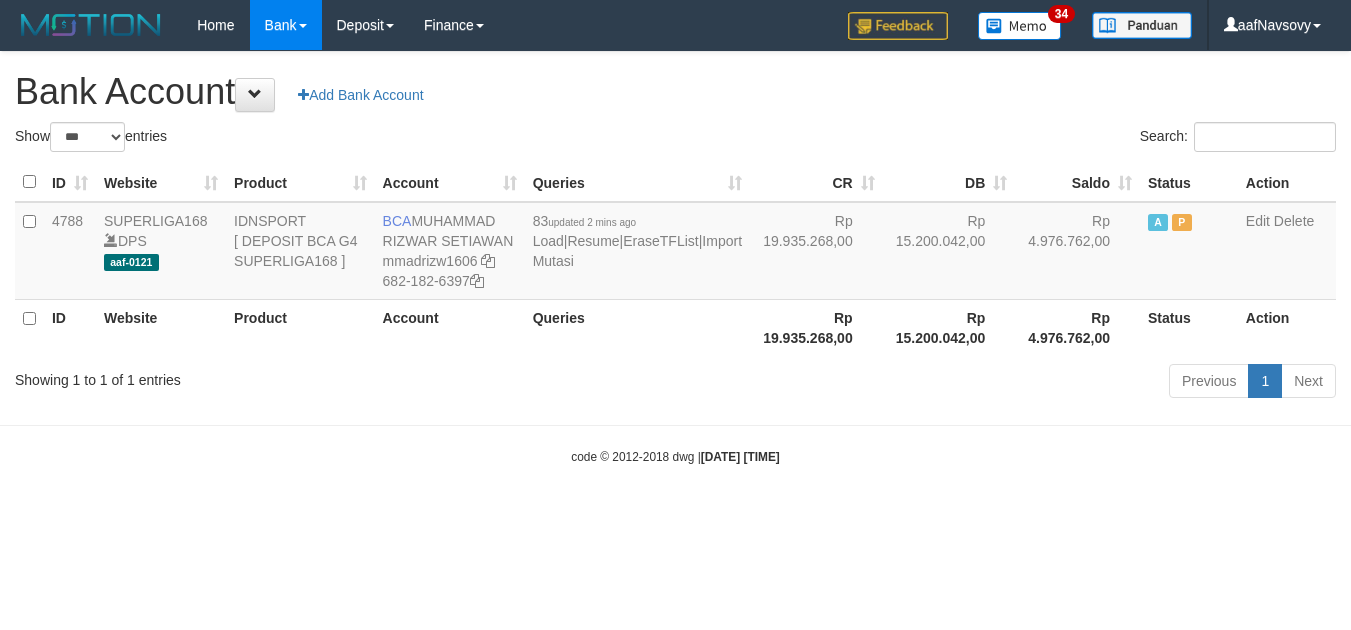scroll, scrollTop: 0, scrollLeft: 0, axis: both 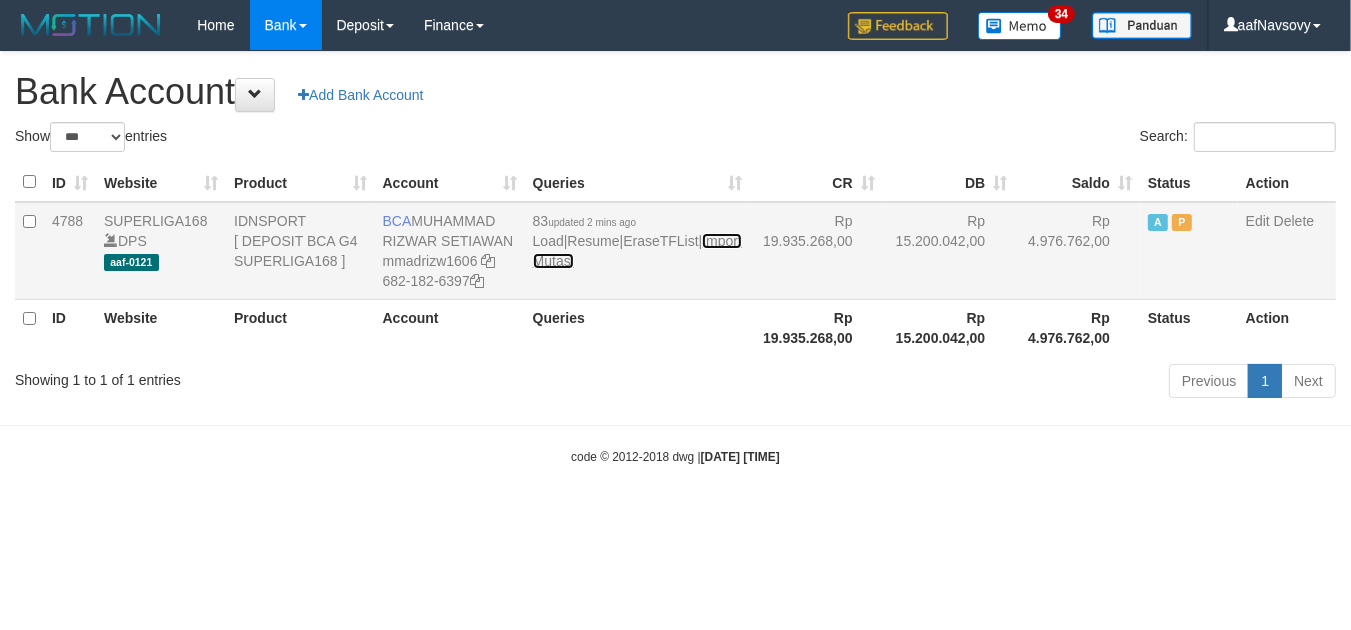 click on "Import Mutasi" at bounding box center [637, 251] 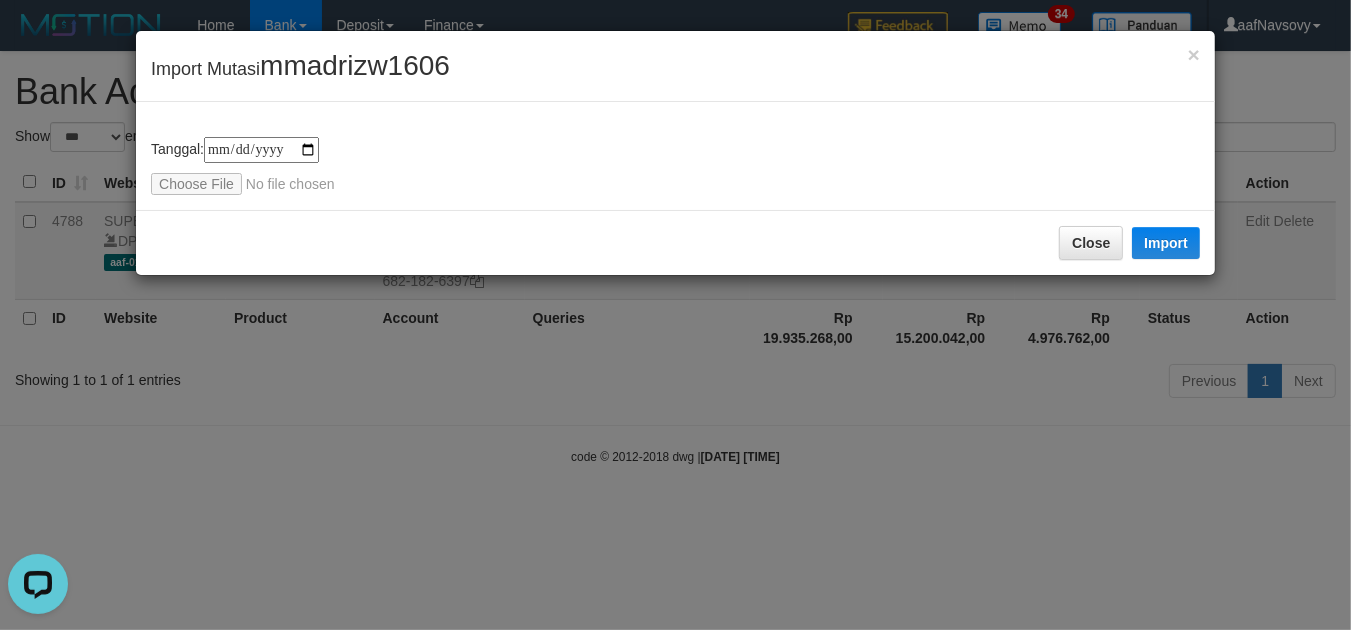 scroll, scrollTop: 0, scrollLeft: 0, axis: both 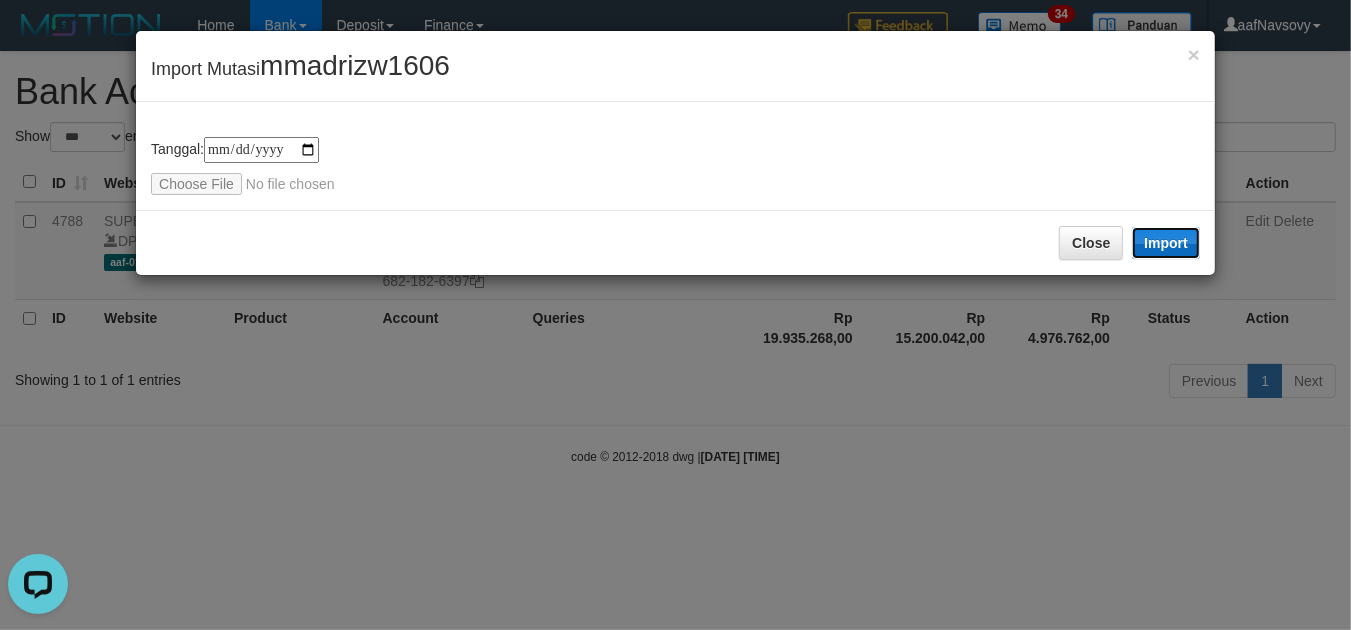 click on "Import" at bounding box center [1166, 243] 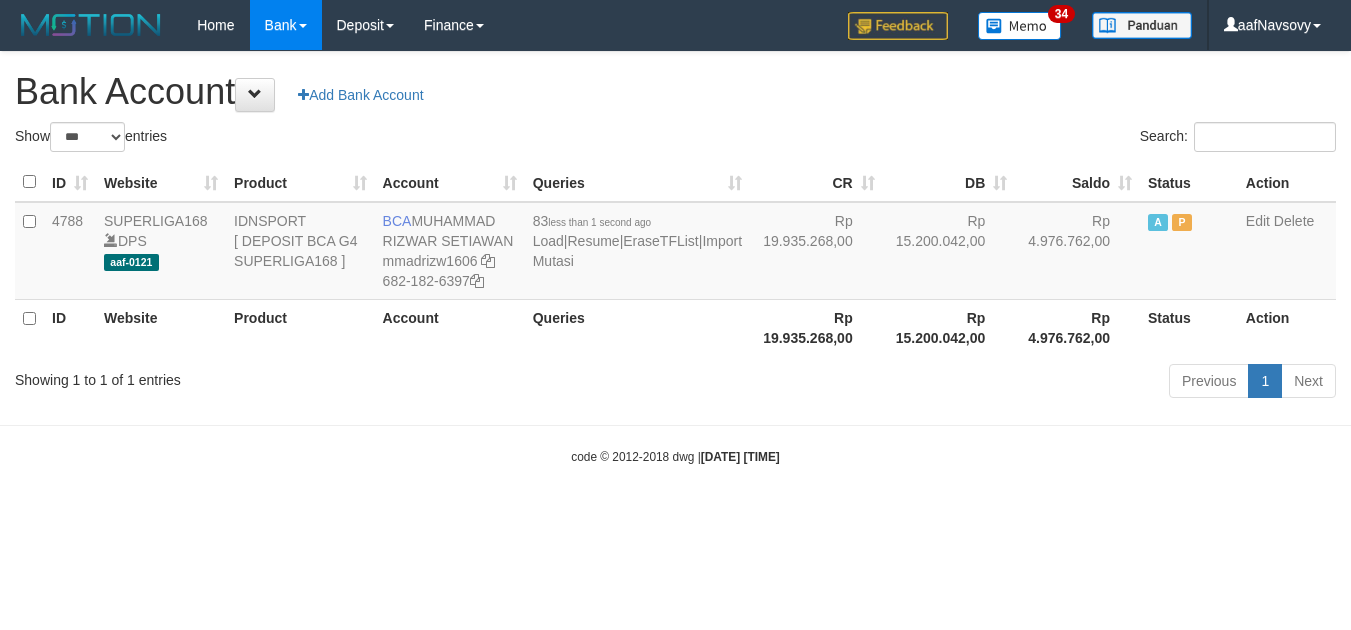 select on "***" 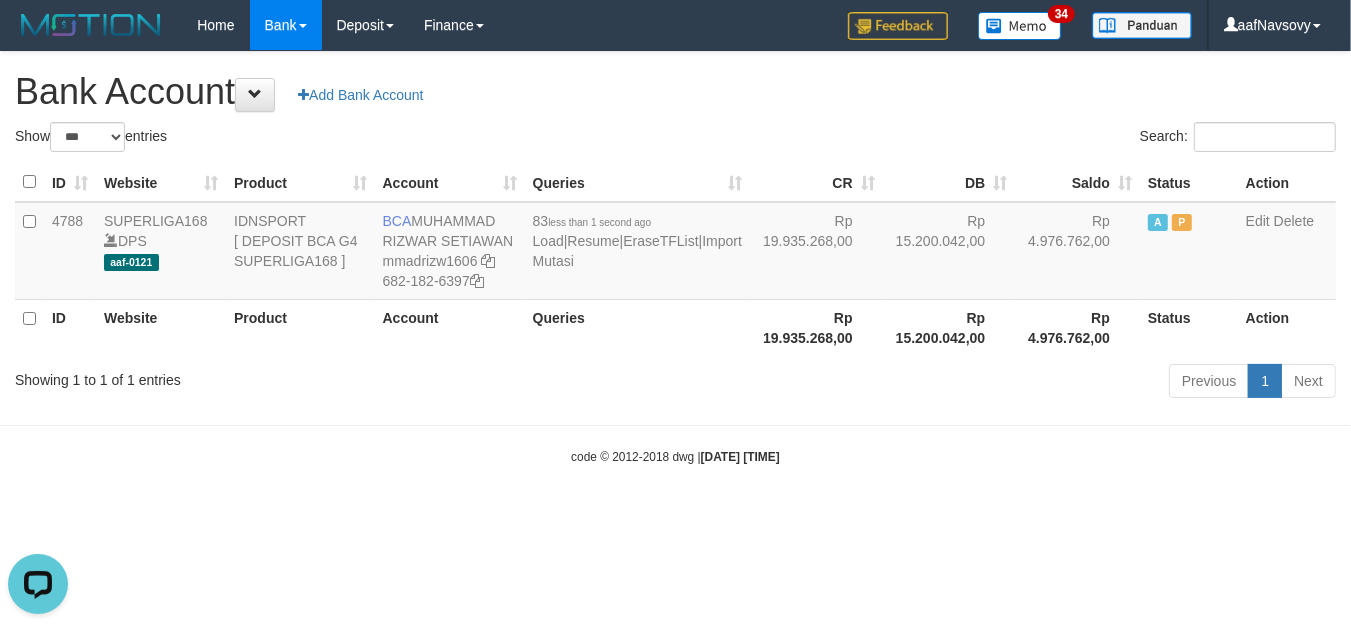 scroll, scrollTop: 0, scrollLeft: 0, axis: both 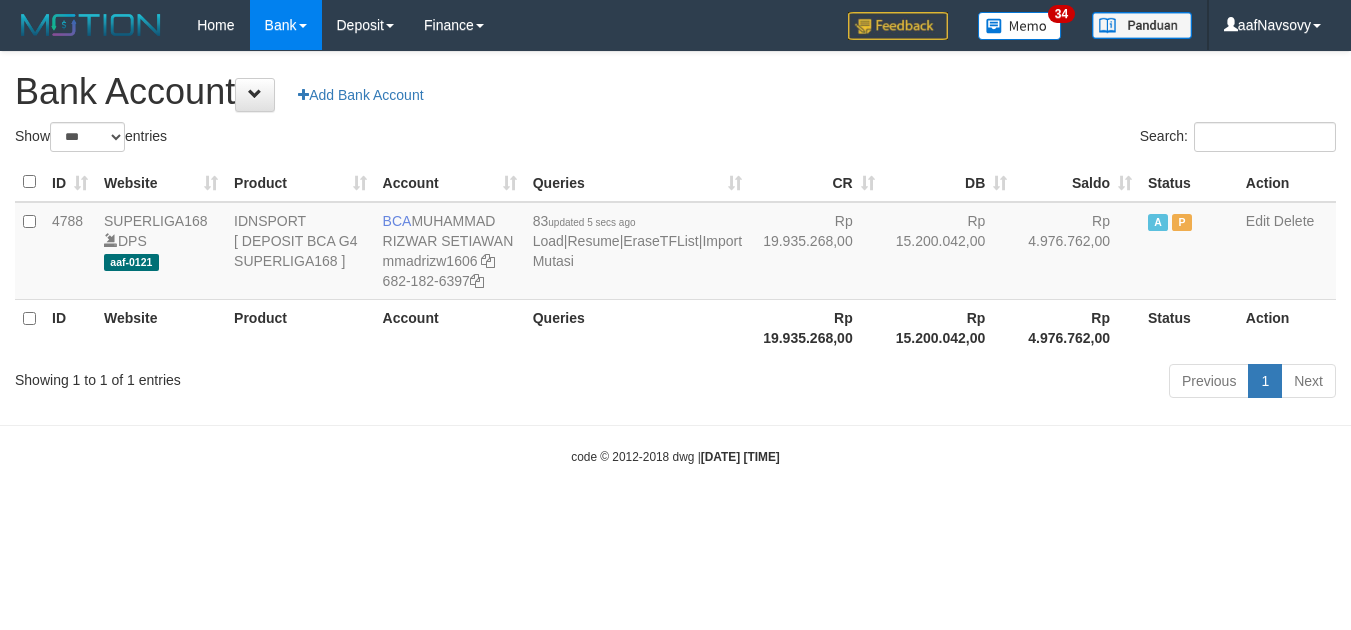 select on "***" 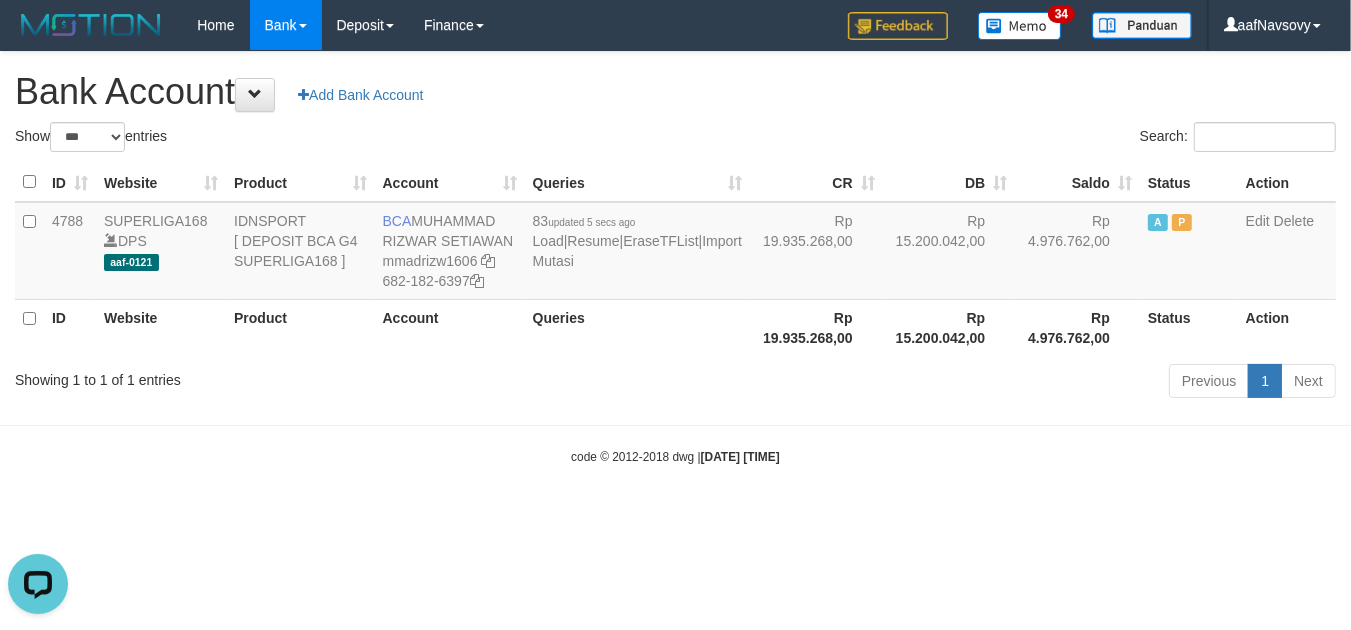 scroll, scrollTop: 0, scrollLeft: 0, axis: both 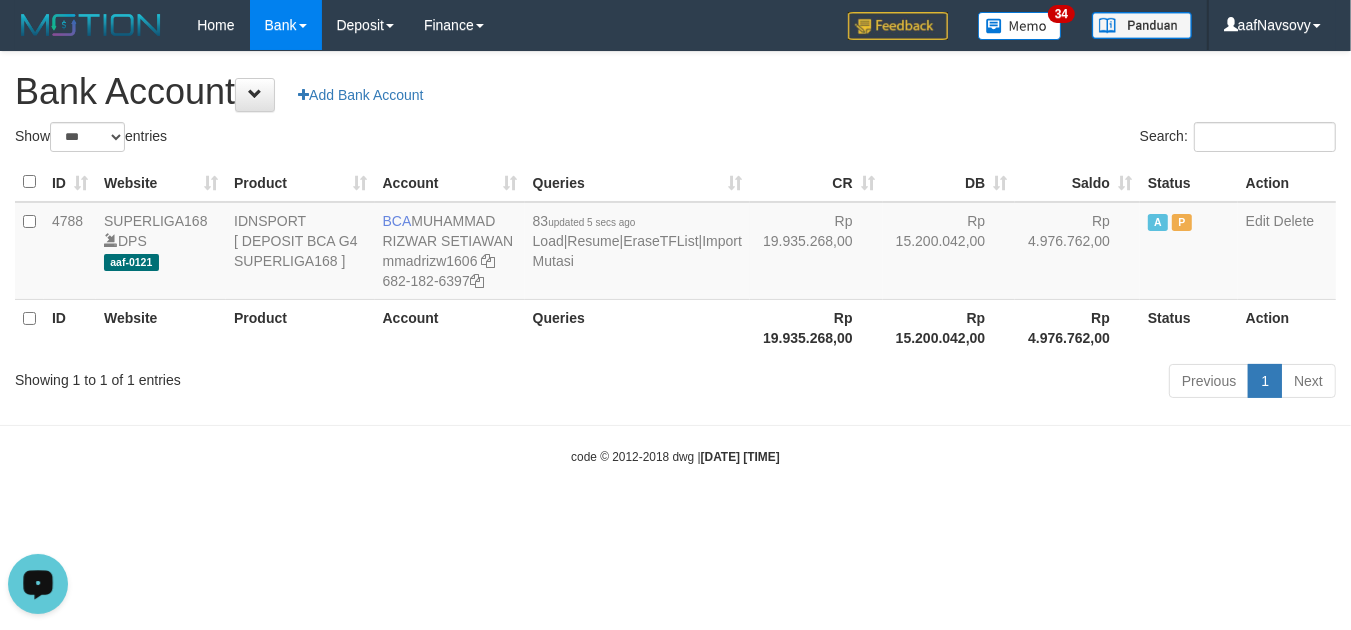 click on "Toggle navigation
Home
Bank
Account List
Load
By Website
Group
[ISPORT]													SUPERLIGA168
By Load Group (DPS)
34" at bounding box center (675, 258) 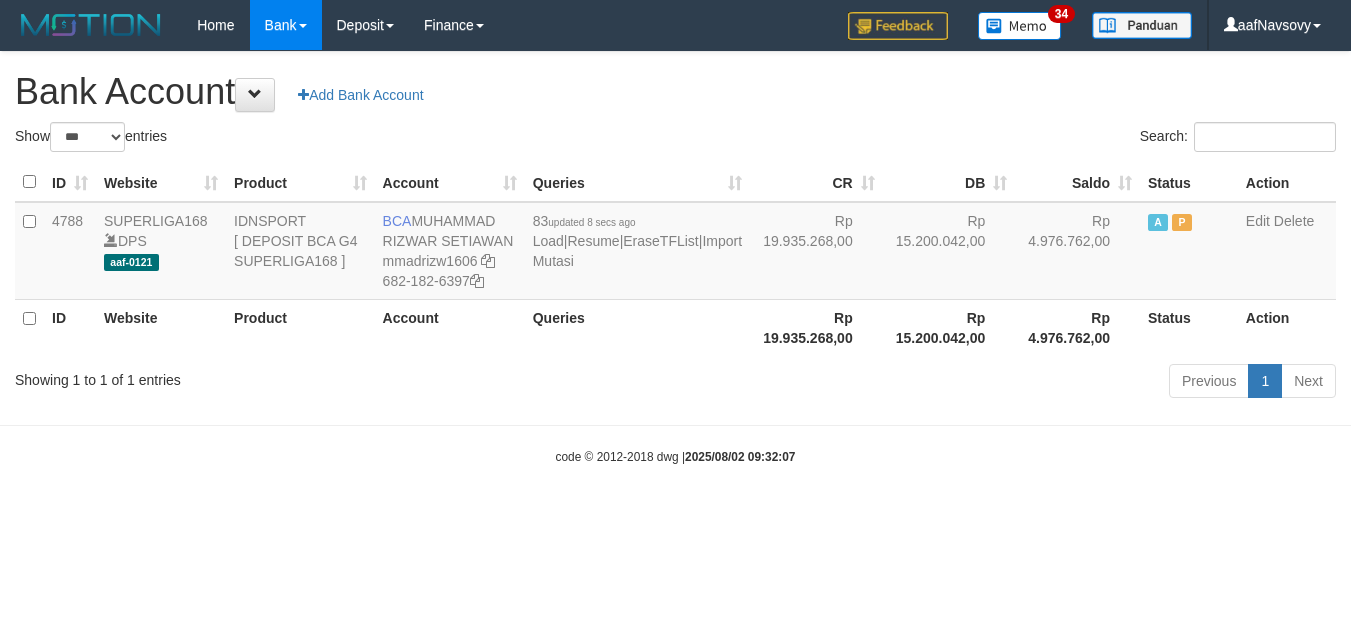 select on "***" 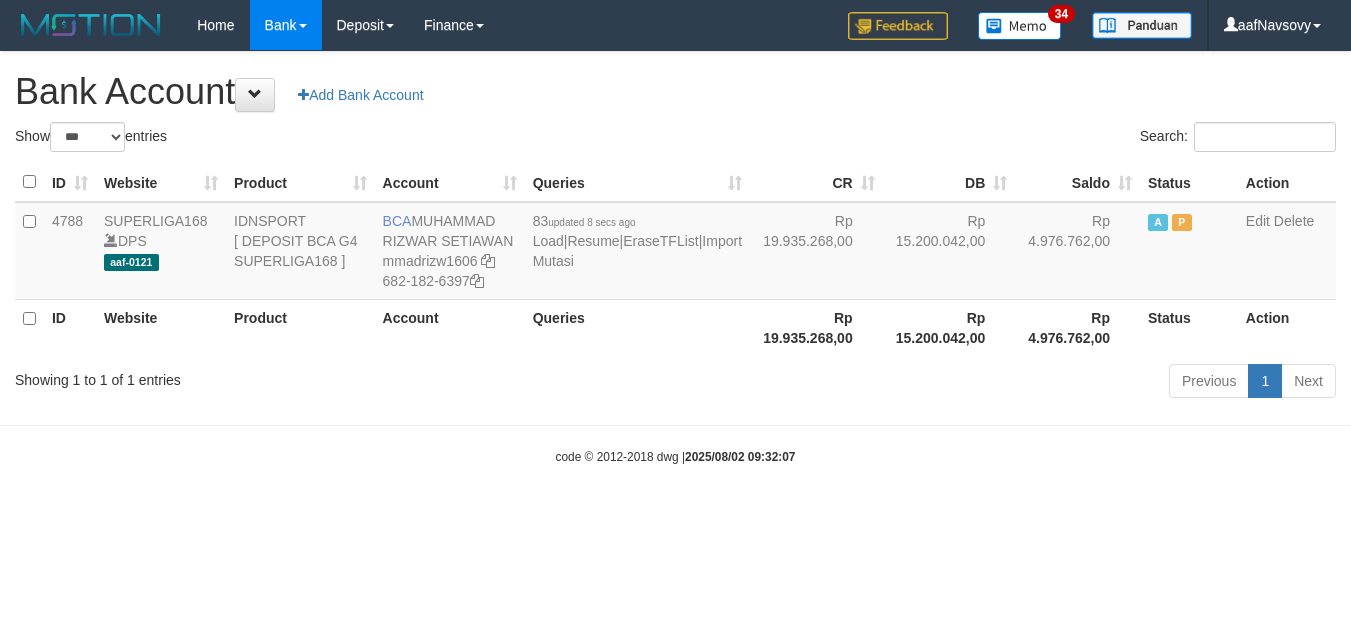 scroll, scrollTop: 0, scrollLeft: 0, axis: both 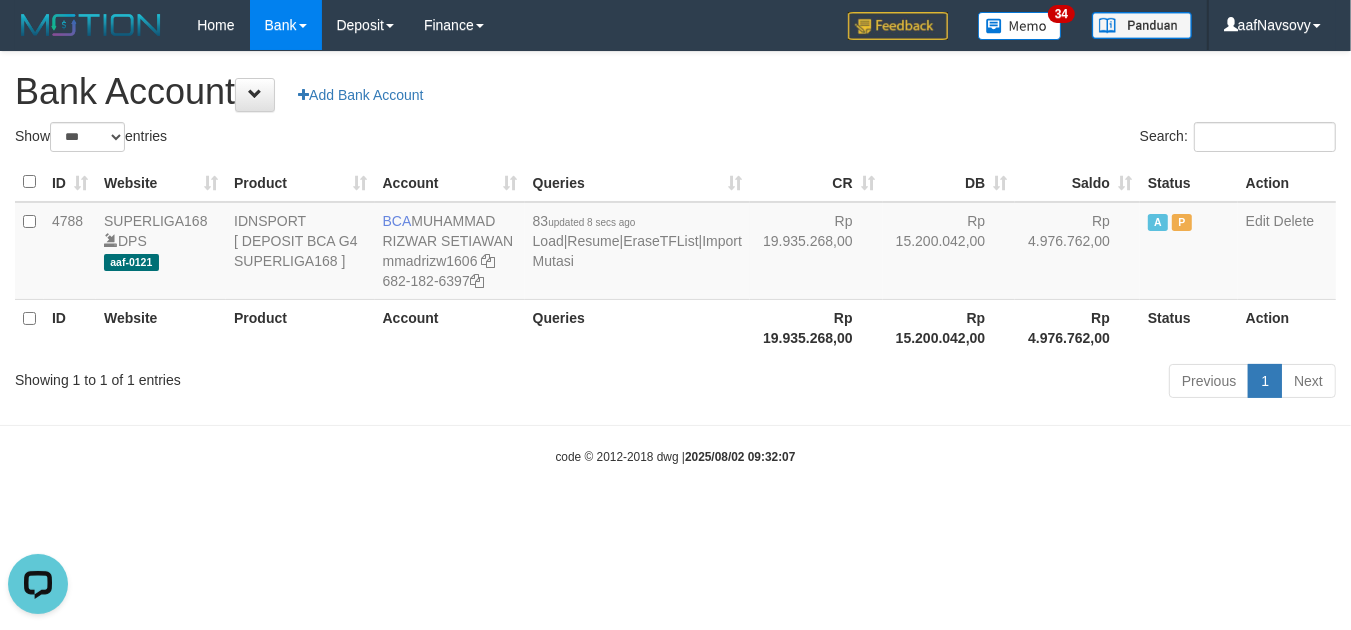 click on "Toggle navigation
Home
Bank
Account List
Load
By Website
Group
[ISPORT]													SUPERLIGA168
By Load Group (DPS)
34" at bounding box center [675, 258] 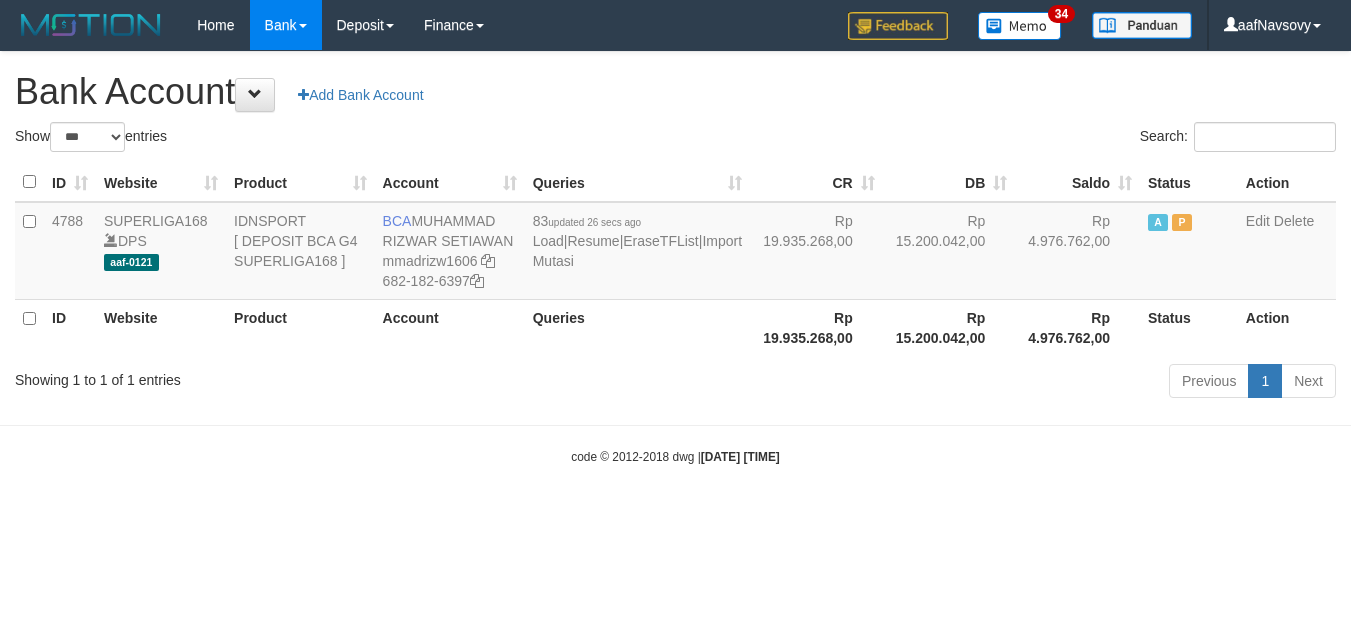 select on "***" 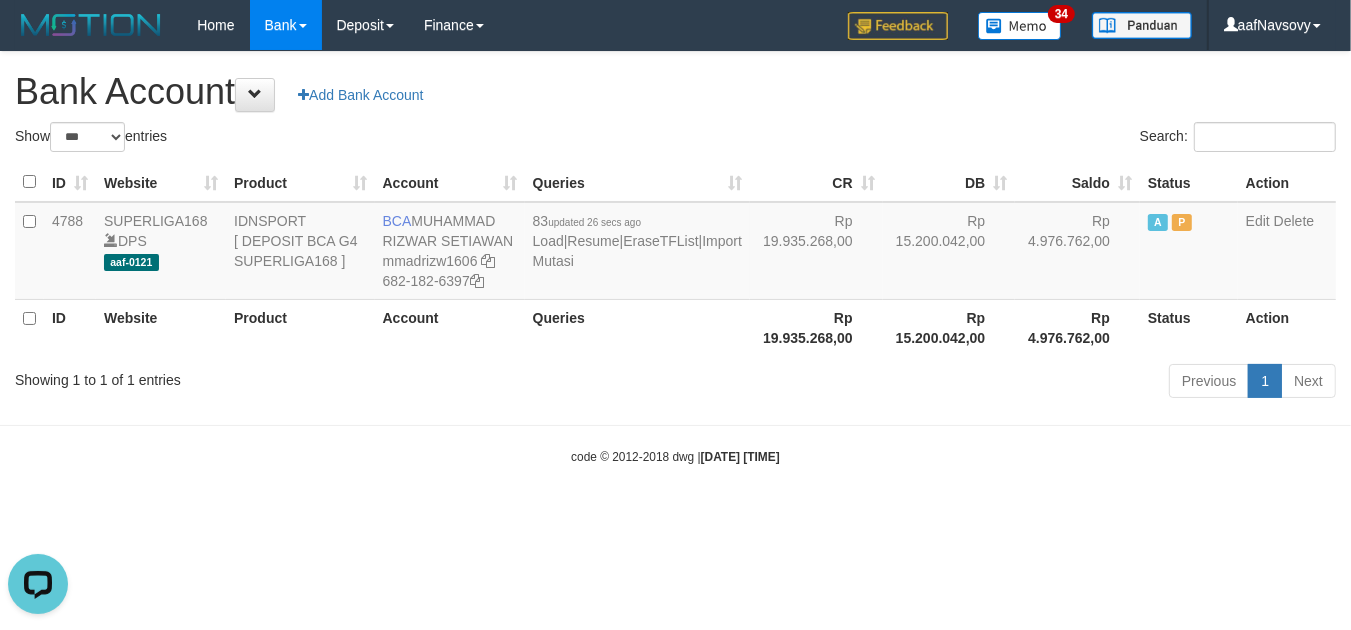 scroll, scrollTop: 0, scrollLeft: 0, axis: both 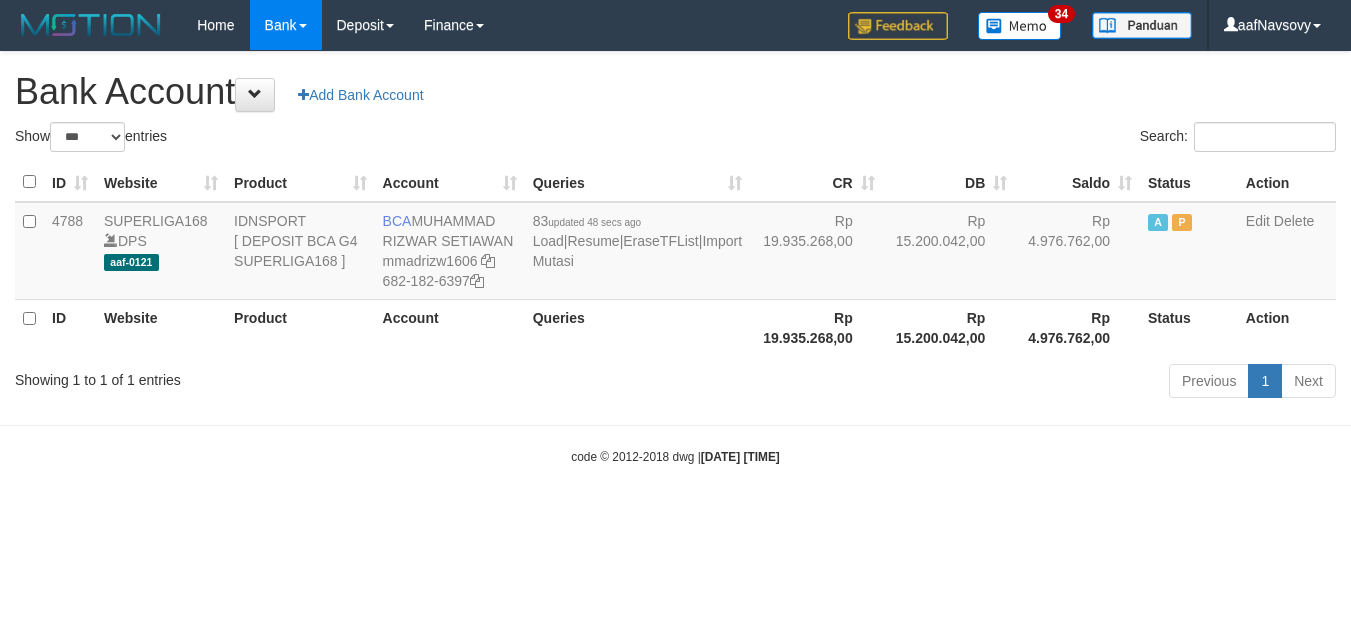 select on "***" 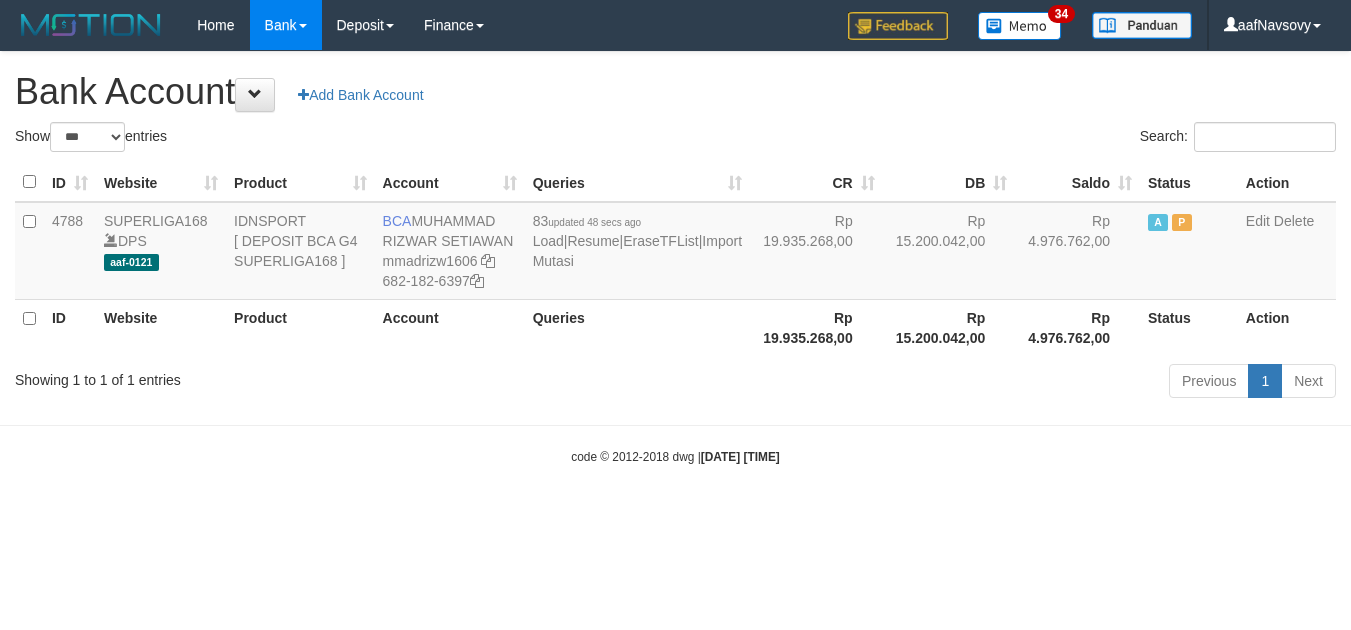 scroll, scrollTop: 0, scrollLeft: 0, axis: both 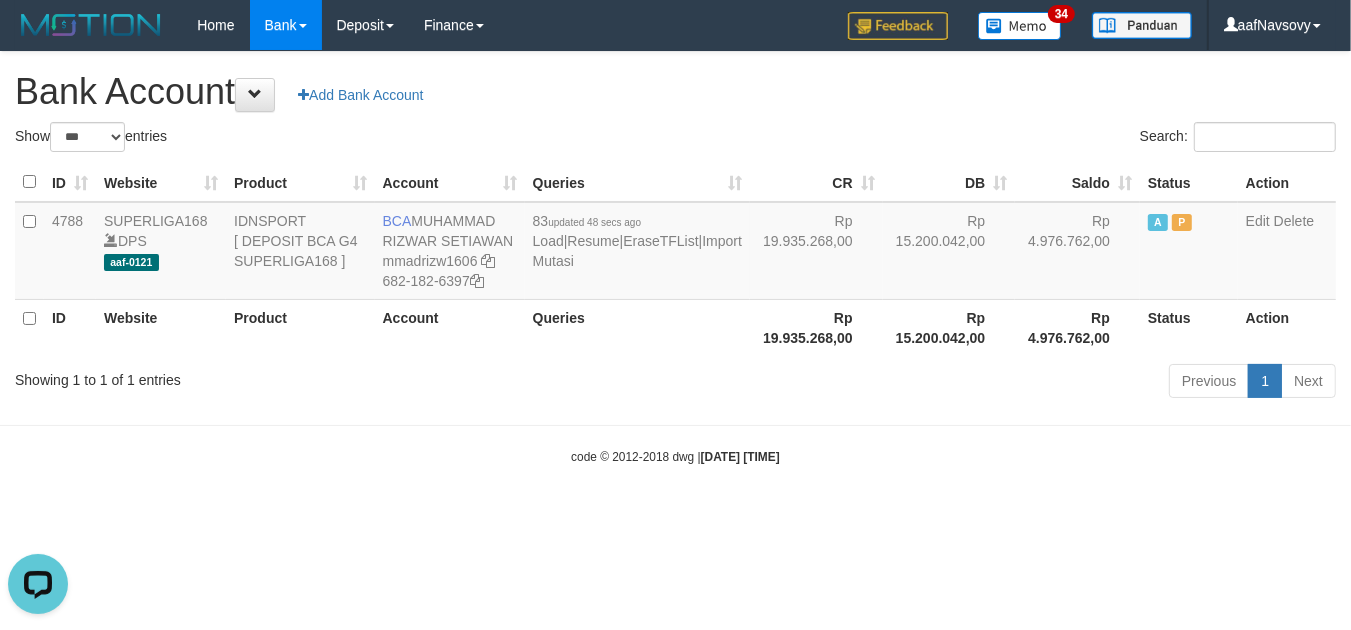 click on "Toggle navigation
Home
Bank
Account List
Load
By Website
Group
[ISPORT]													SUPERLIGA168
By Load Group (DPS)" at bounding box center (675, 258) 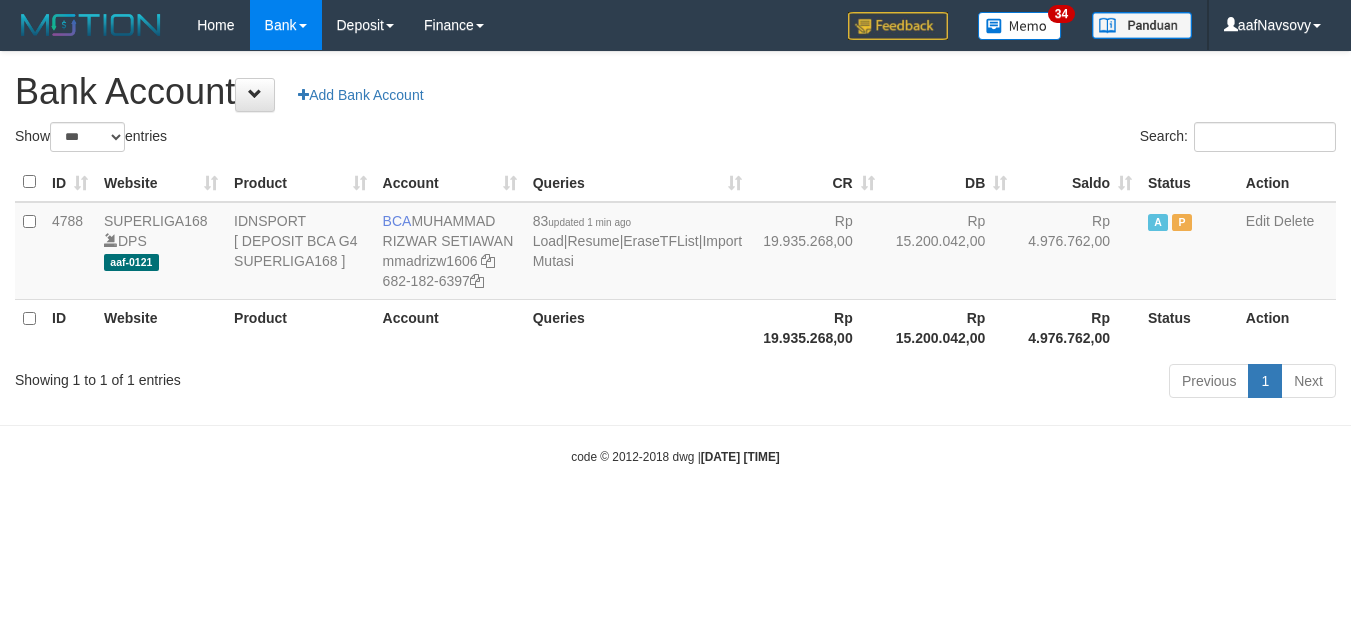 select on "***" 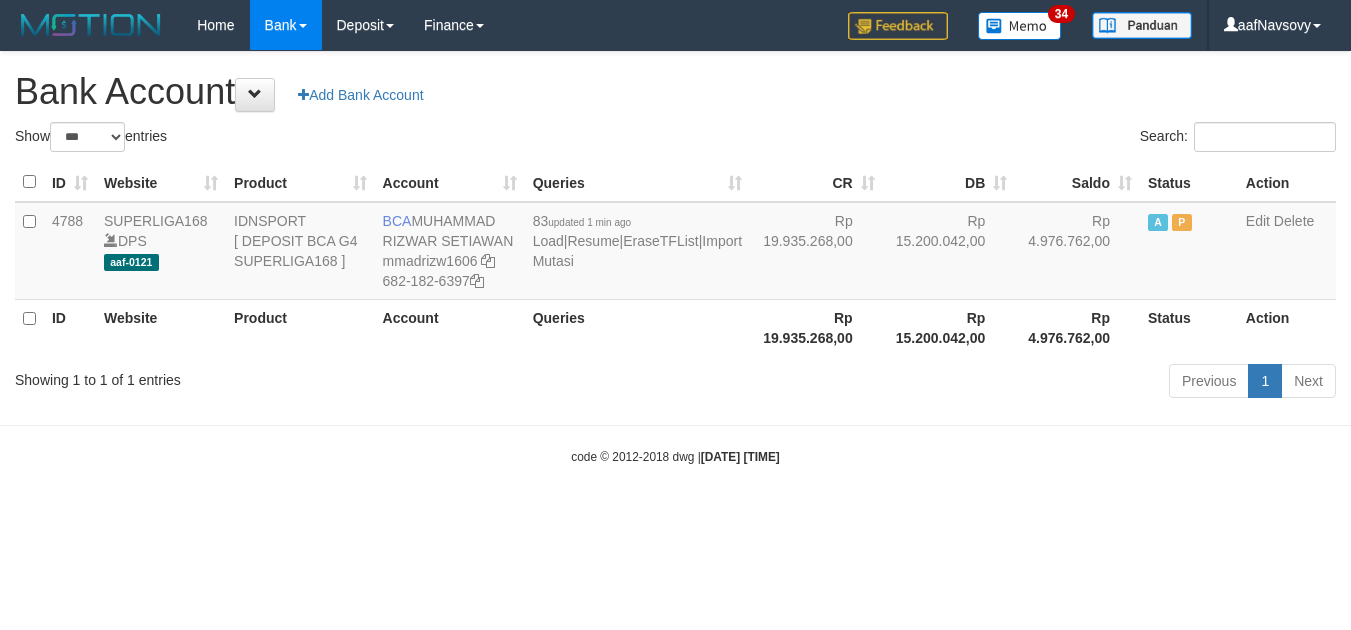 scroll, scrollTop: 0, scrollLeft: 0, axis: both 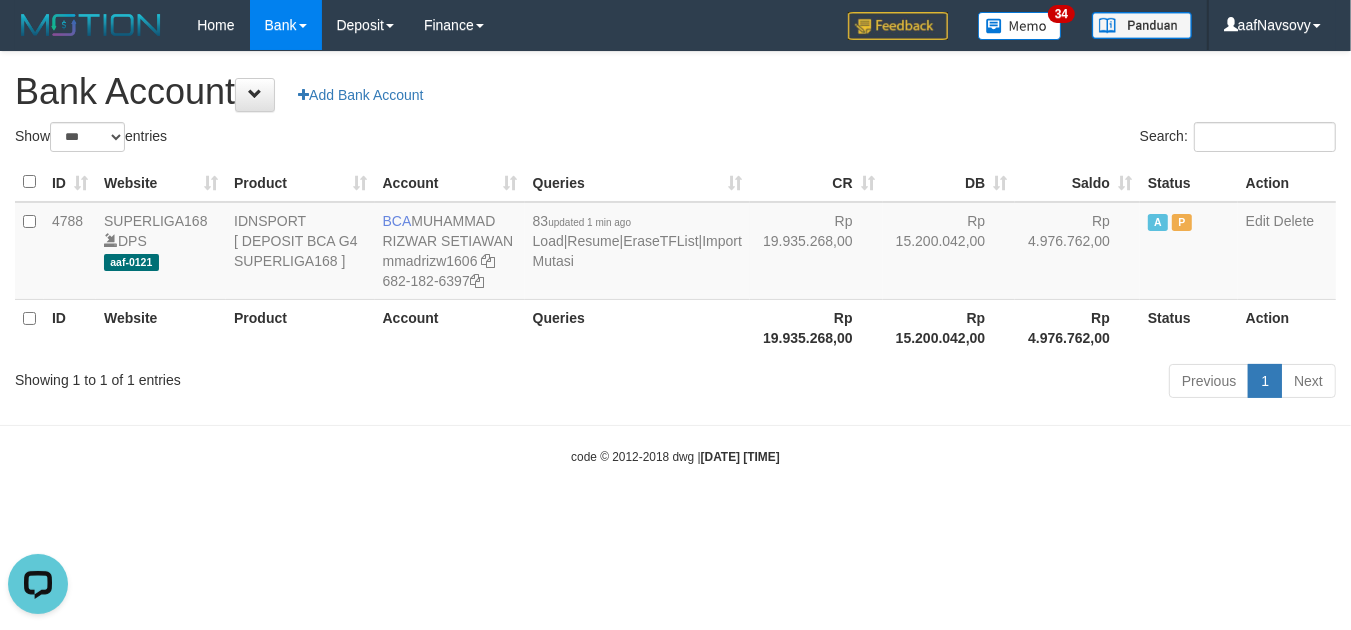 click on "Toggle navigation
Home
Bank
Account List
Load
By Website
Group
[ISPORT]													SUPERLIGA168
By Load Group (DPS)
34" at bounding box center [675, 258] 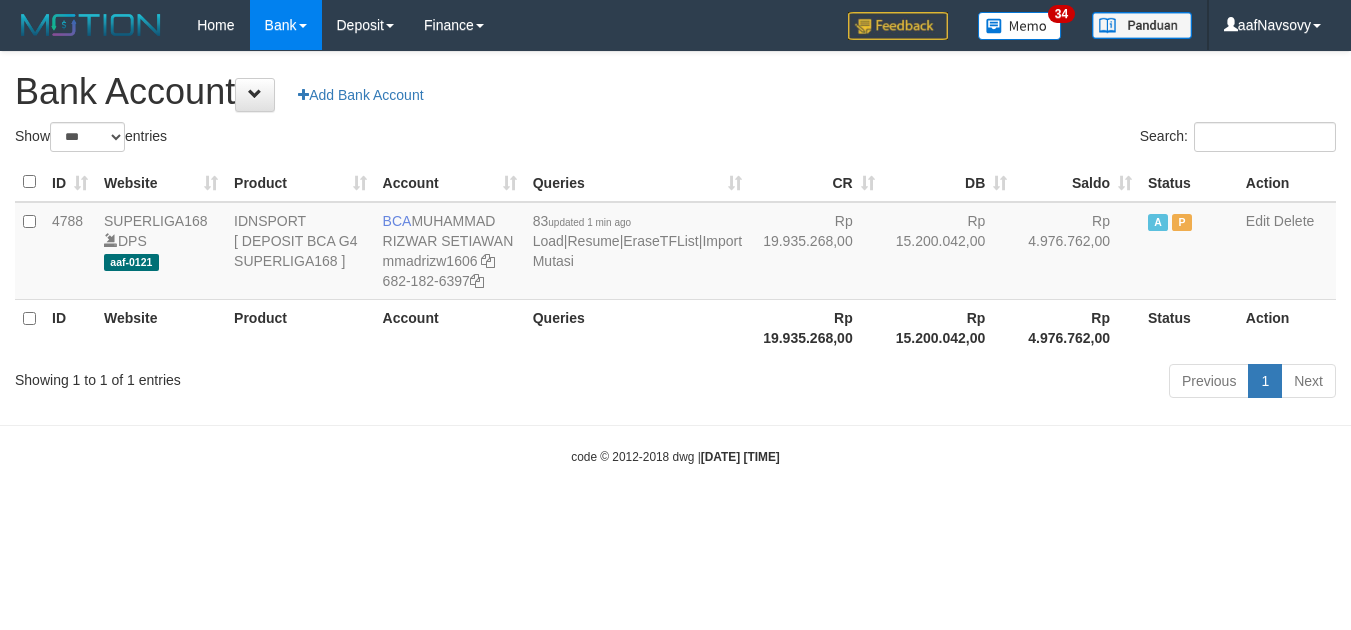 select on "***" 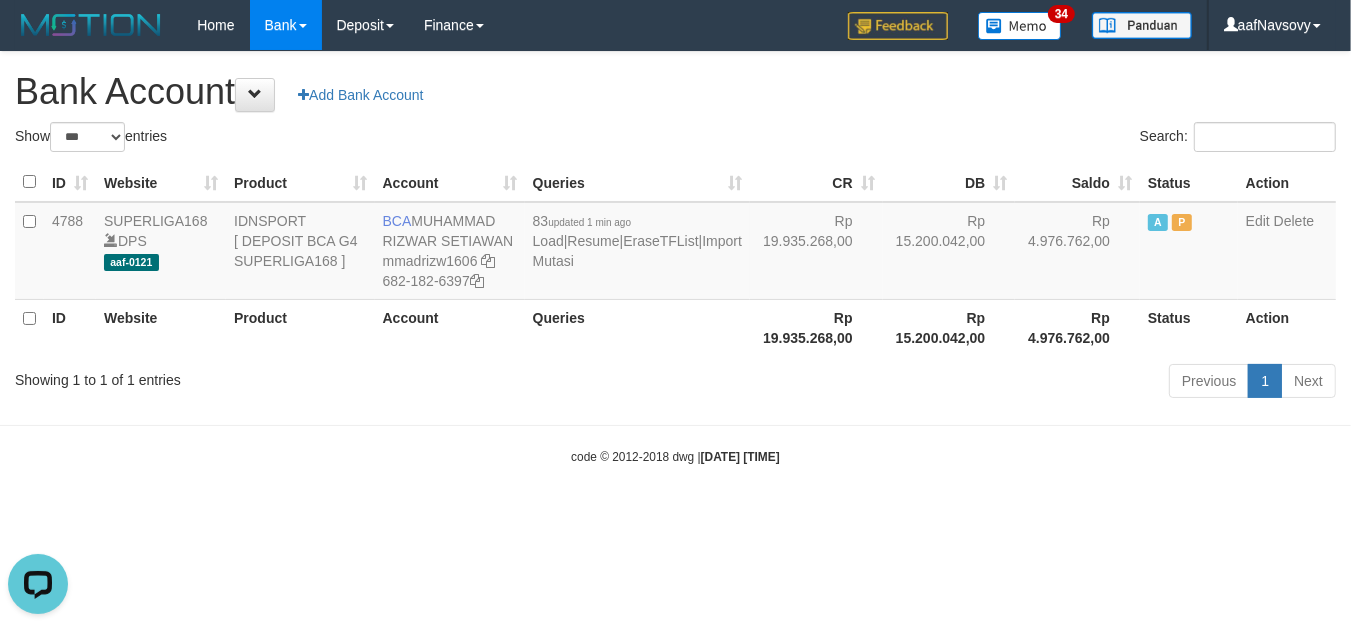 scroll, scrollTop: 0, scrollLeft: 0, axis: both 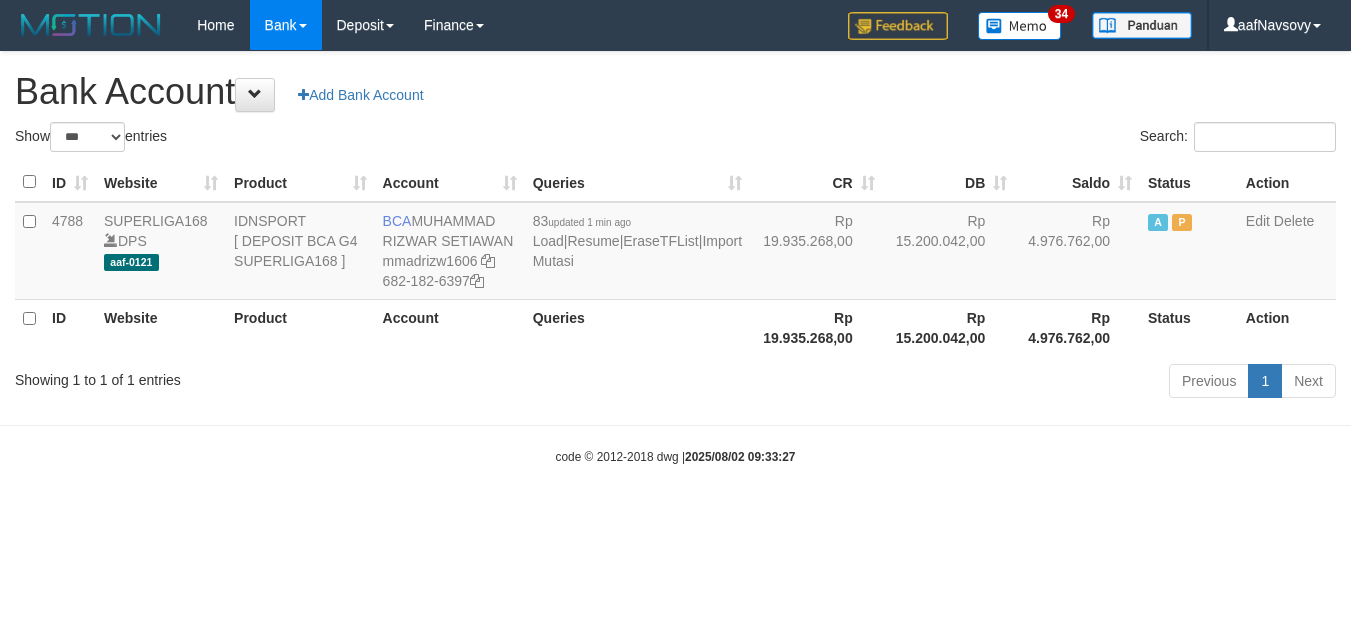 select on "***" 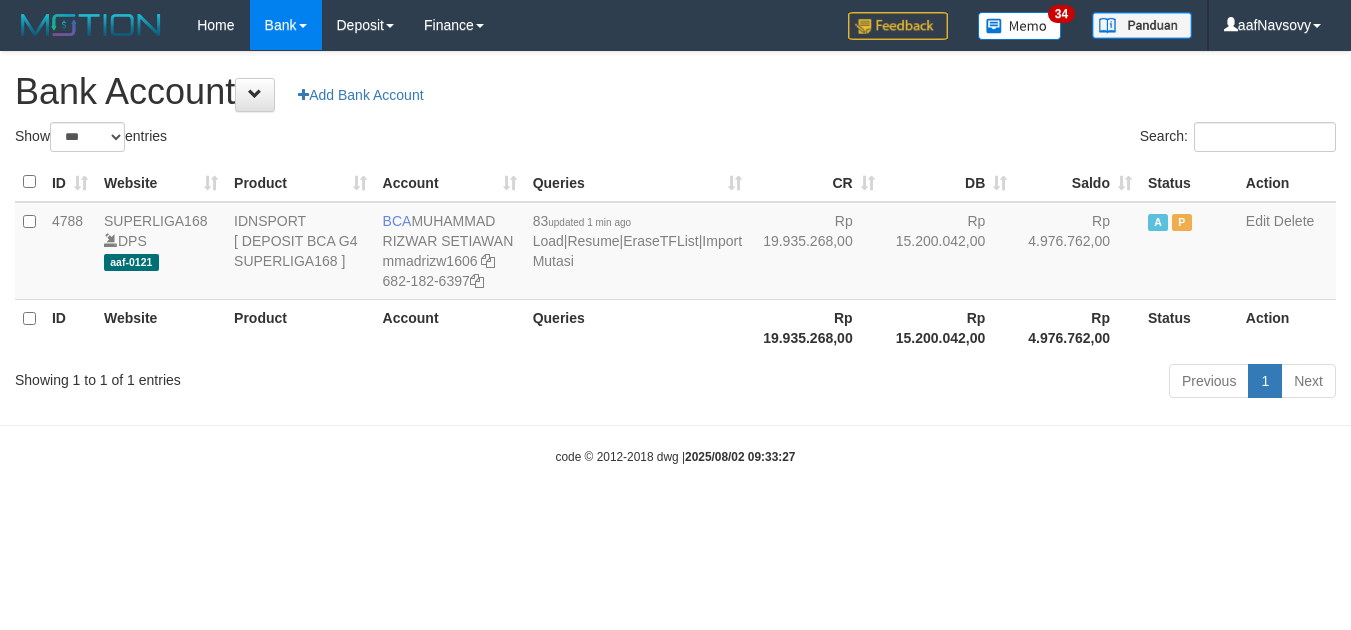 scroll, scrollTop: 0, scrollLeft: 0, axis: both 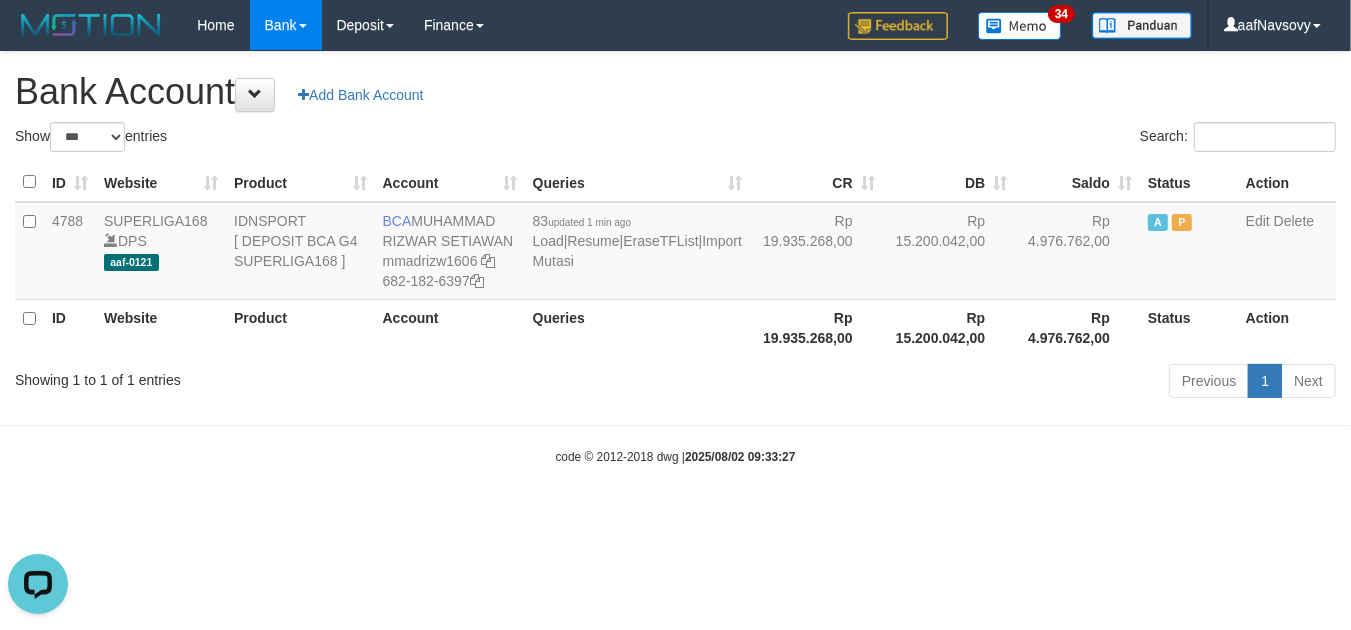 drag, startPoint x: 587, startPoint y: 521, endPoint x: 582, endPoint y: 502, distance: 19.646883 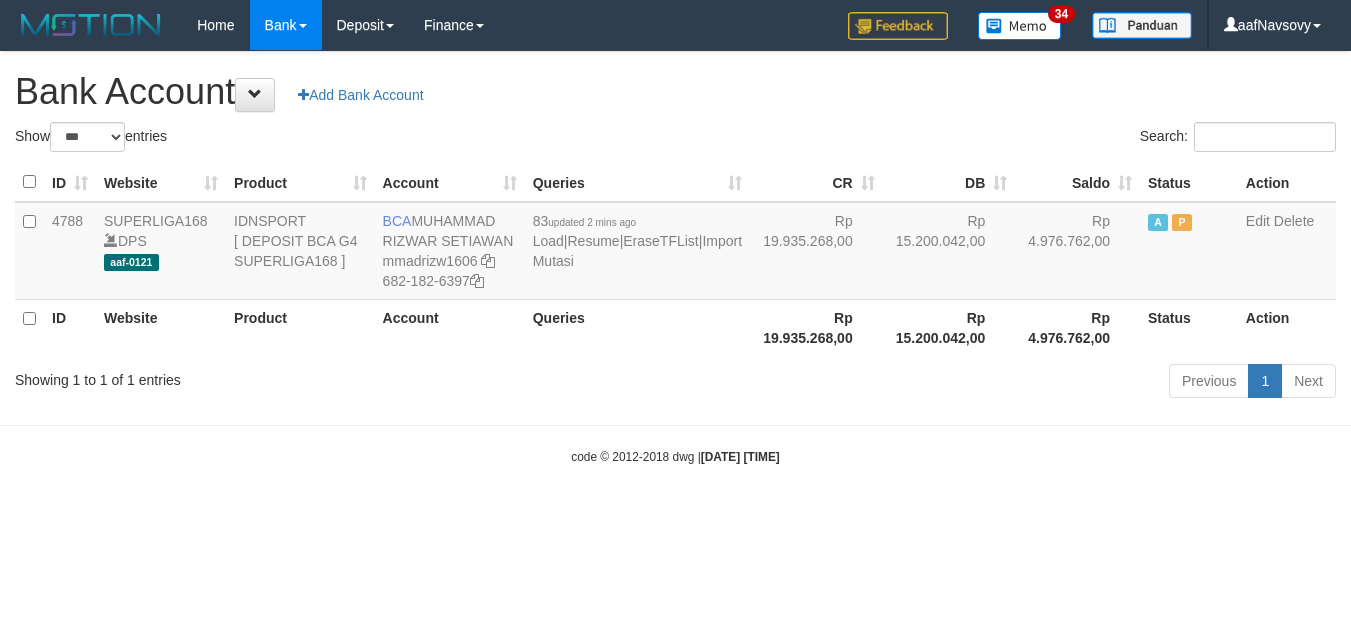 select on "***" 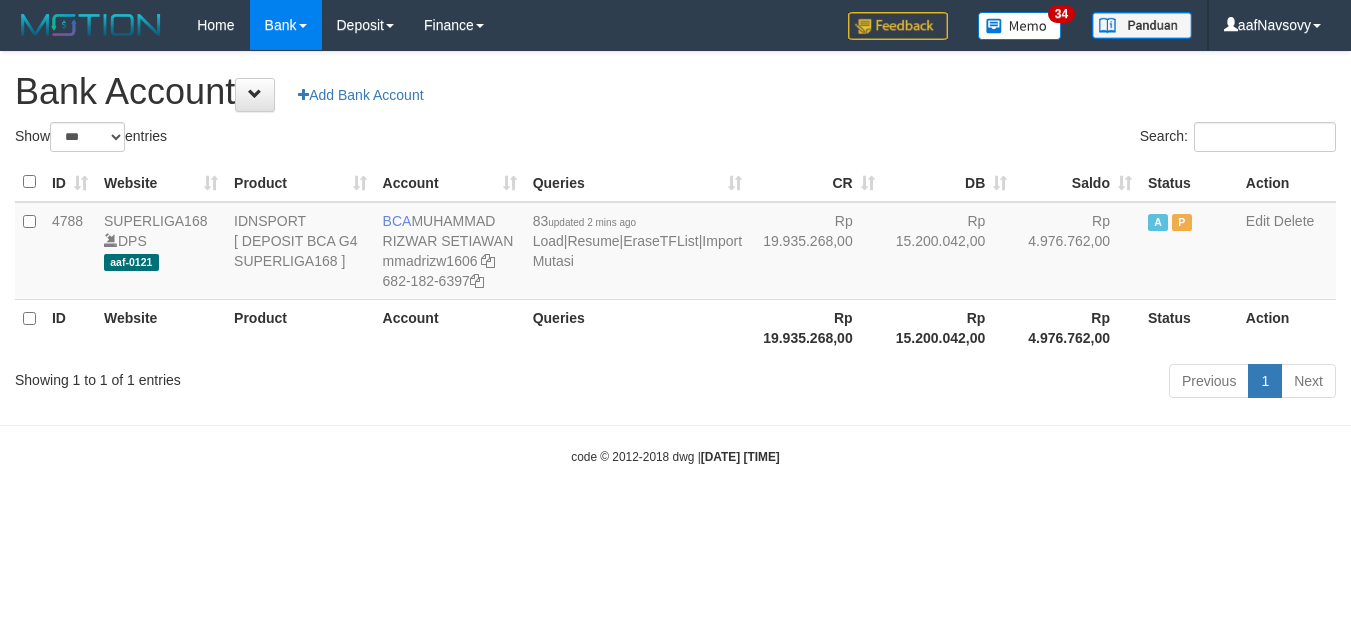 scroll, scrollTop: 0, scrollLeft: 0, axis: both 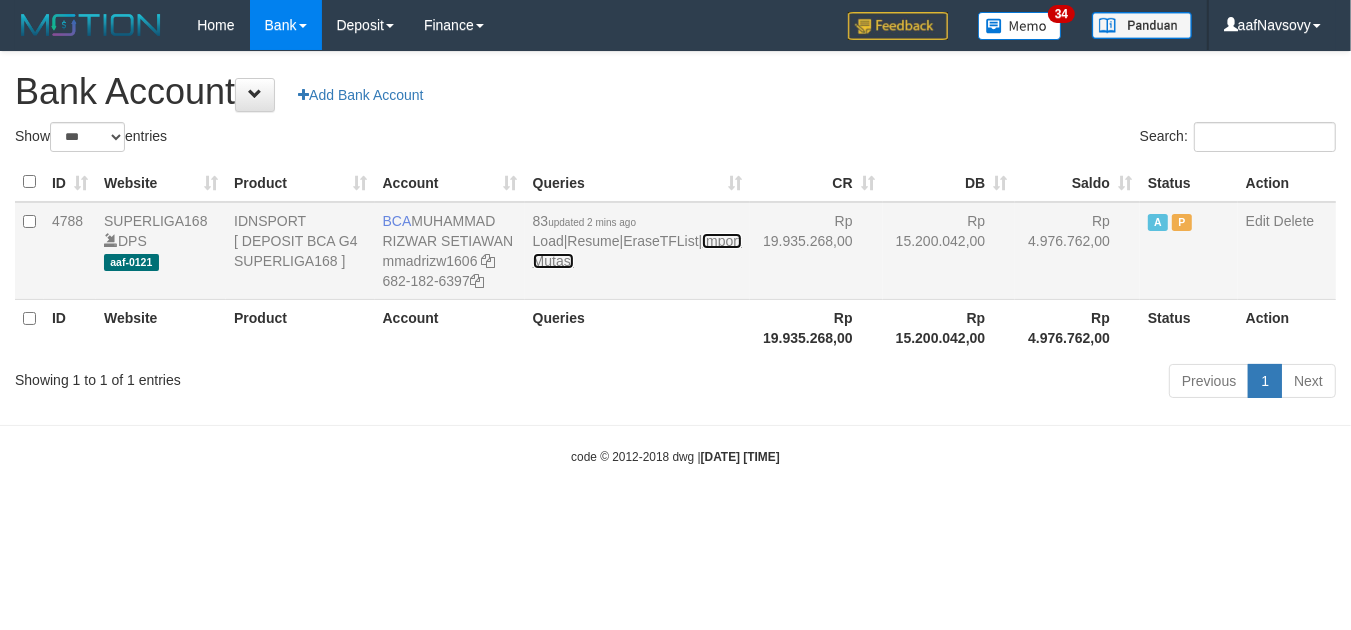click on "Import Mutasi" at bounding box center (637, 251) 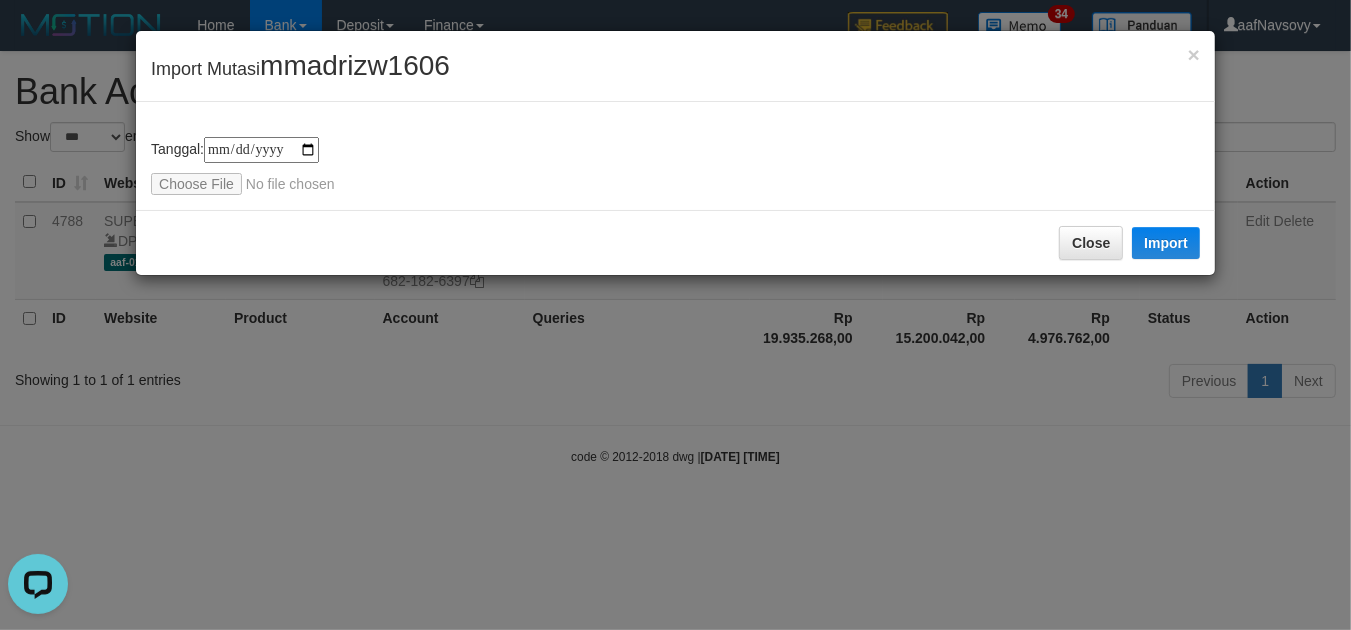 scroll, scrollTop: 0, scrollLeft: 0, axis: both 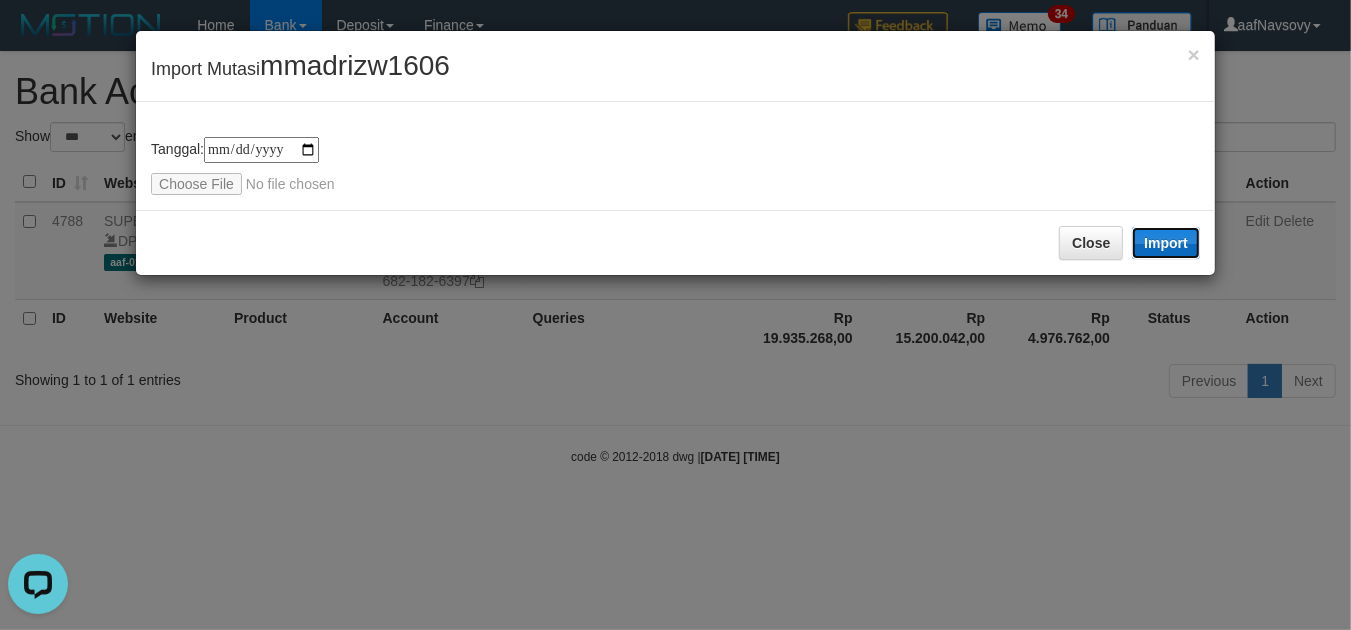 click on "Import" at bounding box center [1166, 243] 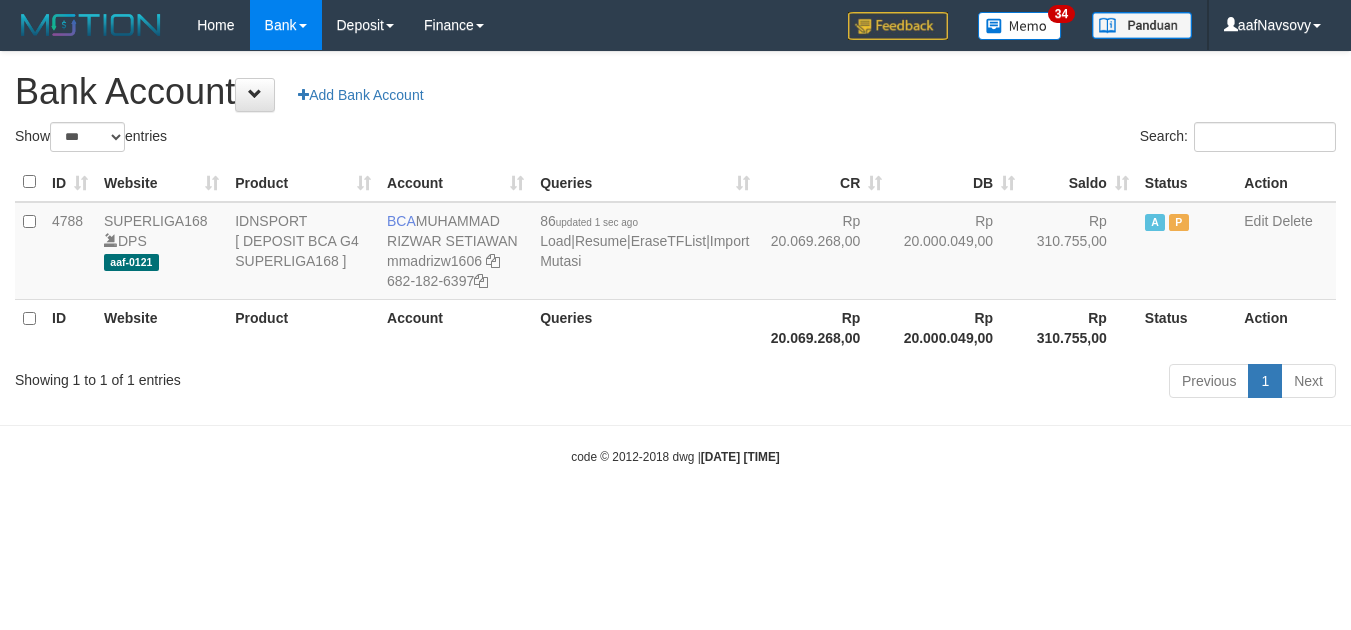 select on "***" 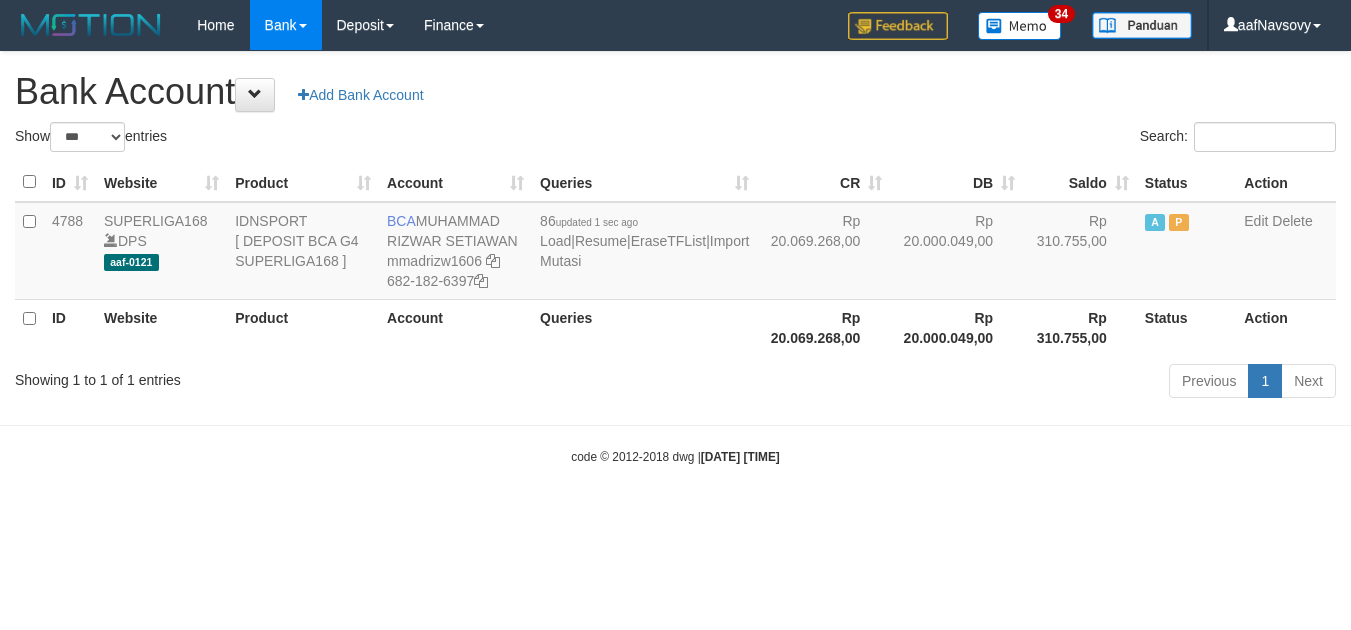 scroll, scrollTop: 0, scrollLeft: 0, axis: both 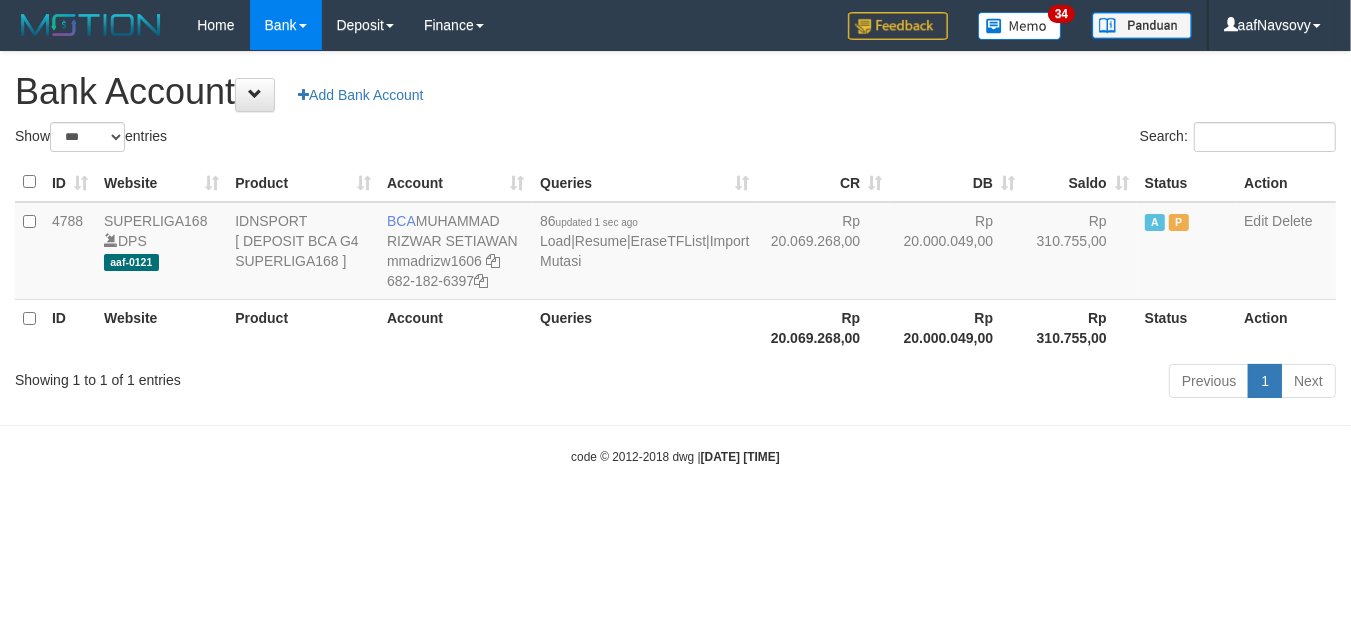 click on "Toggle navigation
Home
Bank
Account List
Load
By Website
Group
[ISPORT]													SUPERLIGA168
By Load Group (DPS)
34" at bounding box center (675, 258) 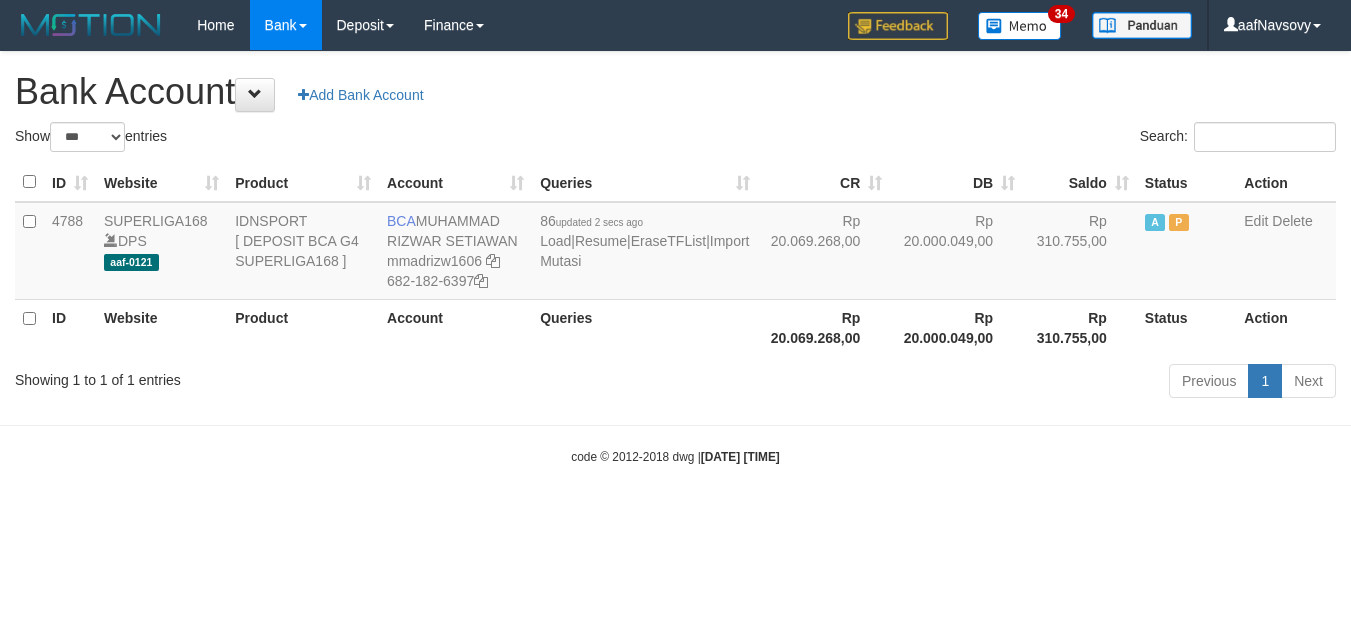 select on "***" 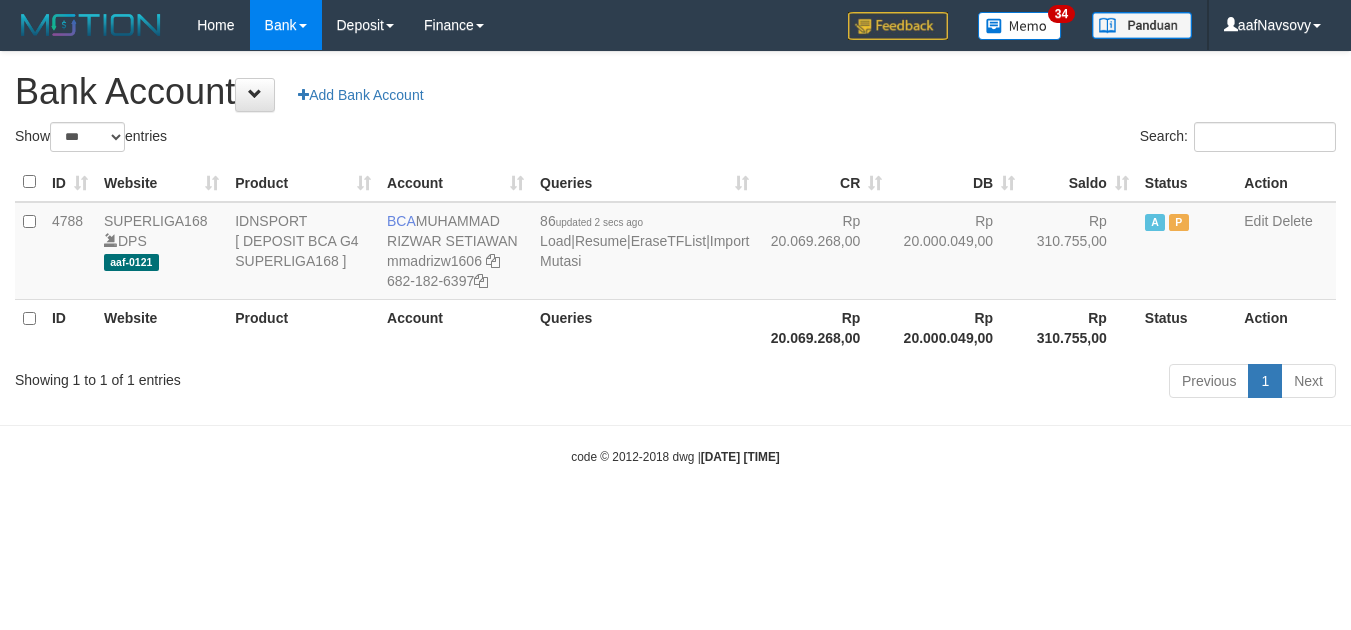 scroll, scrollTop: 0, scrollLeft: 0, axis: both 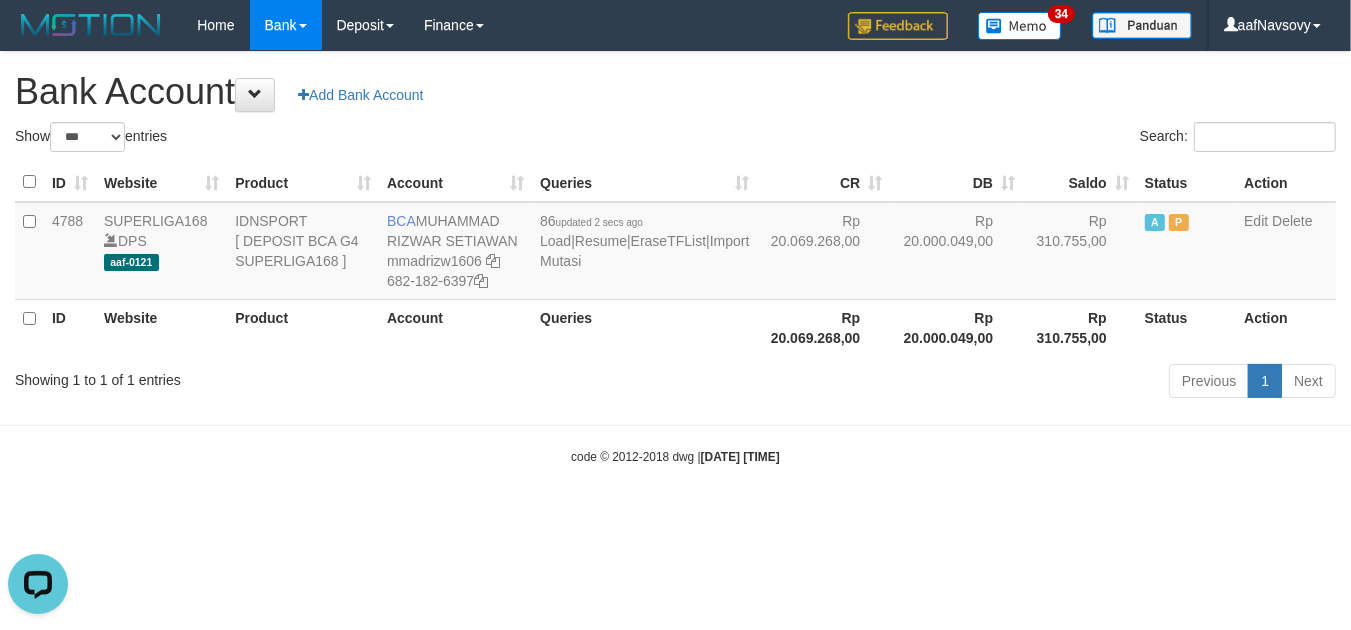 click on "Showing 1 to 1 of 1 entries" at bounding box center (281, 376) 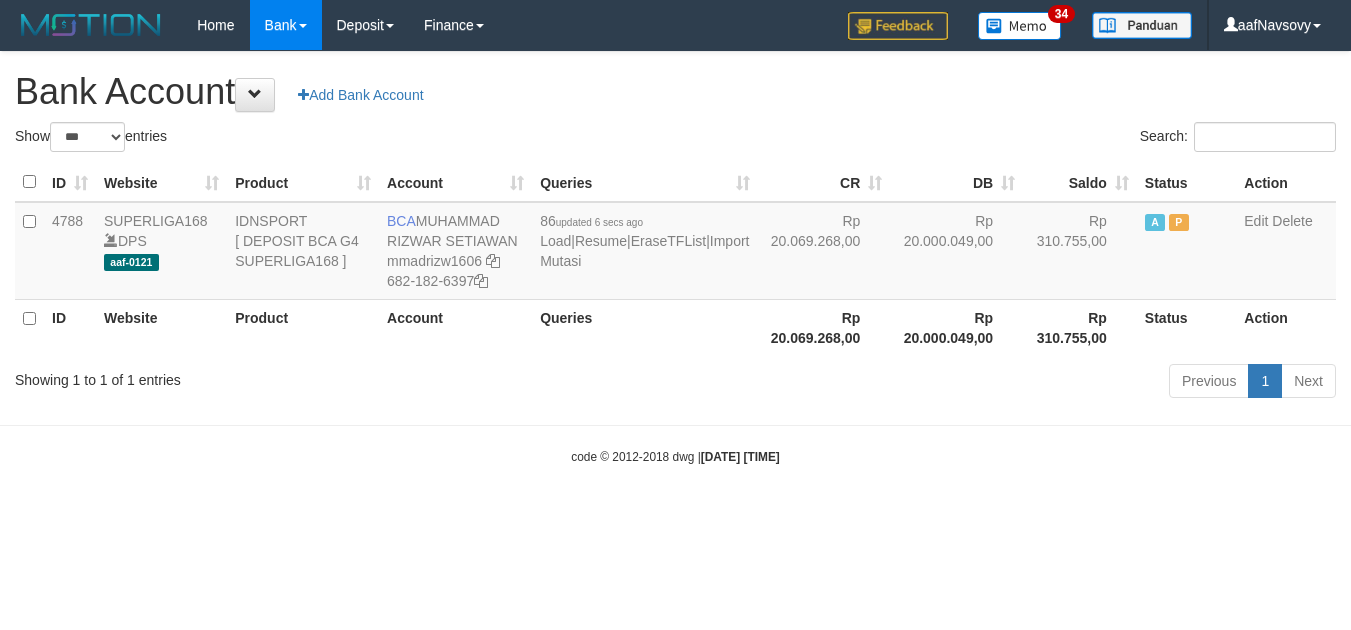 select on "***" 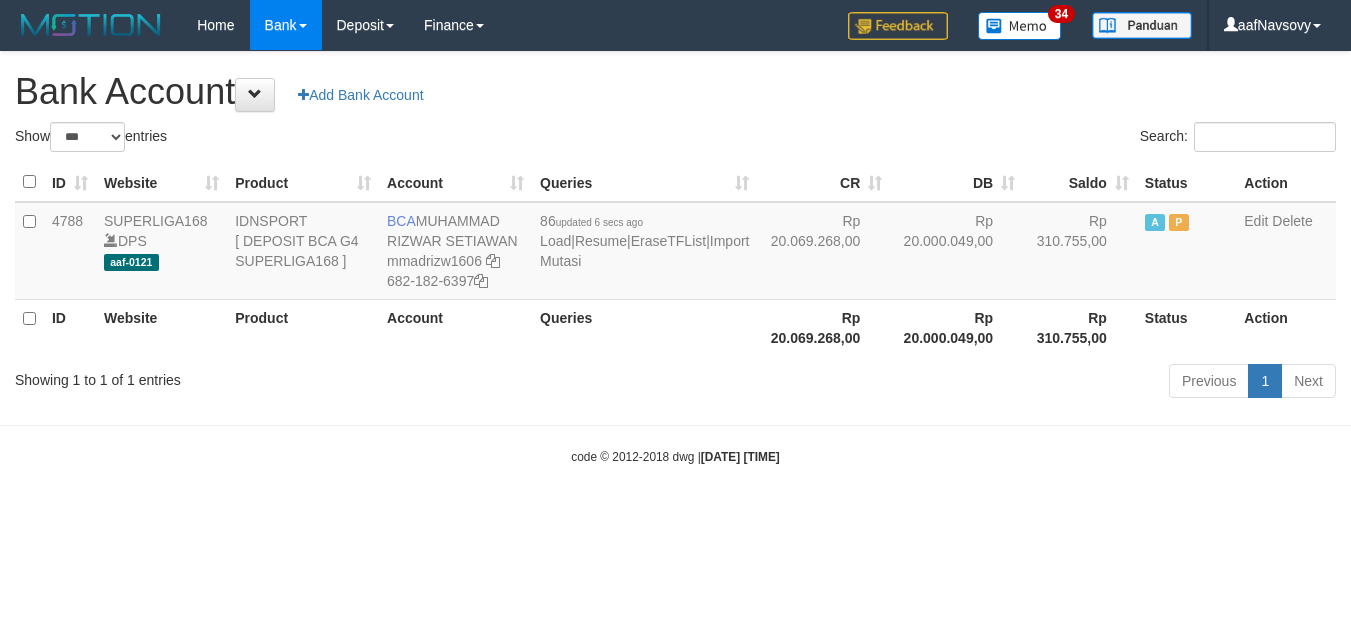 scroll, scrollTop: 0, scrollLeft: 0, axis: both 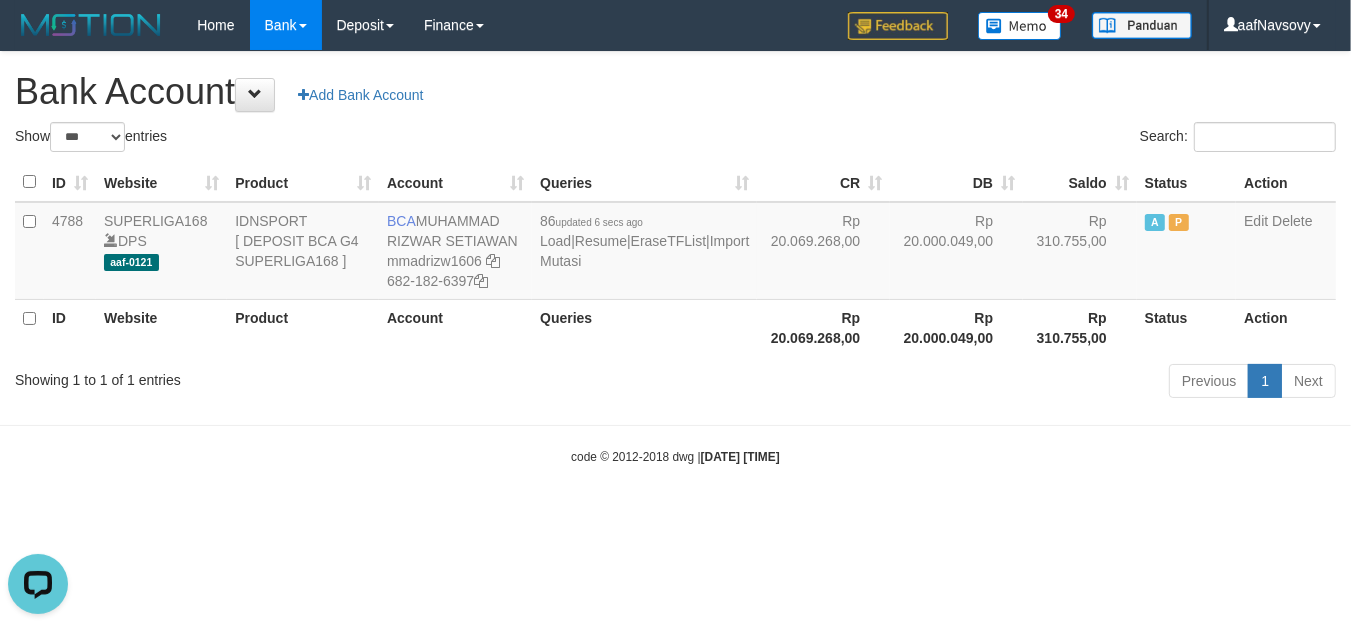 click on "Toggle navigation
Home
Bank
Account List
Load
By Website
Group
[ISPORT]													SUPERLIGA168
By Load Group (DPS)" at bounding box center (675, 258) 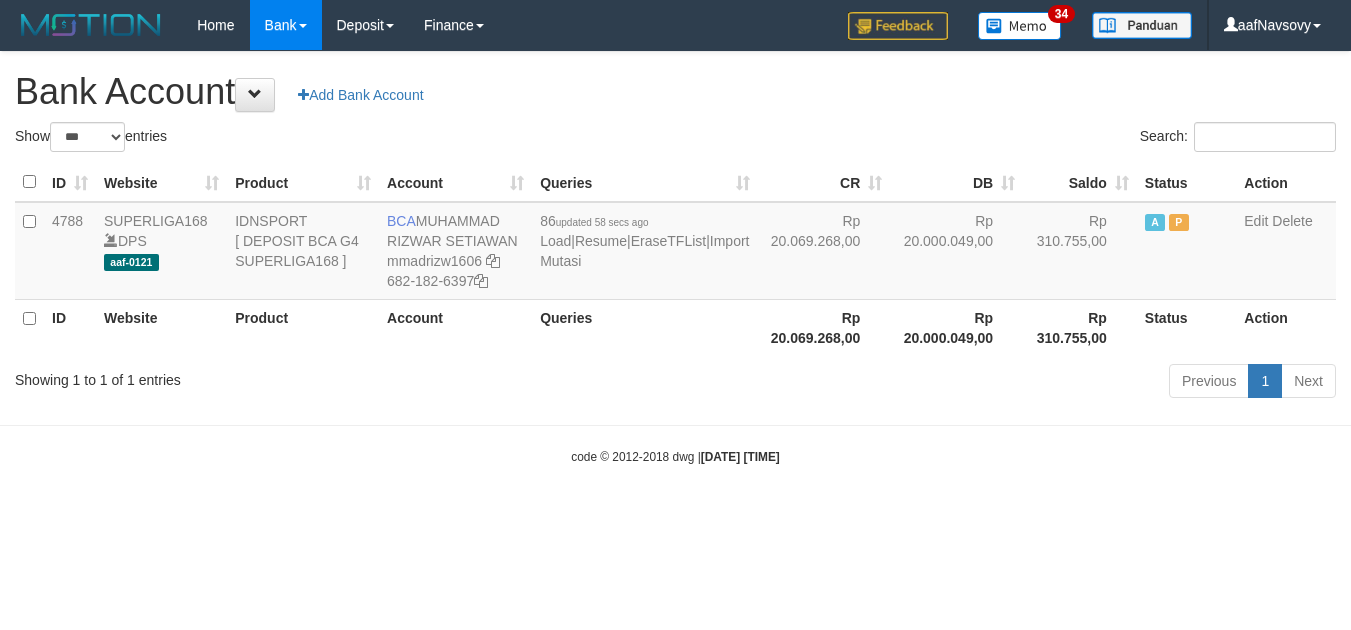 select on "***" 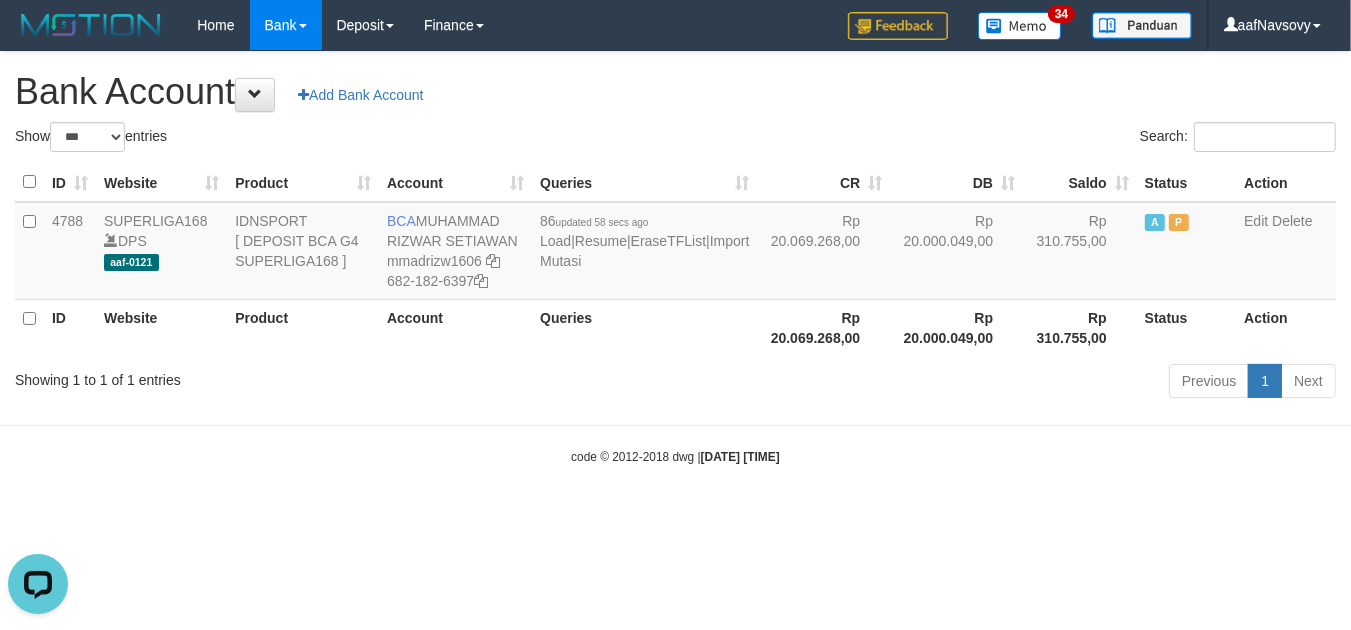 scroll, scrollTop: 0, scrollLeft: 0, axis: both 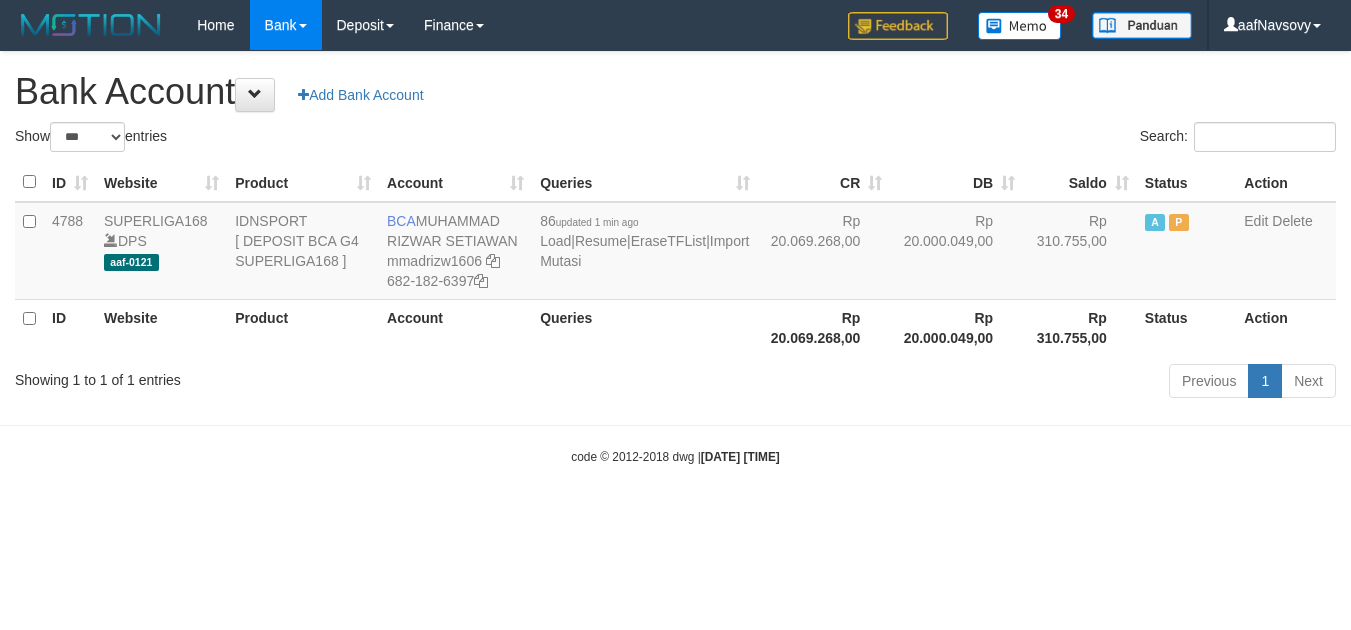 select on "***" 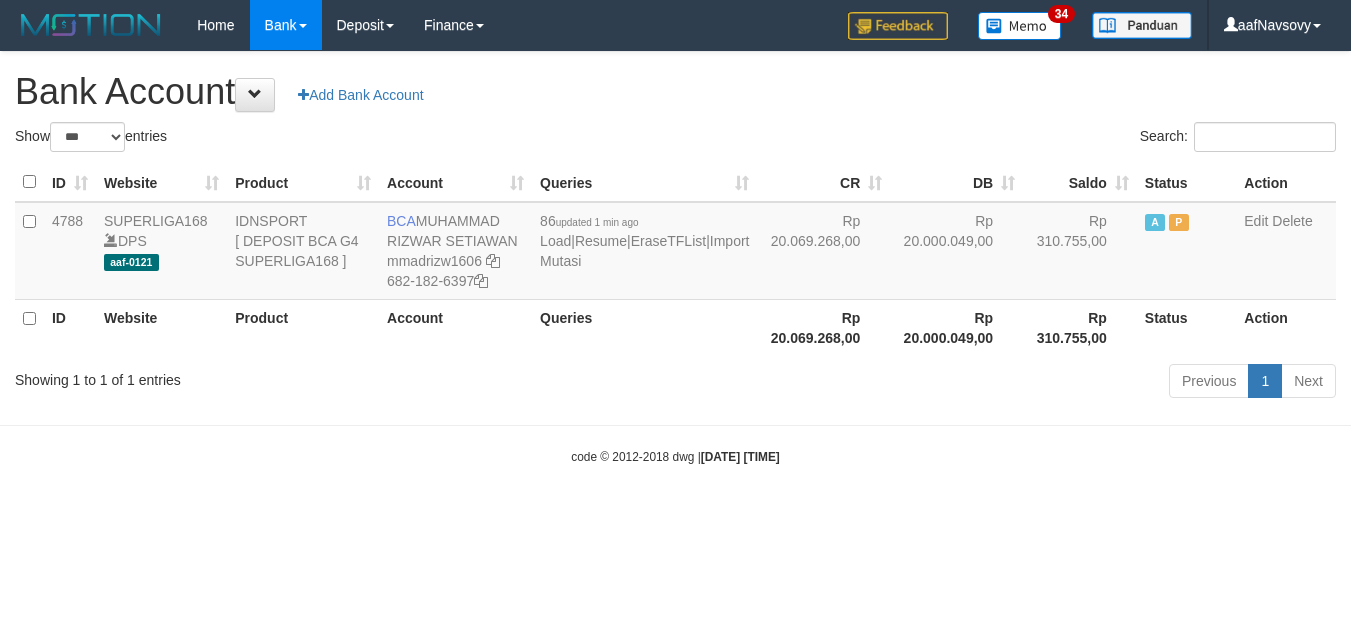 scroll, scrollTop: 0, scrollLeft: 0, axis: both 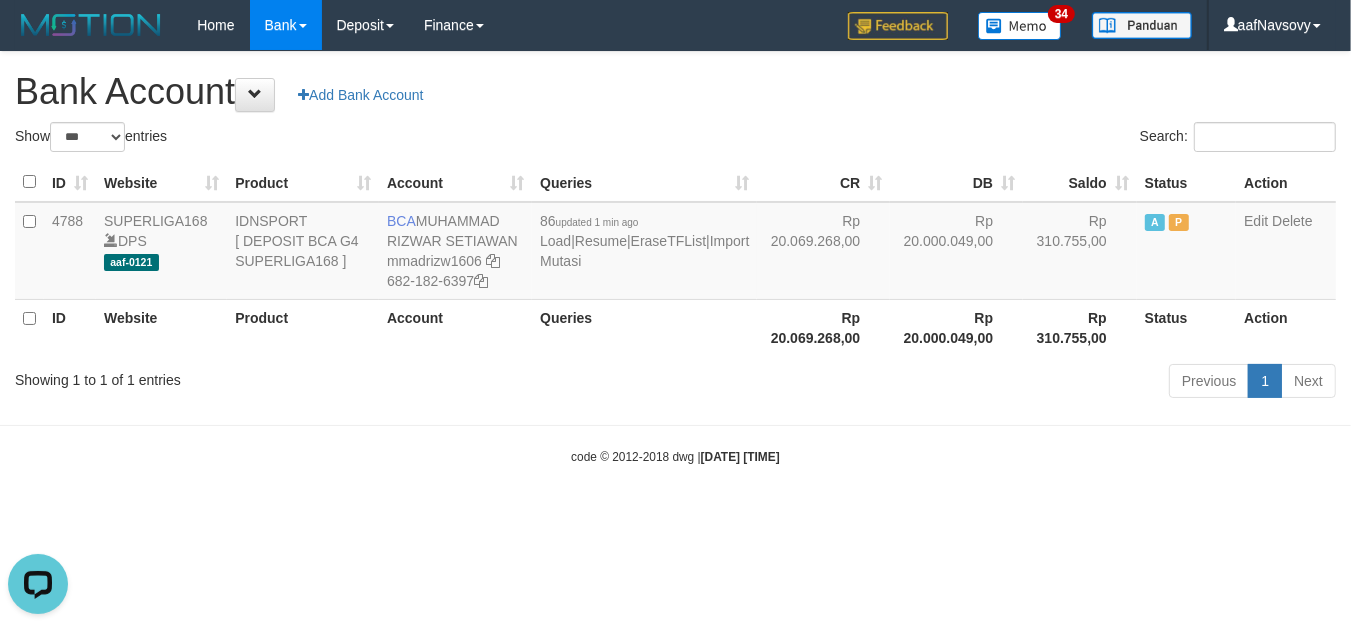 click on "code © [YEAR]-[YEAR] dwg |  [DATE] [TIME]" at bounding box center (675, 456) 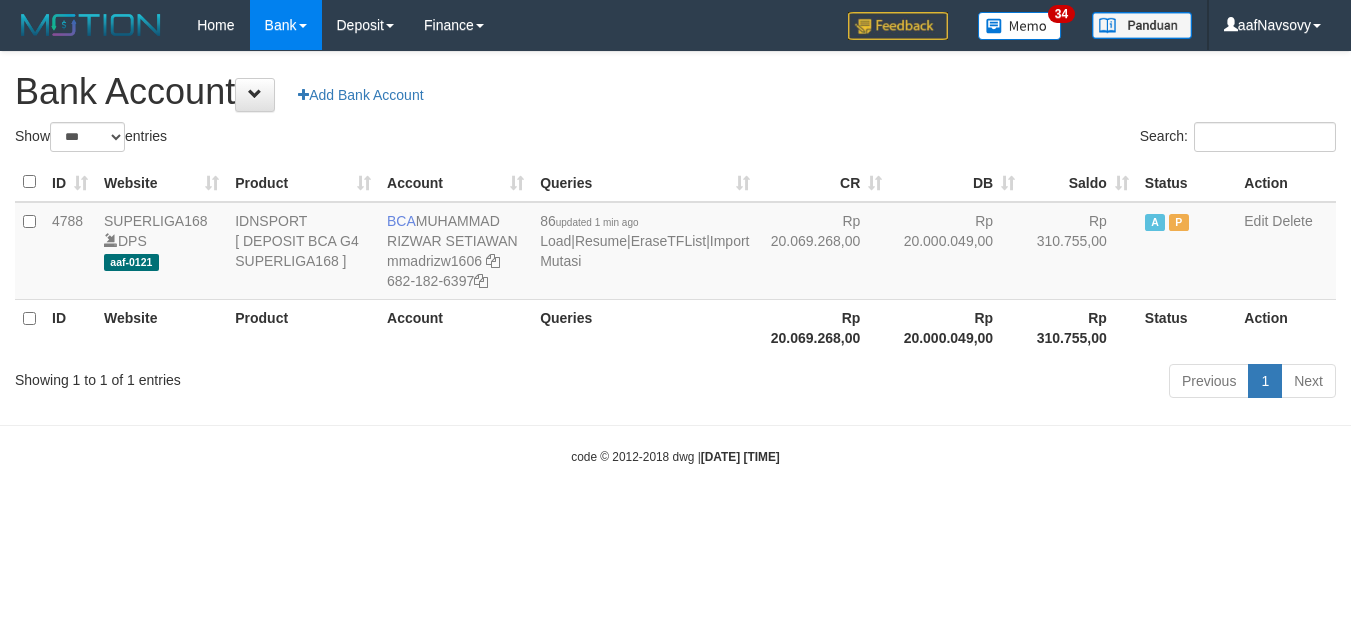 select on "***" 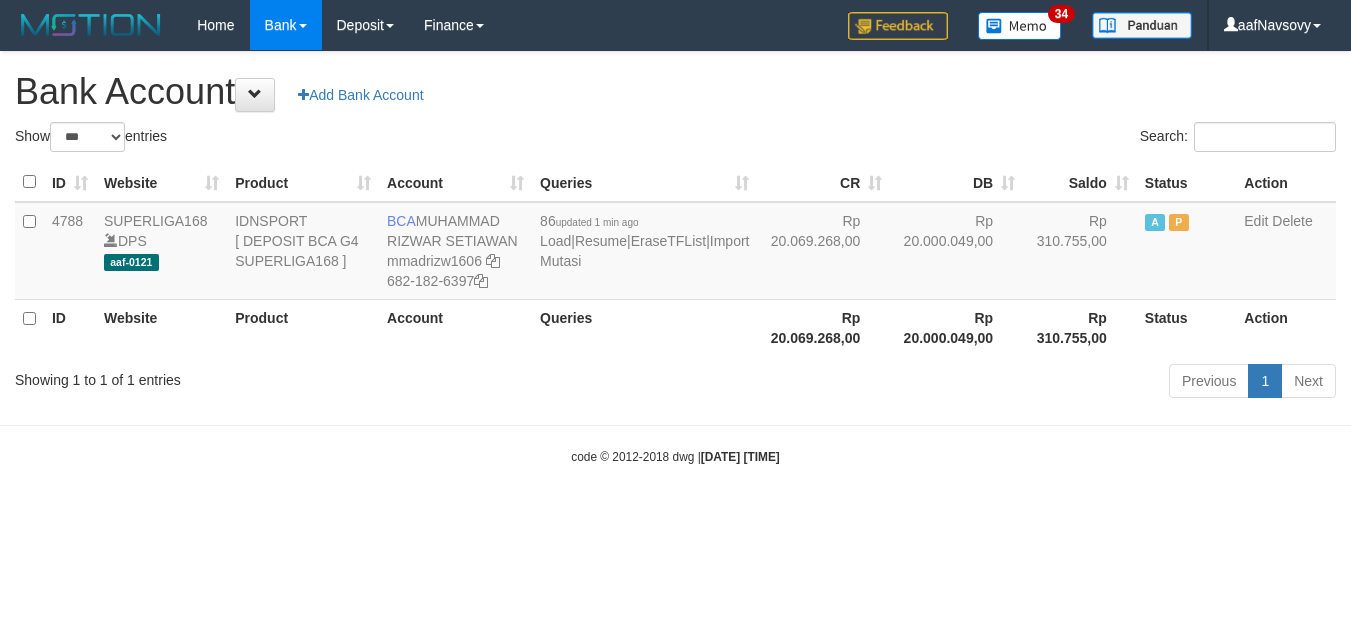 scroll, scrollTop: 0, scrollLeft: 0, axis: both 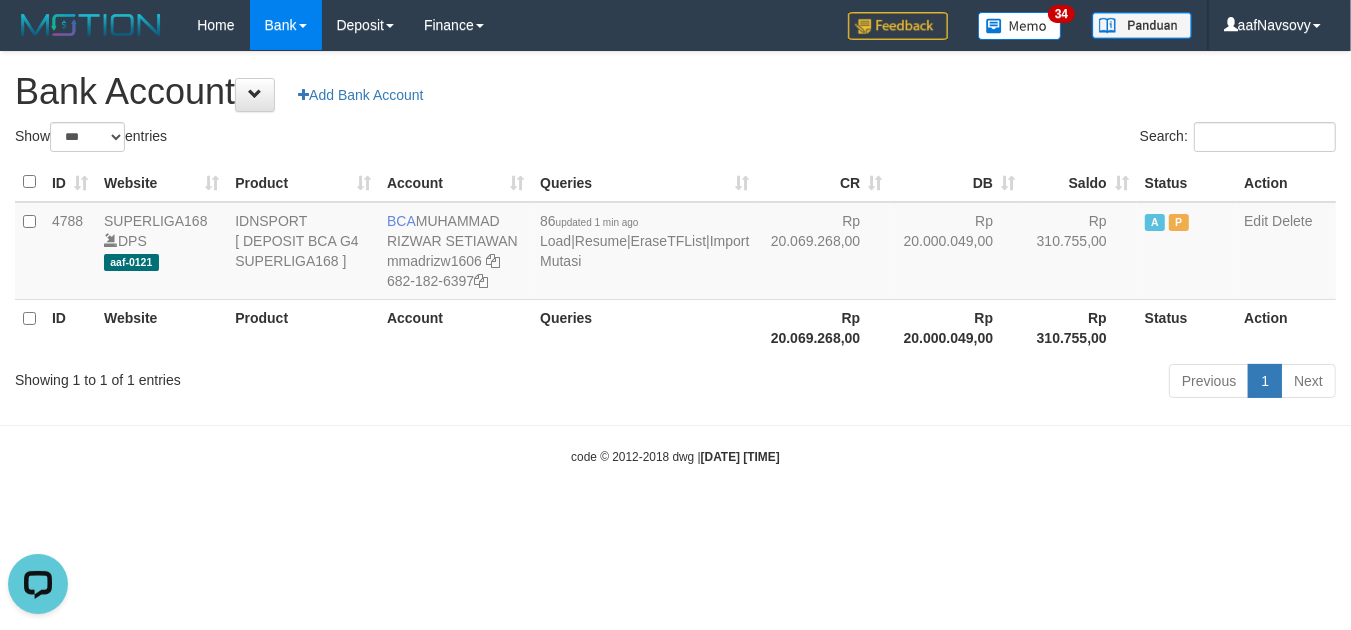 click on "Toggle navigation
Home
Bank
Account List
Load
By Website
Group
[ISPORT]													SUPERLIGA168
By Load Group (DPS)
34" at bounding box center (675, 258) 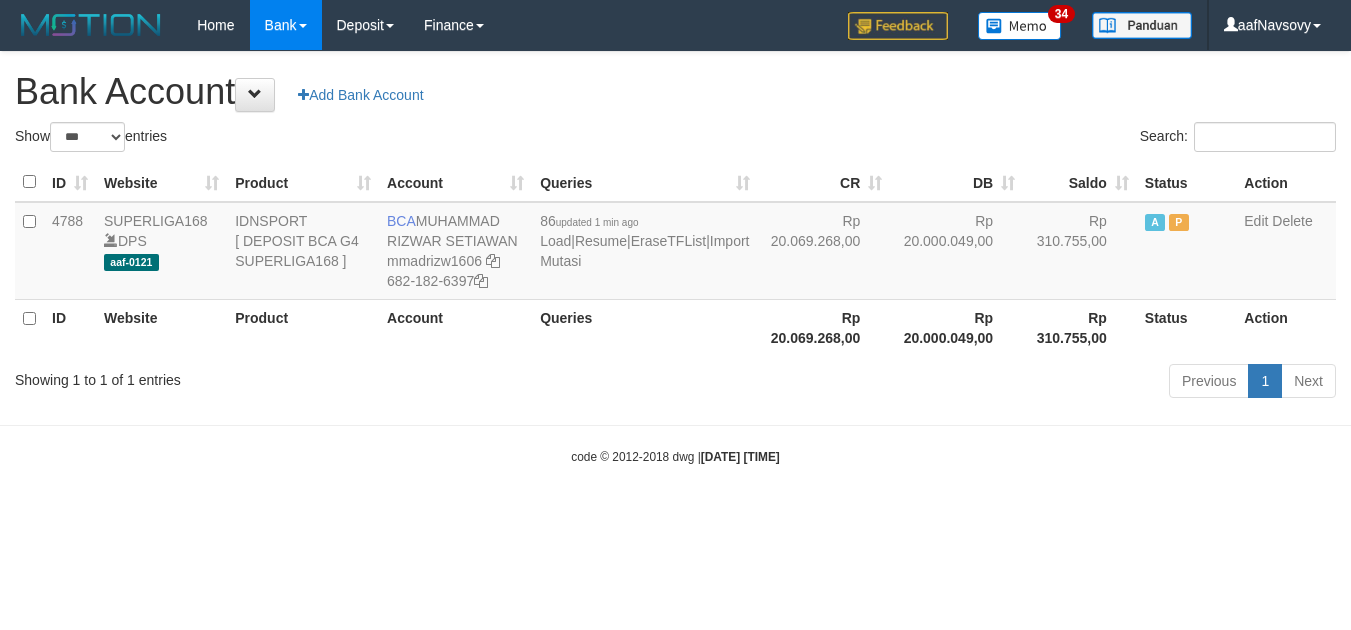 select on "***" 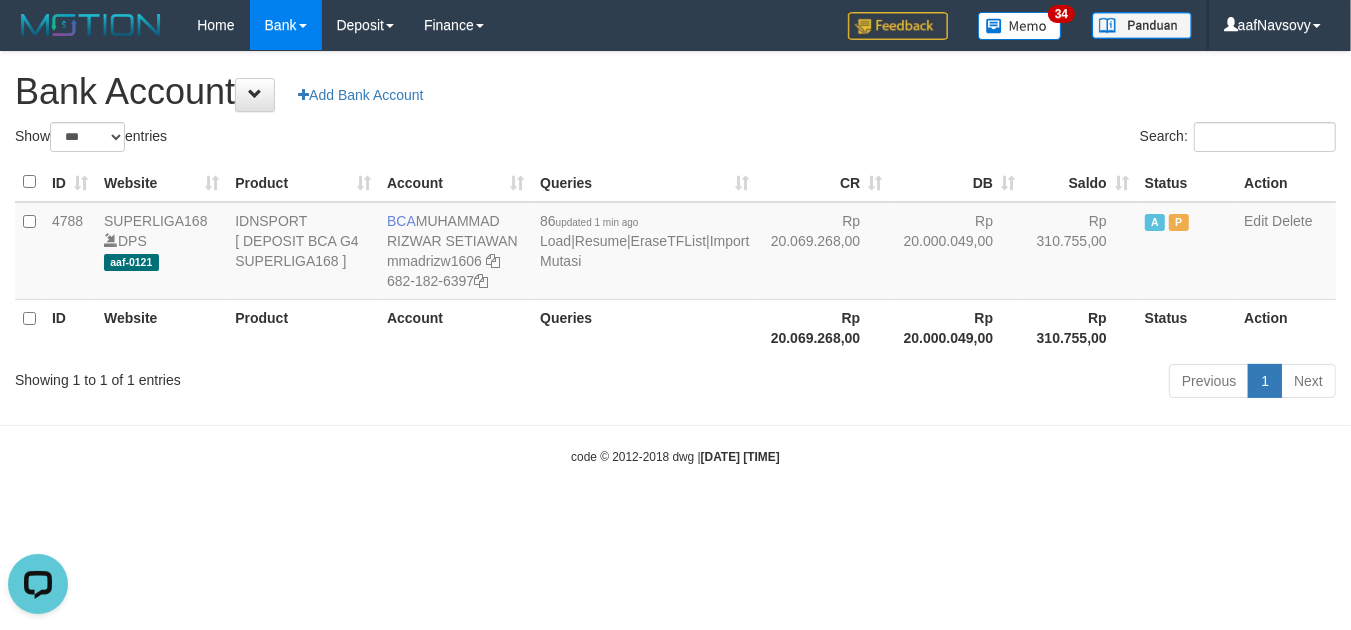scroll, scrollTop: 0, scrollLeft: 0, axis: both 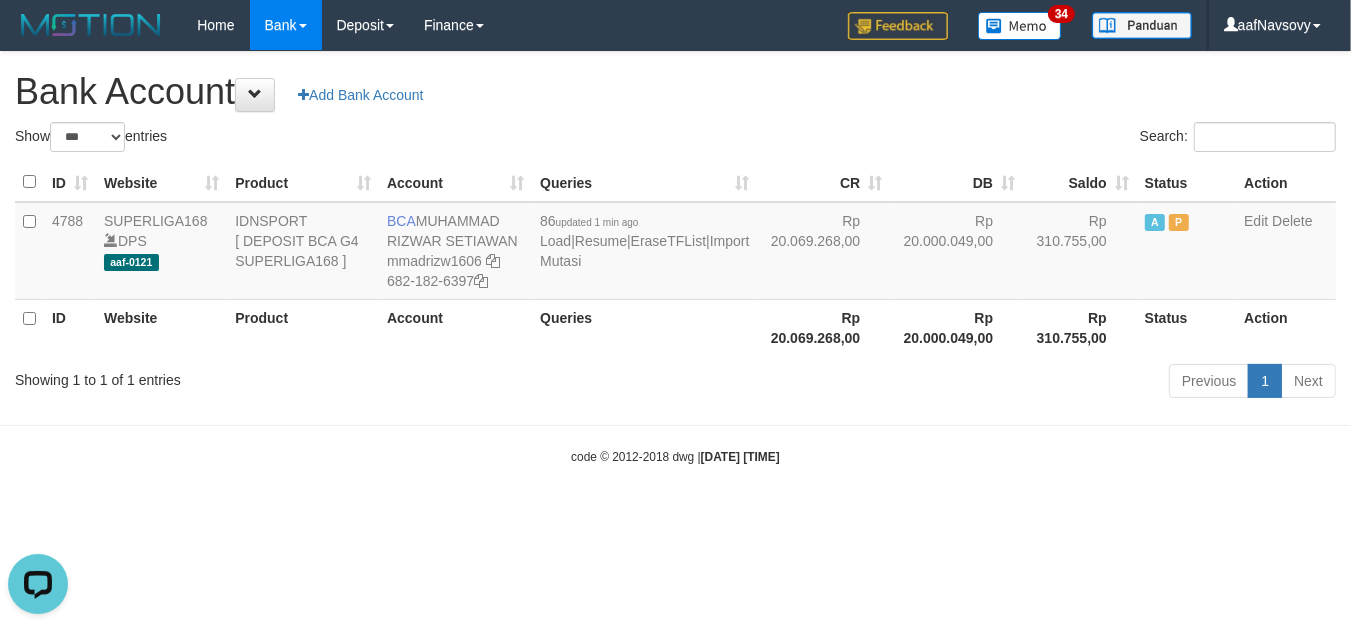 click on "code © 2012-2018 dwg |  2025/08/02 09:34:54" at bounding box center (675, 457) 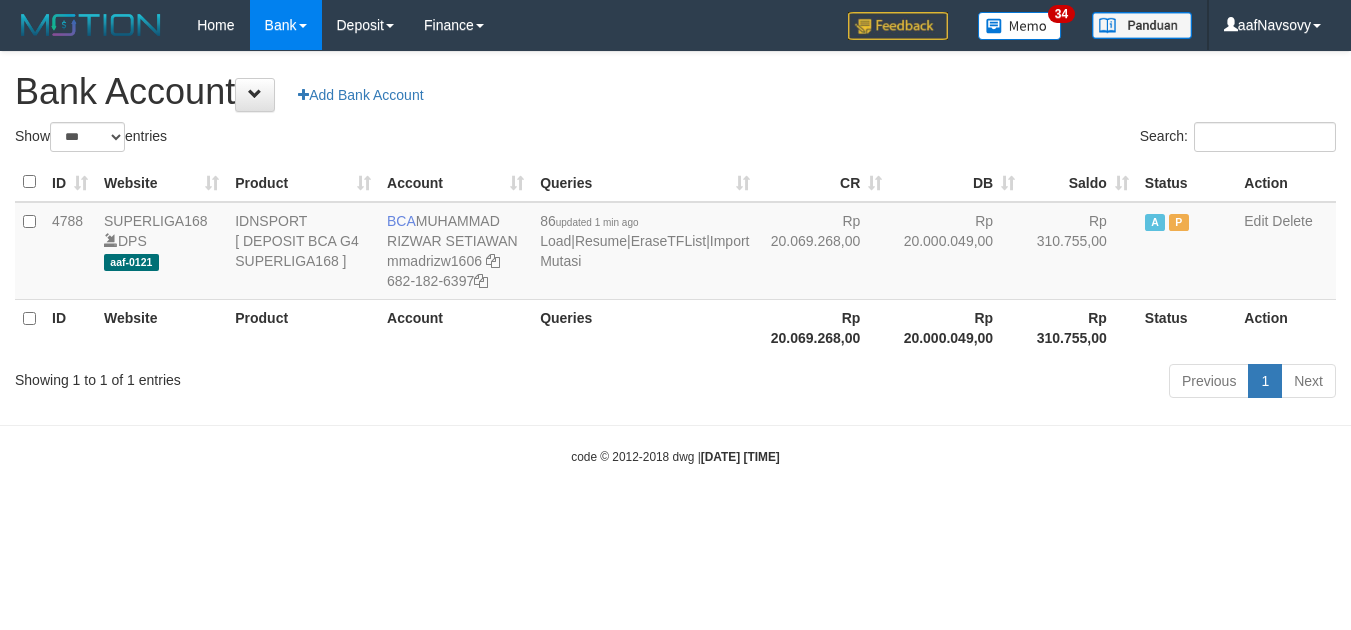 select on "***" 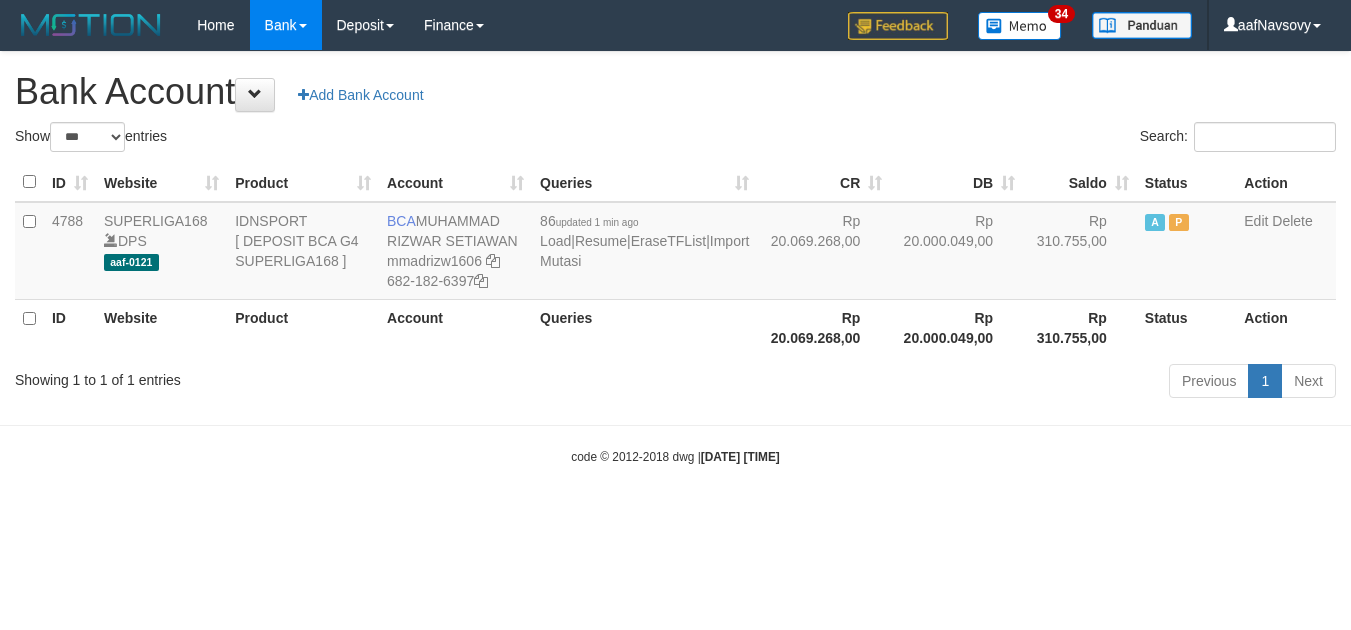 scroll, scrollTop: 0, scrollLeft: 0, axis: both 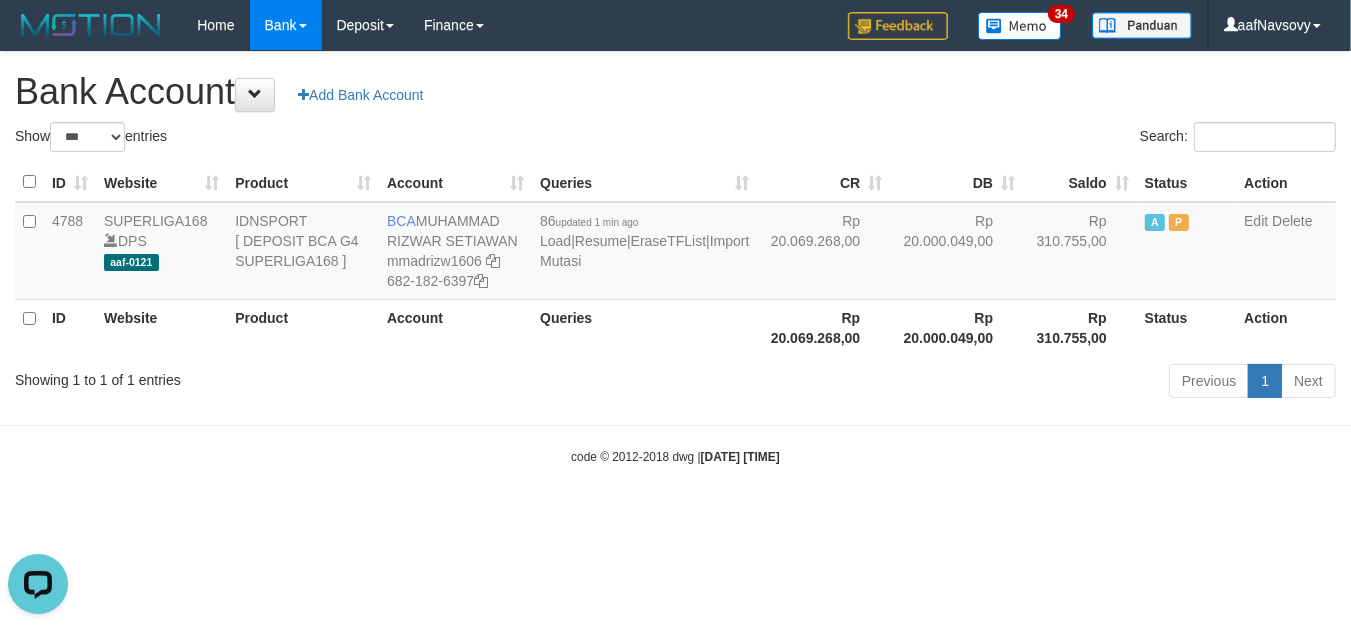 click on "Toggle navigation
Home
Bank
Account List
Load
By Website
Group
[ISPORT]													SUPERLIGA168
By Load Group (DPS)
34" at bounding box center [675, 258] 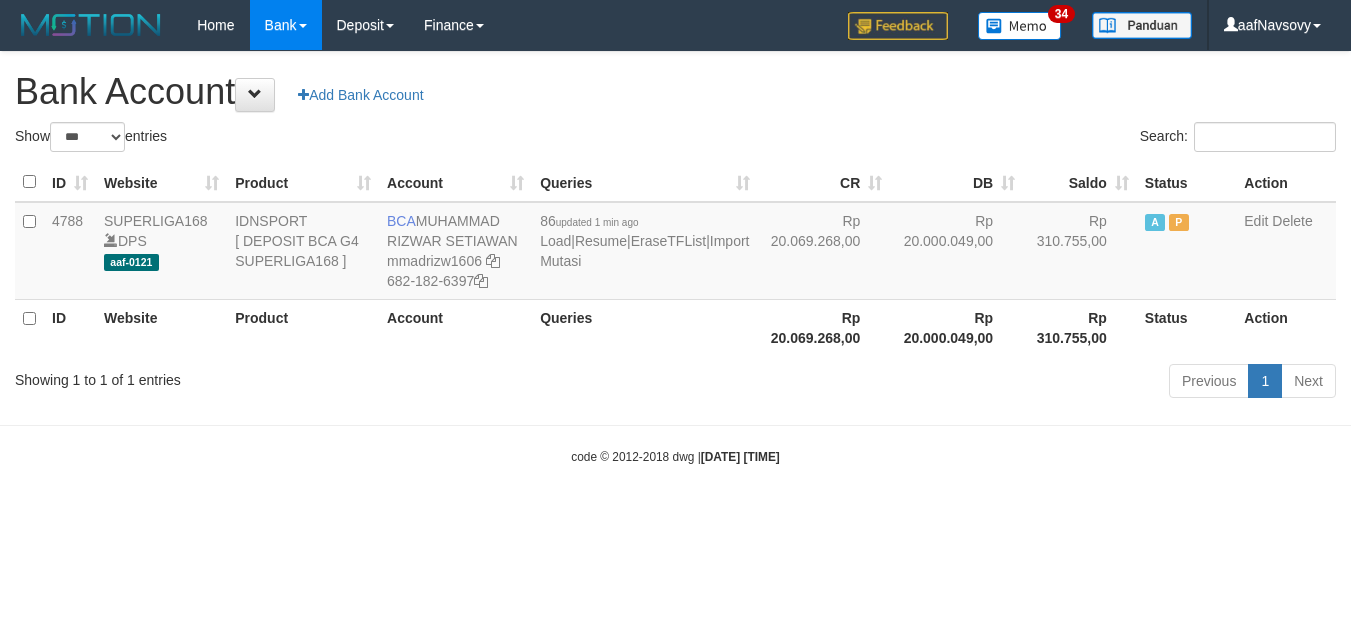 select on "***" 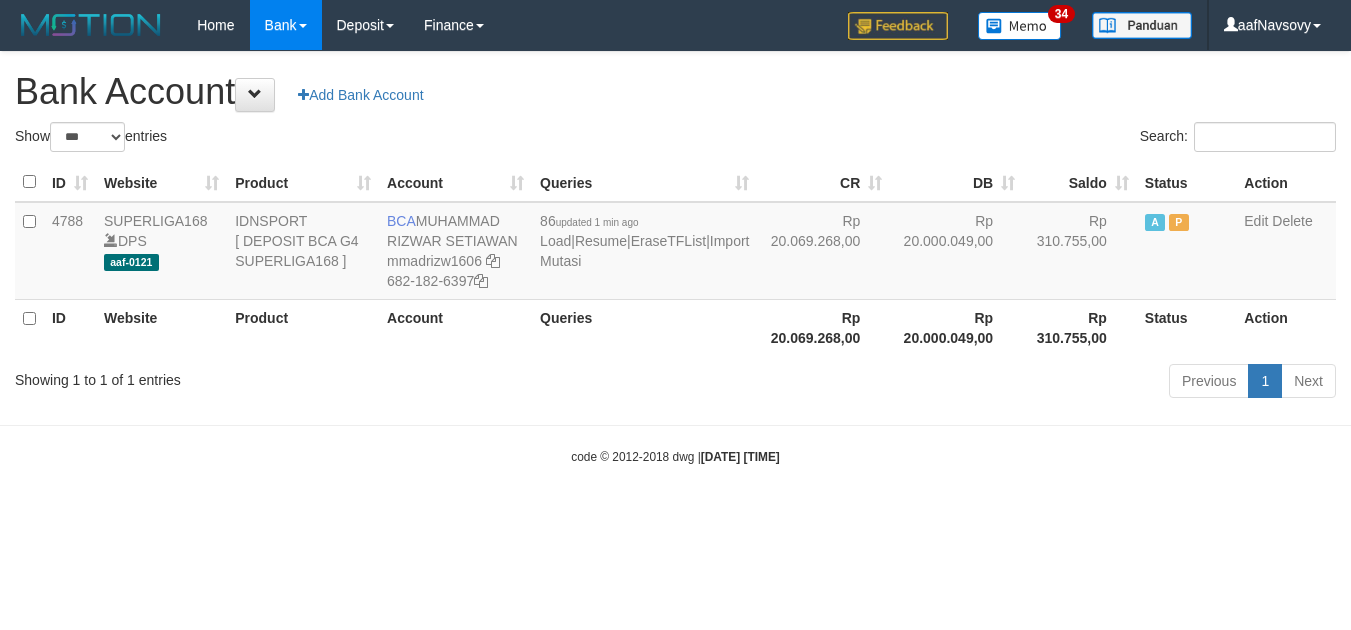 scroll, scrollTop: 0, scrollLeft: 0, axis: both 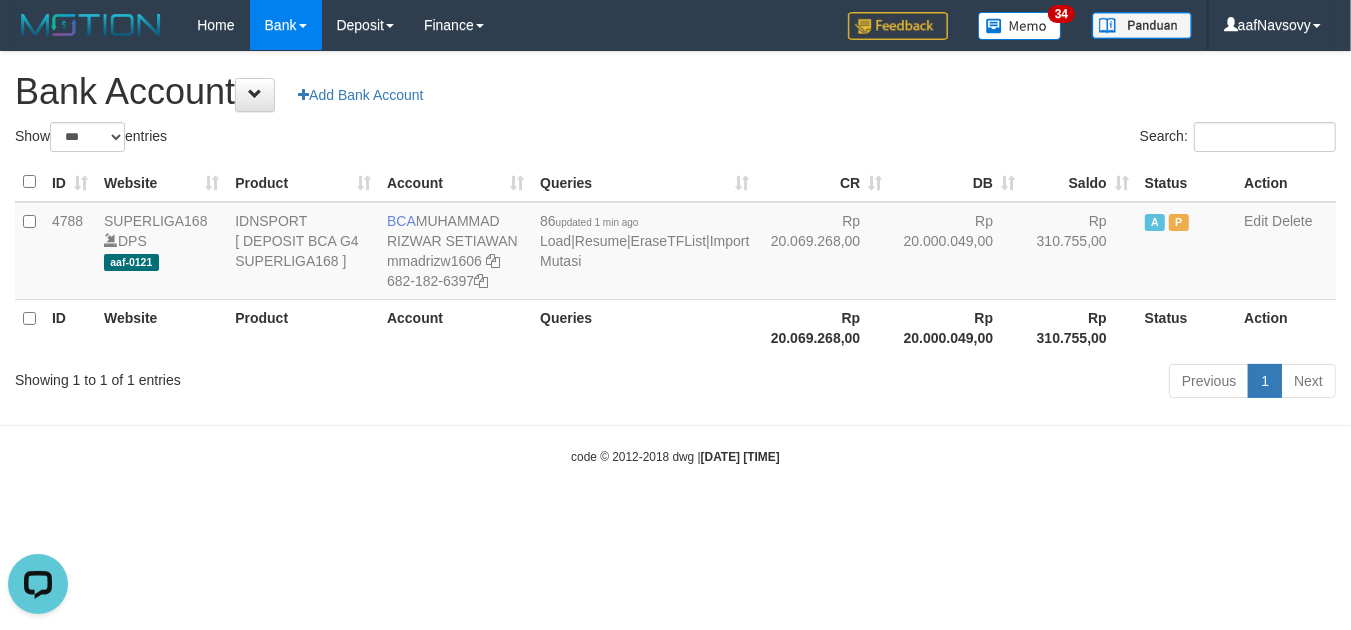 click on "Toggle navigation
Home
Bank
Account List
Load
By Website
Group
[ISPORT]													SUPERLIGA168
By Load Group (DPS)
34" at bounding box center (675, 258) 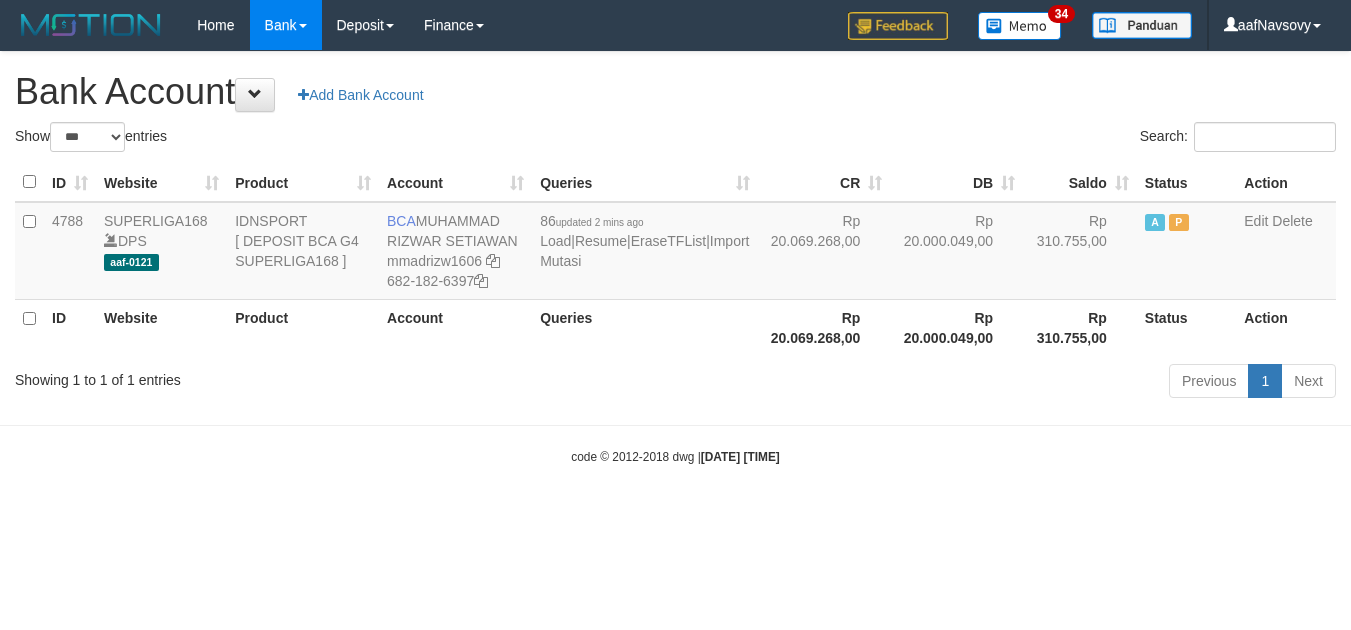 select on "***" 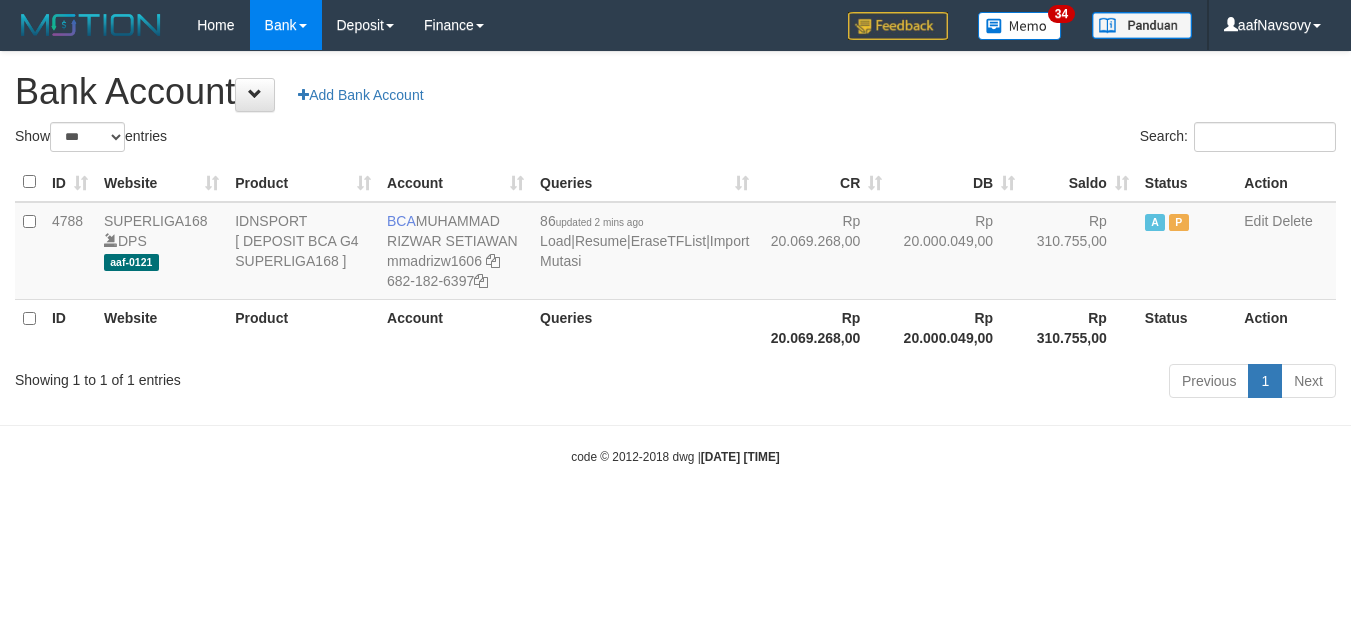scroll, scrollTop: 0, scrollLeft: 0, axis: both 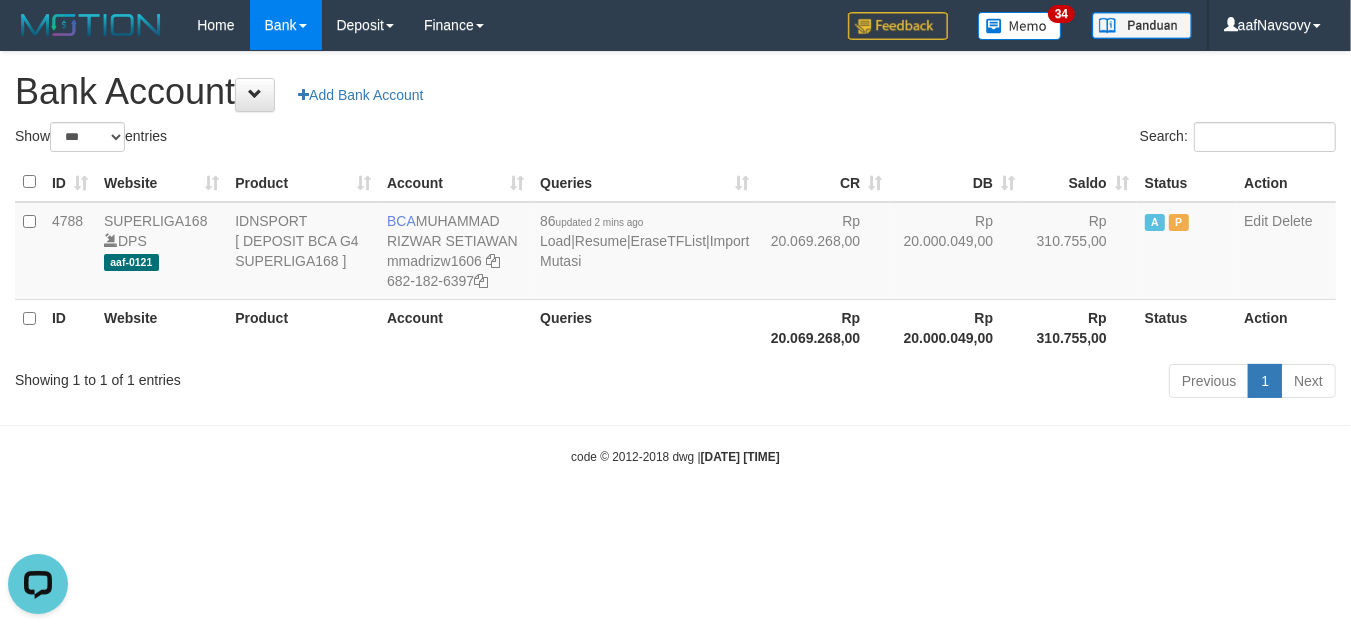click at bounding box center [675, 425] 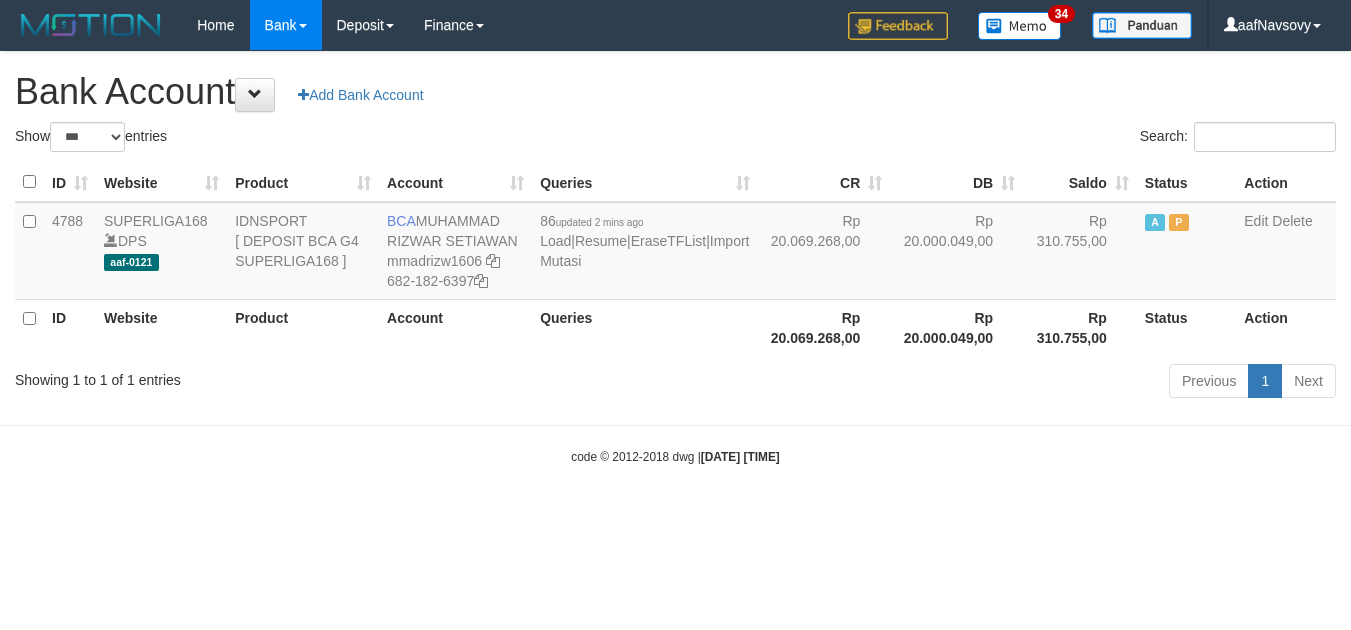 select on "***" 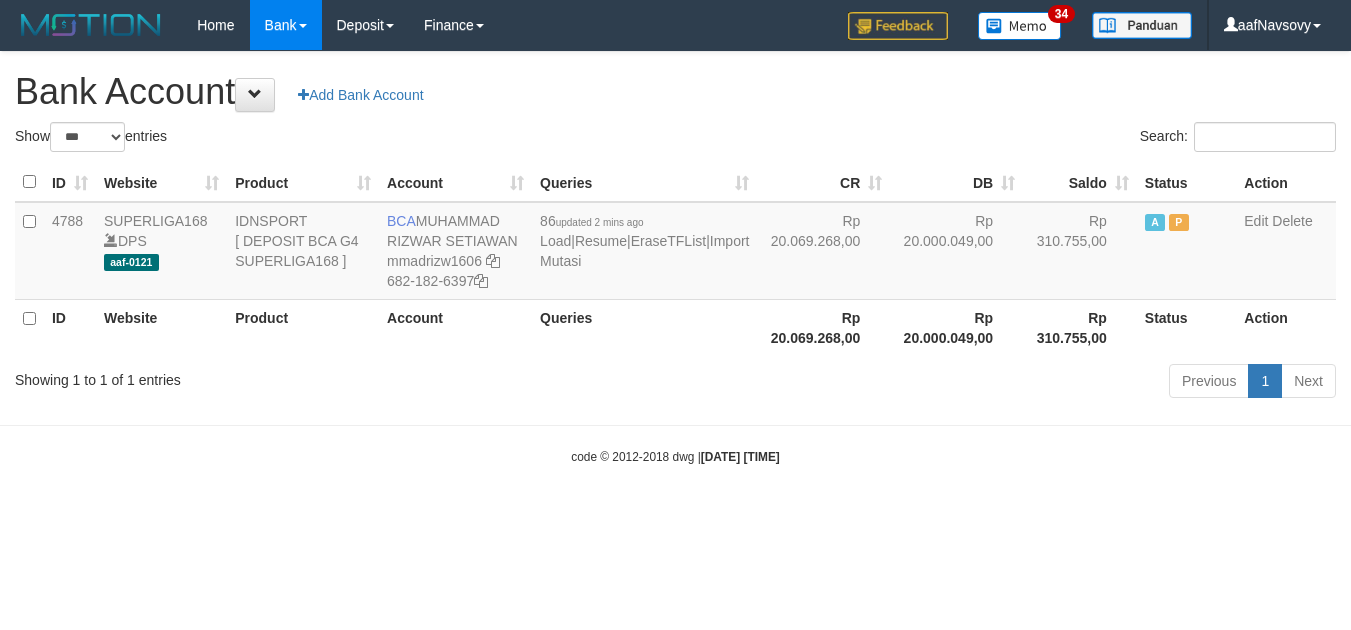 scroll, scrollTop: 0, scrollLeft: 0, axis: both 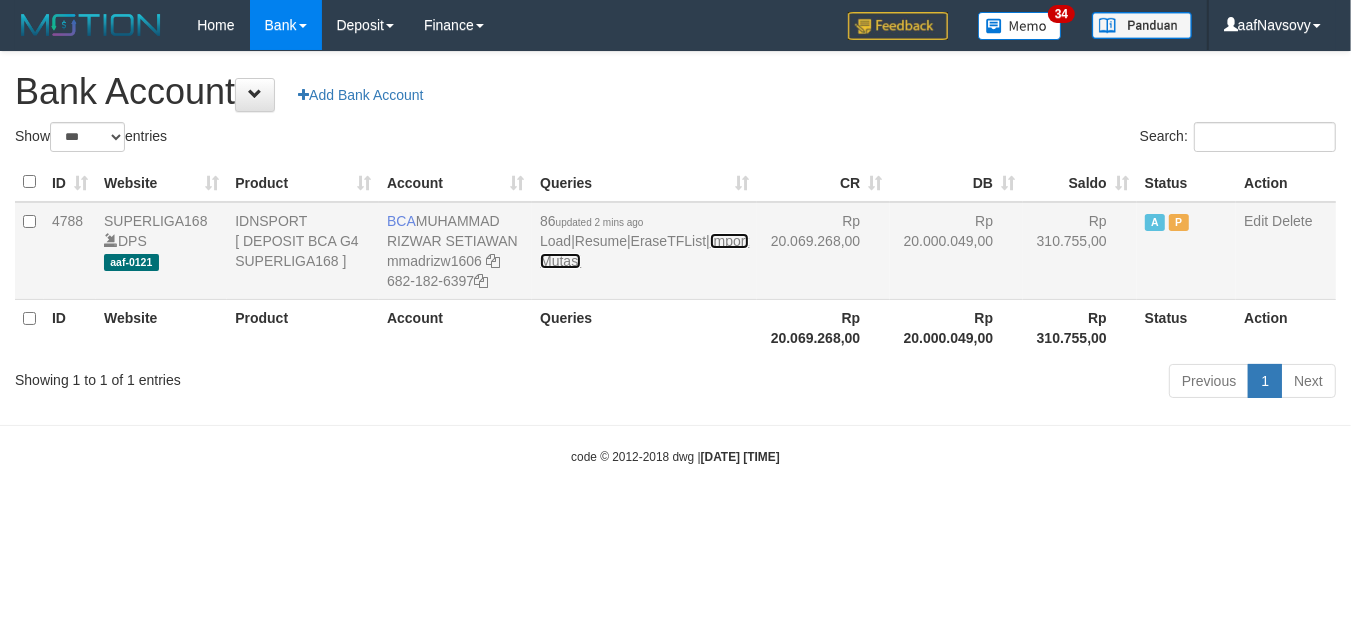click on "Import Mutasi" at bounding box center [644, 251] 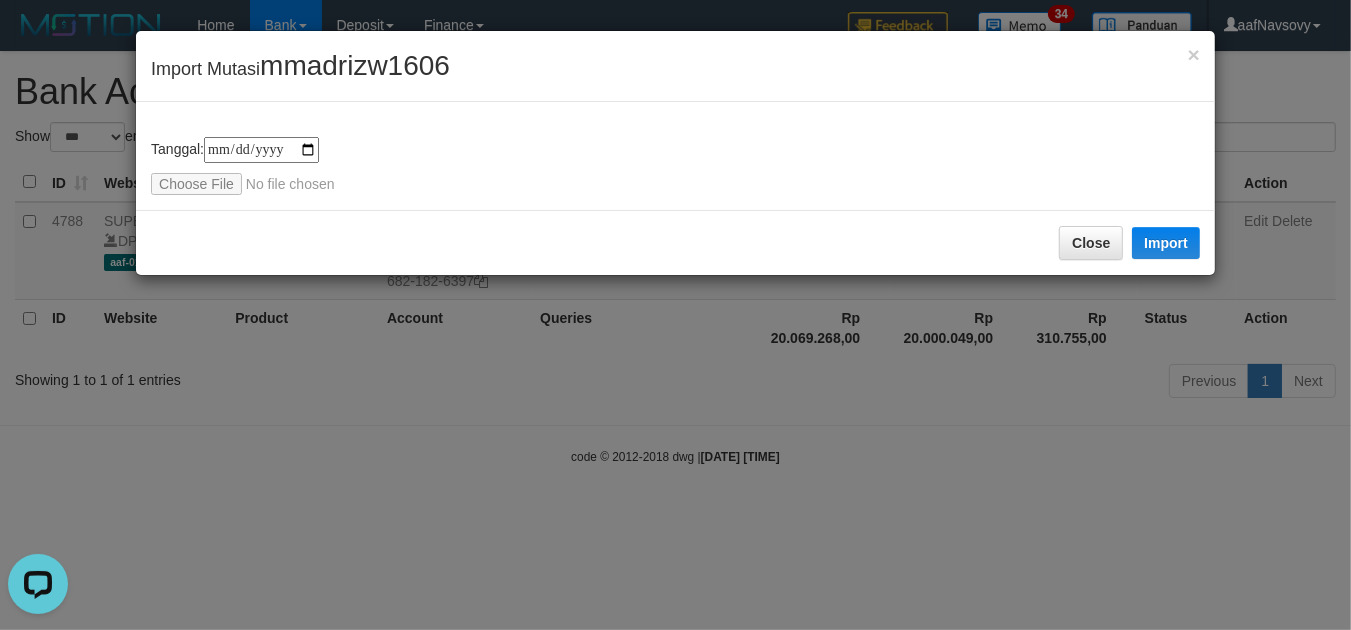 scroll, scrollTop: 0, scrollLeft: 0, axis: both 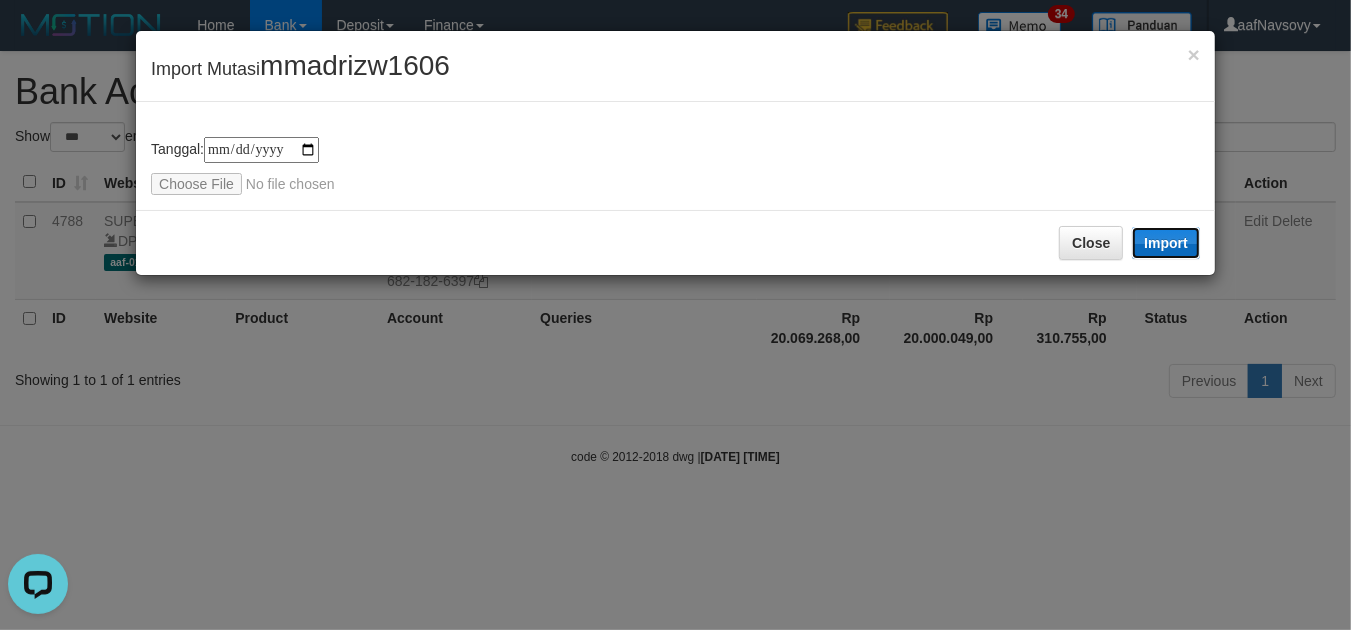 click on "Import" at bounding box center [1166, 243] 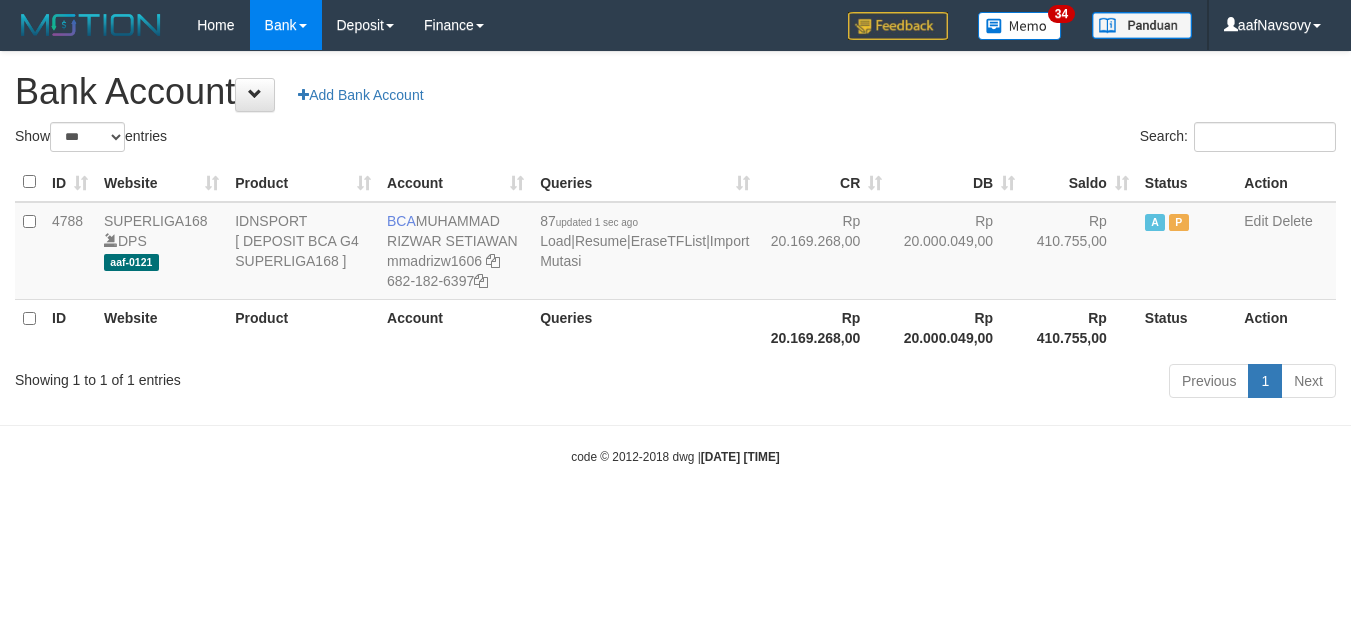 select on "***" 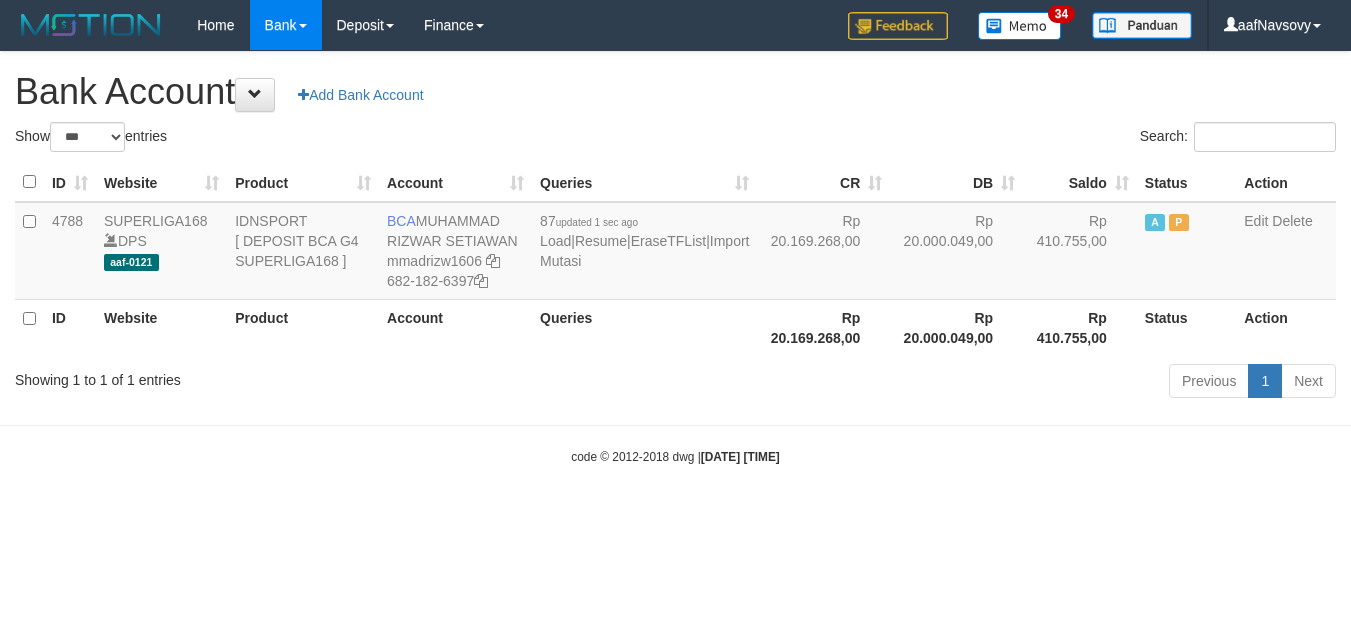 scroll, scrollTop: 0, scrollLeft: 0, axis: both 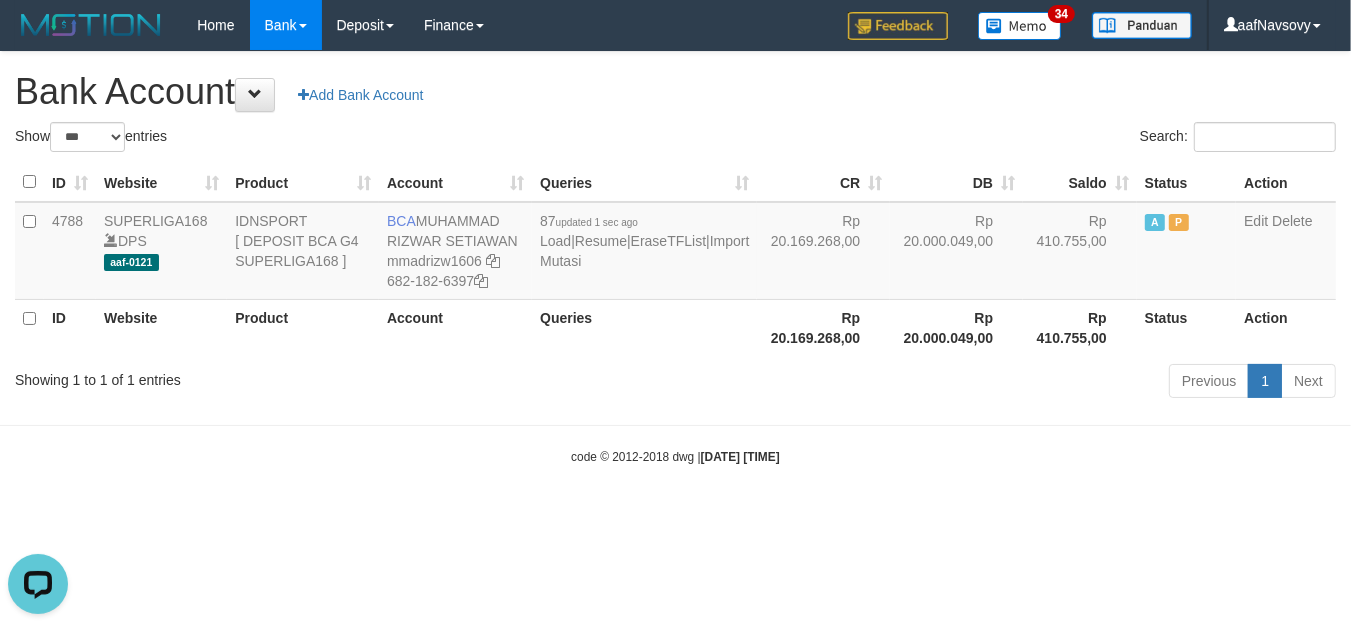 click on "code © 2012-2018 dwg |  2025/08/02 09:35:29" at bounding box center [675, 457] 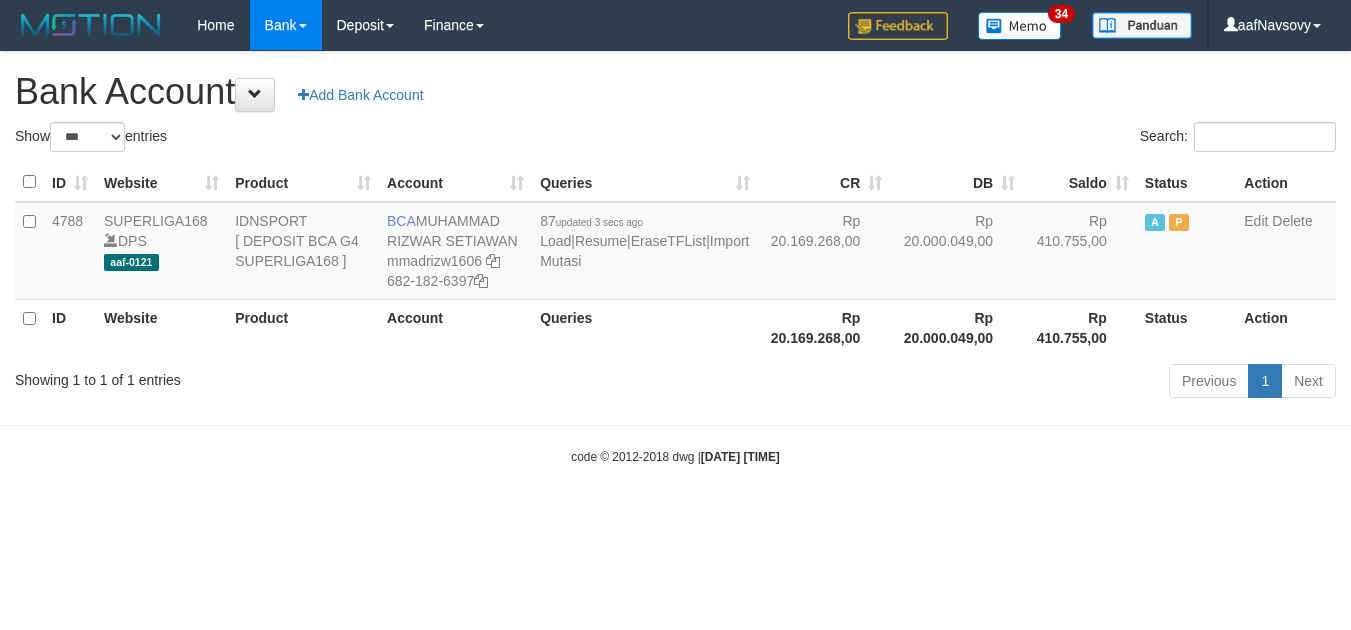 select on "***" 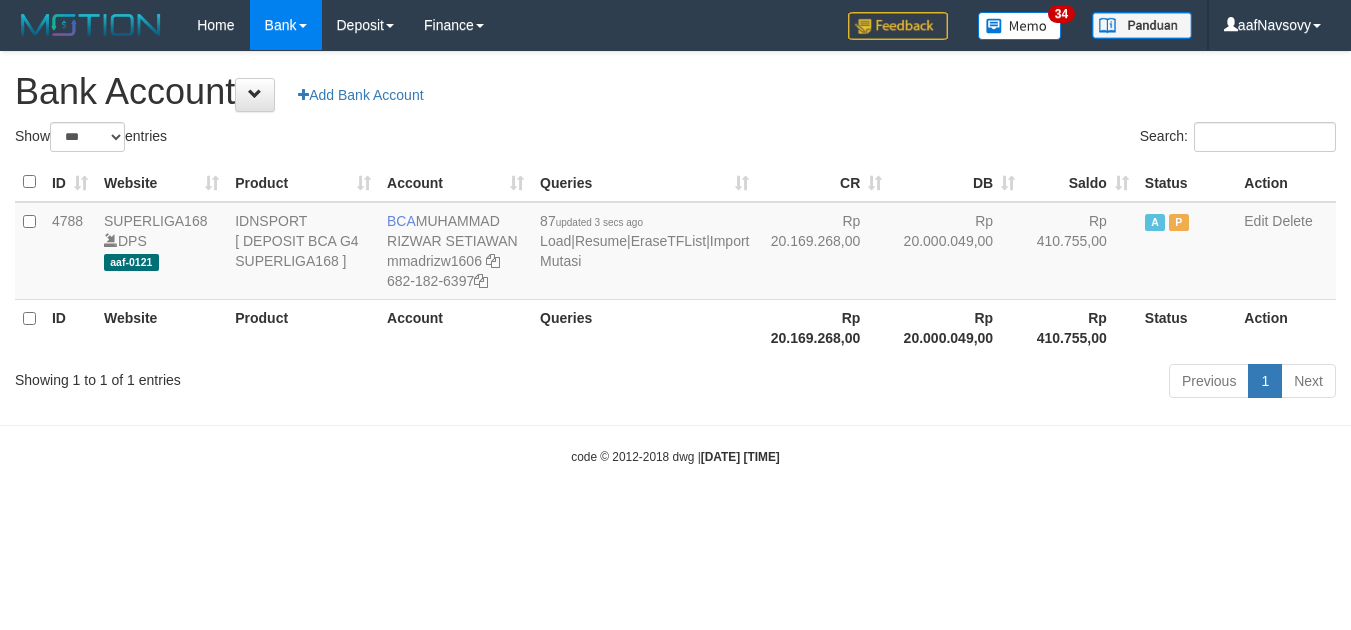 scroll, scrollTop: 0, scrollLeft: 0, axis: both 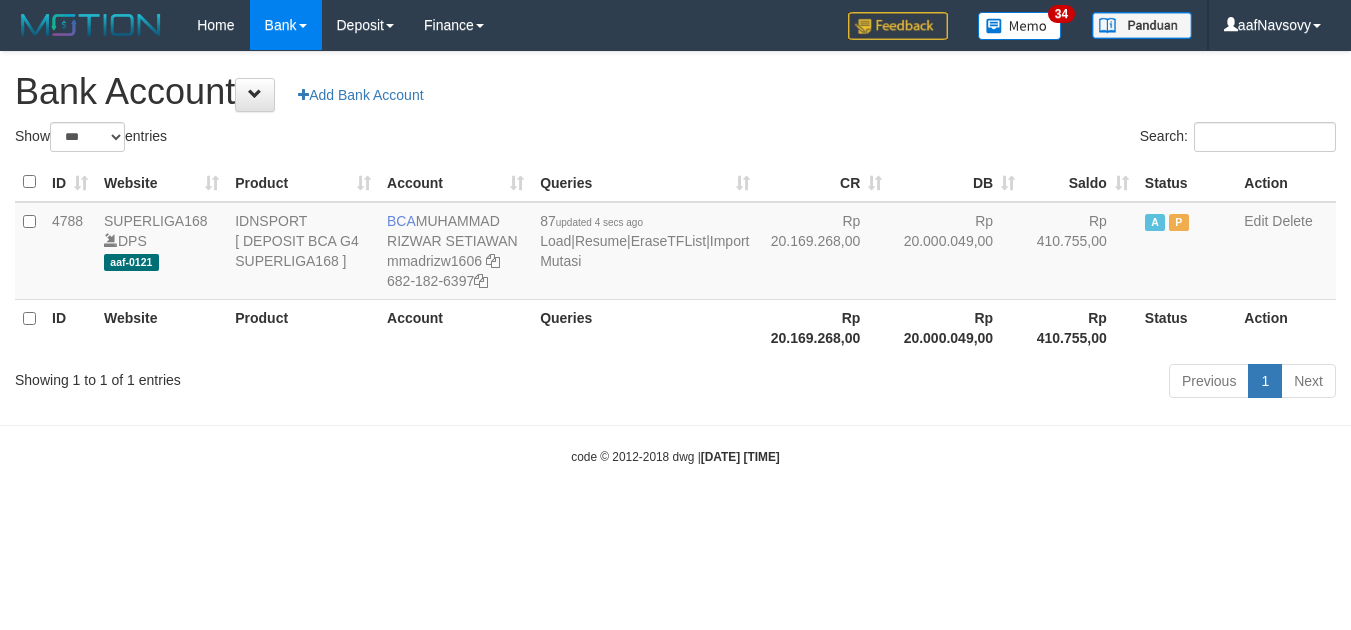 select on "***" 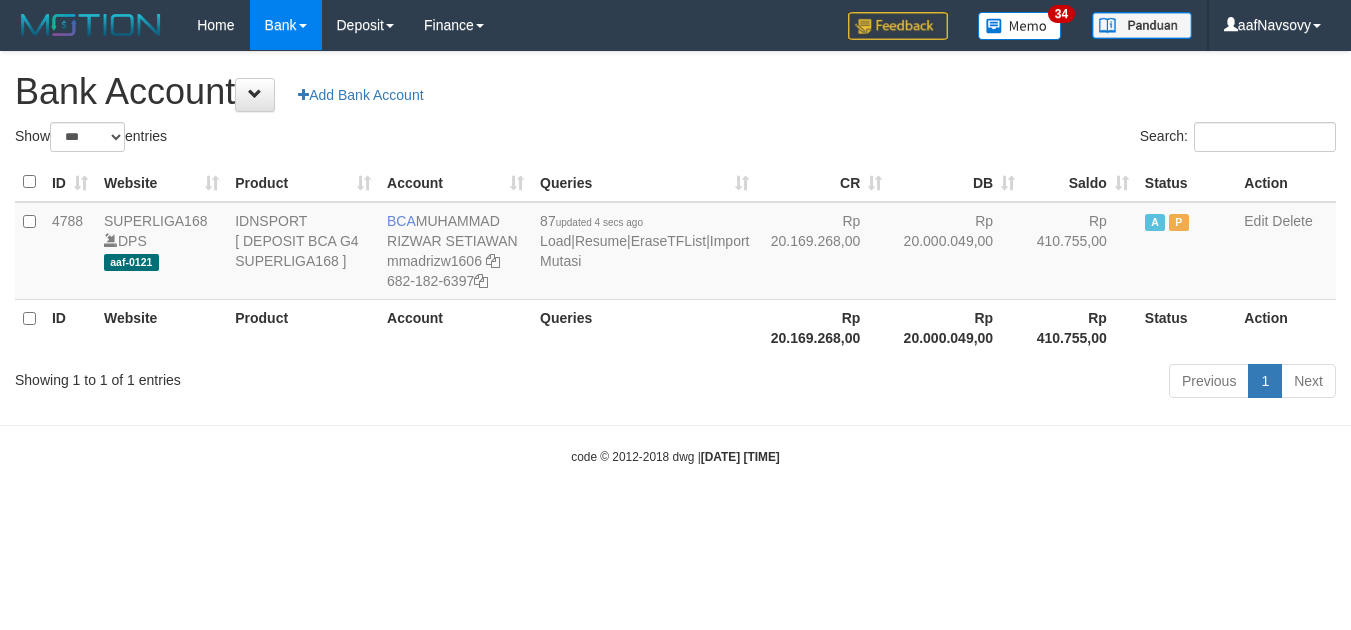 scroll, scrollTop: 0, scrollLeft: 0, axis: both 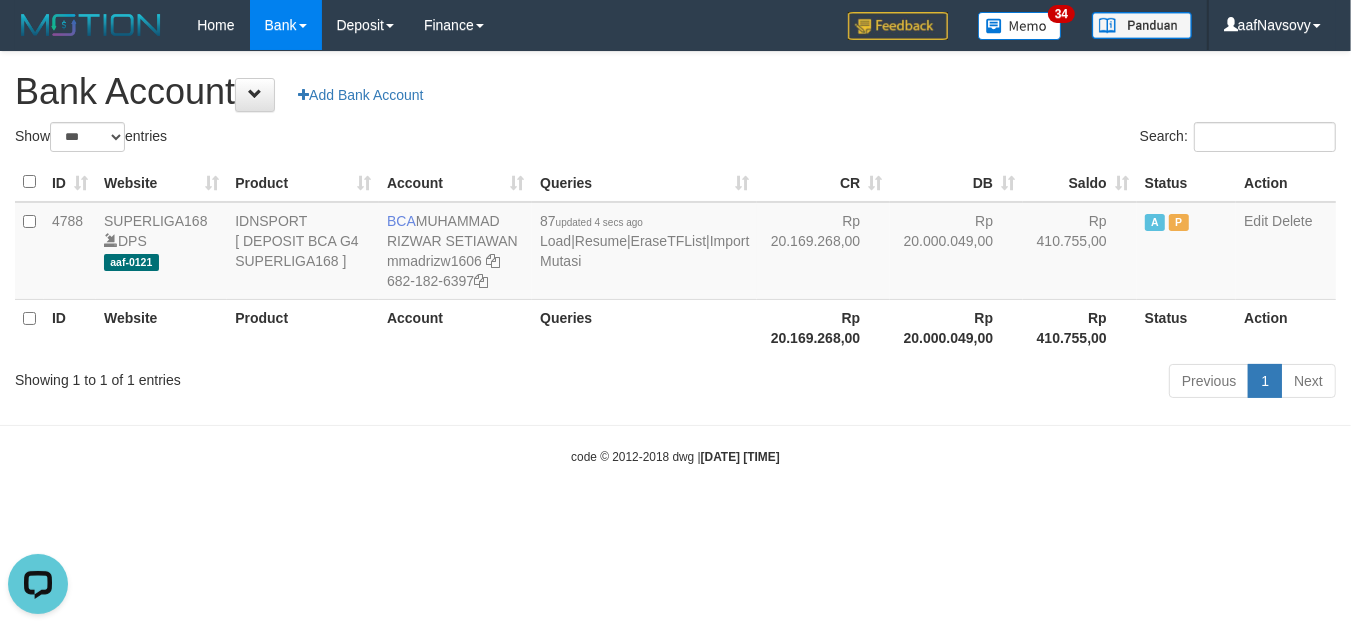 click on "Toggle navigation
Home
Bank
Account List
Load
By Website
Group
[ISPORT]													SUPERLIGA168
By Load Group (DPS)
34" at bounding box center (675, 258) 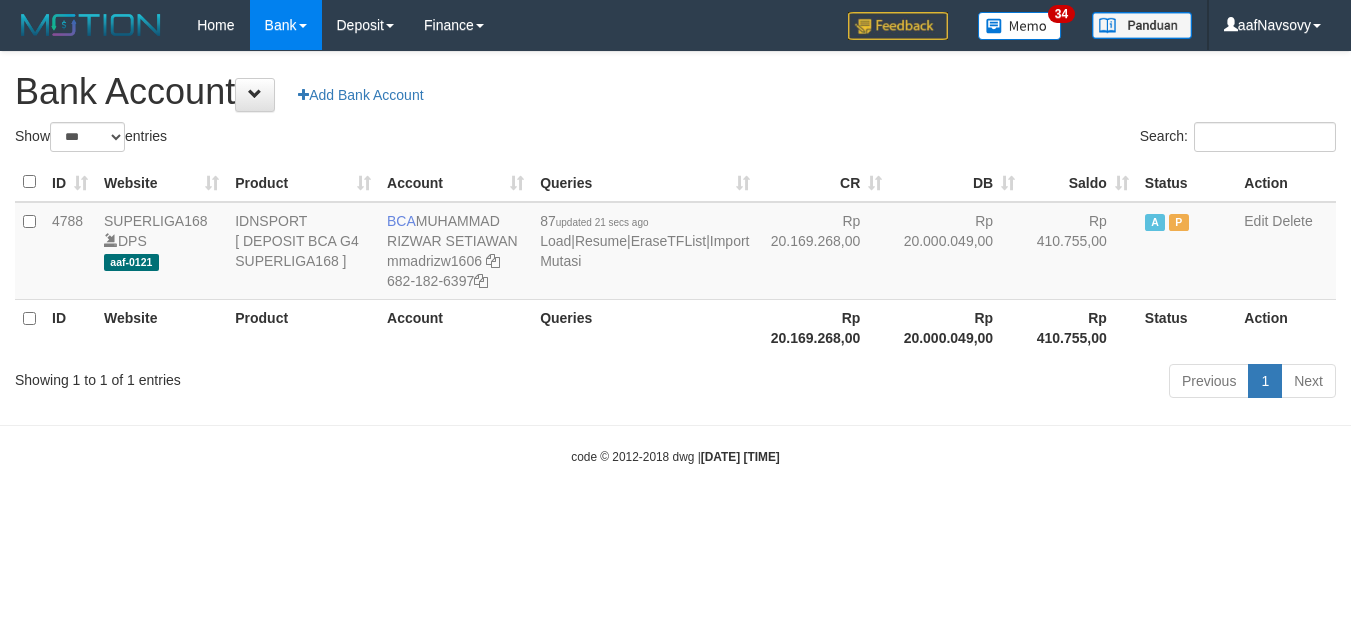 select on "***" 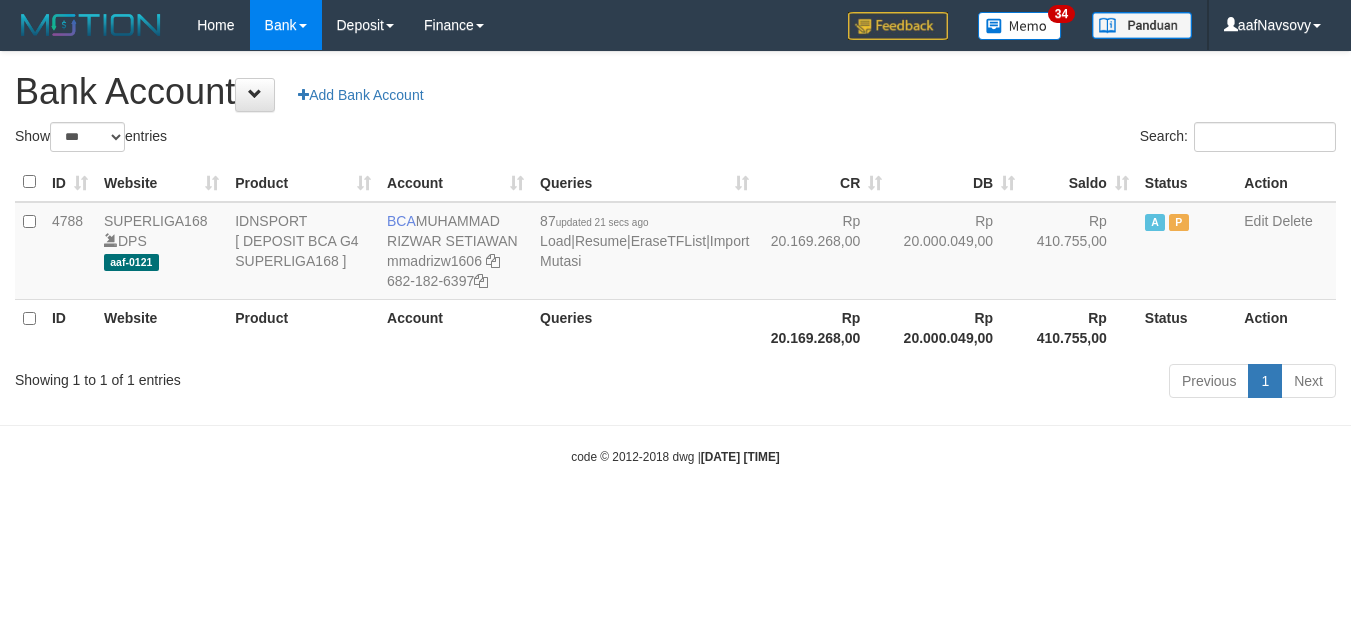 scroll, scrollTop: 0, scrollLeft: 0, axis: both 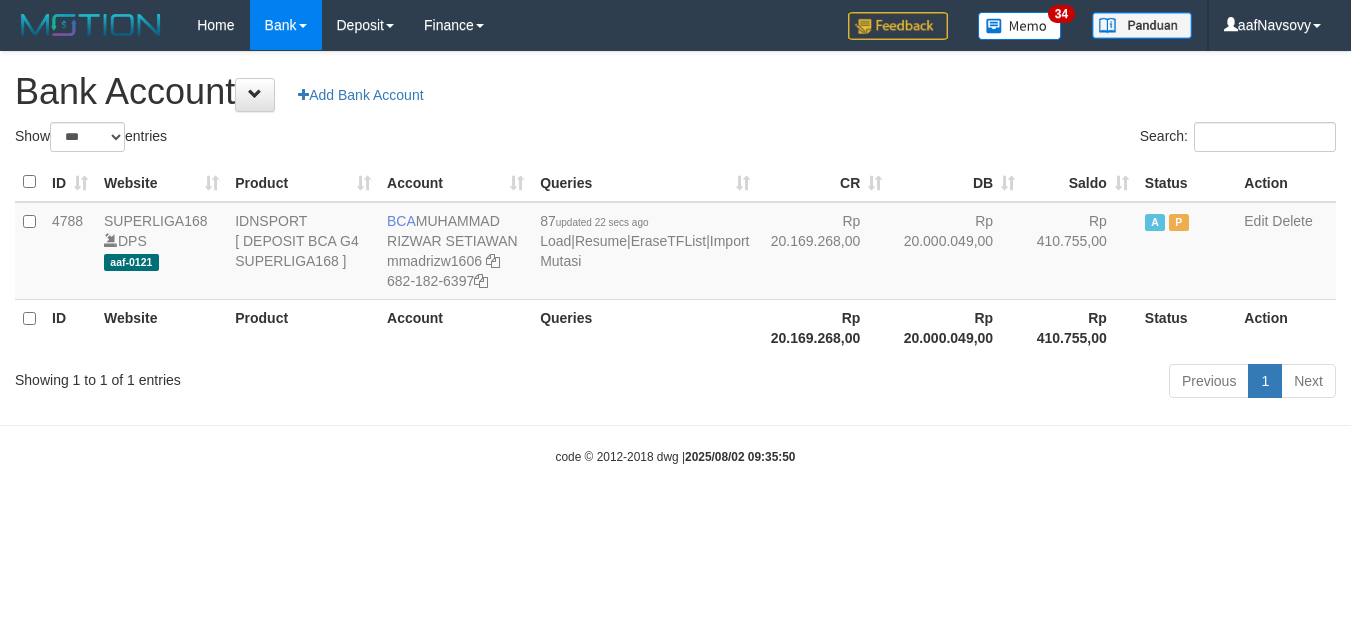 select on "***" 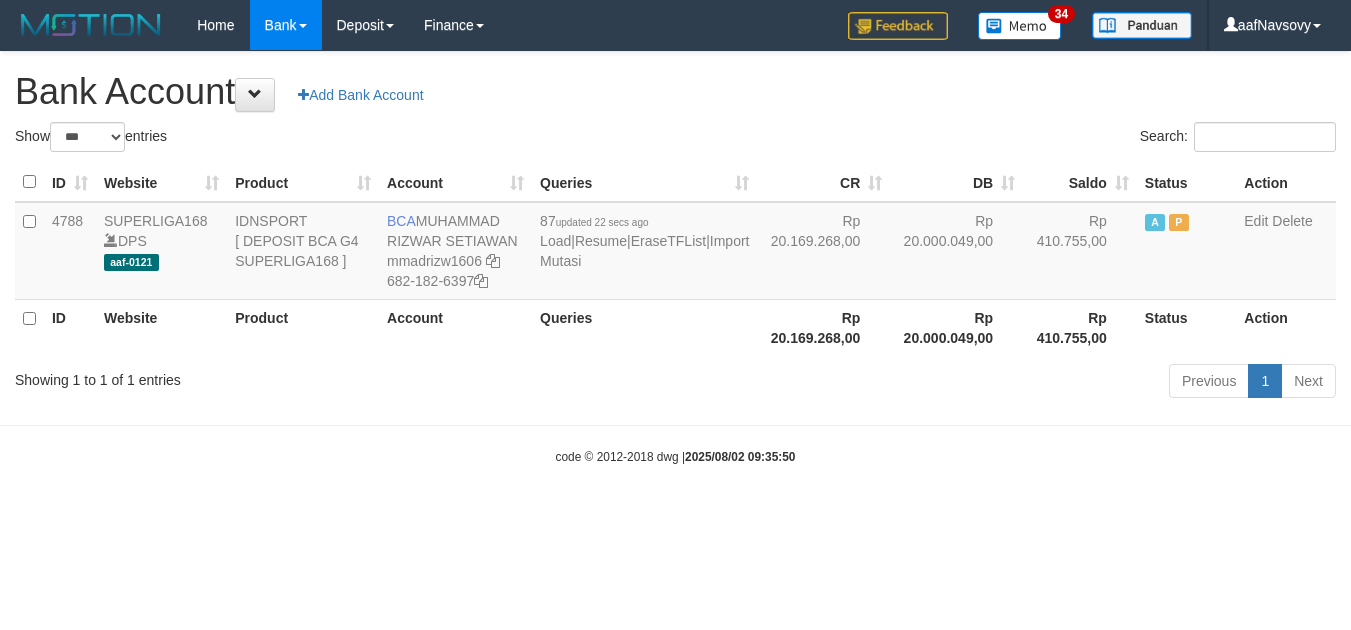 scroll, scrollTop: 0, scrollLeft: 0, axis: both 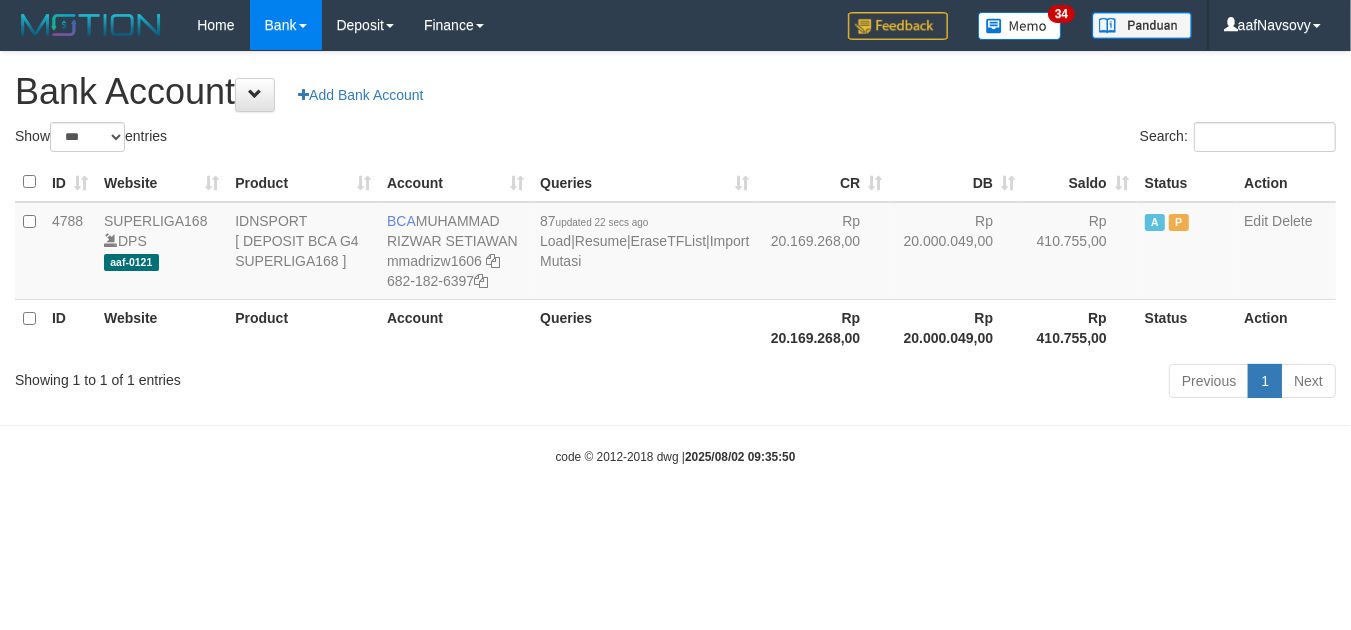 click on "Toggle navigation
Home
Bank
Account List
Load
By Website
Group
[ISPORT]													SUPERLIGA168
By Load Group (DPS)
34" at bounding box center [675, 258] 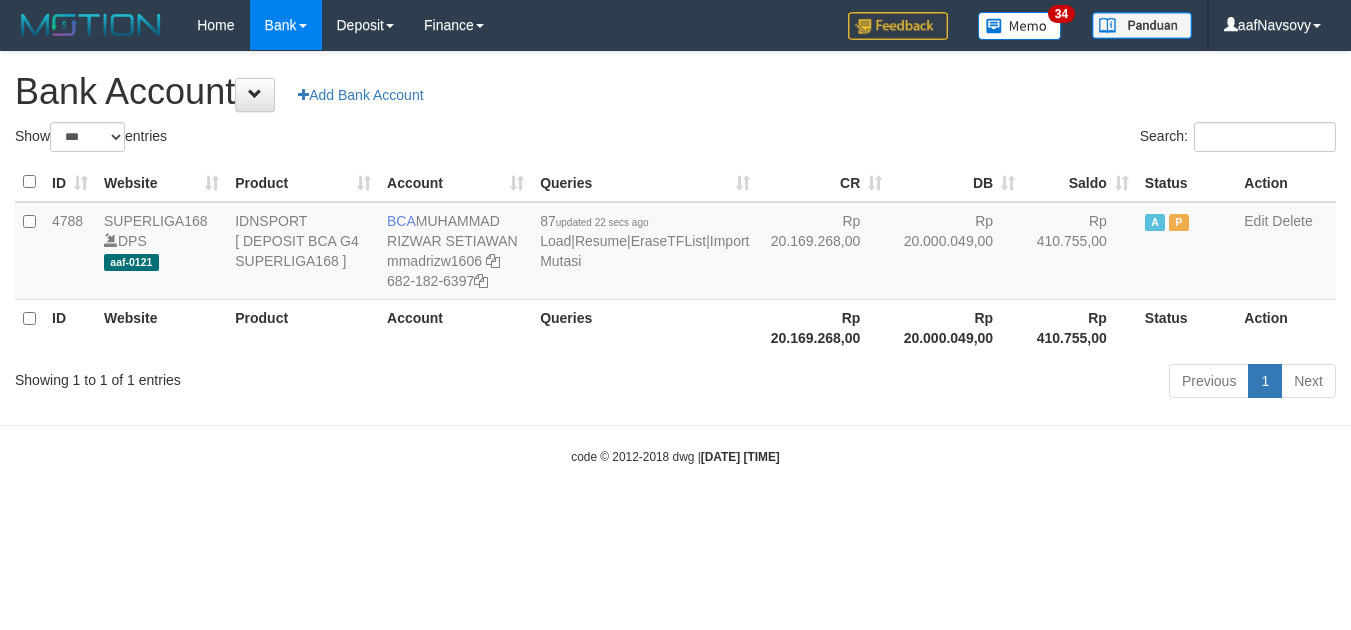 select on "***" 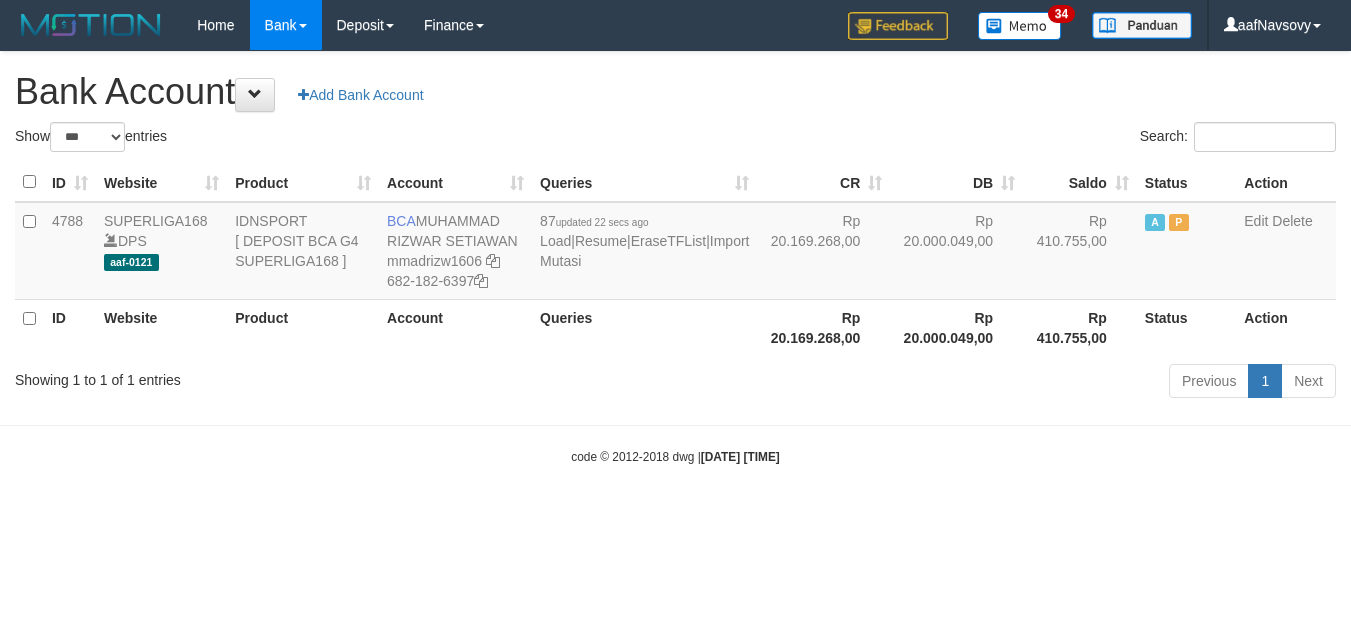scroll, scrollTop: 0, scrollLeft: 0, axis: both 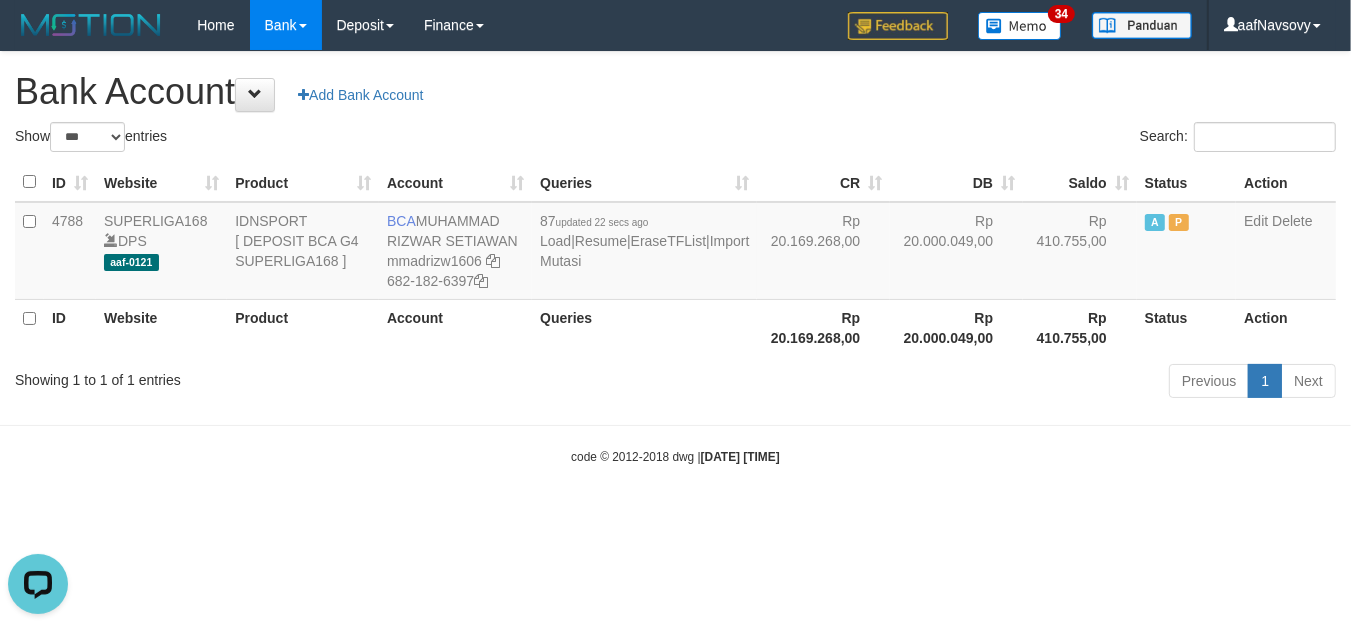 click on "code © 2012-2018 dwg |  2025/08/02 09:35:51" at bounding box center [675, 456] 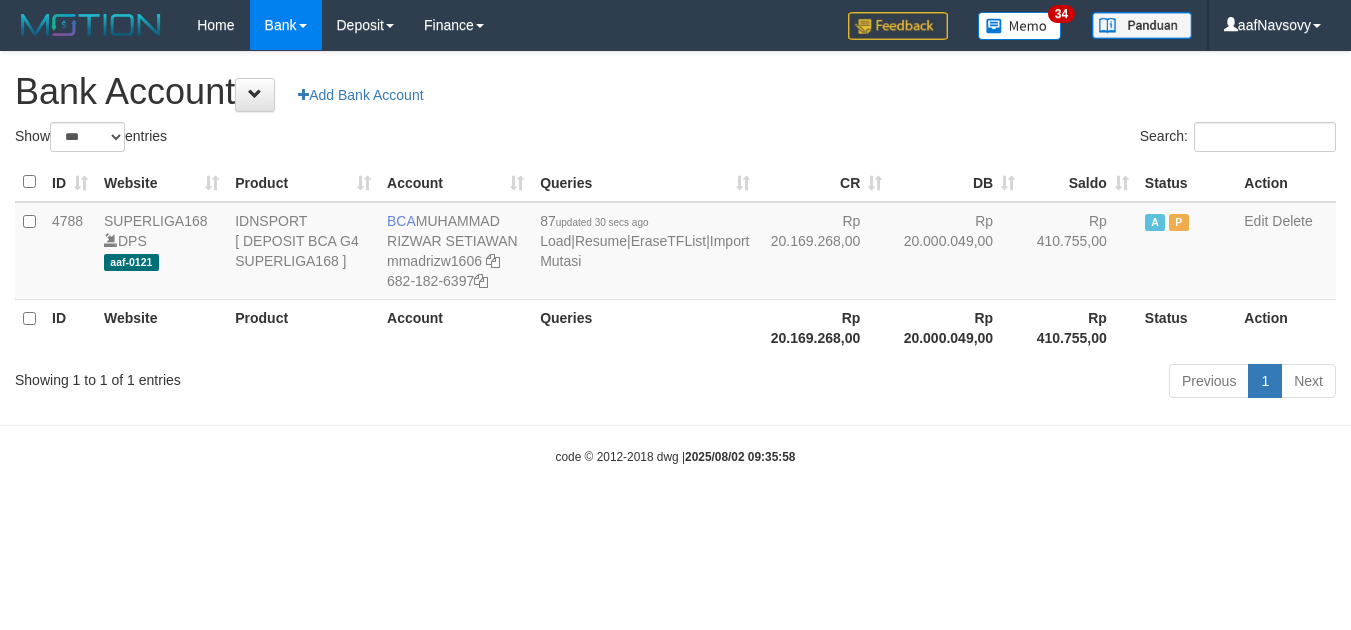 select on "***" 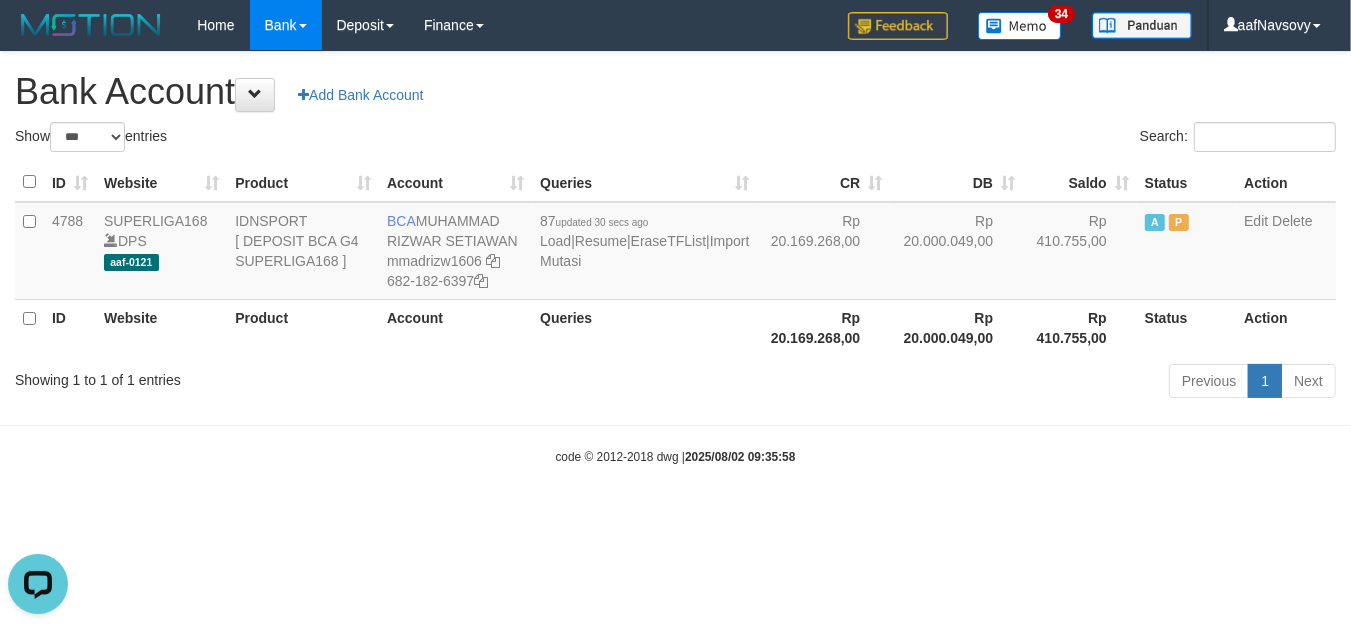 scroll, scrollTop: 0, scrollLeft: 0, axis: both 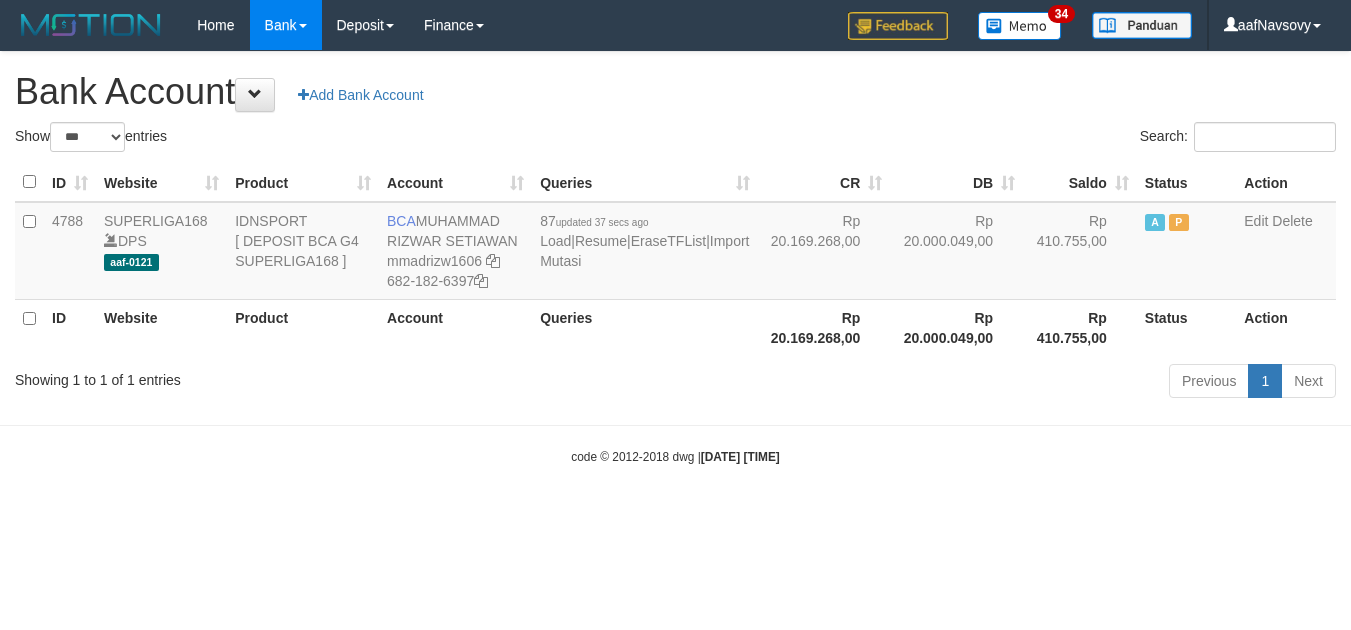 select on "***" 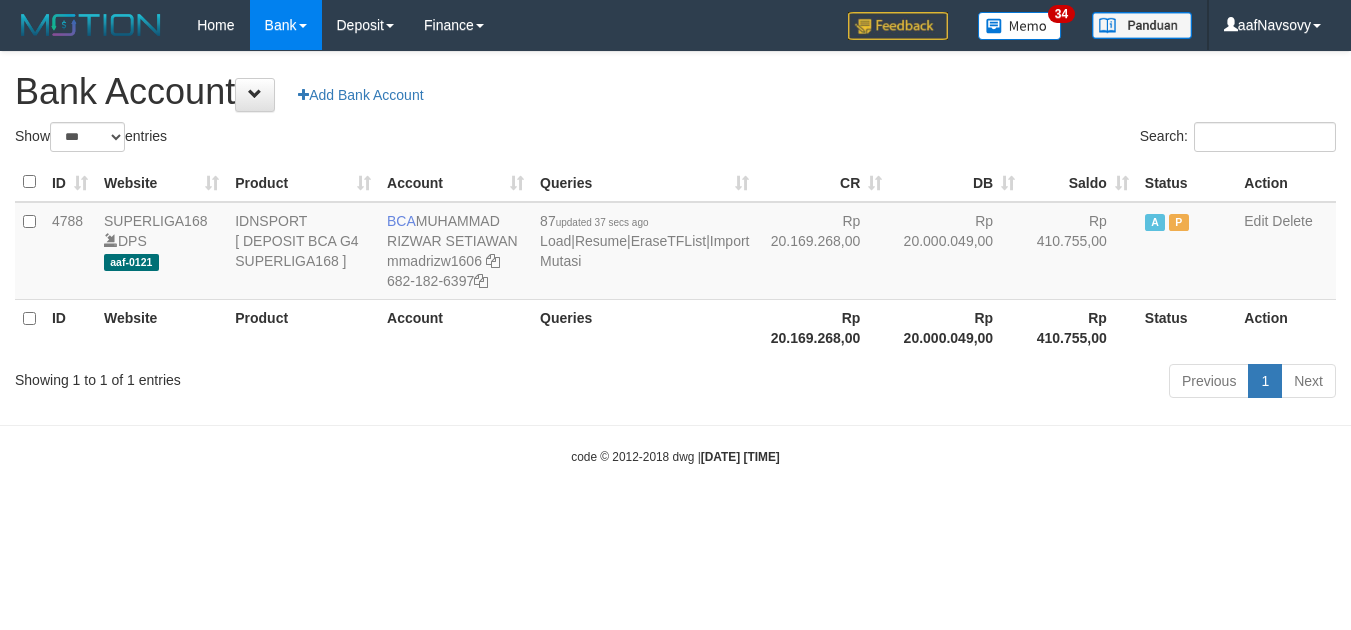scroll, scrollTop: 0, scrollLeft: 0, axis: both 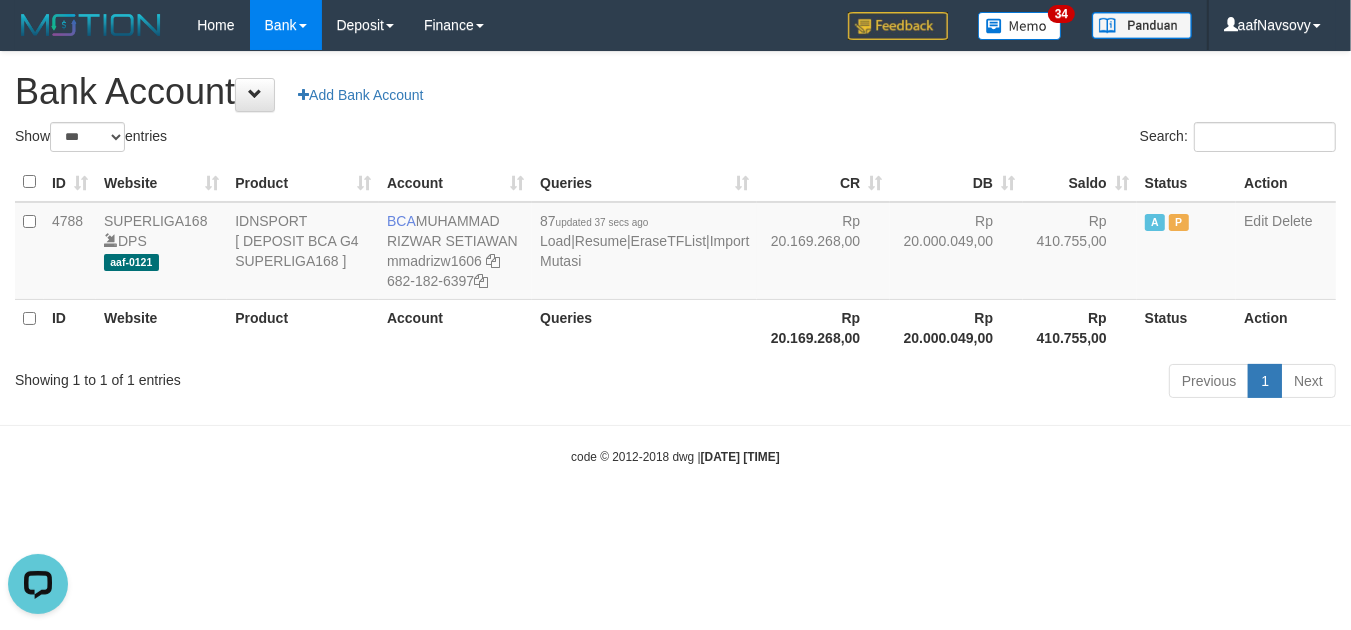 click on "Toggle navigation
Home
Bank
Account List
Load
By Website
Group
[ISPORT]													SUPERLIGA168
By Load Group (DPS)
34" at bounding box center (675, 258) 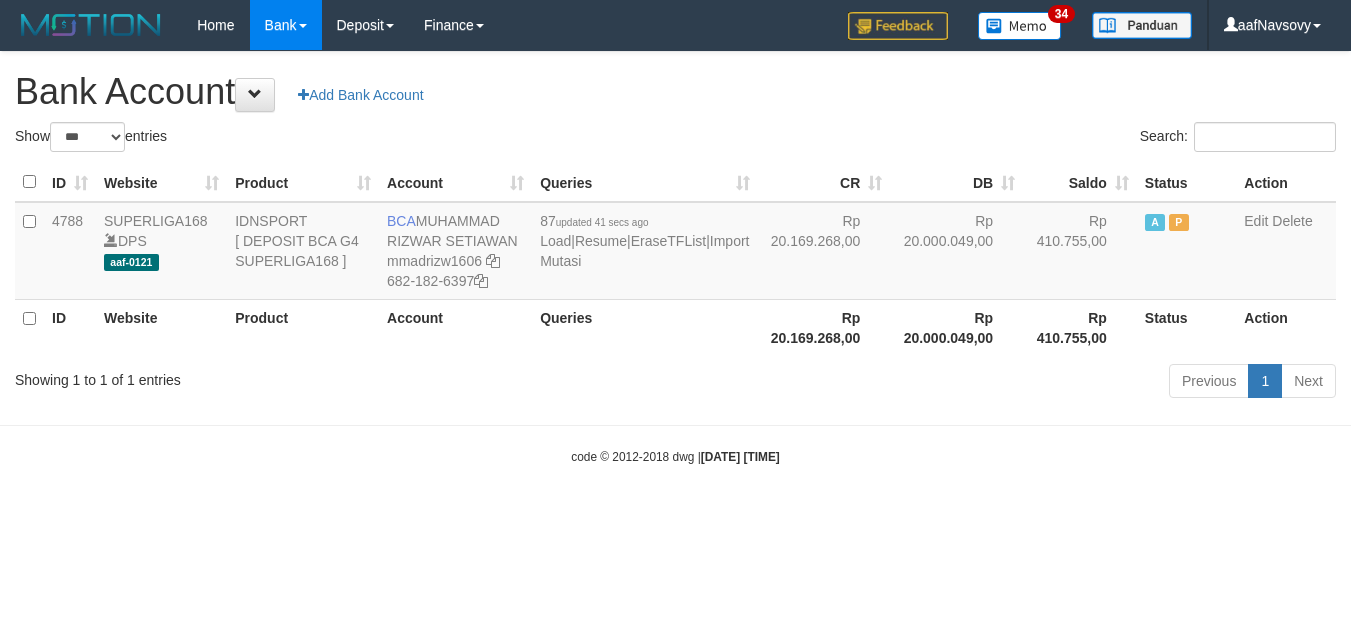 select on "***" 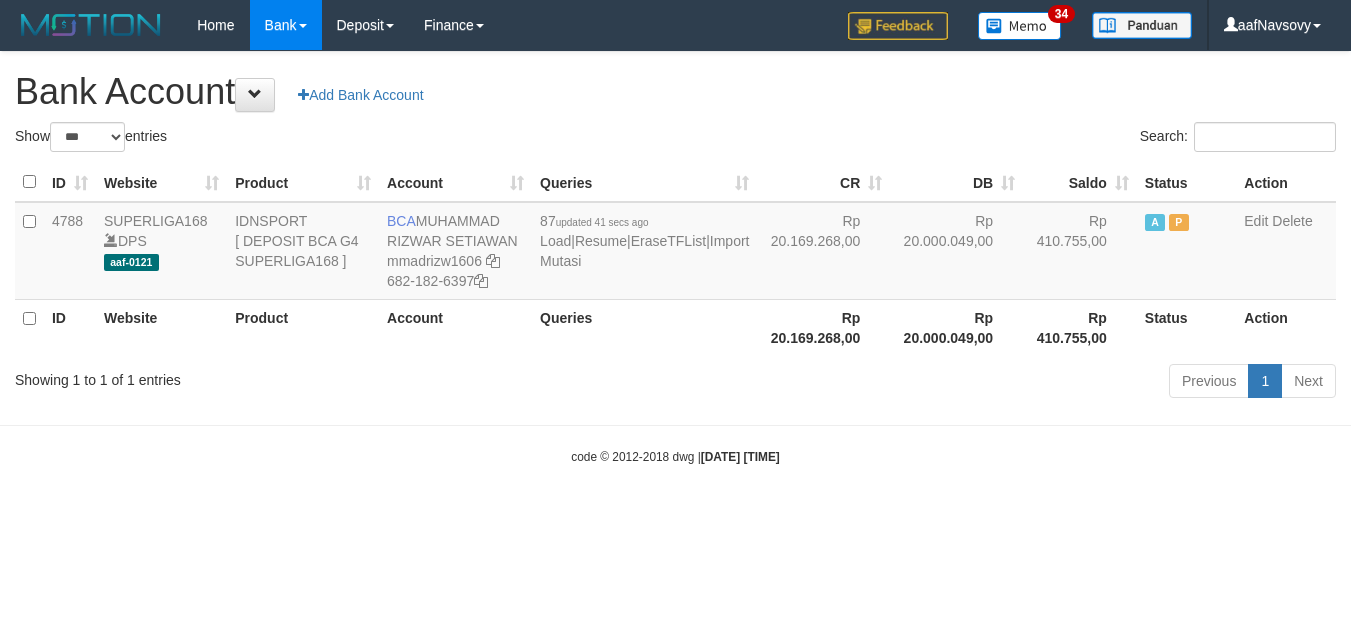 scroll, scrollTop: 0, scrollLeft: 0, axis: both 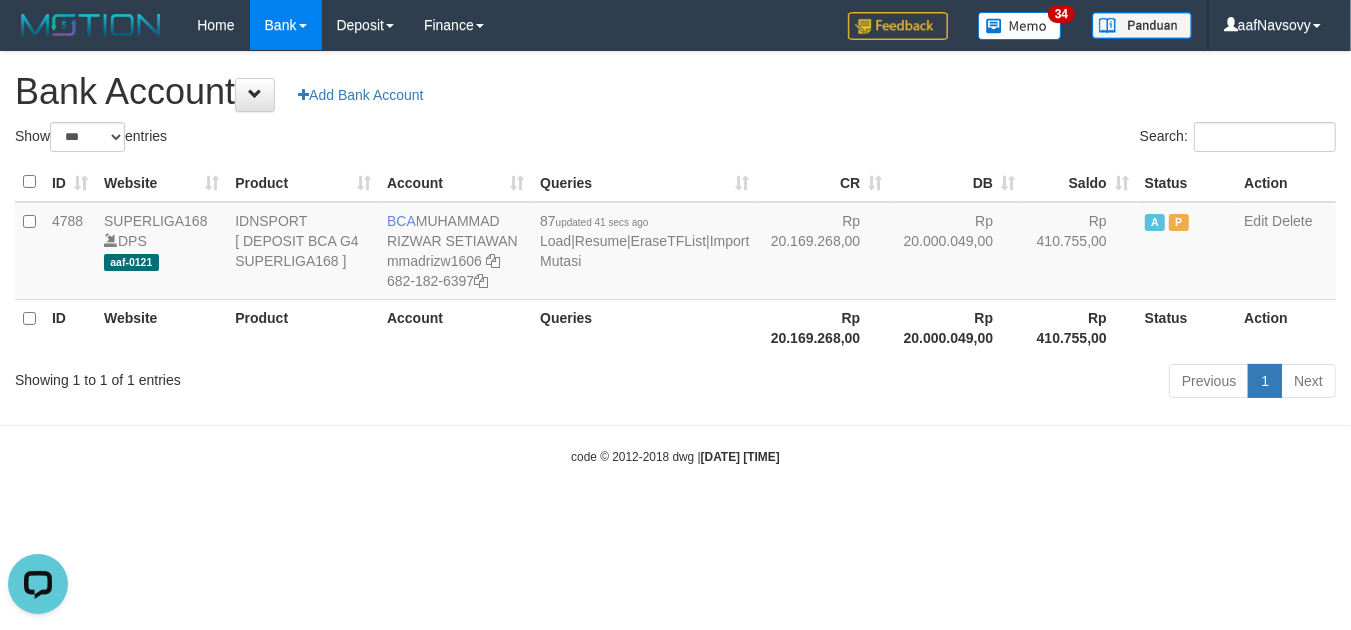 click on "Toggle navigation
Home
Bank
Account List
Load
By Website
Group
[ISPORT]													SUPERLIGA168
By Load Group (DPS)" at bounding box center [675, 258] 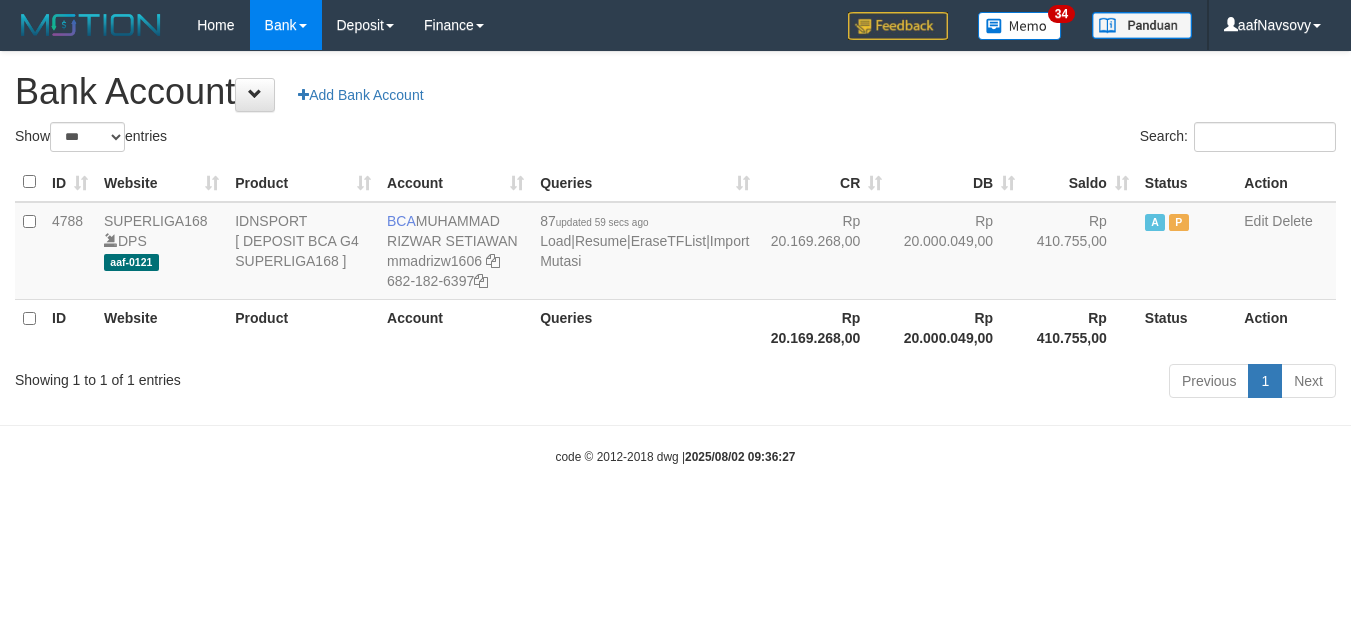 select on "***" 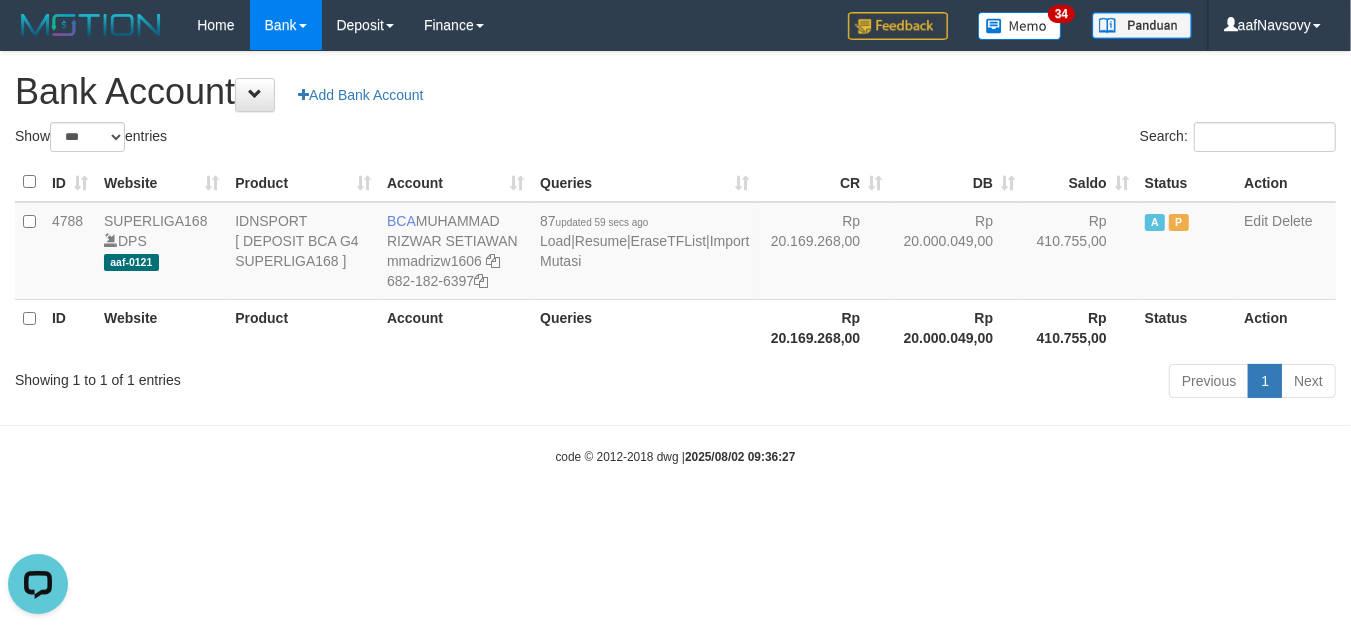 scroll, scrollTop: 0, scrollLeft: 0, axis: both 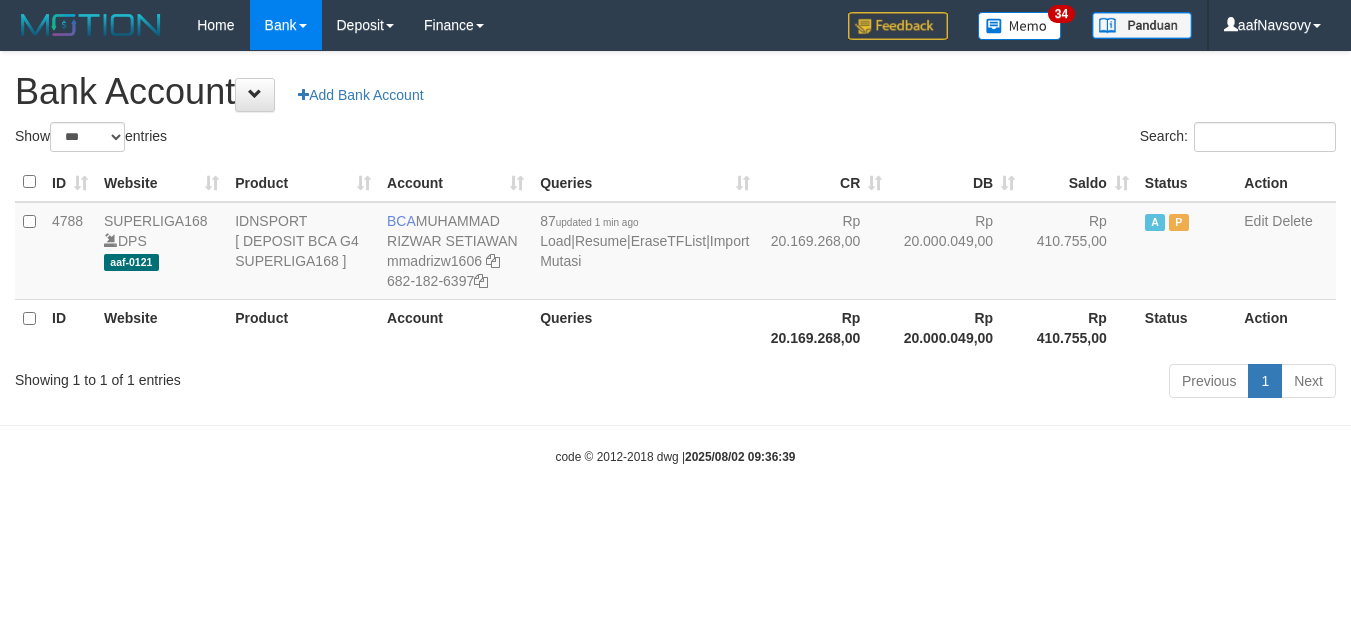 select on "***" 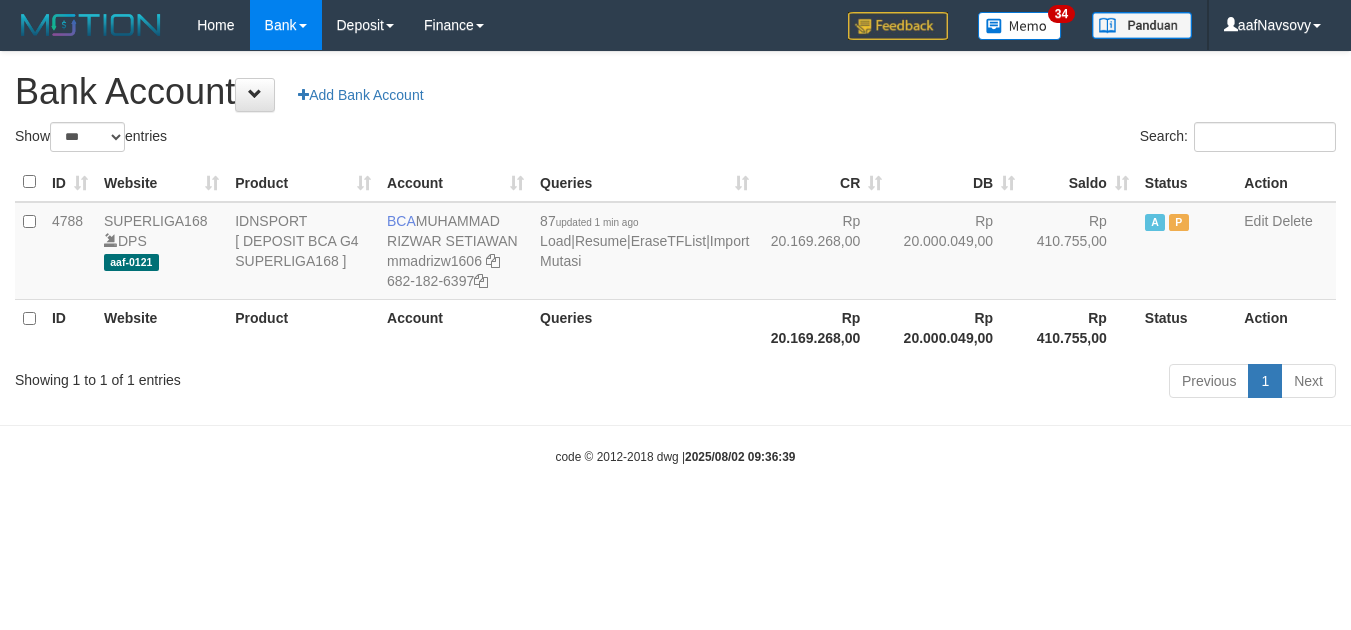 scroll, scrollTop: 0, scrollLeft: 0, axis: both 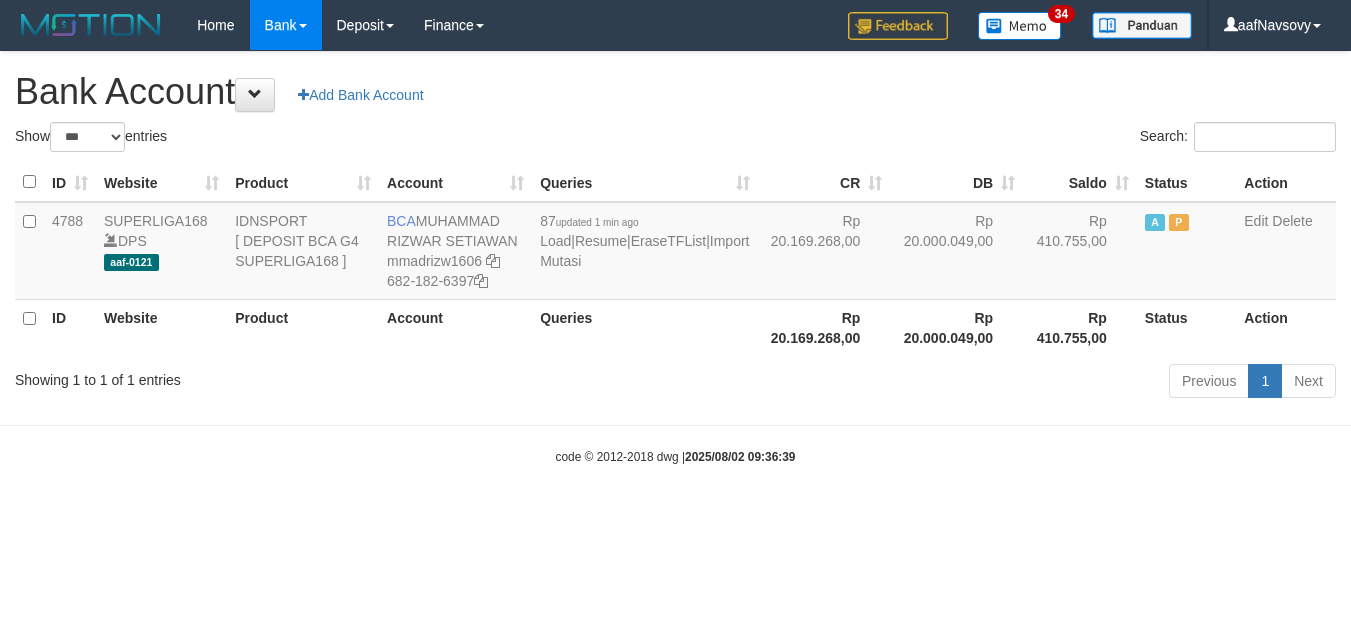 select on "***" 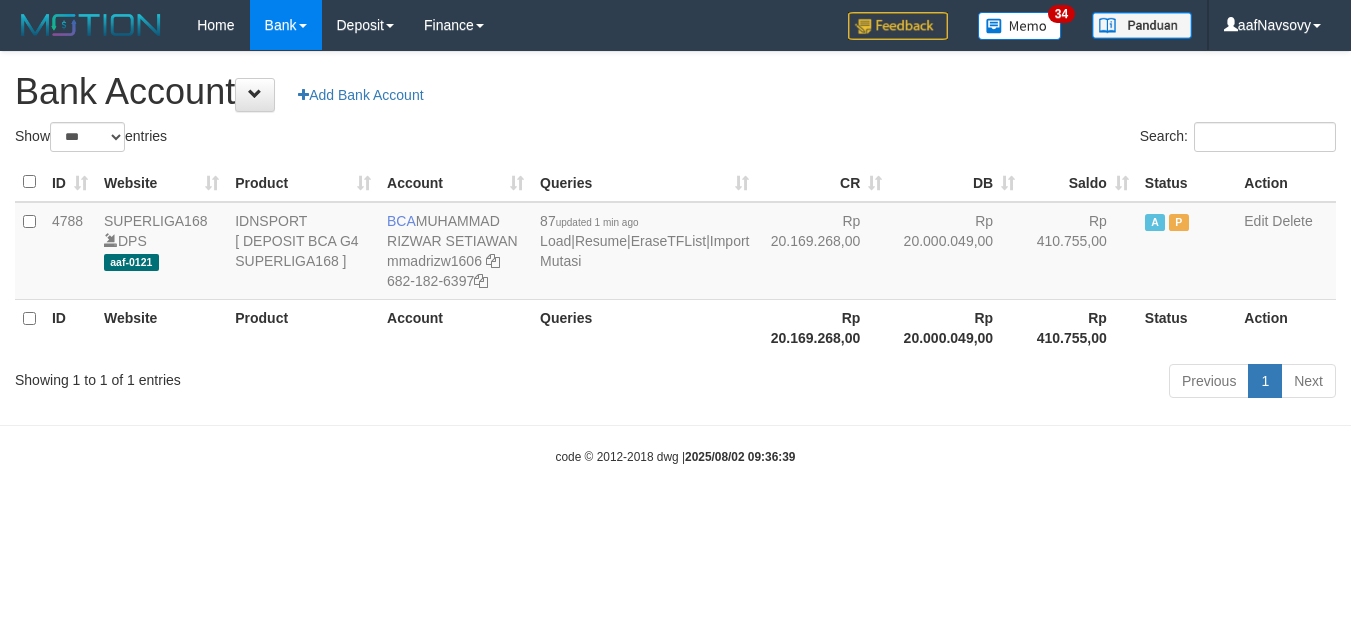 scroll, scrollTop: 0, scrollLeft: 0, axis: both 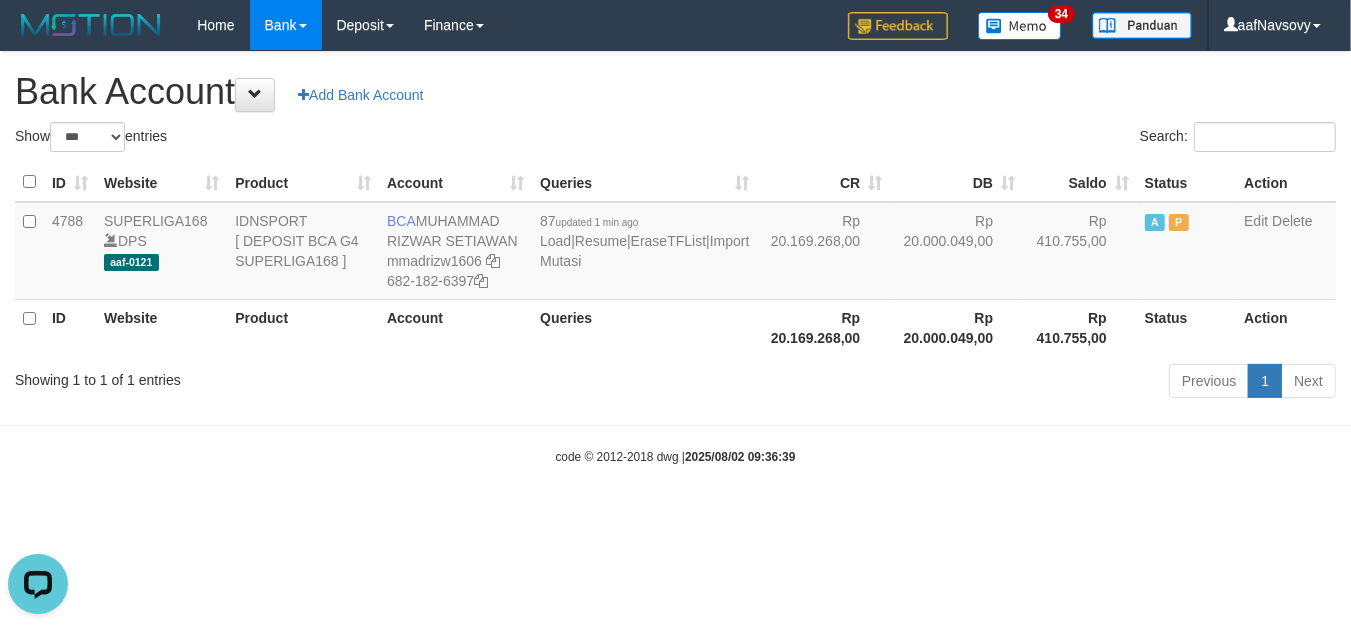 click on "Toggle navigation
Home
Bank
Account List
Load
By Website
Group
[ISPORT]													SUPERLIGA168
By Load Group (DPS)
34" at bounding box center (675, 258) 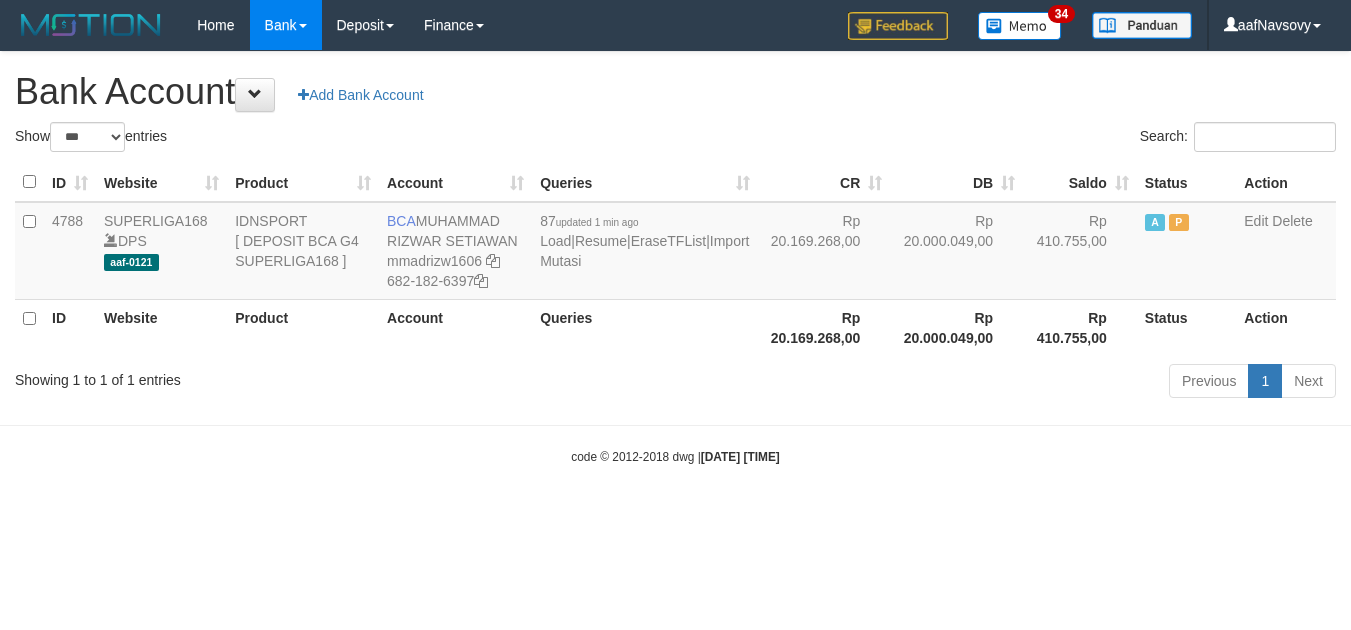 select on "***" 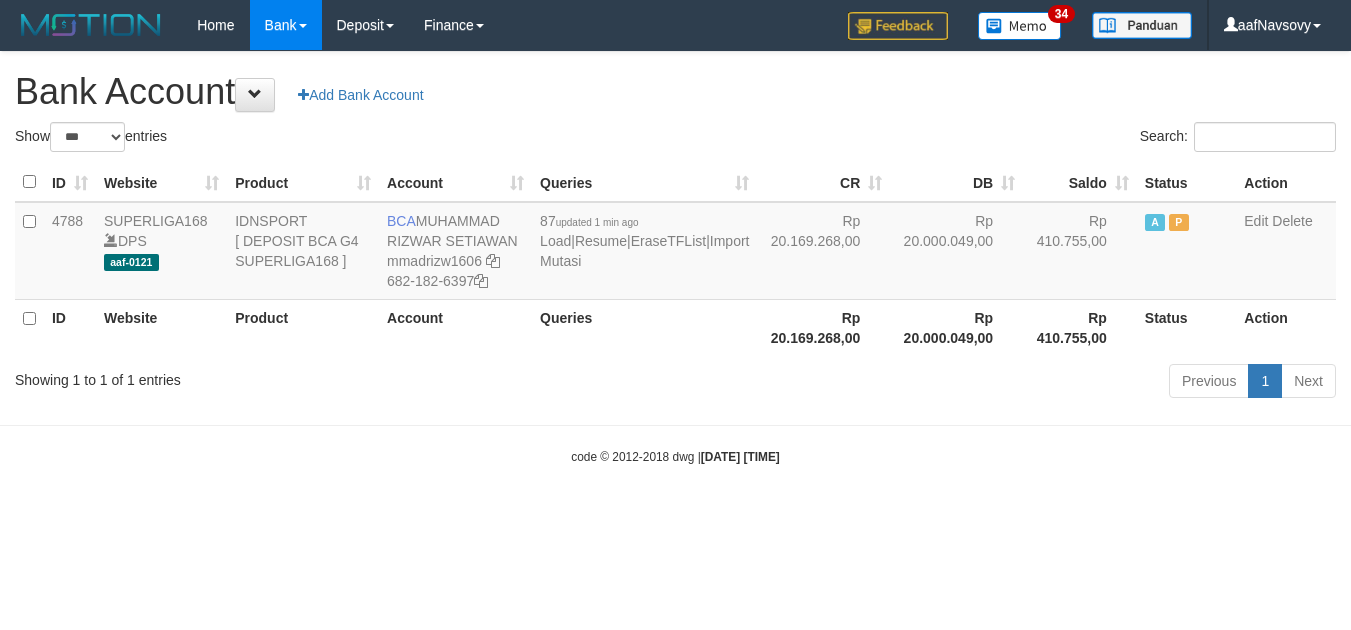 scroll, scrollTop: 0, scrollLeft: 0, axis: both 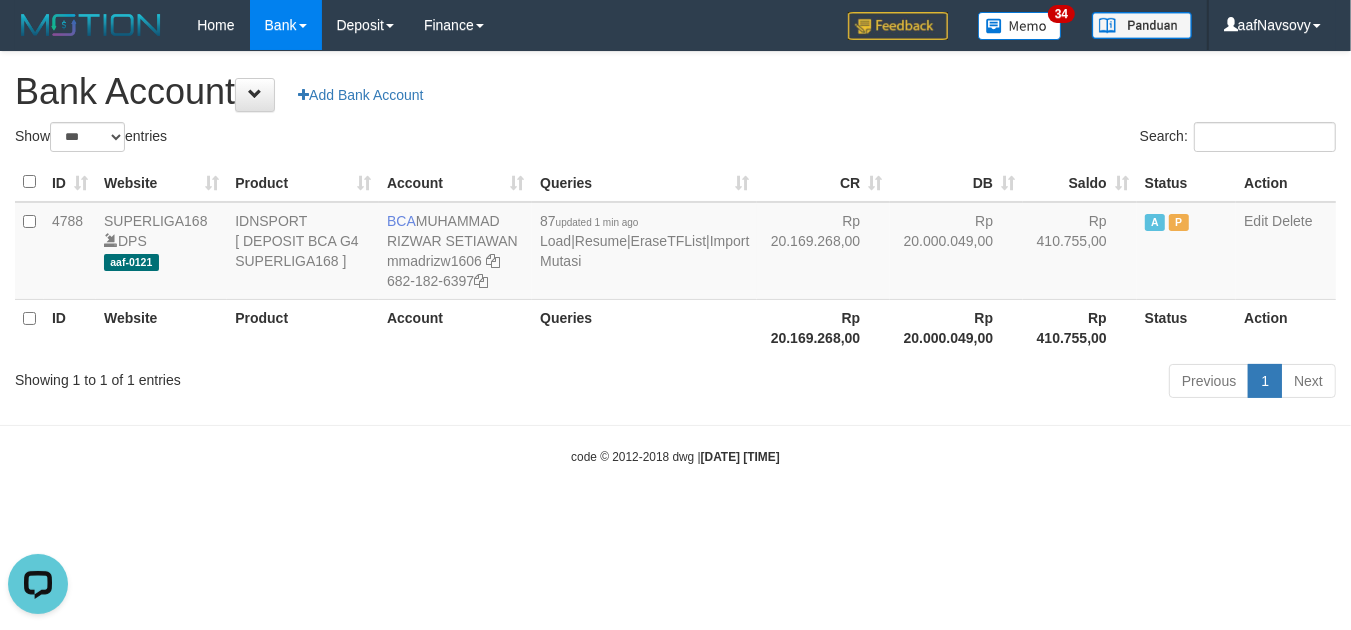 click on "Toggle navigation
Home
Bank
Account List
Load
By Website
Group
[ISPORT]													SUPERLIGA168
By Load Group (DPS)" at bounding box center [675, 258] 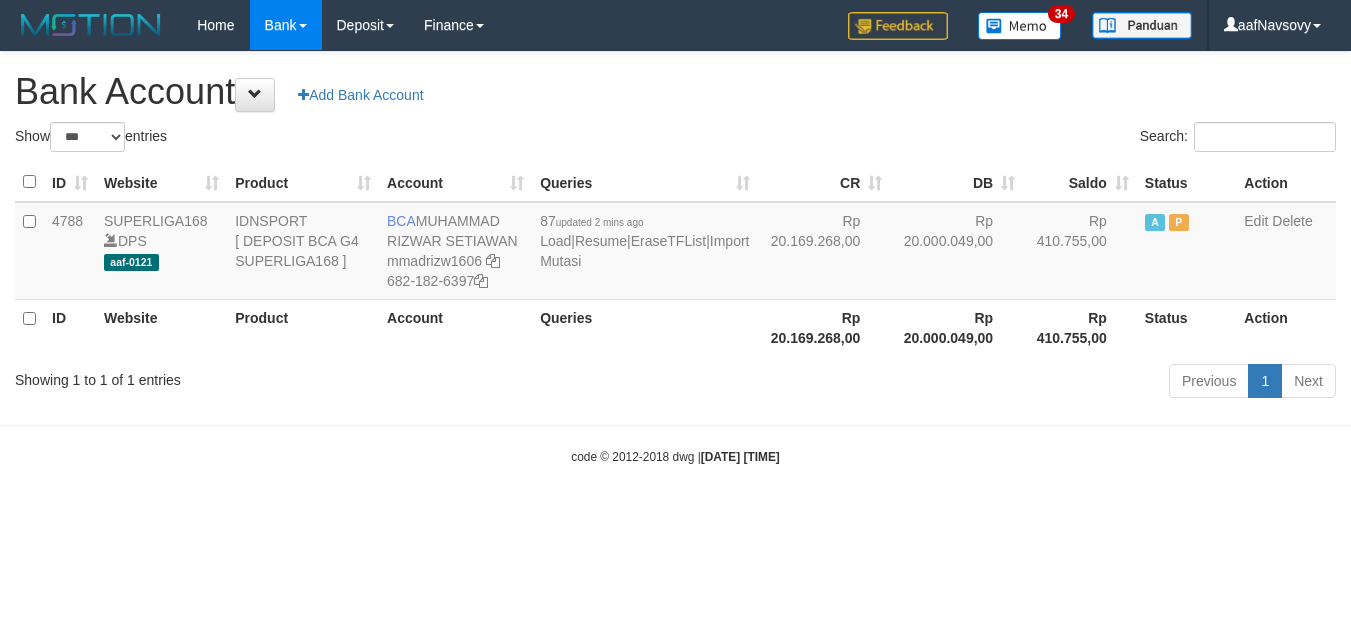 select on "***" 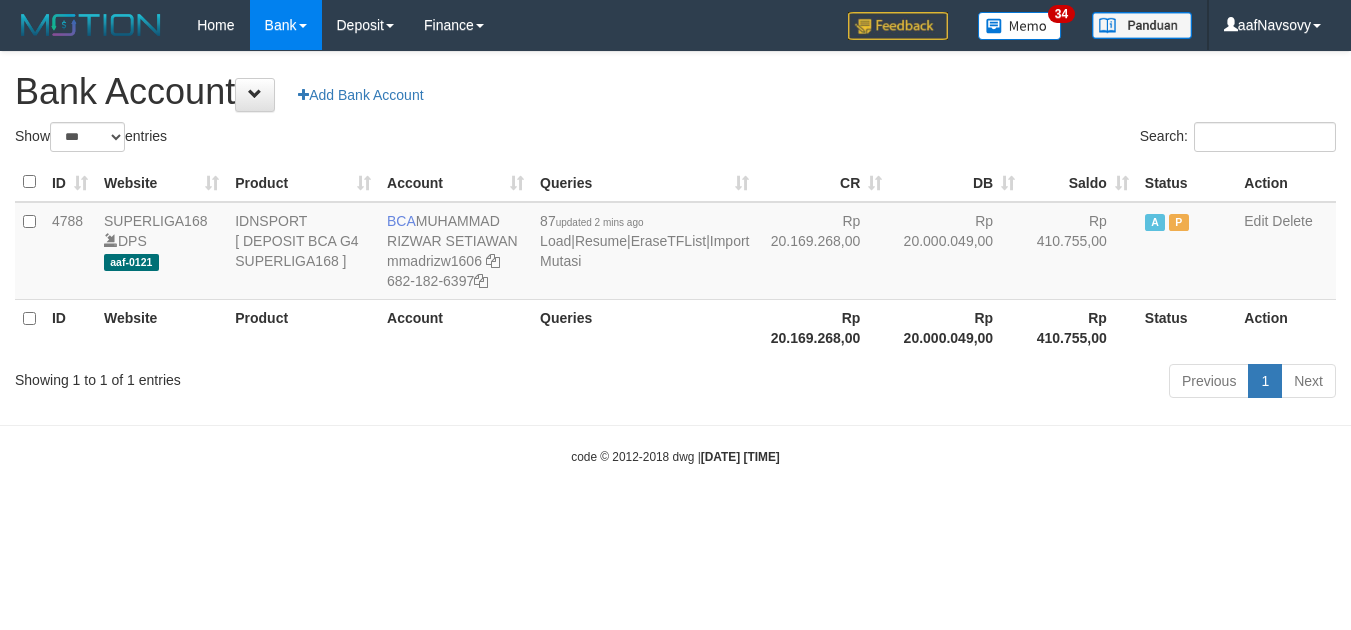 scroll, scrollTop: 0, scrollLeft: 0, axis: both 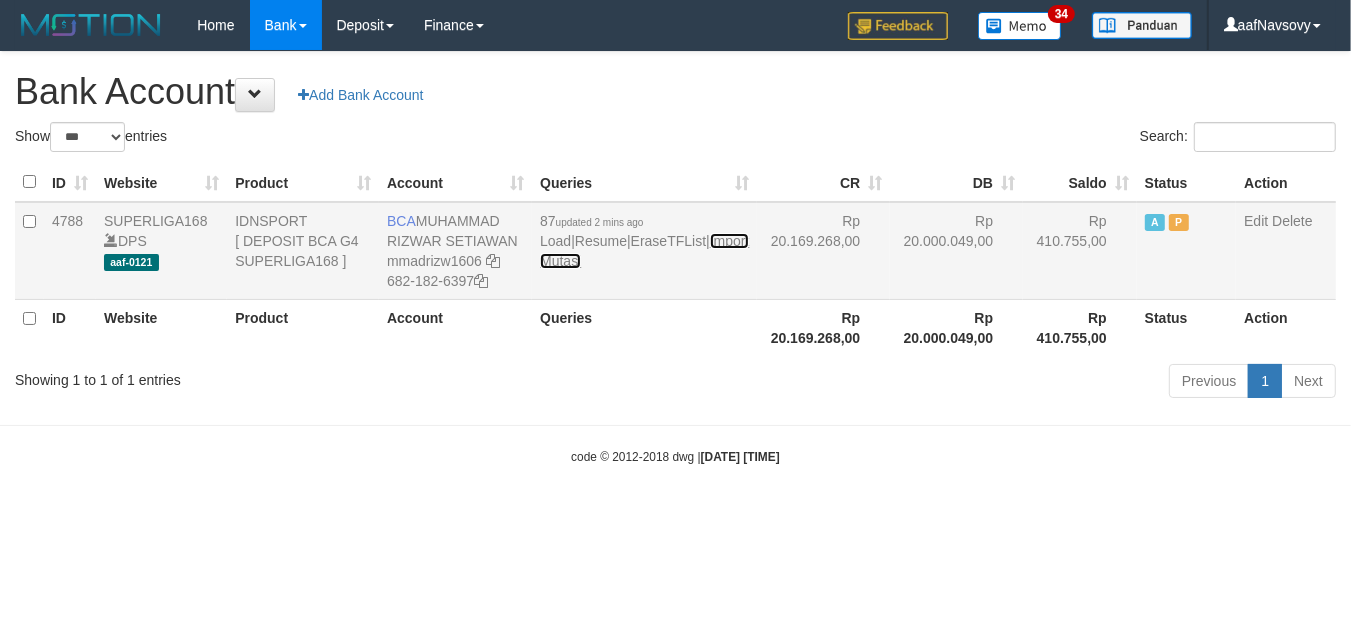 click on "Import Mutasi" at bounding box center (644, 251) 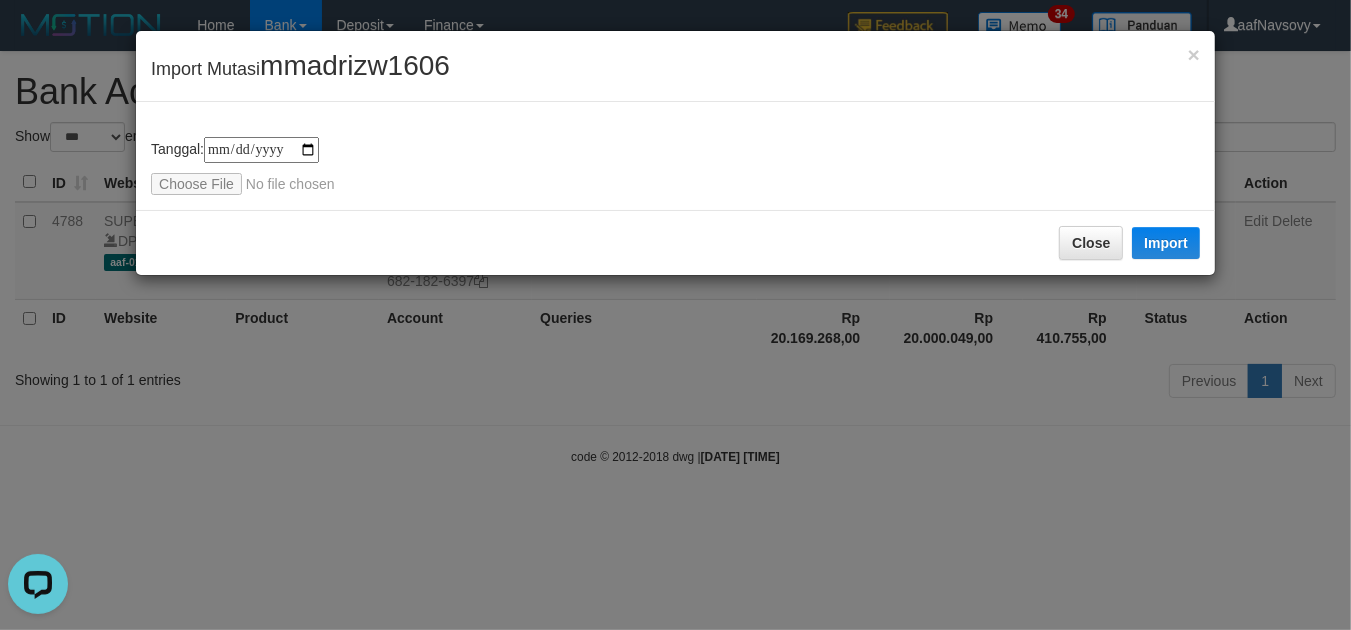 scroll, scrollTop: 0, scrollLeft: 0, axis: both 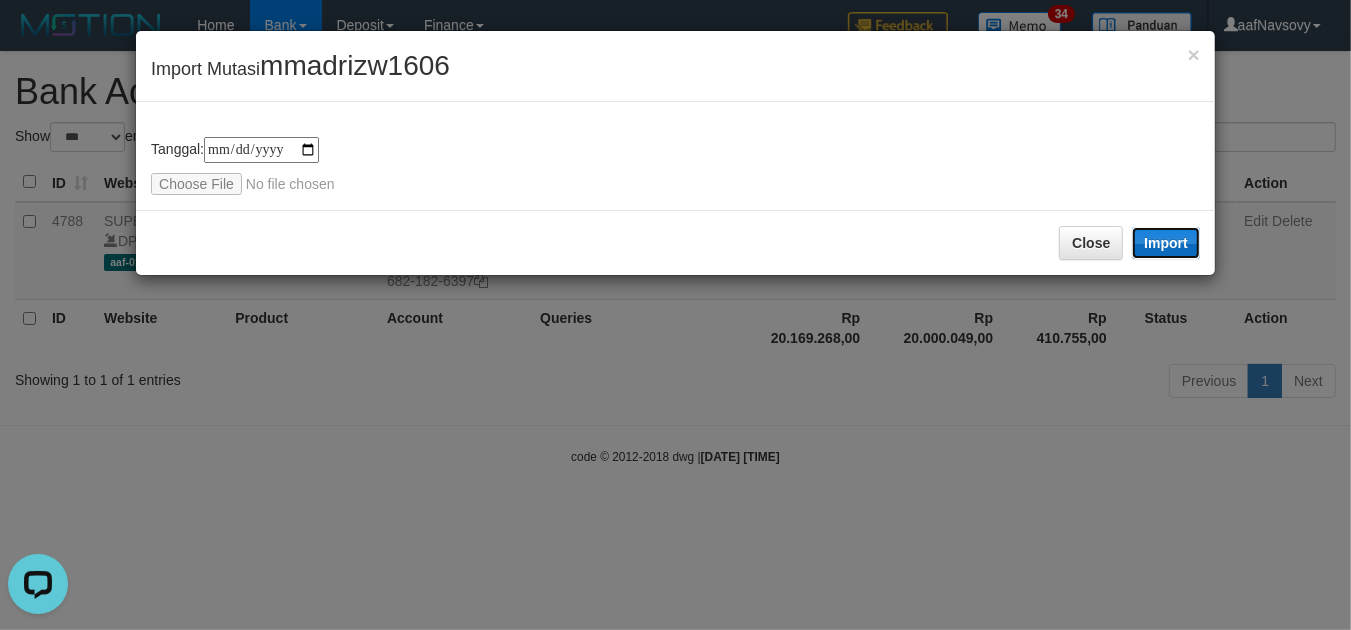 click on "Import" at bounding box center [1166, 243] 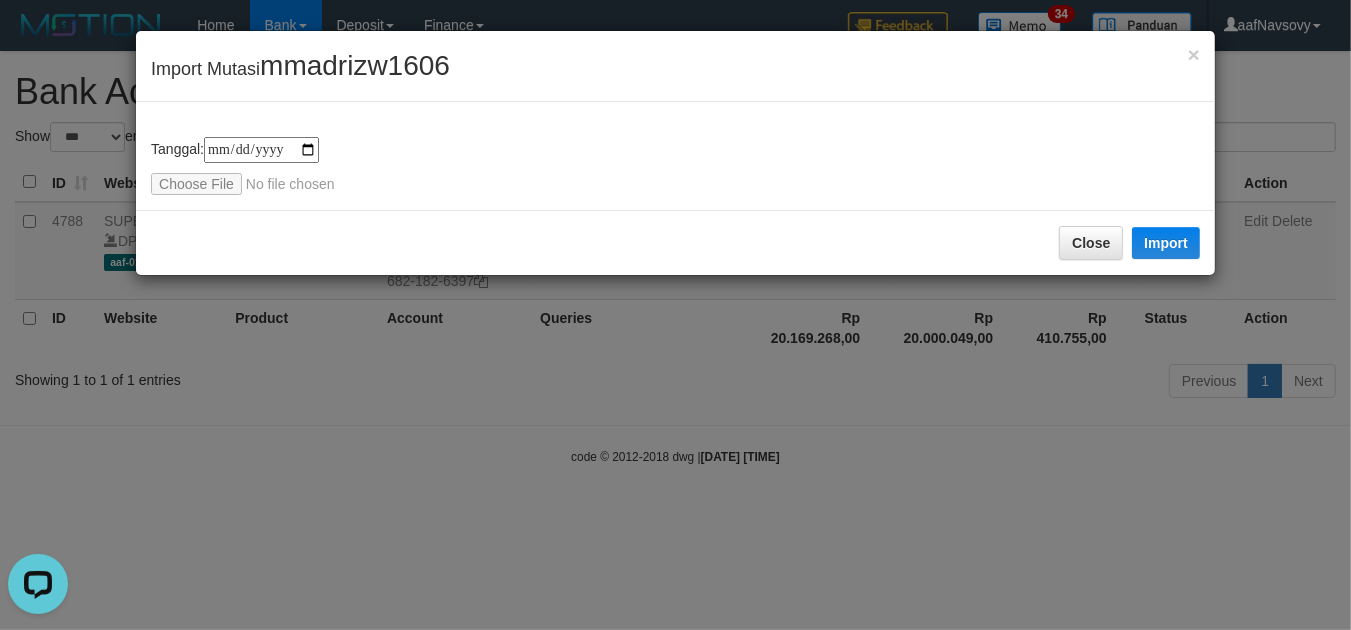 click on "**********" at bounding box center (675, 315) 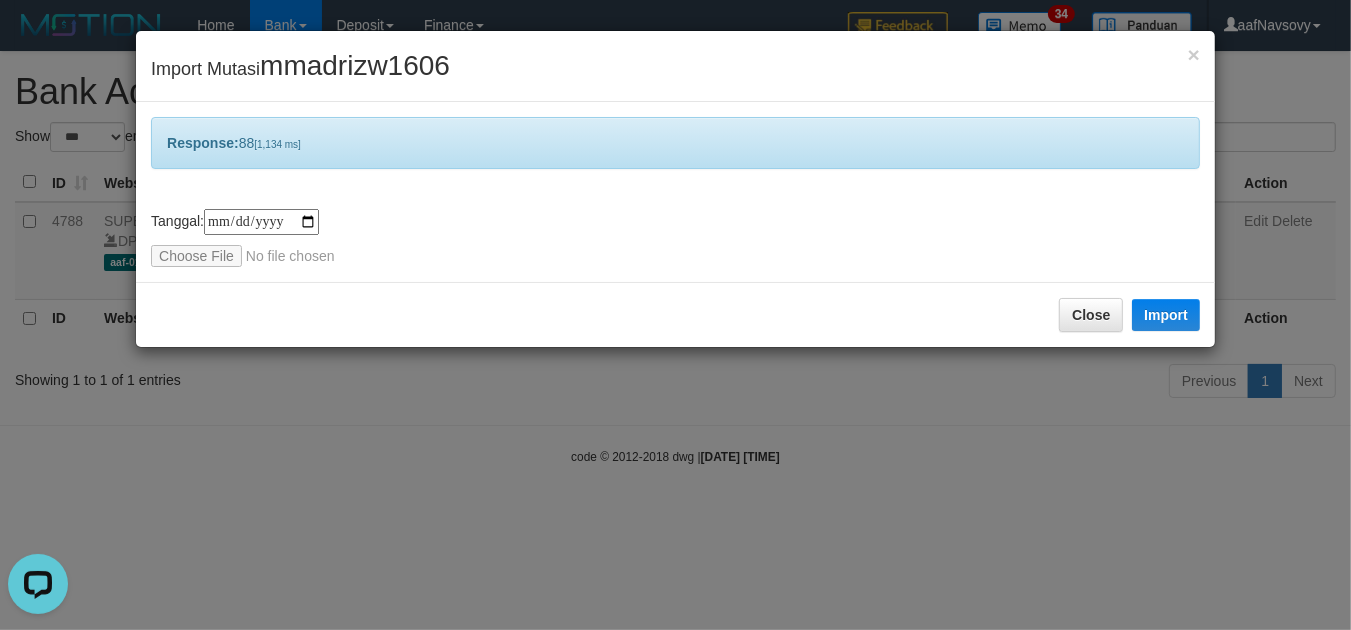 click on "**********" at bounding box center (675, 315) 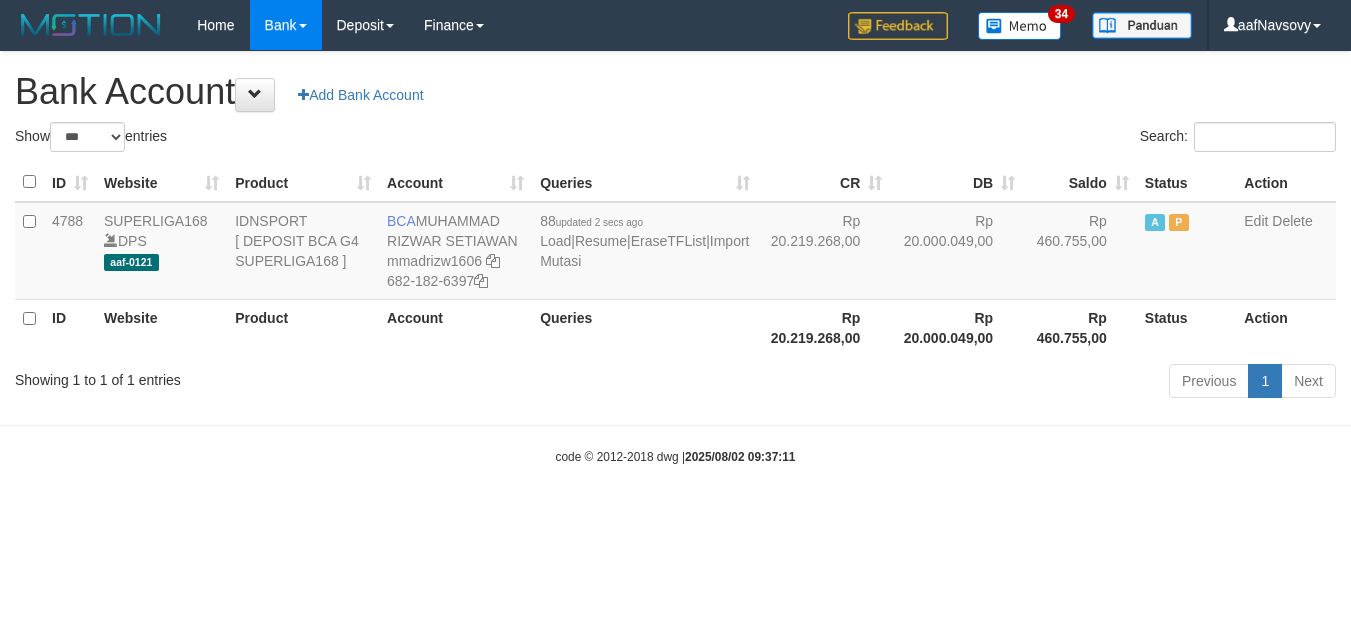 select on "***" 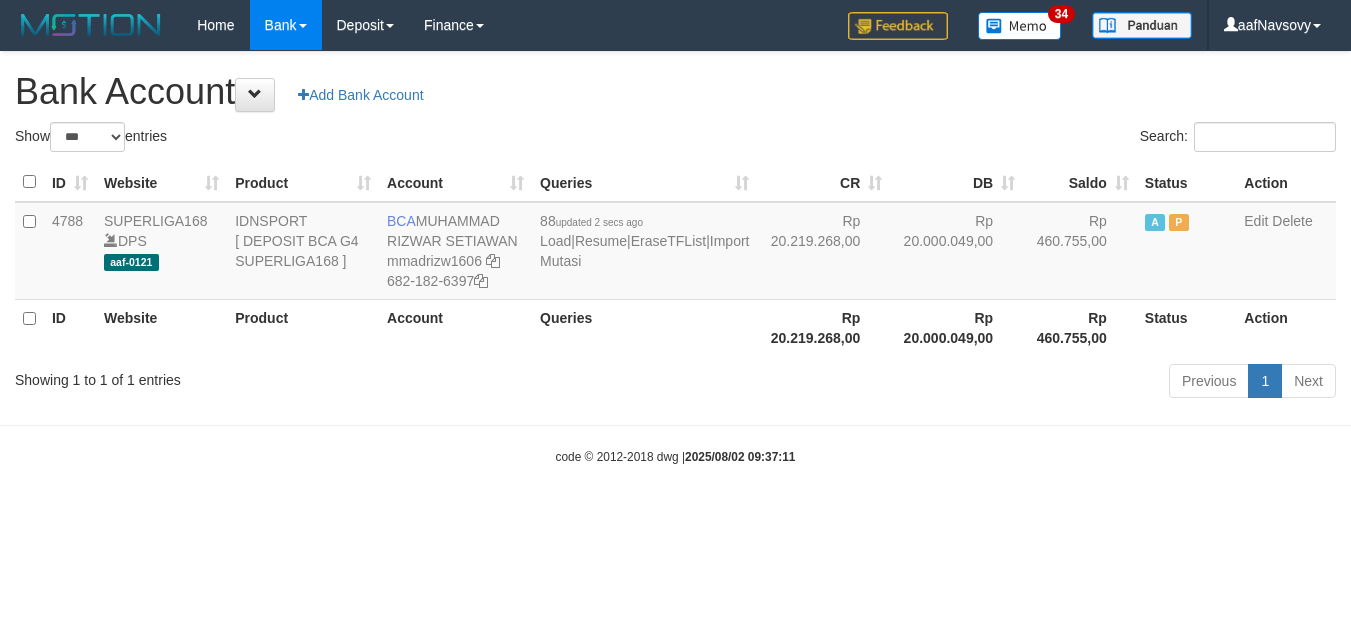 scroll, scrollTop: 0, scrollLeft: 0, axis: both 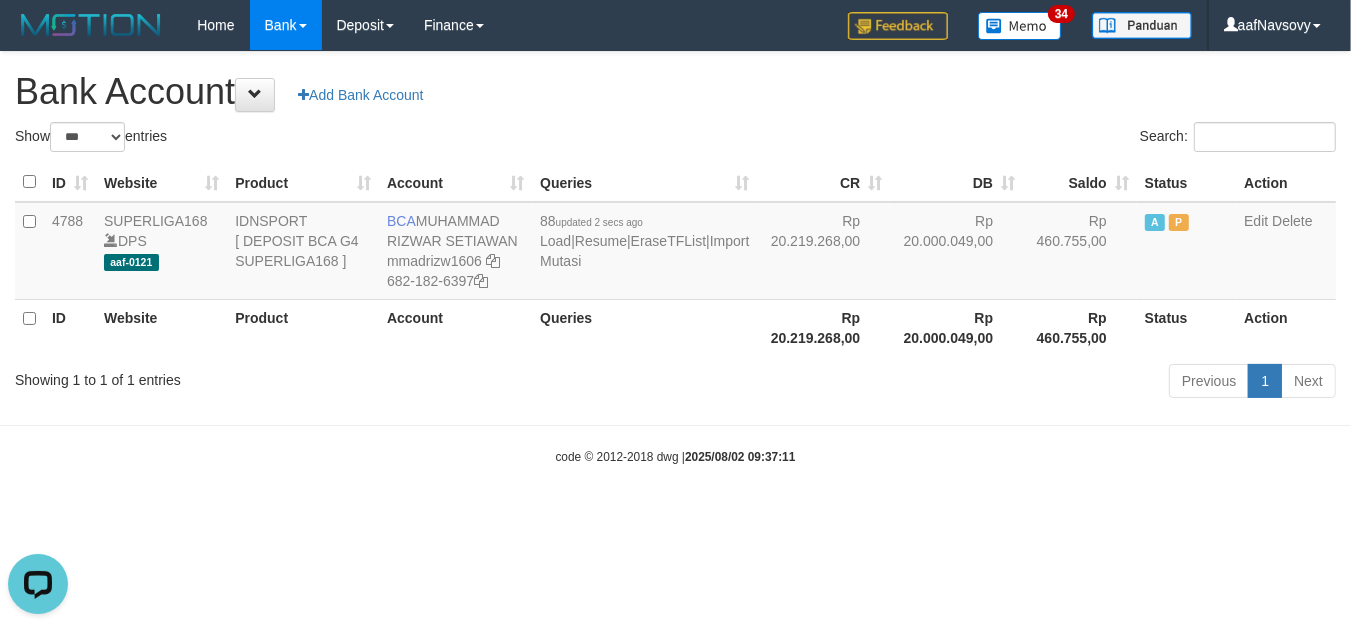 click on "Toggle navigation
Home
Bank
Account List
Load
By Website
Group
[ISPORT]													SUPERLIGA168
By Load Group (DPS)" at bounding box center [675, 258] 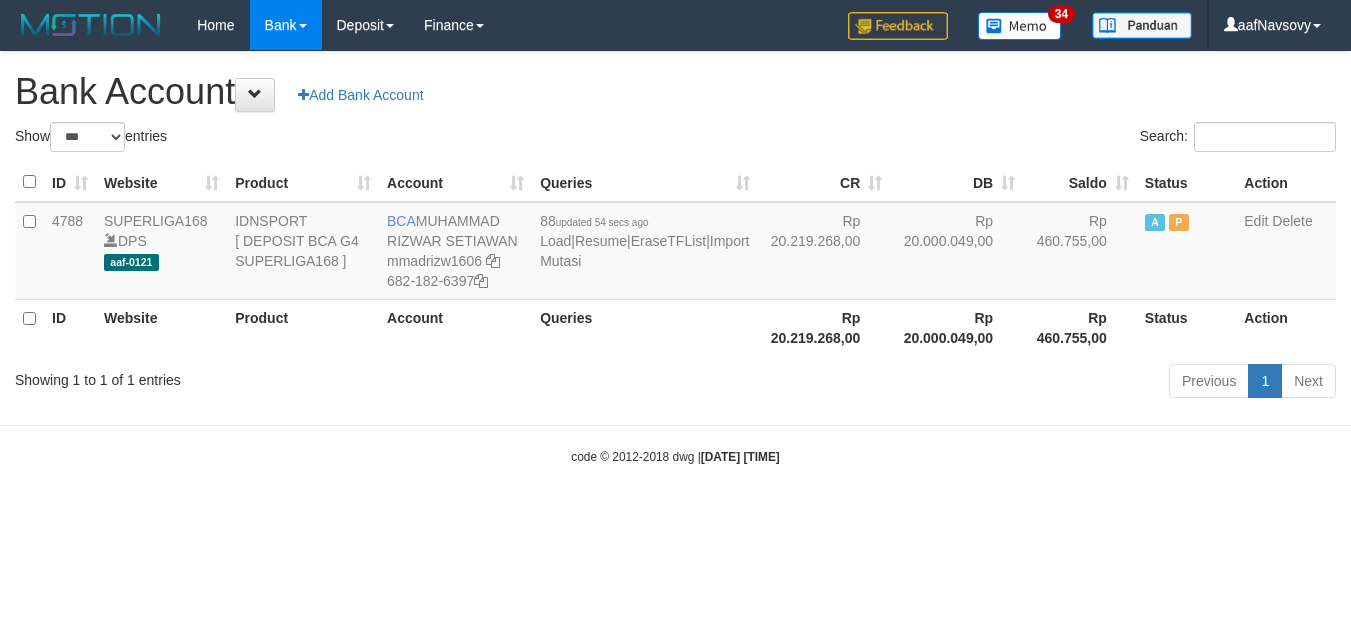 select on "***" 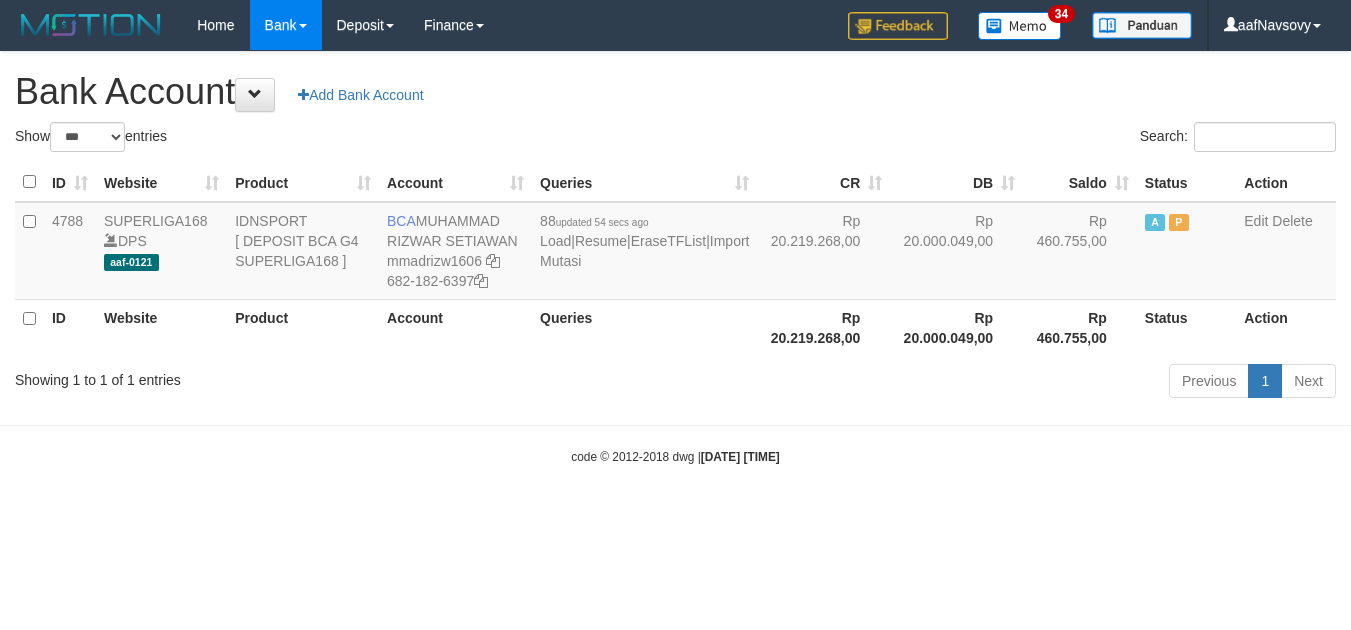 scroll, scrollTop: 0, scrollLeft: 0, axis: both 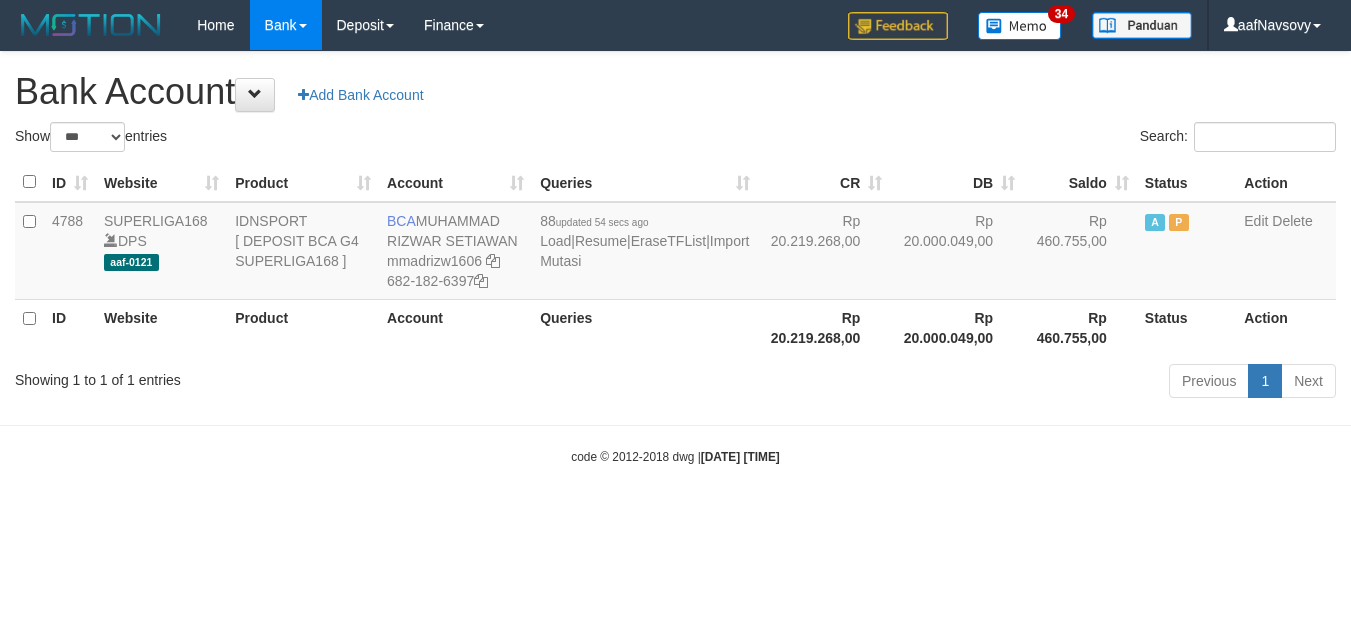 select on "***" 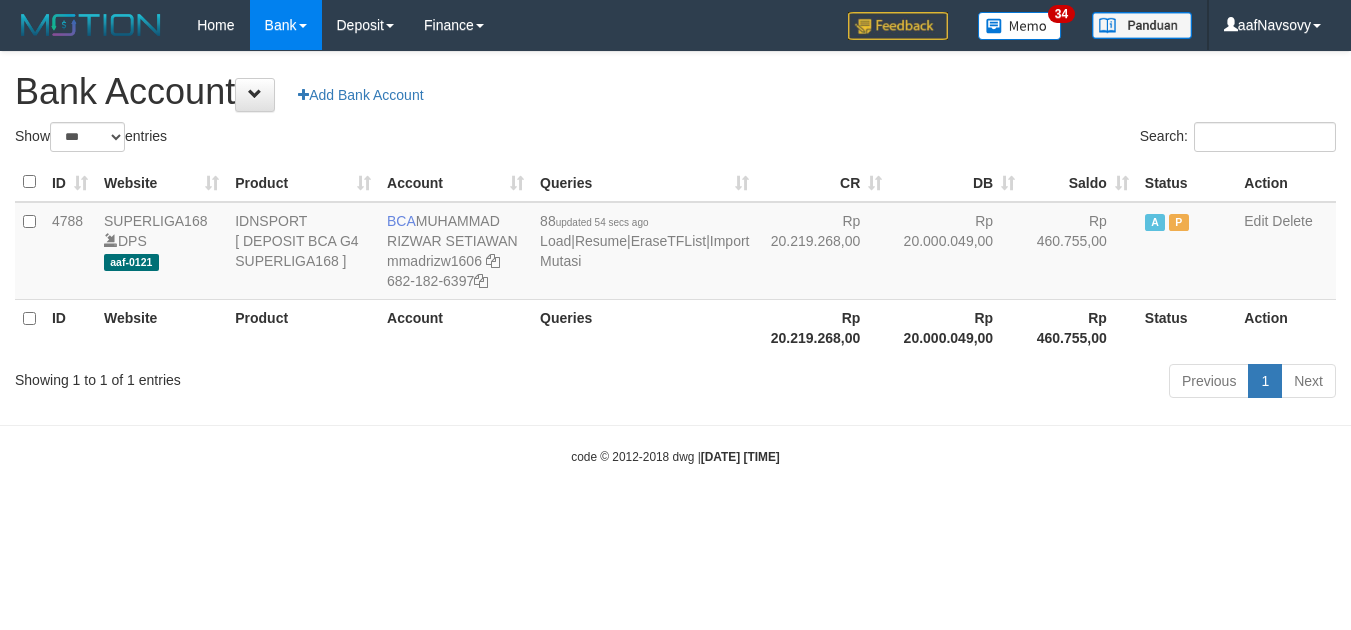 scroll, scrollTop: 0, scrollLeft: 0, axis: both 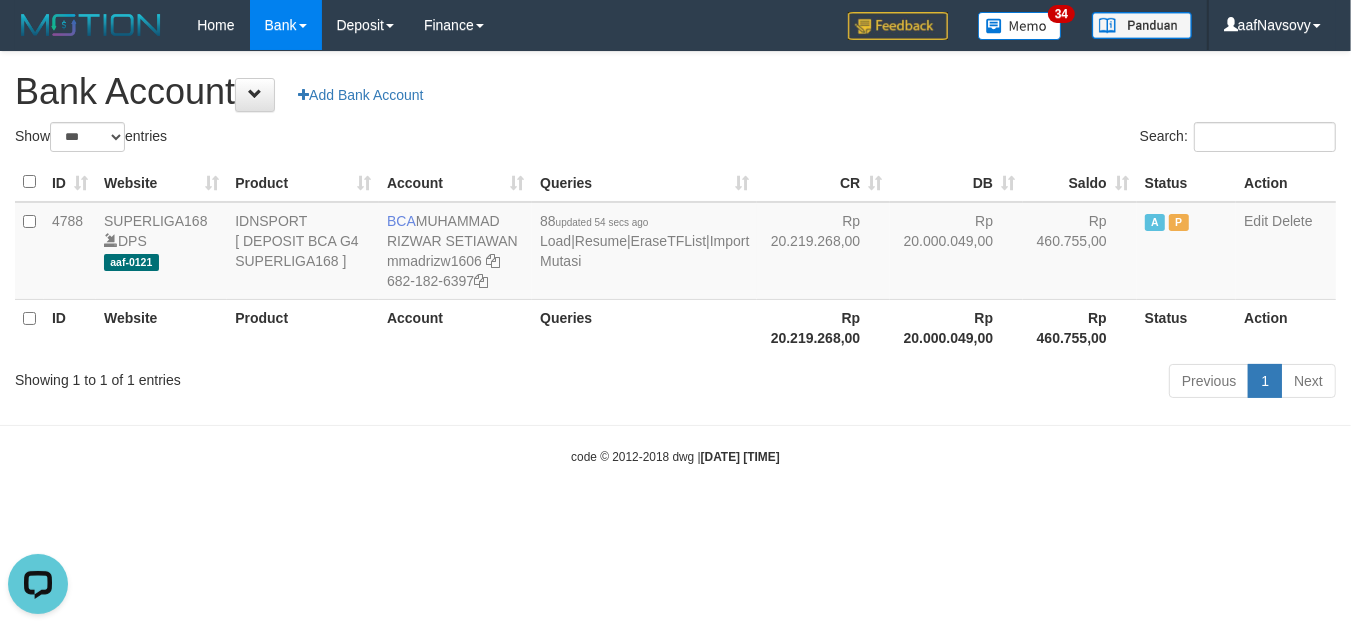 click on "Toggle navigation
Home
Bank
Account List
Load
By Website
Group
[ISPORT]													SUPERLIGA168
By Load Group (DPS)
34" at bounding box center (675, 258) 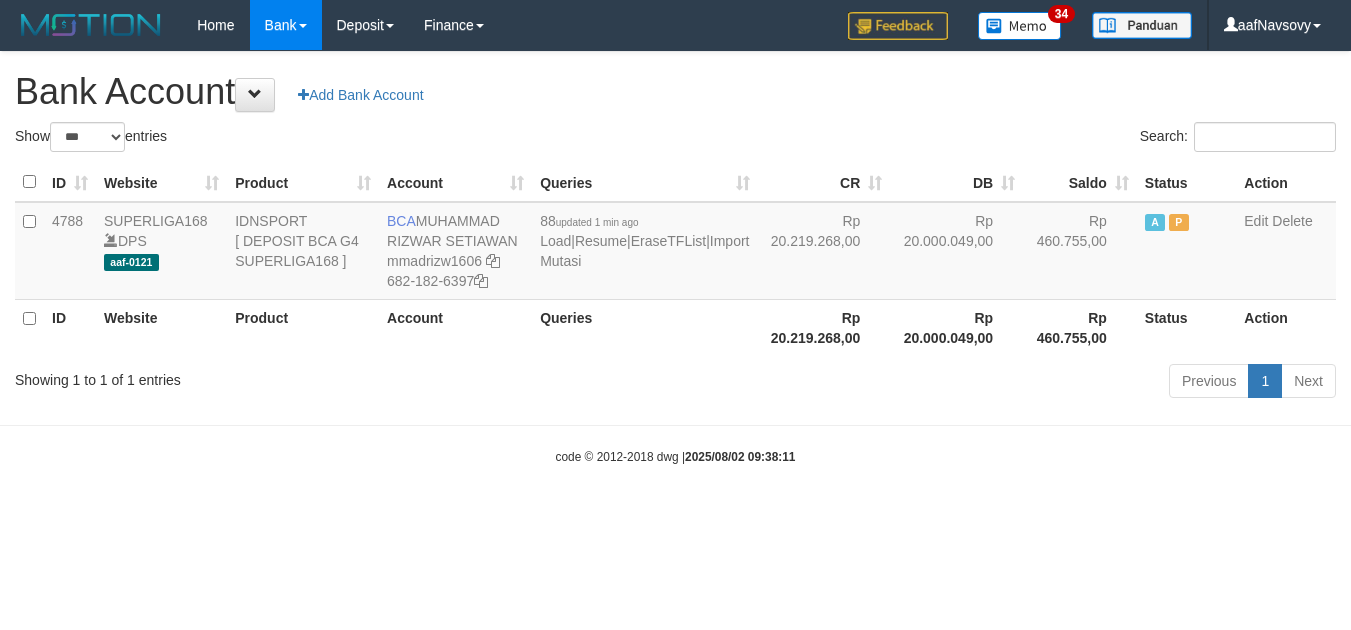 select on "***" 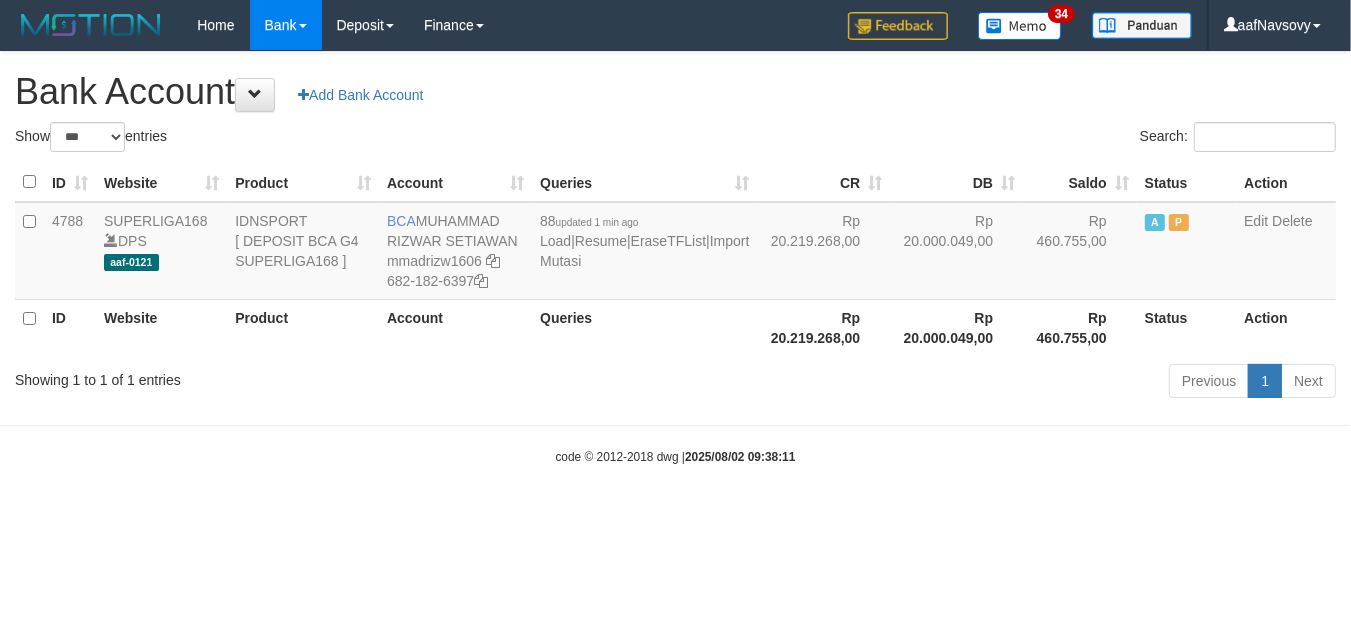 click on "Toggle navigation
Home
Bank
Account List
Load
By Website
Group
[ISPORT]													SUPERLIGA168
By Load Group (DPS)
34" at bounding box center [675, 258] 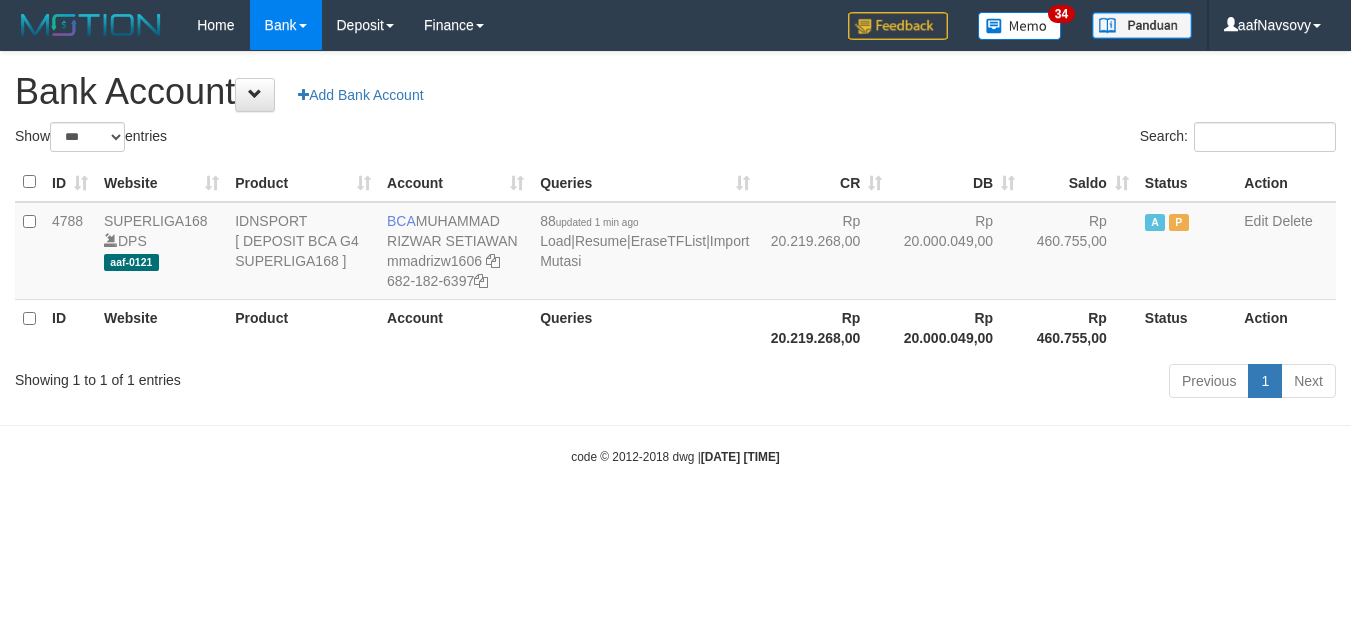 select on "***" 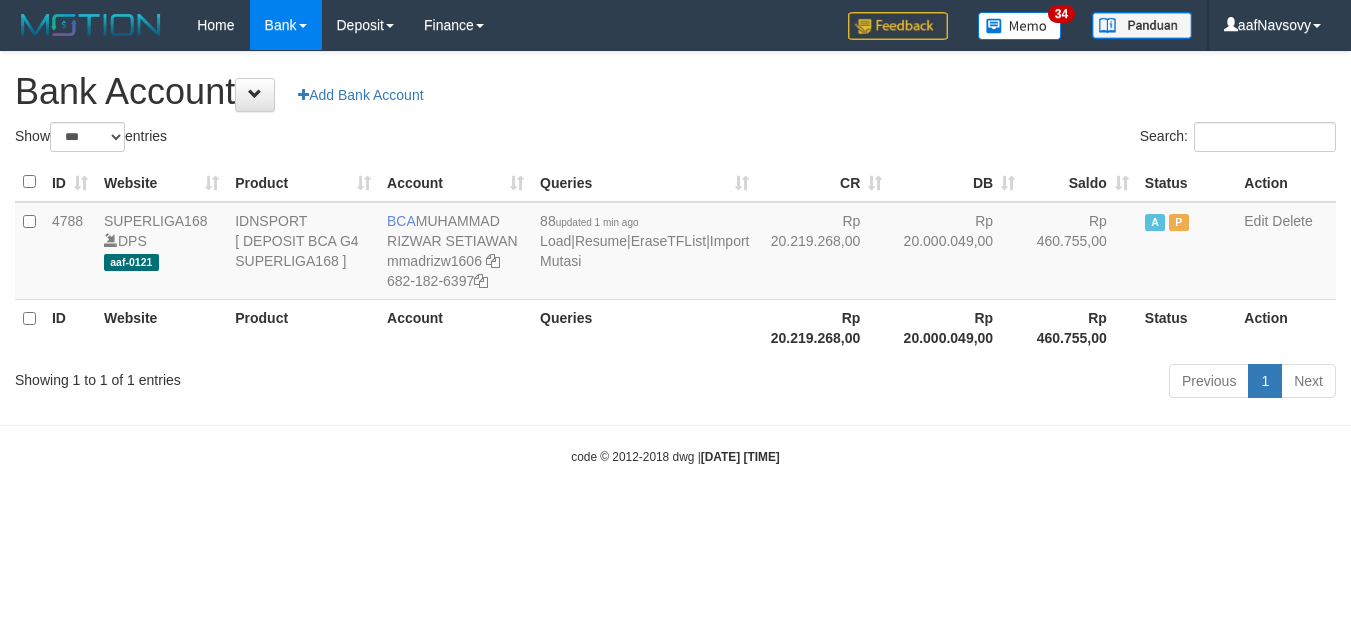 scroll, scrollTop: 0, scrollLeft: 0, axis: both 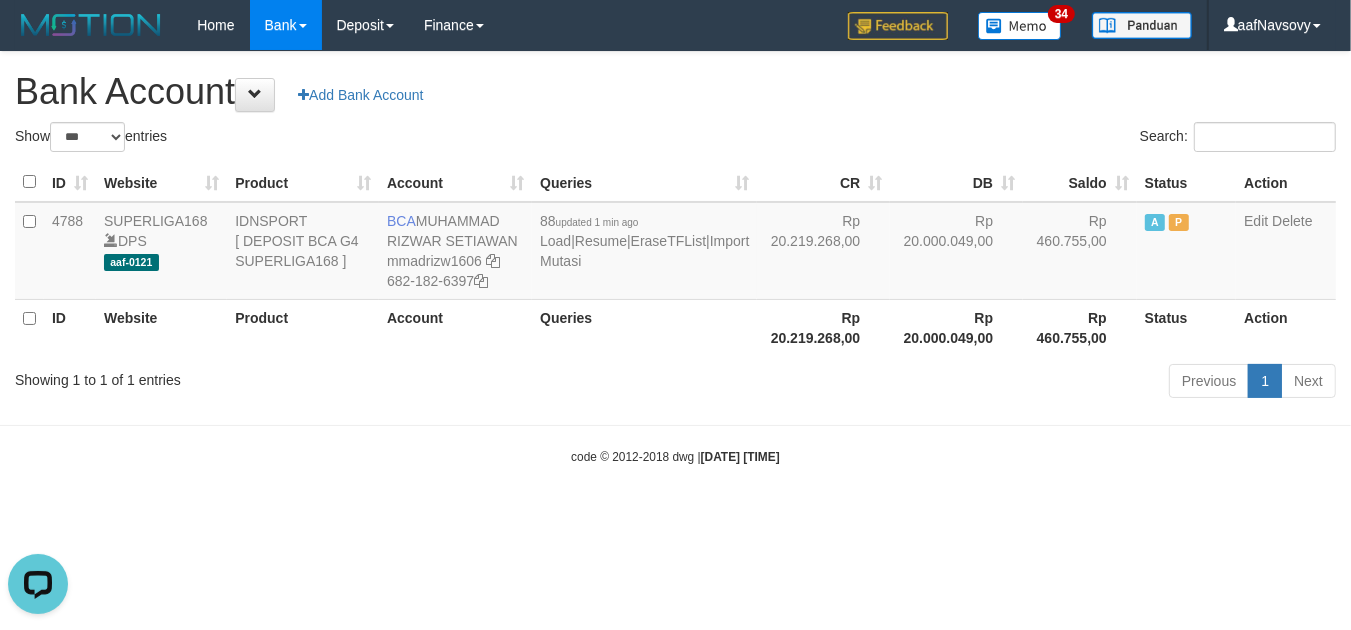 click on "Toggle navigation
Home
Bank
Account List
Load
By Website
Group
[ISPORT]													SUPERLIGA168
By Load Group (DPS)
34" at bounding box center (675, 258) 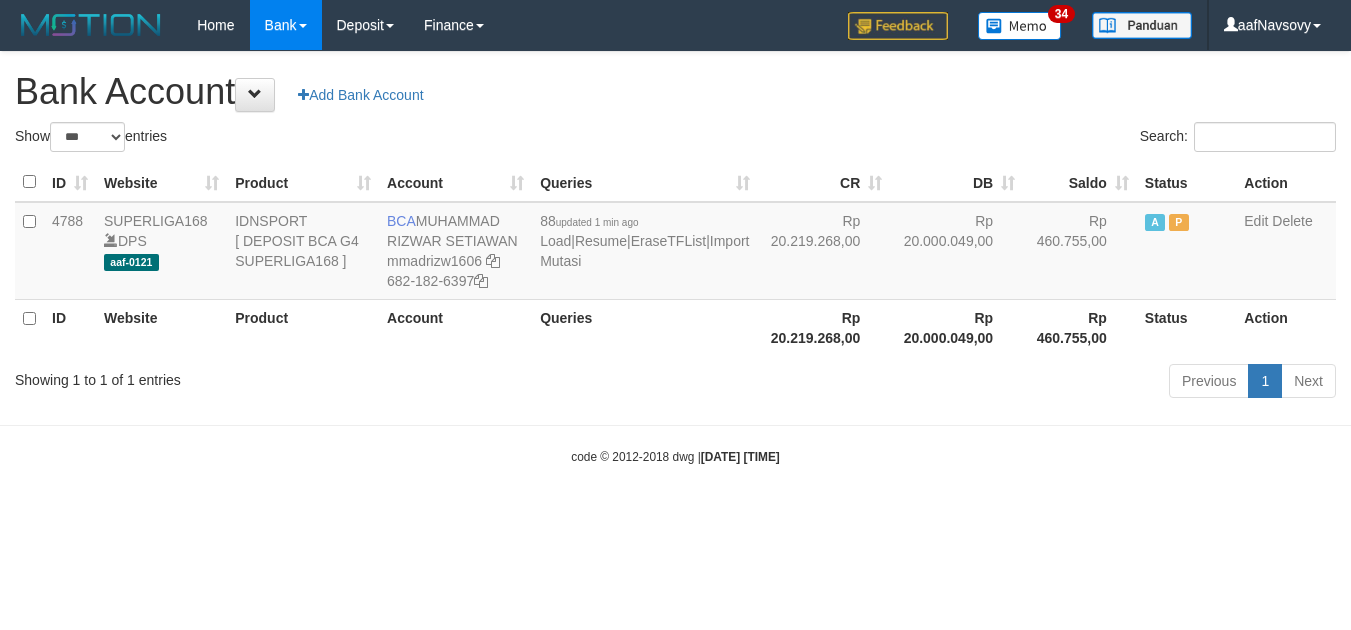 select on "***" 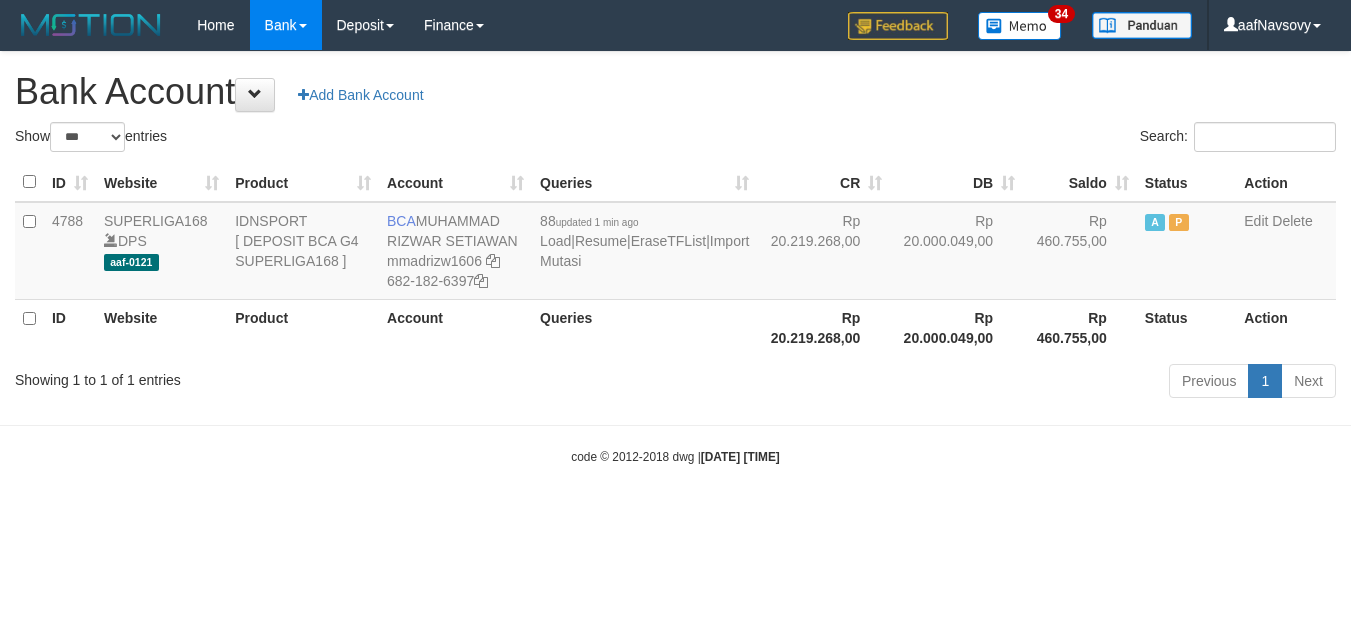 scroll, scrollTop: 0, scrollLeft: 0, axis: both 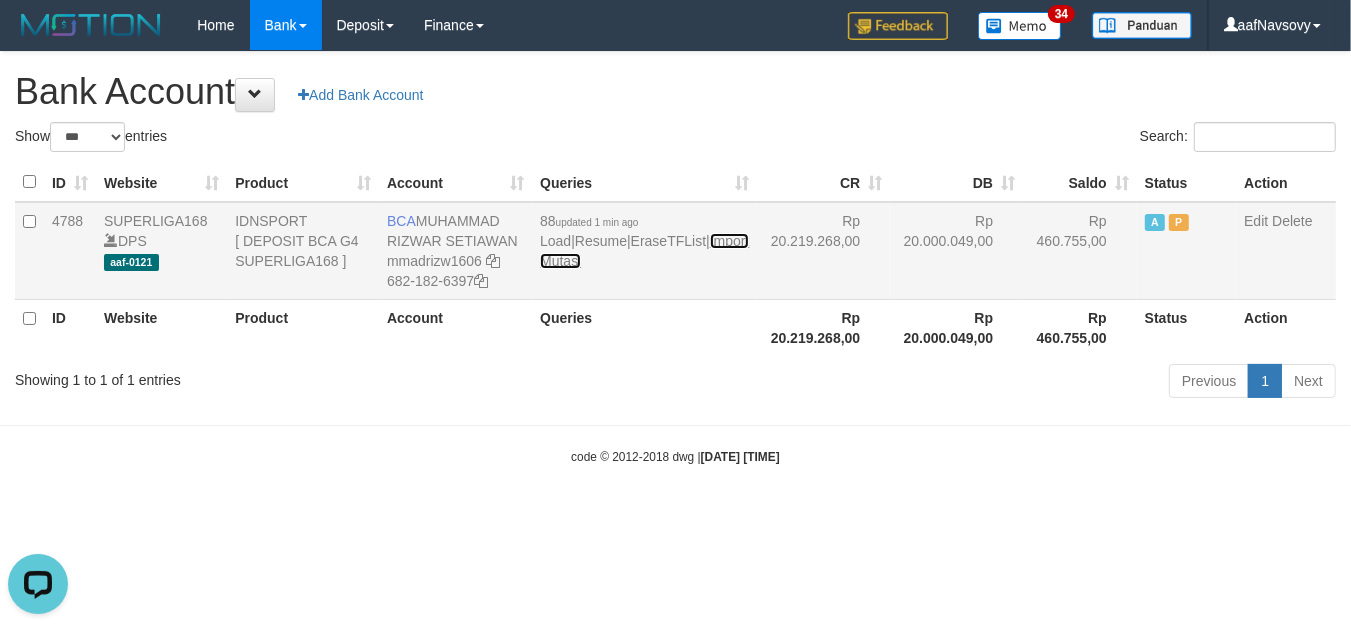 click on "Import Mutasi" at bounding box center [644, 251] 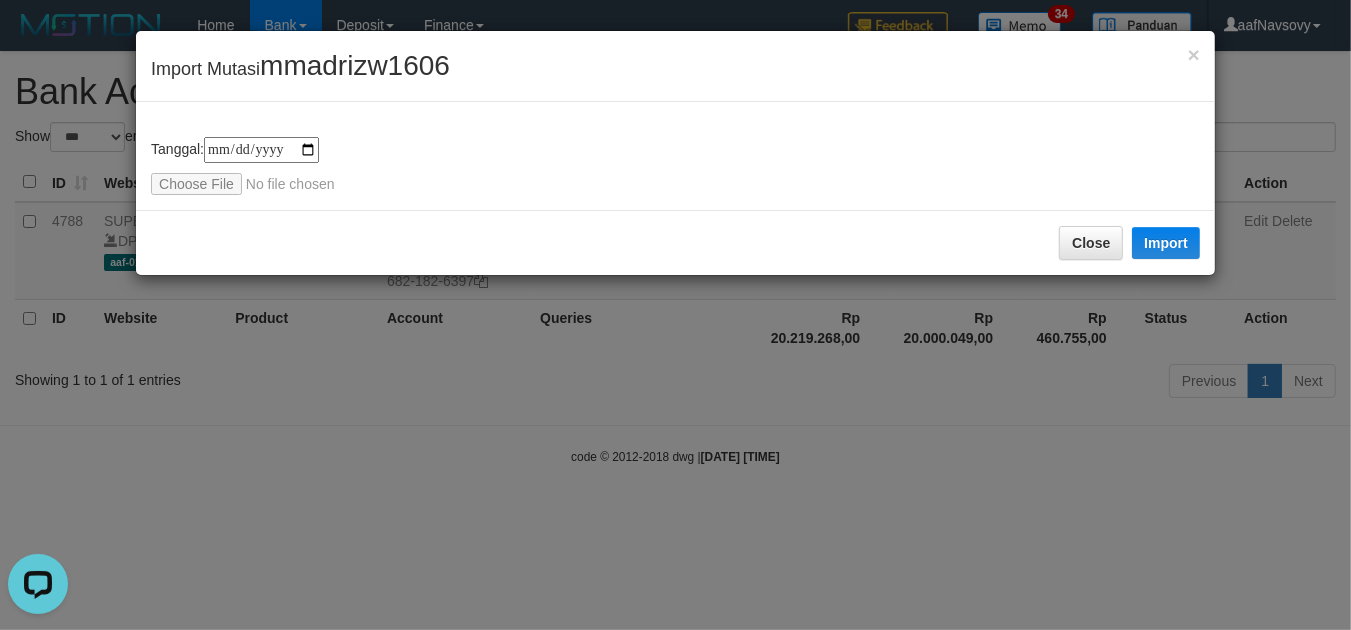 type on "**********" 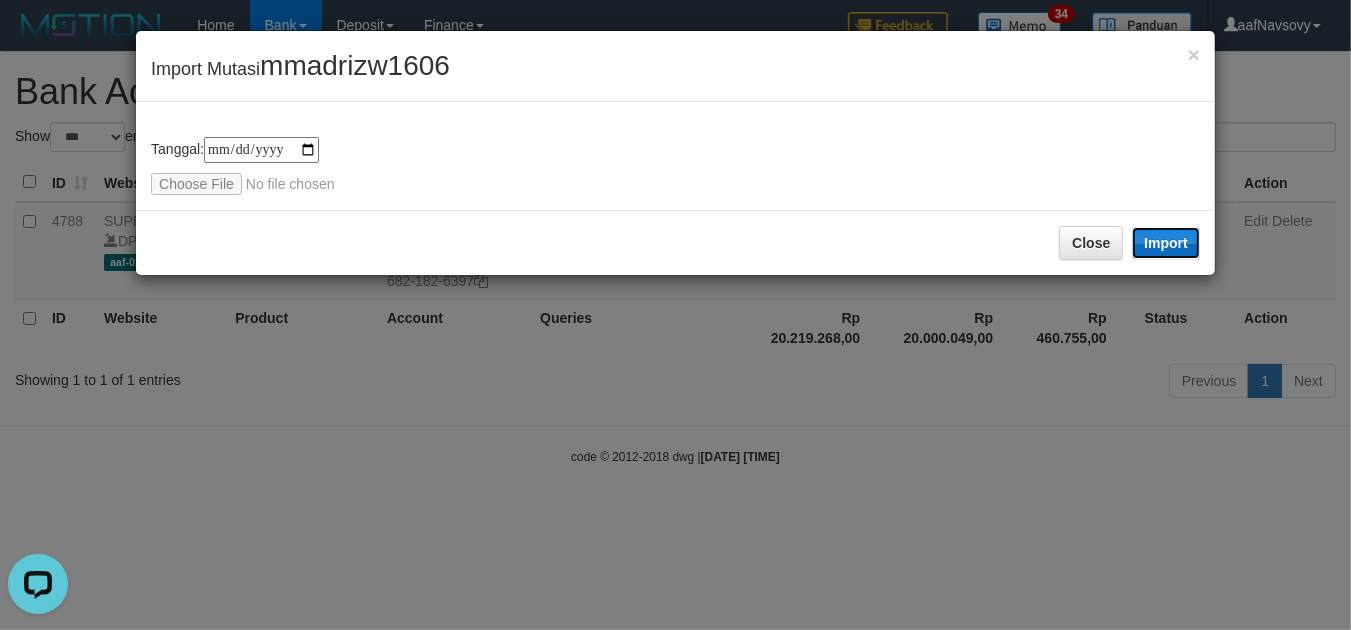 click on "Import" at bounding box center [1166, 243] 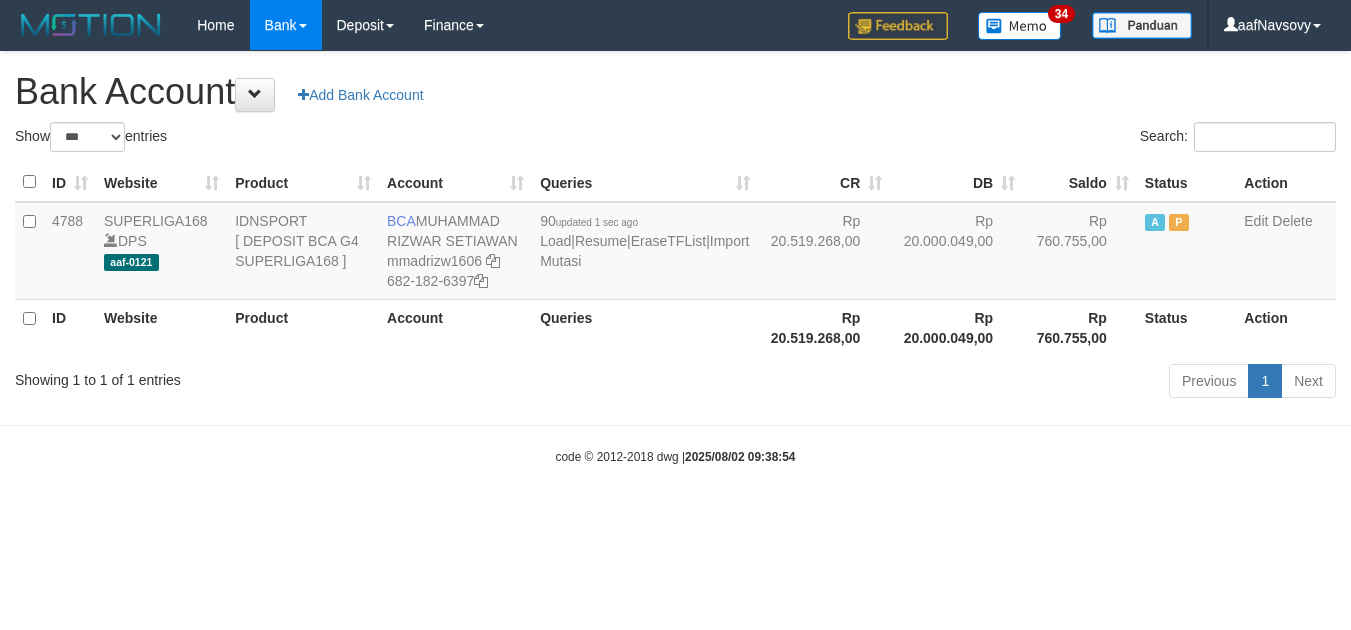 select on "***" 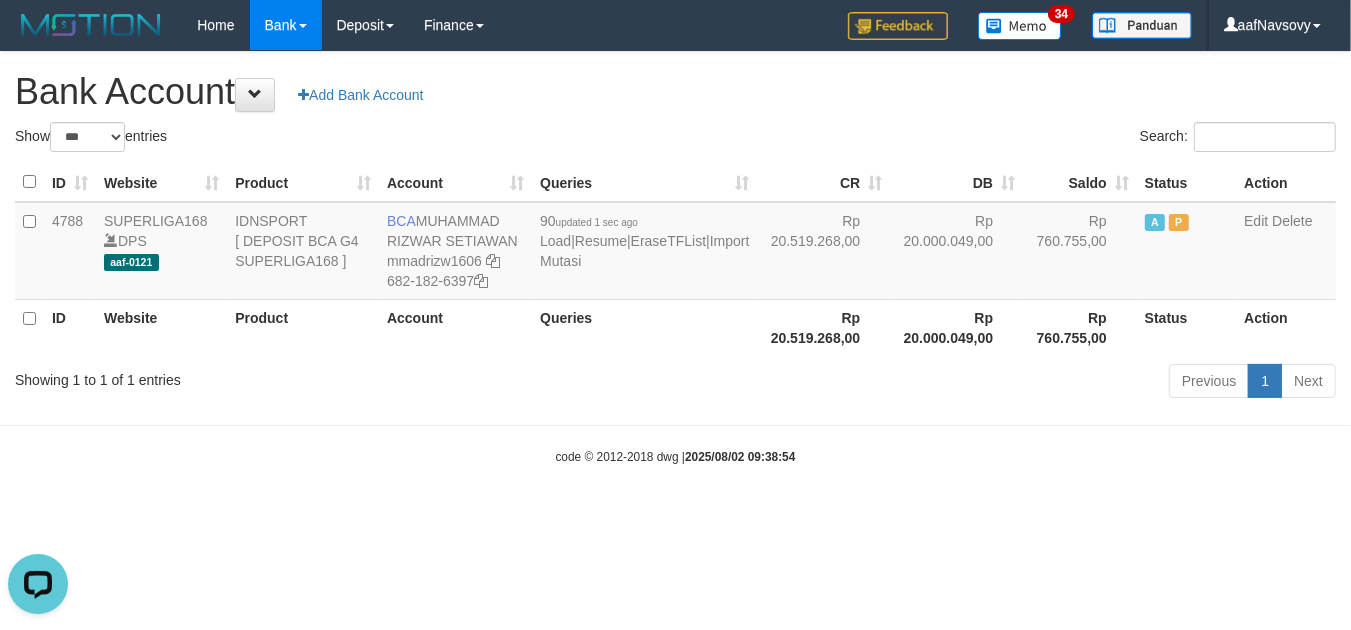 scroll, scrollTop: 0, scrollLeft: 0, axis: both 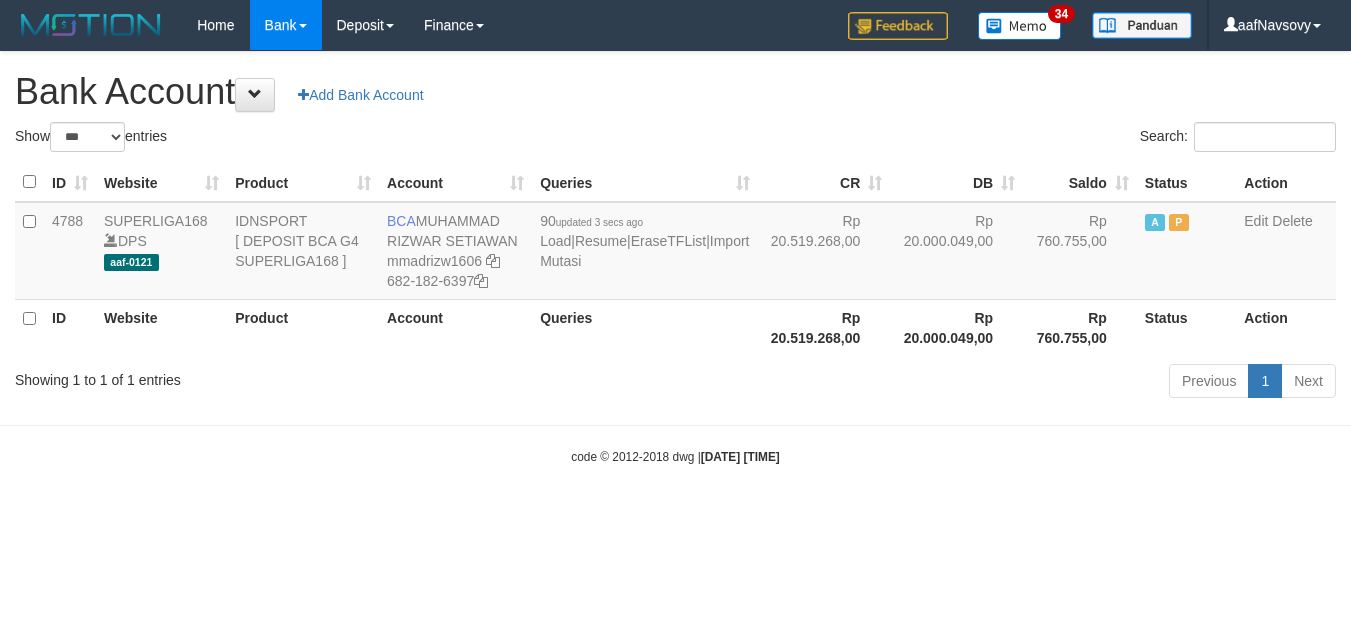 select on "***" 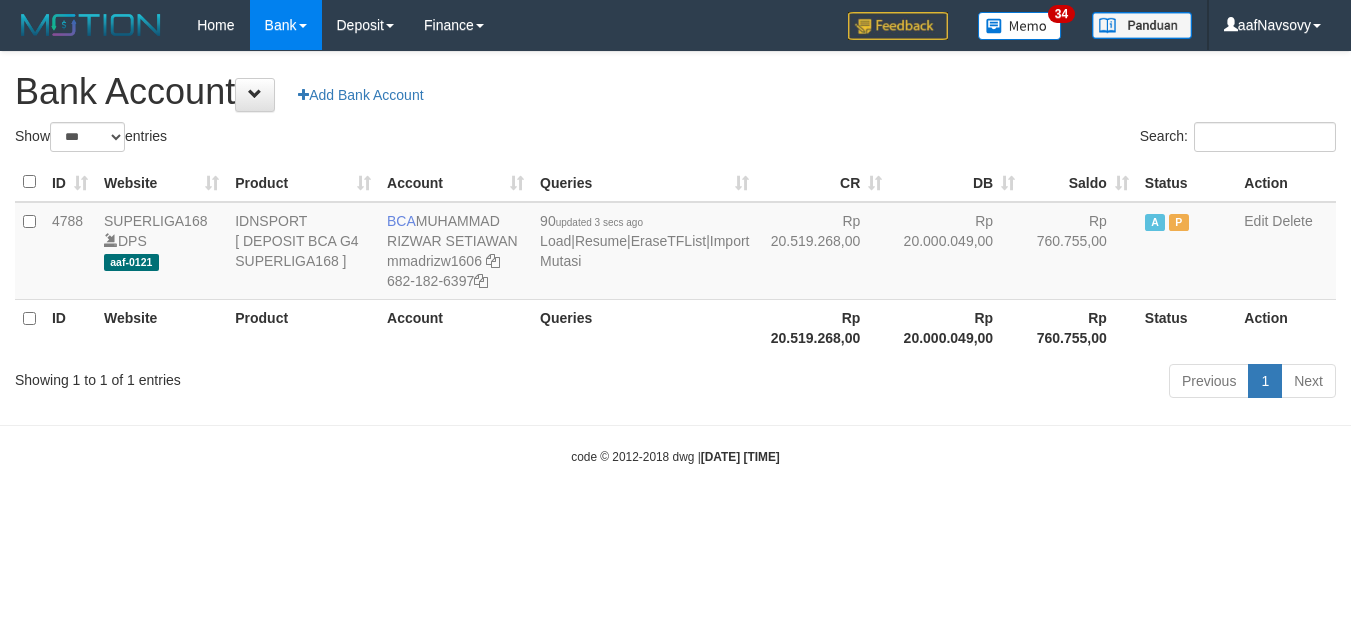 scroll, scrollTop: 0, scrollLeft: 0, axis: both 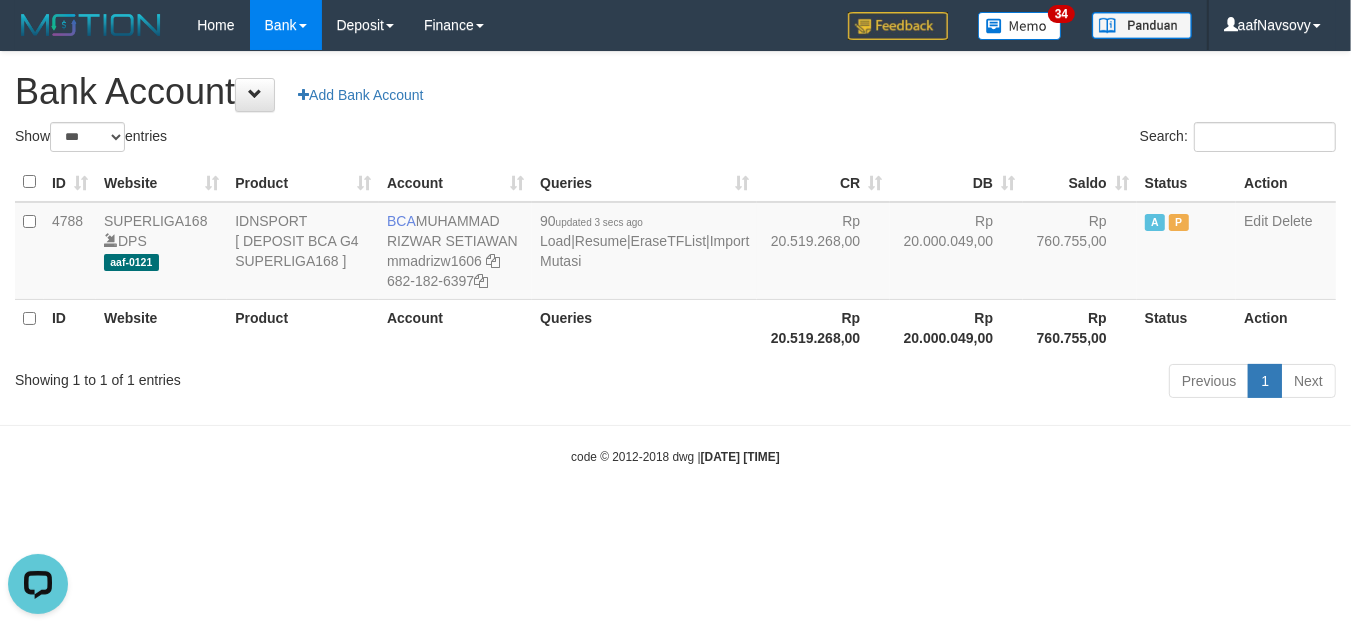 click on "Toggle navigation
Home
Bank
Account List
Load
By Website
Group
[ISPORT]													SUPERLIGA168
By Load Group (DPS)" at bounding box center [675, 258] 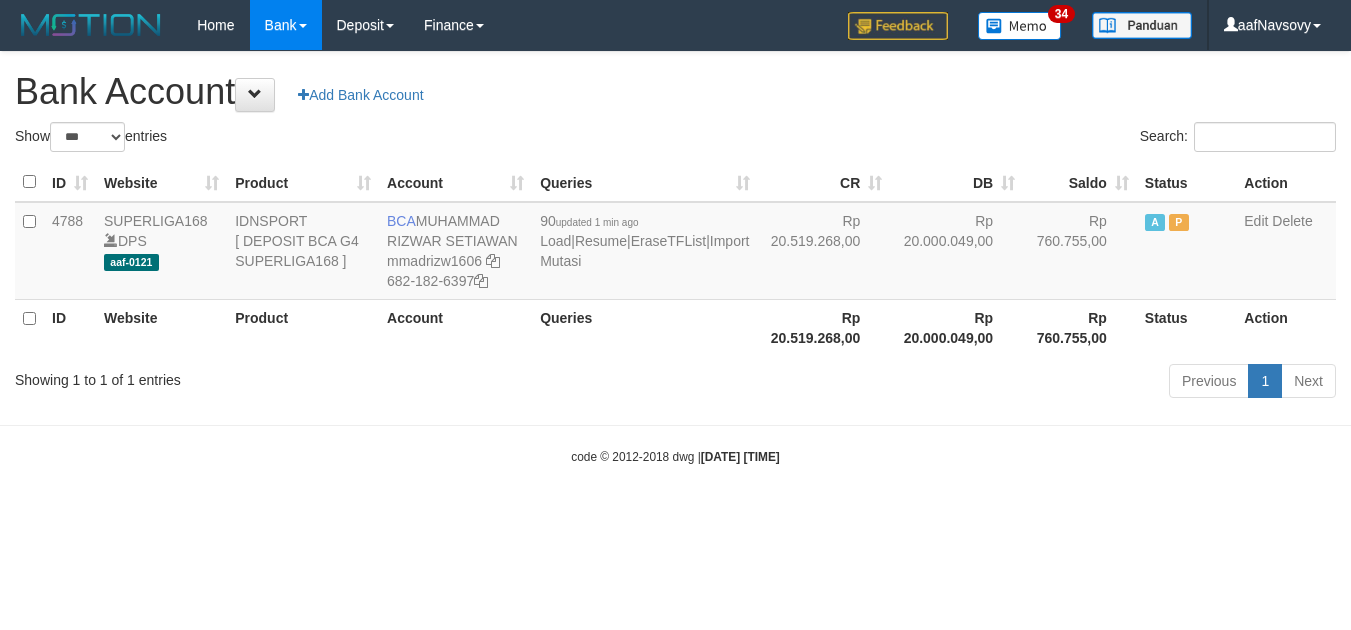 select on "***" 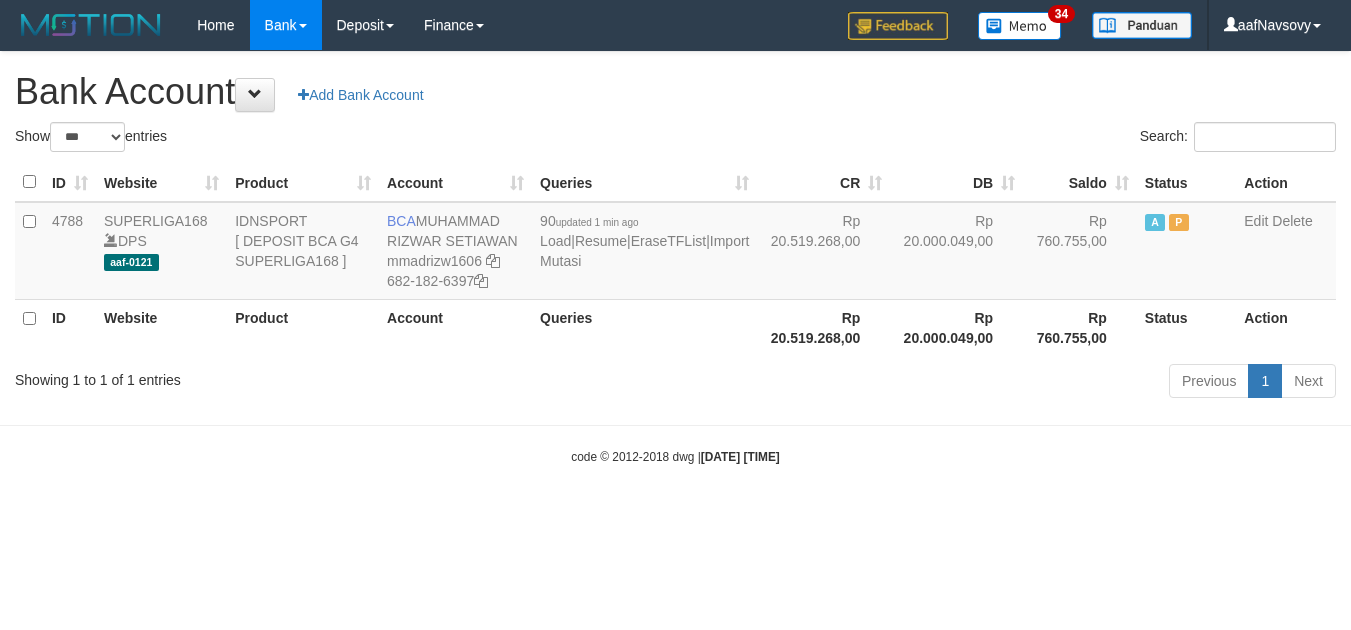 scroll, scrollTop: 0, scrollLeft: 0, axis: both 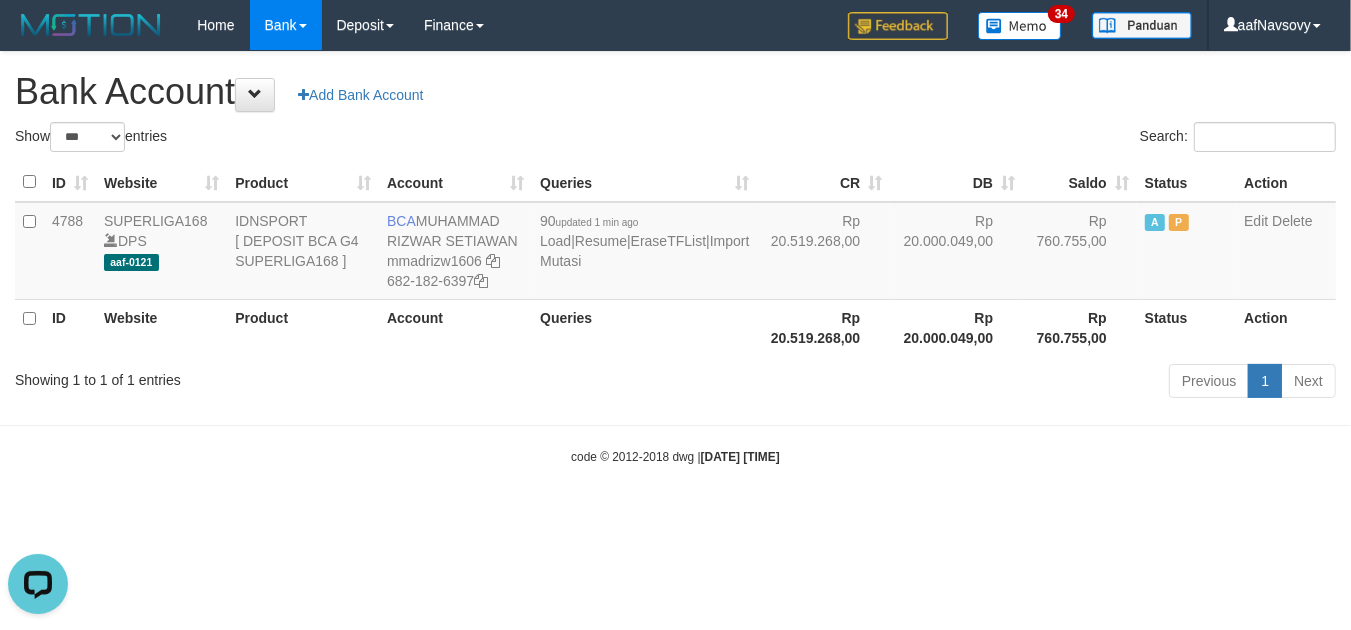 click on "Toggle navigation
Home
Bank
Account List
Load
By Website
Group
[ISPORT]													SUPERLIGA168
By Load Group (DPS)
34" at bounding box center [675, 258] 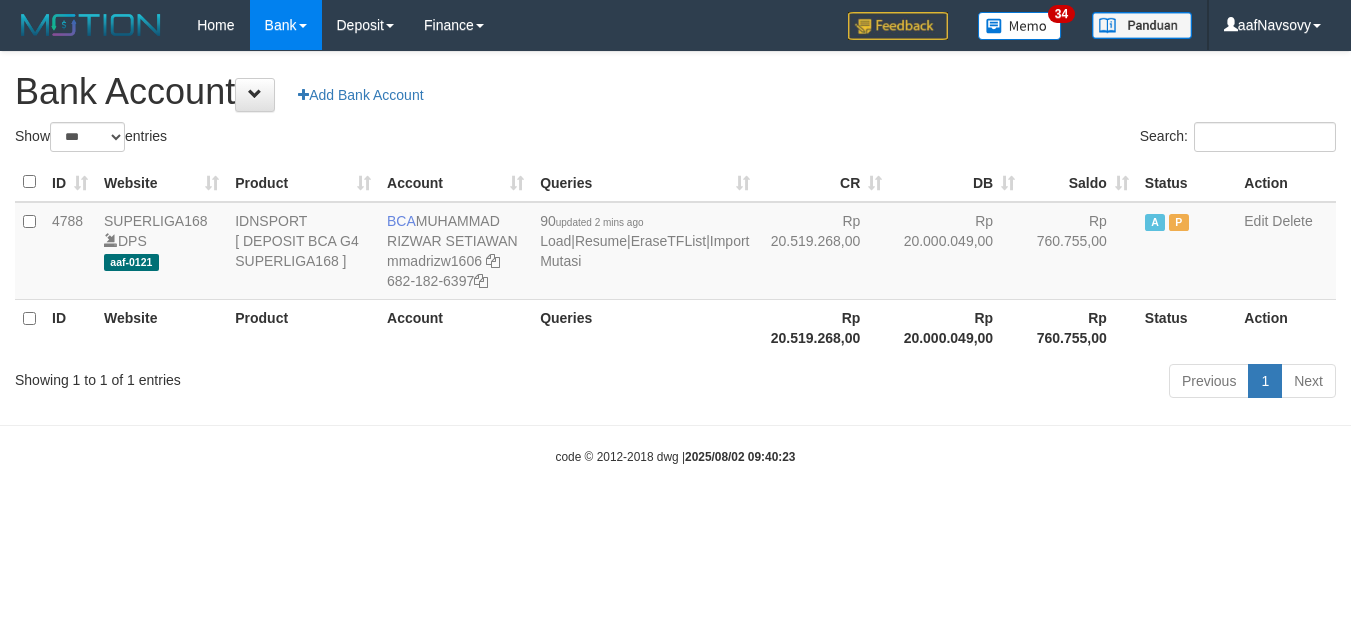 select on "***" 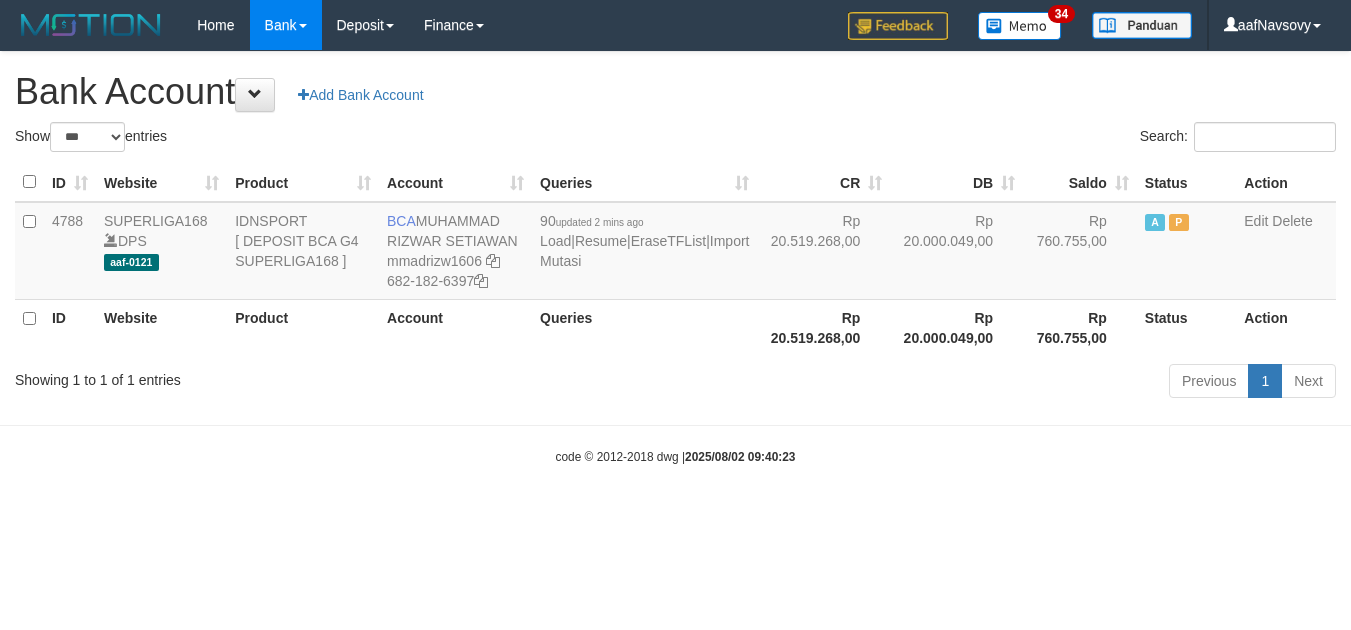 scroll, scrollTop: 0, scrollLeft: 0, axis: both 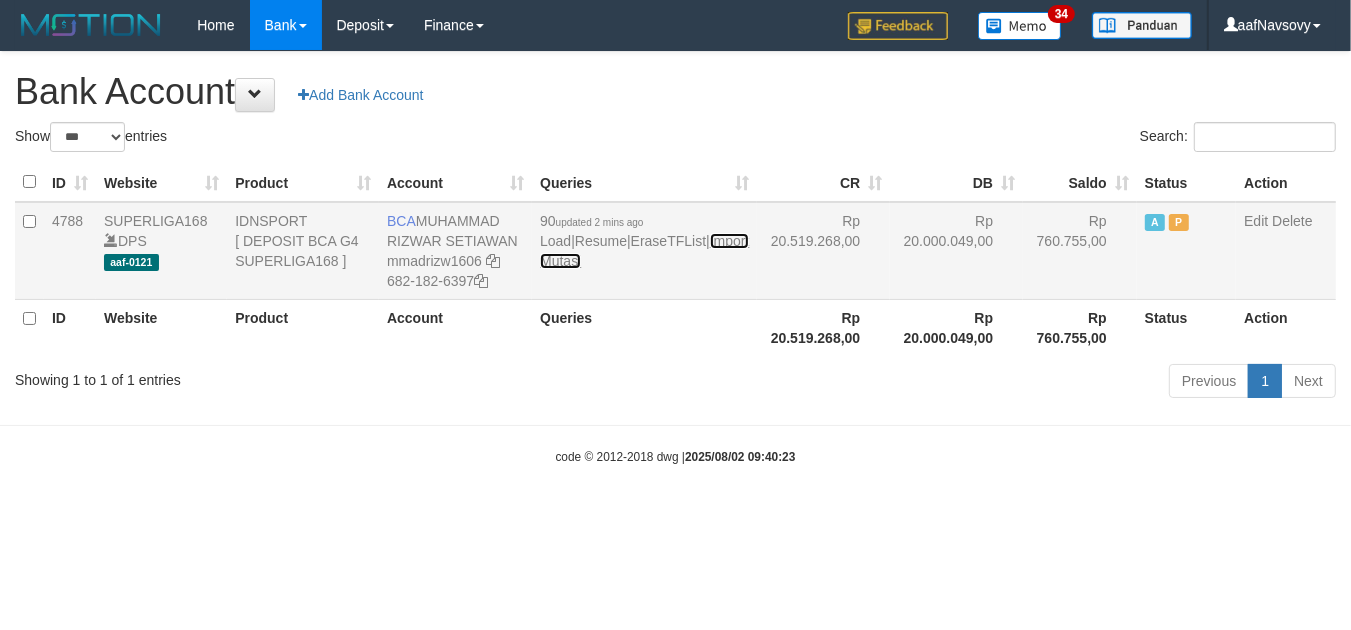 click on "Import Mutasi" at bounding box center (644, 251) 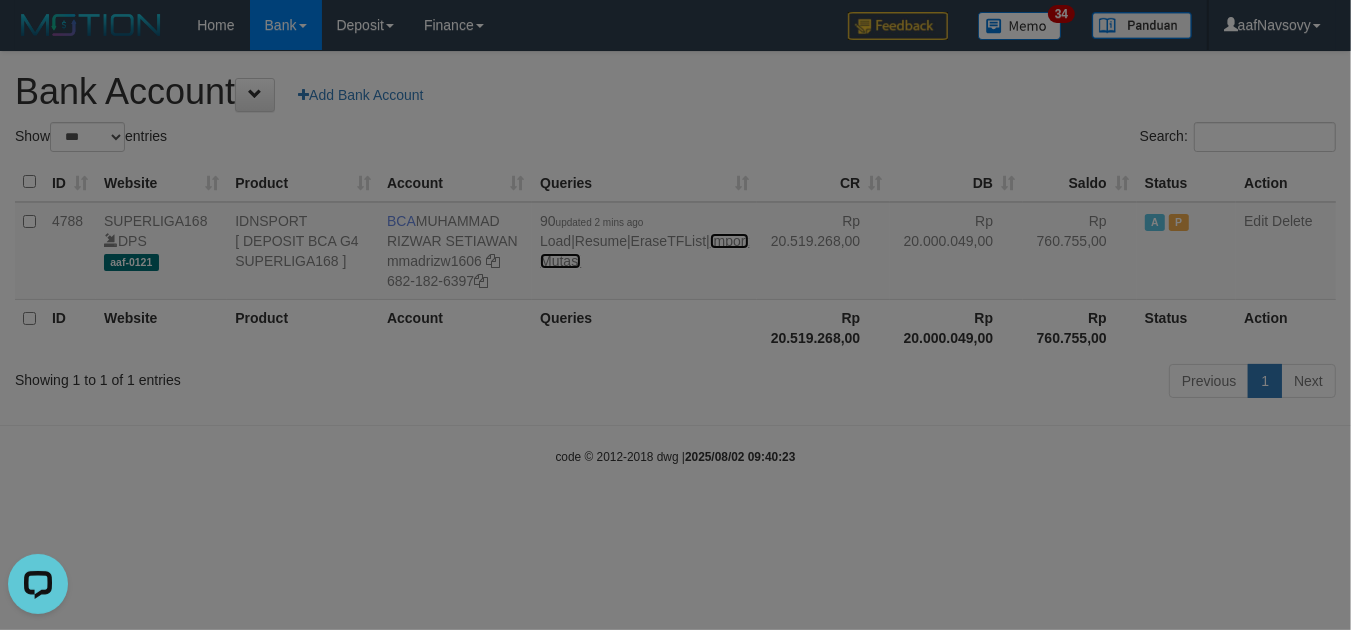 scroll, scrollTop: 0, scrollLeft: 0, axis: both 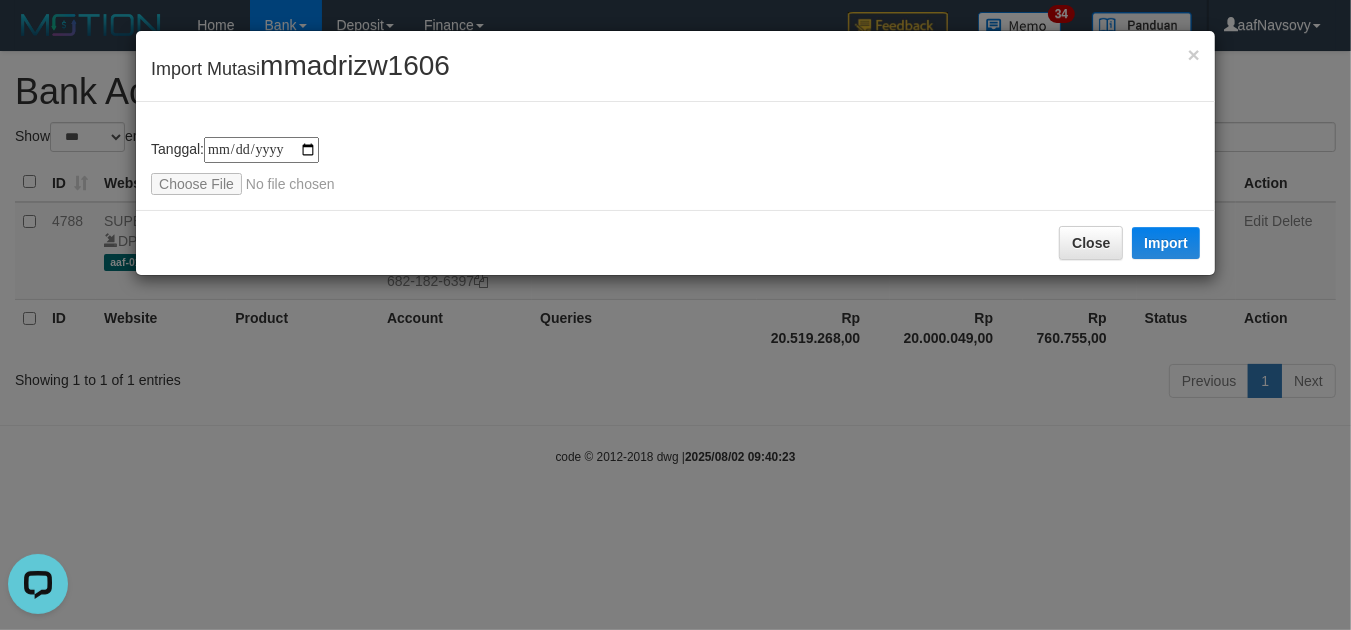 type on "**********" 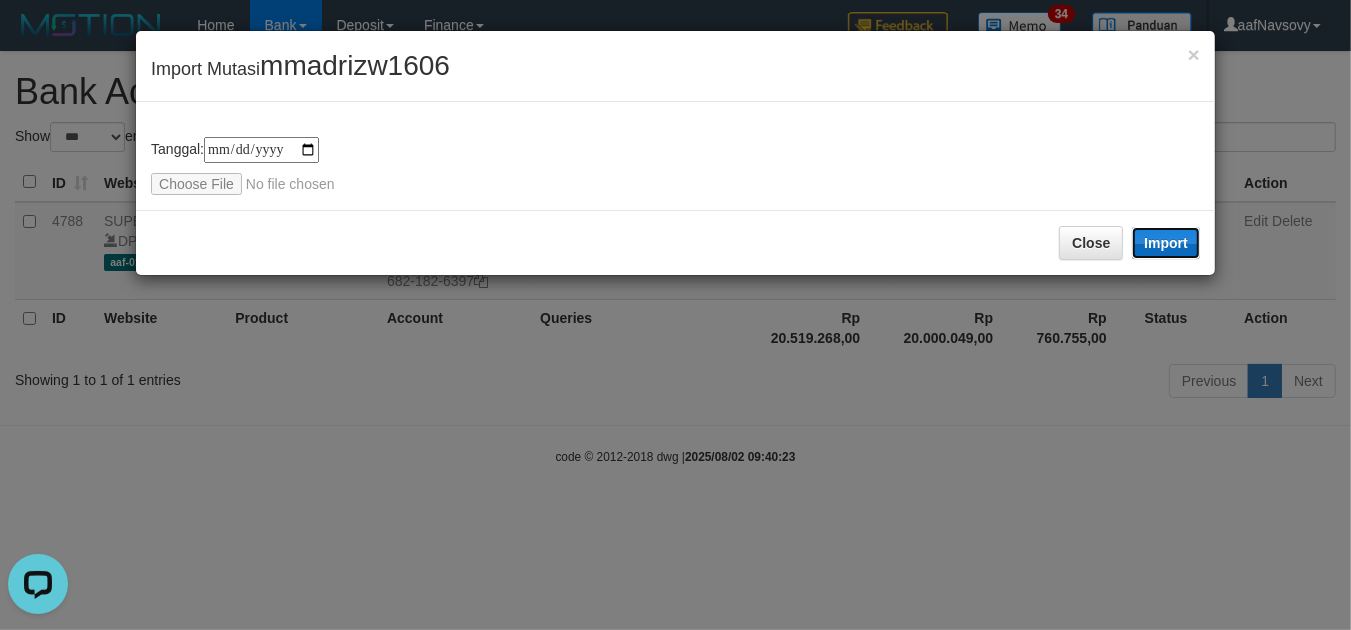 click on "Import" at bounding box center [1166, 243] 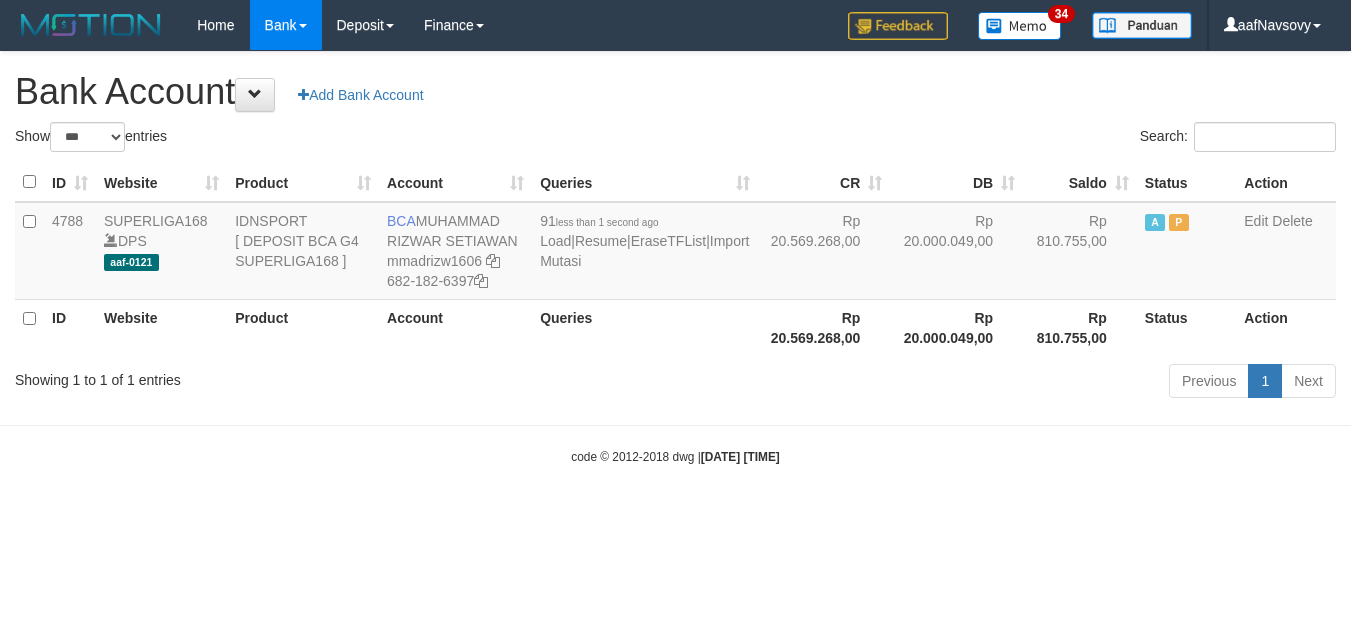 select on "***" 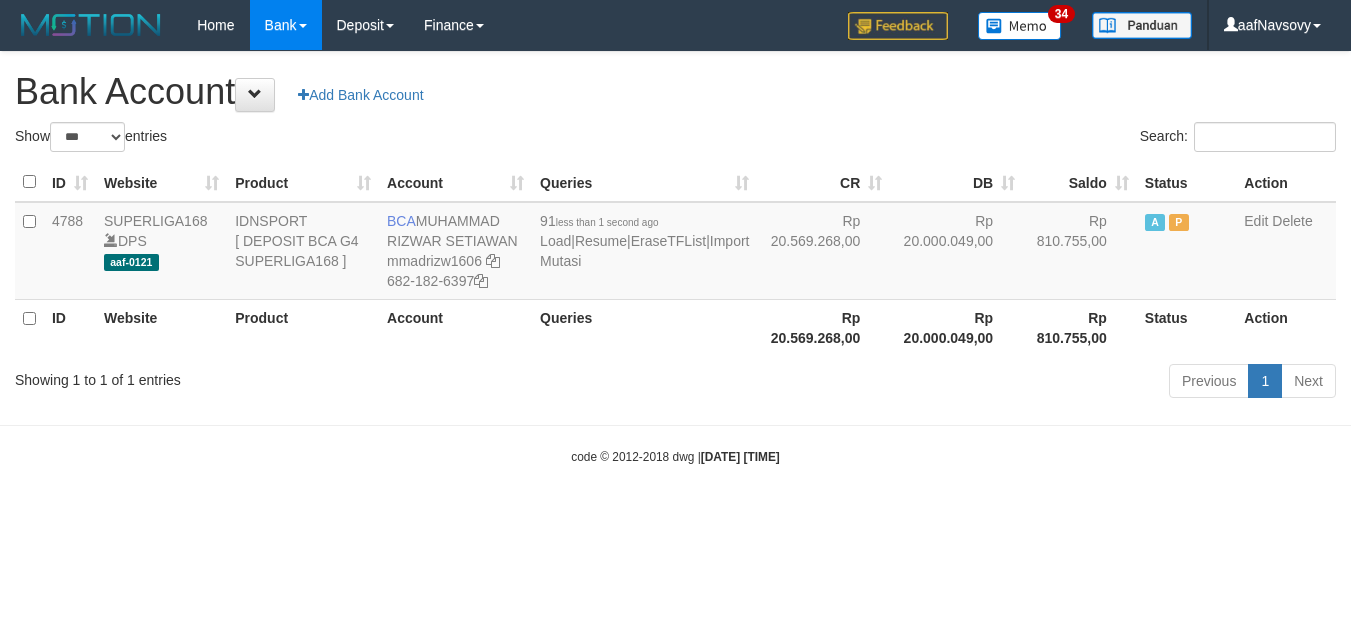 scroll, scrollTop: 0, scrollLeft: 0, axis: both 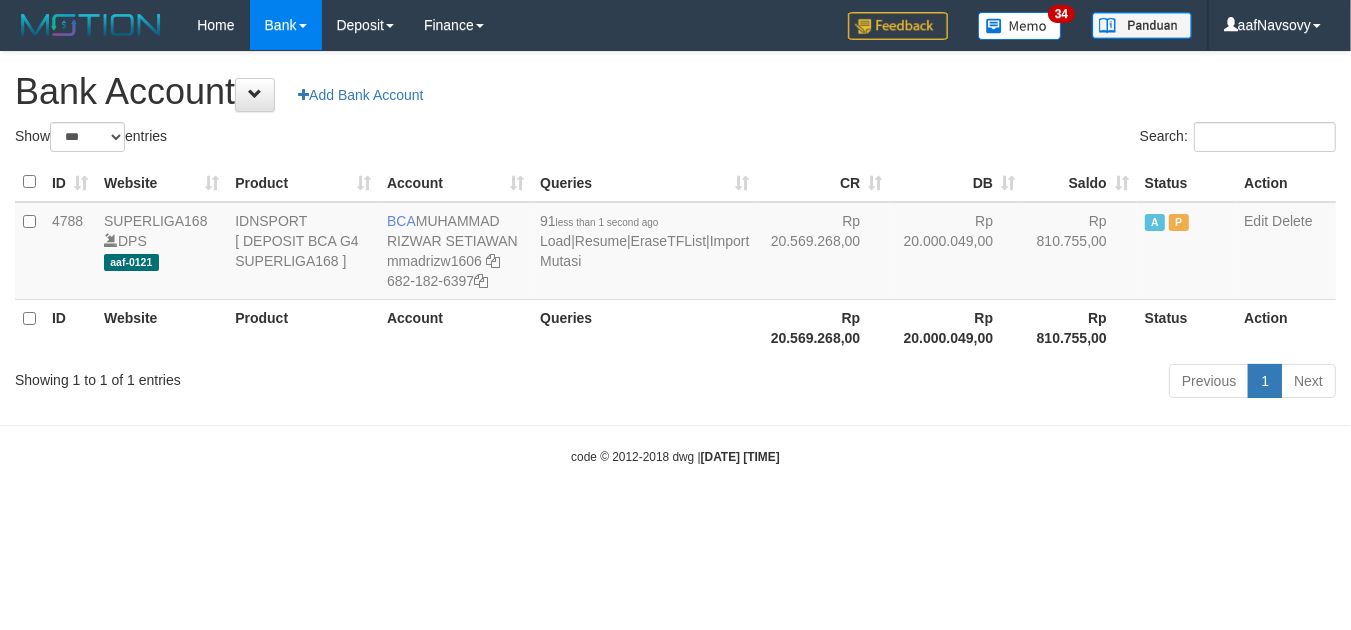 click on "Toggle navigation
Home
Bank
Account List
Load
By Website
Group
[ISPORT]													SUPERLIGA168
By Load Group (DPS)
34" at bounding box center (675, 258) 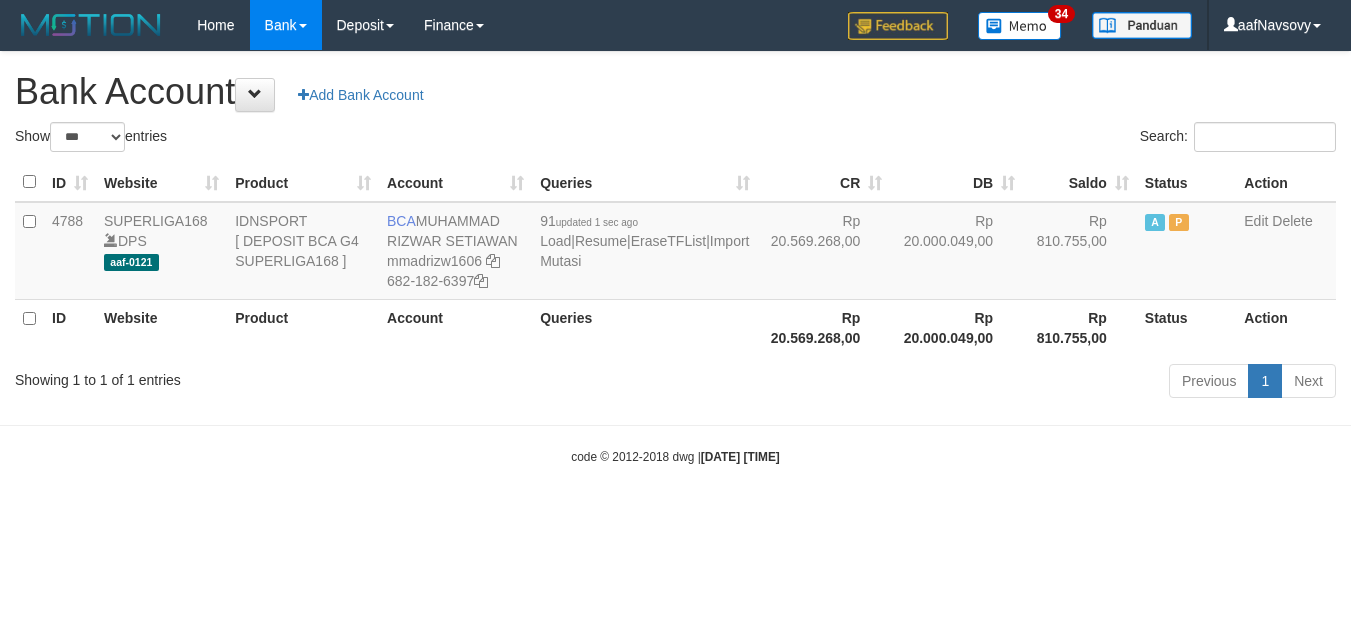 select on "***" 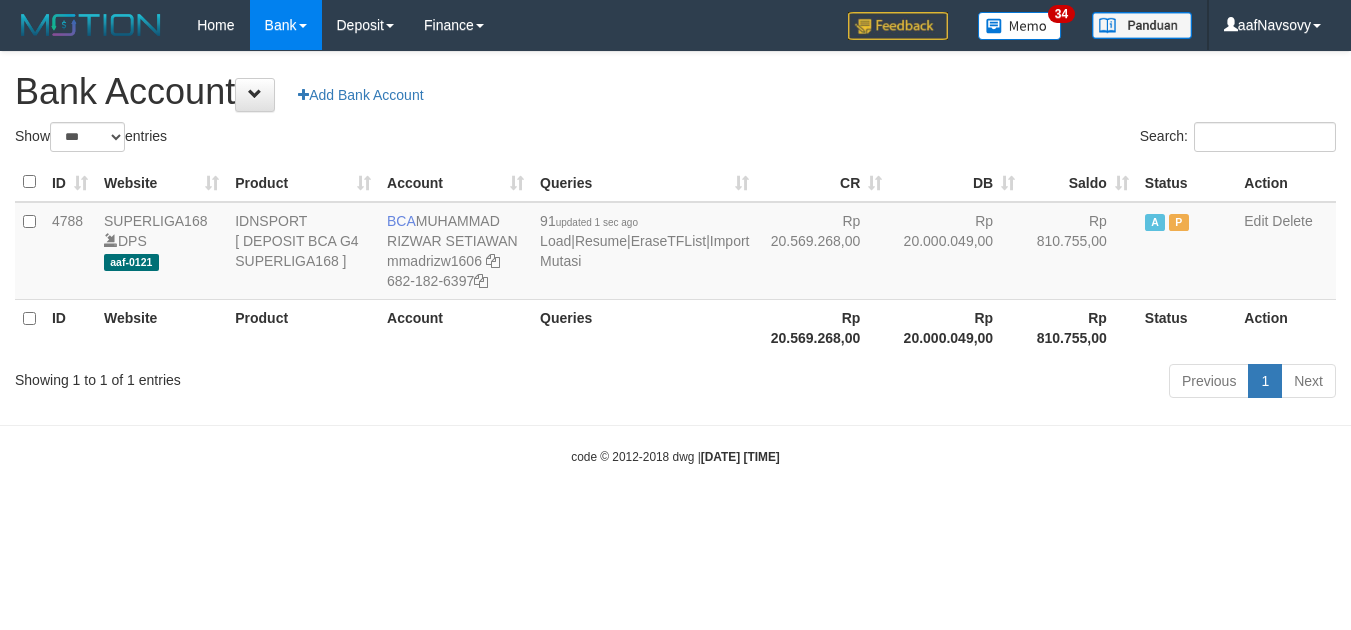 scroll, scrollTop: 0, scrollLeft: 0, axis: both 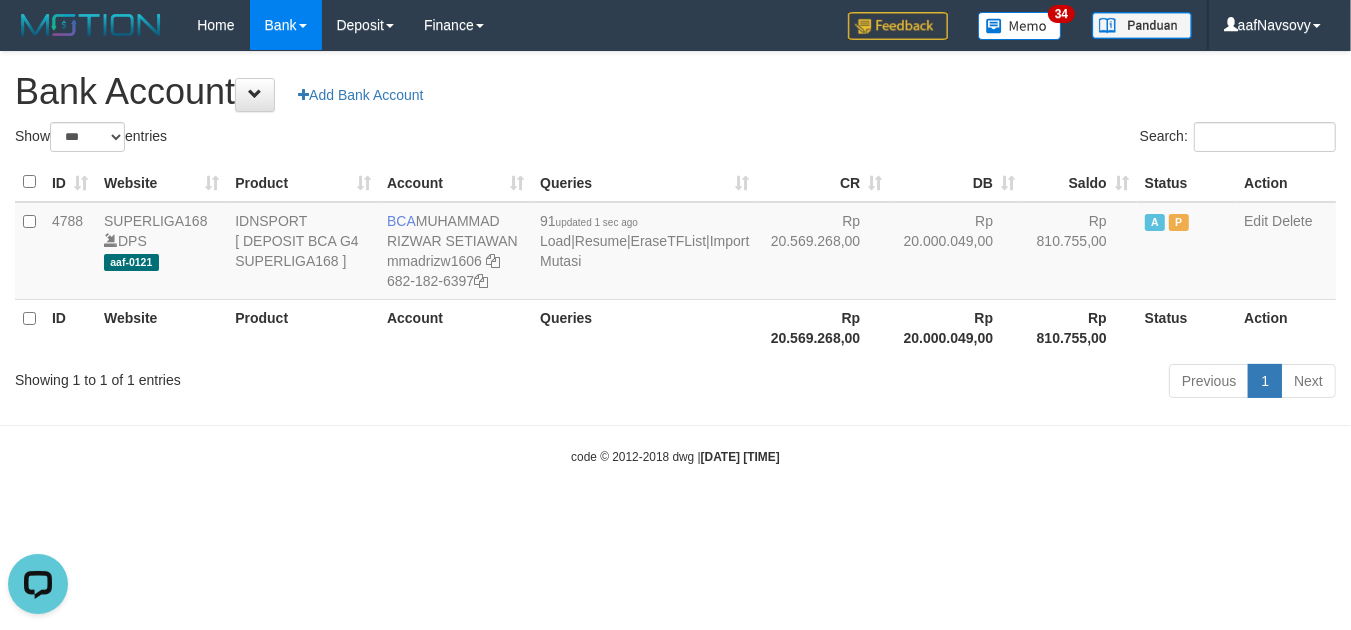 click on "Toggle navigation
Home
Bank
Account List
Load
By Website
Group
[ISPORT]													SUPERLIGA168
By Load Group (DPS)" at bounding box center [675, 258] 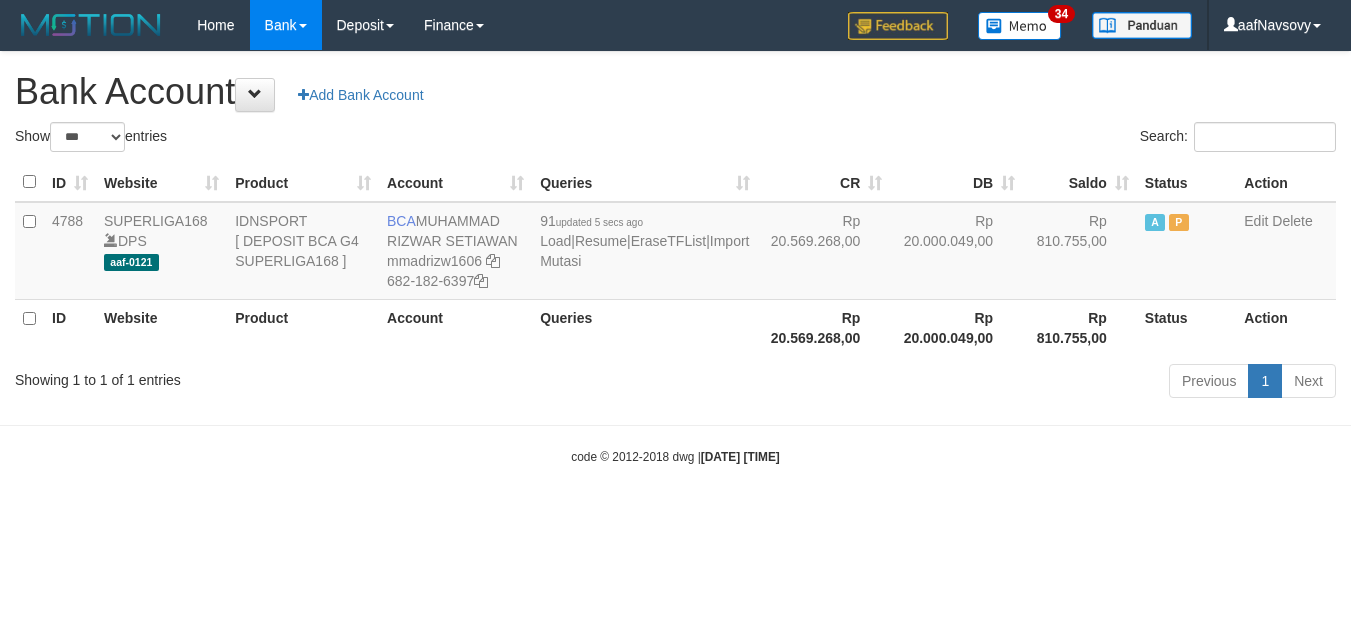 select on "***" 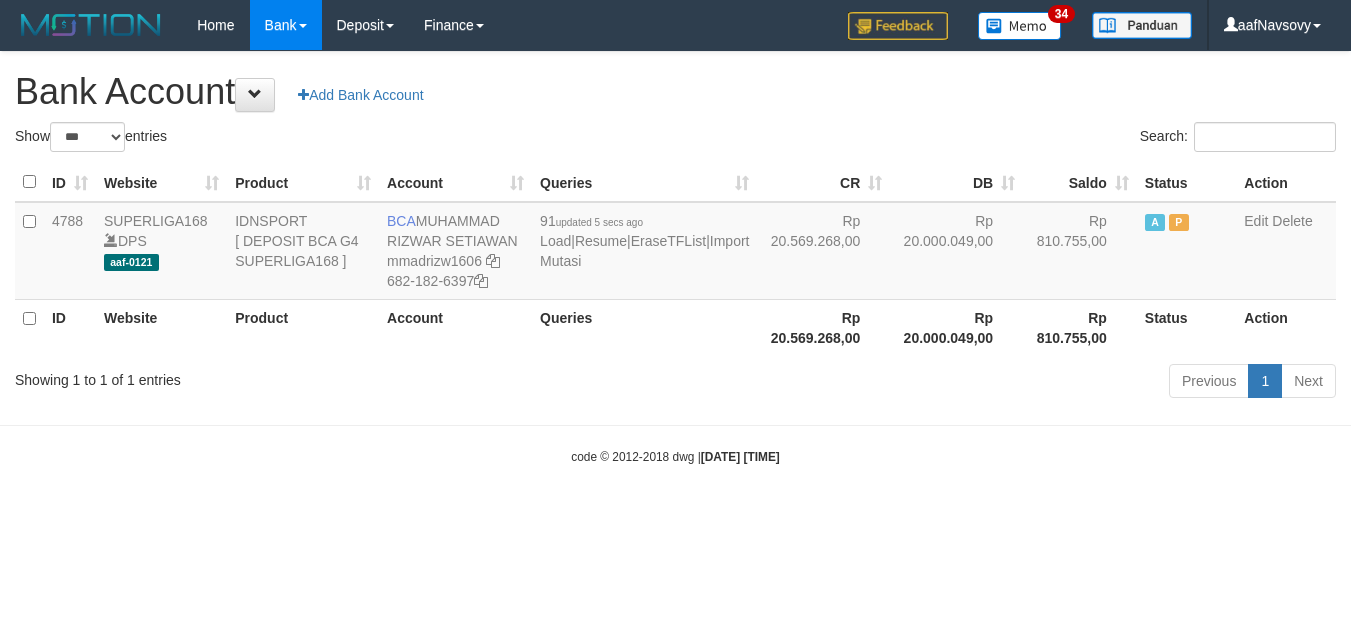 scroll, scrollTop: 0, scrollLeft: 0, axis: both 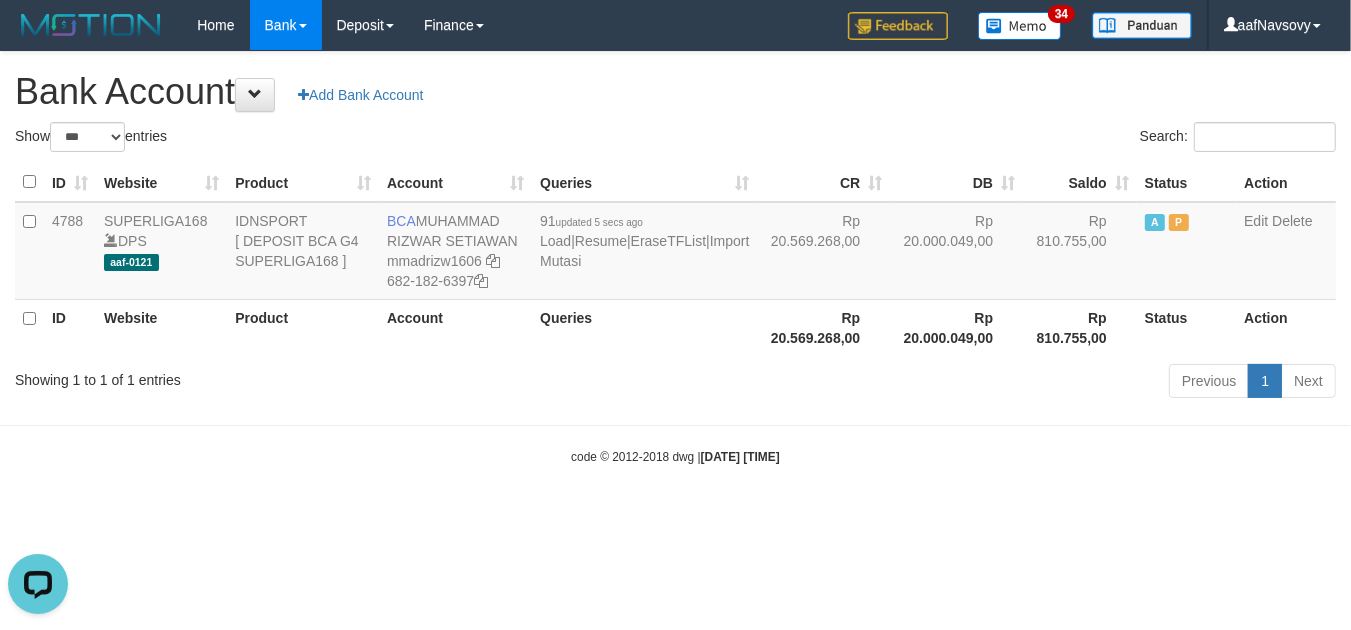 click on "Toggle navigation
Home
Bank
Account List
Load
By Website
Group
[ISPORT]													SUPERLIGA168
By Load Group (DPS)" at bounding box center (675, 258) 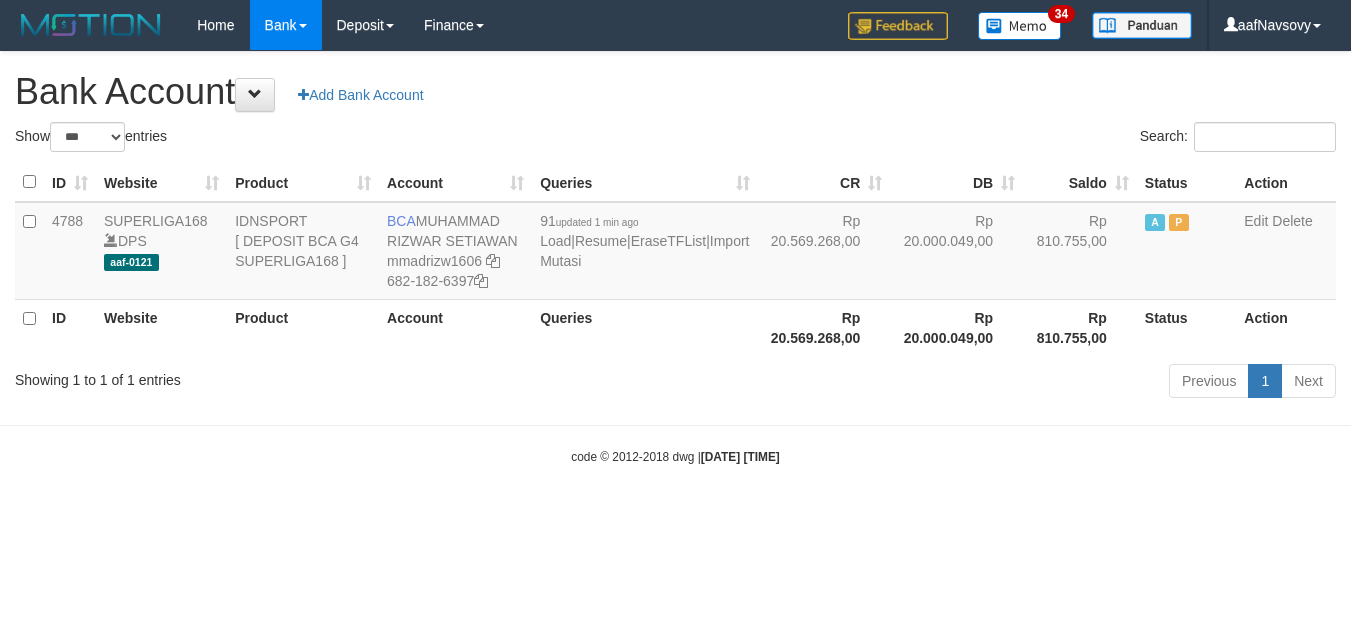 select on "***" 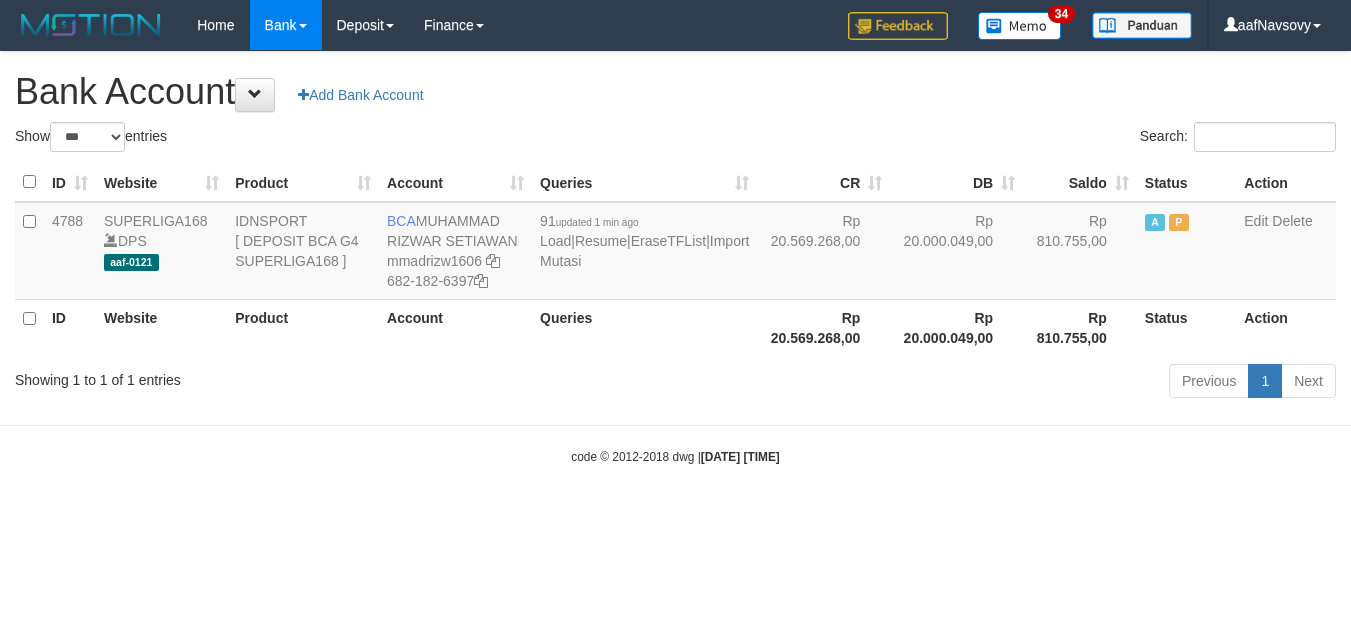 scroll, scrollTop: 0, scrollLeft: 0, axis: both 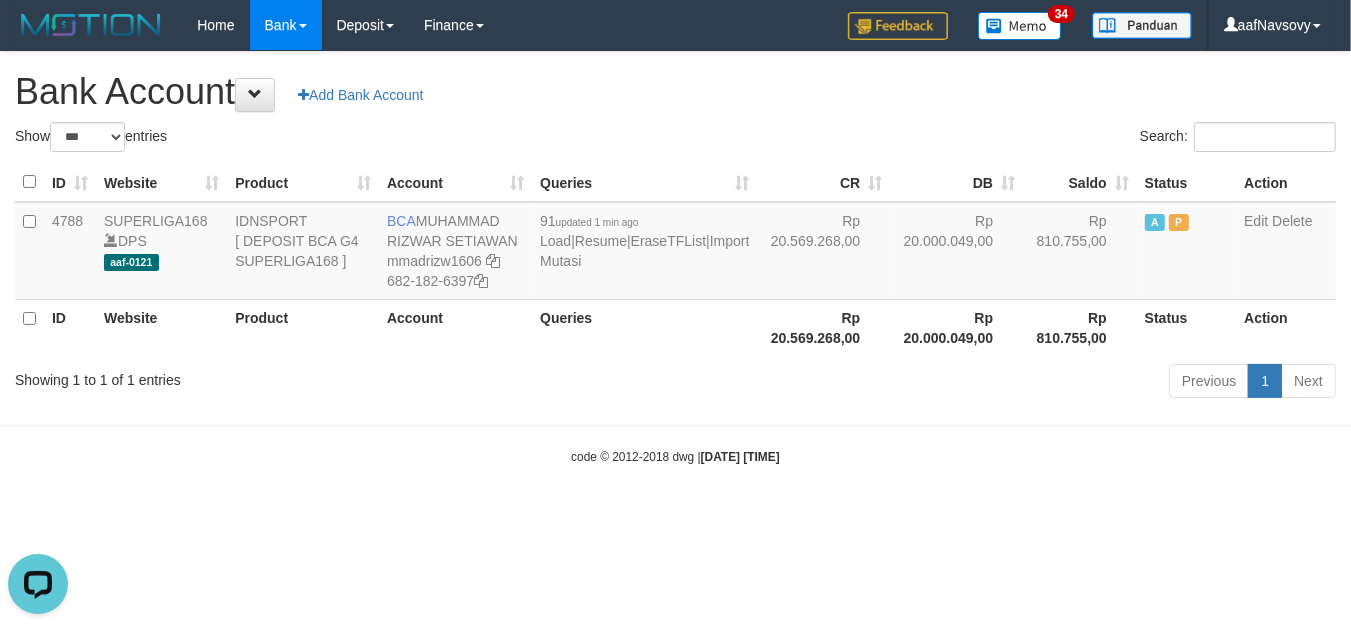 click on "Toggle navigation
Home
Bank
Account List
Load
By Website
Group
[ISPORT]													SUPERLIGA168
By Load Group (DPS)" at bounding box center (675, 258) 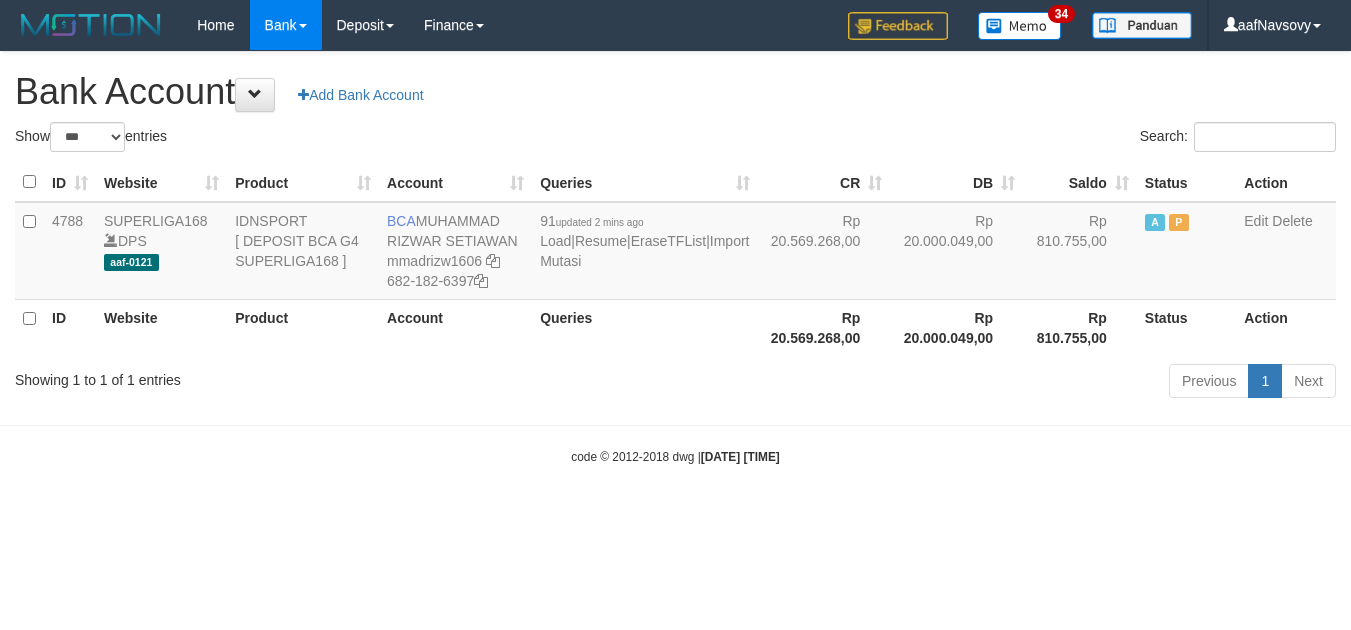 select on "***" 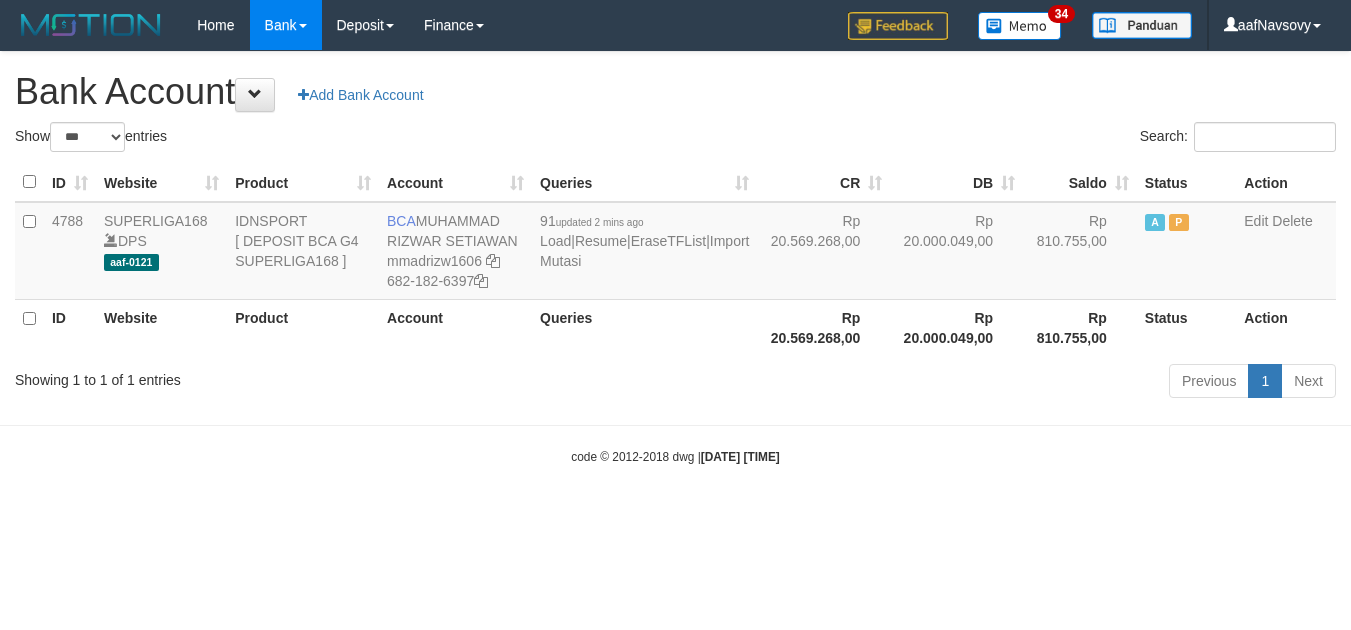 scroll, scrollTop: 0, scrollLeft: 0, axis: both 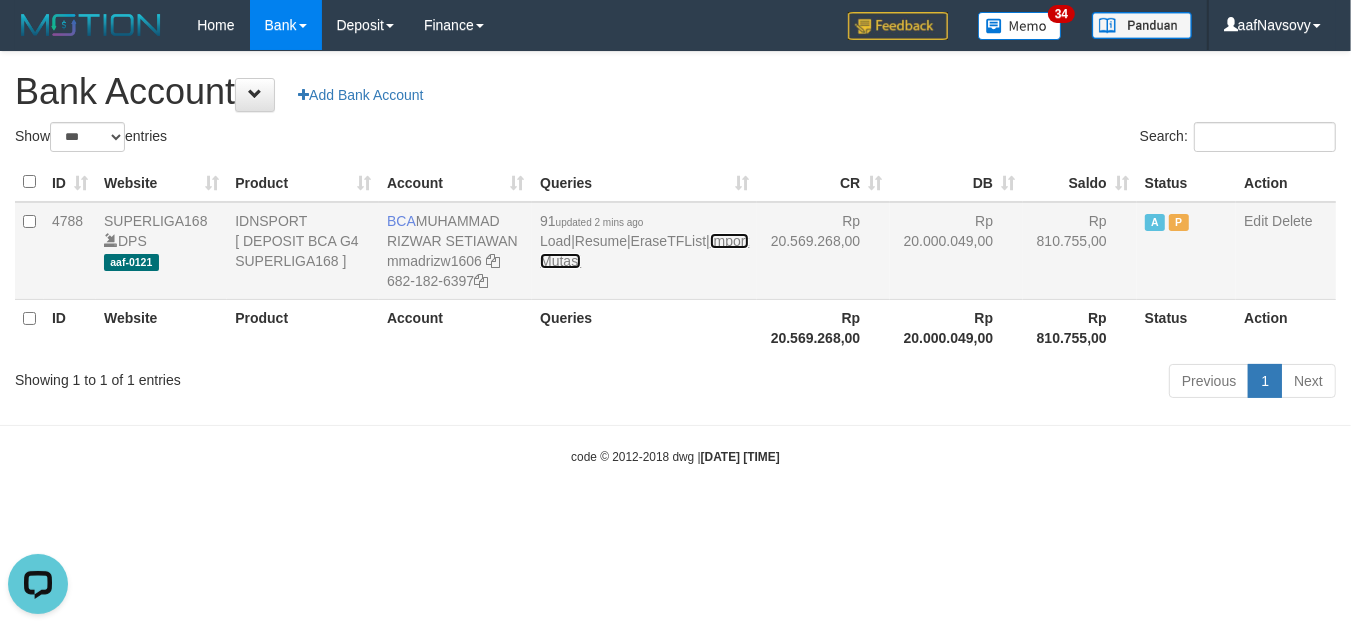 click on "Import Mutasi" at bounding box center (644, 251) 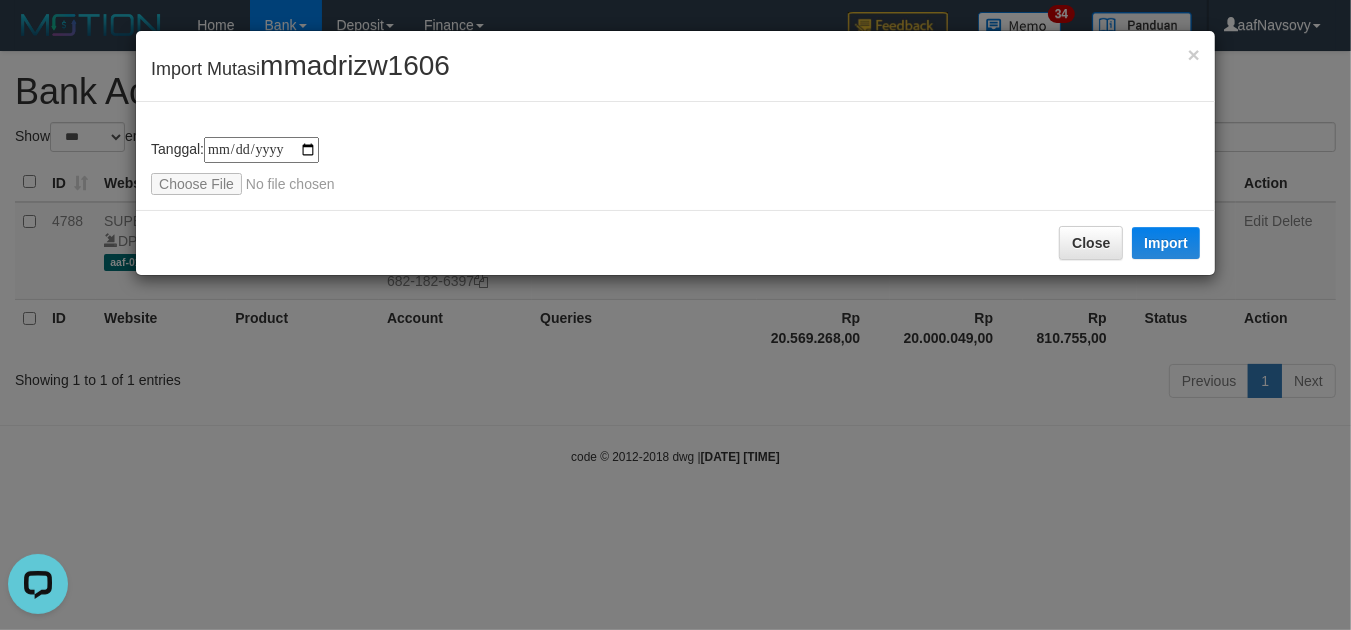 type on "**********" 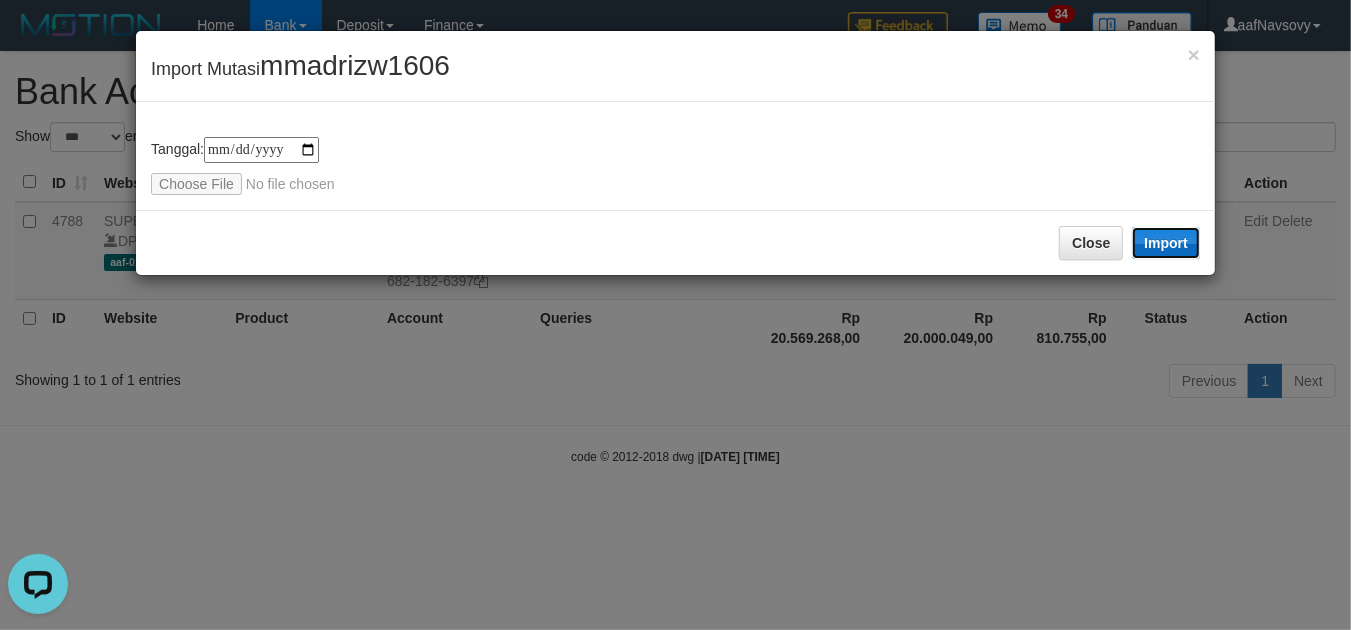 click on "Import" at bounding box center (1166, 243) 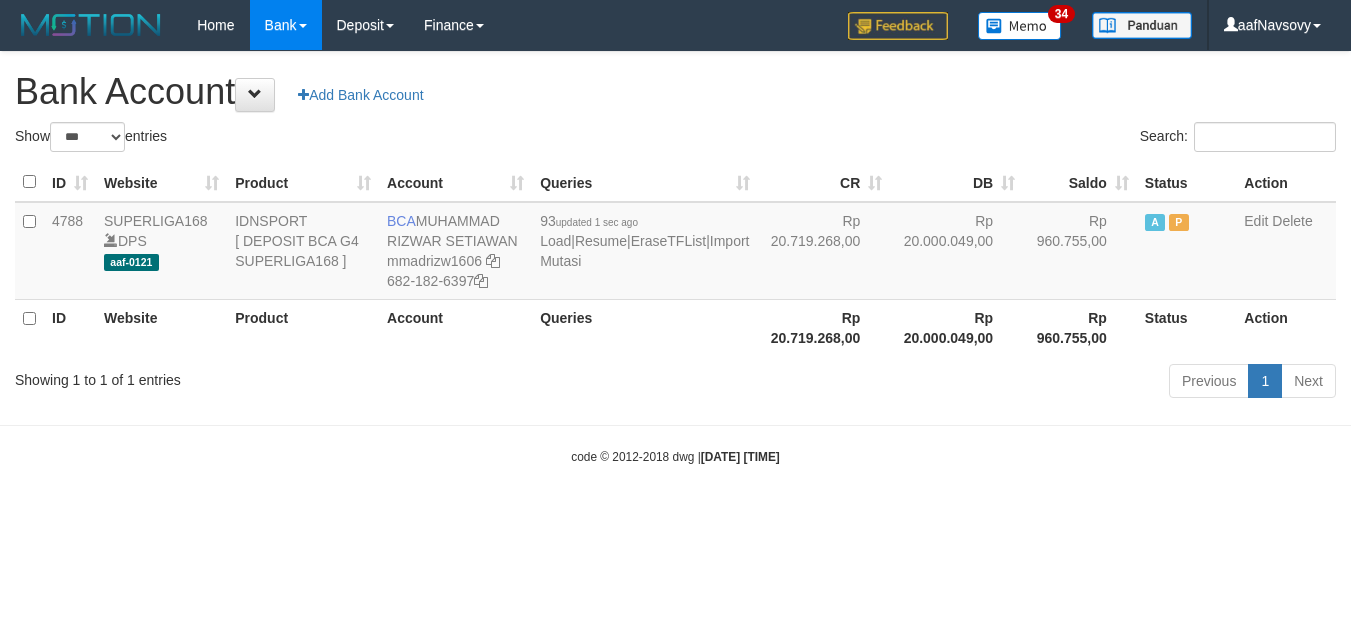select on "***" 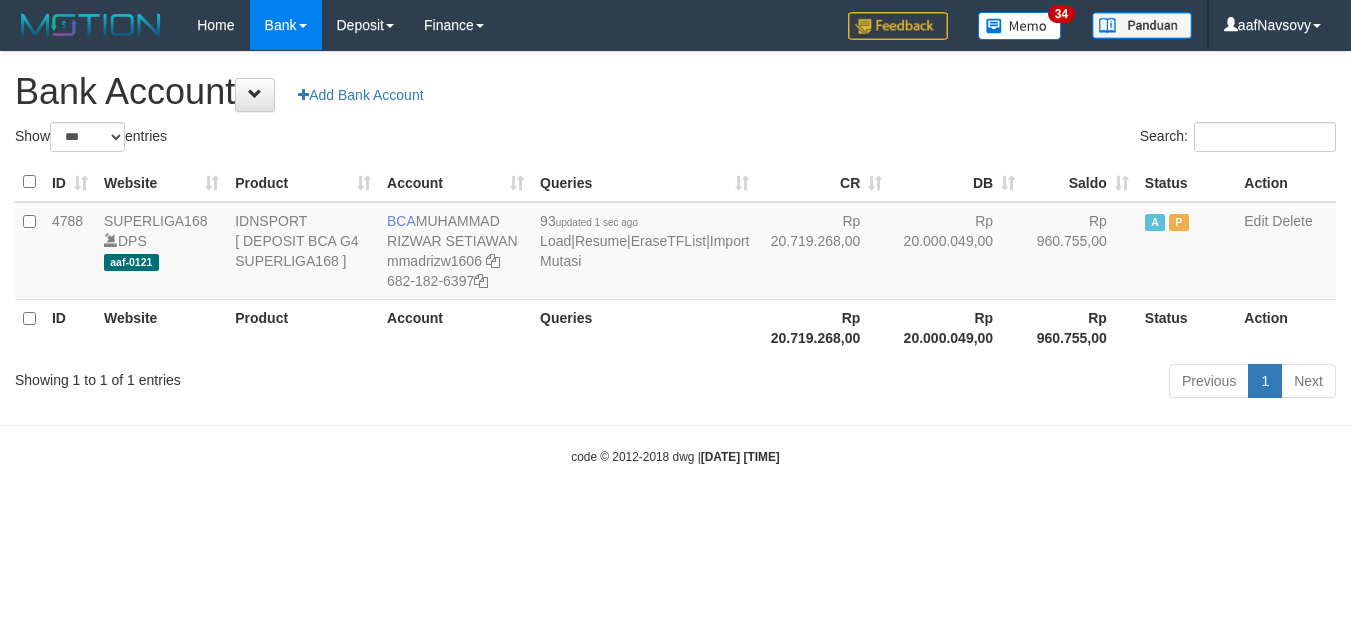 scroll, scrollTop: 0, scrollLeft: 0, axis: both 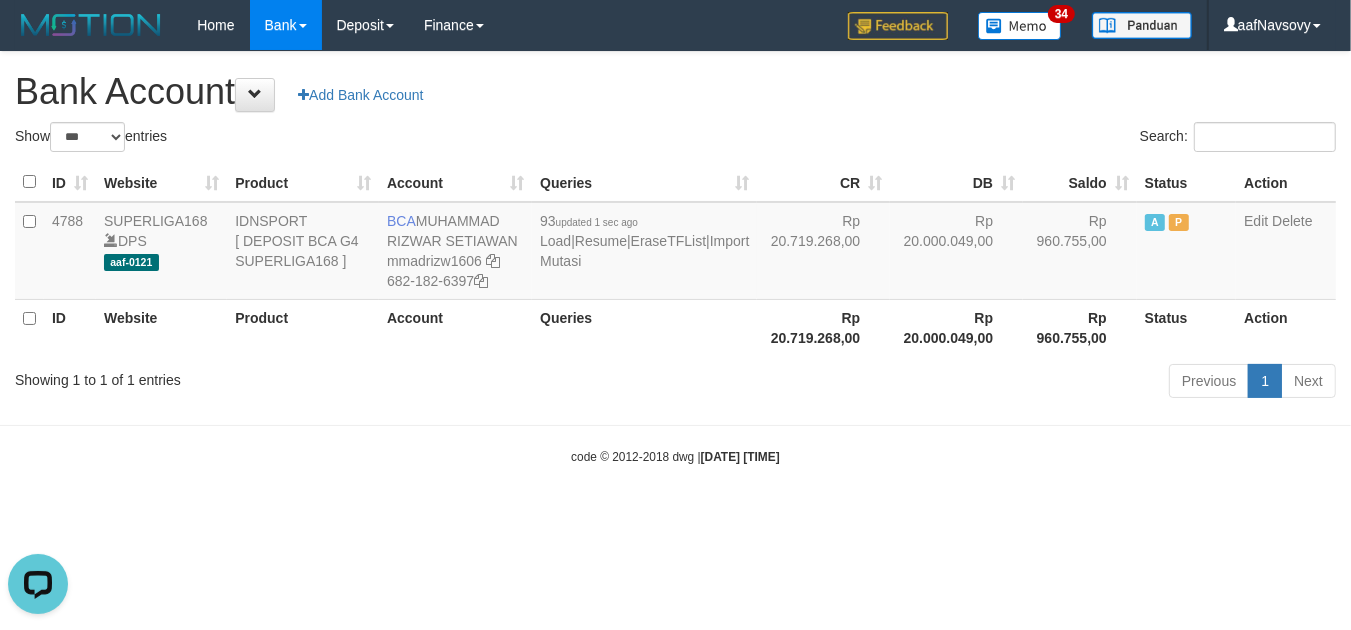 click on "Previous 1 Next" at bounding box center [957, 383] 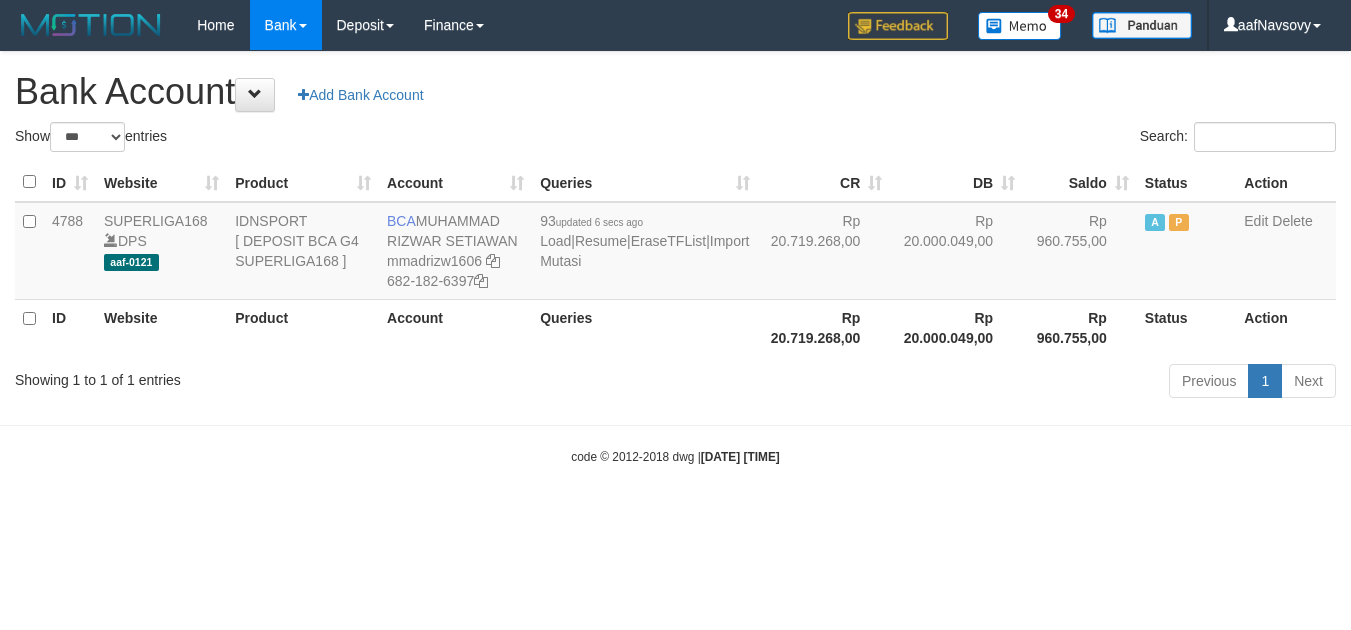 select on "***" 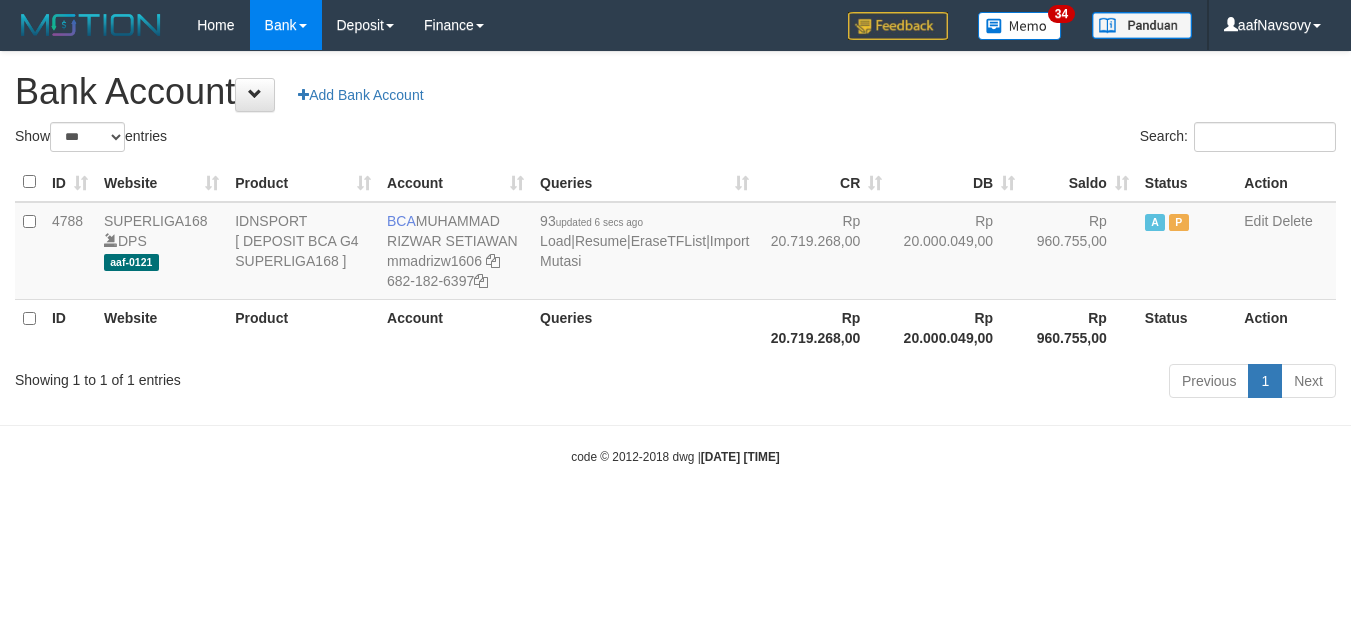 scroll, scrollTop: 0, scrollLeft: 0, axis: both 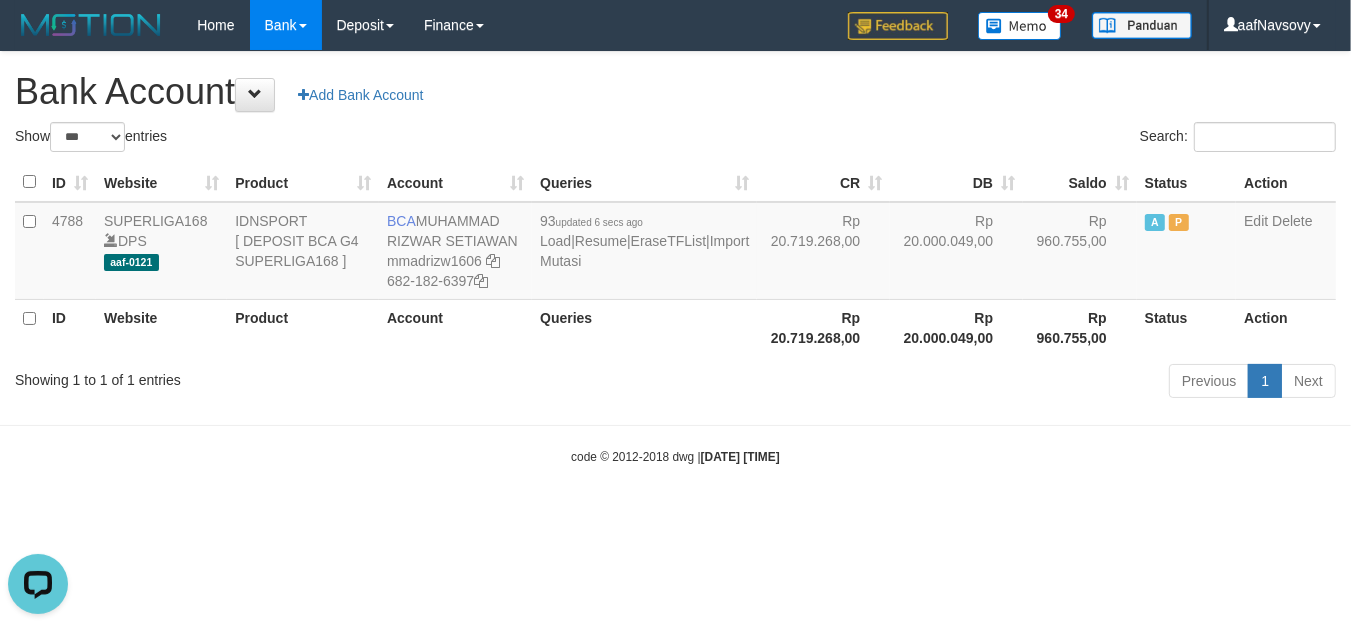 click on "code © 2012-2018 dwg |  [DATE] [TIME]" at bounding box center [675, 456] 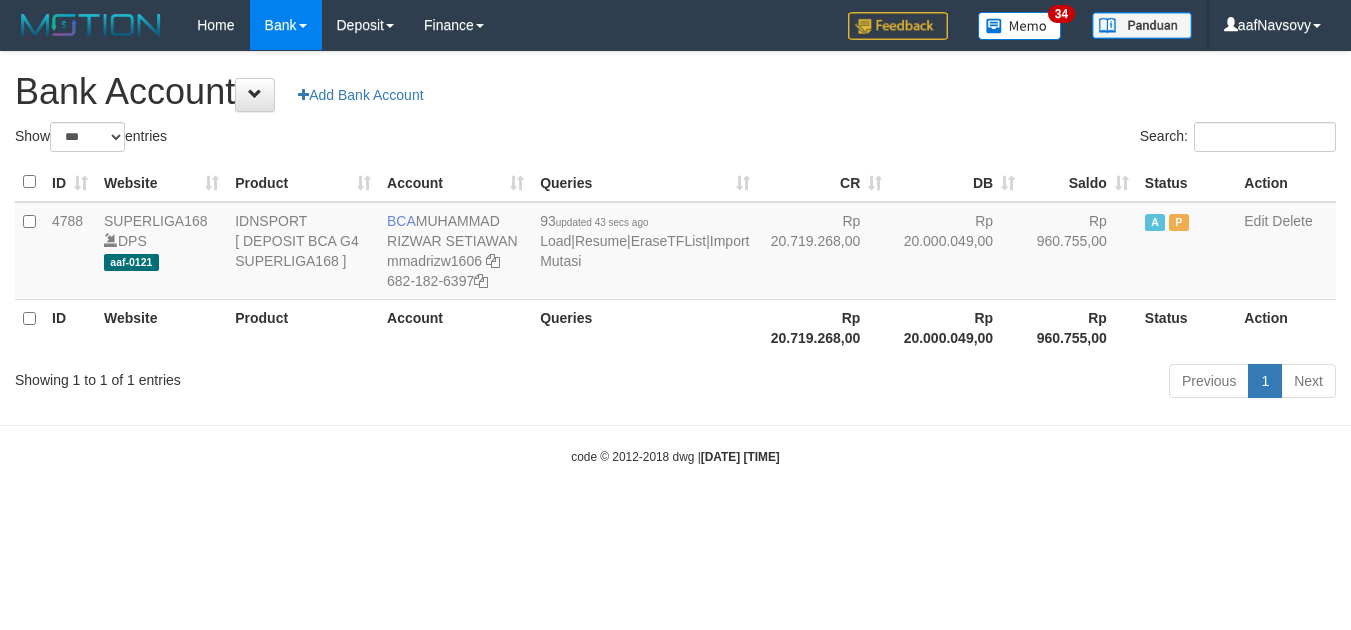 select on "***" 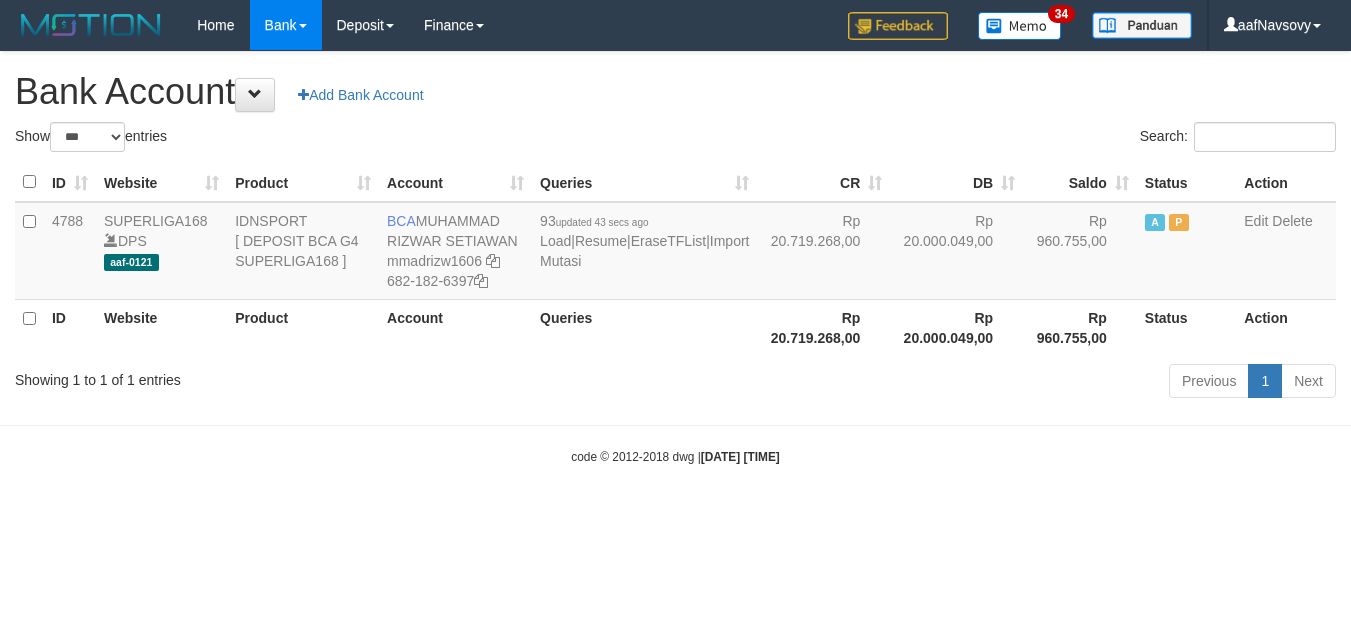 scroll, scrollTop: 0, scrollLeft: 0, axis: both 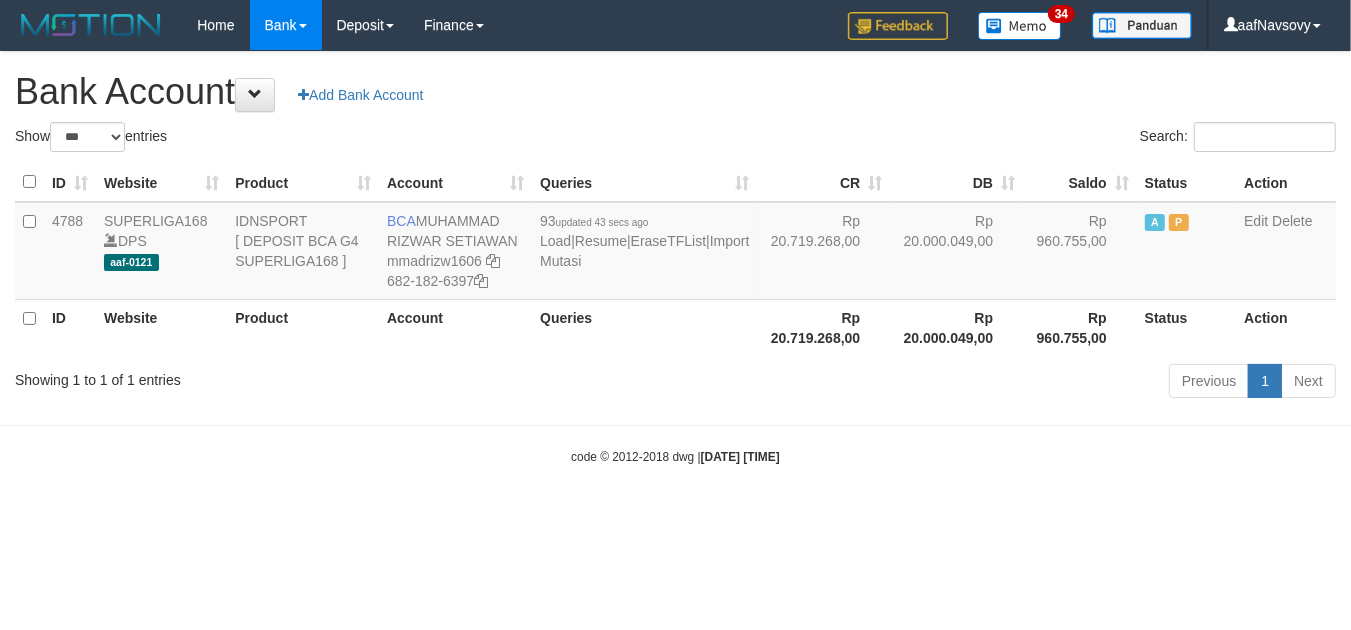 click on "code © 2012-2018 dwg |  [DATE] [TIME]" at bounding box center (675, 456) 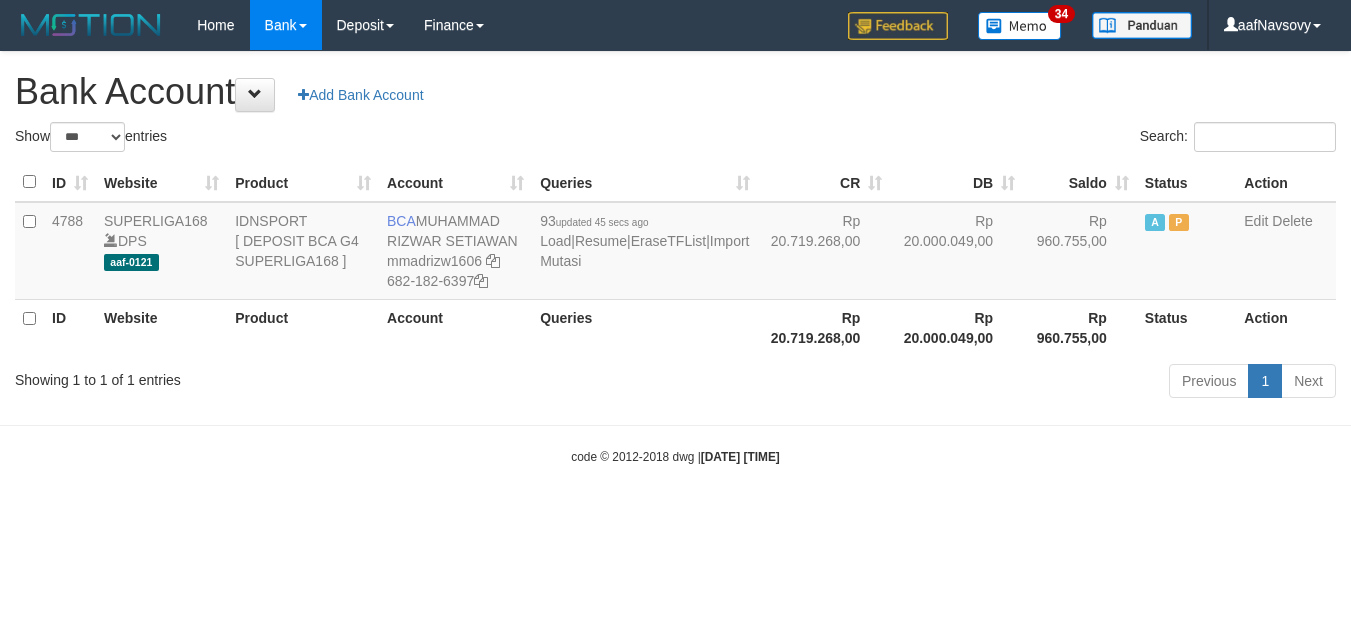 select on "***" 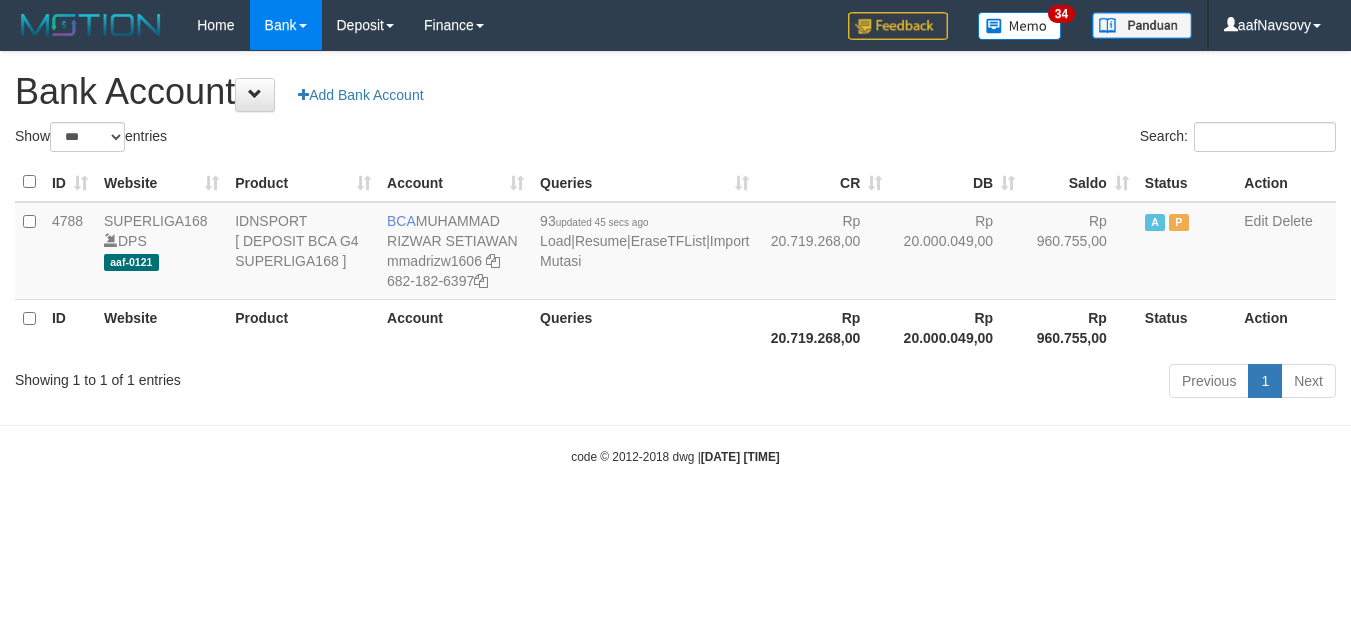 scroll, scrollTop: 0, scrollLeft: 0, axis: both 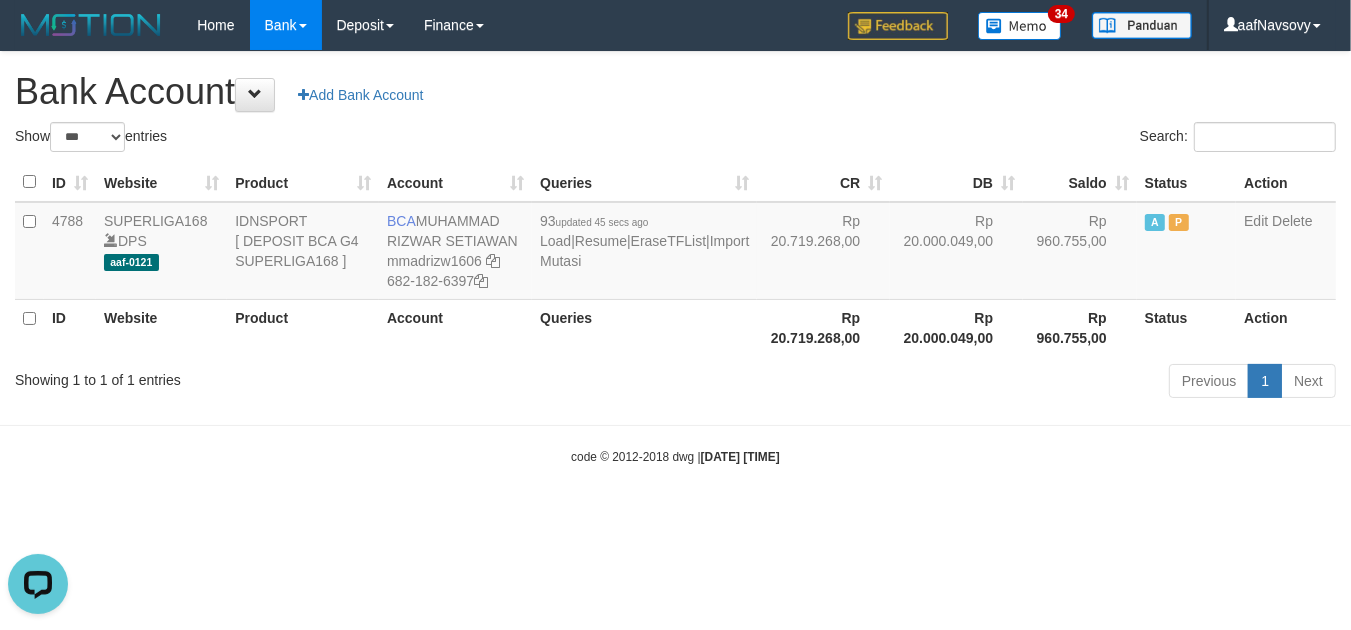 click on "Toggle navigation
Home
Bank
Account List
Load
By Website
Group
[ISPORT]													SUPERLIGA168
By Load Group (DPS)" at bounding box center [675, 258] 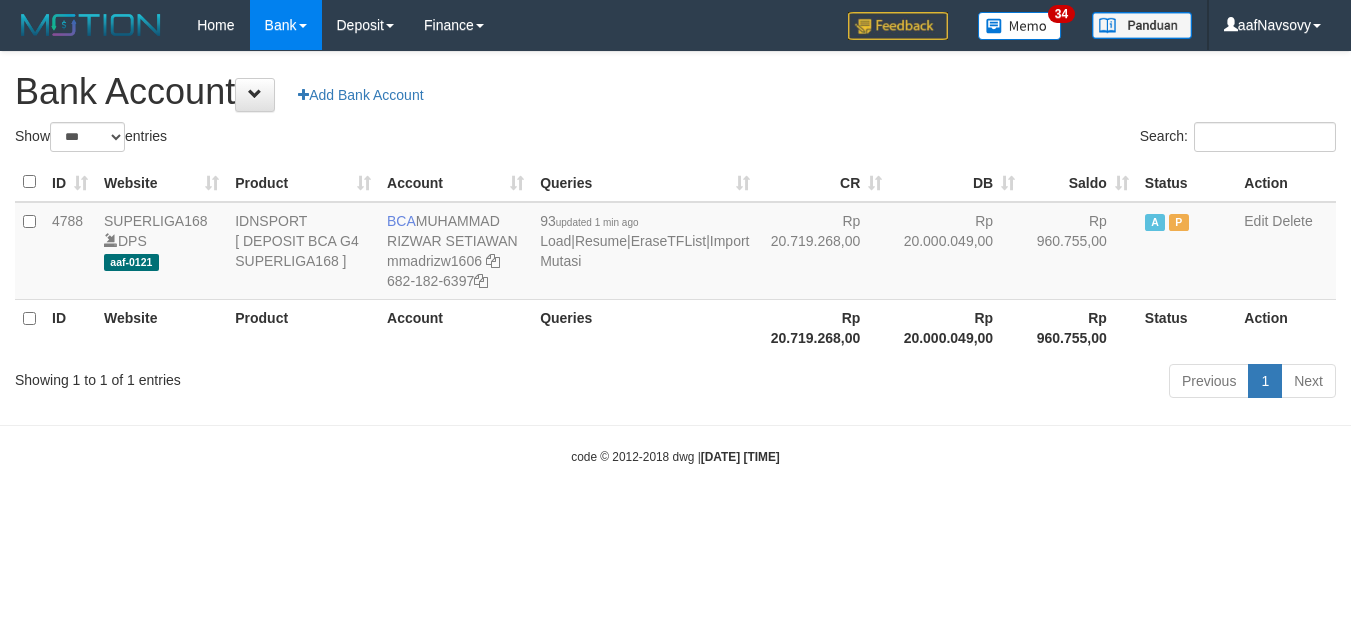 select on "***" 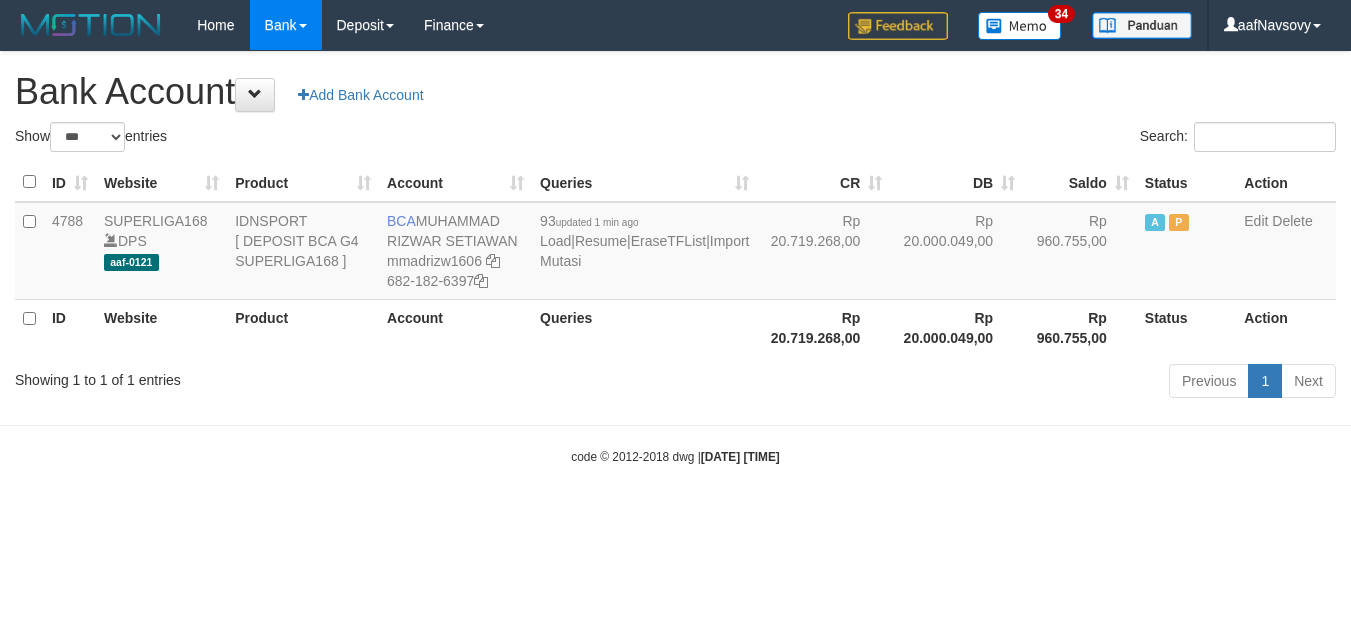 scroll, scrollTop: 0, scrollLeft: 0, axis: both 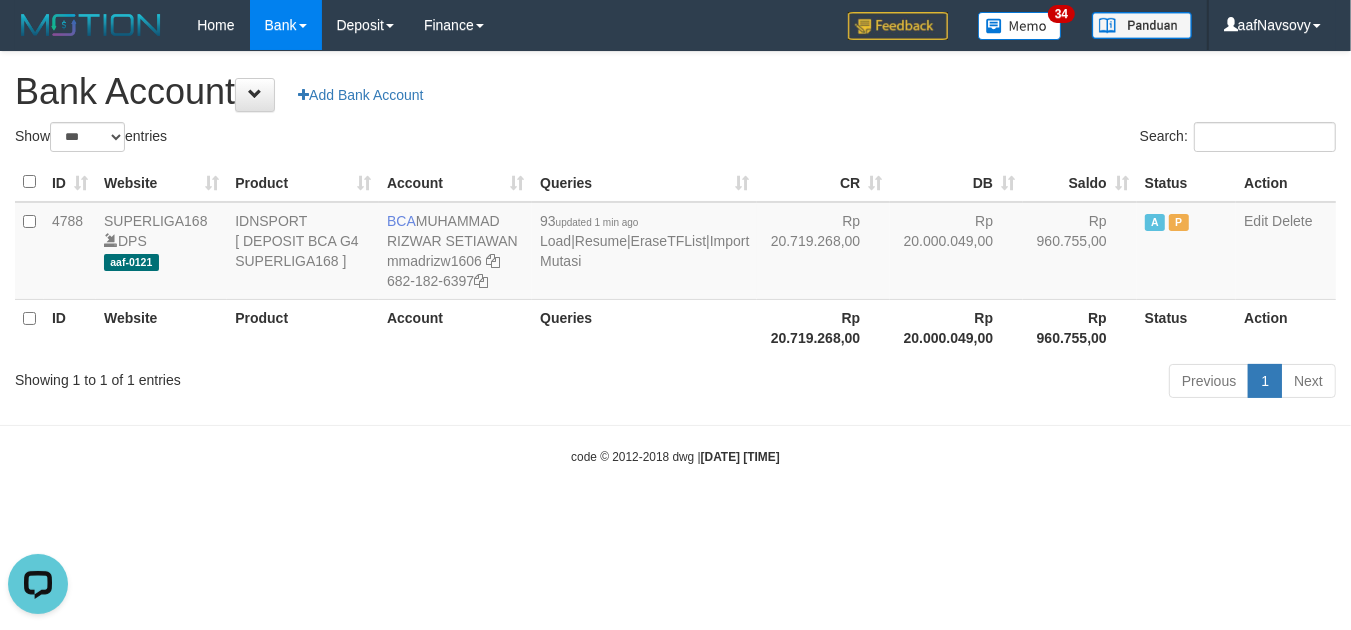 click on "Toggle navigation
Home
Bank
Account List
Load
By Website
Group
[ISPORT]													SUPERLIGA168
By Load Group (DPS)
34" at bounding box center (675, 258) 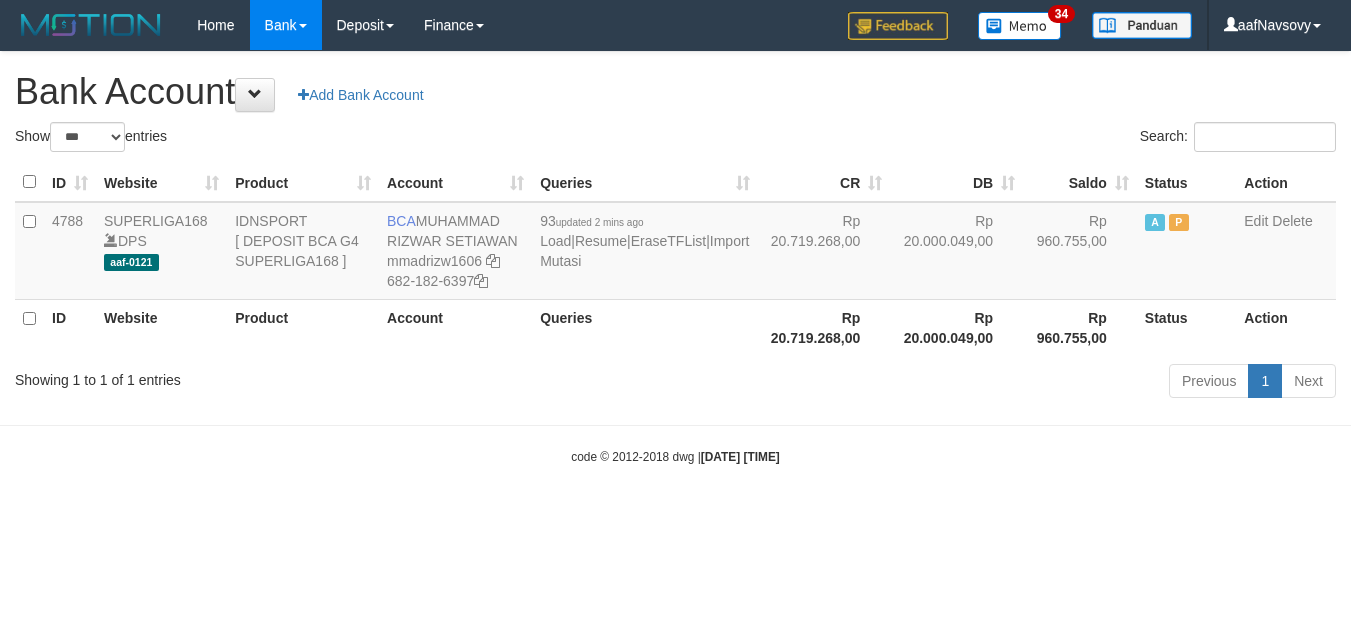 select on "***" 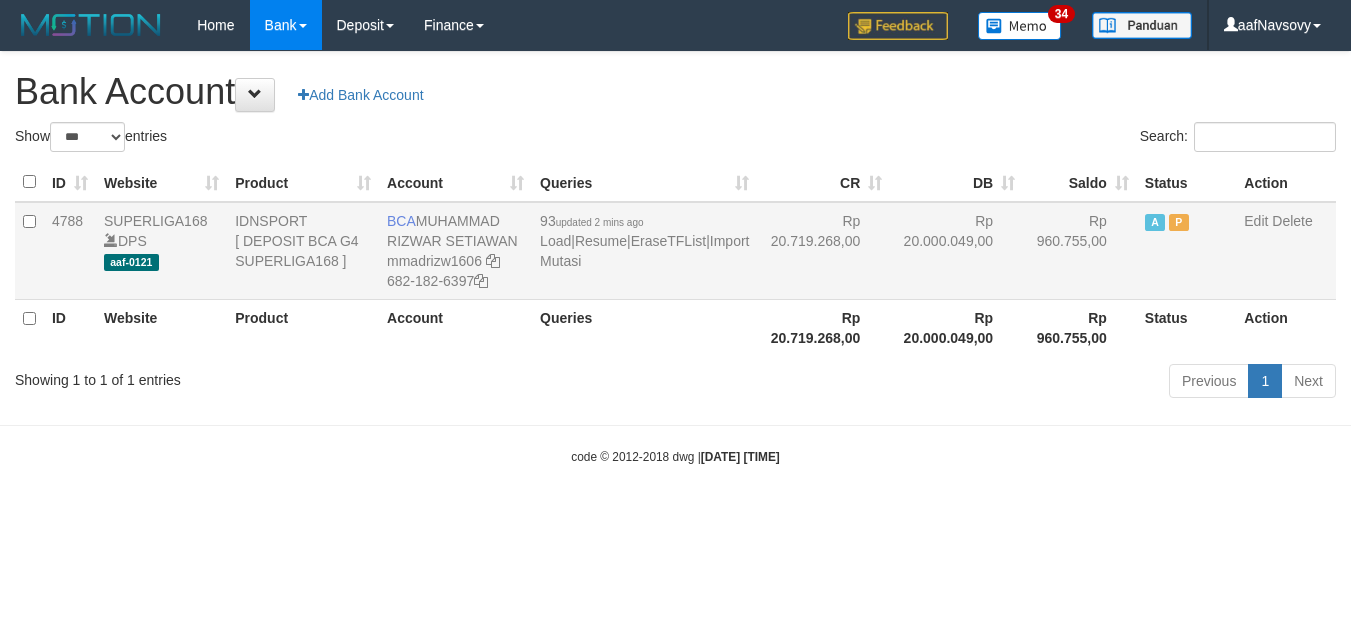 scroll, scrollTop: 0, scrollLeft: 0, axis: both 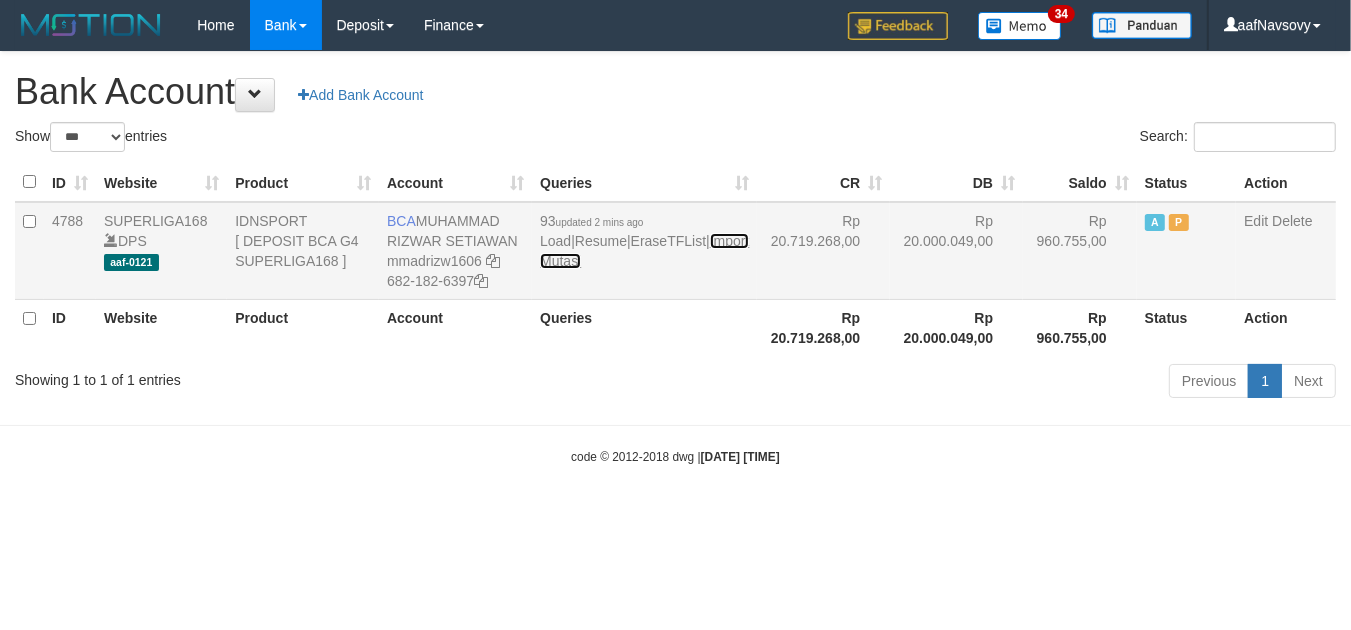 click on "Import Mutasi" at bounding box center (644, 251) 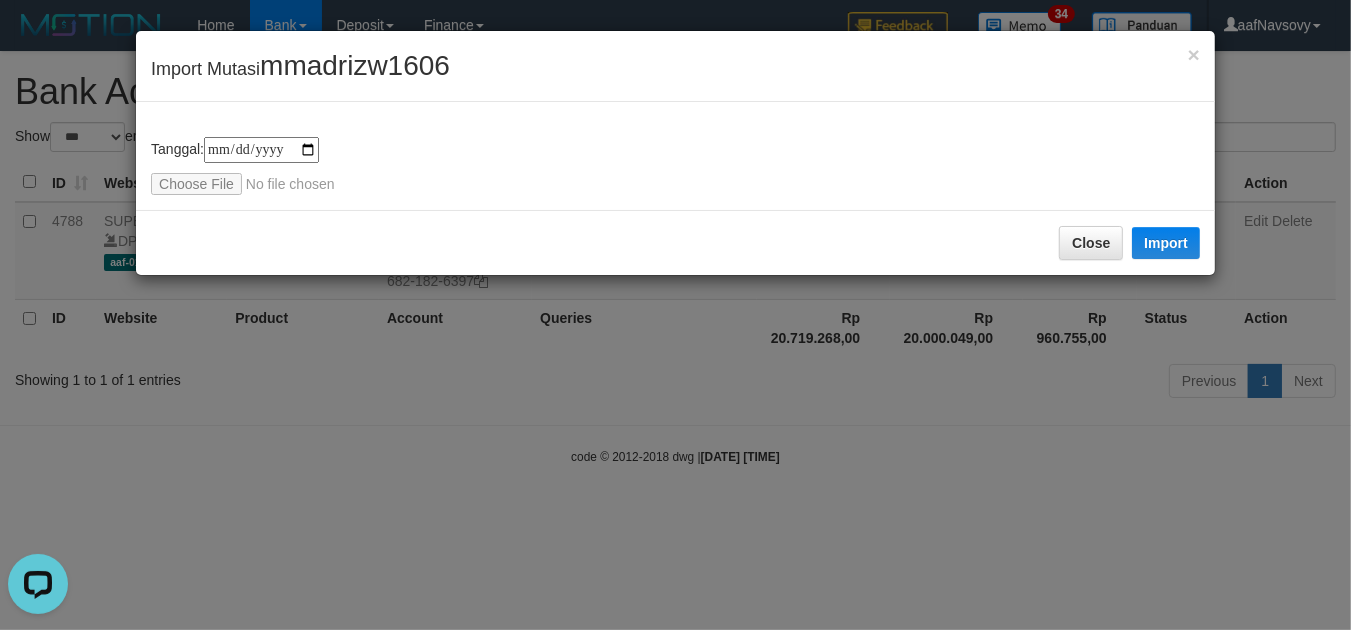 scroll, scrollTop: 0, scrollLeft: 0, axis: both 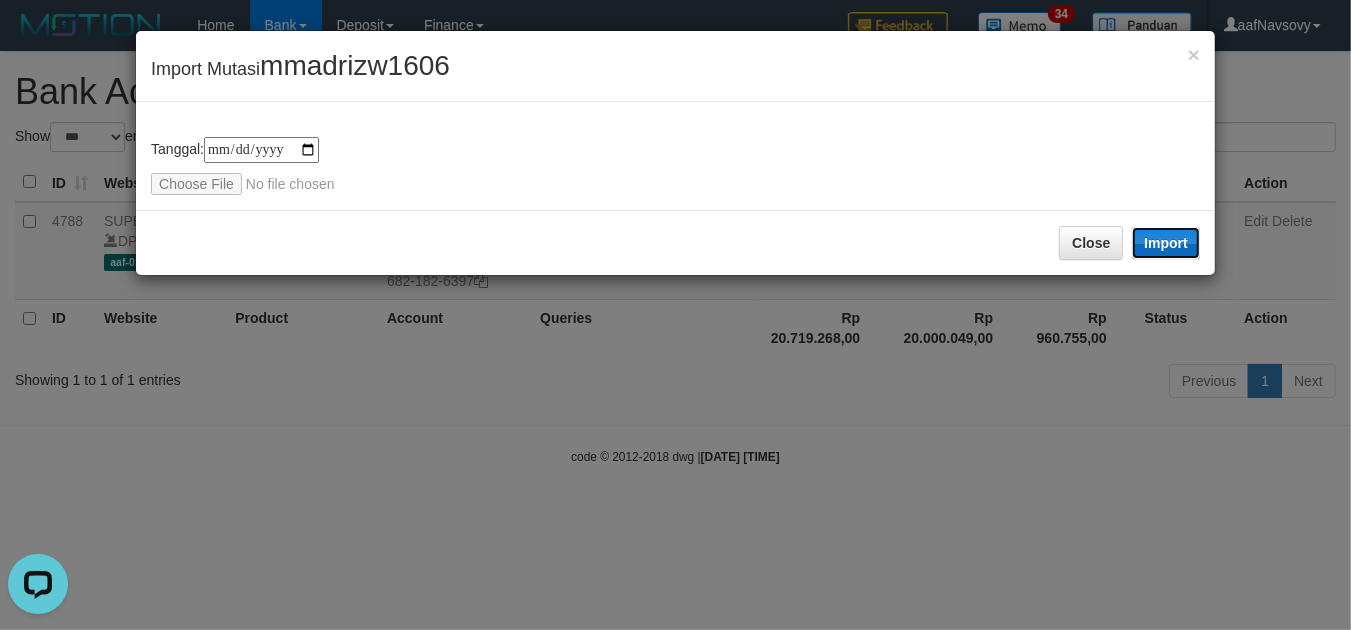click on "Import" at bounding box center (1166, 243) 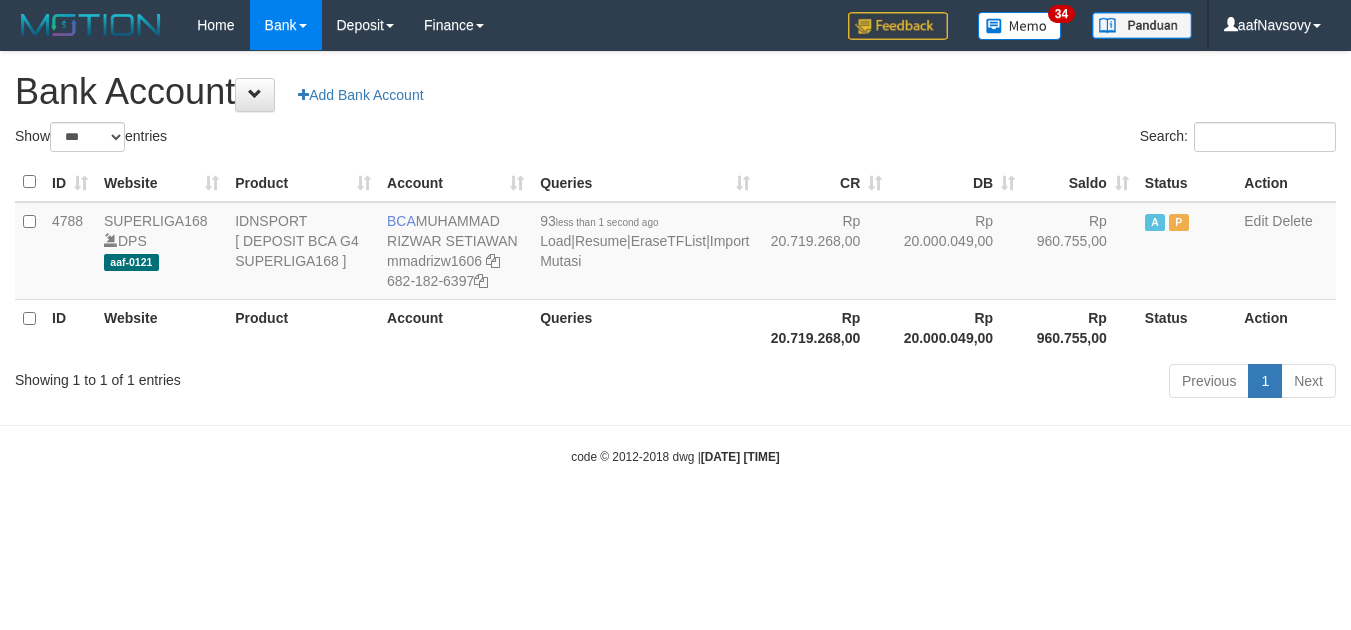 select on "***" 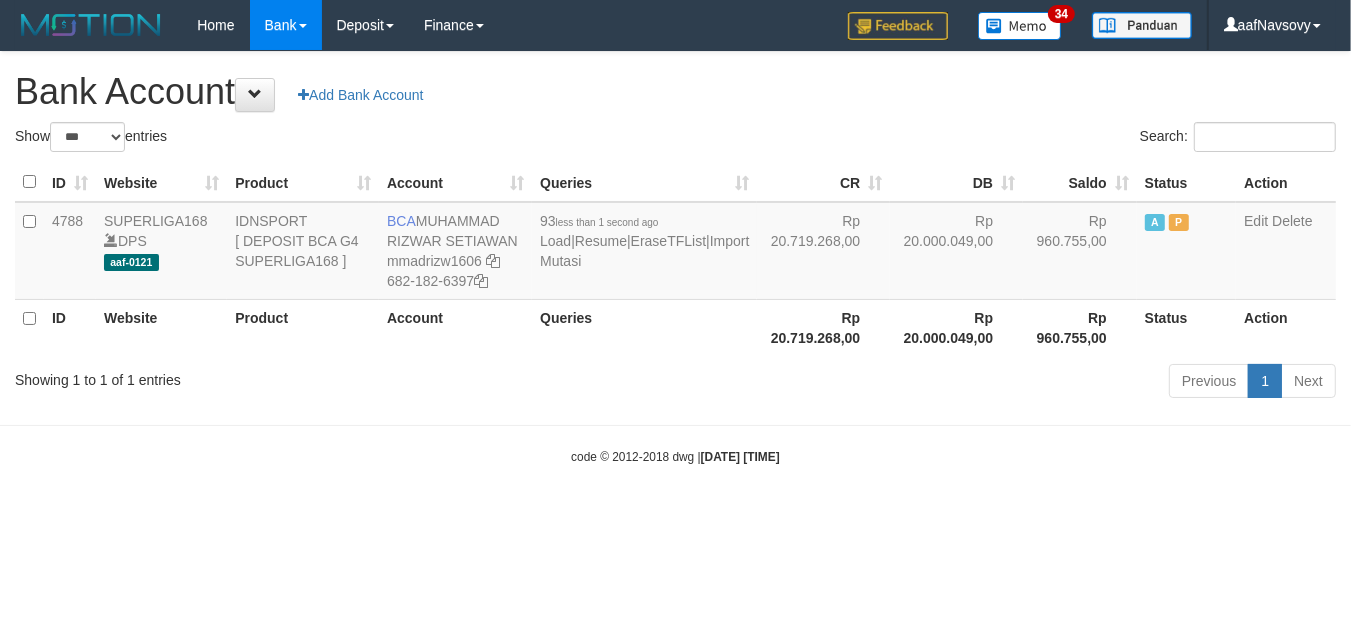 click on "code © 2012-2018 dwg |  [DATE] [TIME]" at bounding box center [675, 456] 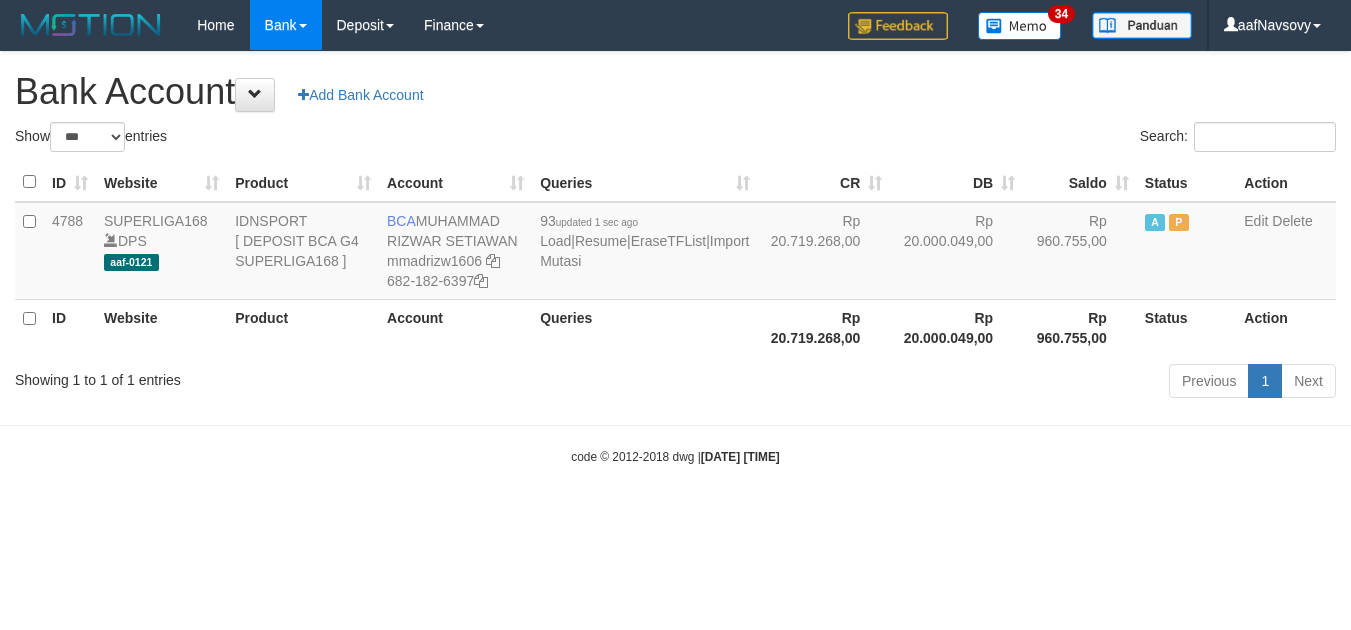 select on "***" 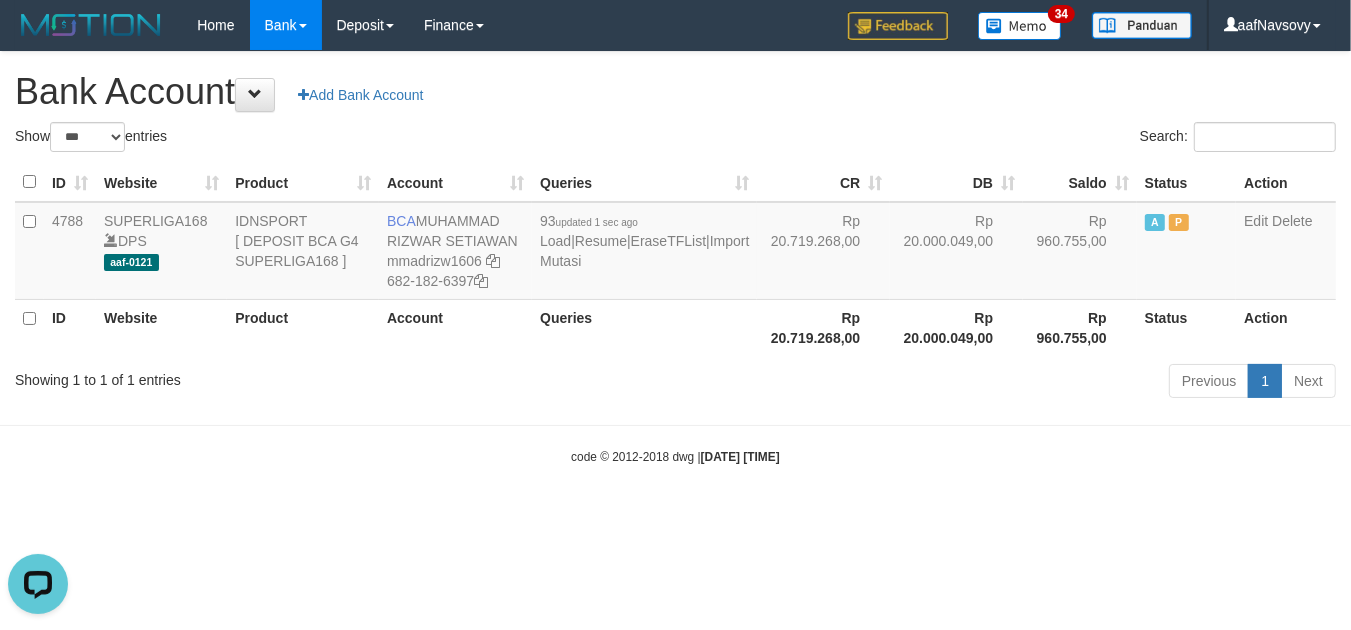 scroll, scrollTop: 0, scrollLeft: 0, axis: both 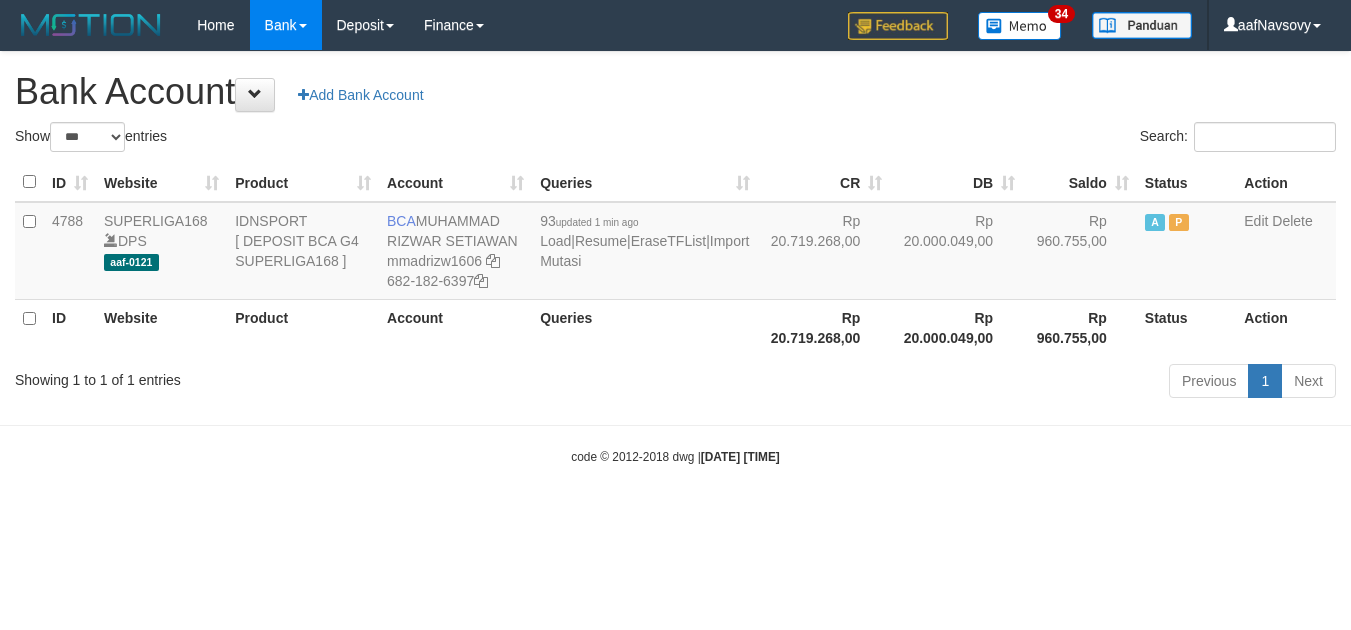 select on "***" 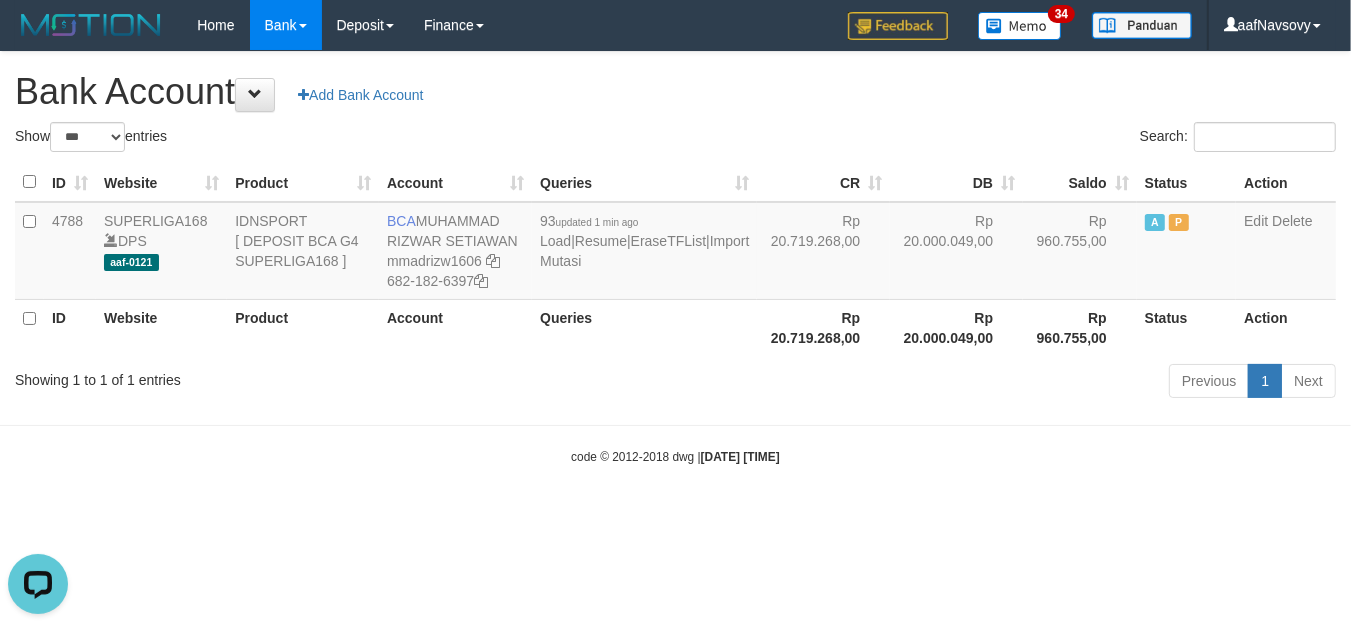 scroll, scrollTop: 0, scrollLeft: 0, axis: both 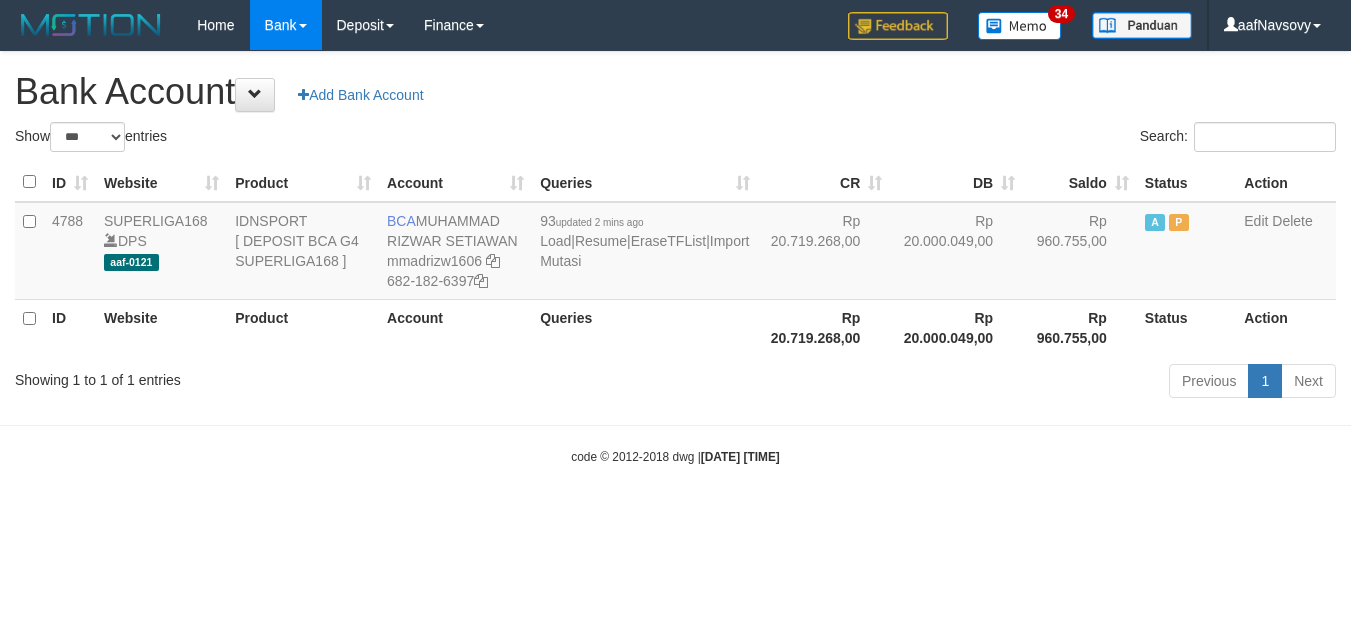 select on "***" 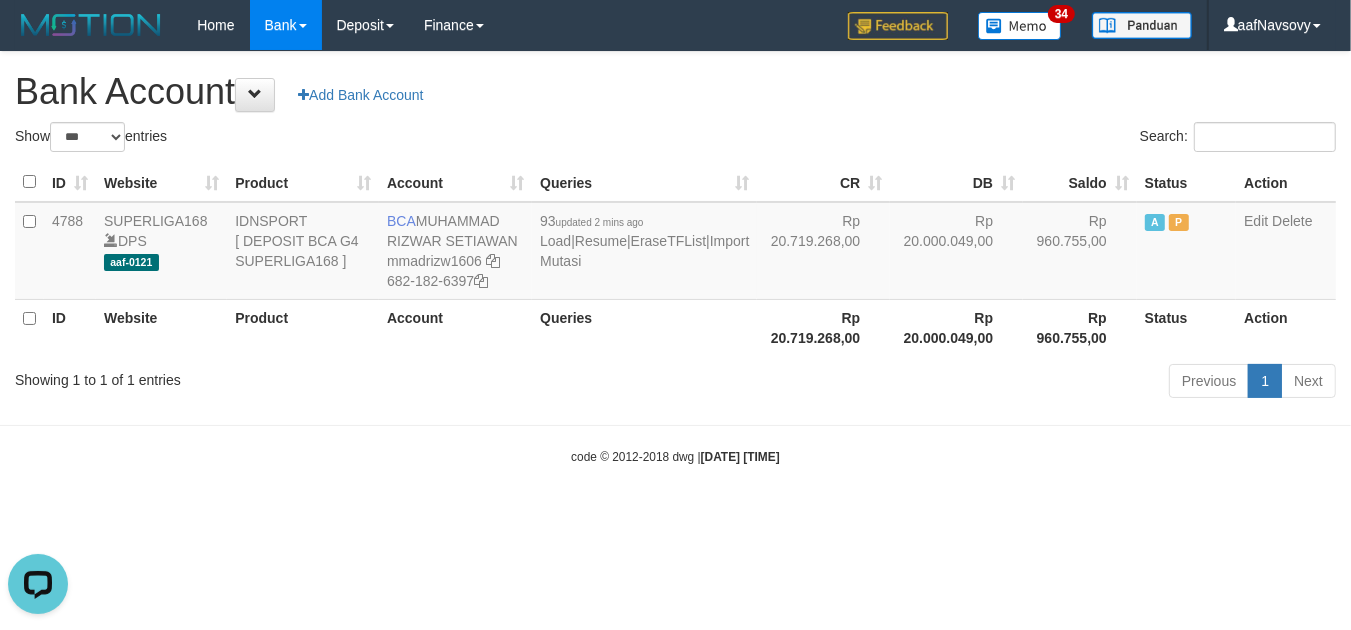 scroll, scrollTop: 0, scrollLeft: 0, axis: both 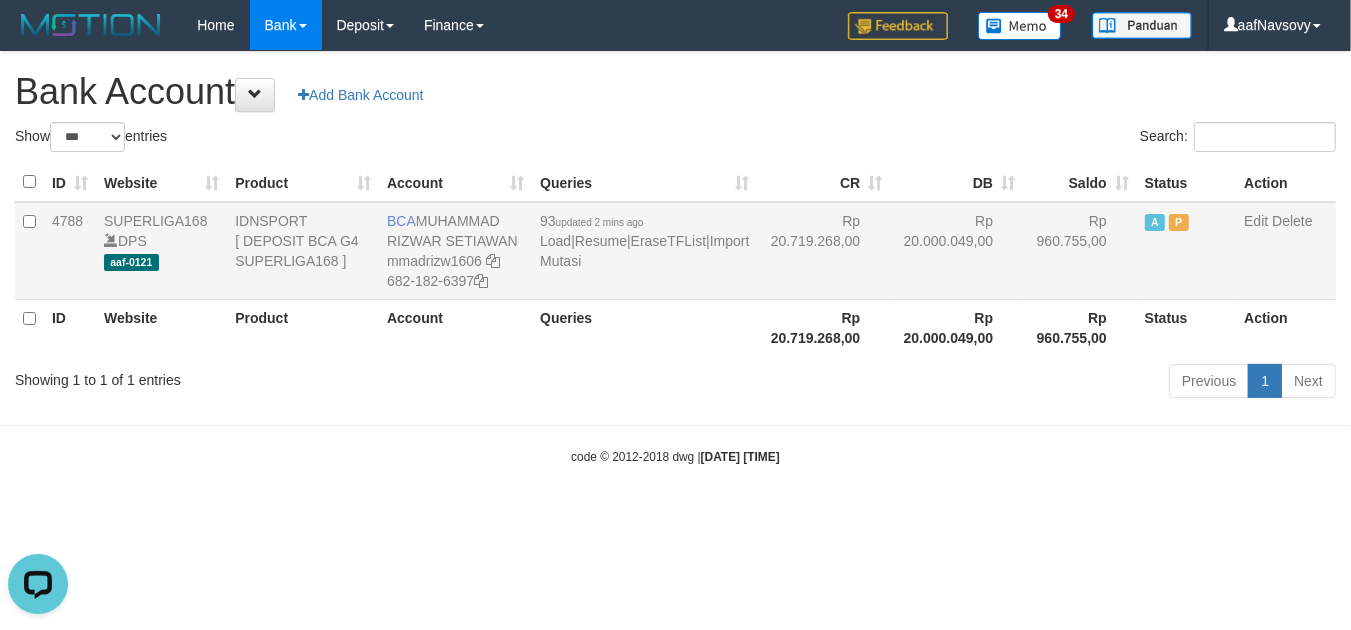 click on "93  updated 2 mins ago
Load
|
Resume
|
EraseTFList
|
Import Mutasi" at bounding box center [644, 251] 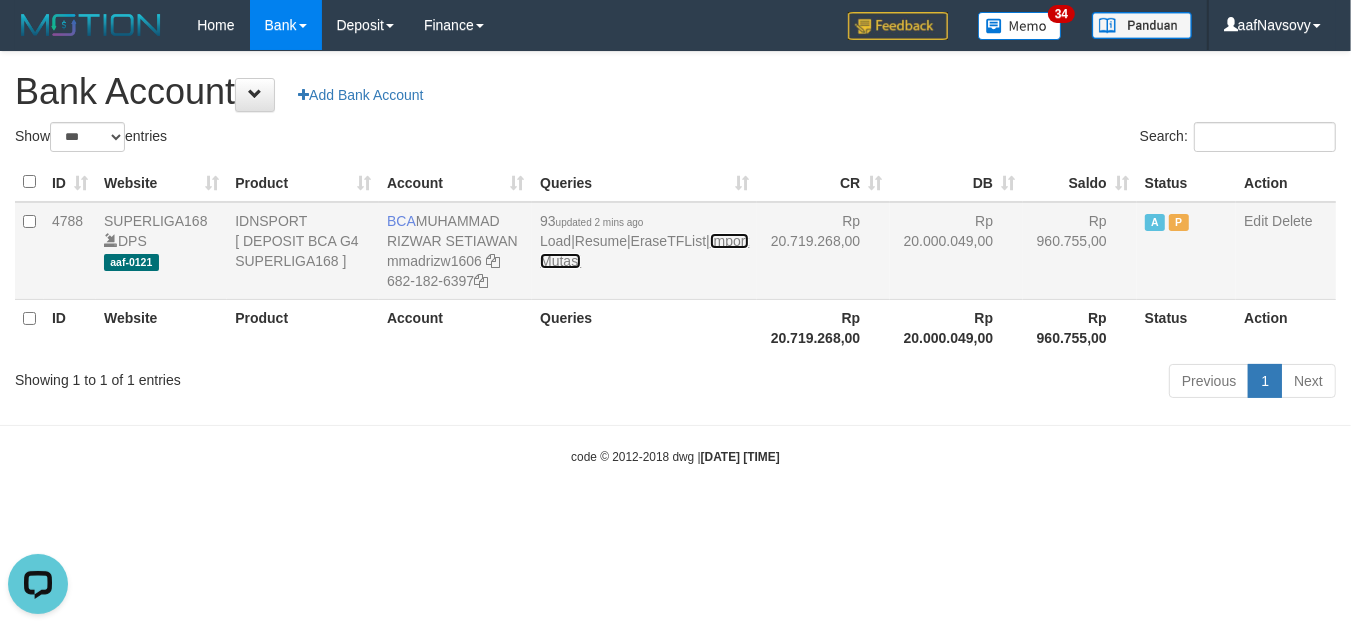 click on "Import Mutasi" at bounding box center (644, 251) 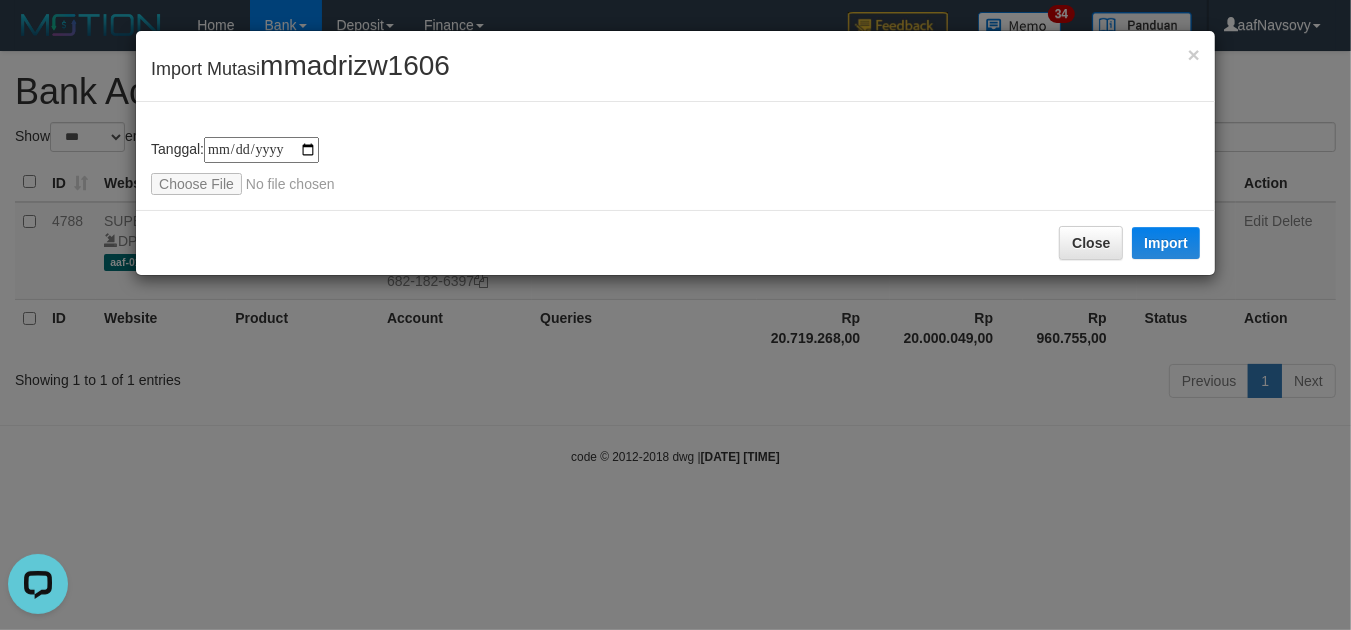type on "**********" 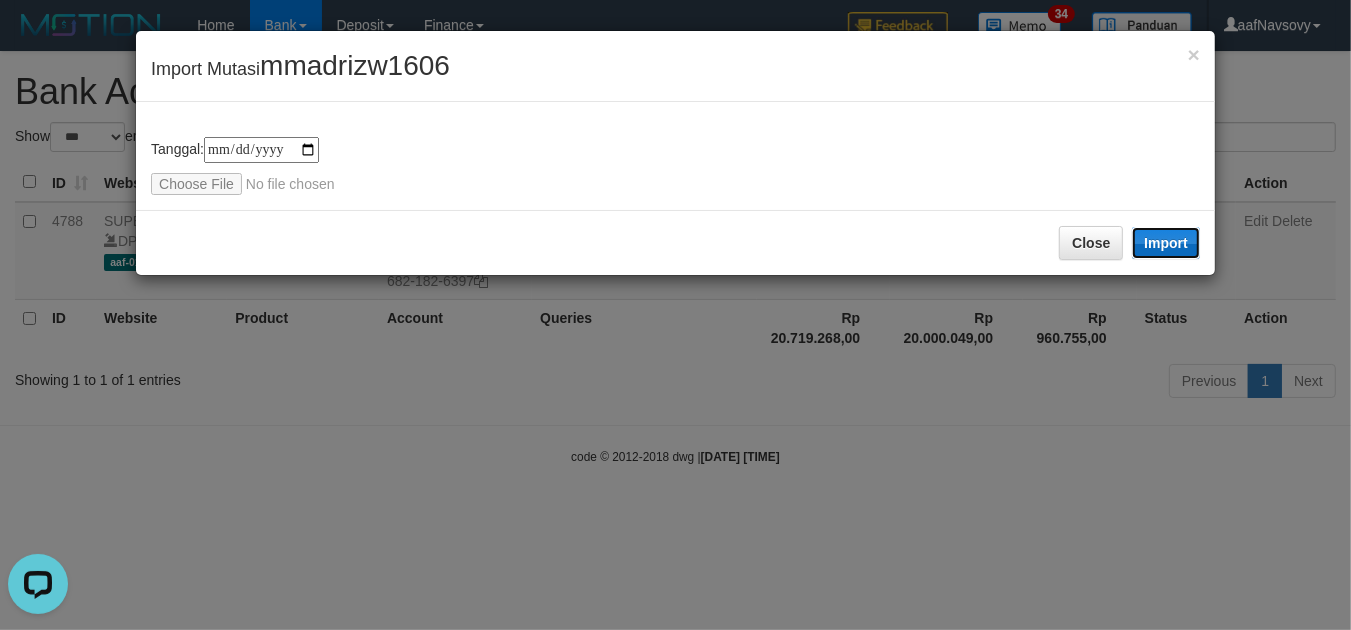 click on "Import" at bounding box center (1166, 243) 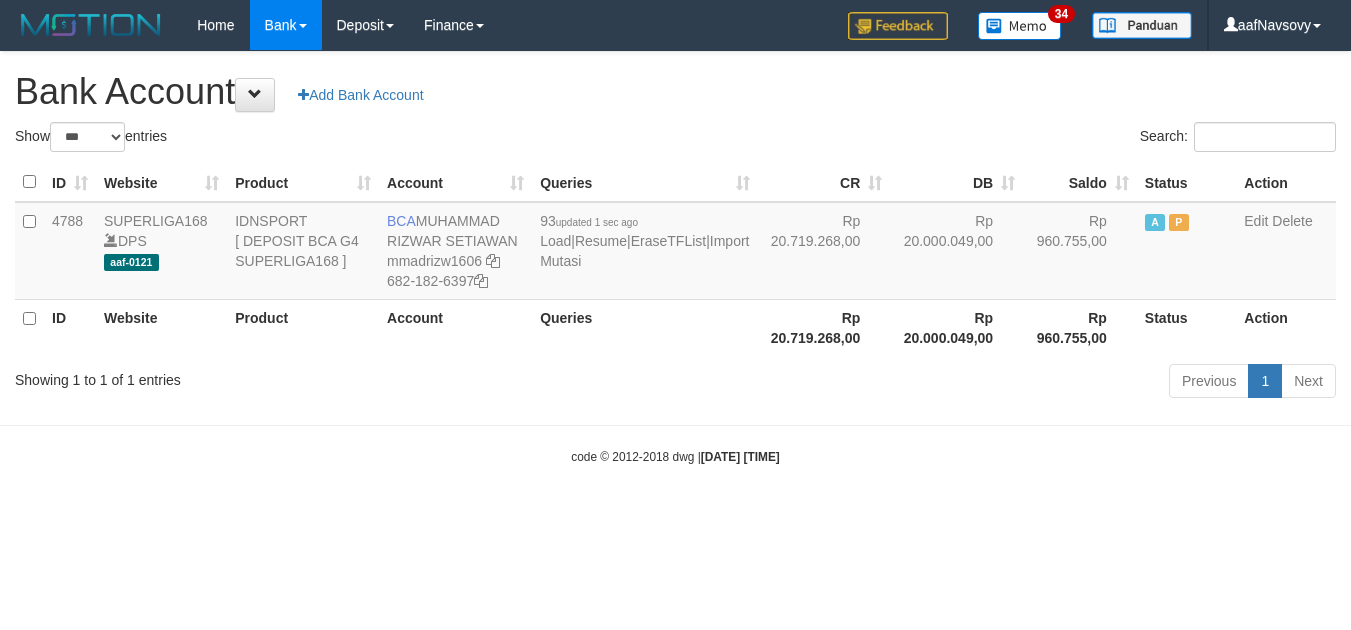 select on "***" 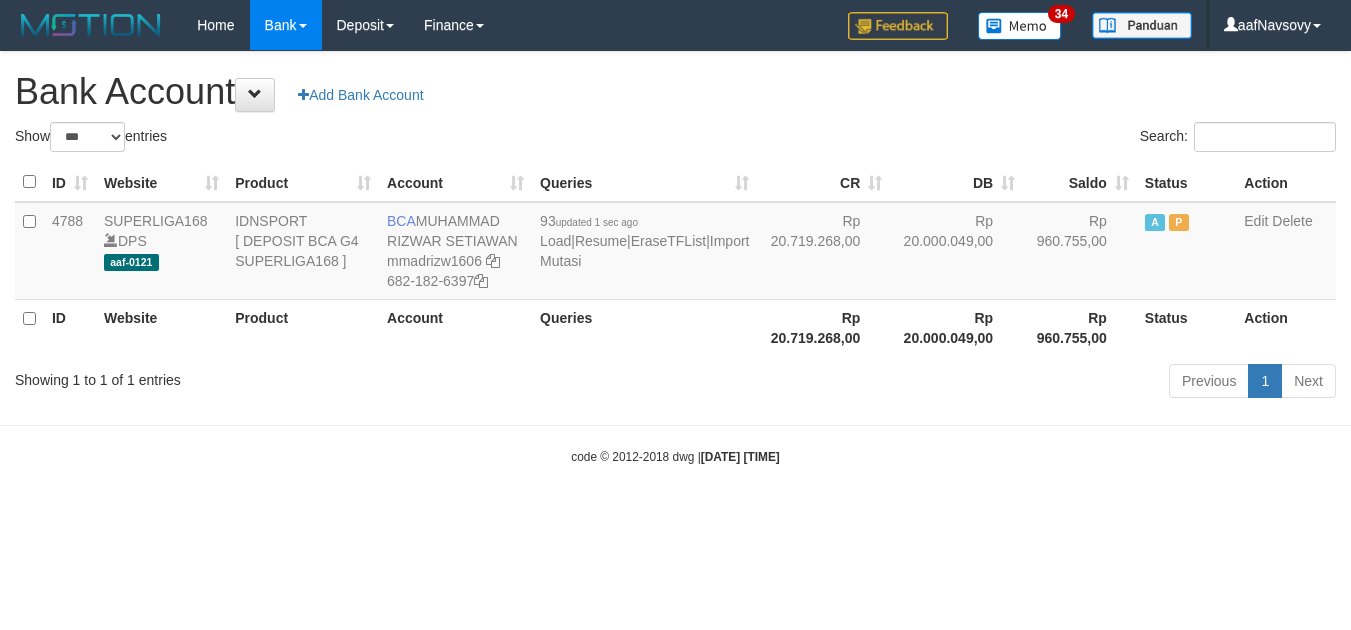scroll, scrollTop: 0, scrollLeft: 0, axis: both 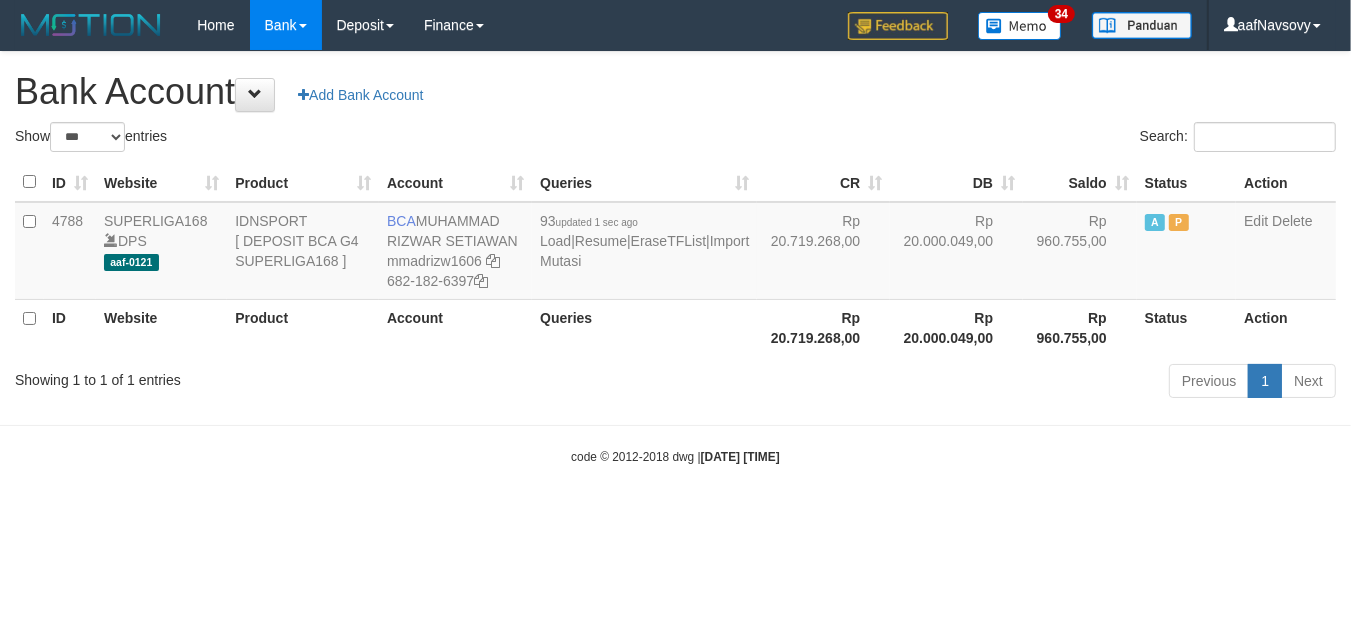 click on "Showing 1 to 1 of 1 entries" at bounding box center (281, 376) 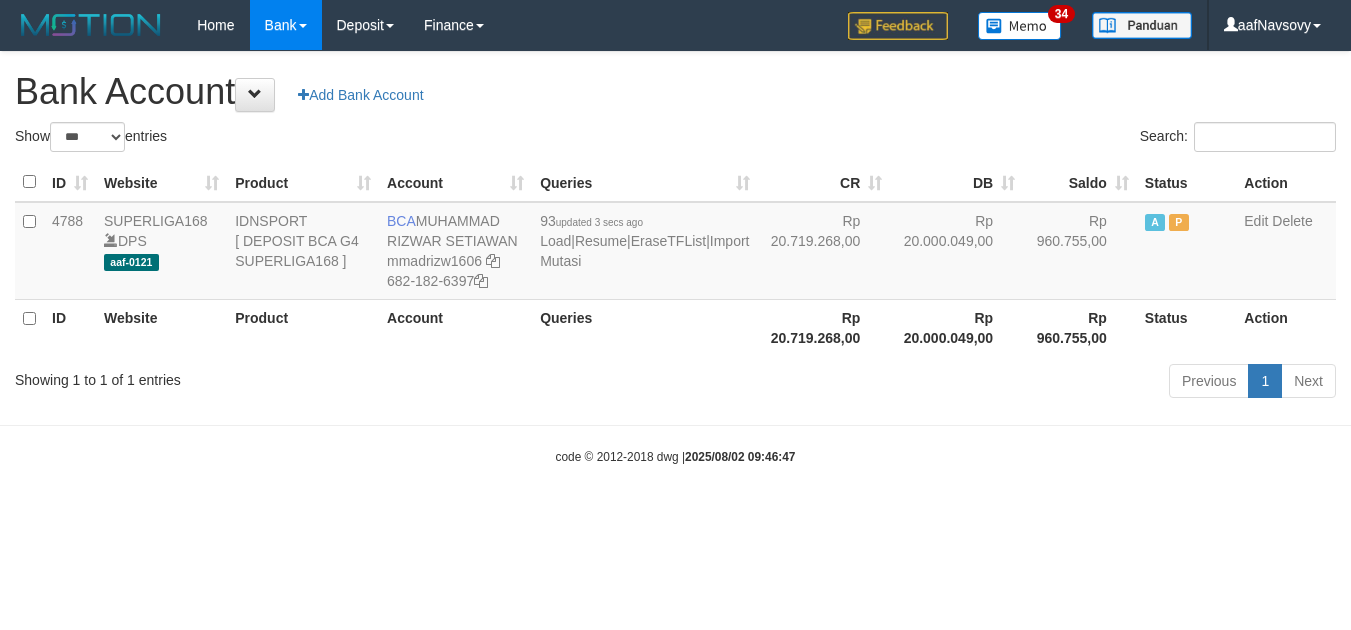 select on "***" 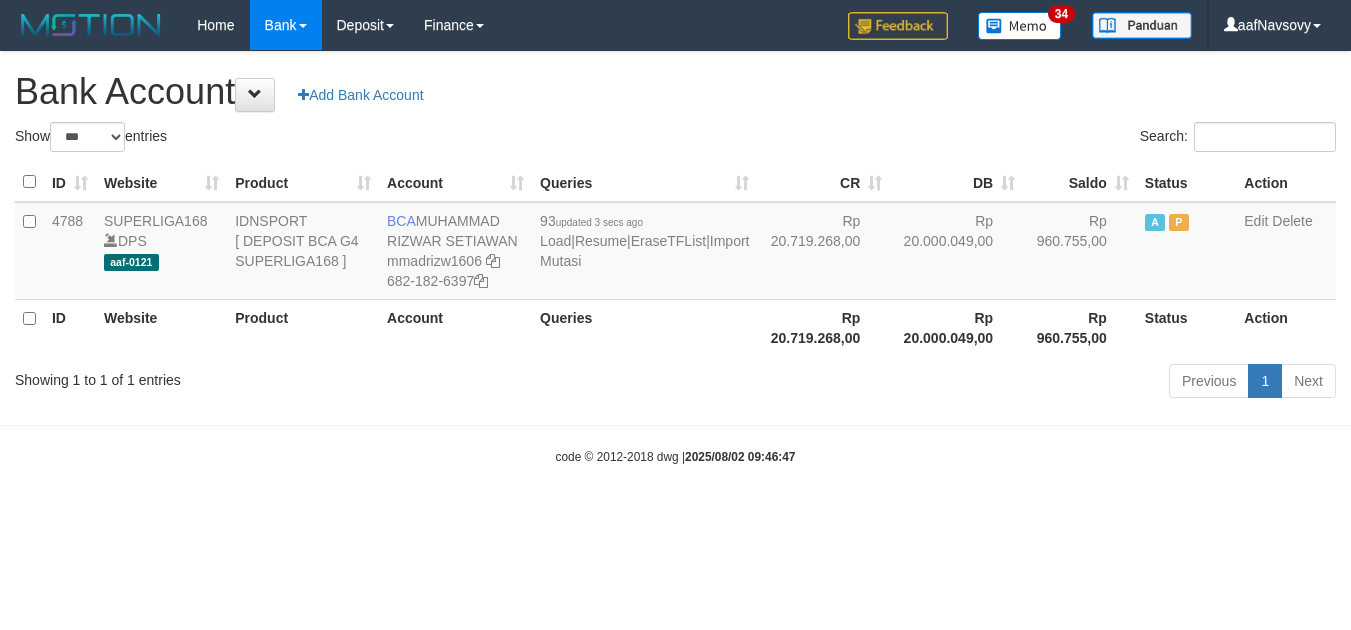 scroll, scrollTop: 0, scrollLeft: 0, axis: both 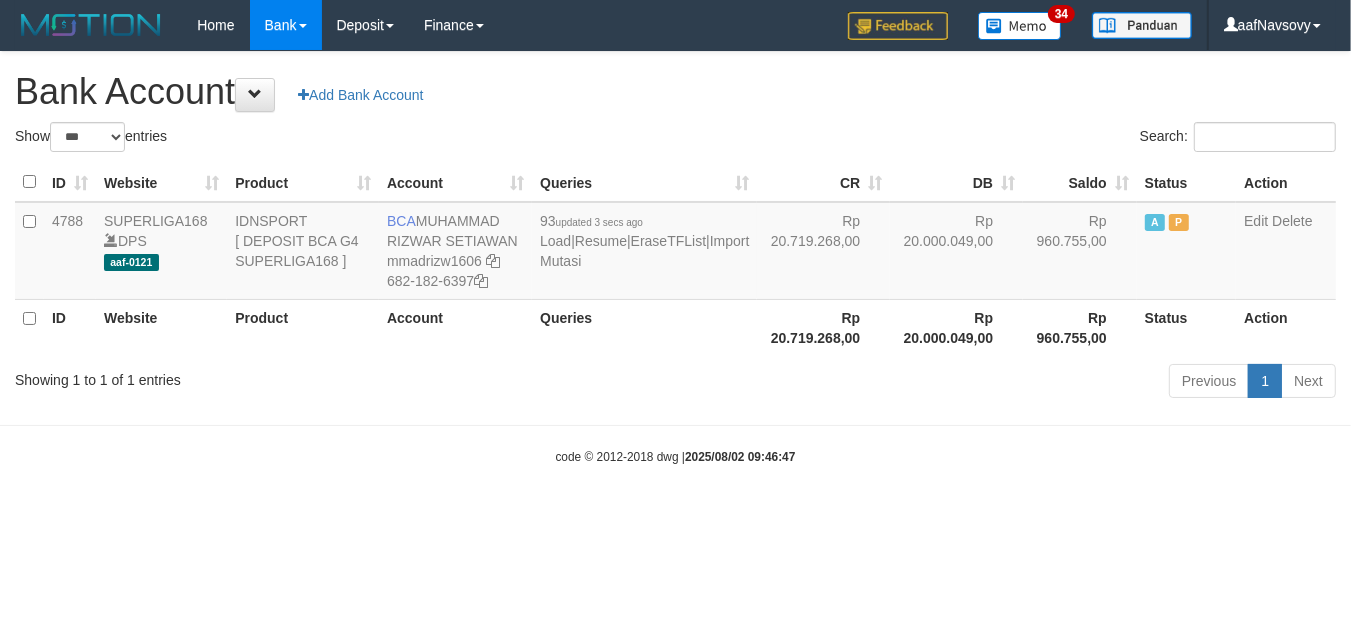 click on "Showing 1 to 1 of 1 entries" at bounding box center (281, 376) 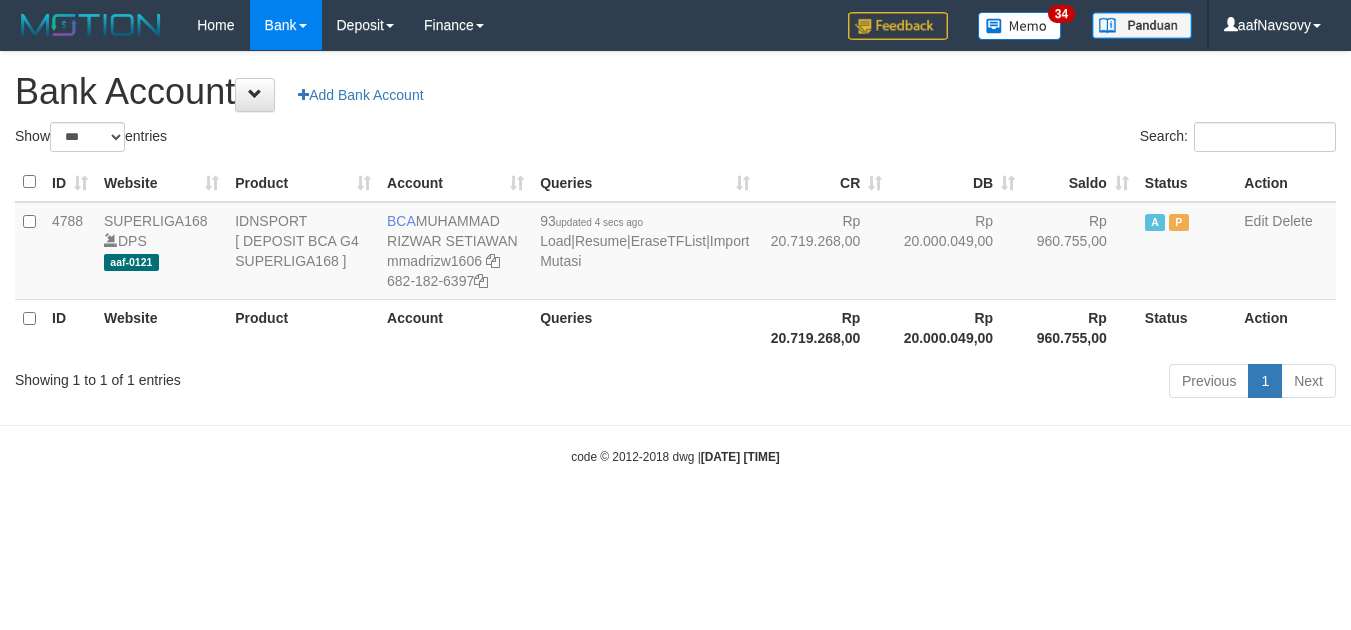 select on "***" 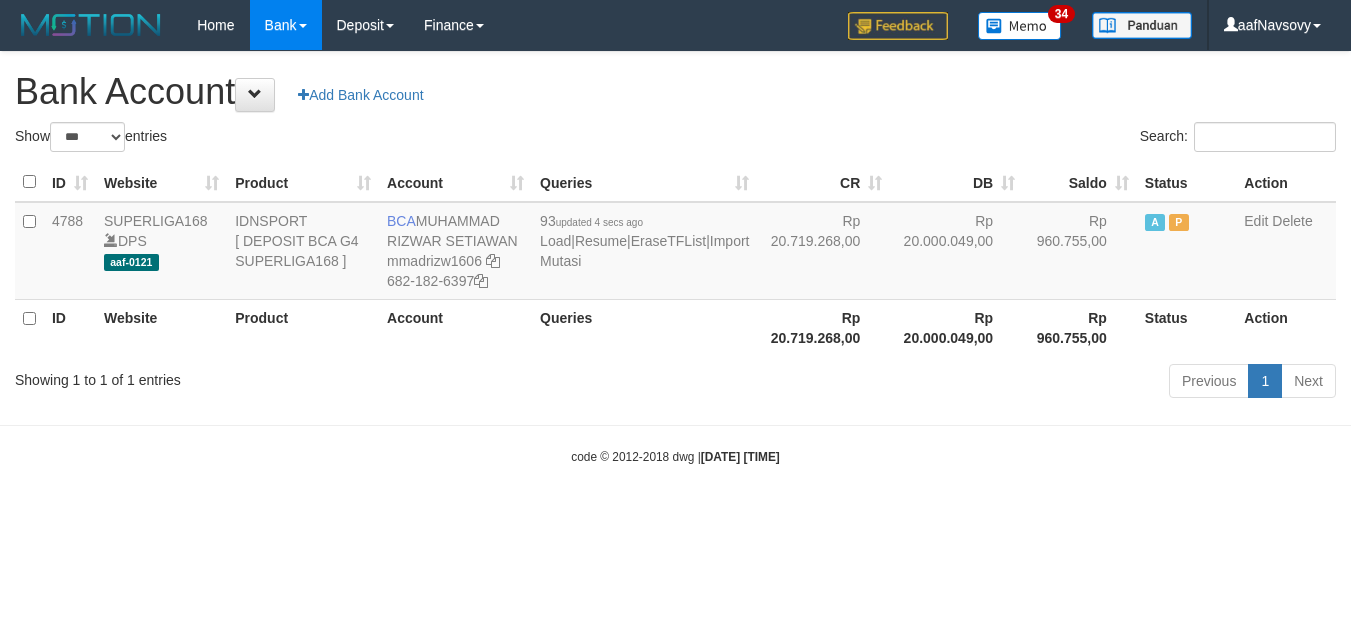 scroll, scrollTop: 0, scrollLeft: 0, axis: both 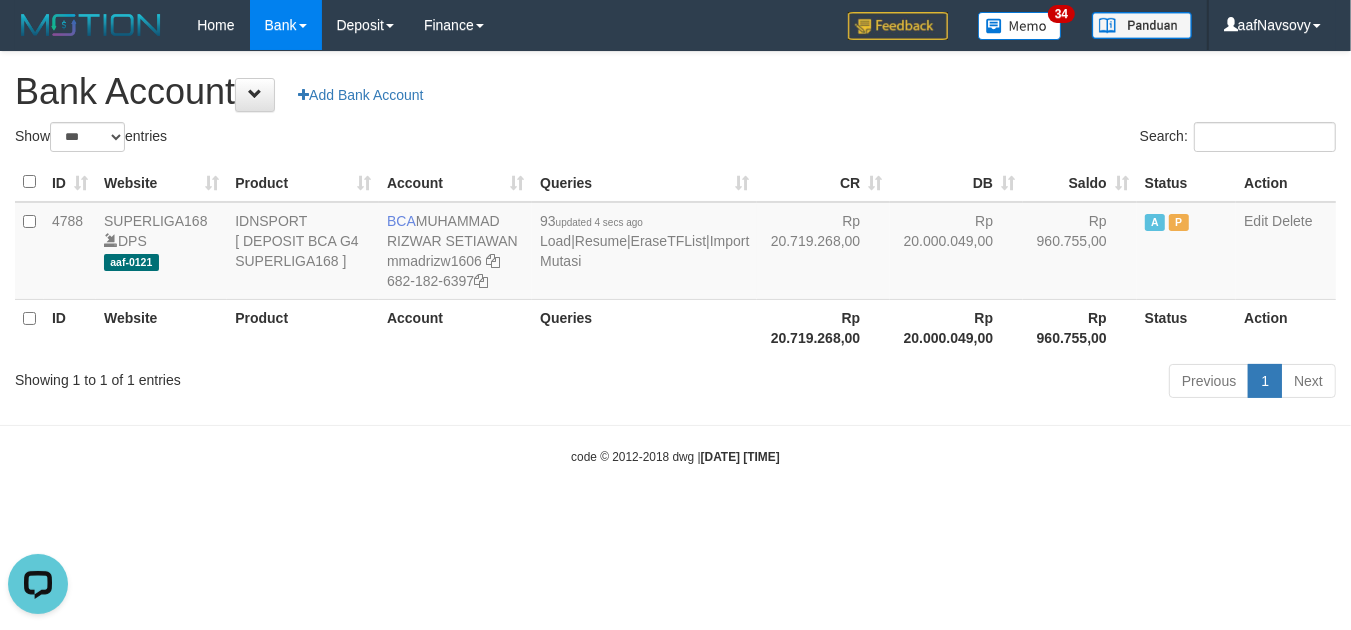 click on "Toggle navigation
Home
Bank
Account List
Load
By Website
Group
[ISPORT]													SUPERLIGA168
By Load Group (DPS)
34" at bounding box center (675, 258) 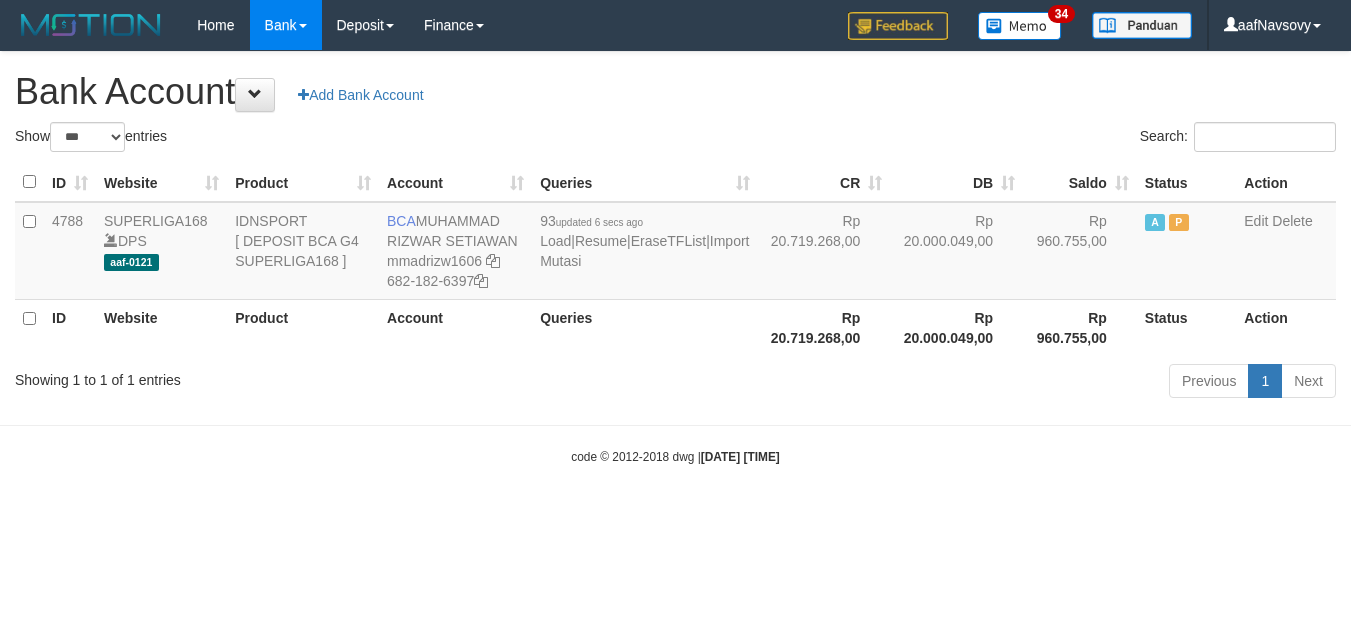 select on "***" 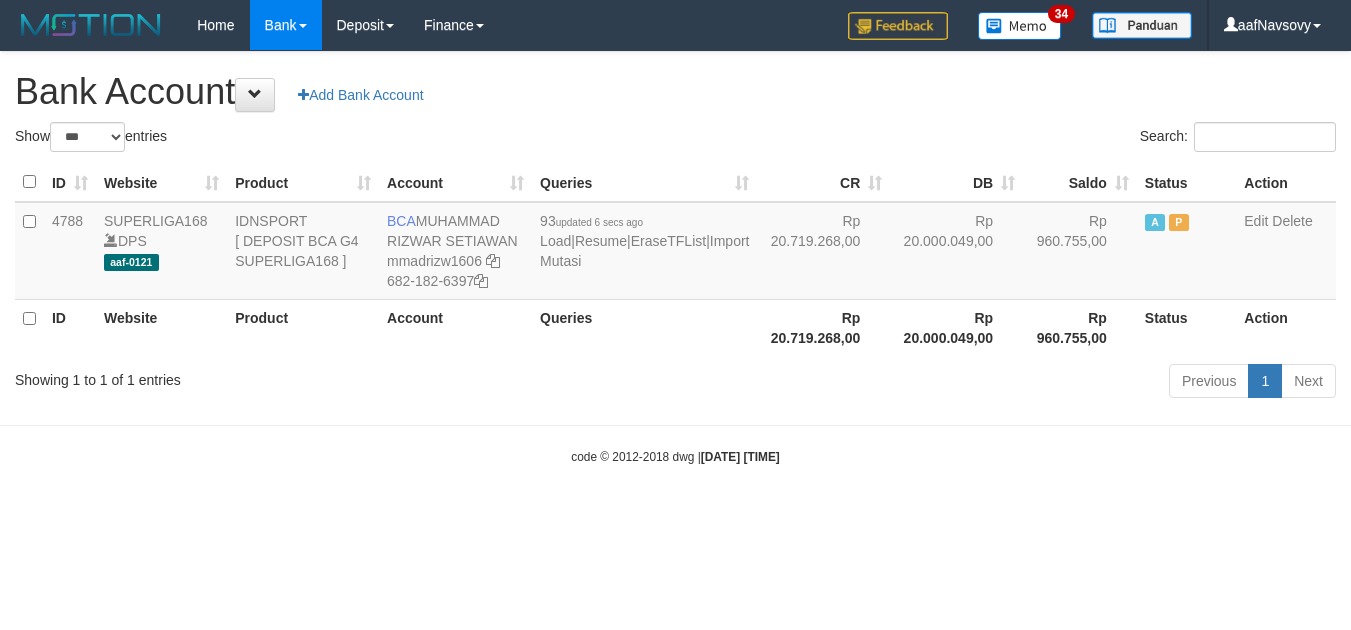 scroll, scrollTop: 0, scrollLeft: 0, axis: both 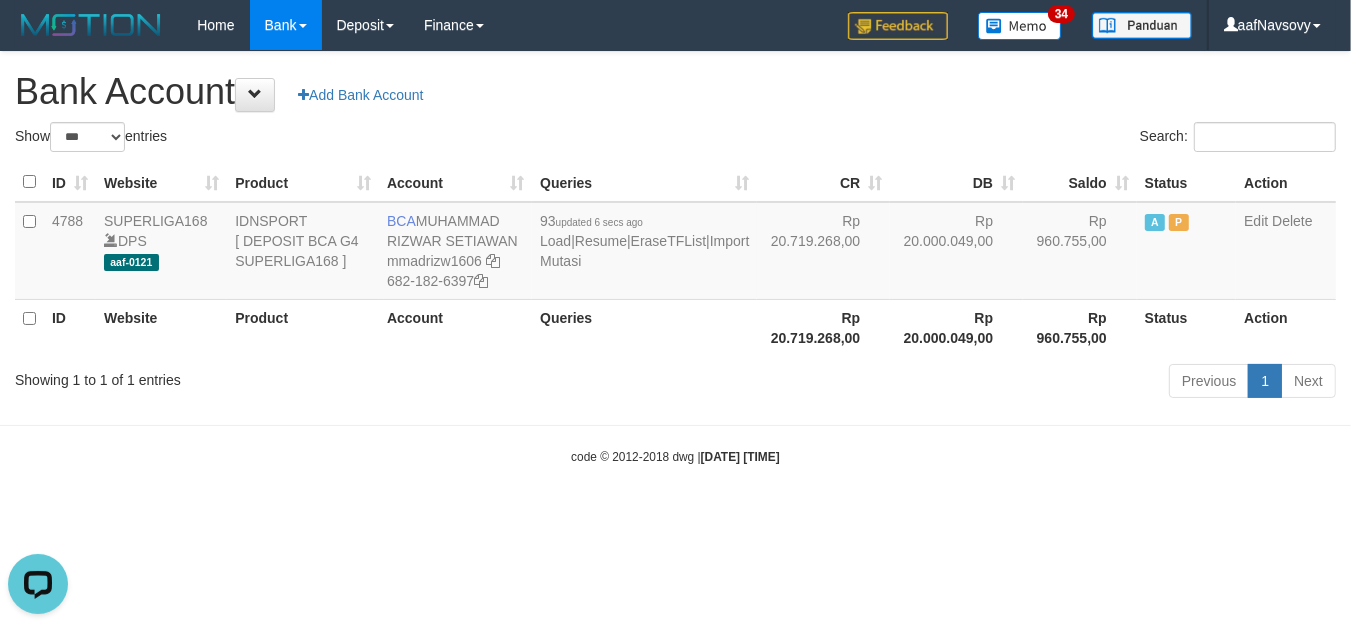 click on "Toggle navigation
Home
Bank
Account List
Load
By Website
Group
[ISPORT]													SUPERLIGA168
By Load Group (DPS)" at bounding box center [675, 258] 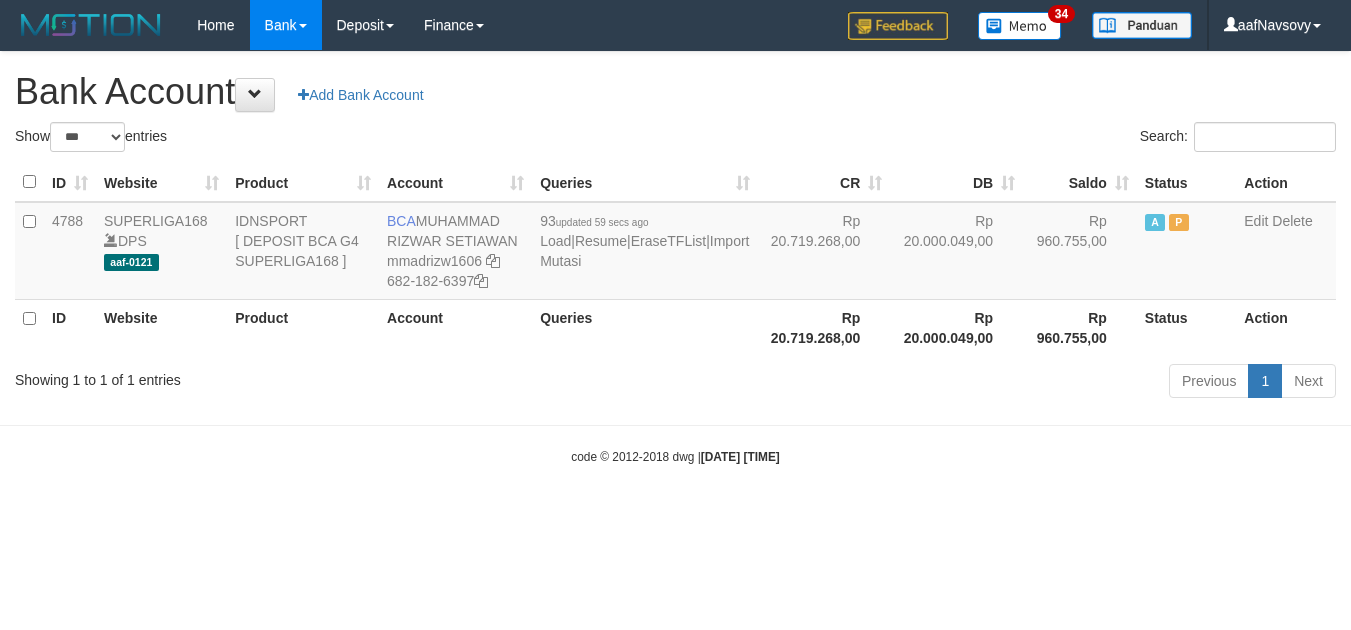 select on "***" 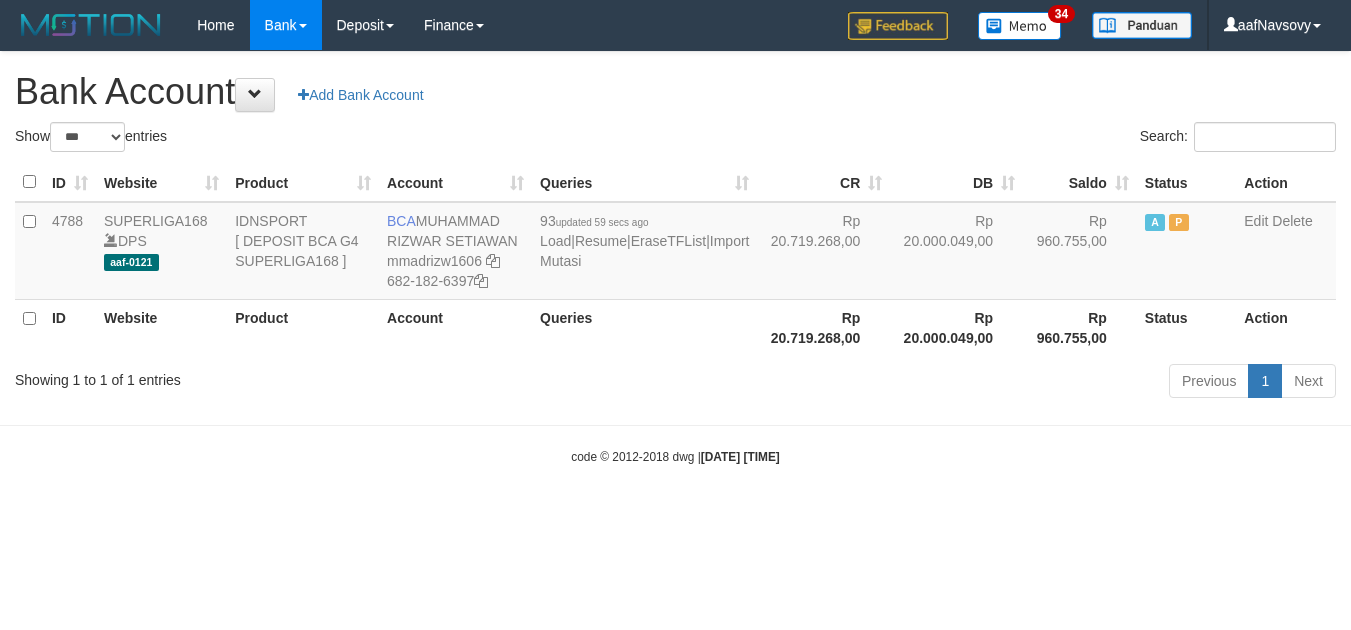 scroll, scrollTop: 0, scrollLeft: 0, axis: both 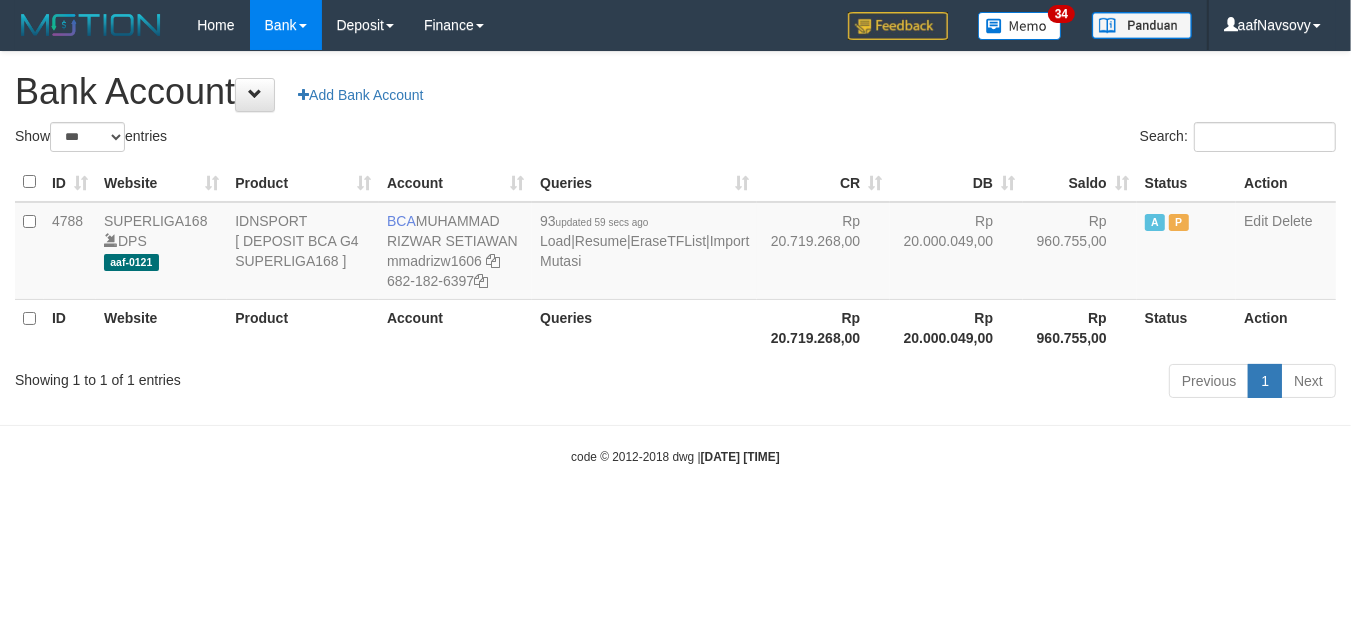 click on "Toggle navigation
Home
Bank
Account List
Load
By Website
Group
[ISPORT]													SUPERLIGA168
By Load Group (DPS)" at bounding box center [675, 258] 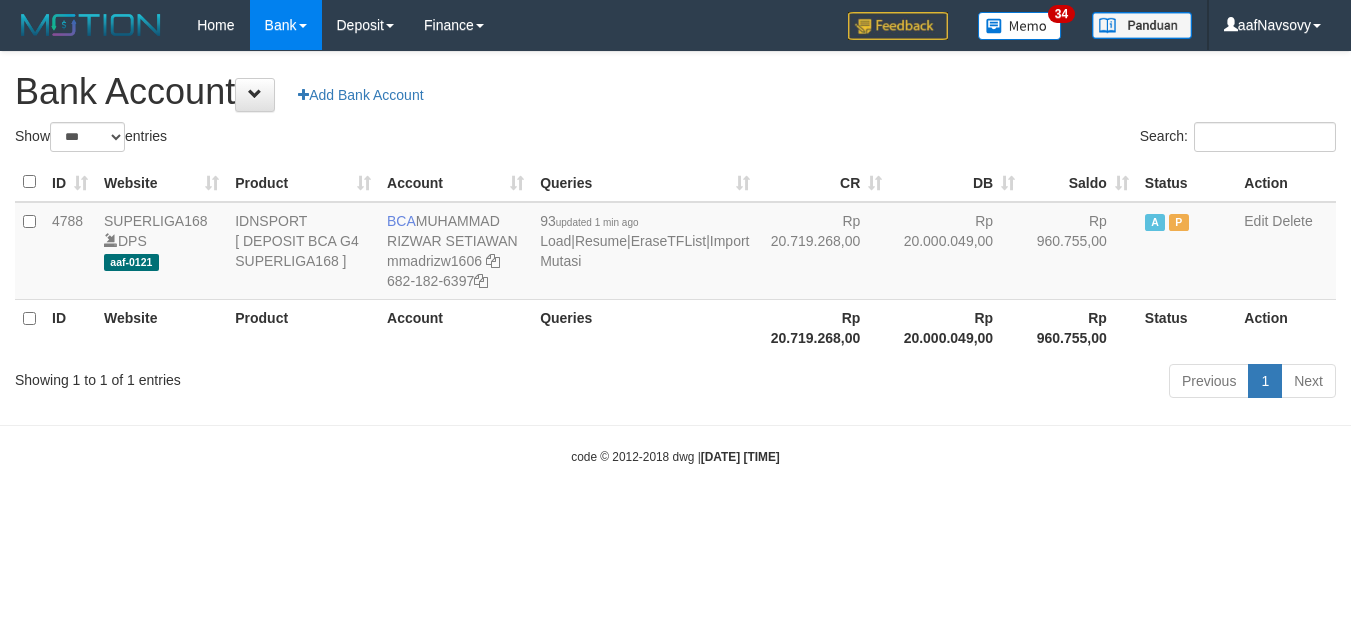 select on "***" 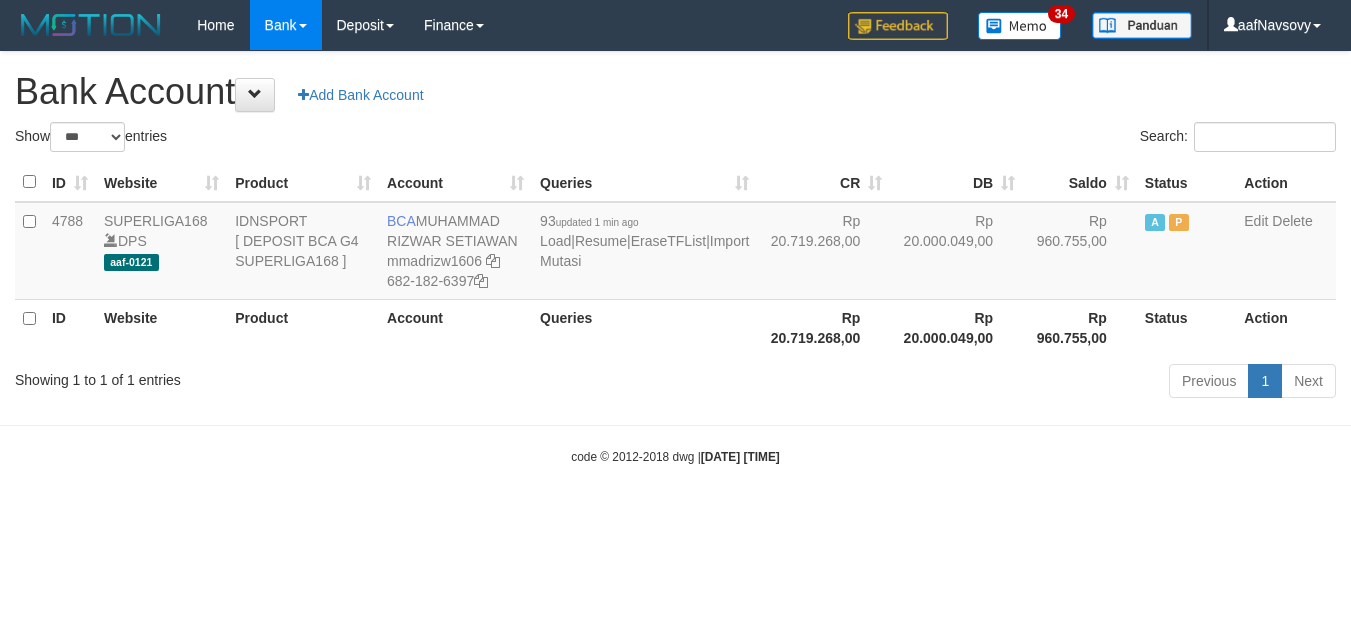 scroll, scrollTop: 0, scrollLeft: 0, axis: both 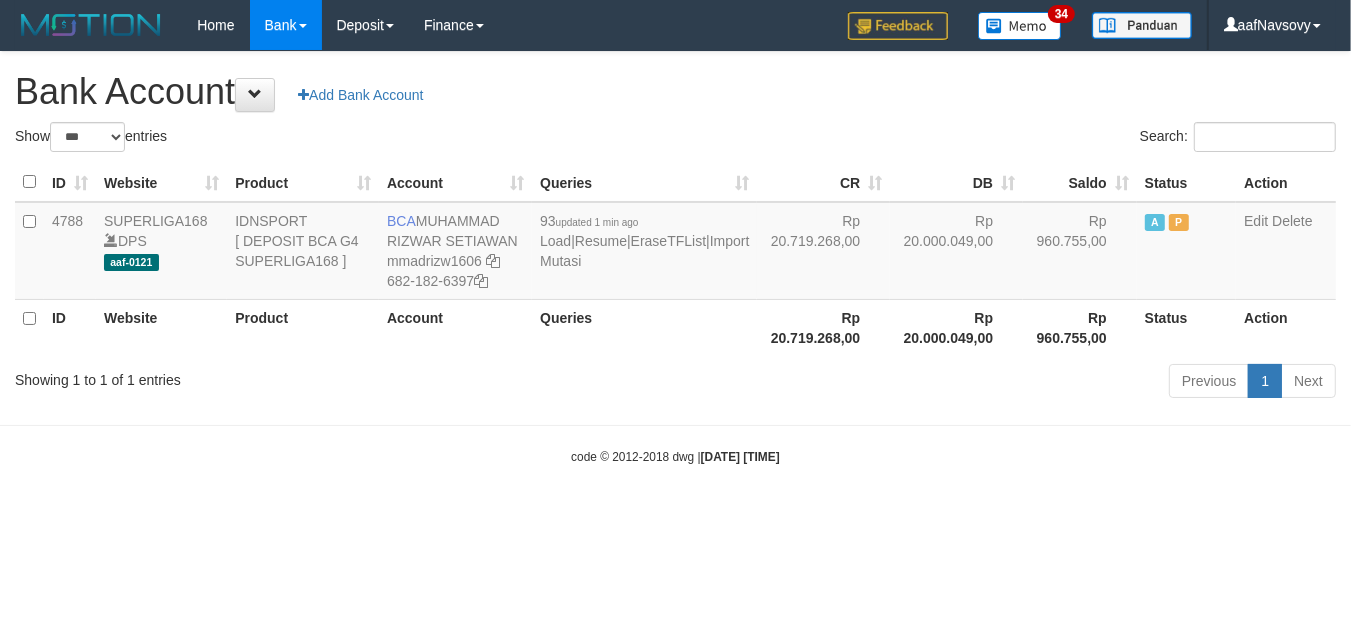 click on "Toggle navigation
Home
Bank
Account List
Load
By Website
Group
[ISPORT]													SUPERLIGA168
By Load Group (DPS)" at bounding box center (675, 258) 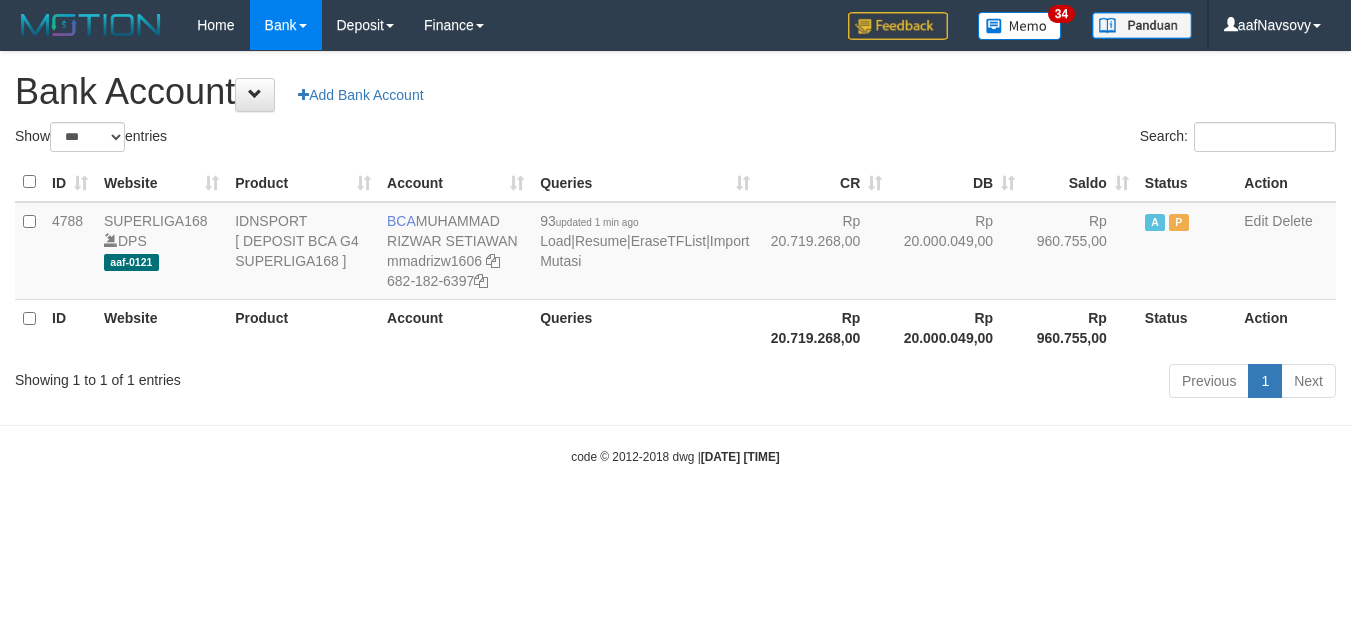 select on "***" 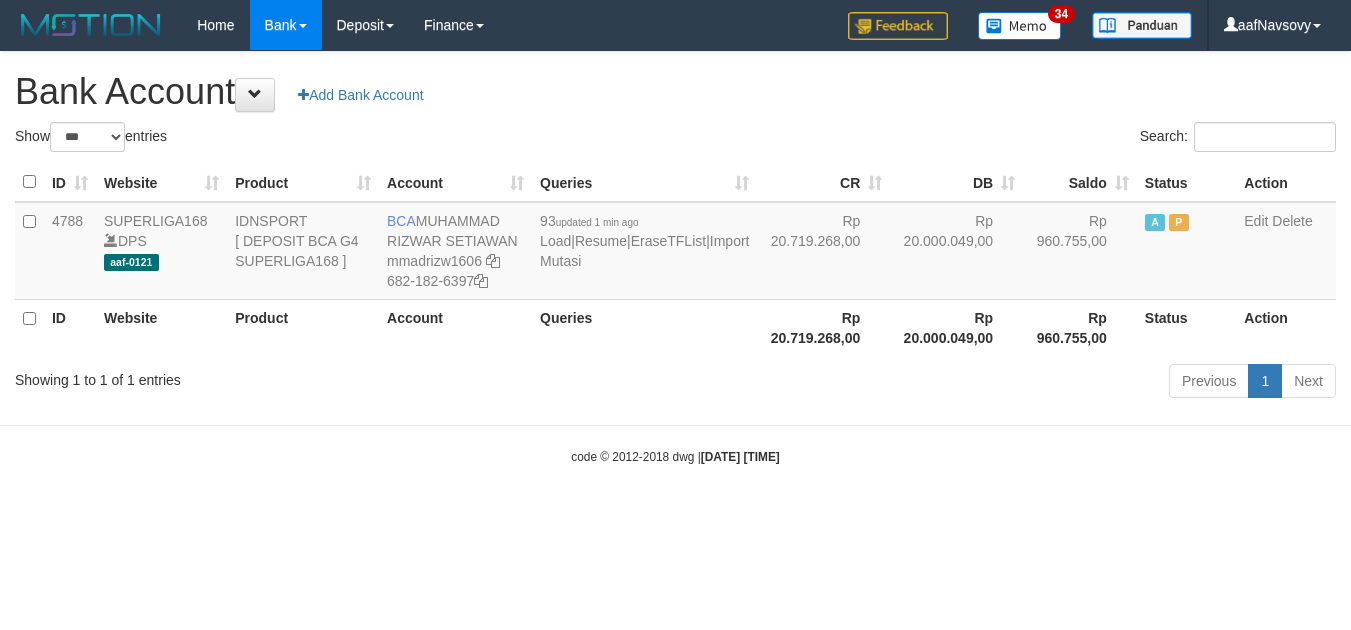 scroll, scrollTop: 0, scrollLeft: 0, axis: both 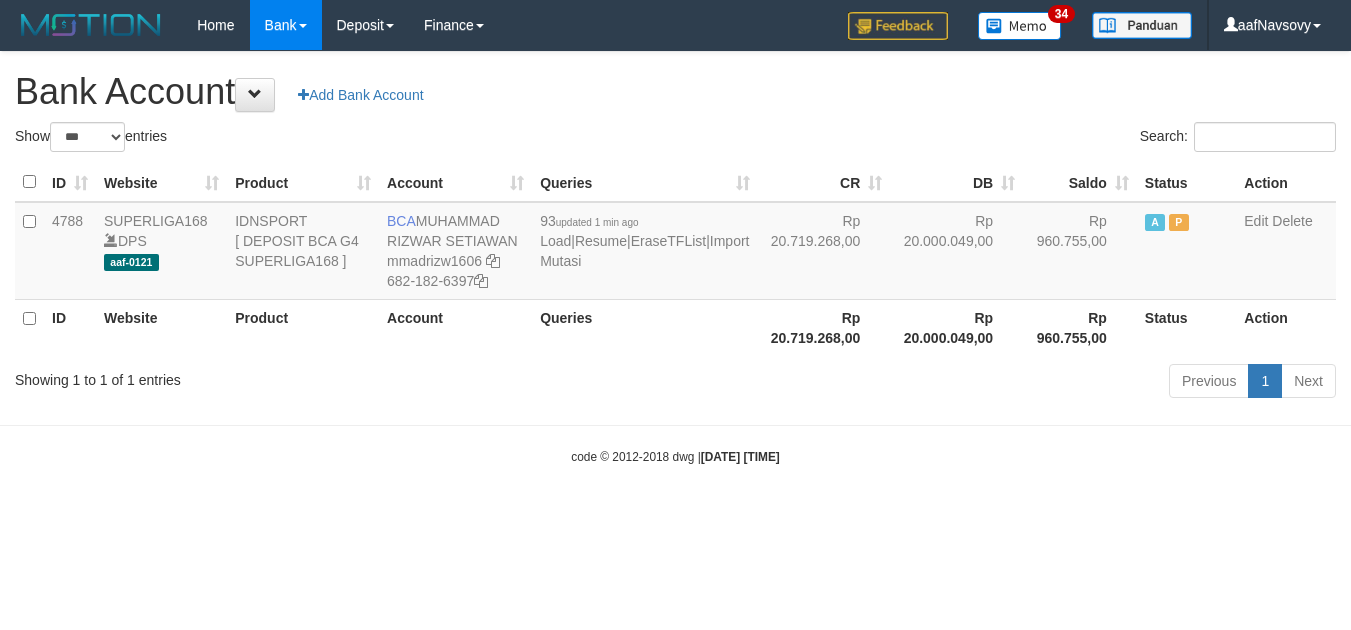 select on "***" 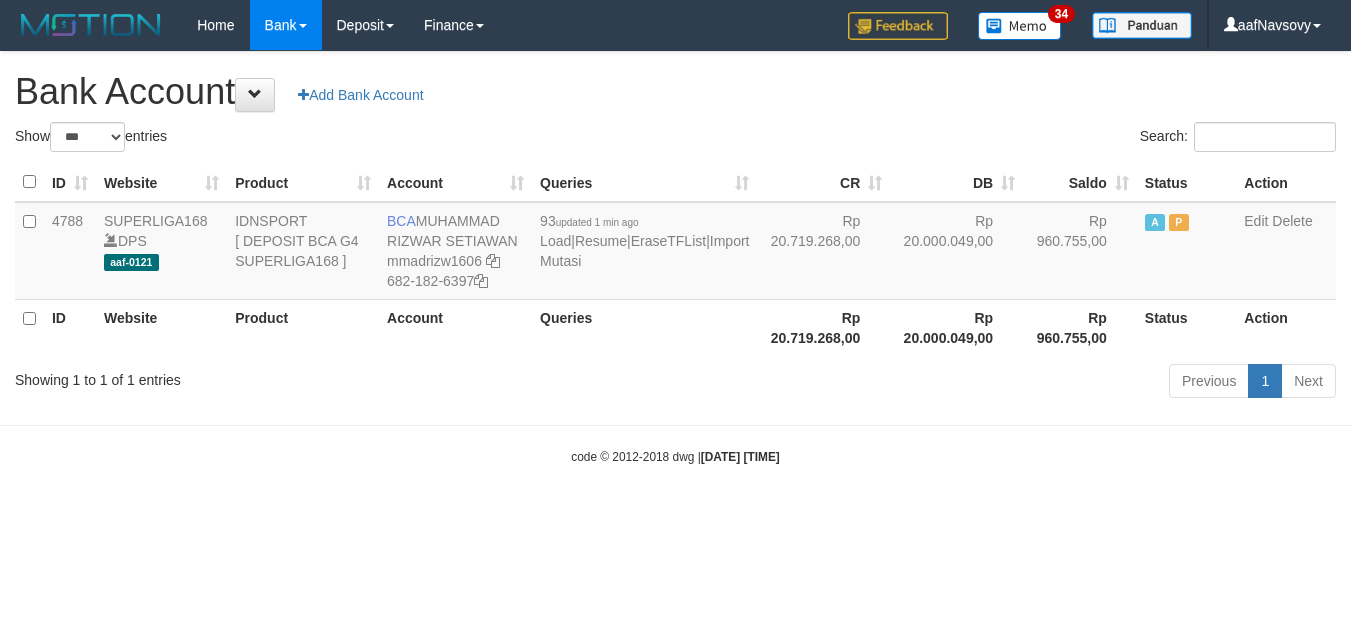 scroll, scrollTop: 0, scrollLeft: 0, axis: both 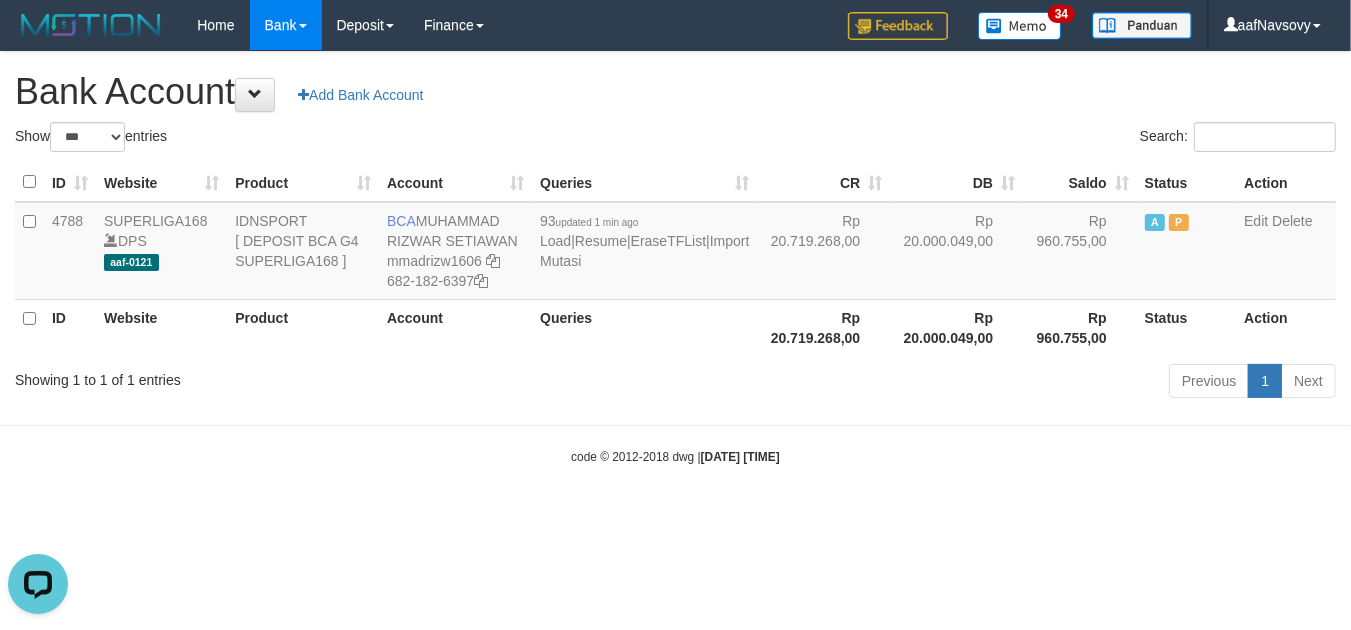 click on "Toggle navigation
Home
Bank
Account List
Load
By Website
Group
[ISPORT]													SUPERLIGA168
By Load Group (DPS)
34" at bounding box center (675, 258) 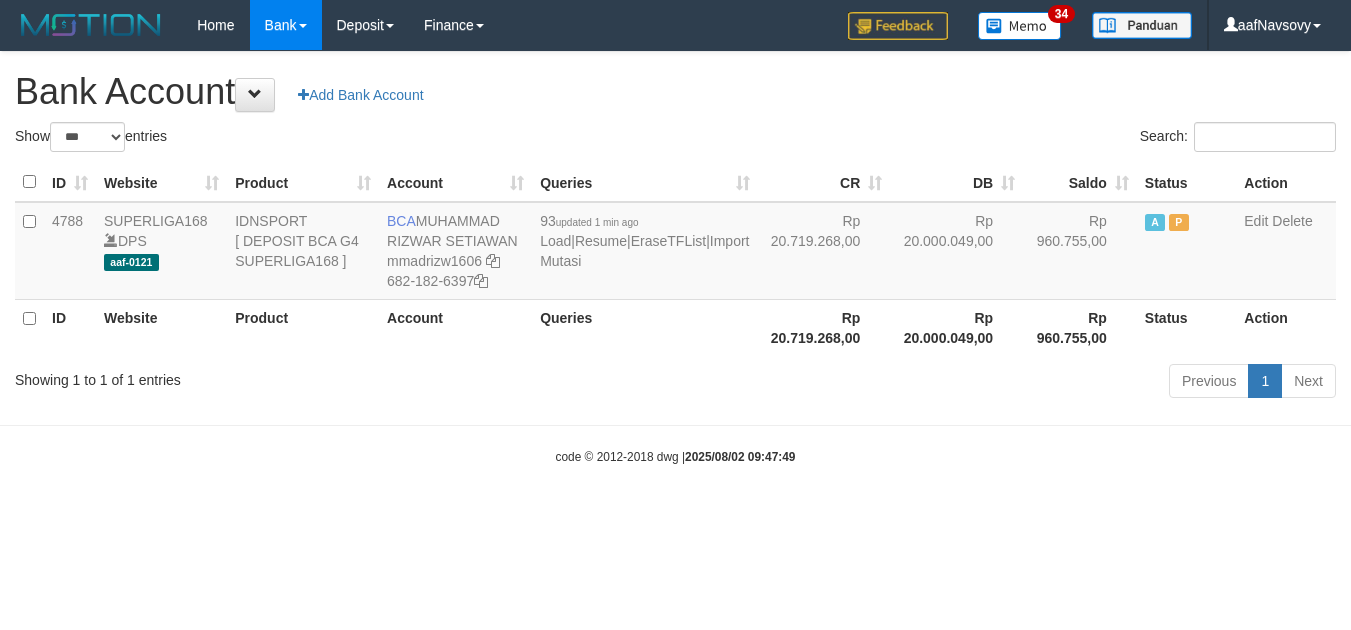 select on "***" 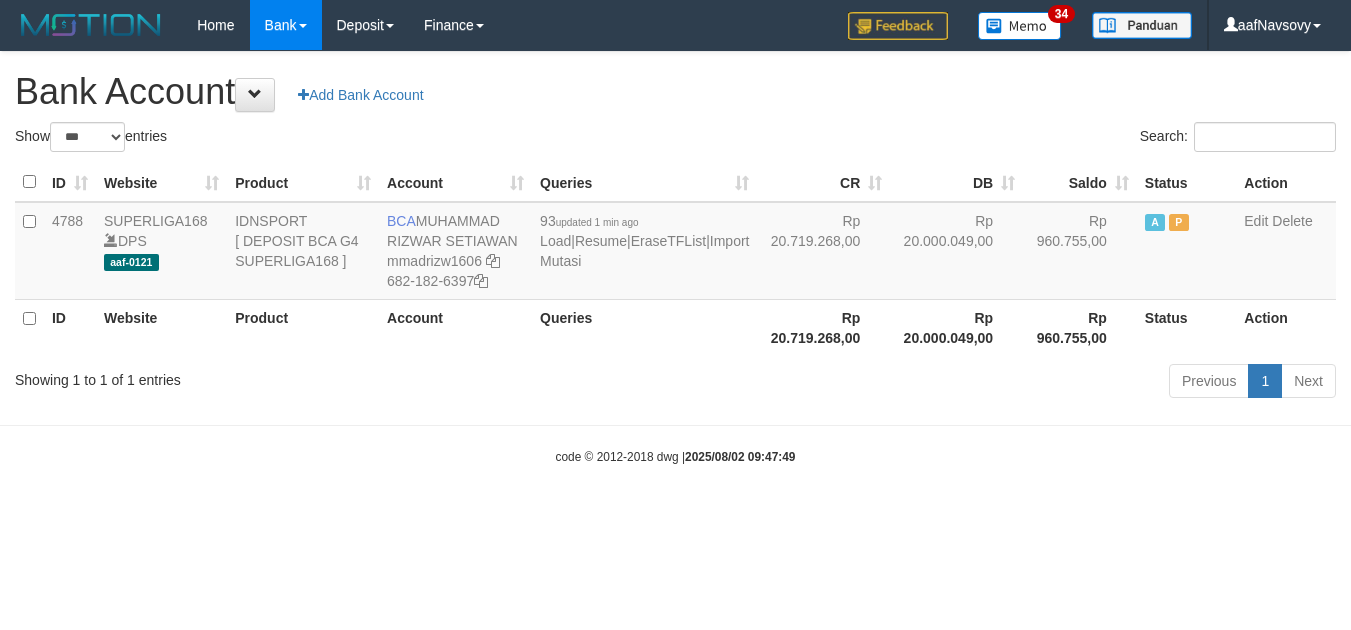 scroll, scrollTop: 0, scrollLeft: 0, axis: both 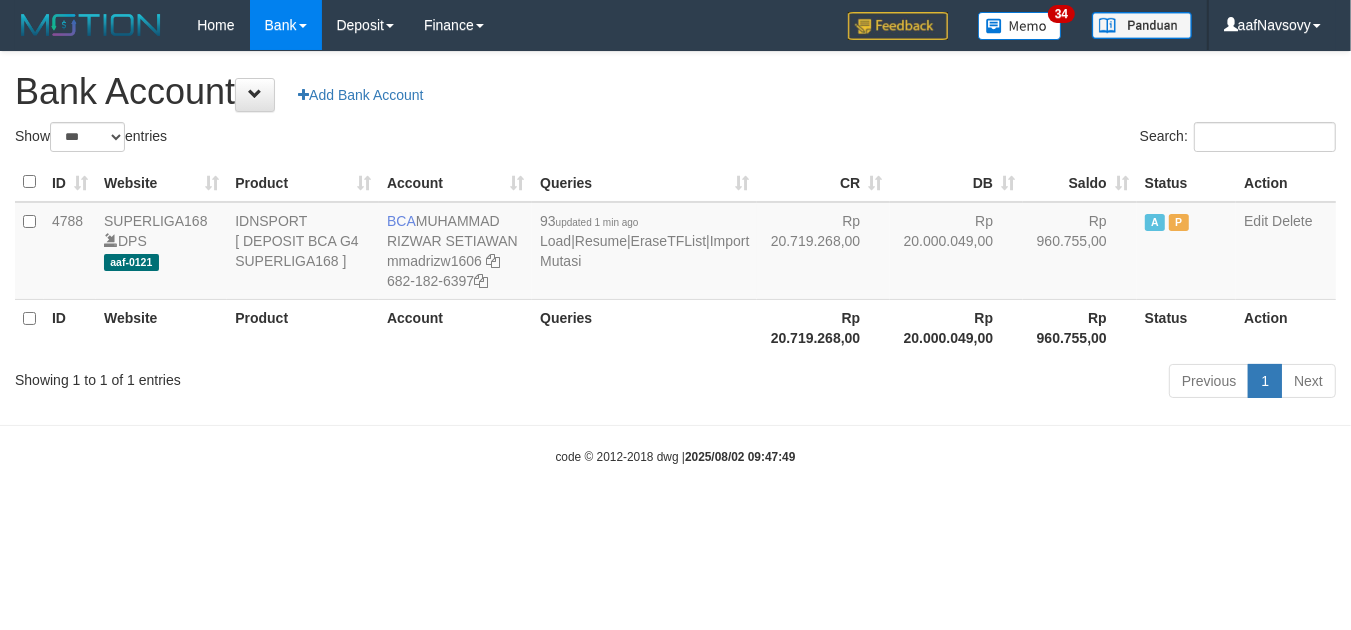 click on "Toggle navigation
Home
Bank
Account List
Load
By Website
Group
[ISPORT]													SUPERLIGA168
By Load Group (DPS)
34" at bounding box center [675, 258] 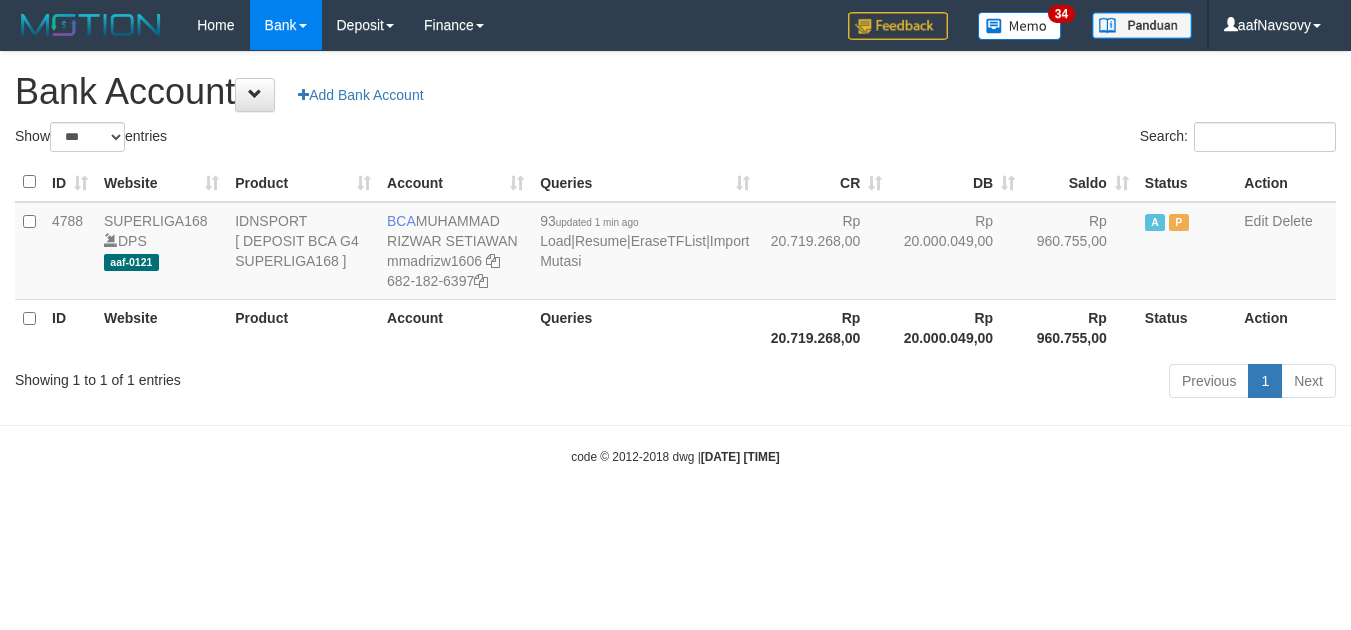 select on "***" 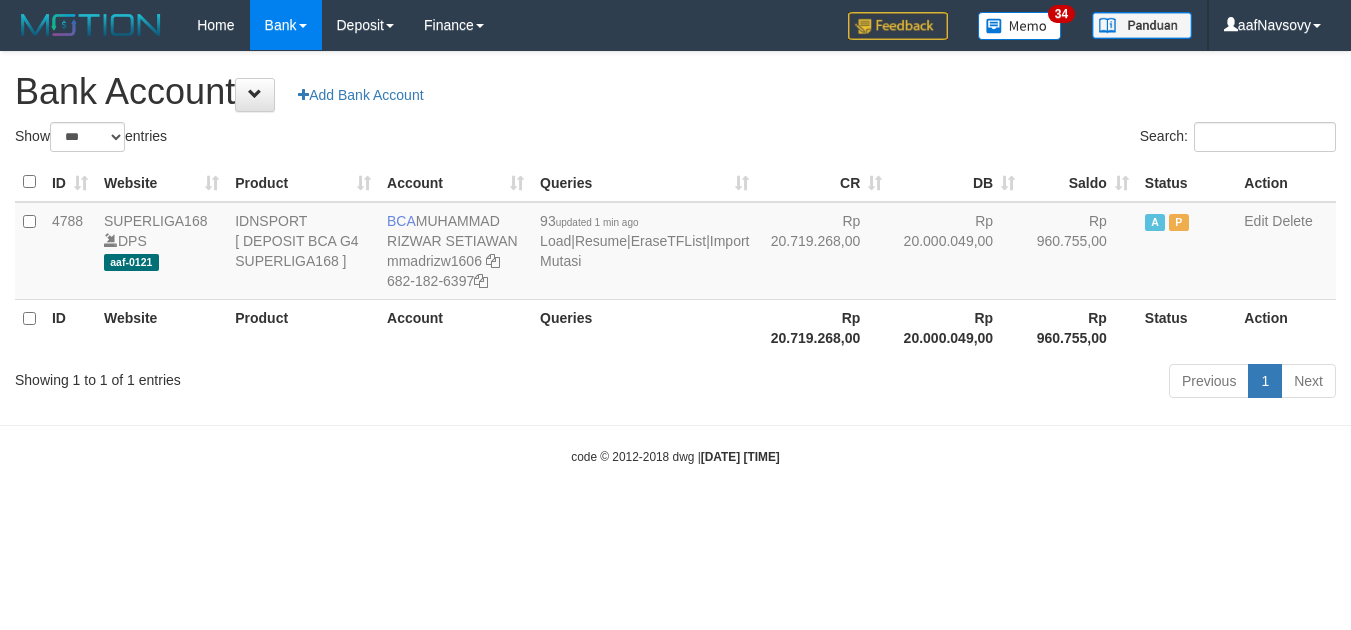 scroll, scrollTop: 0, scrollLeft: 0, axis: both 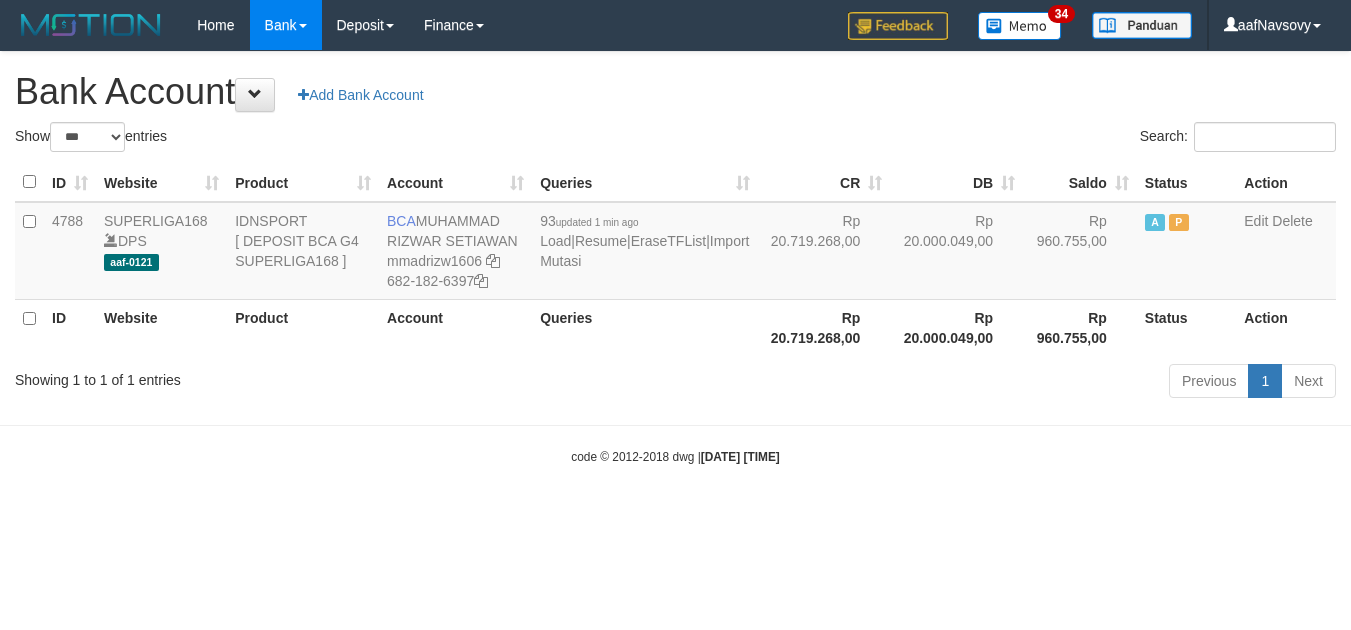select on "***" 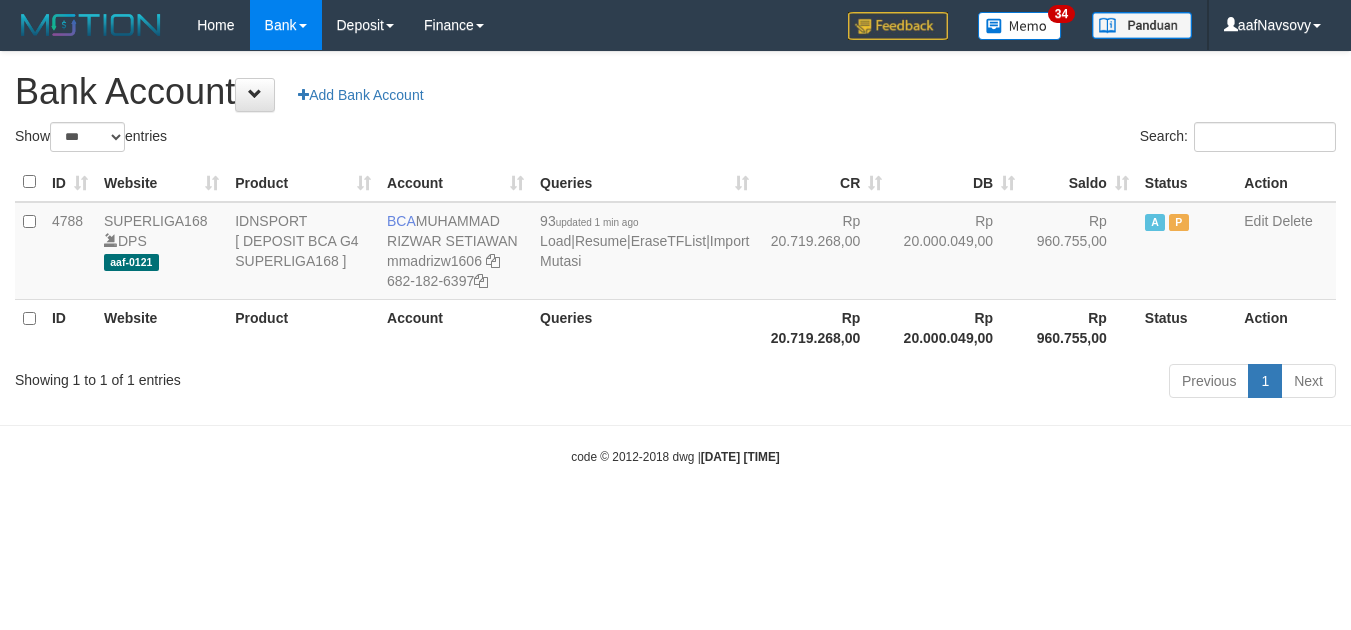 scroll, scrollTop: 0, scrollLeft: 0, axis: both 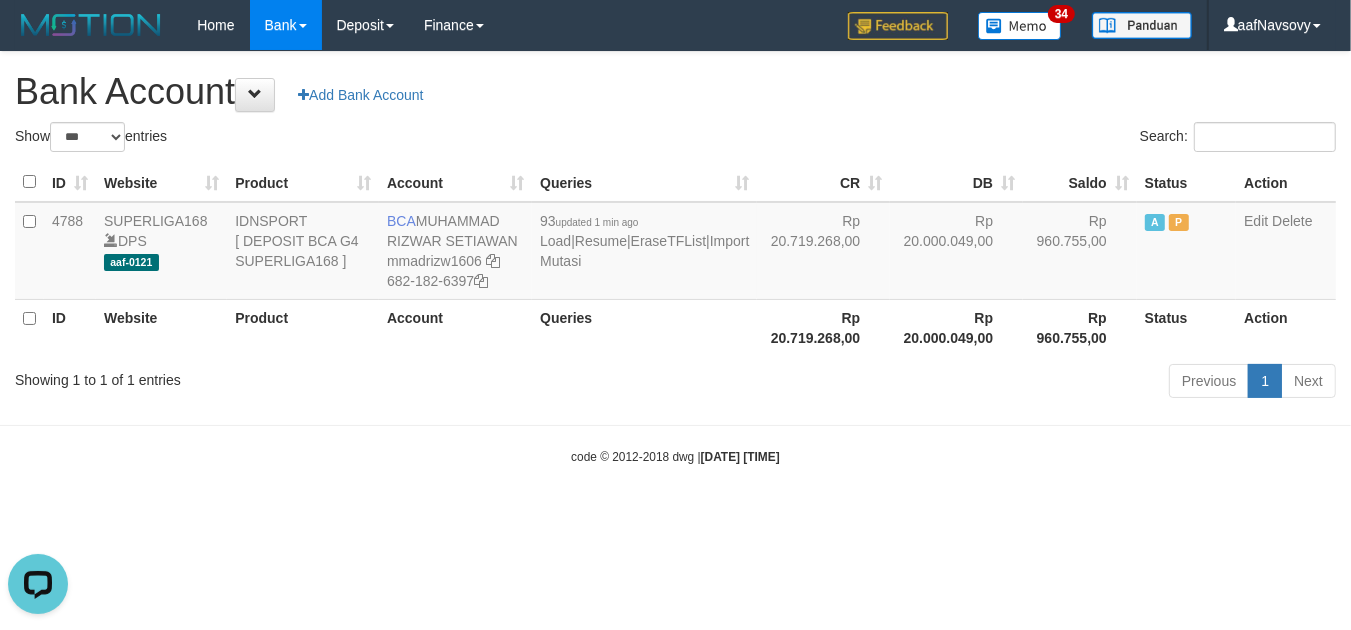 click on "Toggle navigation
Home
Bank
Account List
Load
By Website
Group
[ISPORT]													SUPERLIGA168
By Load Group (DPS)
34" at bounding box center [675, 258] 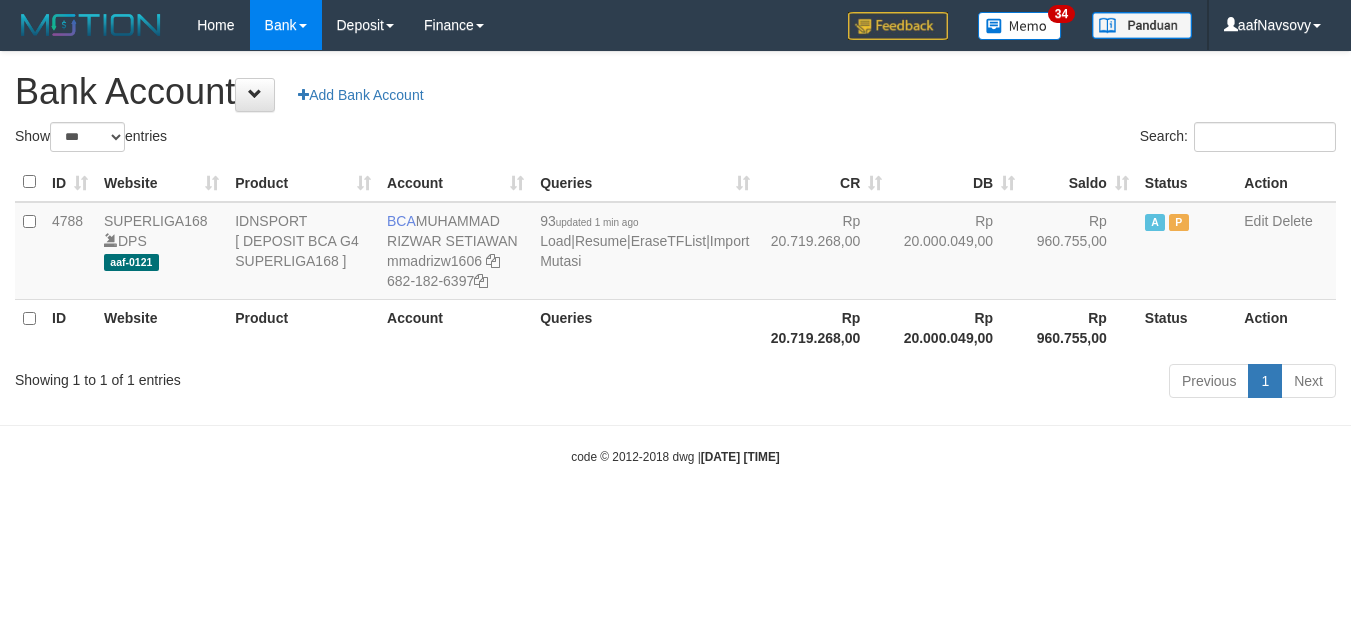 select on "***" 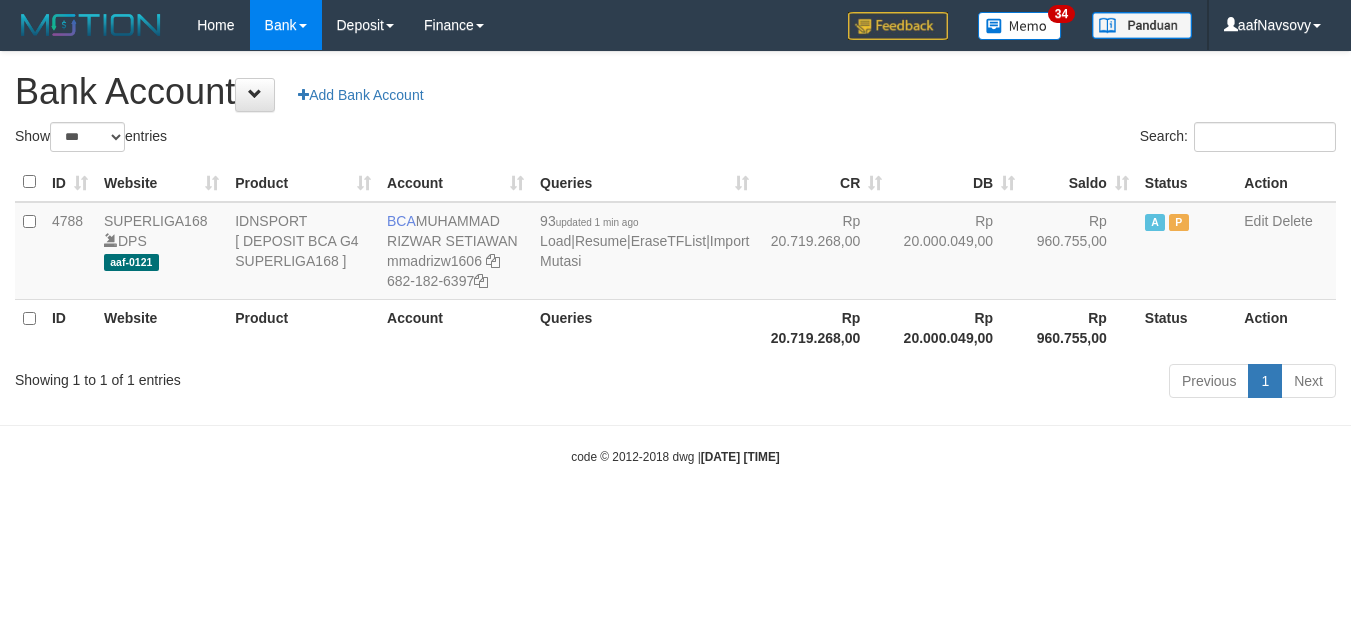 scroll, scrollTop: 0, scrollLeft: 0, axis: both 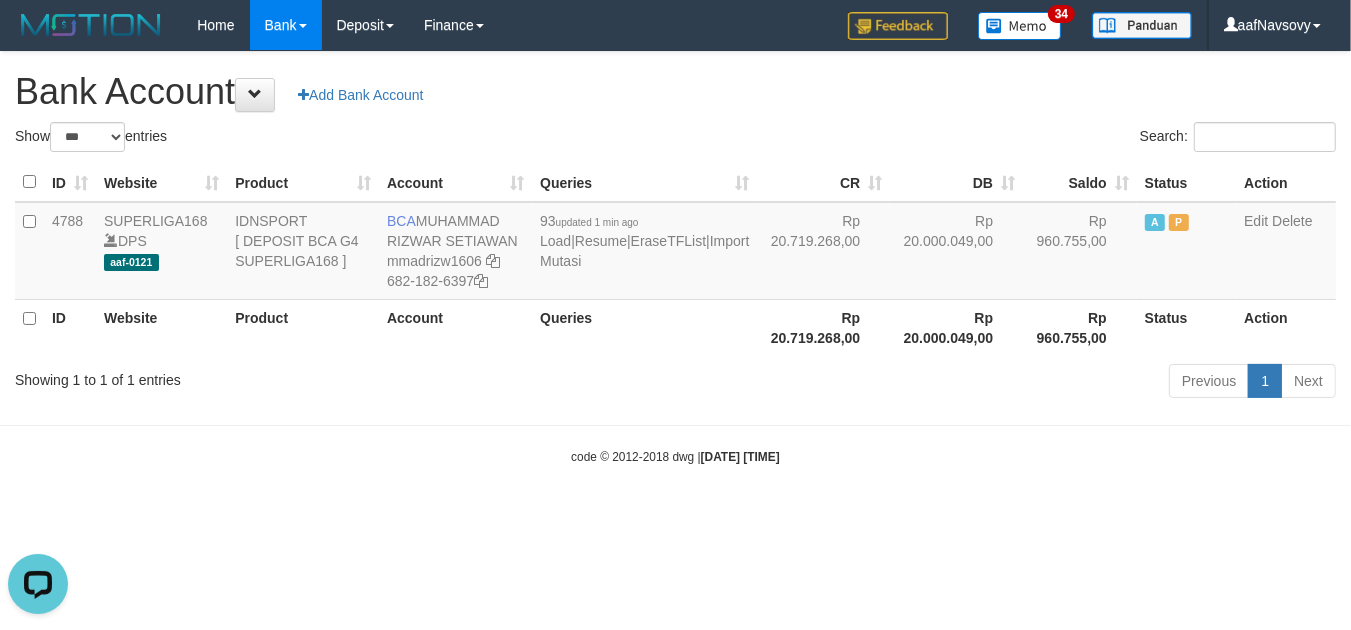 click on "Toggle navigation
Home
Bank
Account List
Load
By Website
Group
[ISPORT]													SUPERLIGA168
By Load Group (DPS)
34" at bounding box center [675, 258] 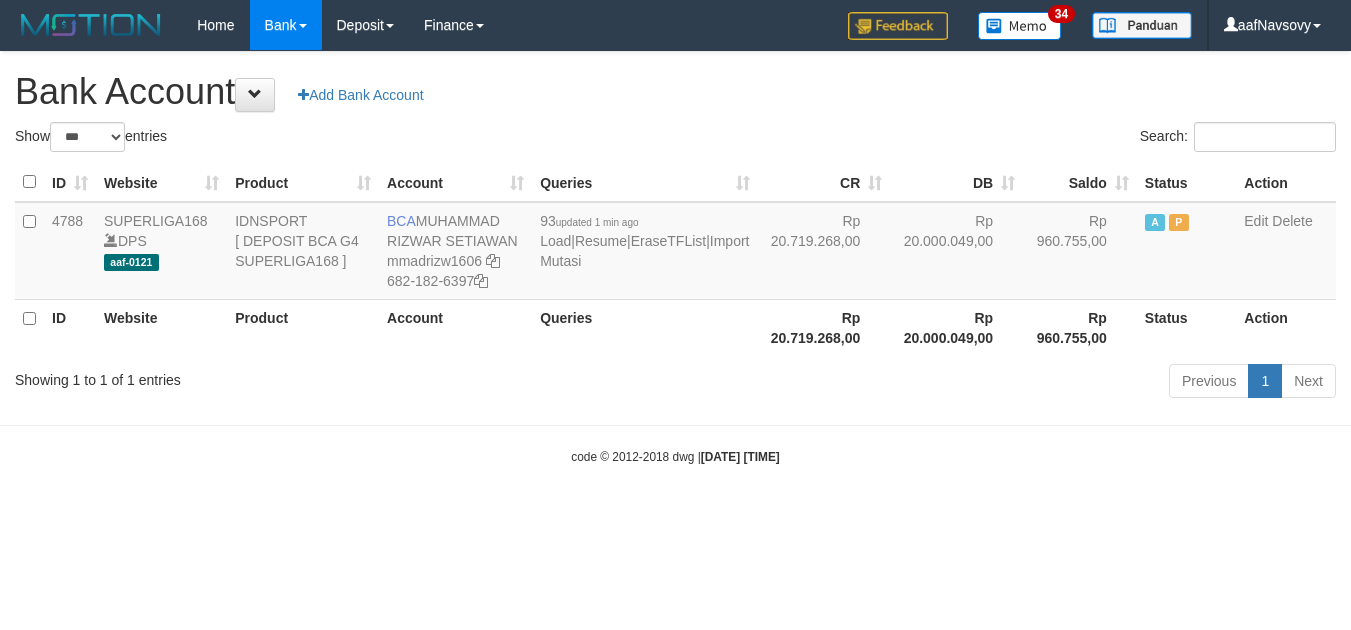 select on "***" 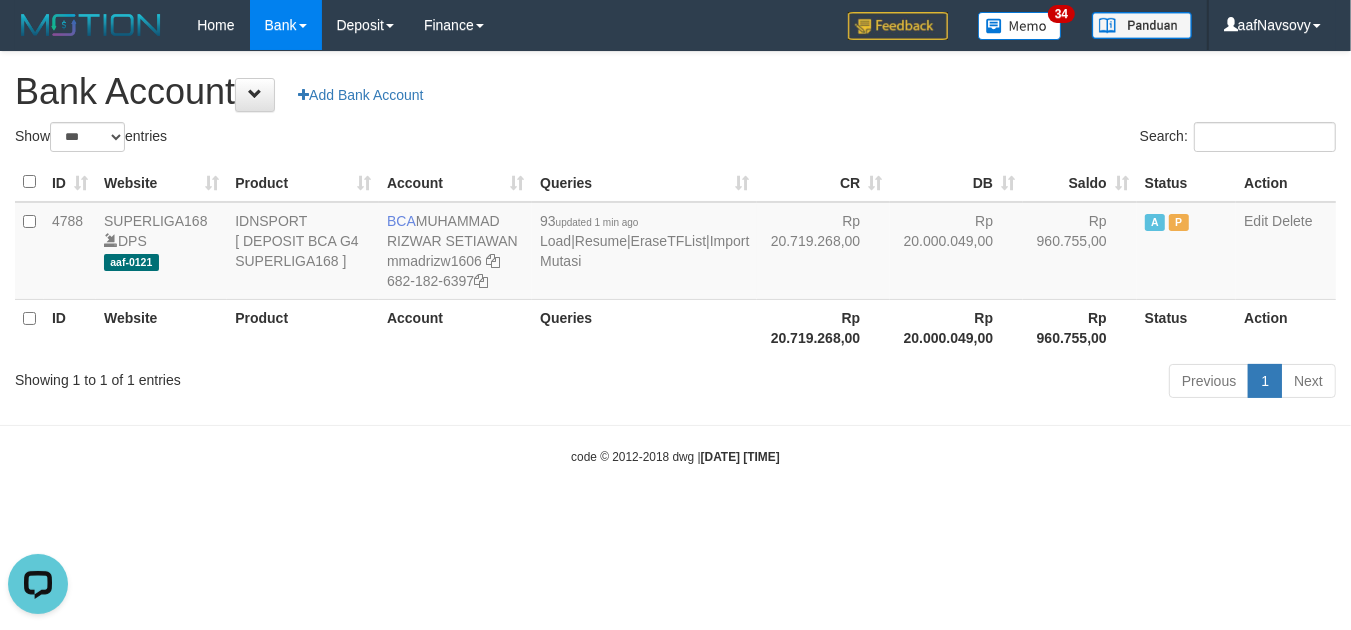 scroll, scrollTop: 0, scrollLeft: 0, axis: both 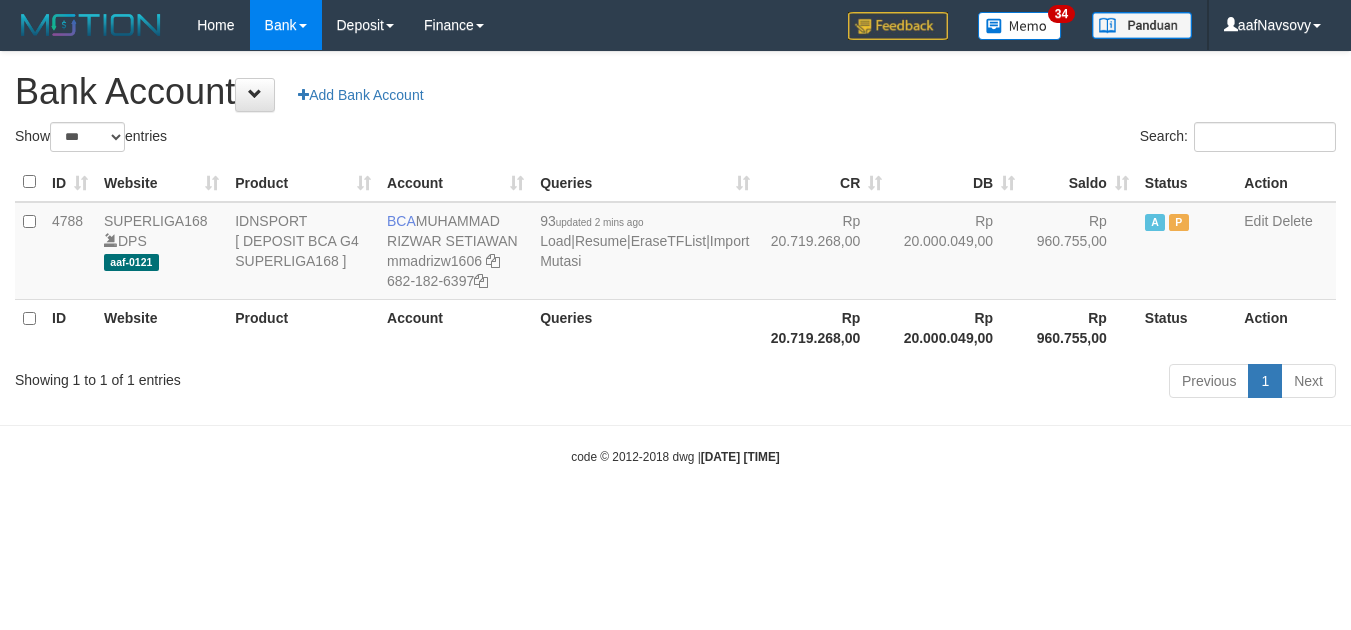 select on "***" 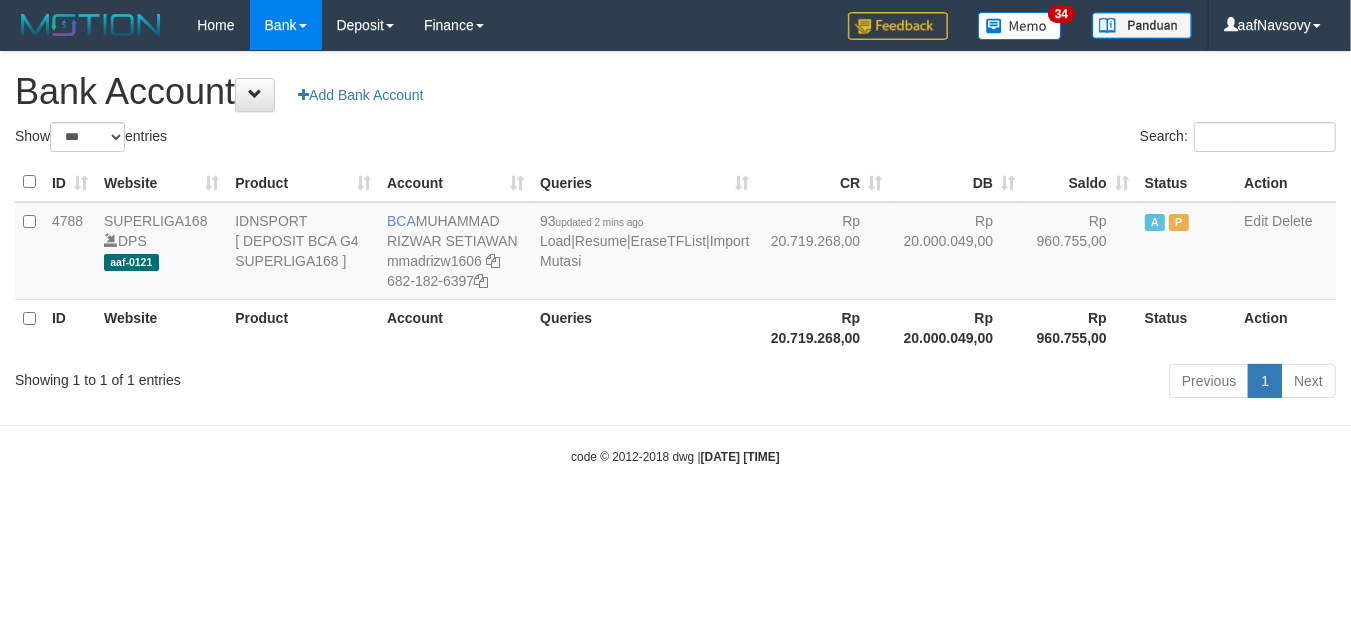 click on "Toggle navigation
Home
Bank
Account List
Load
By Website
Group
[ISPORT]													SUPERLIGA168
By Load Group (DPS)
34" at bounding box center [675, 258] 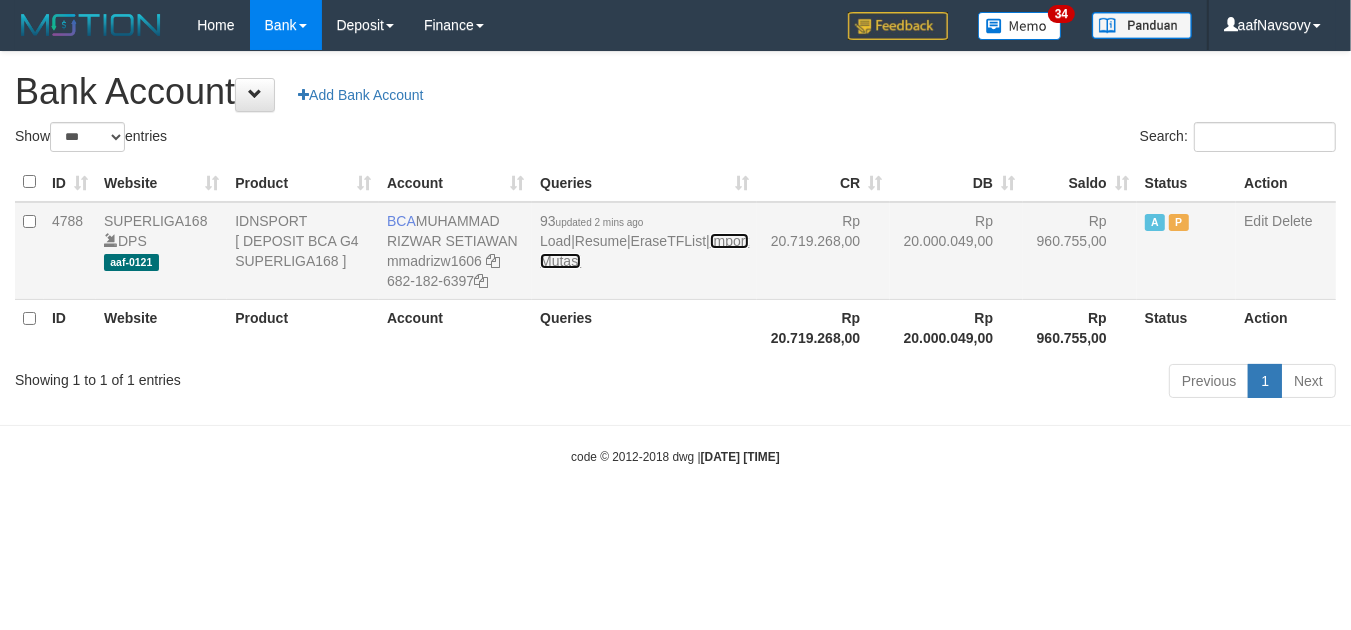 click on "Import Mutasi" at bounding box center [644, 251] 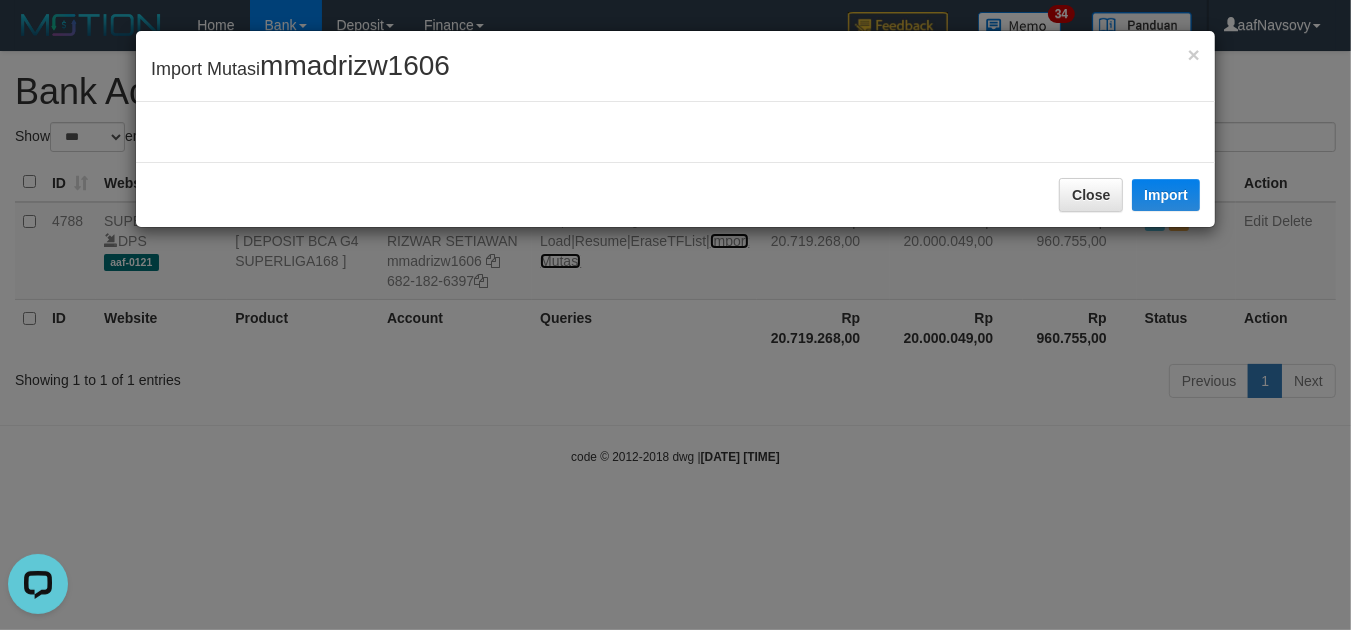 scroll, scrollTop: 0, scrollLeft: 0, axis: both 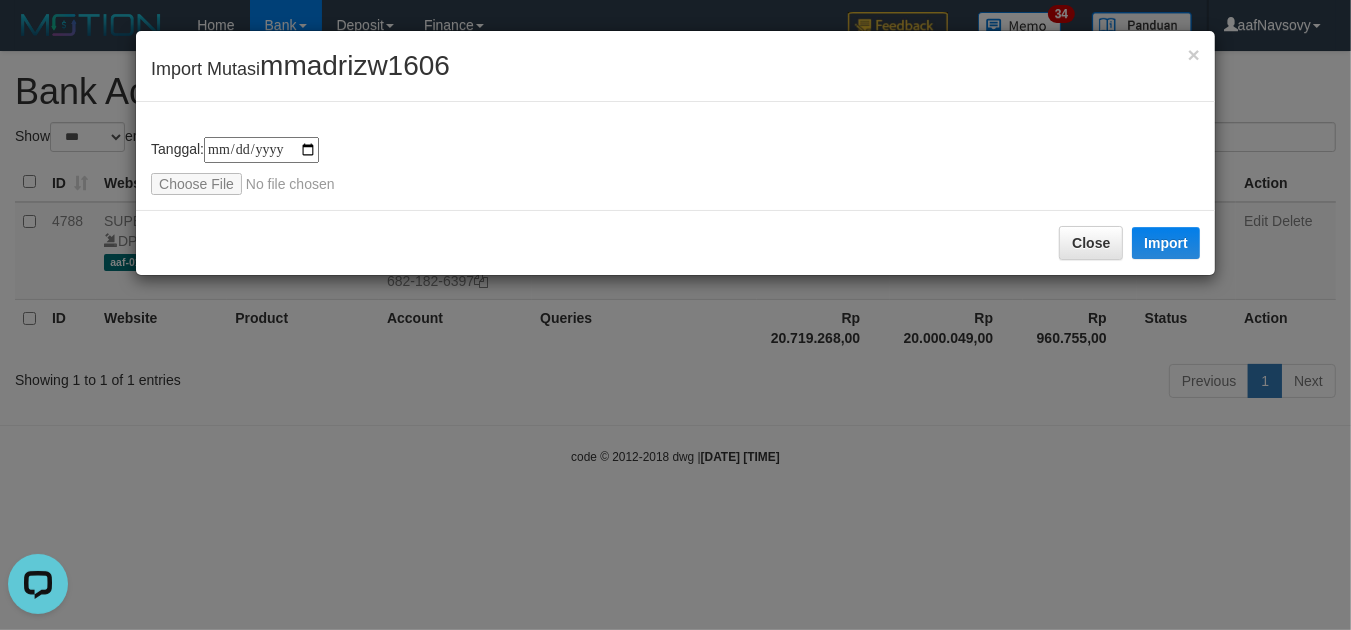click on "×
Import Mutasi  mmadrizw1606" at bounding box center (675, 66) 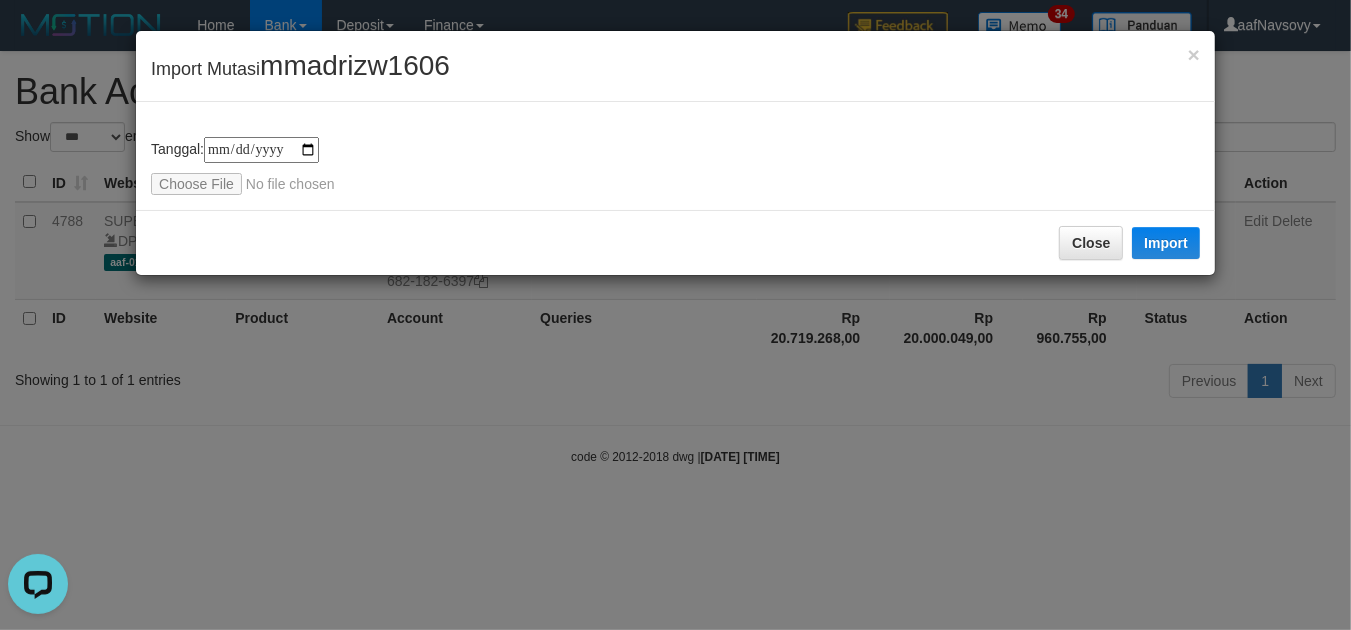 type on "**********" 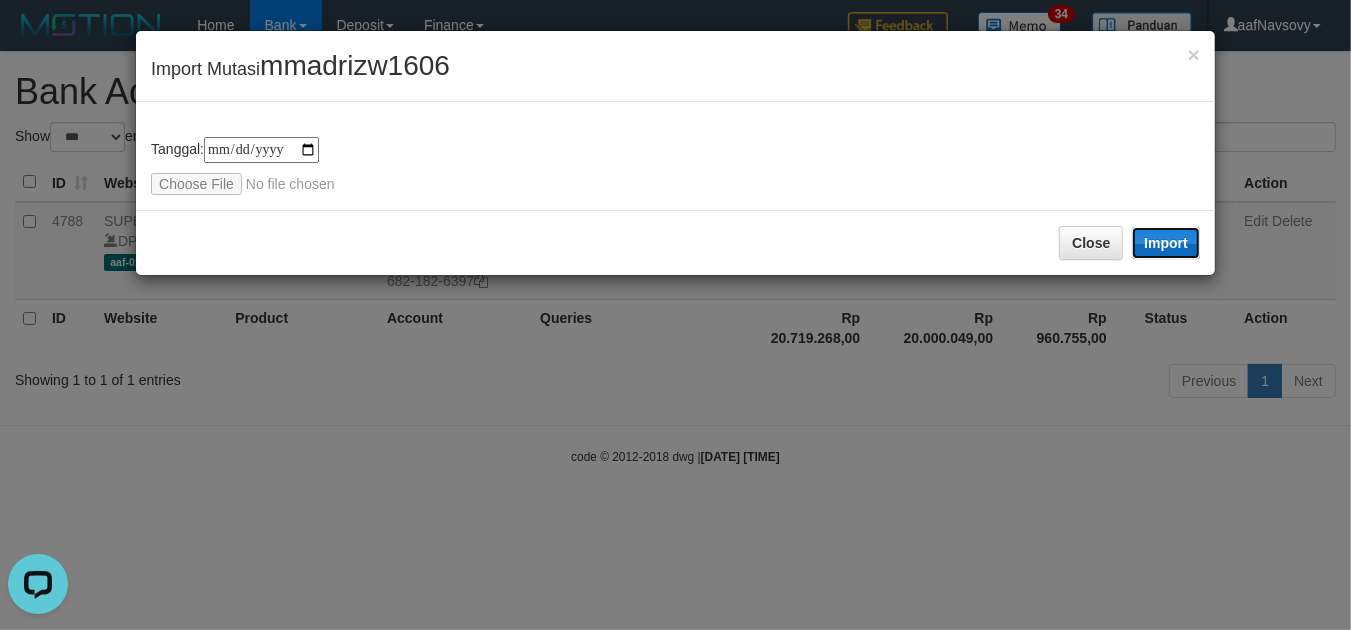 click on "Import" at bounding box center (1166, 243) 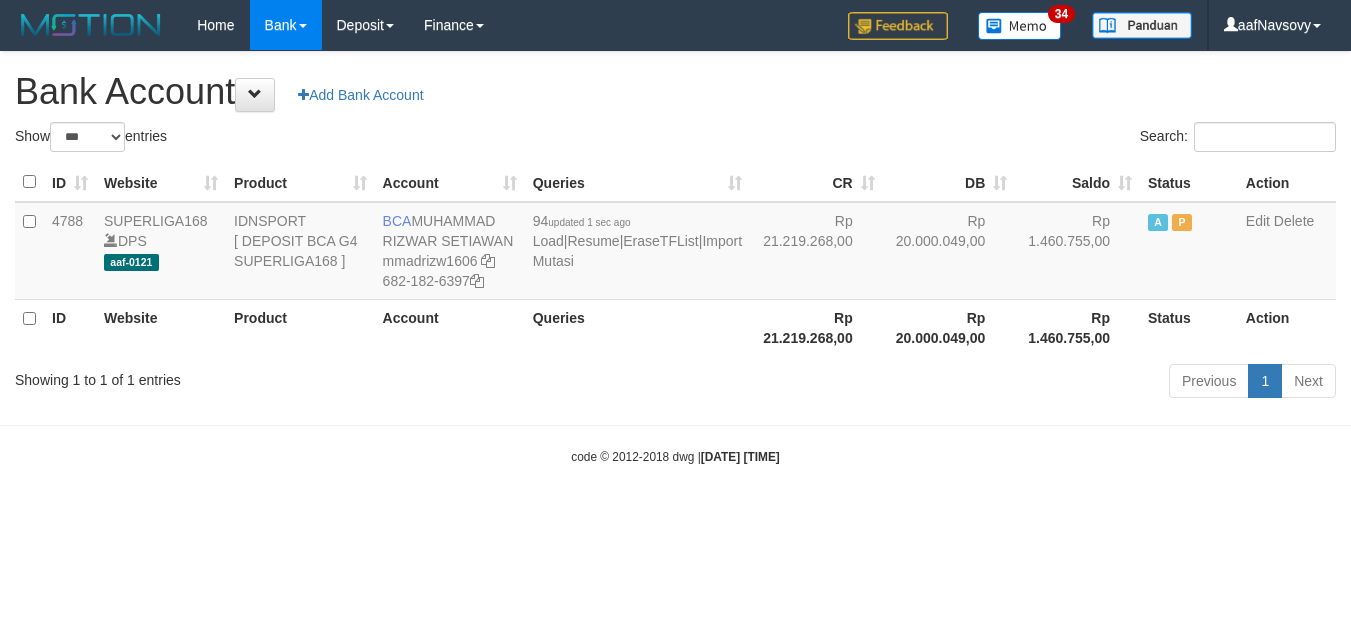 select on "***" 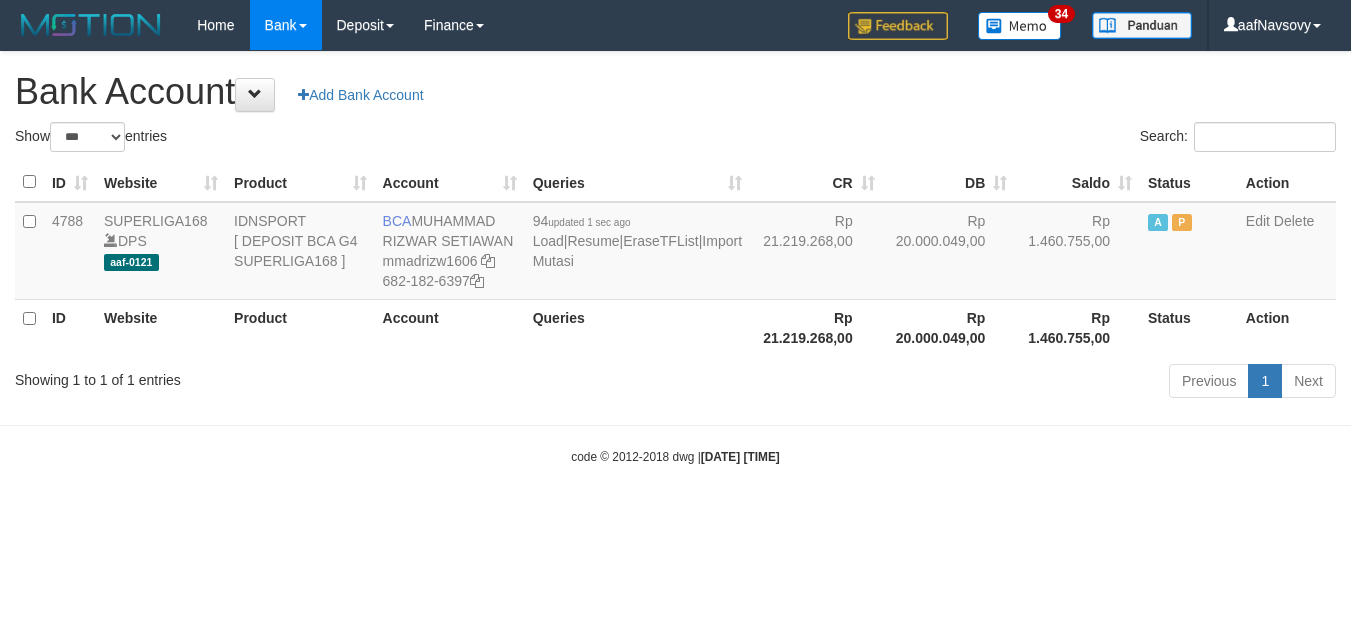 scroll, scrollTop: 0, scrollLeft: 0, axis: both 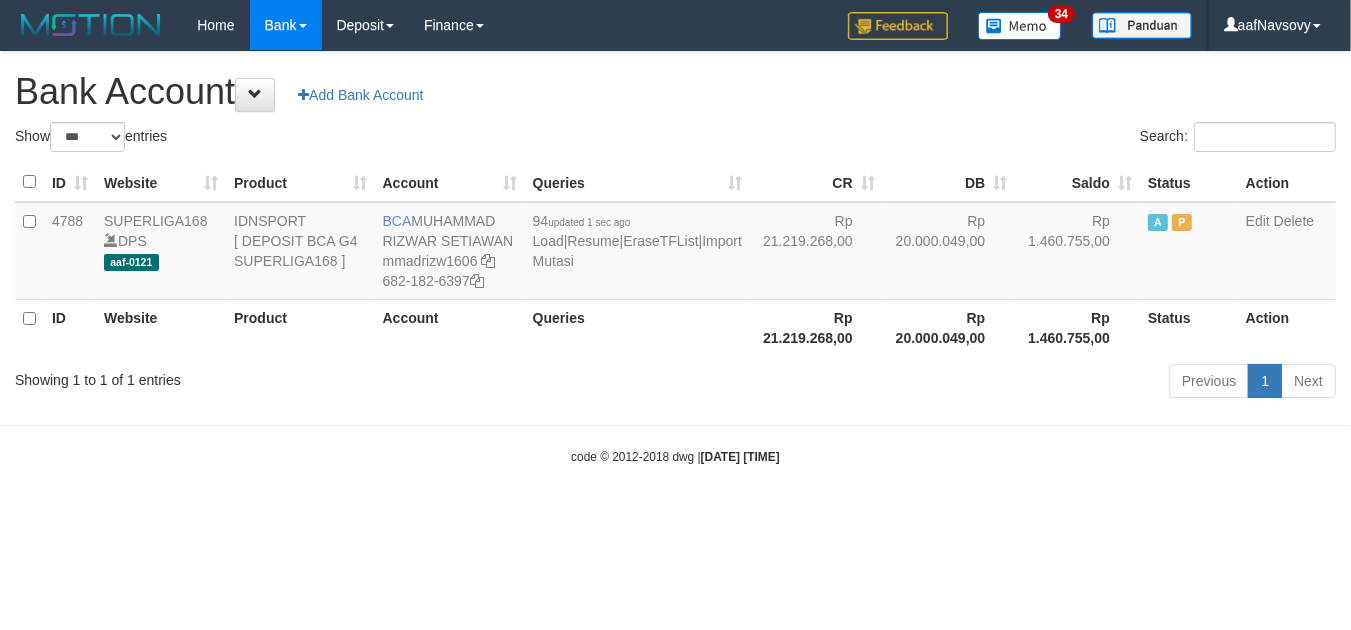 click on "Showing 1 to 1 of 1 entries" at bounding box center [281, 376] 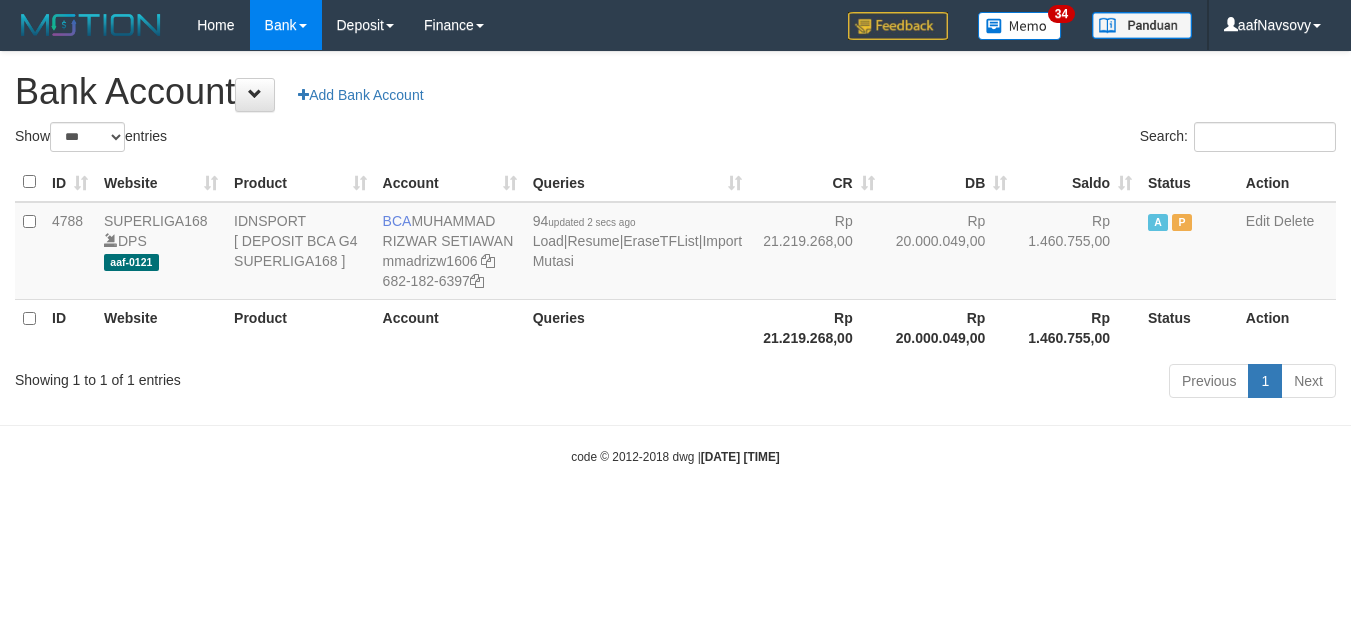 select on "***" 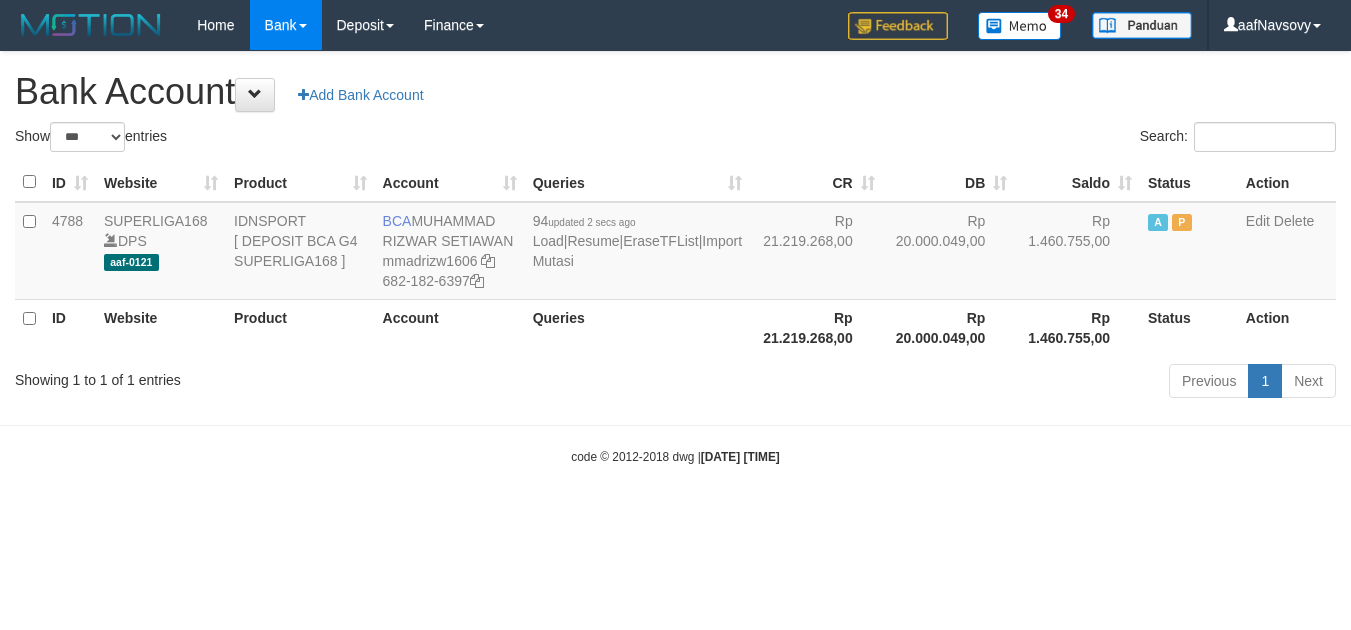 scroll, scrollTop: 0, scrollLeft: 0, axis: both 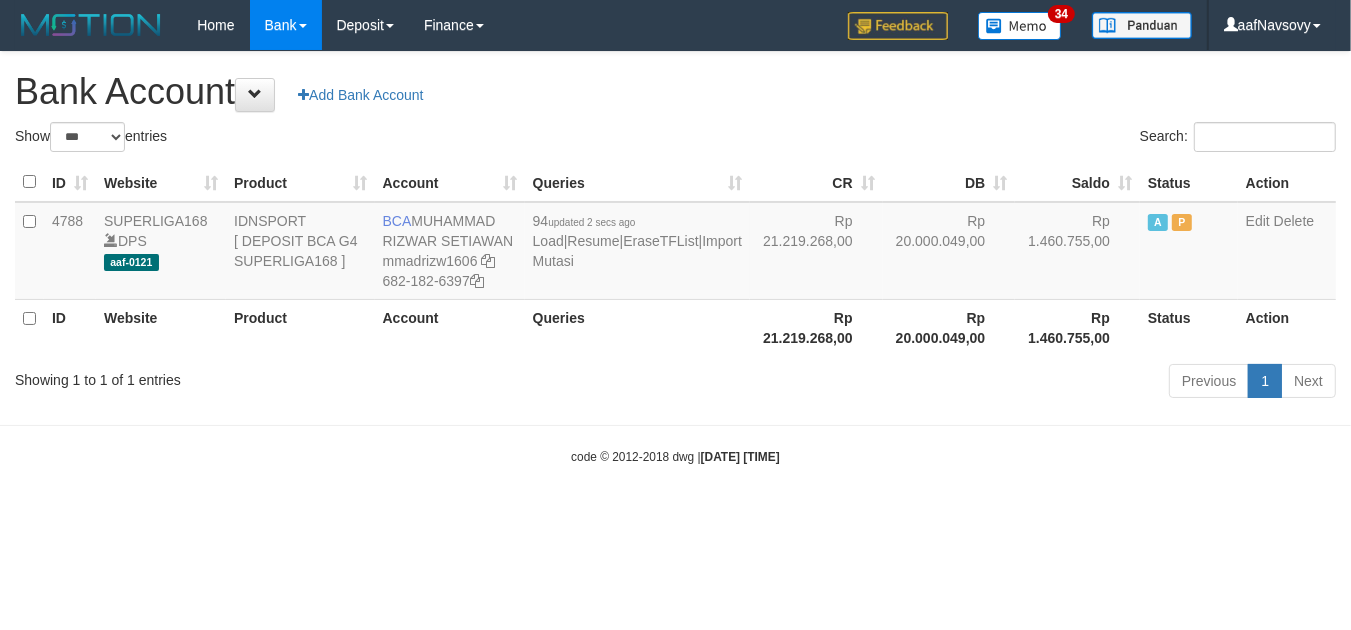 click on "code © 2012-2018 dwg |  2025/08/02 09:48:26" at bounding box center [675, 456] 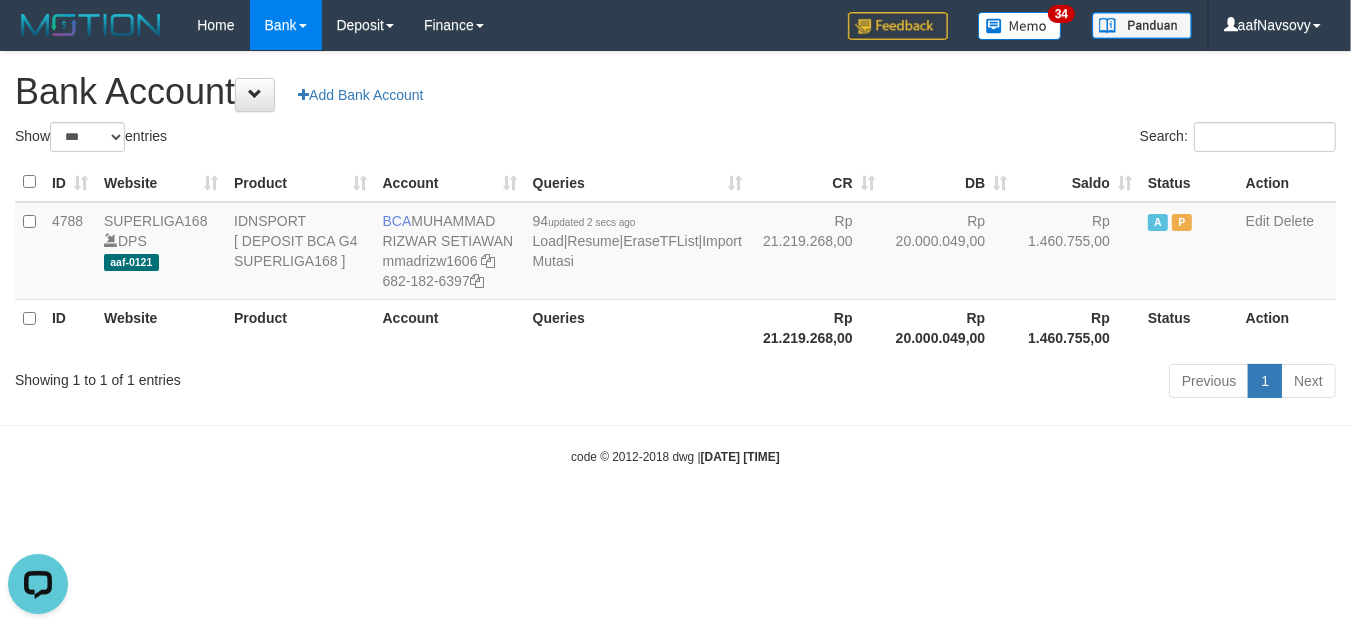scroll, scrollTop: 0, scrollLeft: 0, axis: both 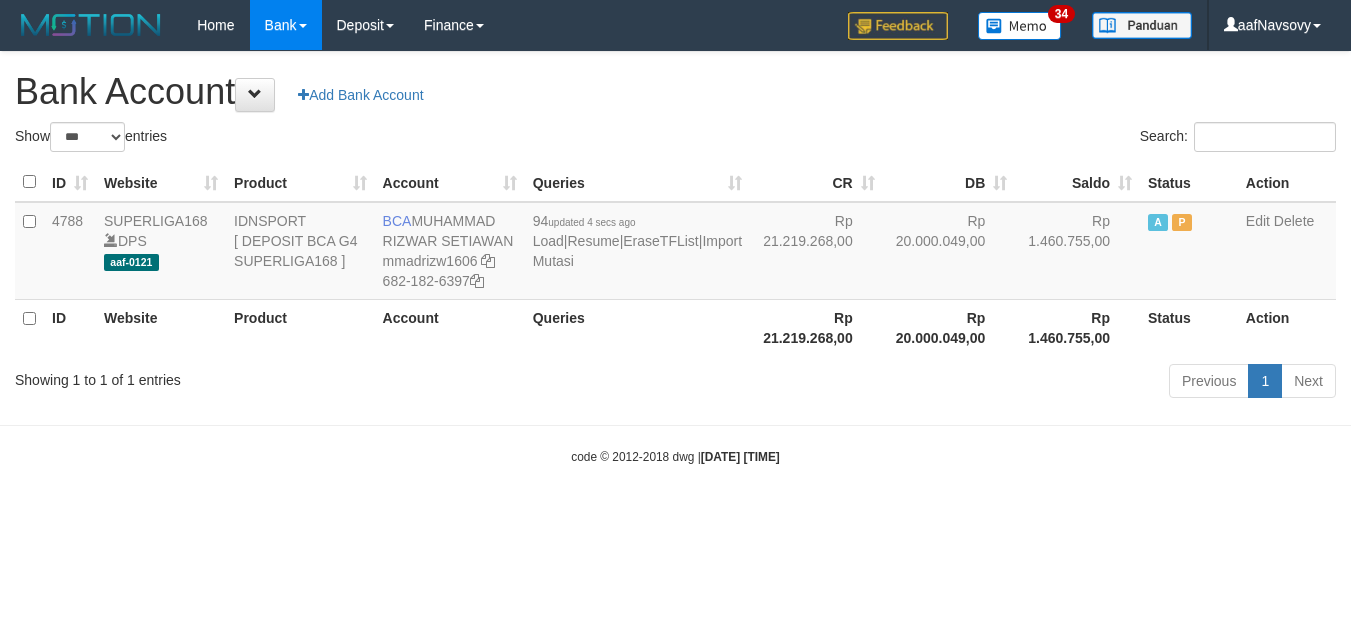 select on "***" 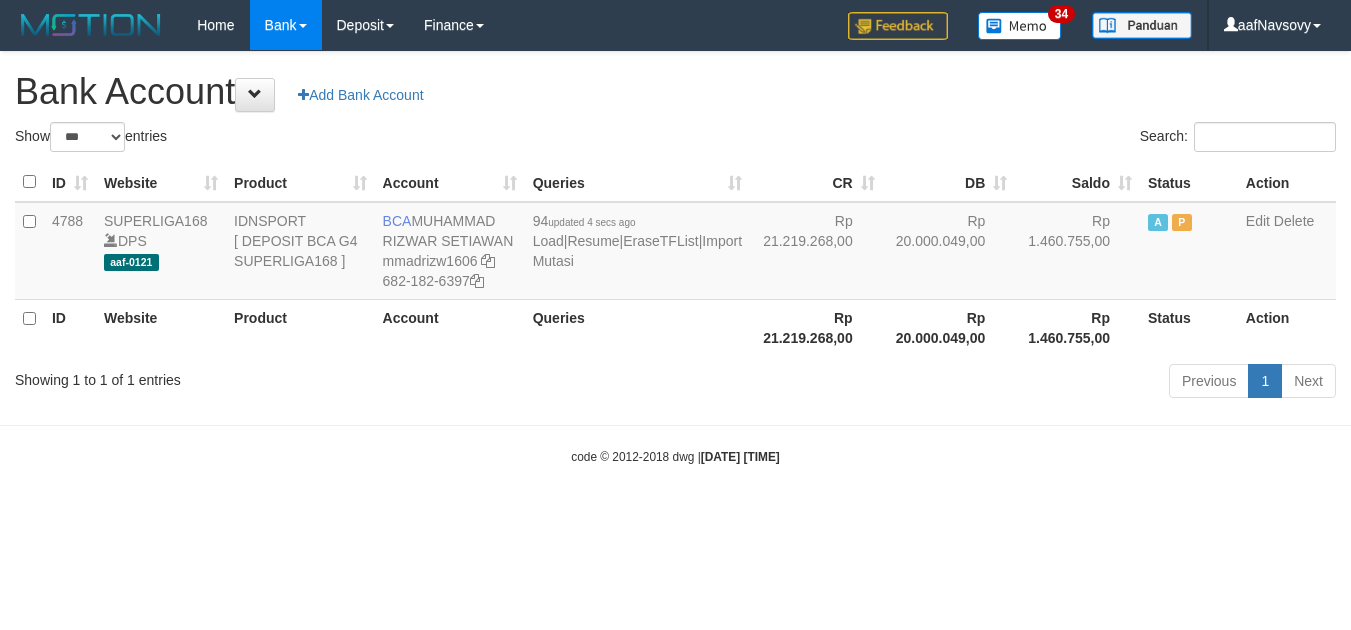 scroll, scrollTop: 0, scrollLeft: 0, axis: both 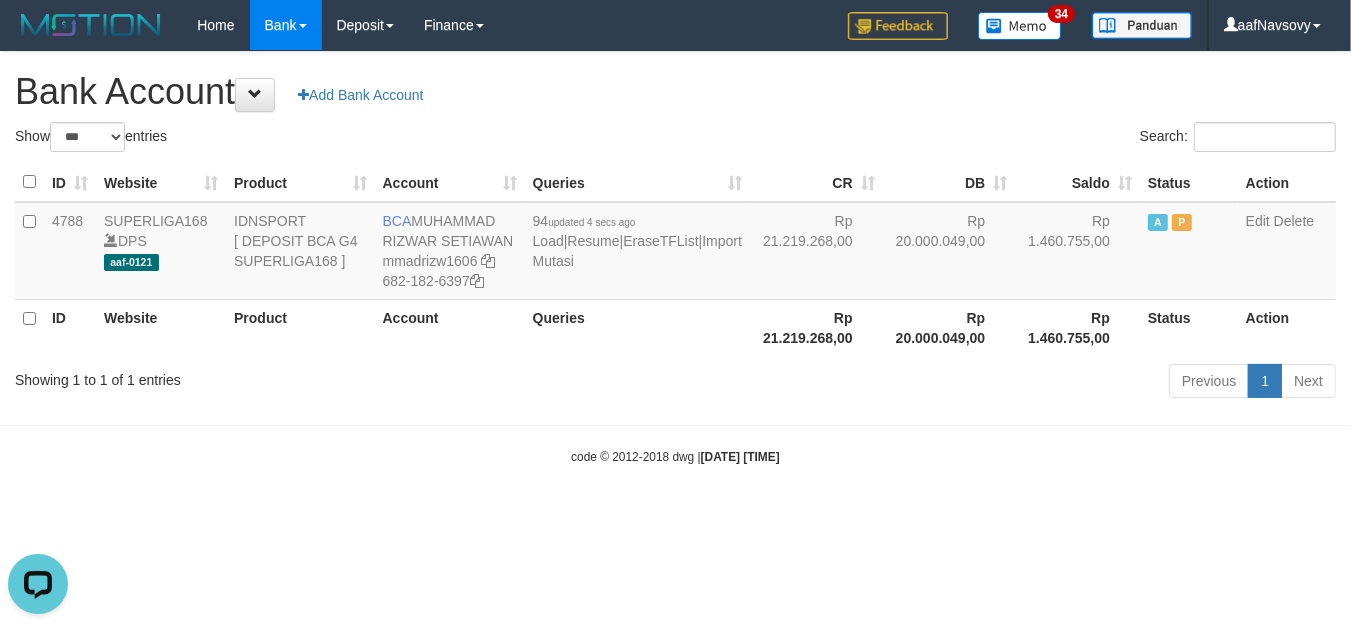 click on "Showing 1 to 1 of 1 entries Previous 1 Next" at bounding box center [675, 383] 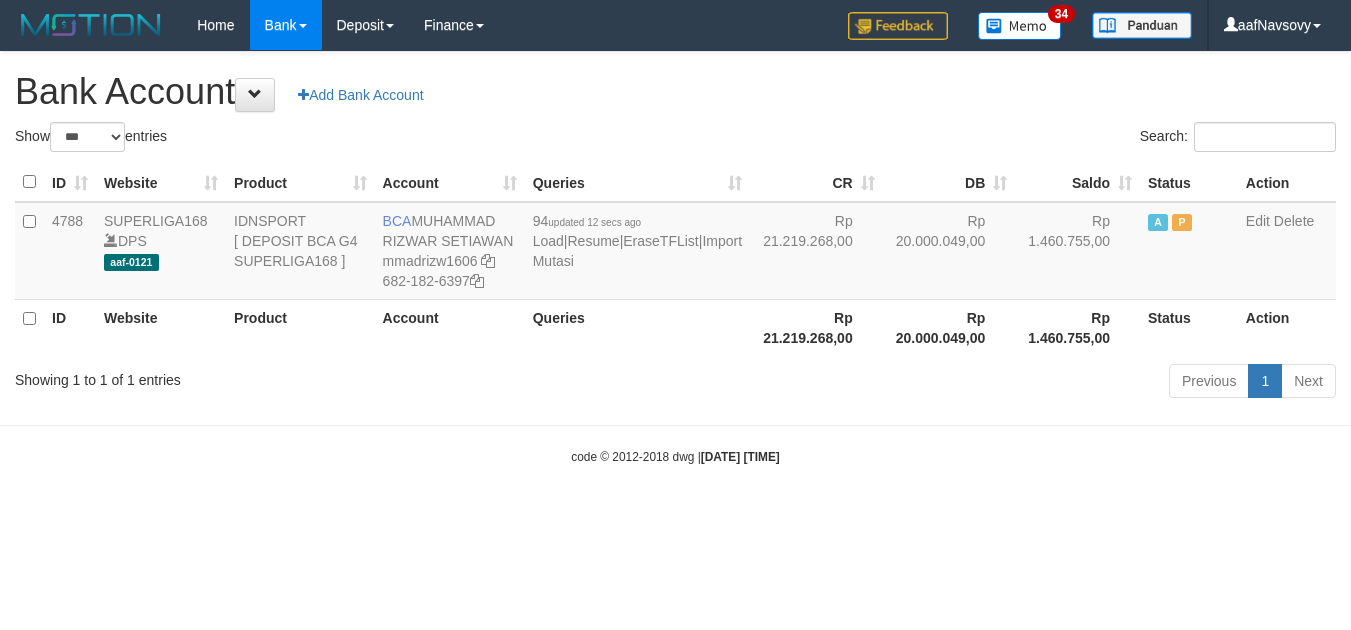 select on "***" 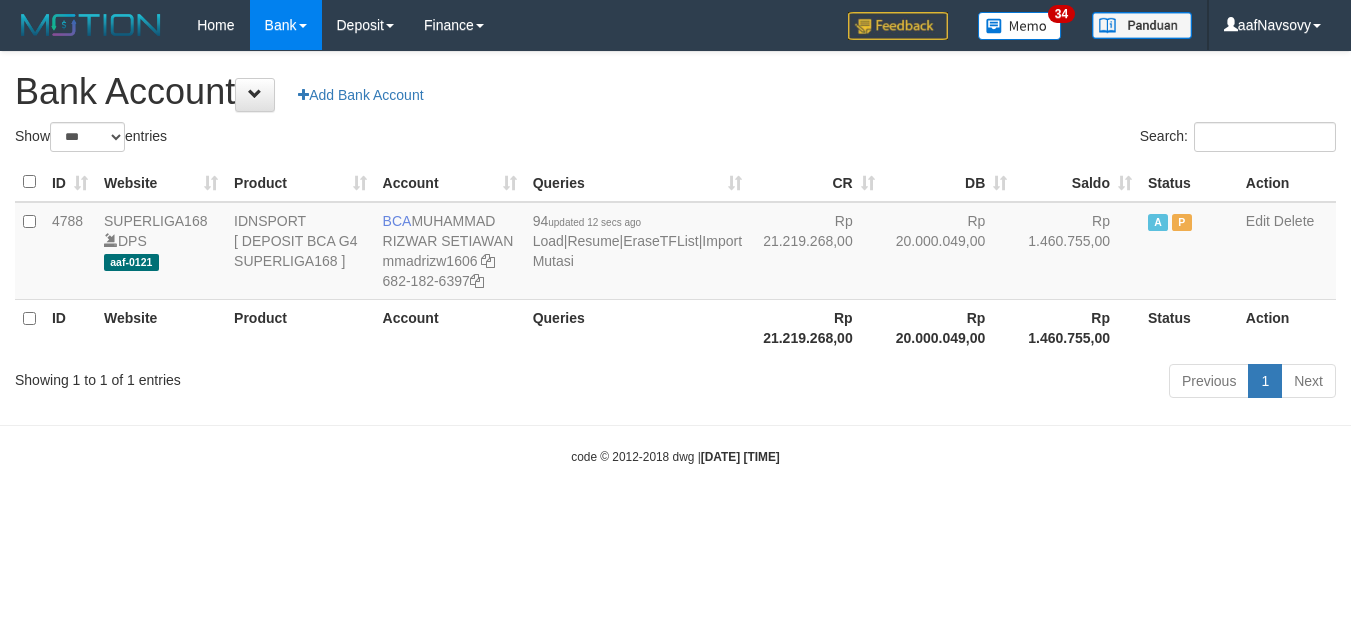 scroll, scrollTop: 0, scrollLeft: 0, axis: both 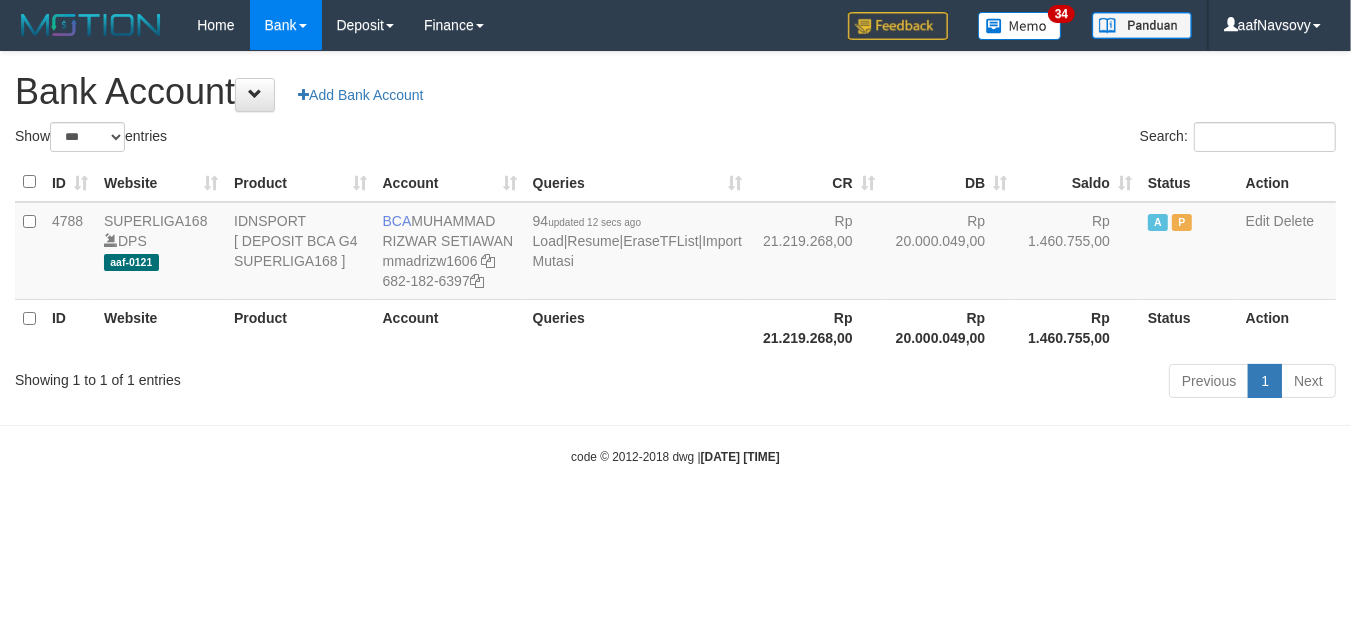 click on "code © 2012-2018 dwg |  2025/08/02 09:48:36" at bounding box center [675, 456] 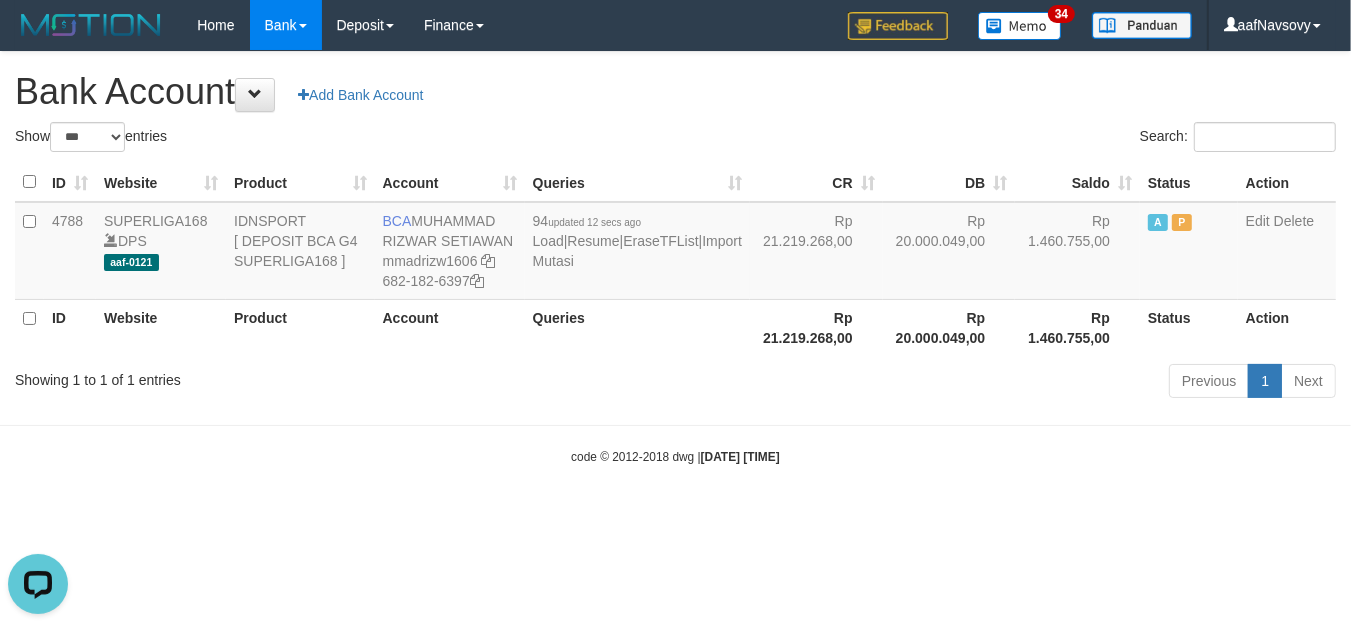 scroll, scrollTop: 0, scrollLeft: 0, axis: both 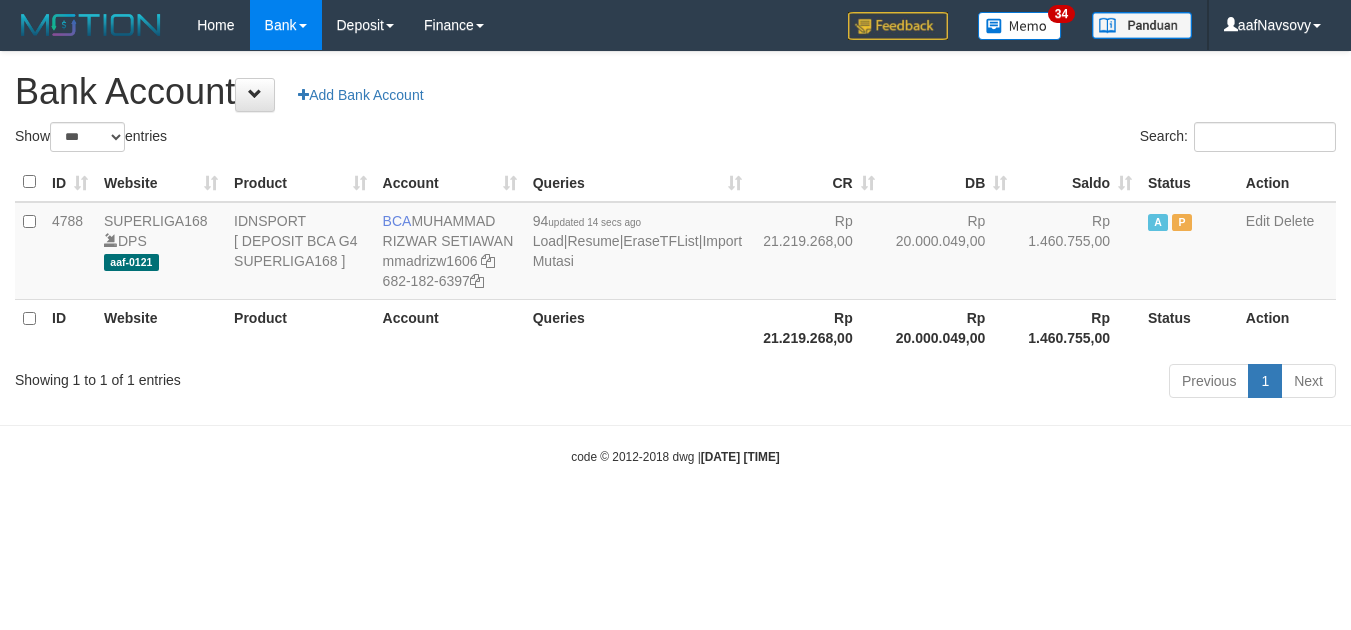 select on "***" 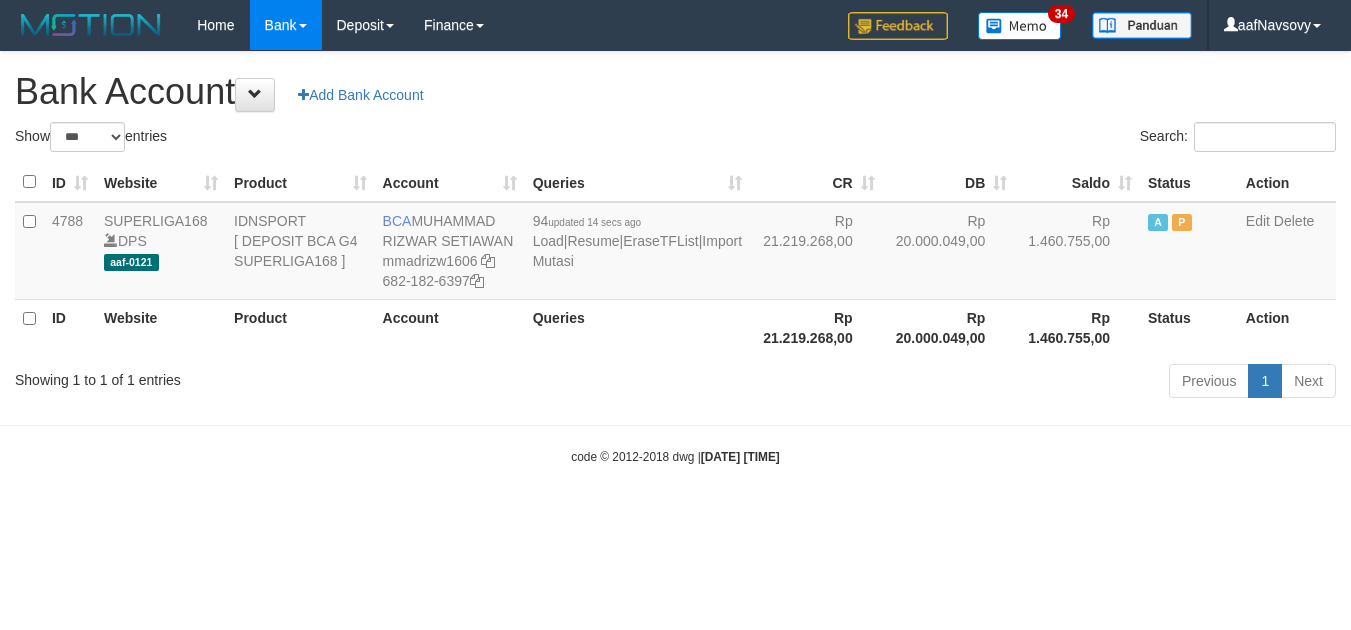 scroll, scrollTop: 0, scrollLeft: 0, axis: both 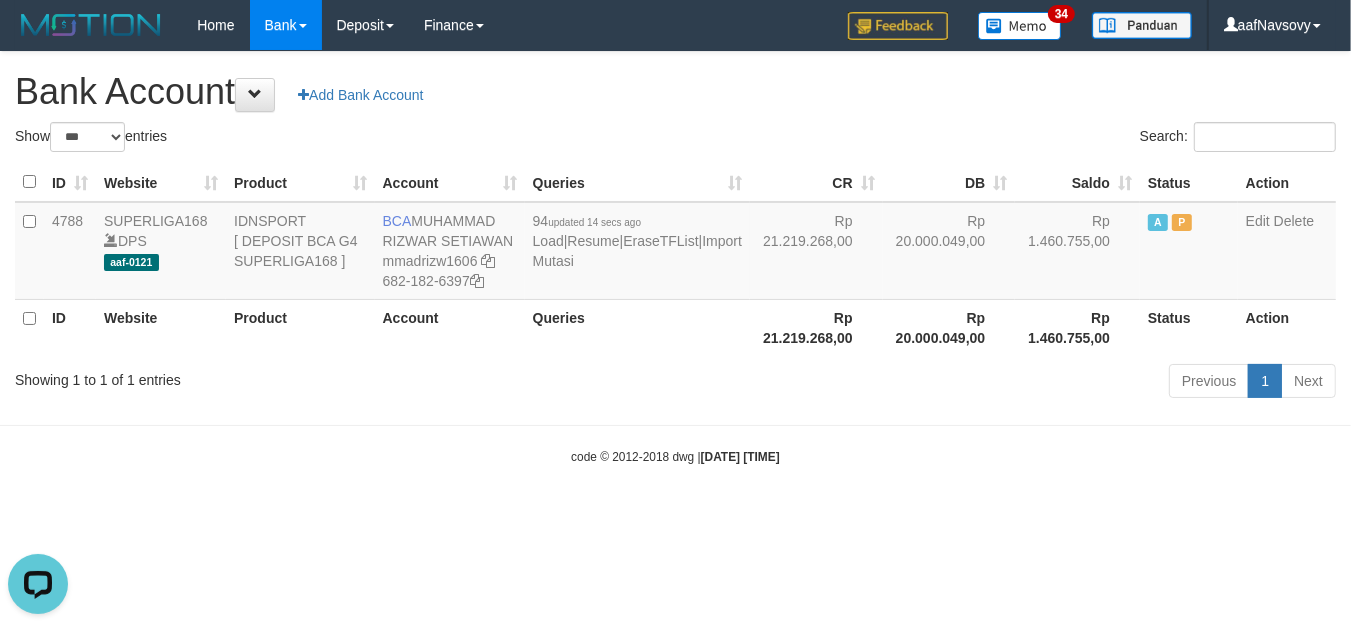 click on "code © 2012-2018 dwg |  2025/08/02 09:48:38" at bounding box center [675, 456] 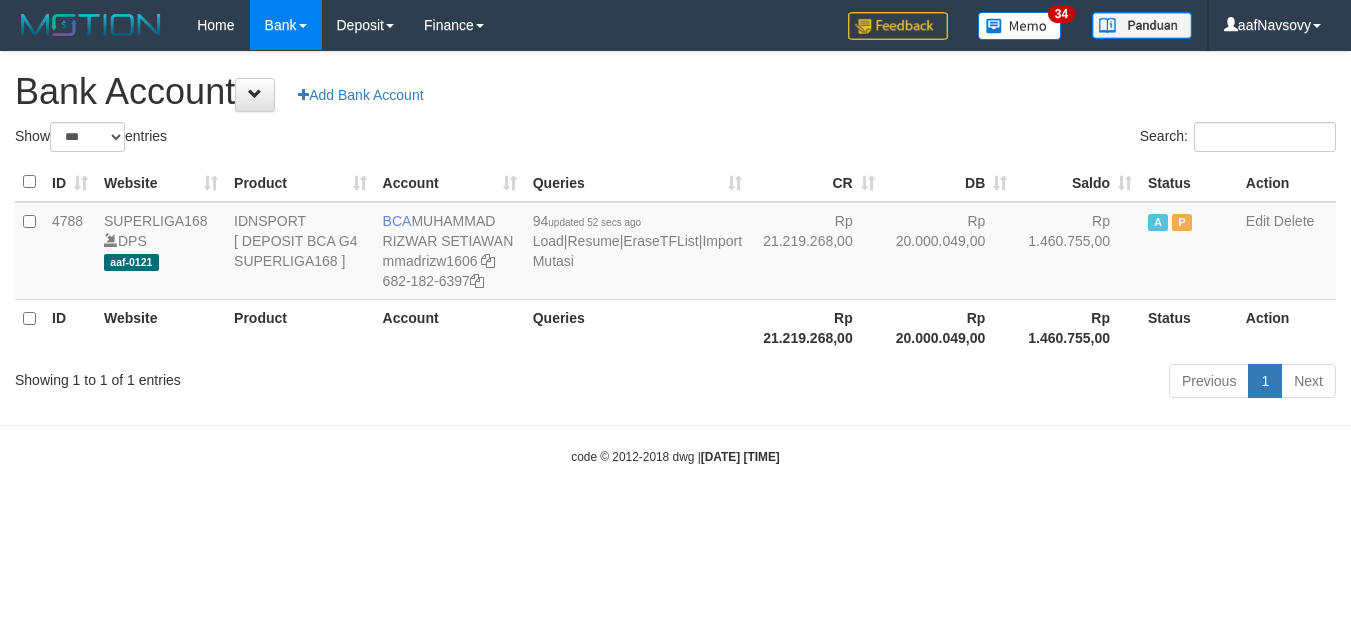 select on "***" 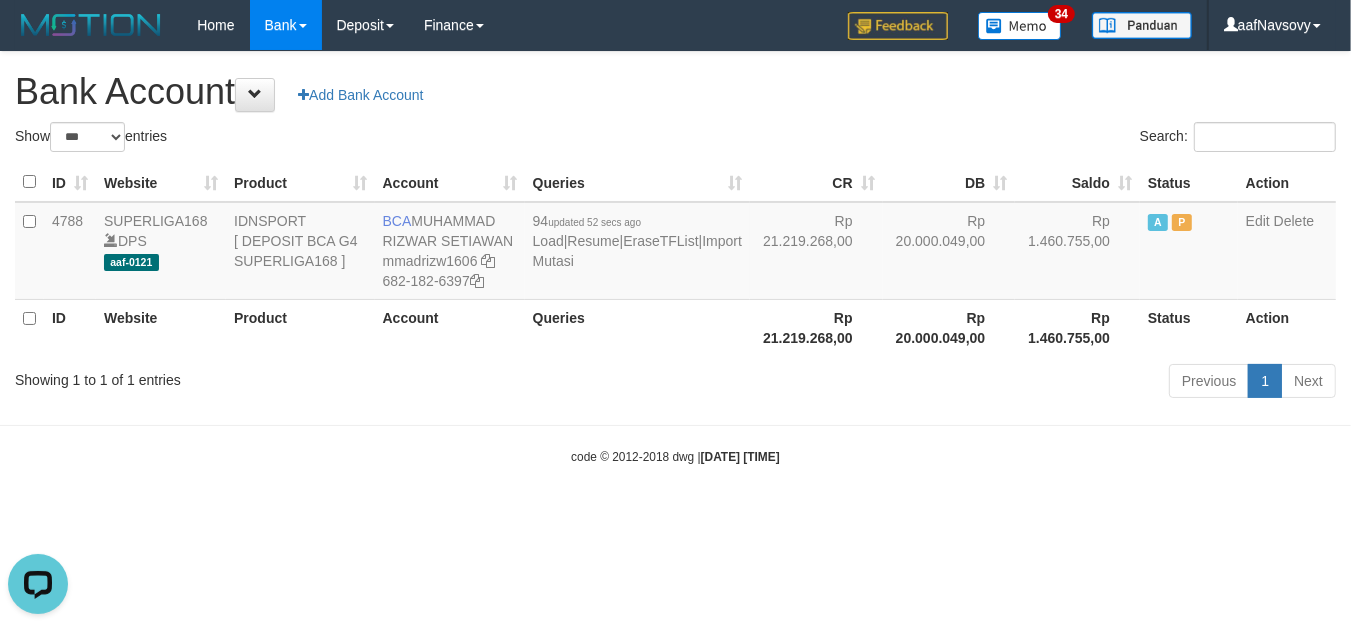 scroll, scrollTop: 0, scrollLeft: 0, axis: both 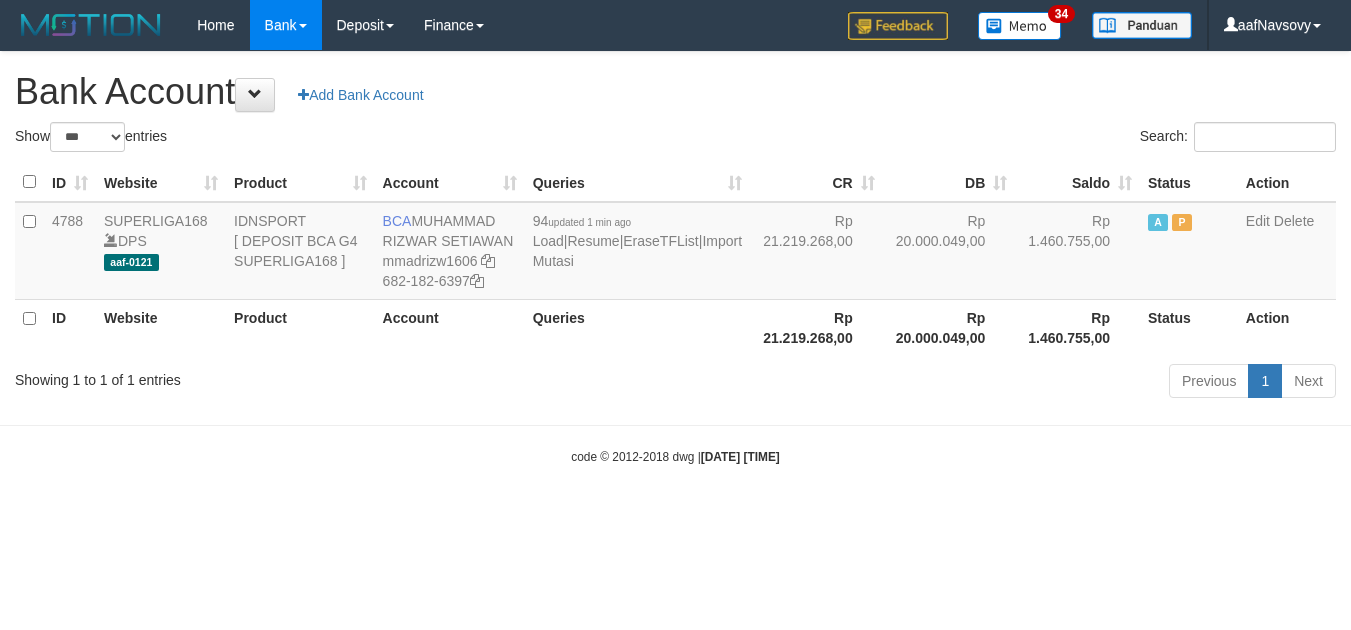 select on "***" 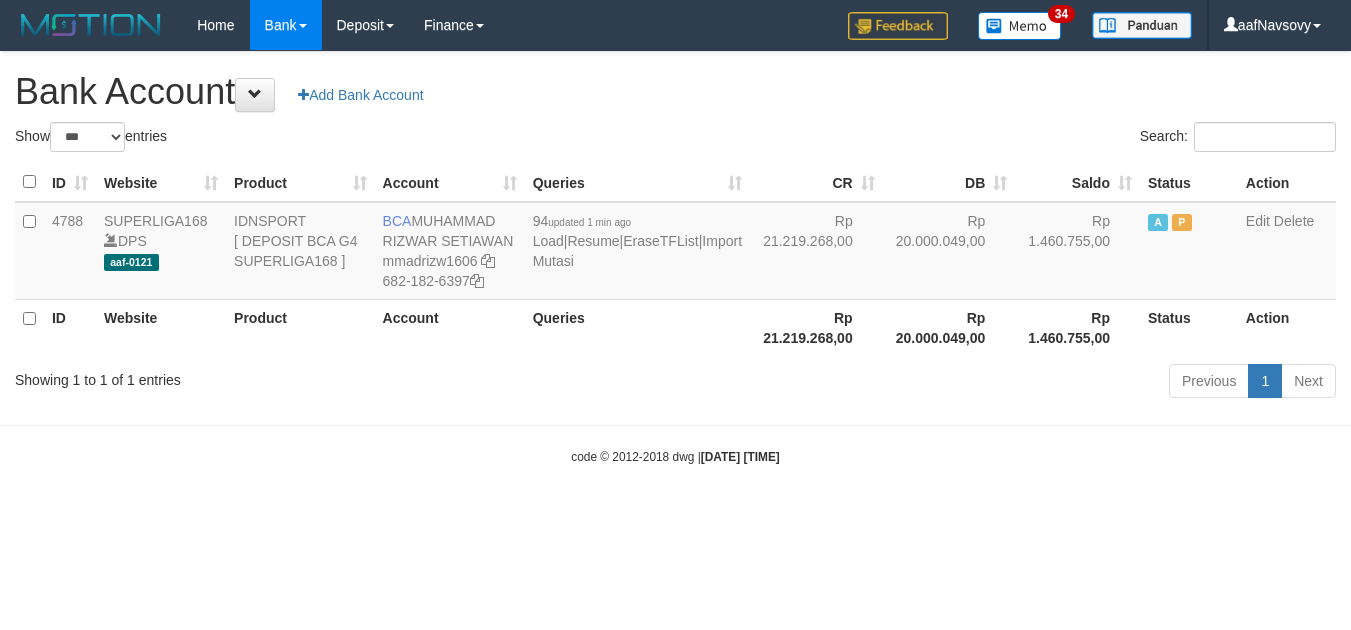 scroll, scrollTop: 0, scrollLeft: 0, axis: both 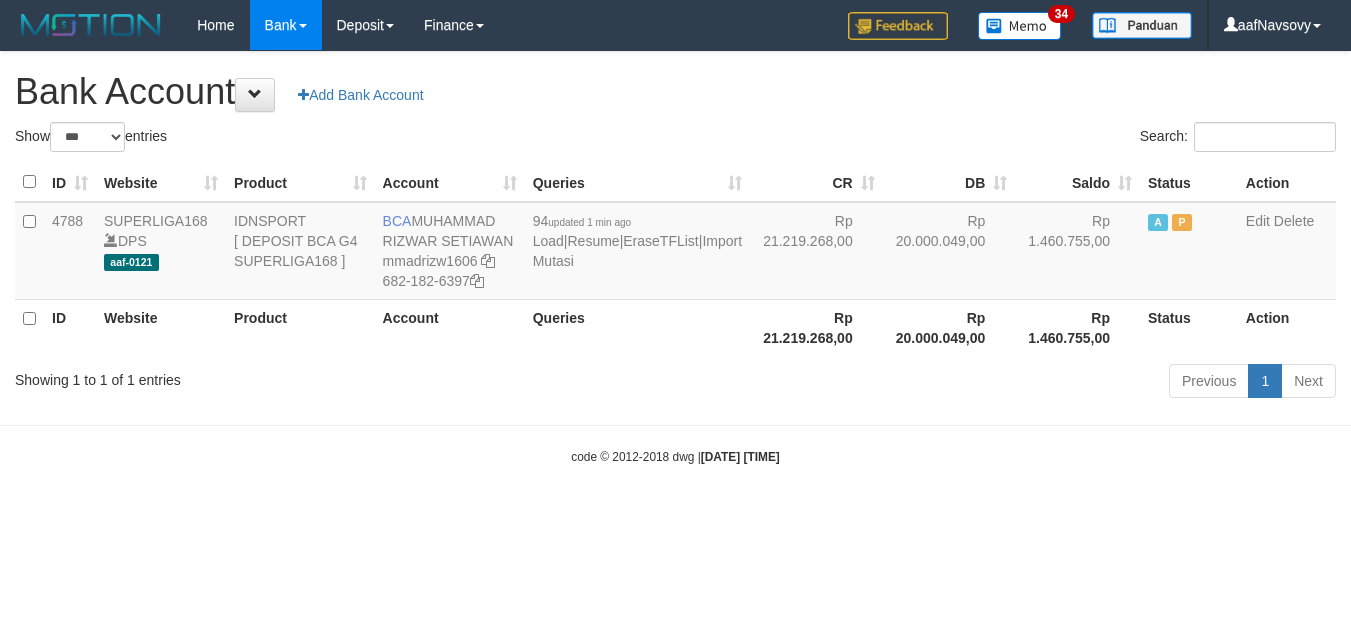 select on "***" 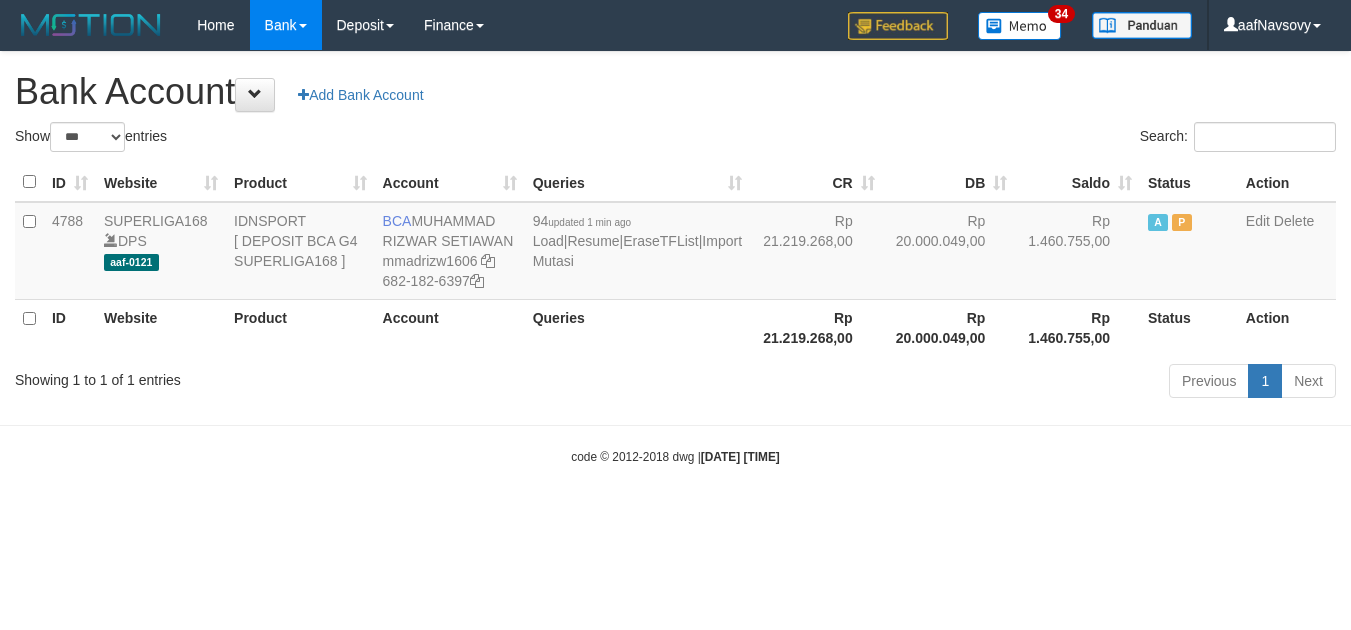 scroll, scrollTop: 0, scrollLeft: 0, axis: both 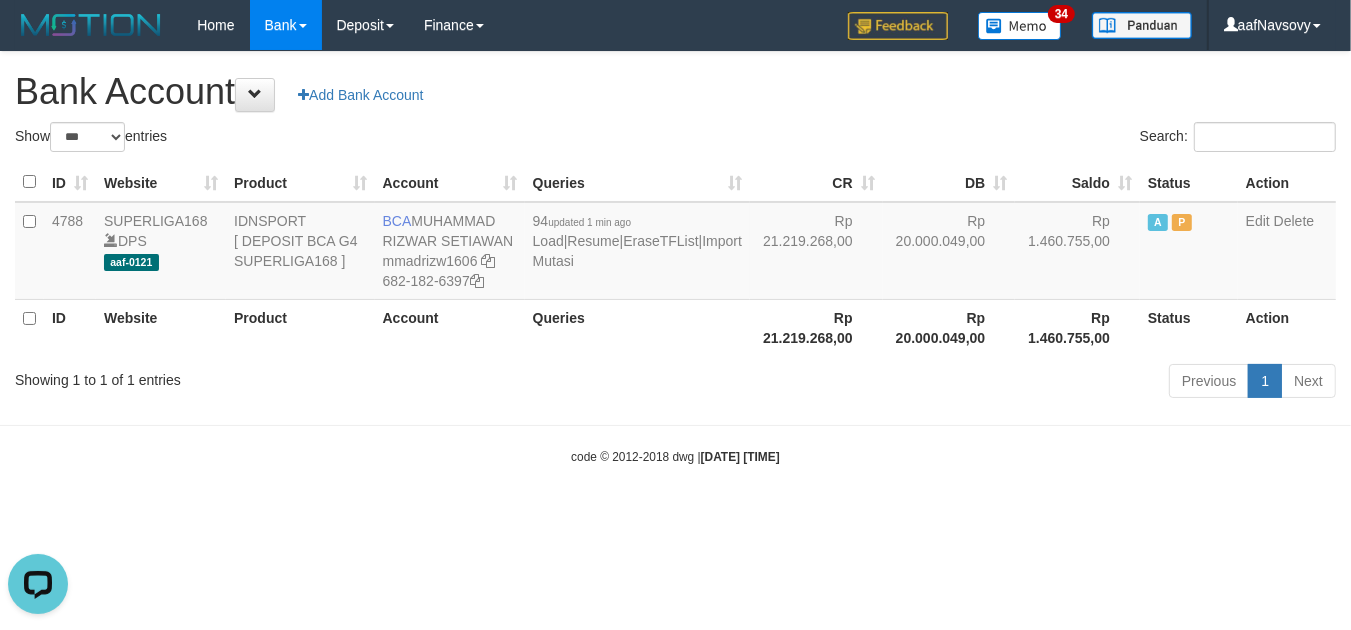 click on "Toggle navigation
Home
Bank
Account List
Load
By Website
Group
[ISPORT]													SUPERLIGA168
By Load Group (DPS)
34" at bounding box center [675, 258] 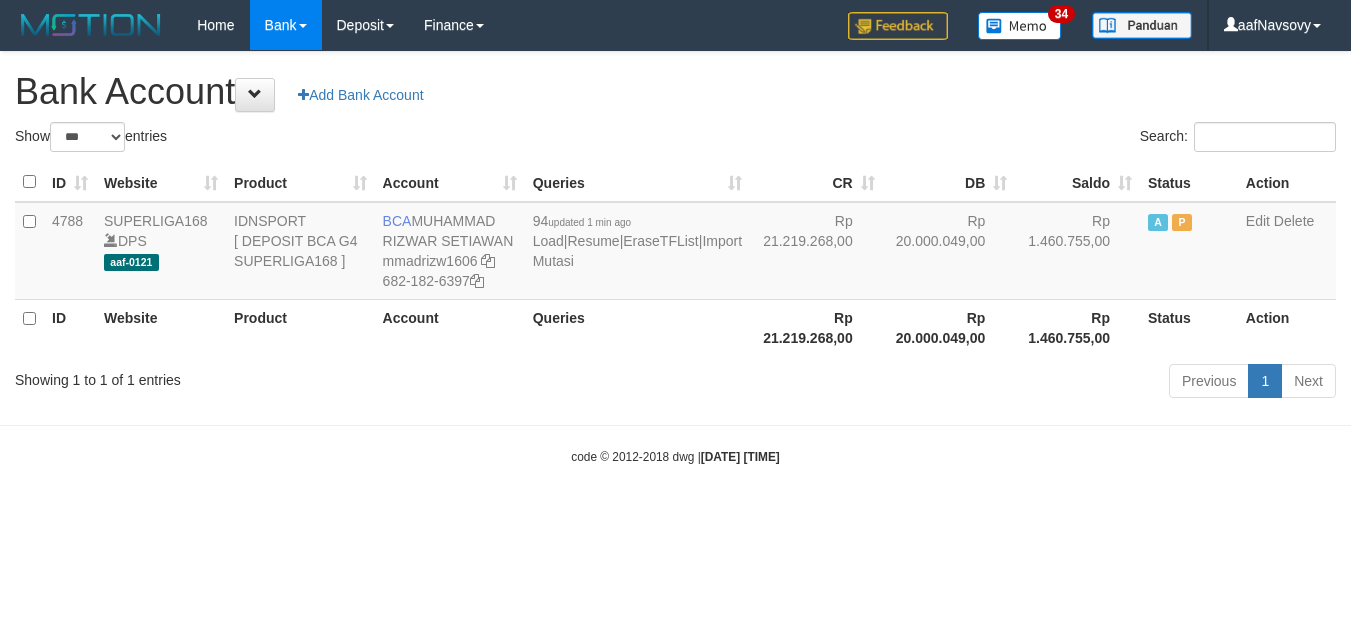 select on "***" 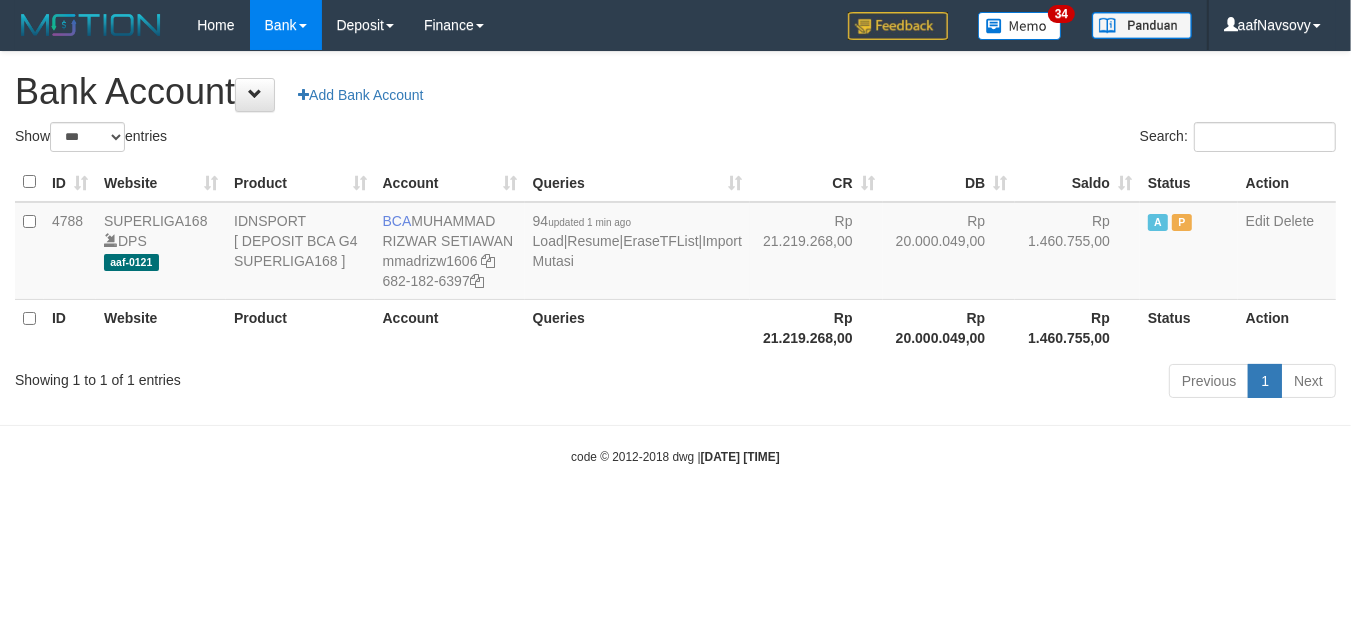 click on "Toggle navigation
Home
Bank
Account List
Load
By Website
Group
[ISPORT]													SUPERLIGA168
By Load Group (DPS)
34" at bounding box center [675, 258] 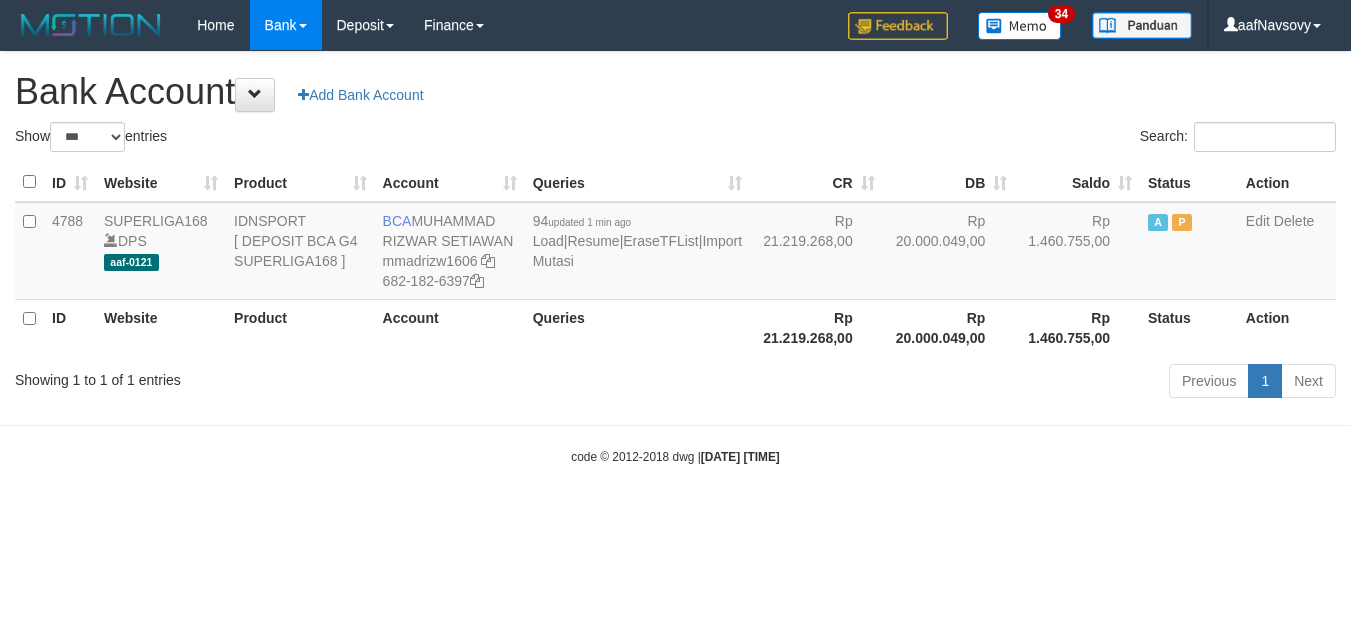 select on "***" 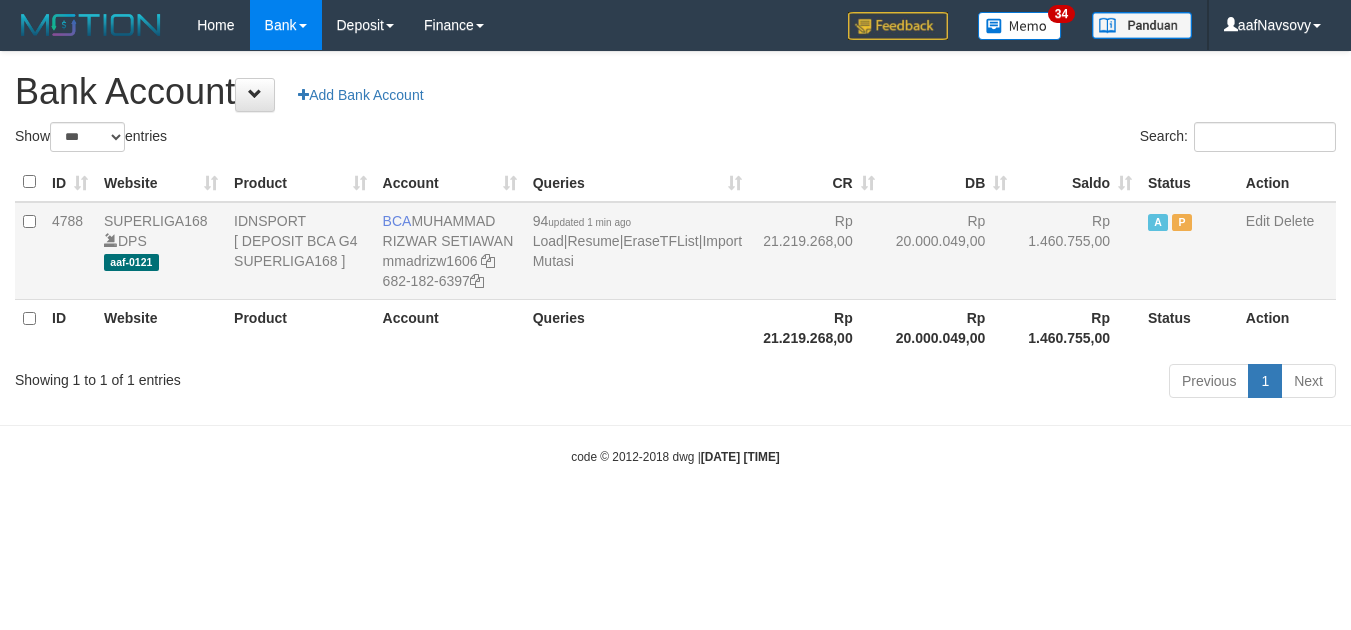 scroll, scrollTop: 0, scrollLeft: 0, axis: both 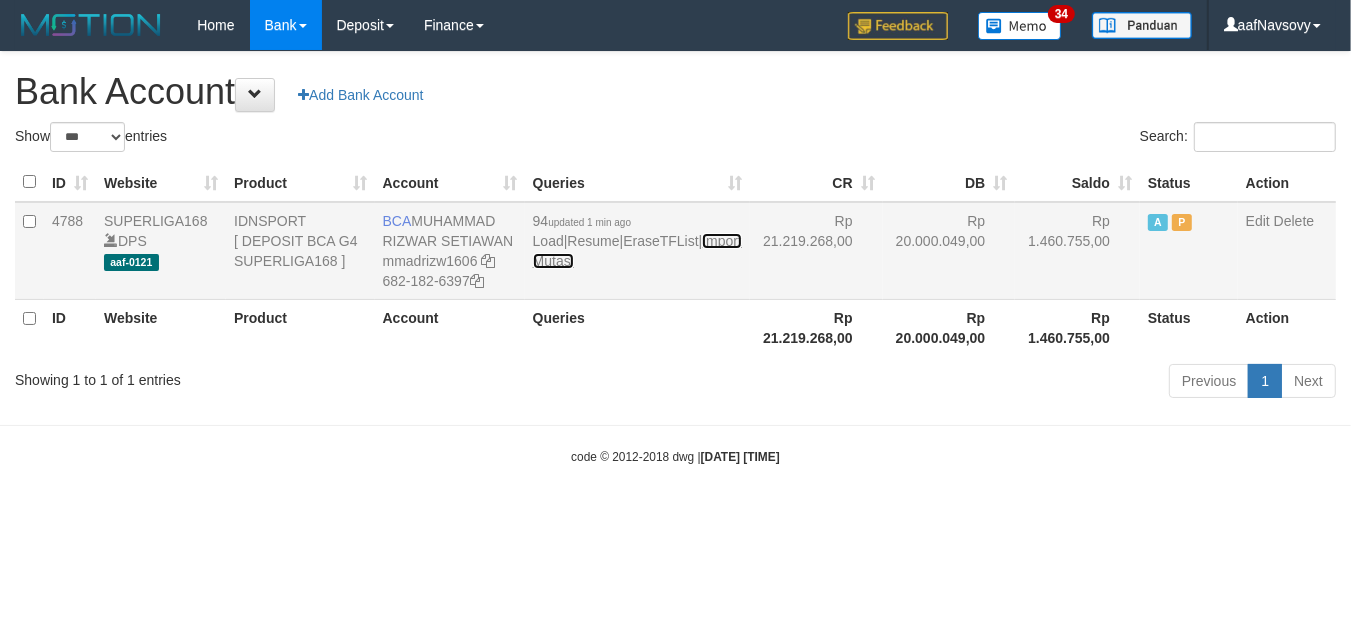 click on "Import Mutasi" at bounding box center [637, 251] 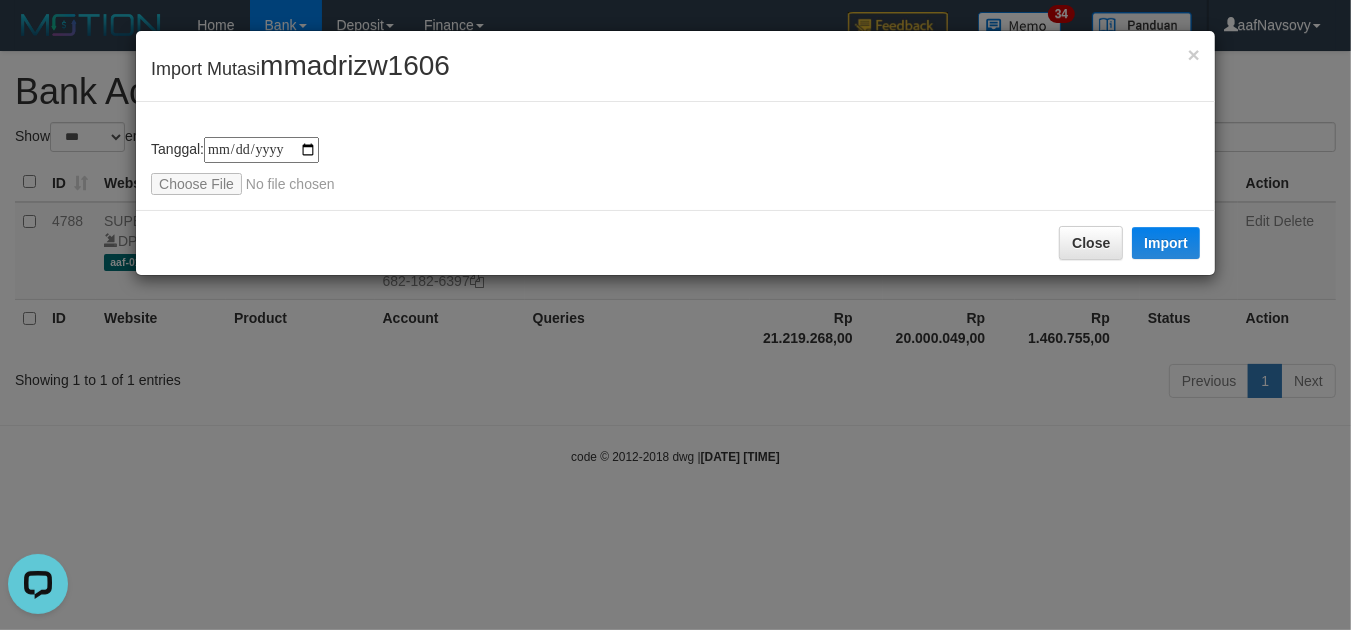 scroll, scrollTop: 0, scrollLeft: 0, axis: both 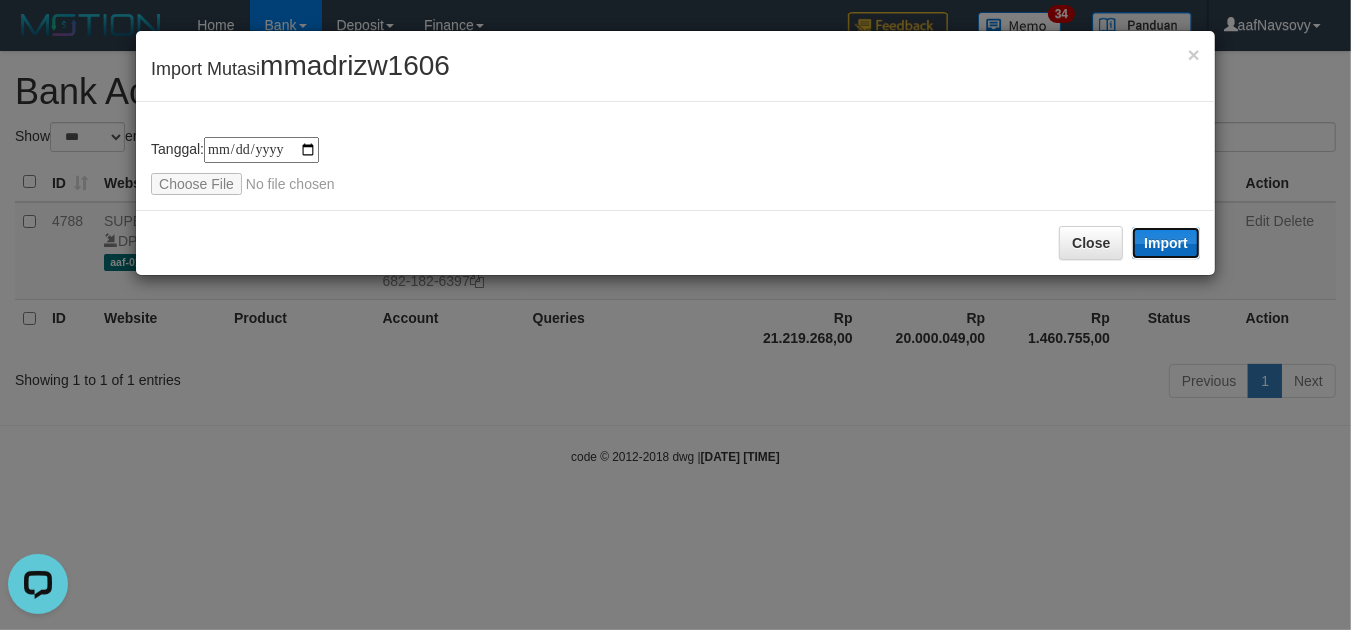 click on "Import" at bounding box center (1166, 243) 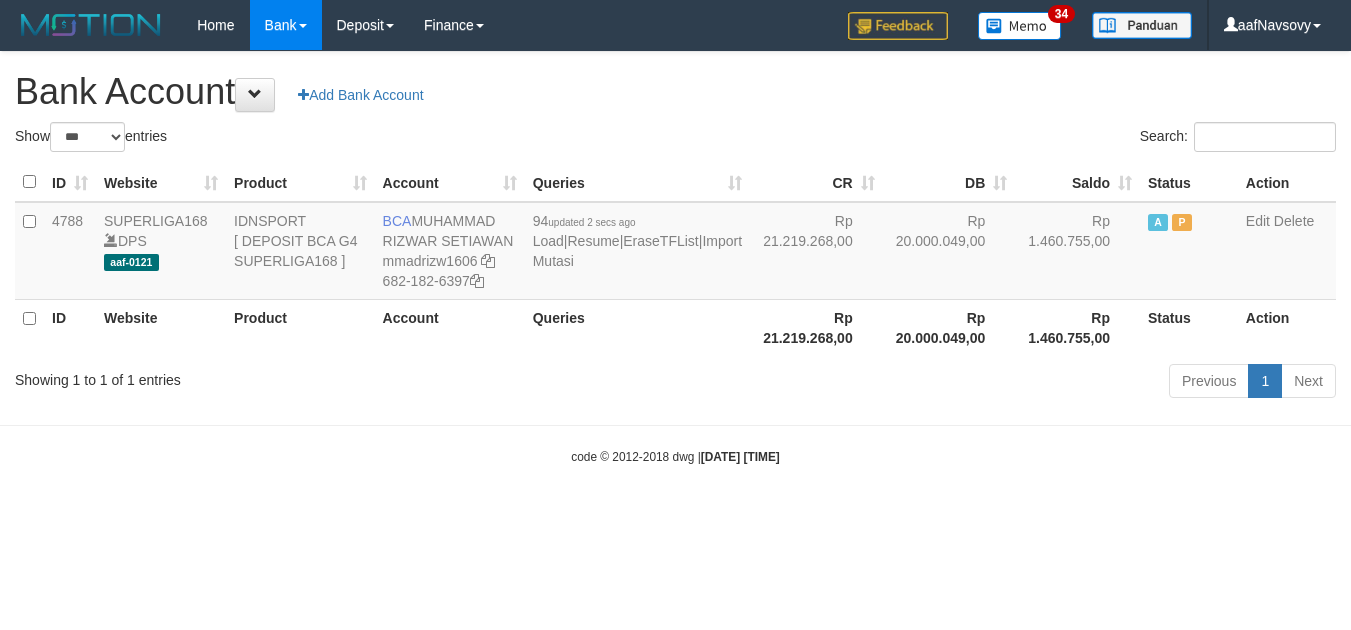 select on "***" 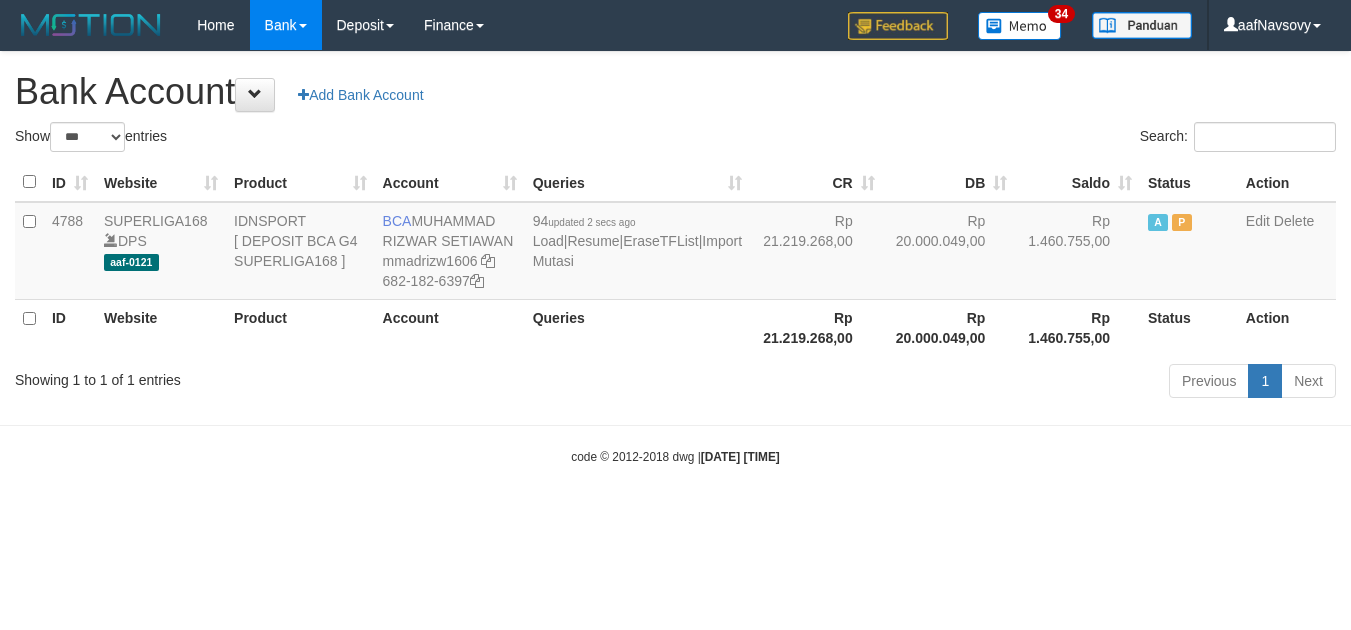 scroll, scrollTop: 0, scrollLeft: 0, axis: both 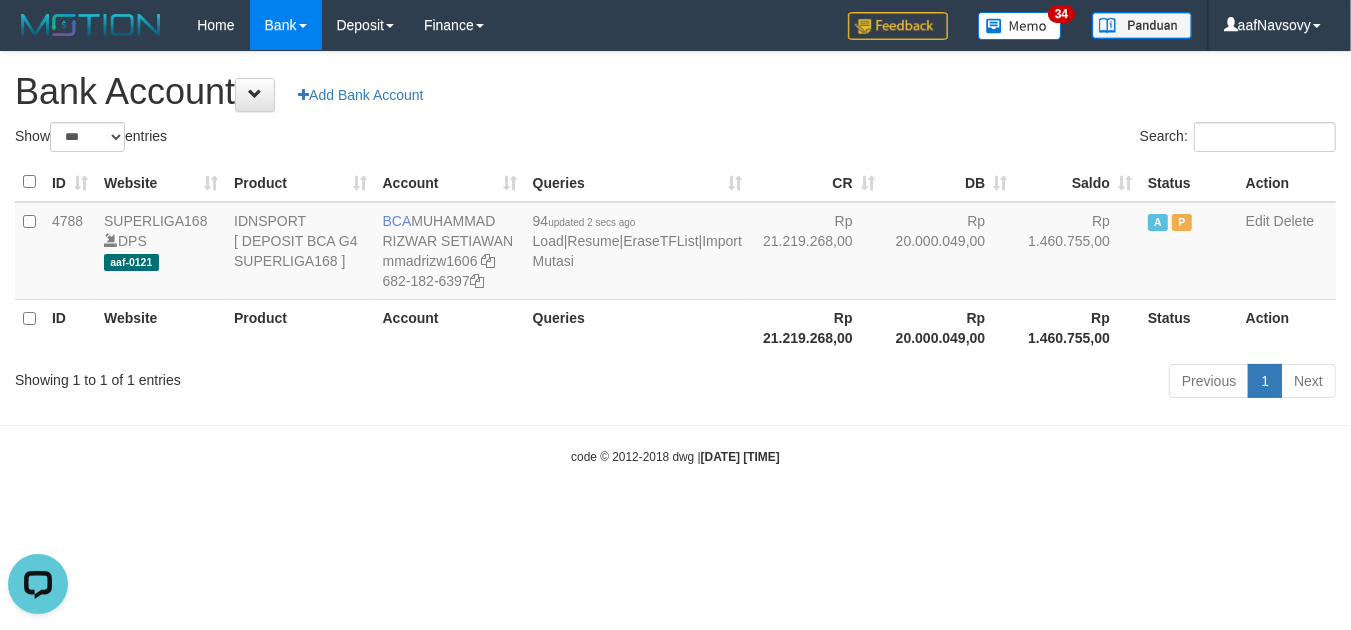 click on "Toggle navigation
Home
Bank
Account List
Load
By Website
Group
[ISPORT]													SUPERLIGA168
By Load Group (DPS)" at bounding box center [675, 258] 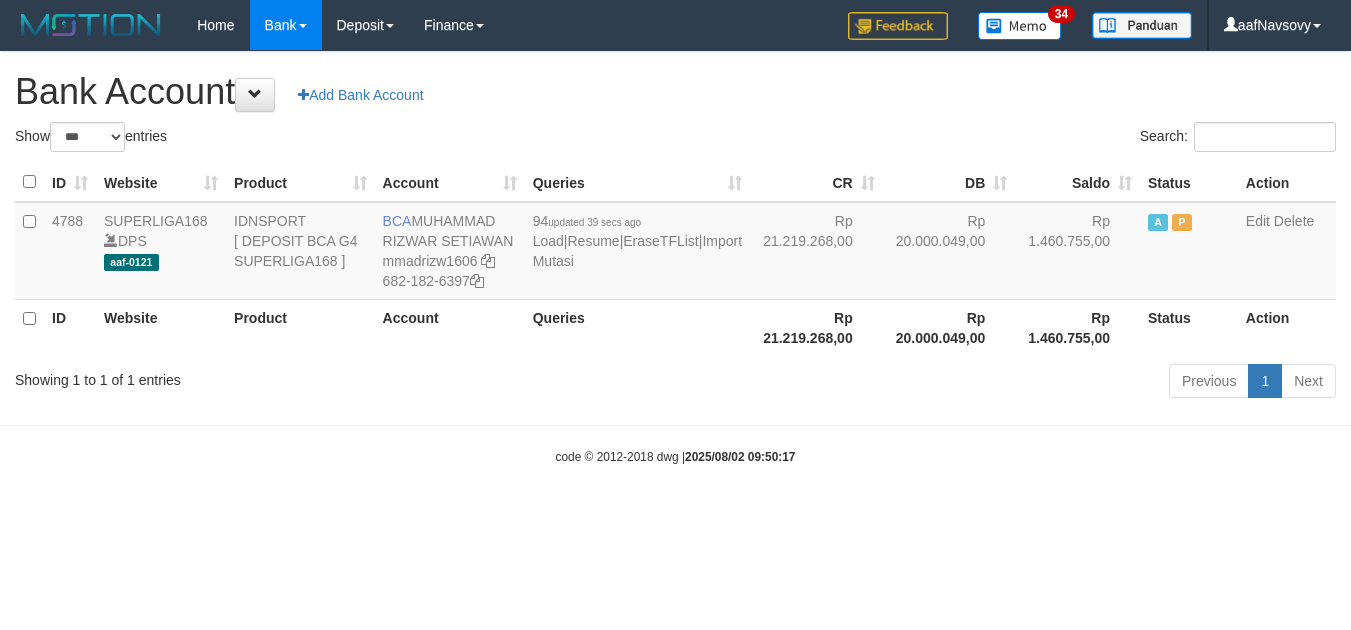 select on "***" 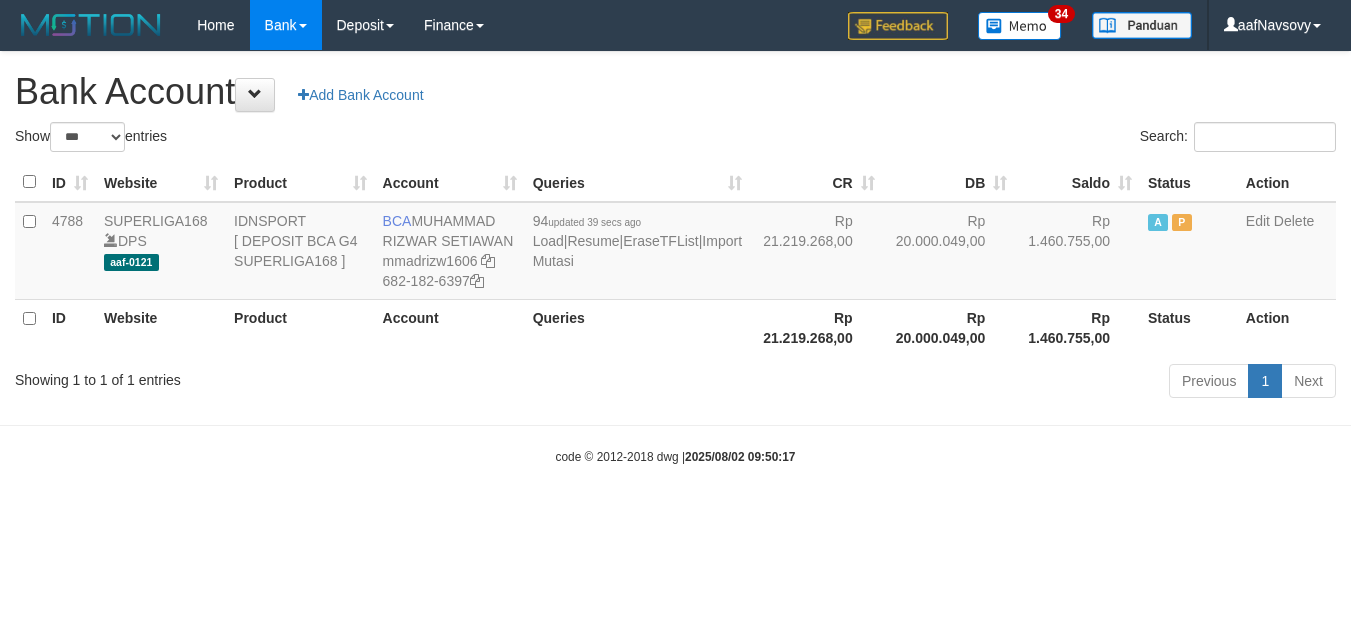 scroll, scrollTop: 0, scrollLeft: 0, axis: both 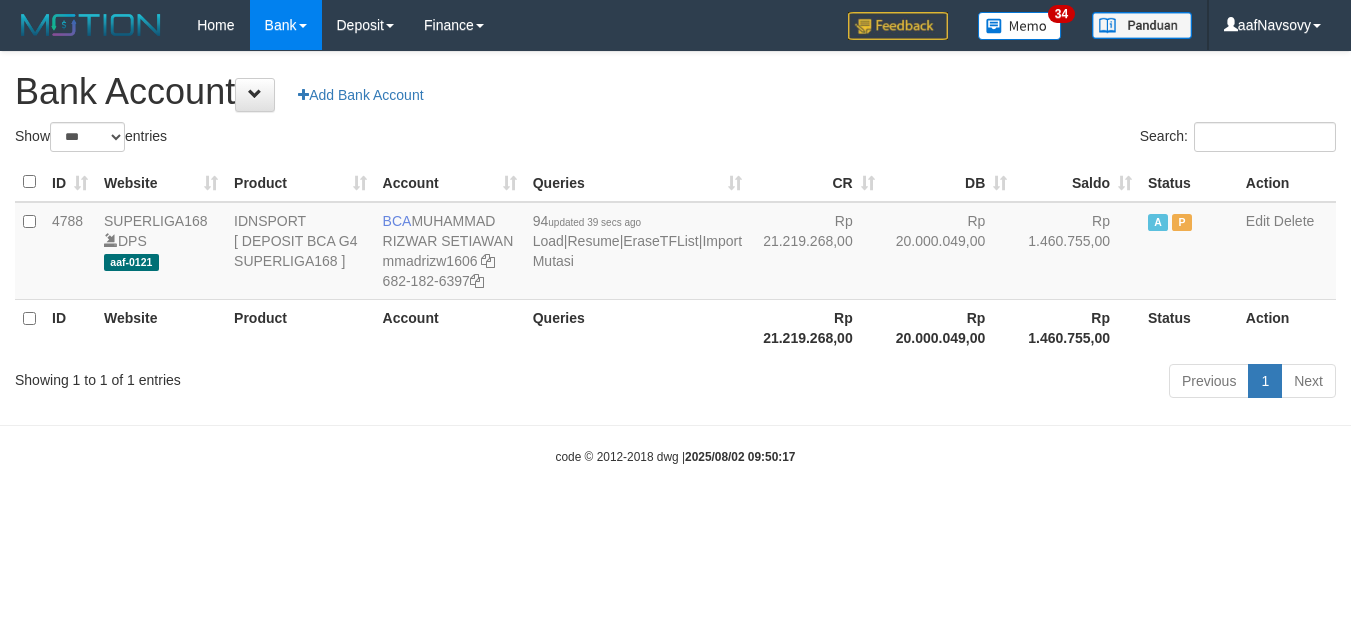 select on "***" 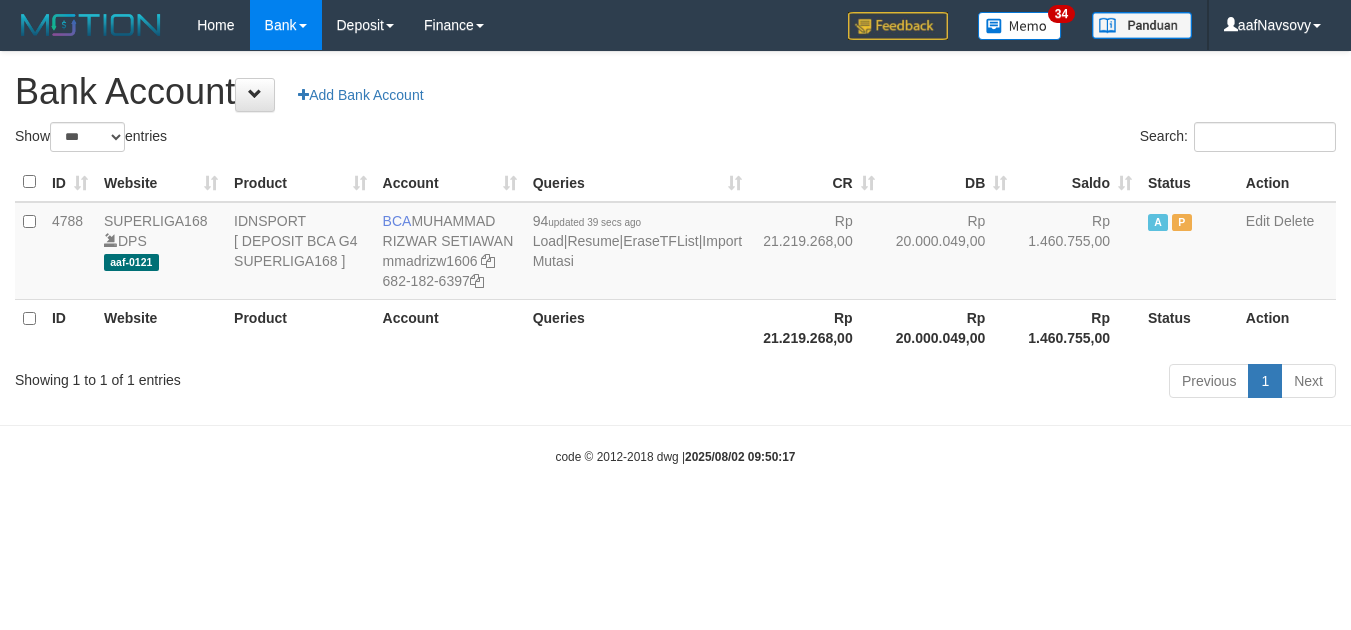 scroll, scrollTop: 0, scrollLeft: 0, axis: both 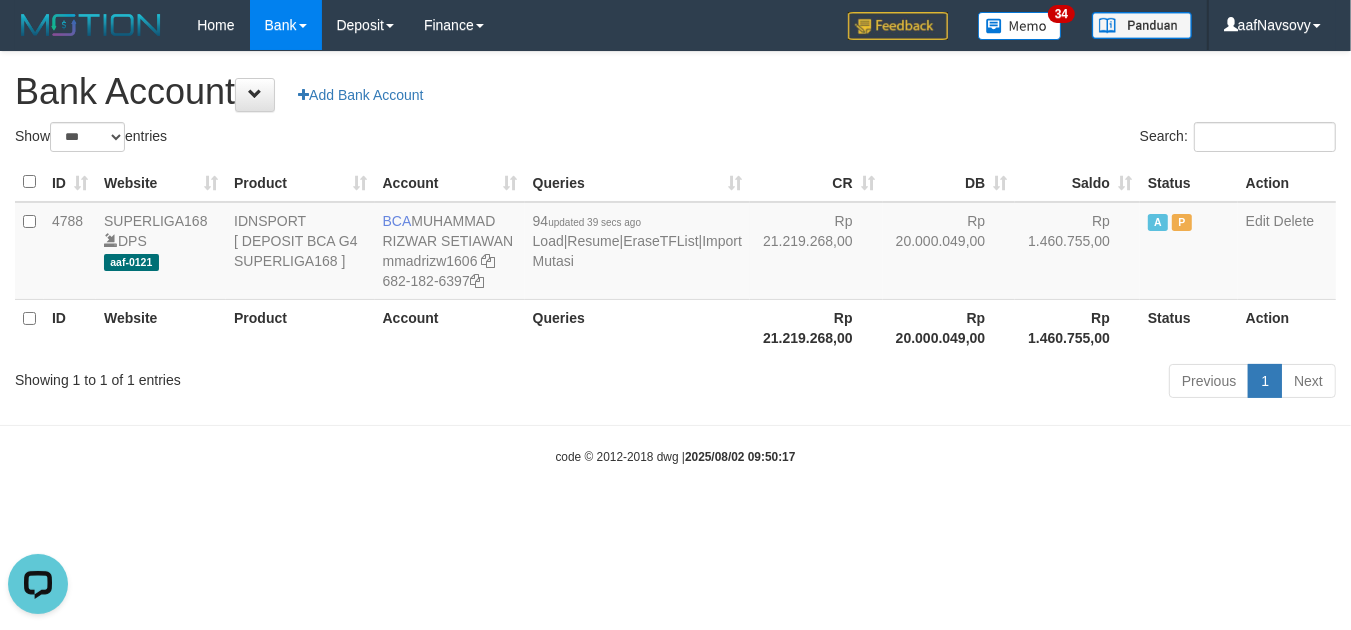 click on "Toggle navigation
Home
Bank
Account List
Load
By Website
Group
[ISPORT]													SUPERLIGA168
By Load Group (DPS)
34" at bounding box center [675, 258] 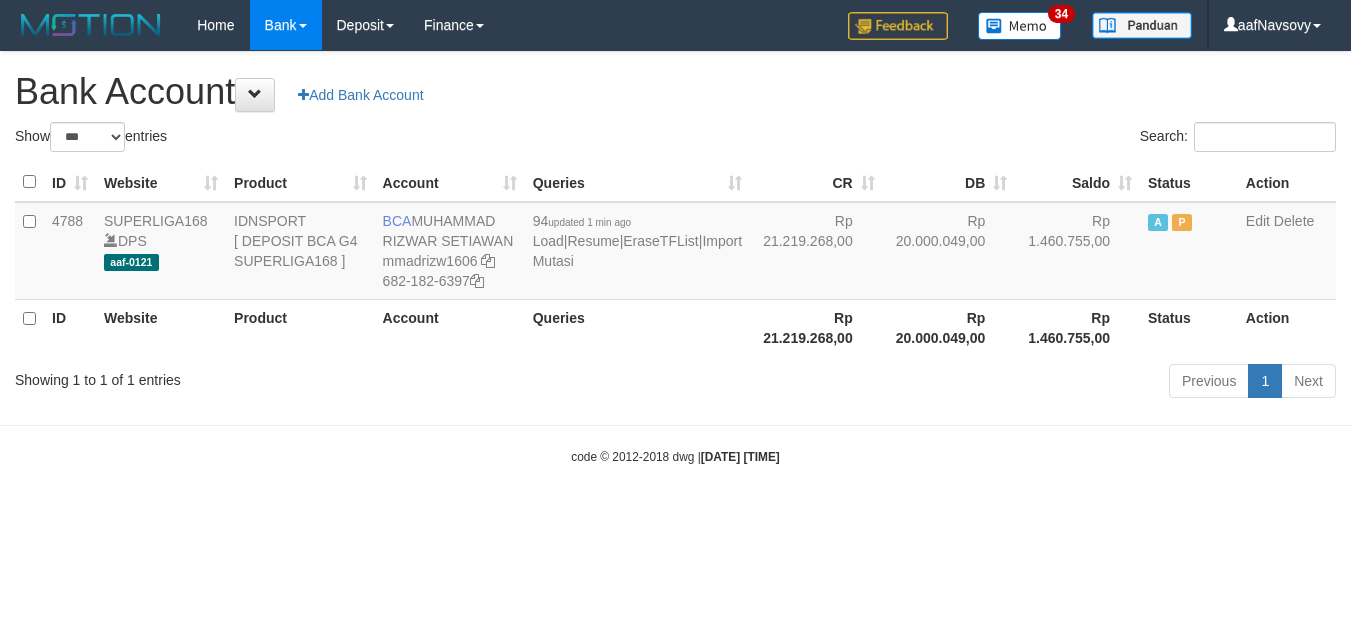 select on "***" 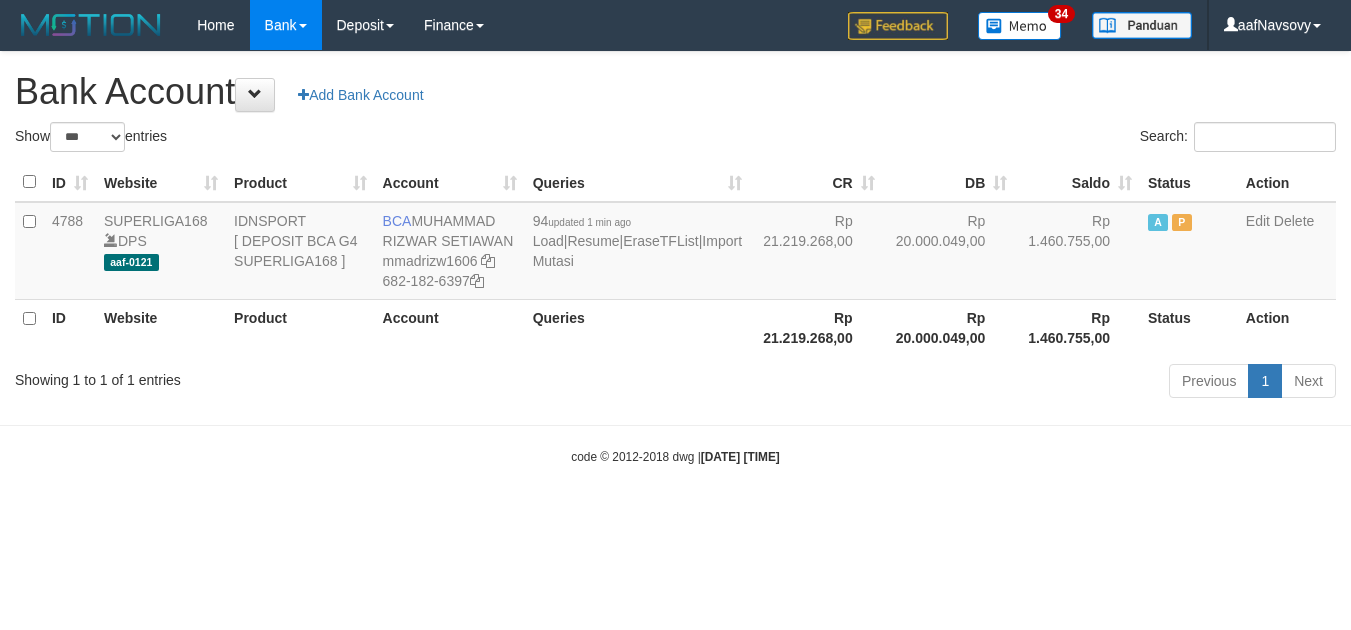 scroll, scrollTop: 0, scrollLeft: 0, axis: both 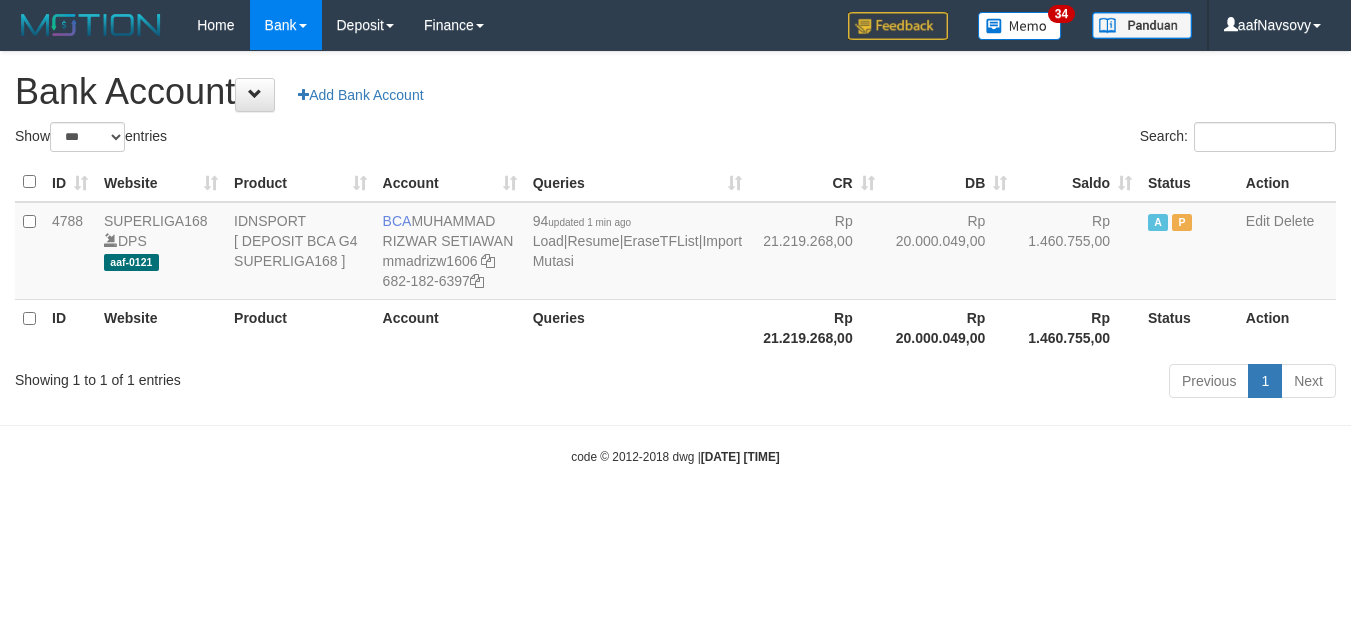 select on "***" 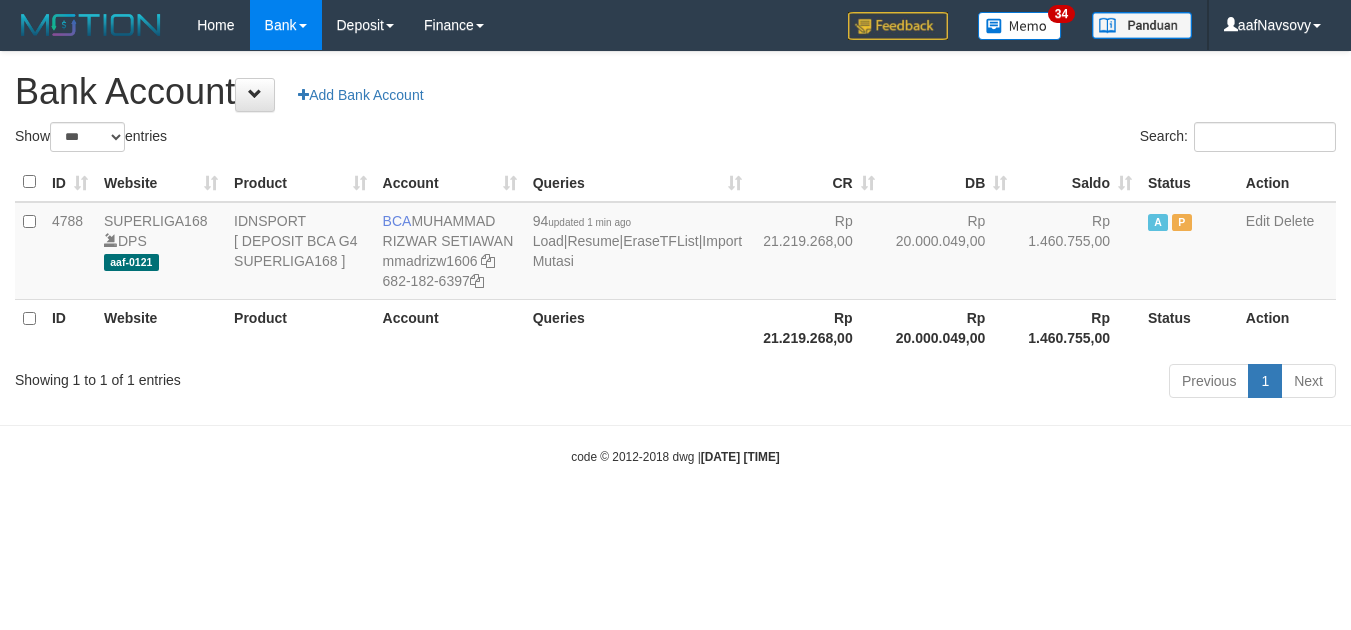 scroll, scrollTop: 0, scrollLeft: 0, axis: both 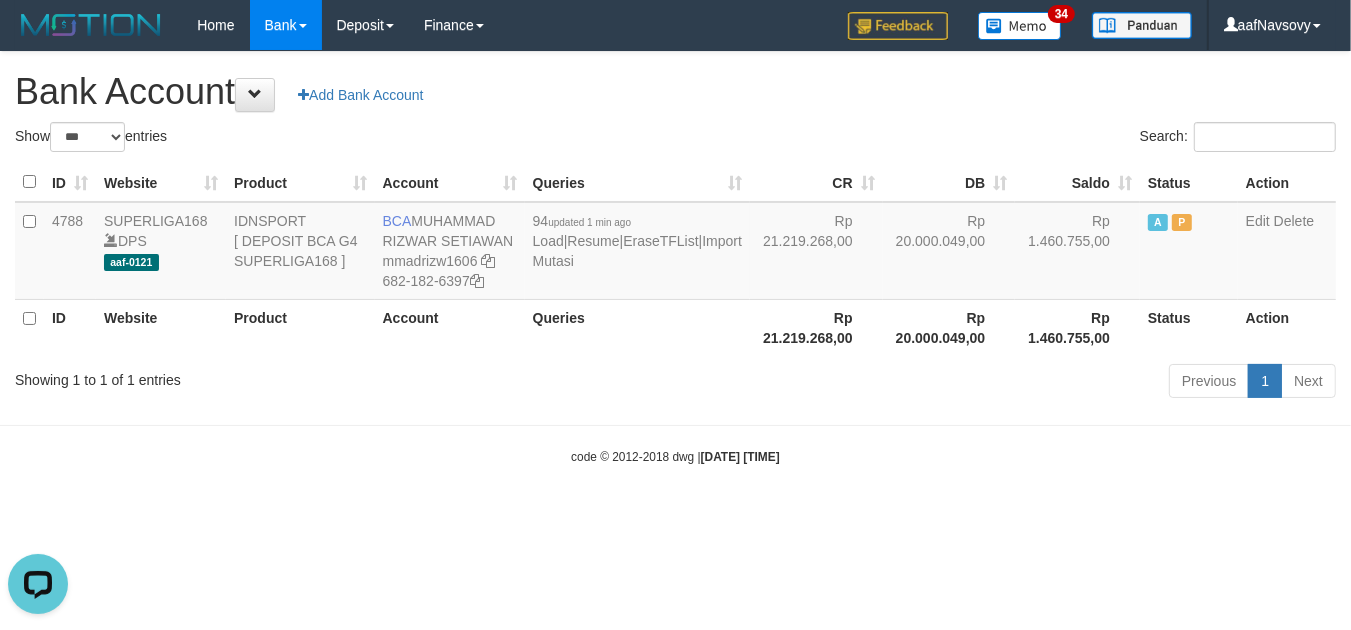 click on "Toggle navigation
Home
Bank
Account List
Load
By Website
Group
[ISPORT]													SUPERLIGA168
By Load Group (DPS)
34" at bounding box center (675, 258) 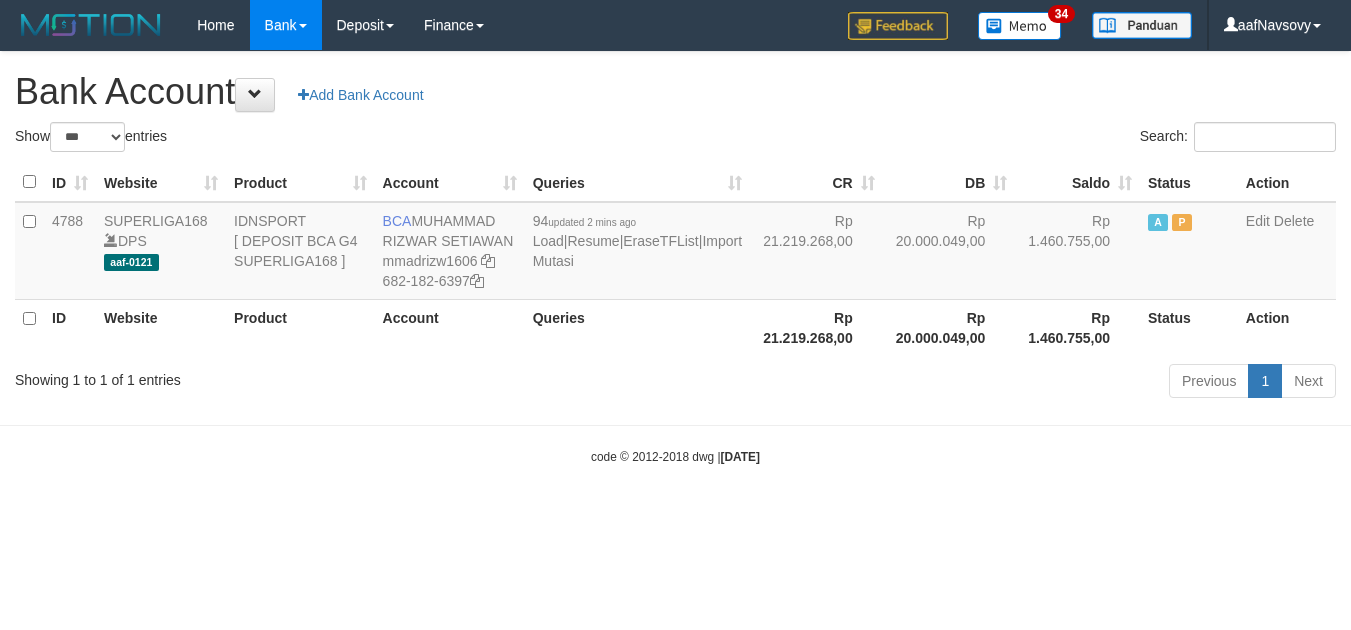 select on "***" 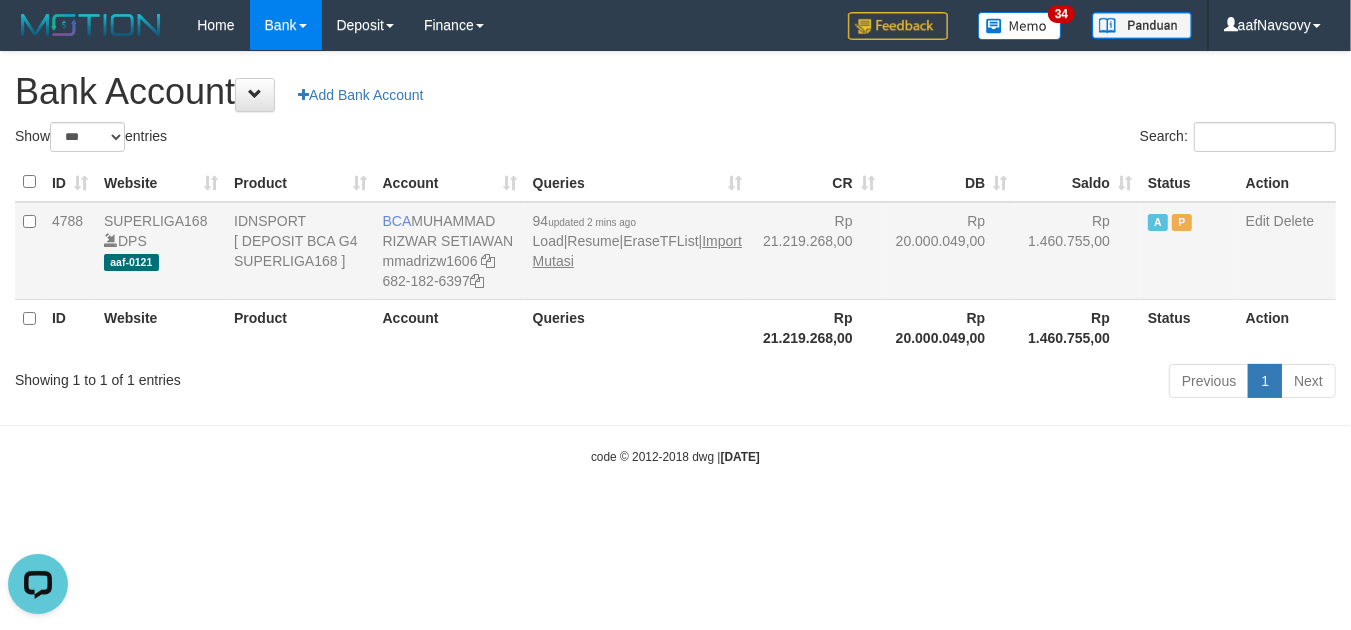 scroll, scrollTop: 0, scrollLeft: 0, axis: both 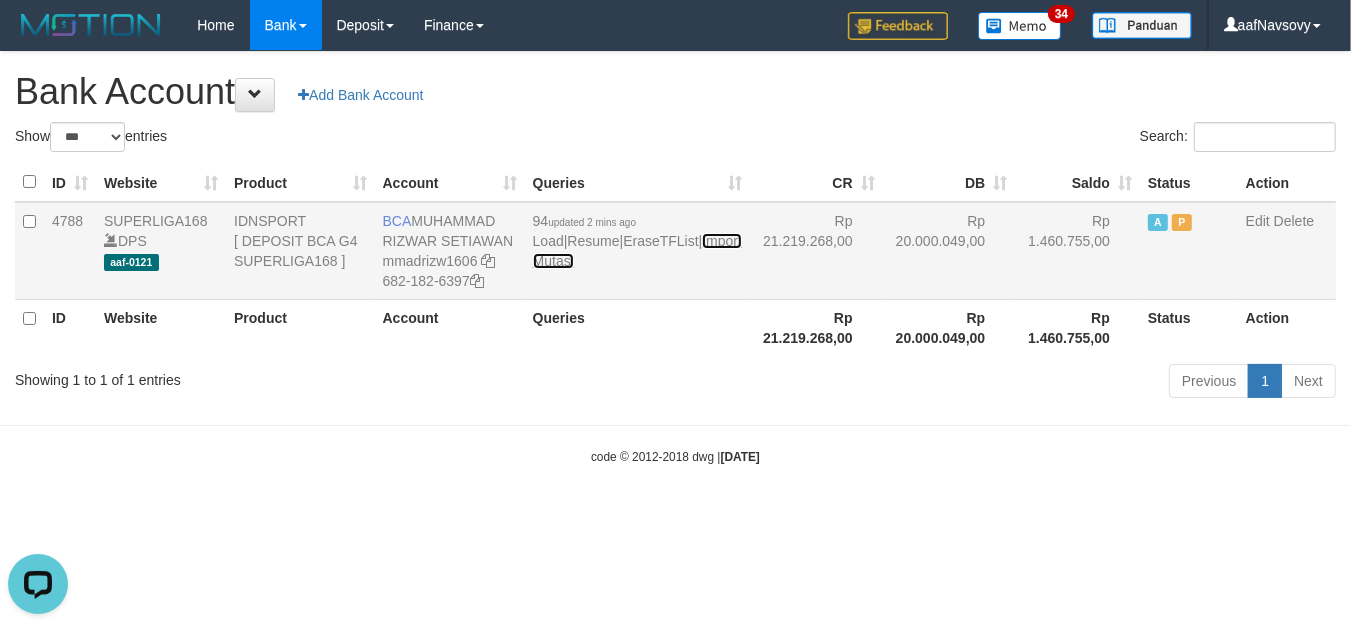 click on "Import Mutasi" at bounding box center [637, 251] 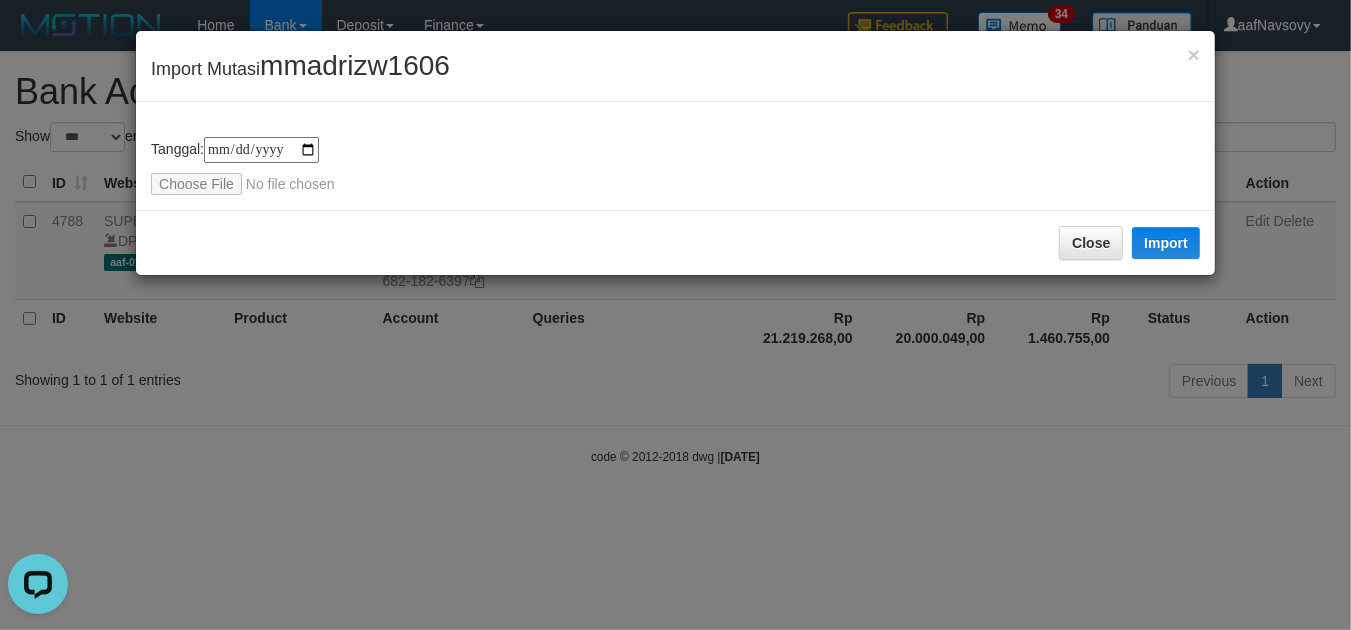 type on "**********" 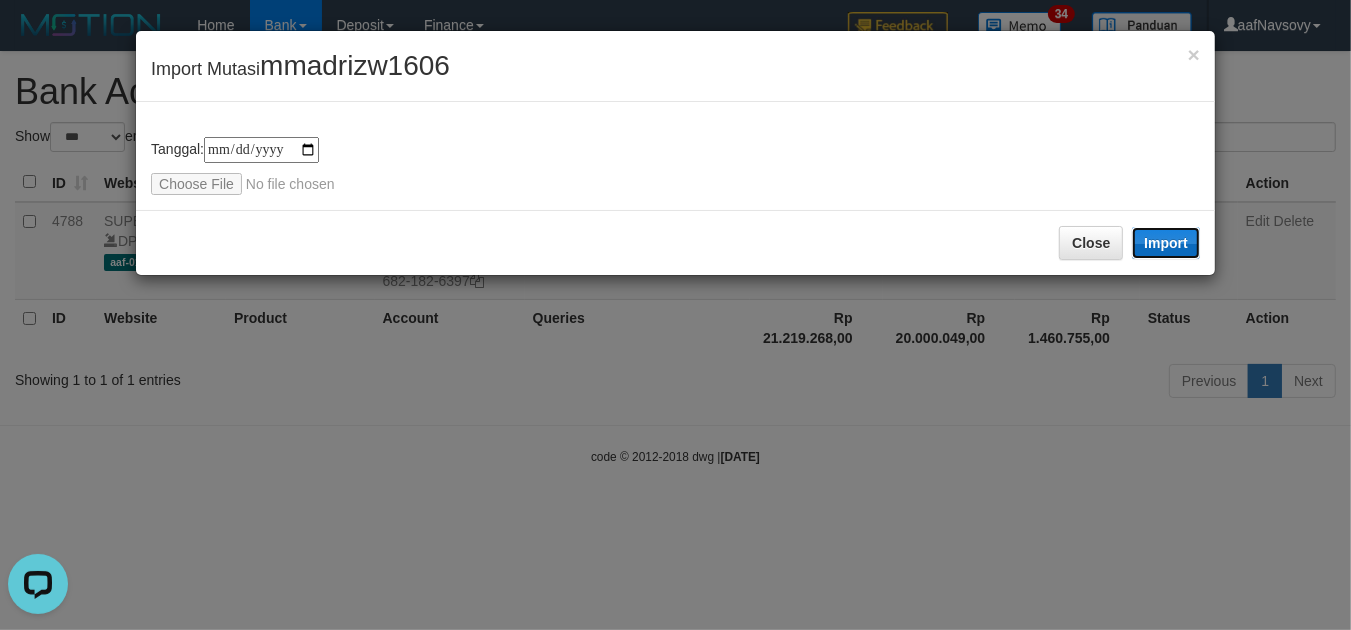 click on "Import" at bounding box center (1166, 243) 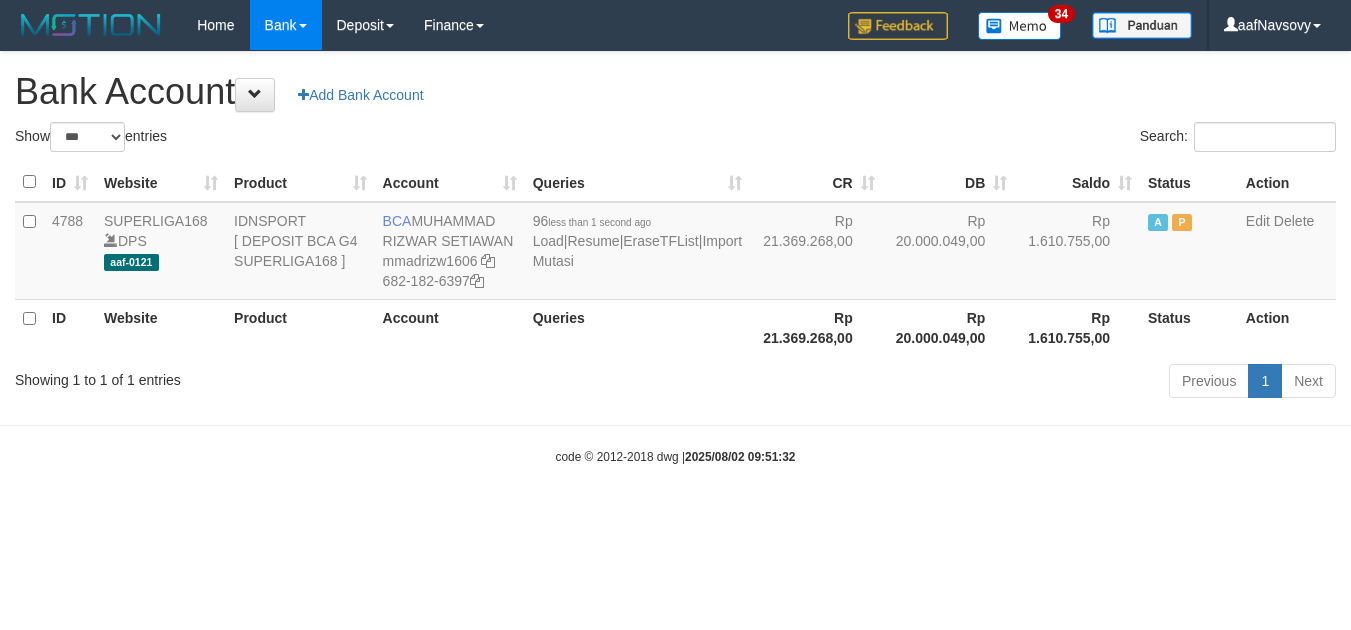 select on "***" 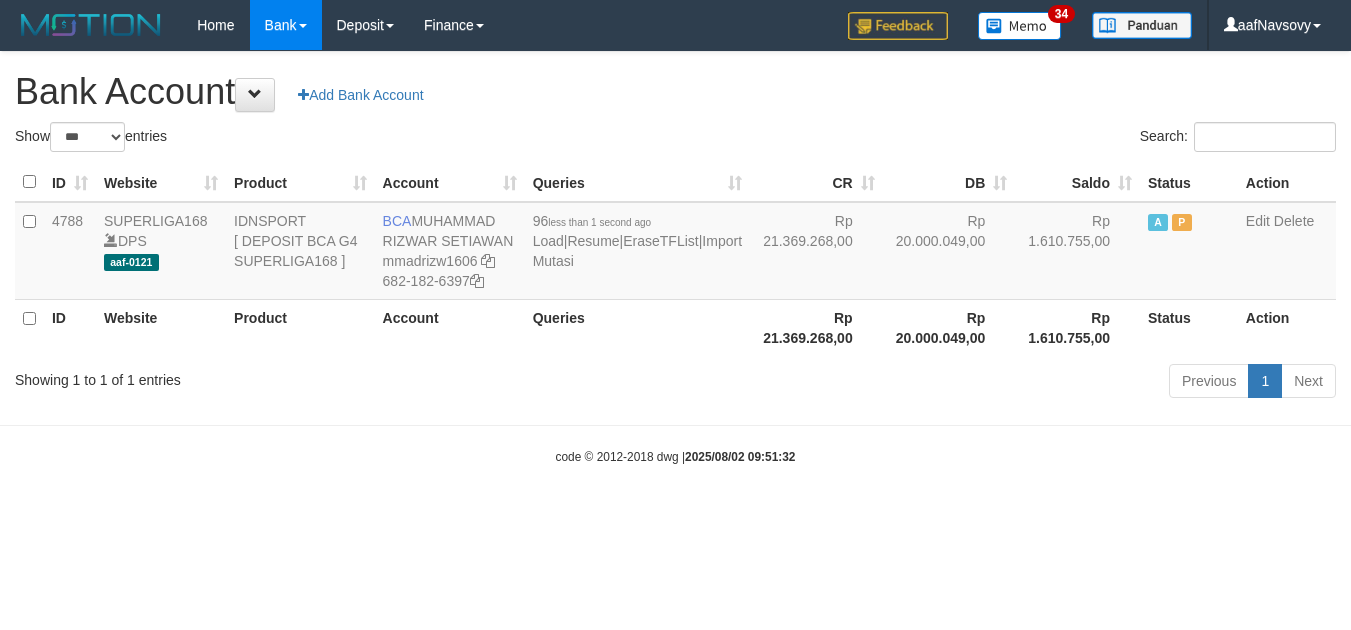 scroll, scrollTop: 0, scrollLeft: 0, axis: both 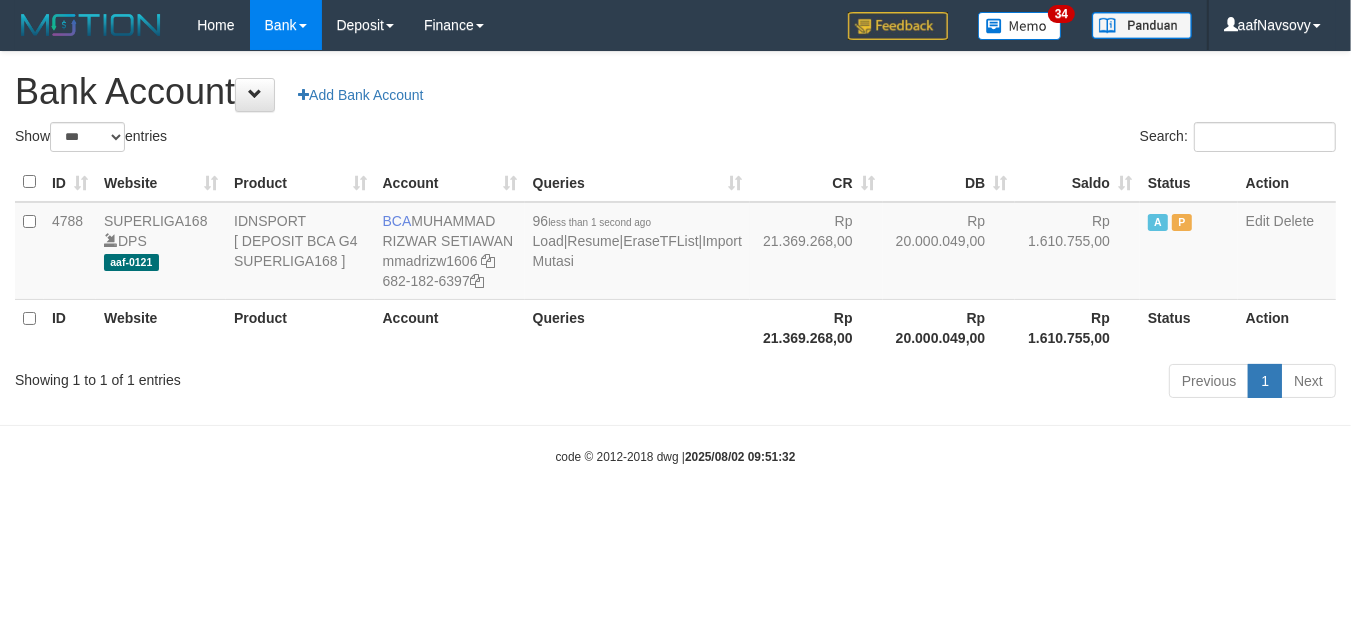 click at bounding box center (675, 425) 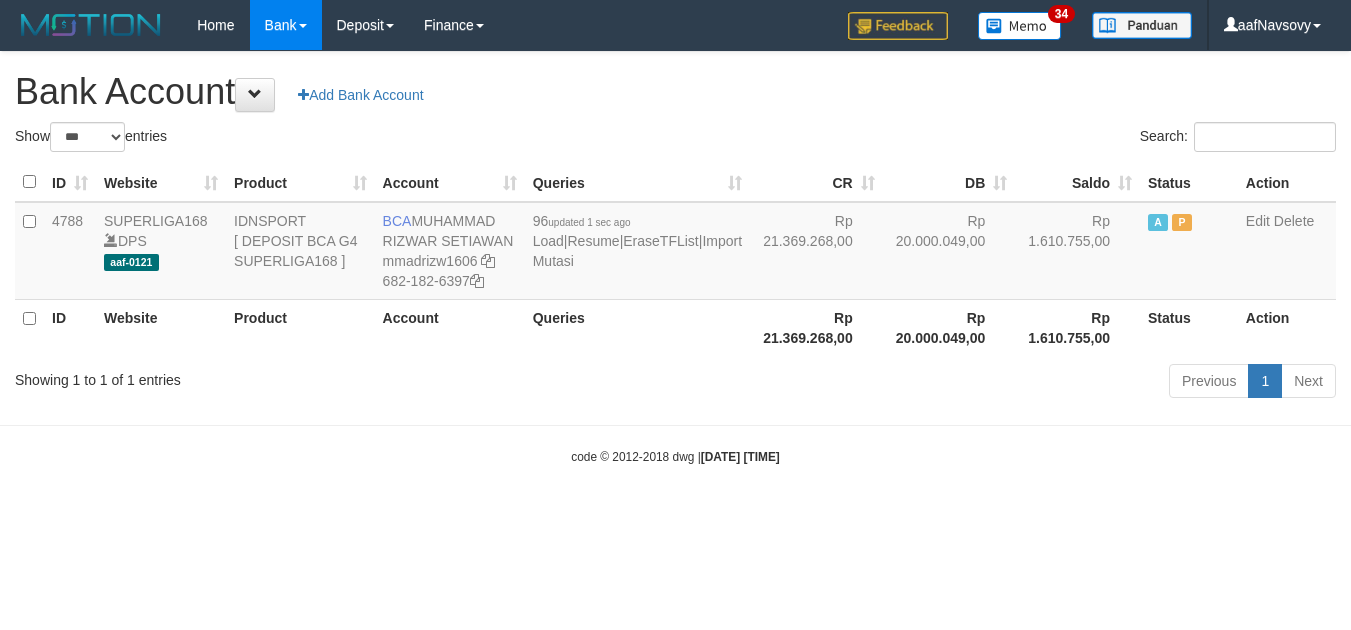 select on "***" 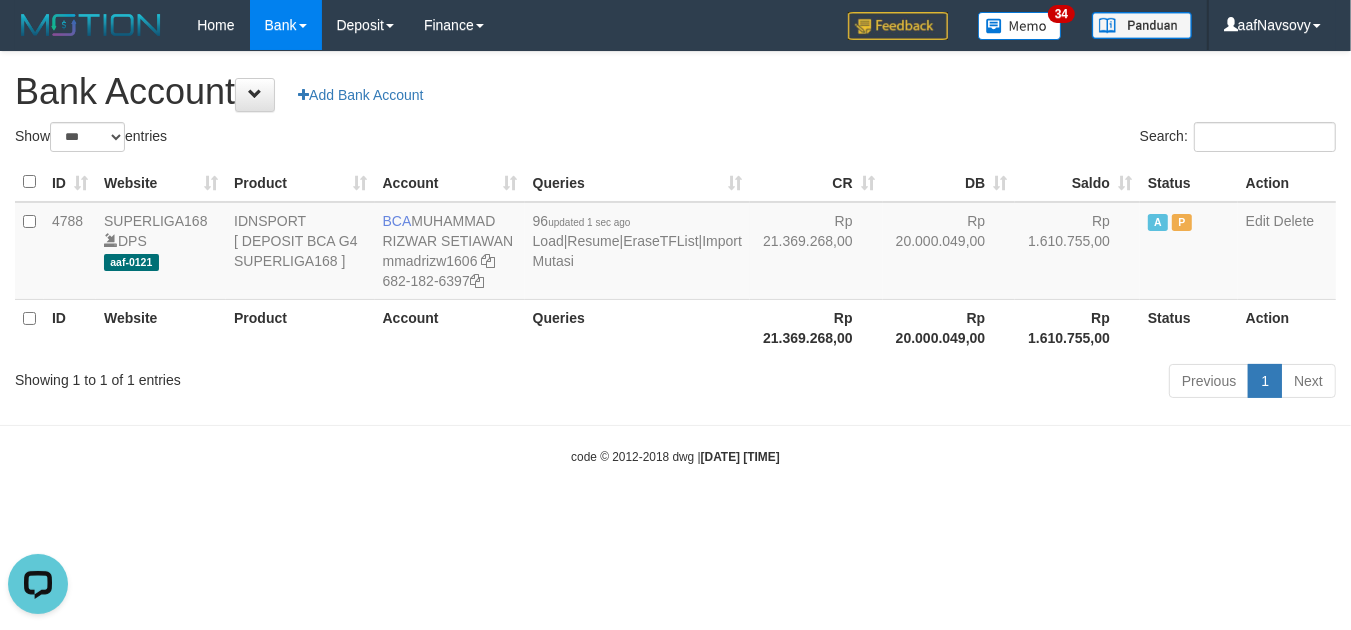 scroll, scrollTop: 0, scrollLeft: 0, axis: both 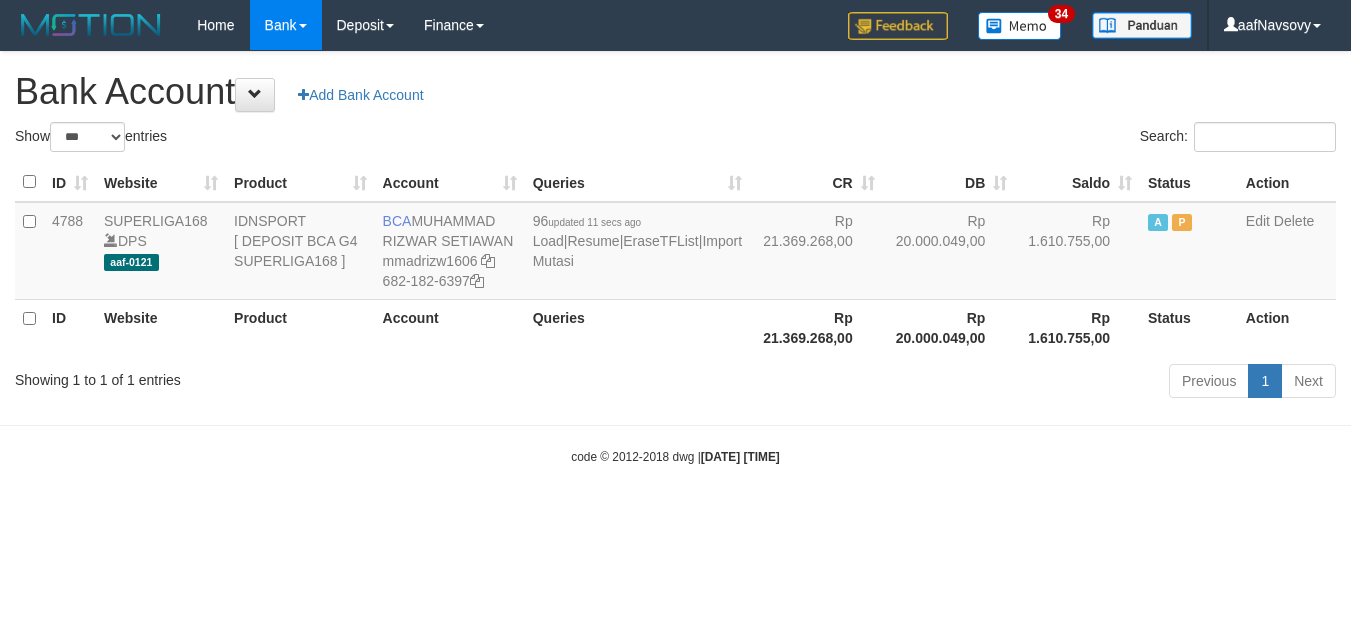 select on "***" 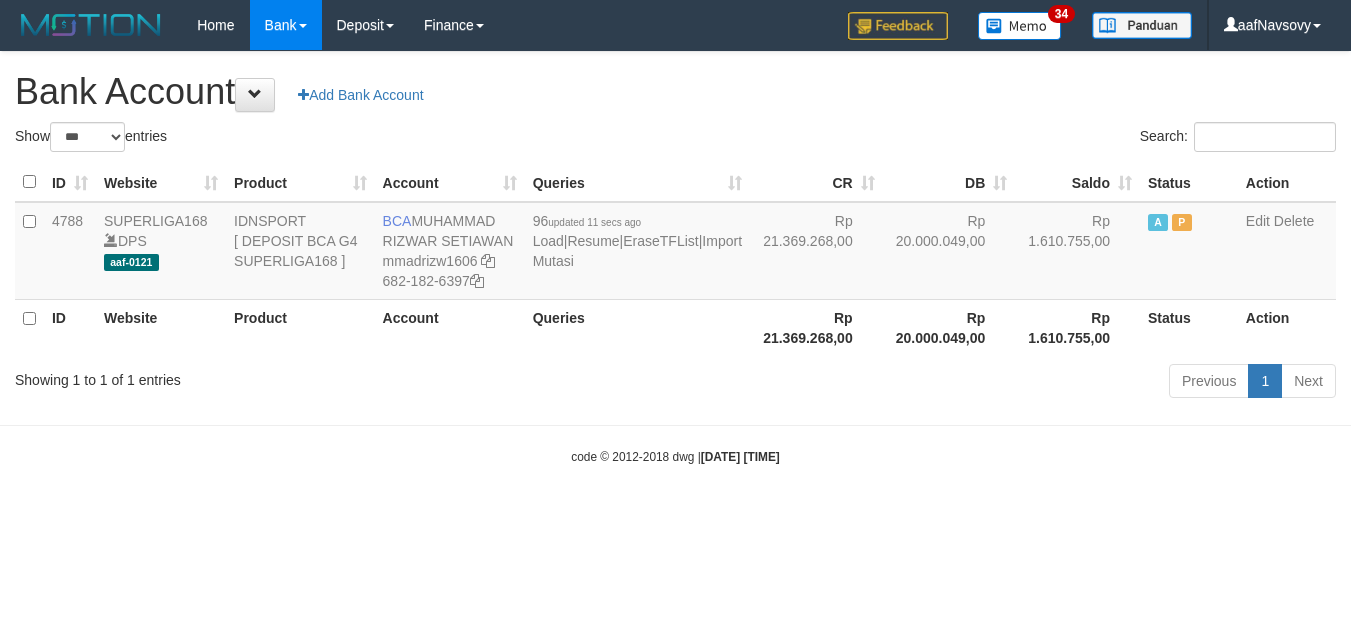 scroll, scrollTop: 0, scrollLeft: 0, axis: both 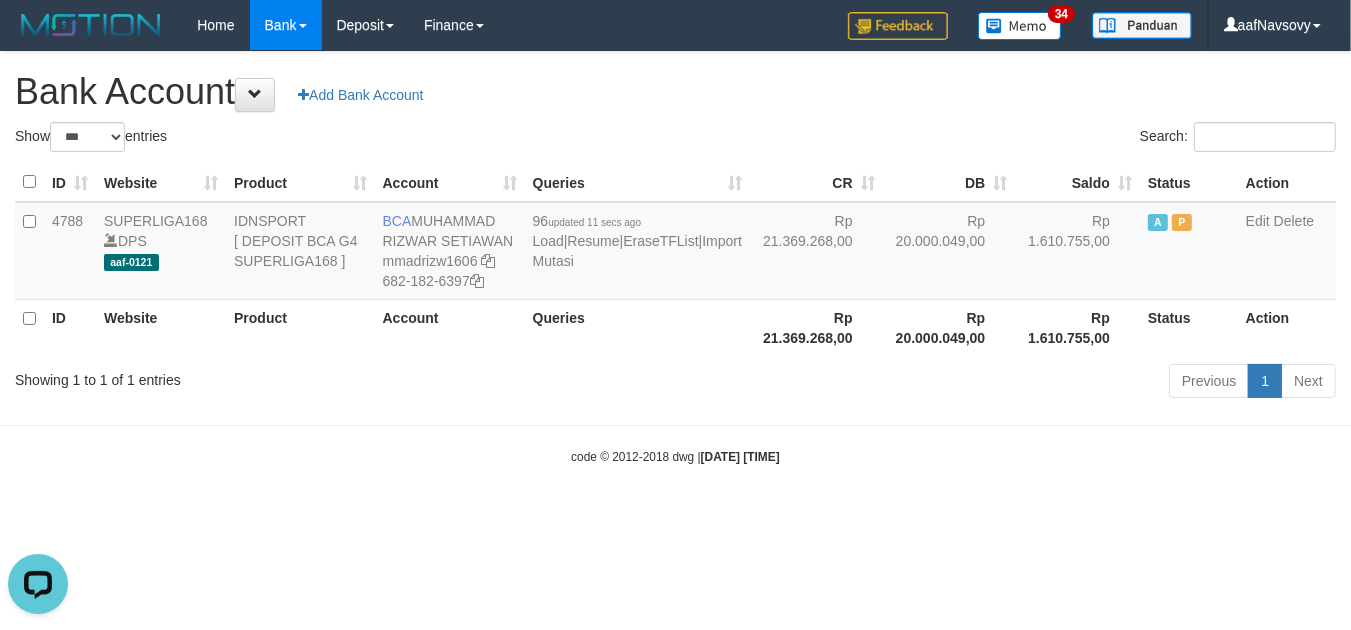 click on "Toggle navigation
Home
Bank
Account List
Load
By Website
Group
[ISPORT]													SUPERLIGA168
By Load Group (DPS)
34" at bounding box center (675, 258) 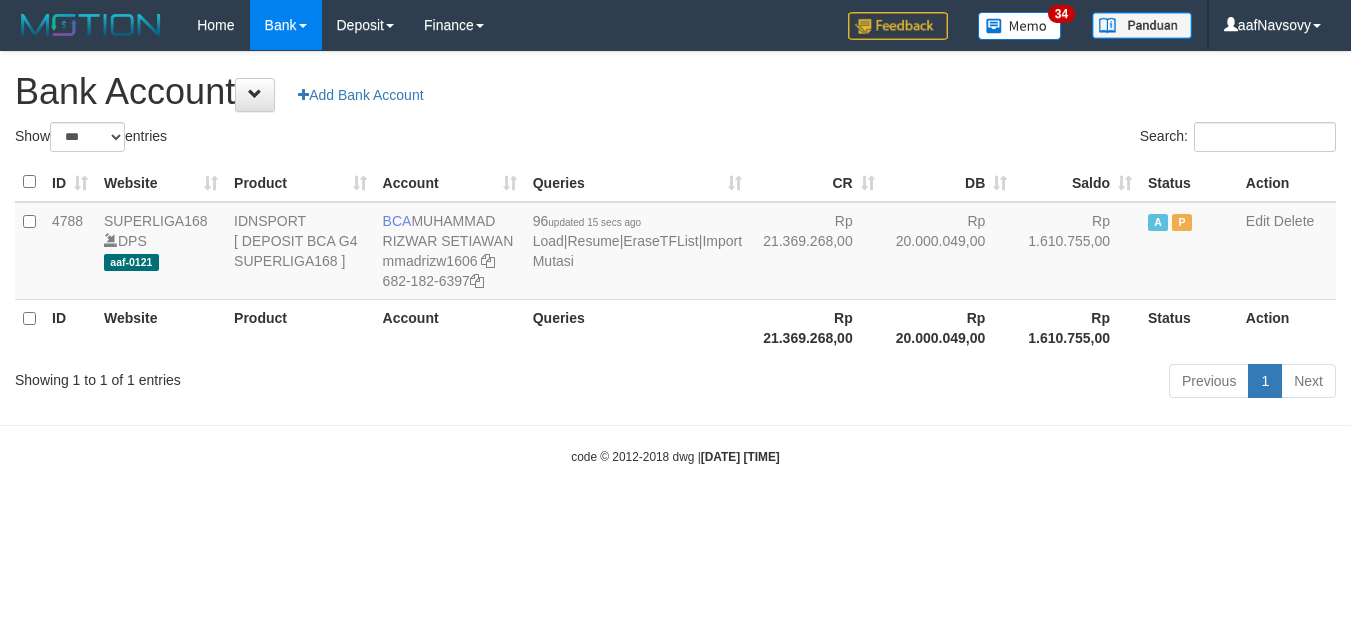 select on "***" 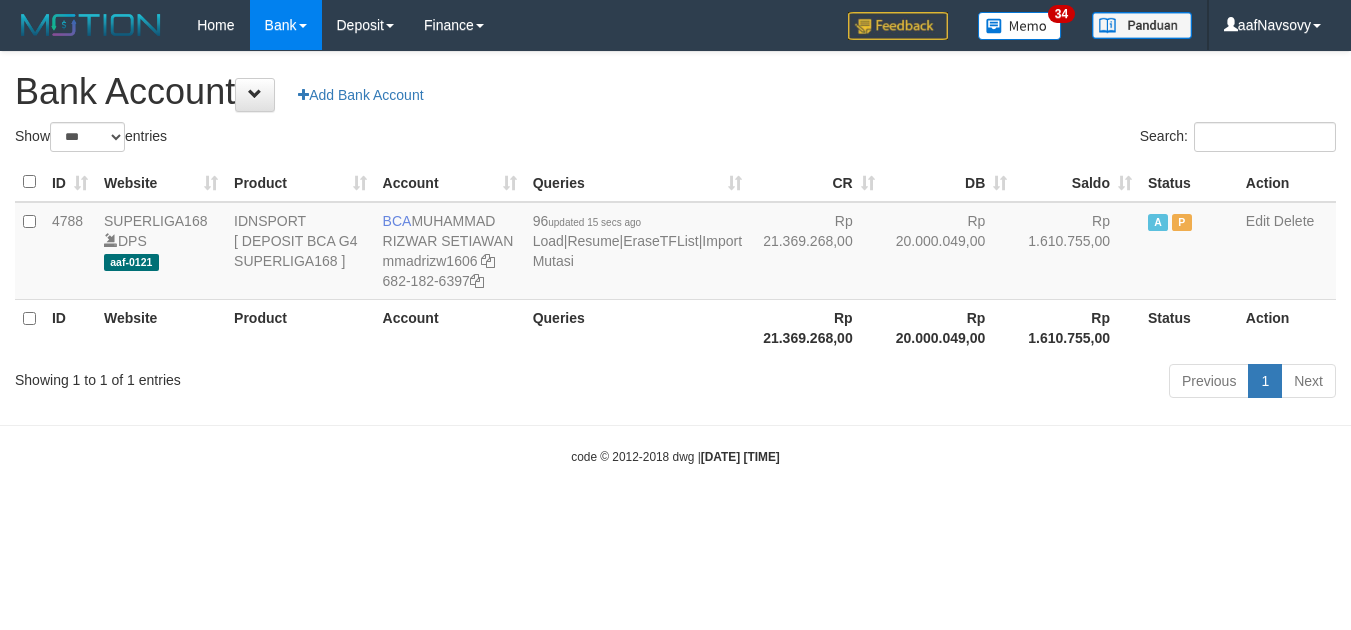 scroll, scrollTop: 0, scrollLeft: 0, axis: both 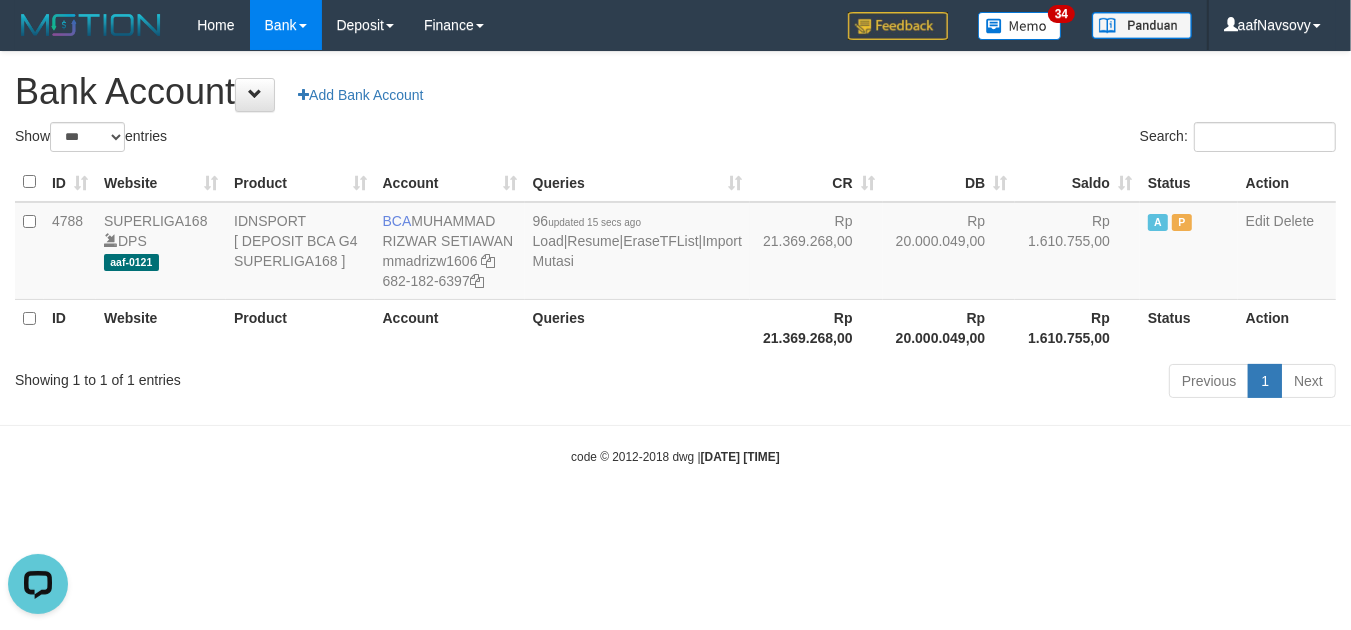 click on "Toggle navigation
Home
Bank
Account List
Load
By Website
Group
[ISPORT]													SUPERLIGA168
By Load Group (DPS)" at bounding box center [675, 258] 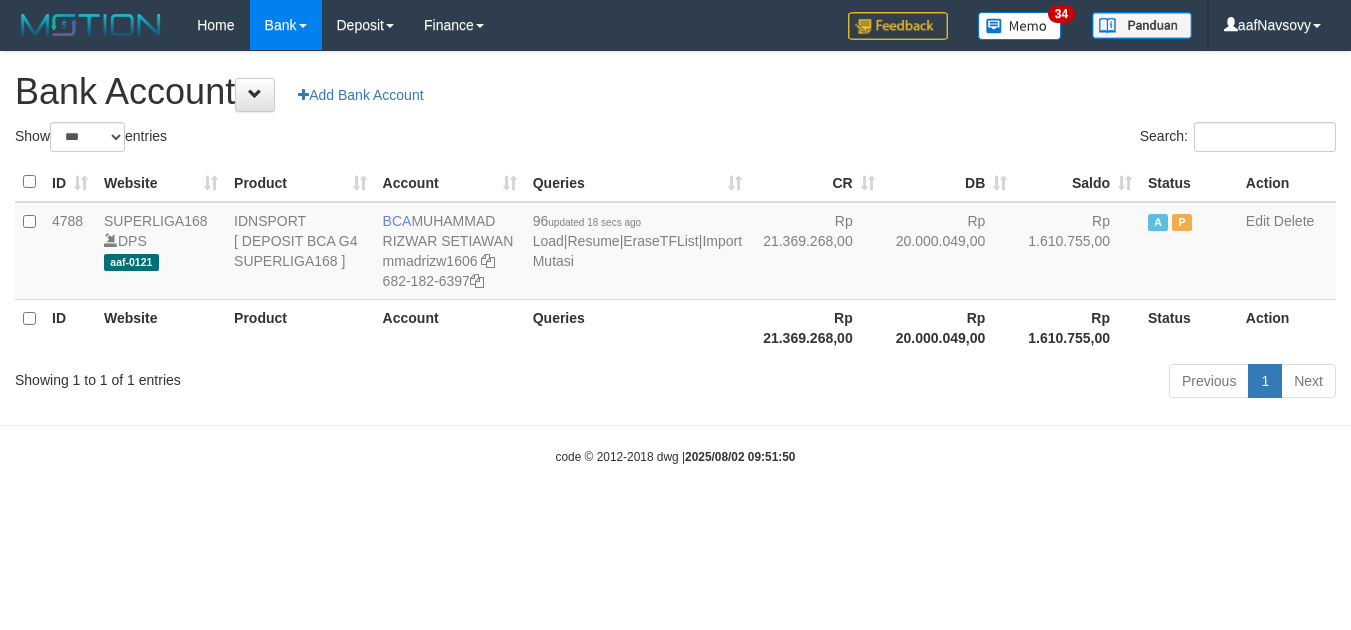 select on "***" 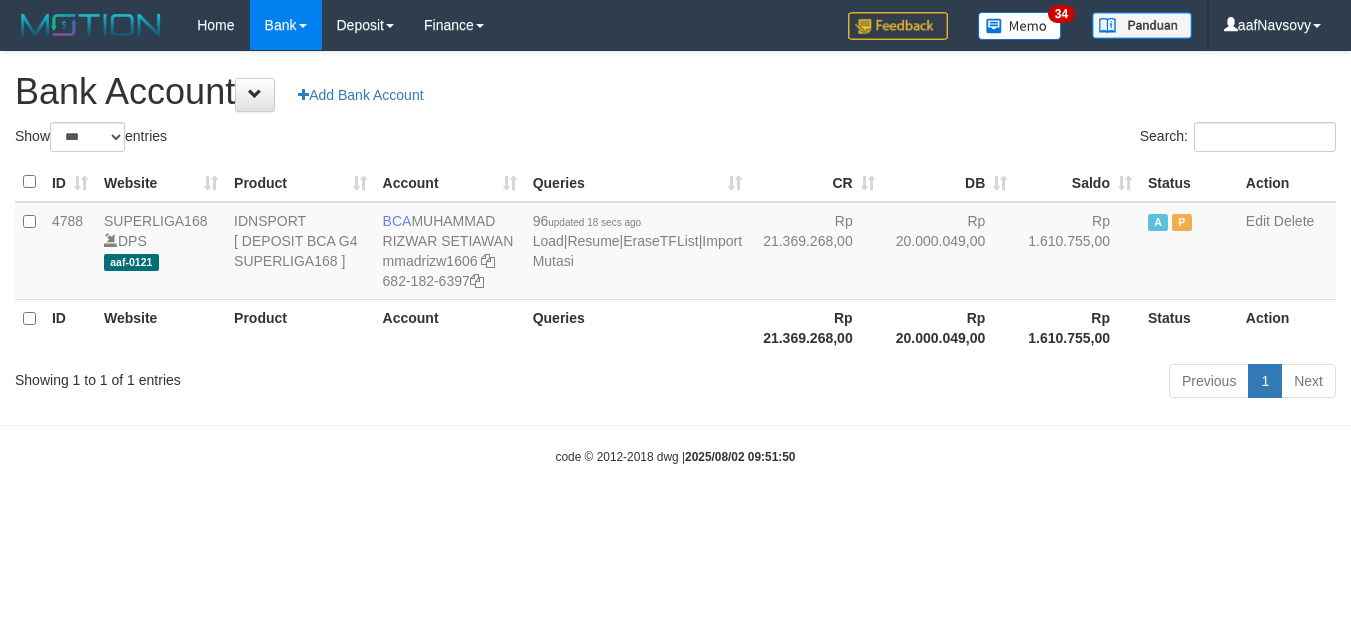 scroll, scrollTop: 0, scrollLeft: 0, axis: both 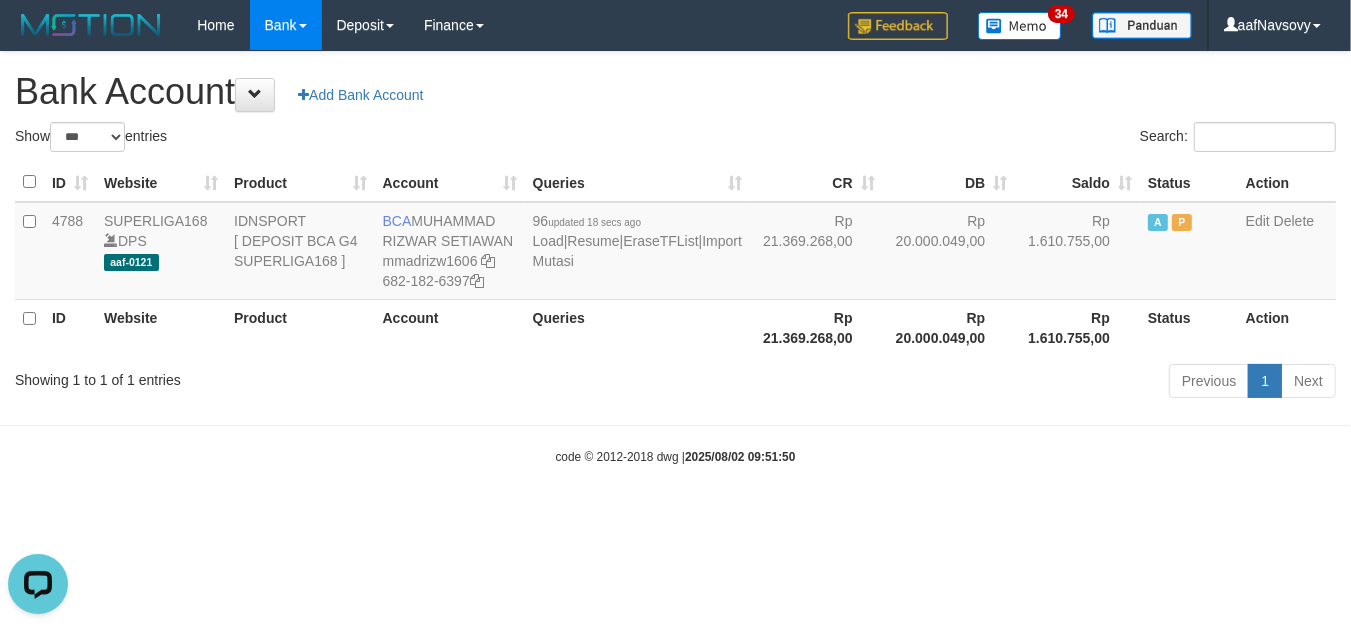 click on "Toggle navigation
Home
Bank
Account List
Load
By Website
Group
[ISPORT]													SUPERLIGA168
By Load Group (DPS)
34" at bounding box center [675, 258] 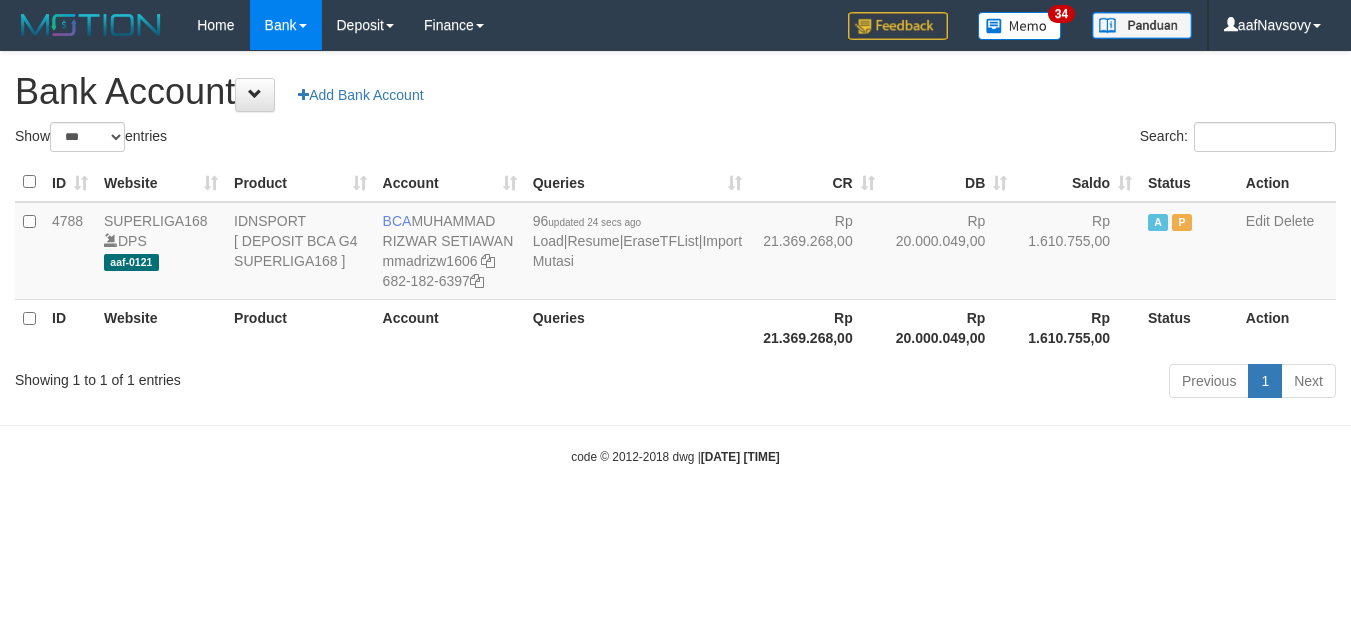 select on "***" 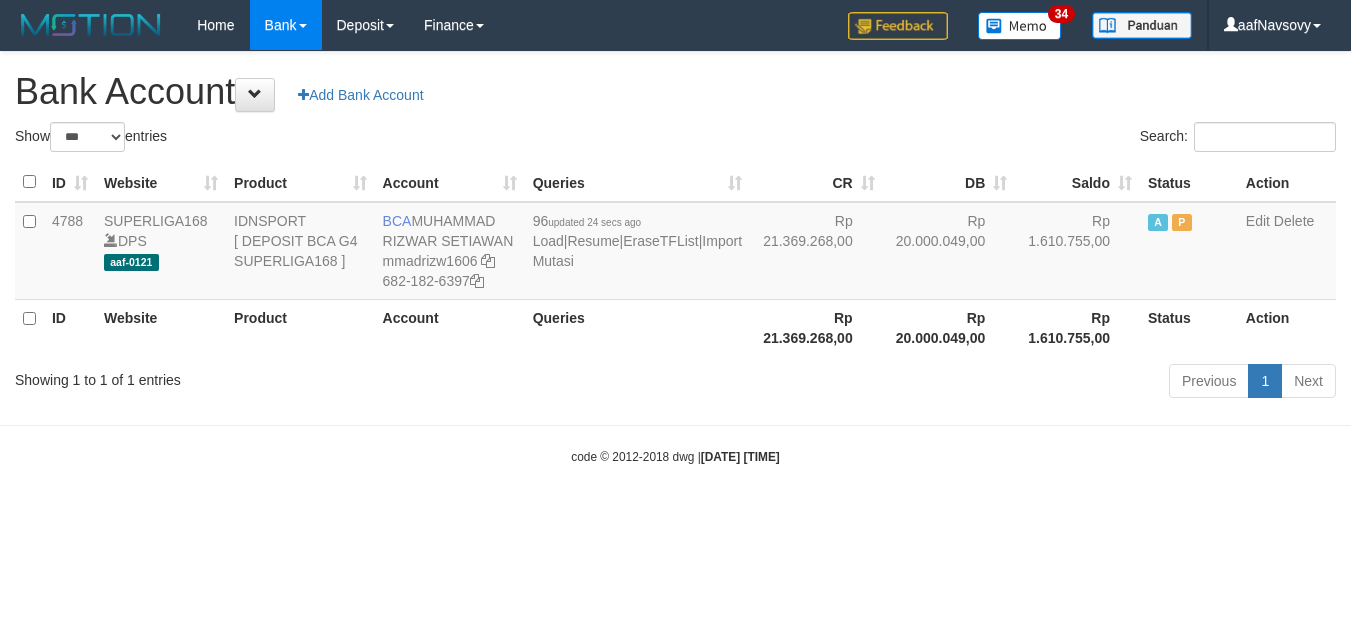 scroll, scrollTop: 0, scrollLeft: 0, axis: both 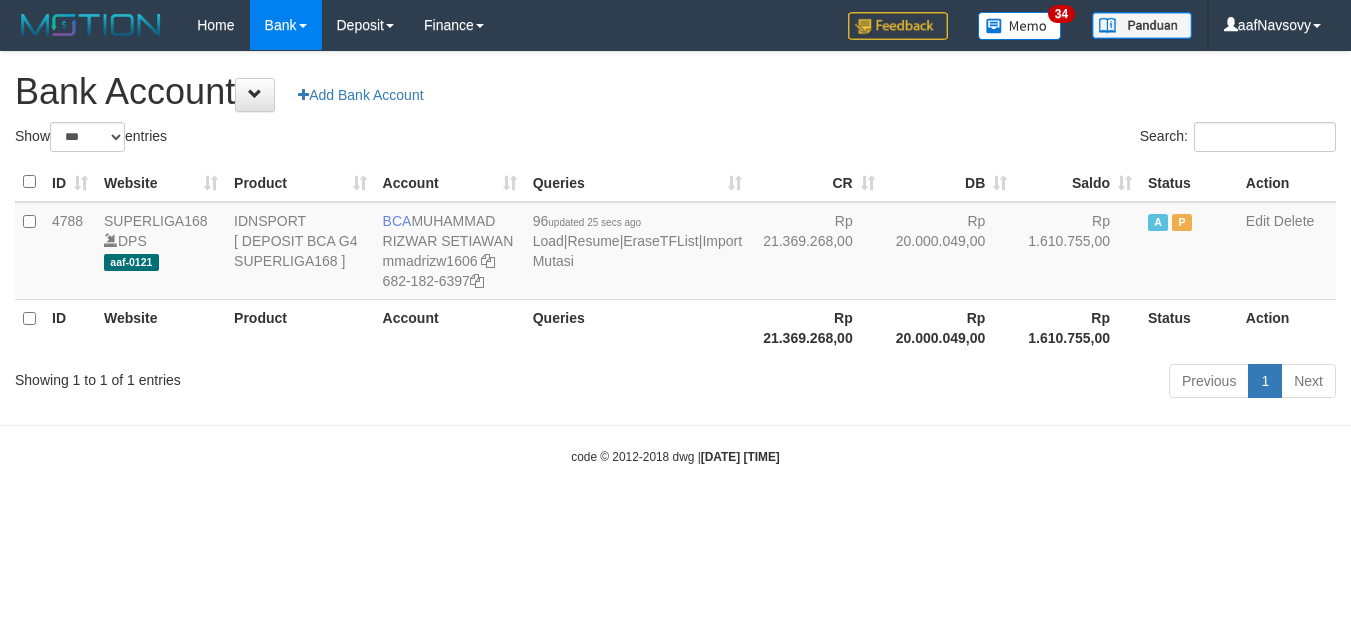 select on "***" 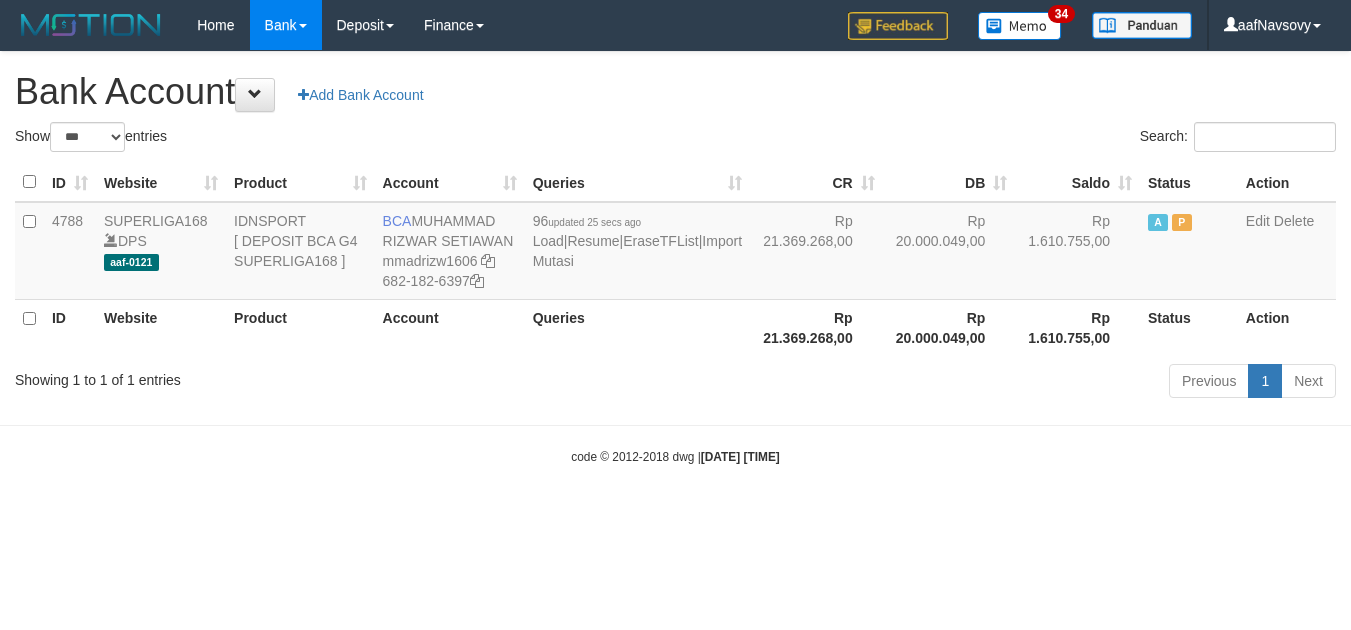 scroll, scrollTop: 0, scrollLeft: 0, axis: both 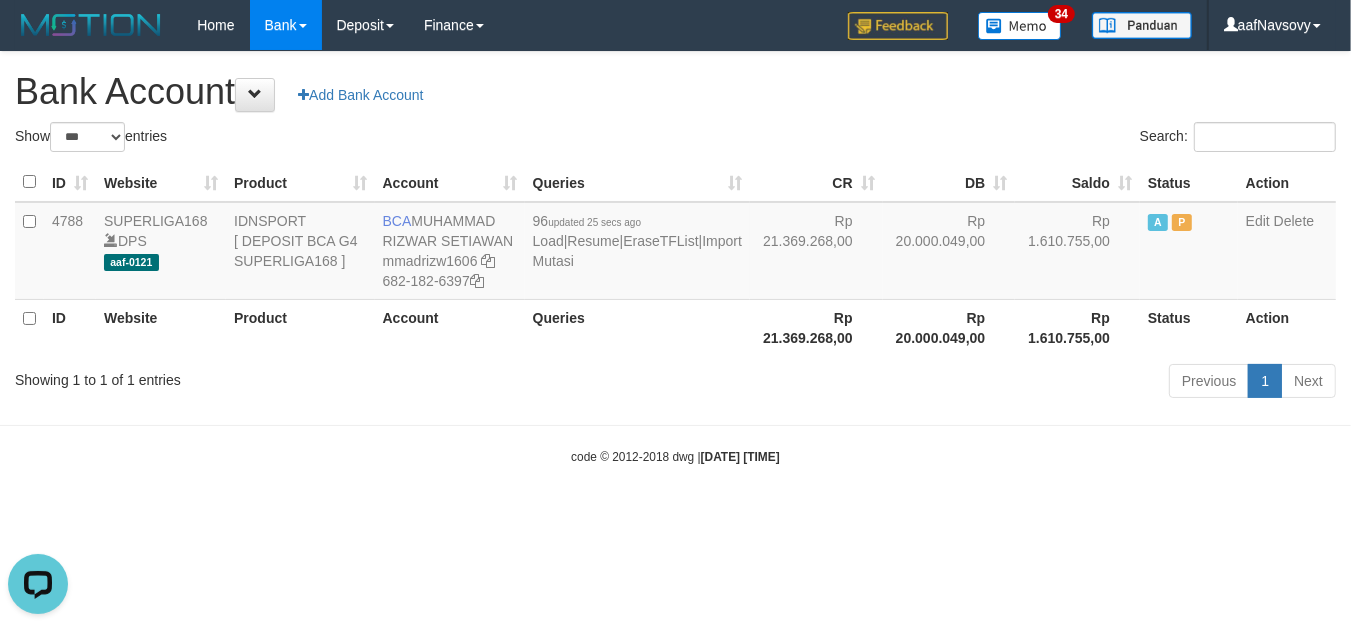 click on "Toggle navigation
Home
Bank
Account List
Load
By Website
Group
[ISPORT]													SUPERLIGA168
By Load Group (DPS)
34" at bounding box center [675, 258] 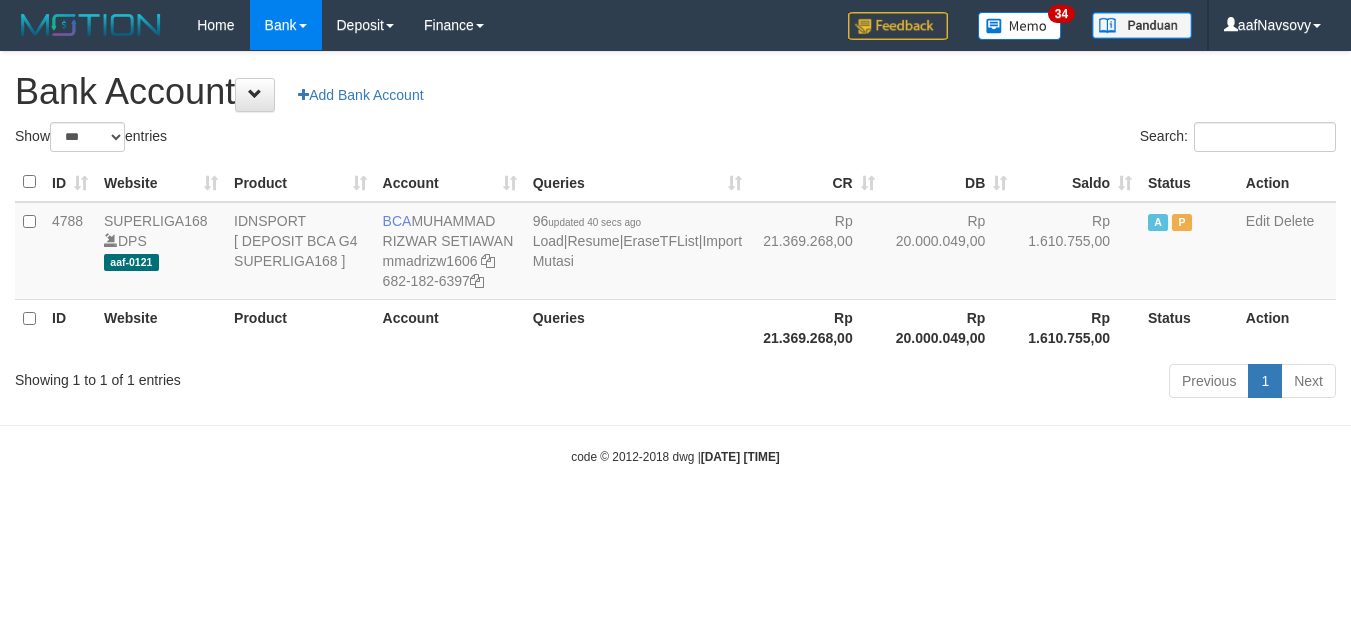 select on "***" 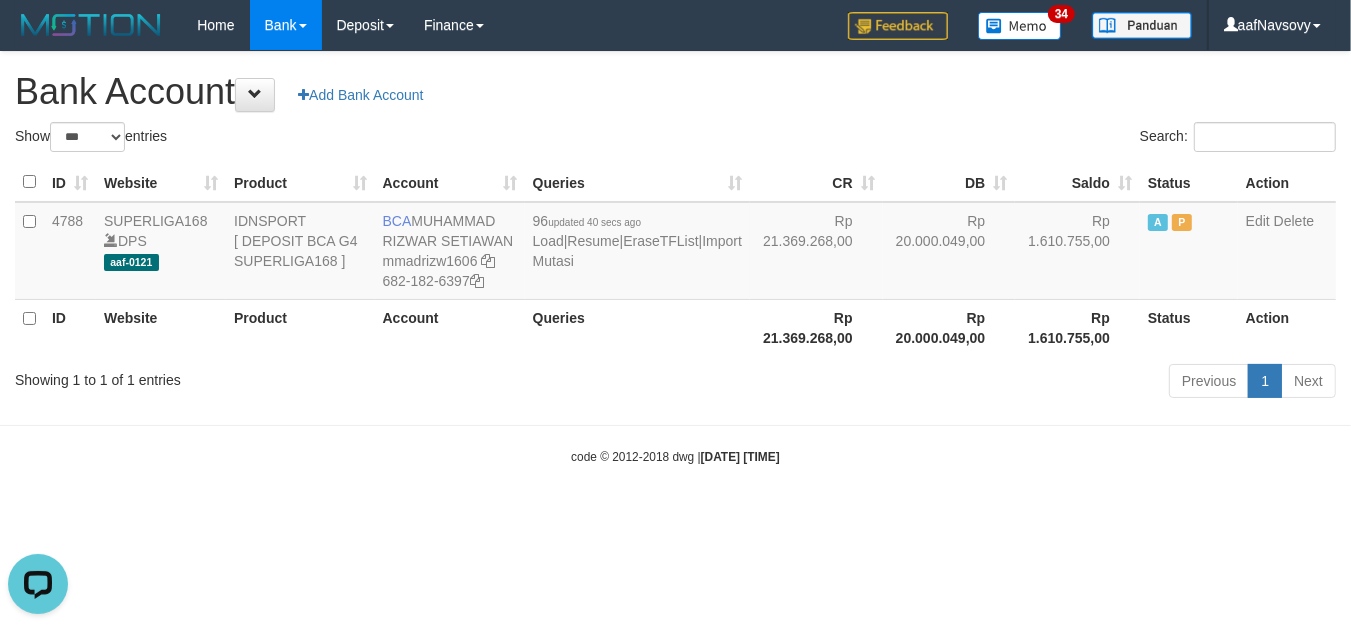 scroll, scrollTop: 0, scrollLeft: 0, axis: both 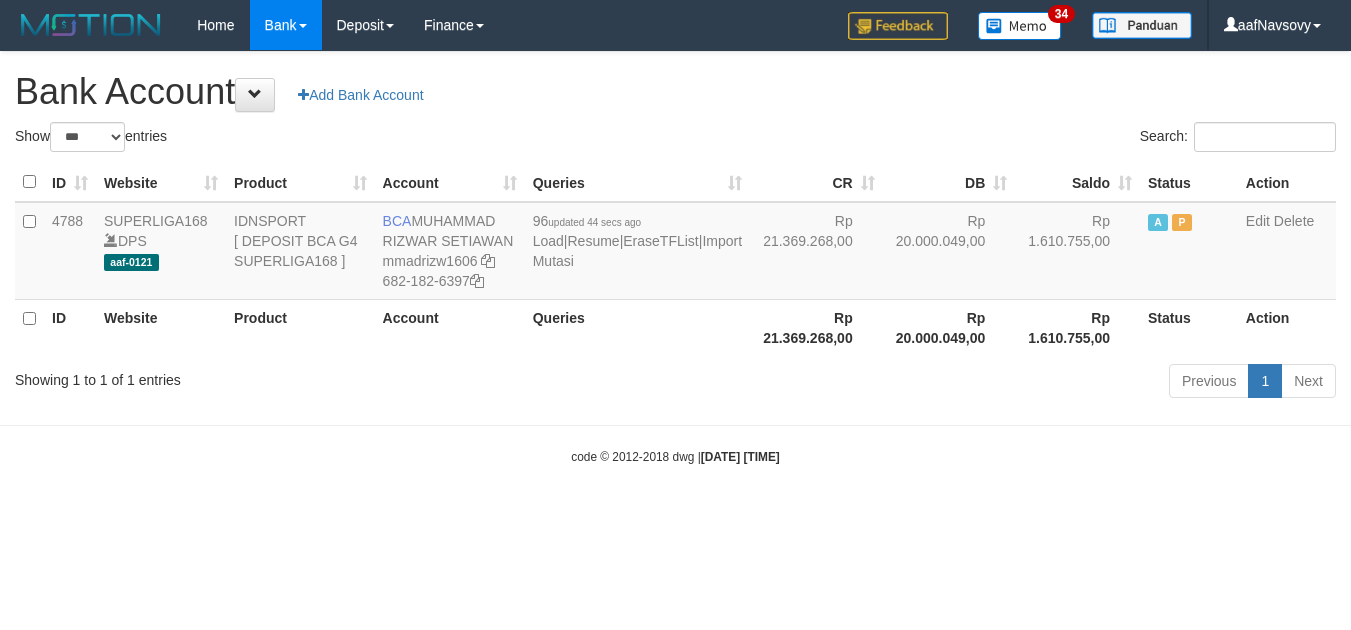select on "***" 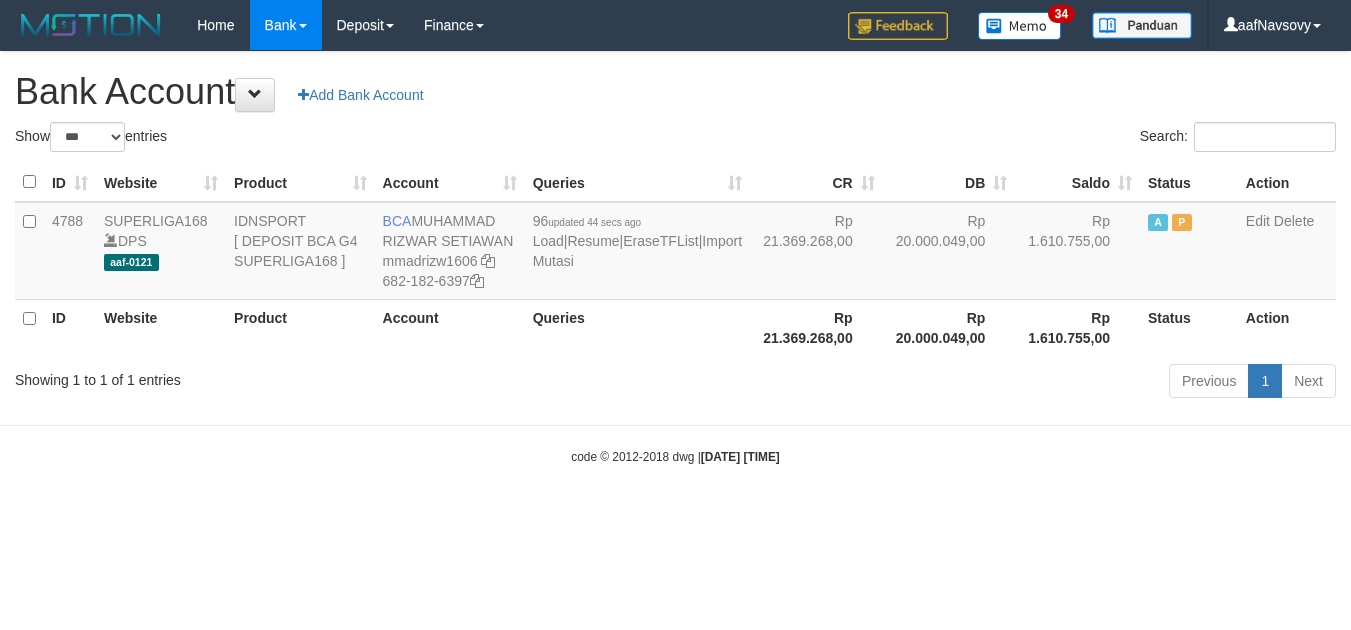 scroll, scrollTop: 0, scrollLeft: 0, axis: both 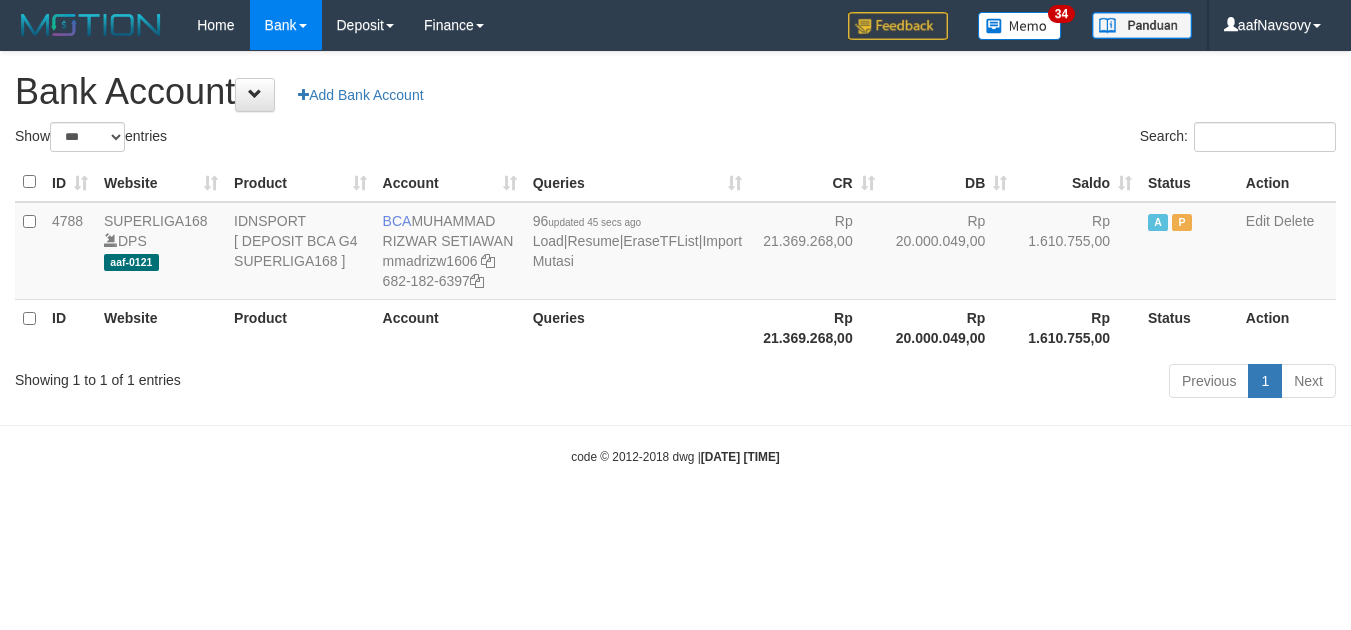 select on "***" 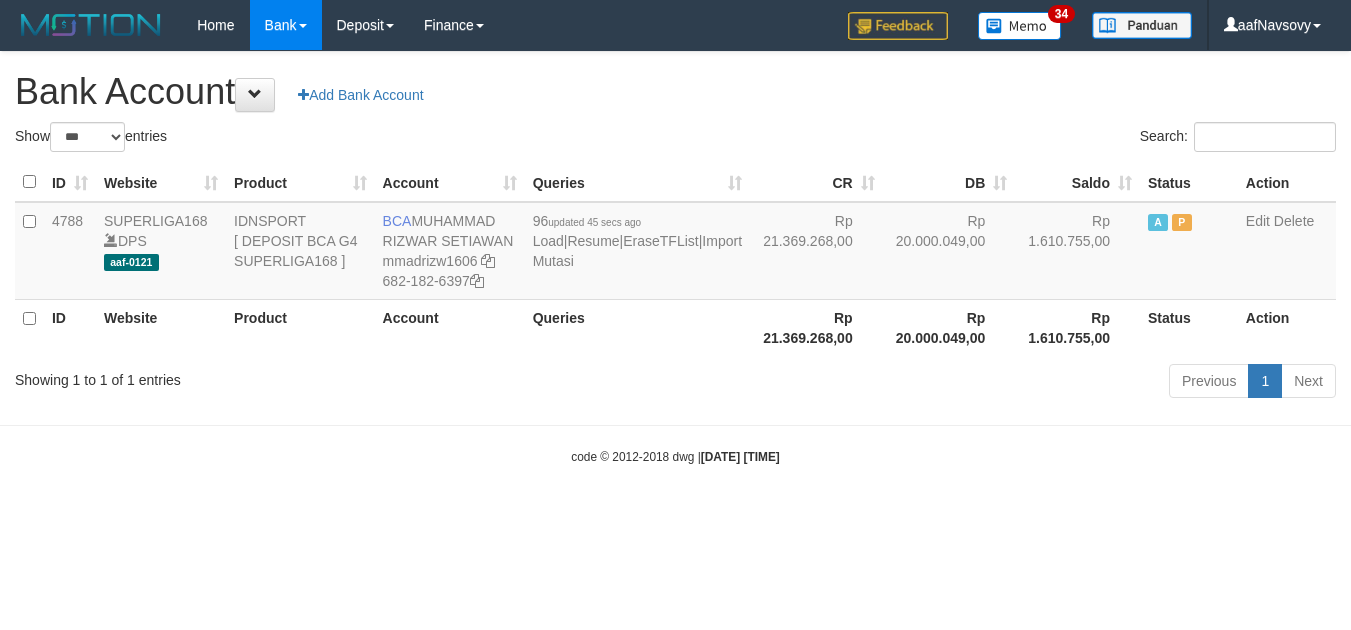 scroll, scrollTop: 0, scrollLeft: 0, axis: both 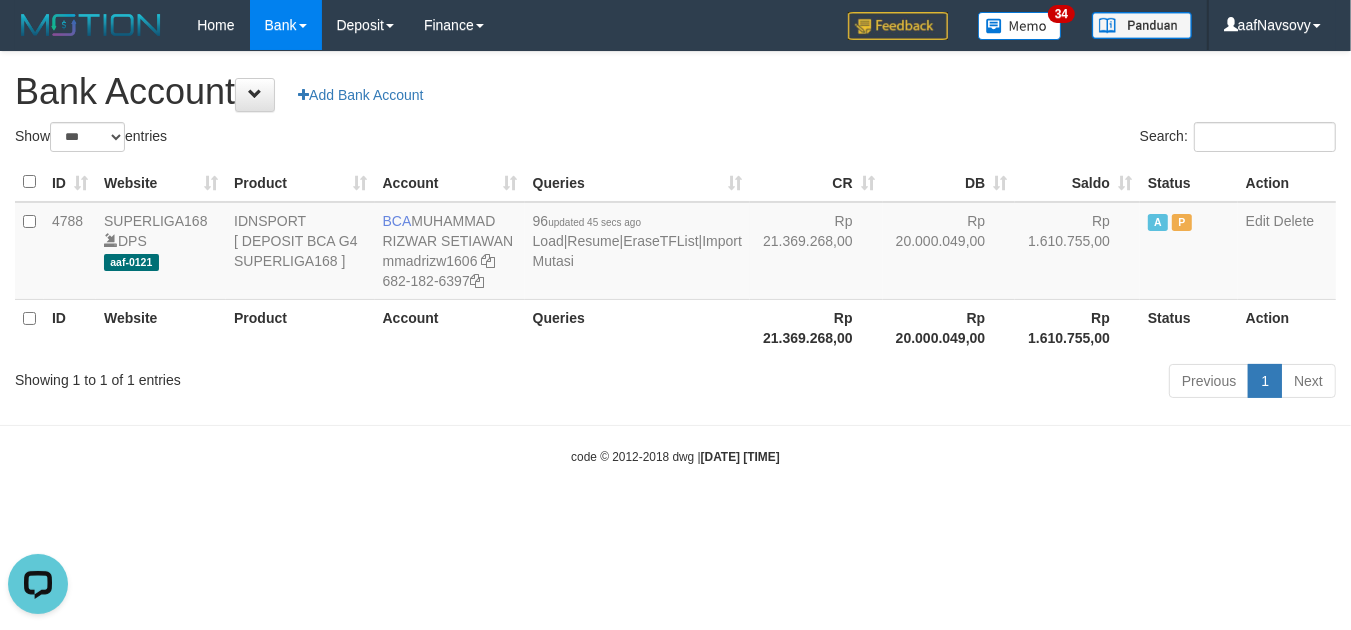 click on "Showing 1 to 1 of 1 entries Previous 1 Next" at bounding box center [675, 383] 